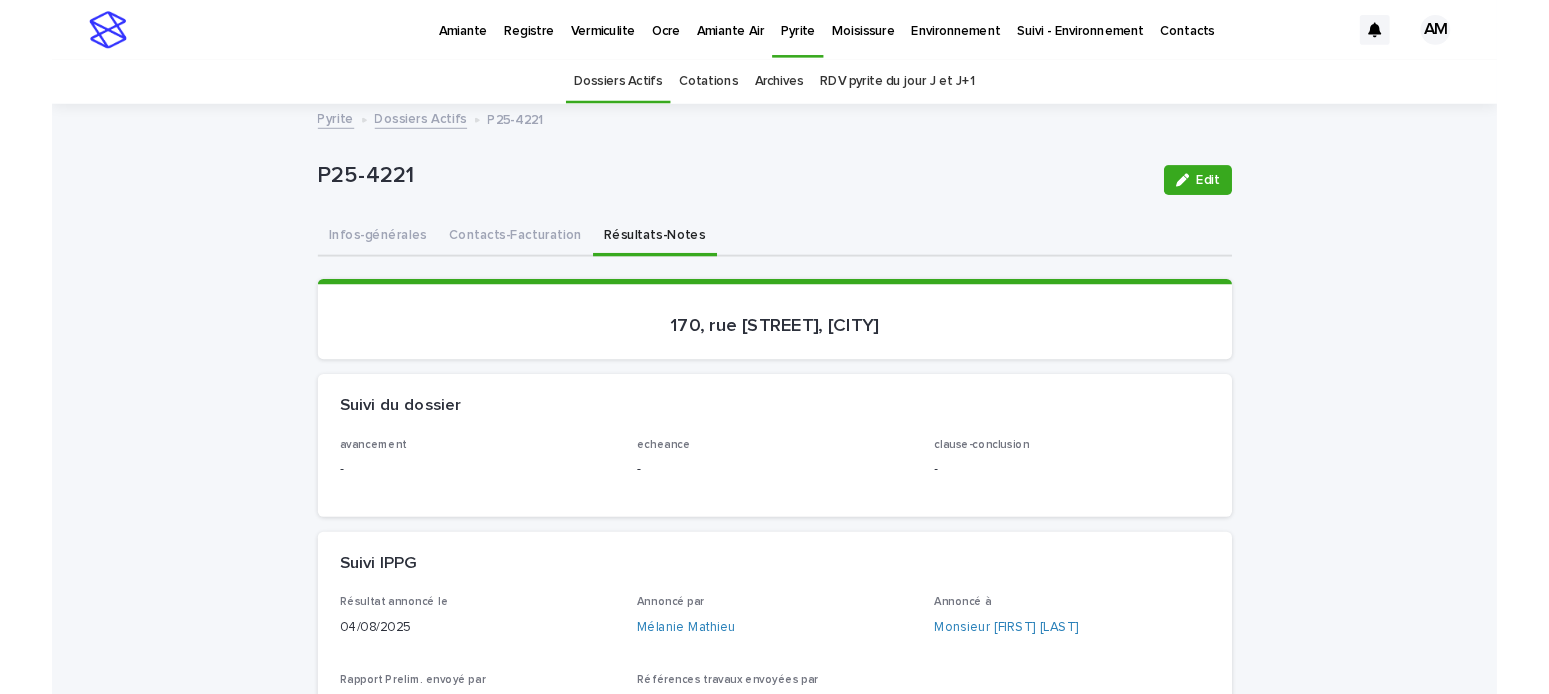 scroll, scrollTop: 0, scrollLeft: 0, axis: both 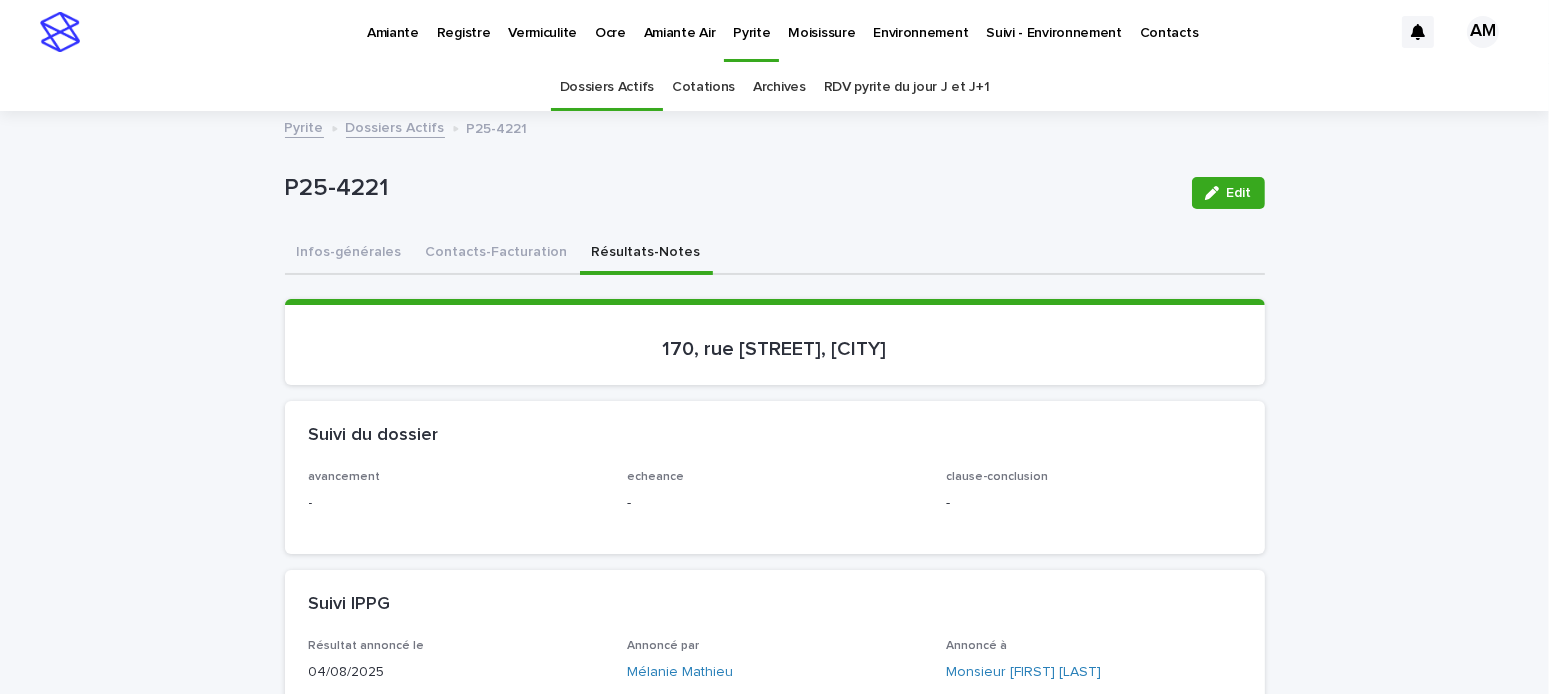 click on "Amiante" at bounding box center [393, 21] 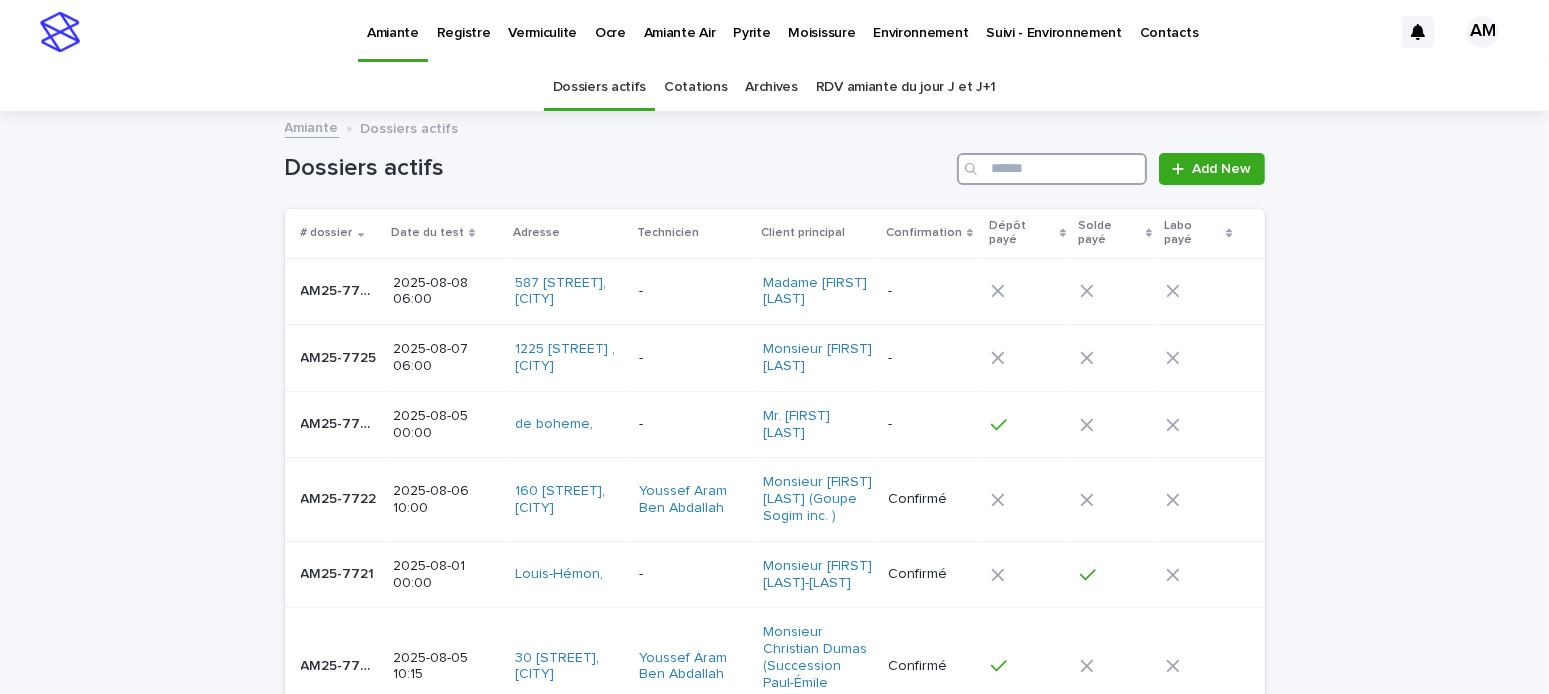 click at bounding box center (1052, 169) 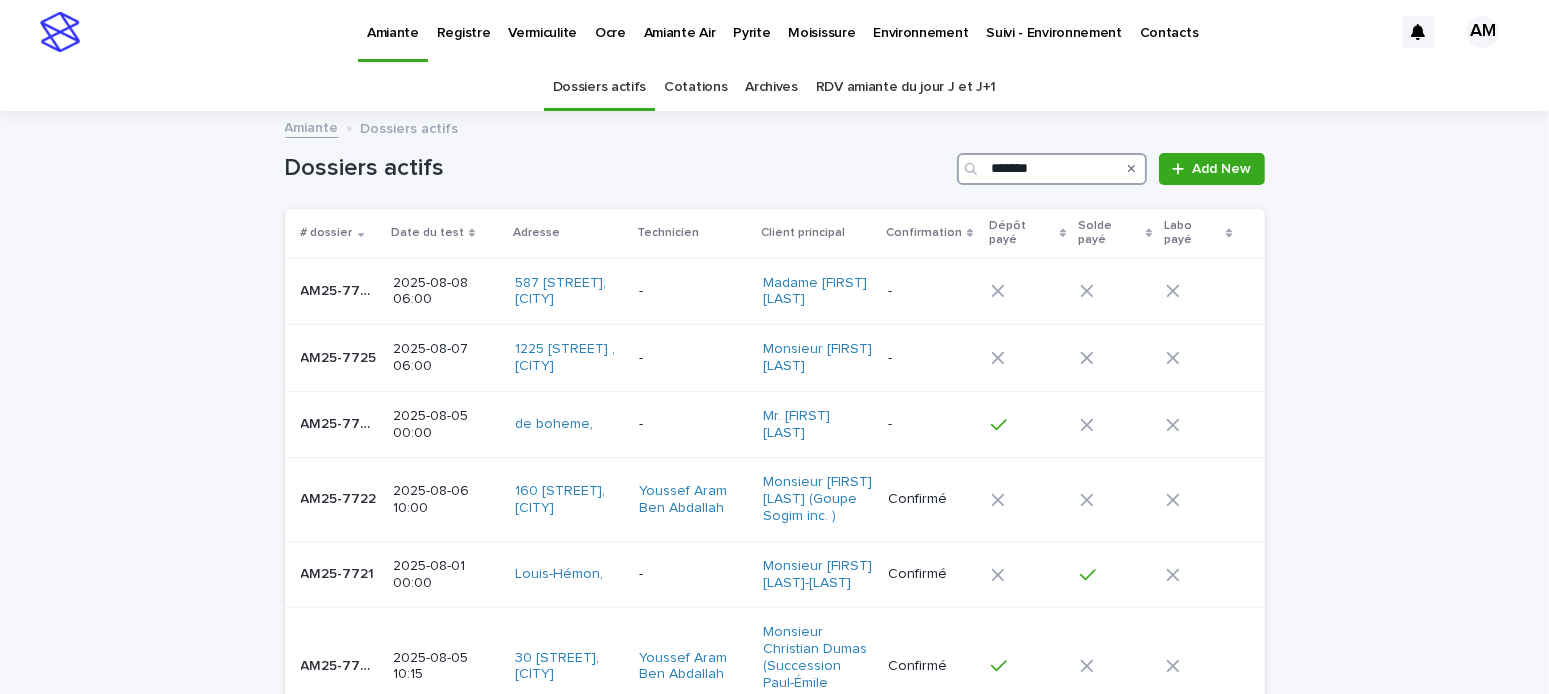 type on "*******" 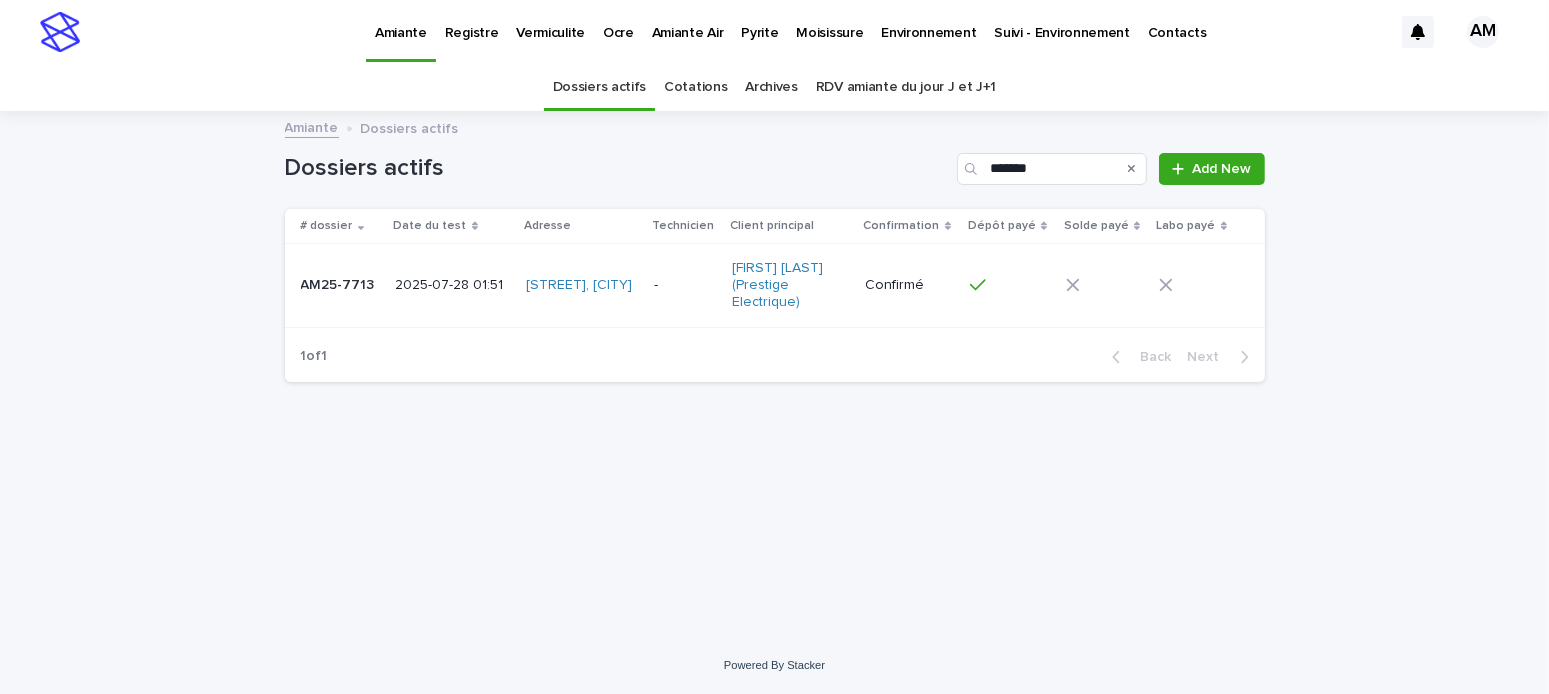 click on "2025-07-28 01:51" at bounding box center (451, 285) 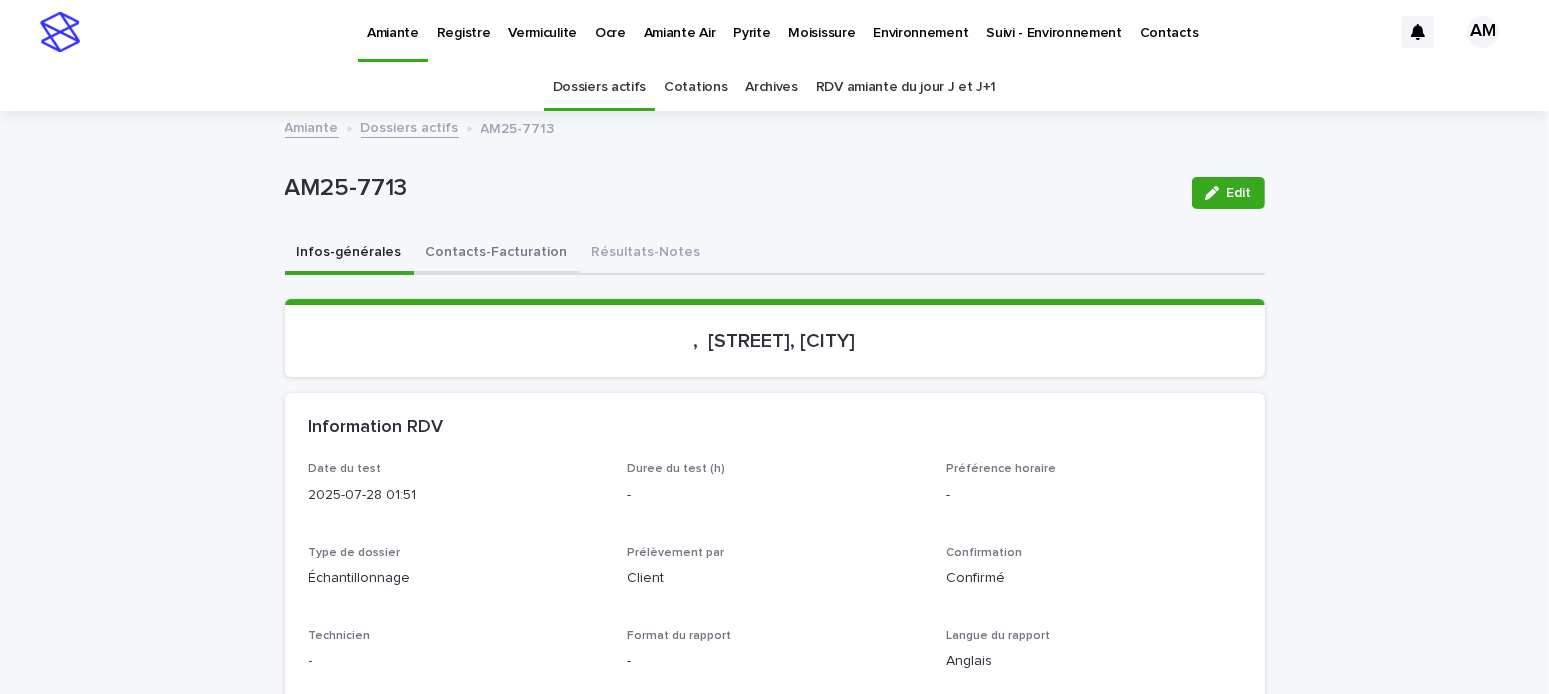 drag, startPoint x: 510, startPoint y: 240, endPoint x: 534, endPoint y: 251, distance: 26.400757 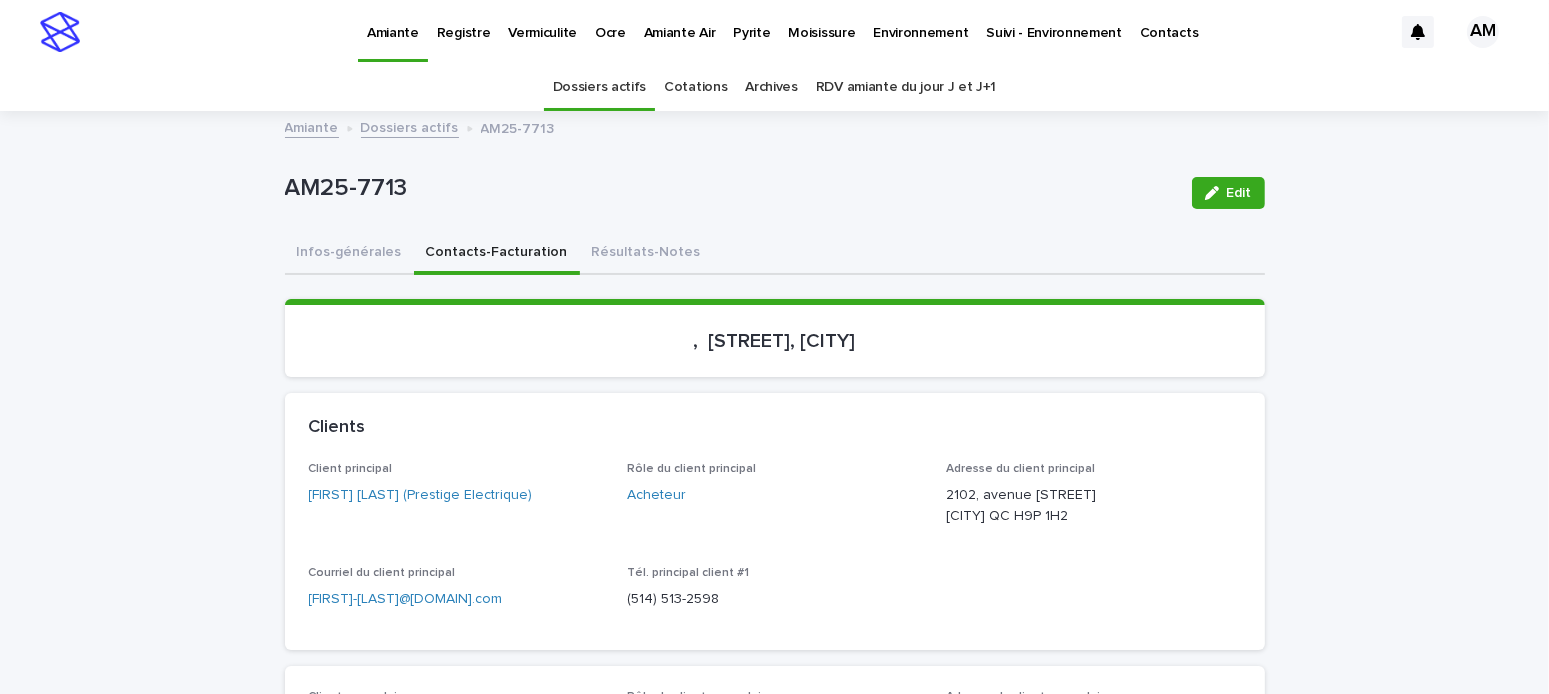 scroll, scrollTop: 100, scrollLeft: 0, axis: vertical 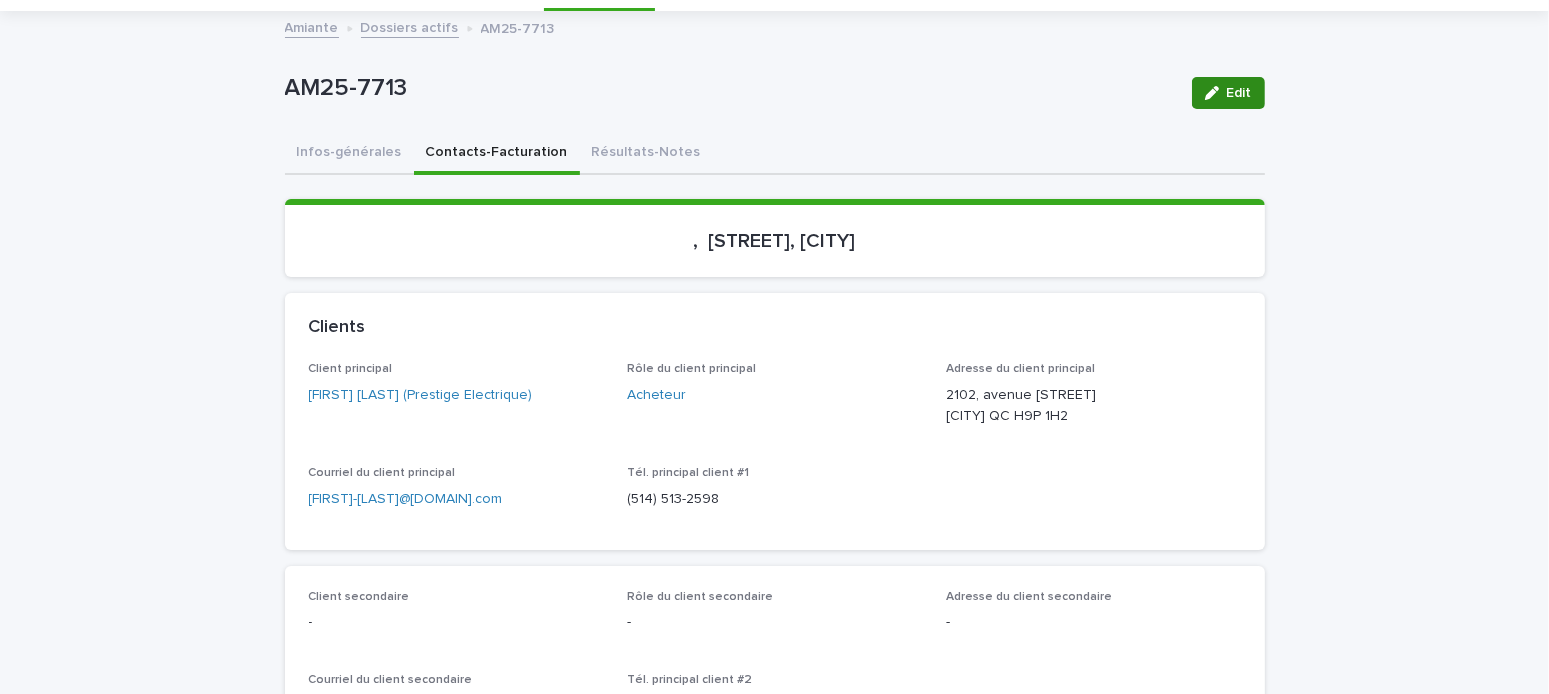 drag, startPoint x: 1251, startPoint y: 82, endPoint x: 1110, endPoint y: 331, distance: 286.1503 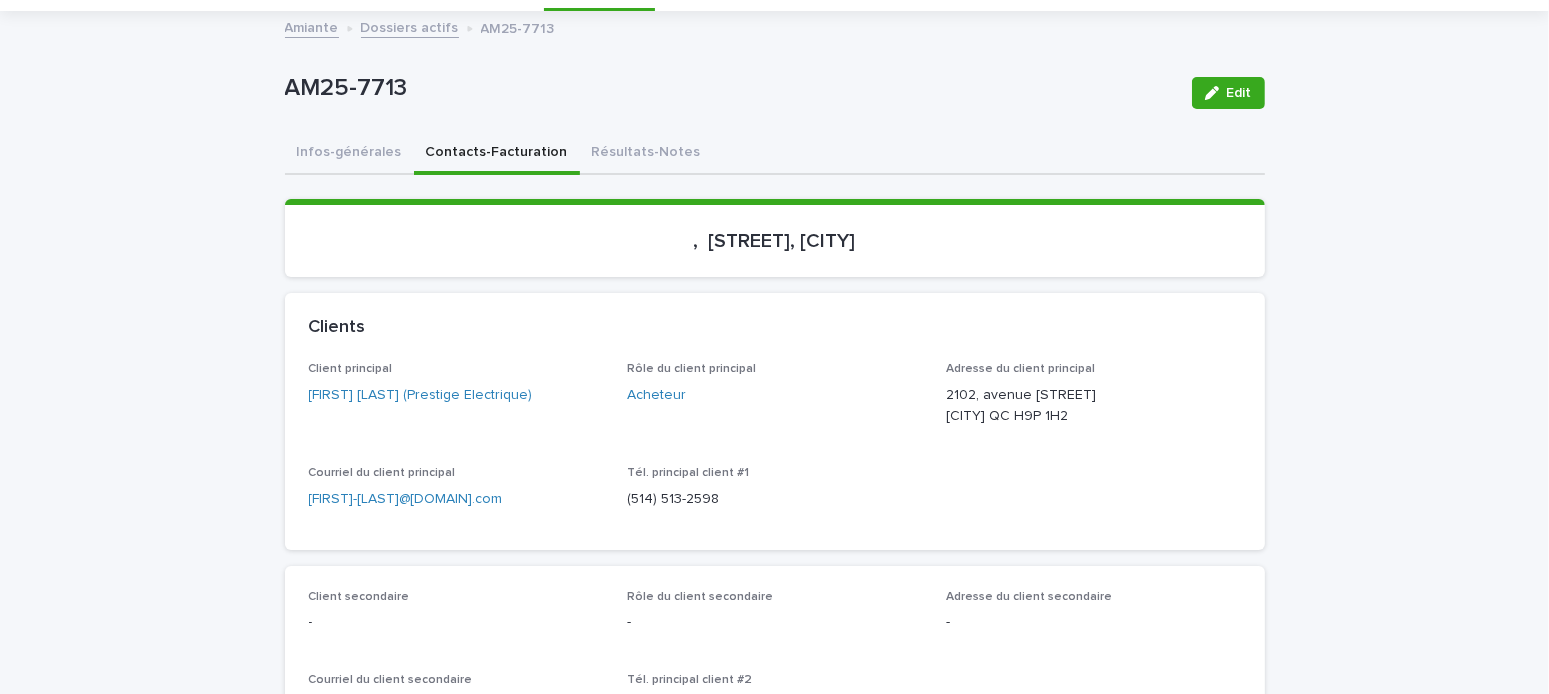 click on "Edit" at bounding box center (1228, 93) 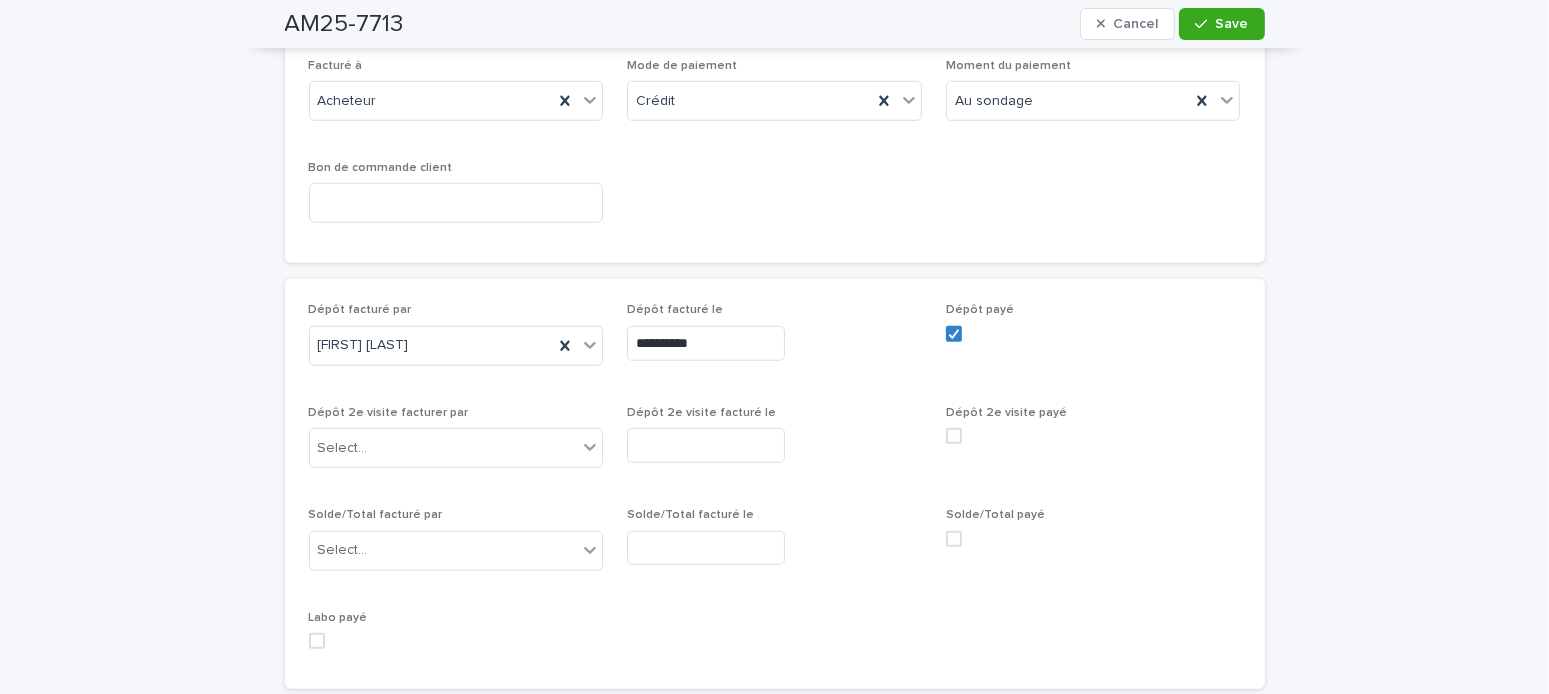 scroll, scrollTop: 1800, scrollLeft: 0, axis: vertical 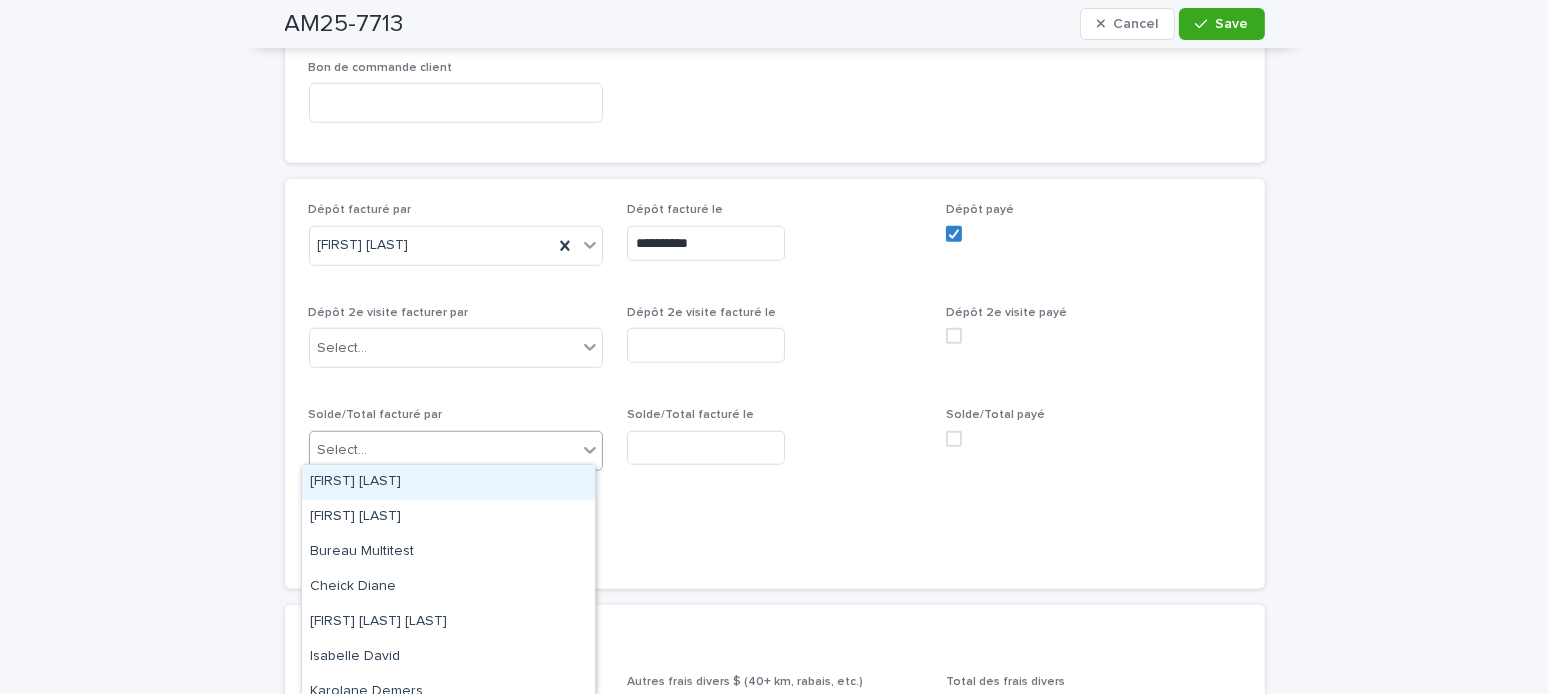 click on "Select..." at bounding box center (444, 450) 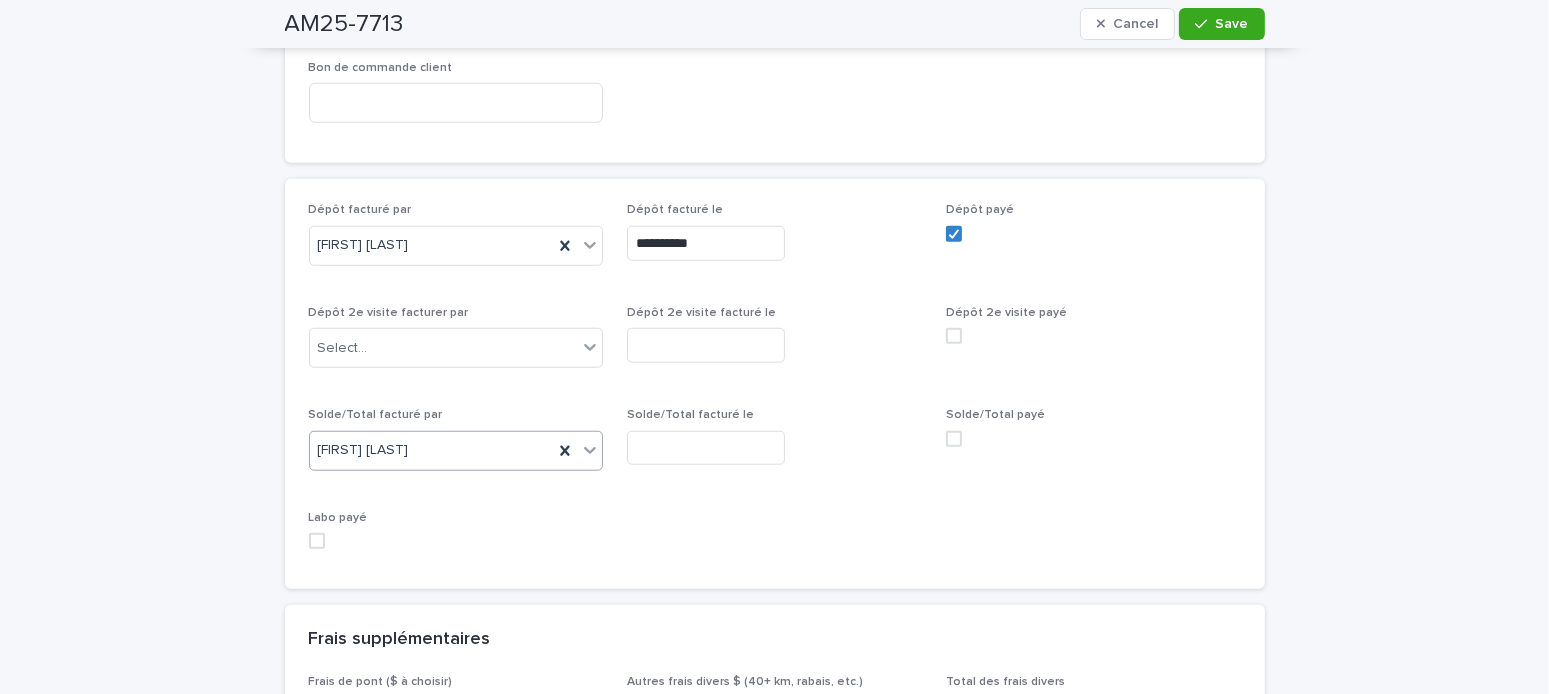 click at bounding box center (706, 448) 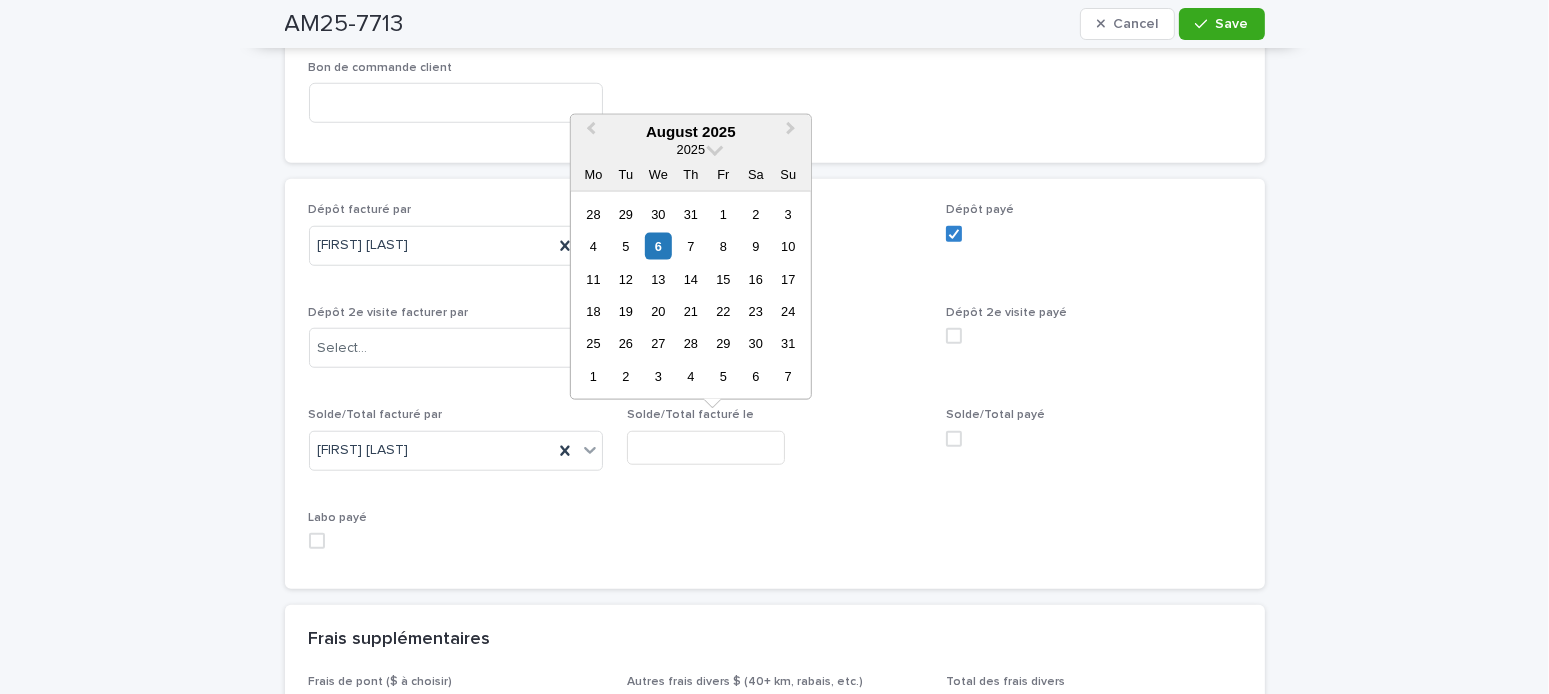 drag, startPoint x: 656, startPoint y: 241, endPoint x: 909, endPoint y: 230, distance: 253.23901 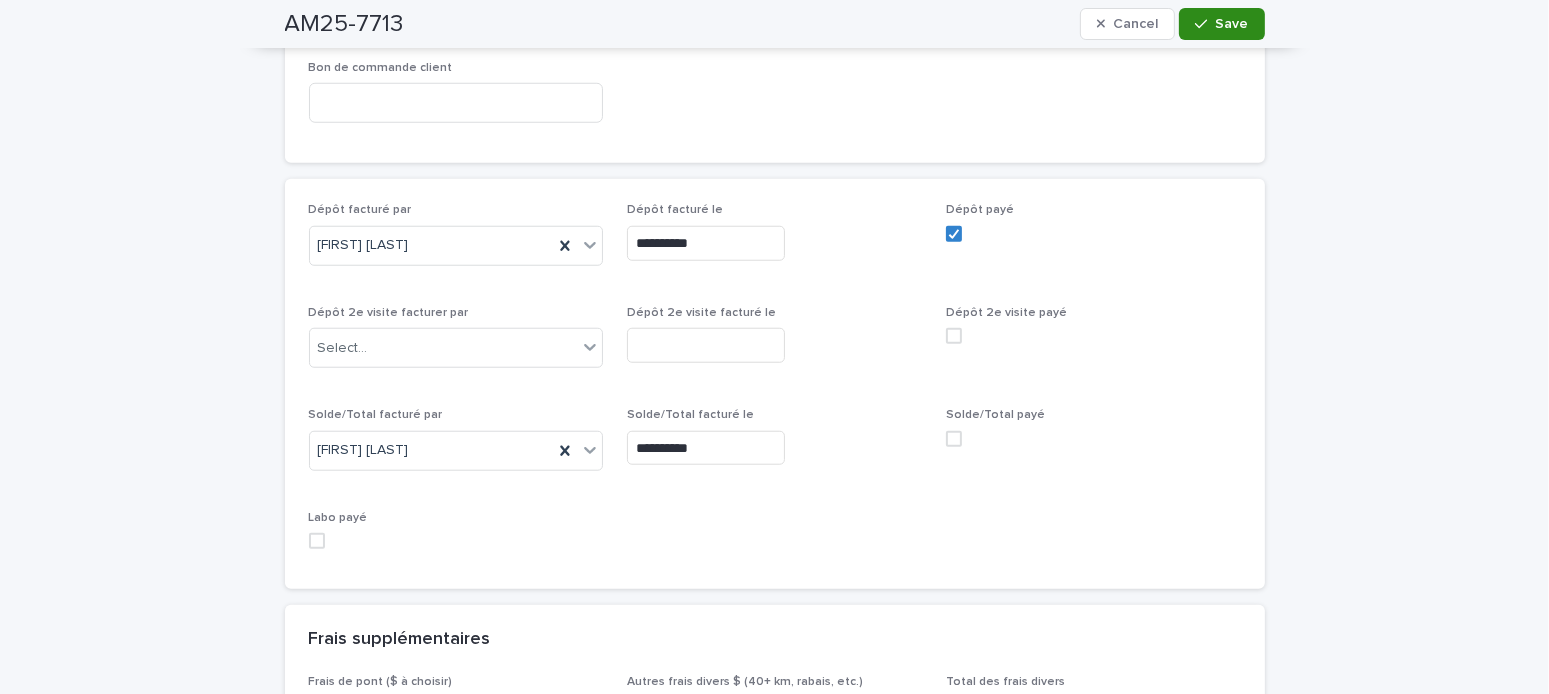 click on "Save" at bounding box center (1232, 24) 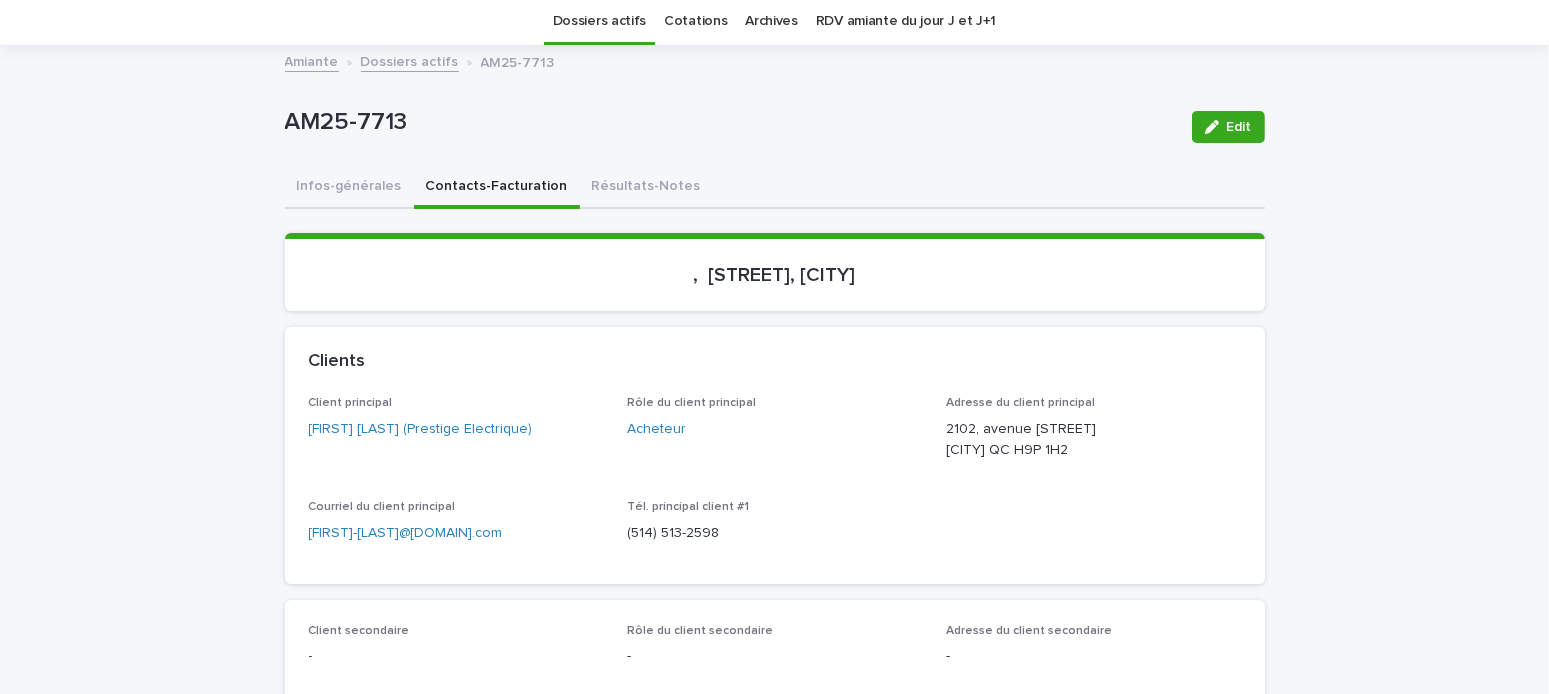 scroll, scrollTop: 166, scrollLeft: 0, axis: vertical 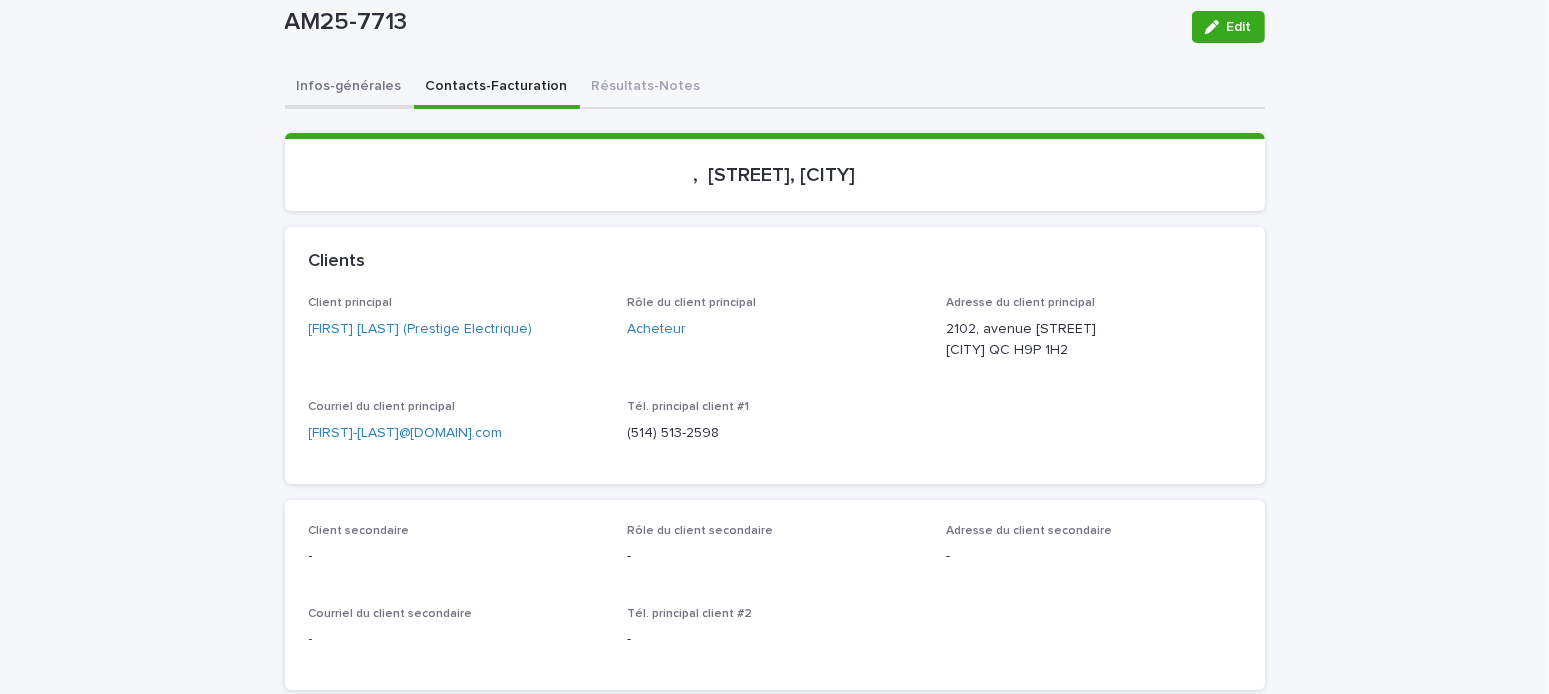 click on "Infos-générales" at bounding box center (349, 88) 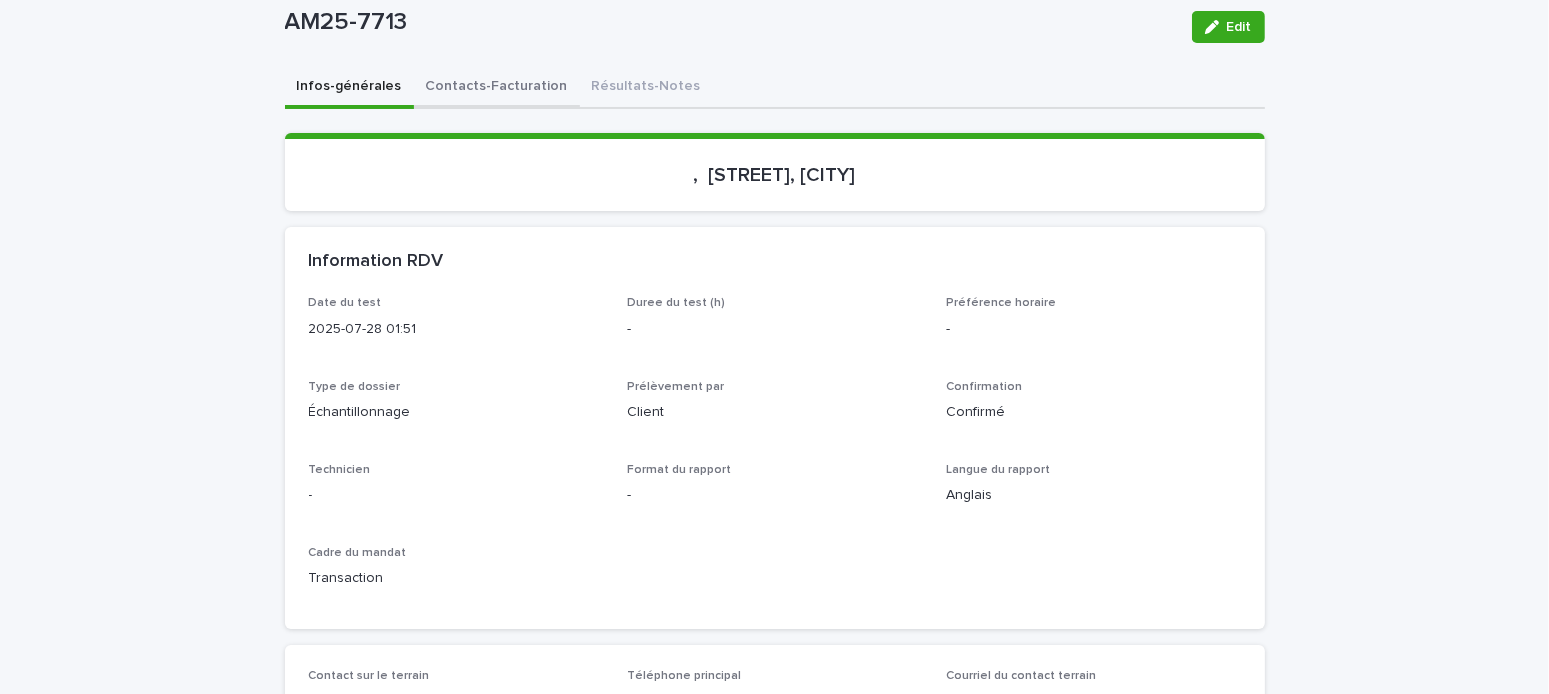 click on "Contacts-Facturation" at bounding box center [497, 88] 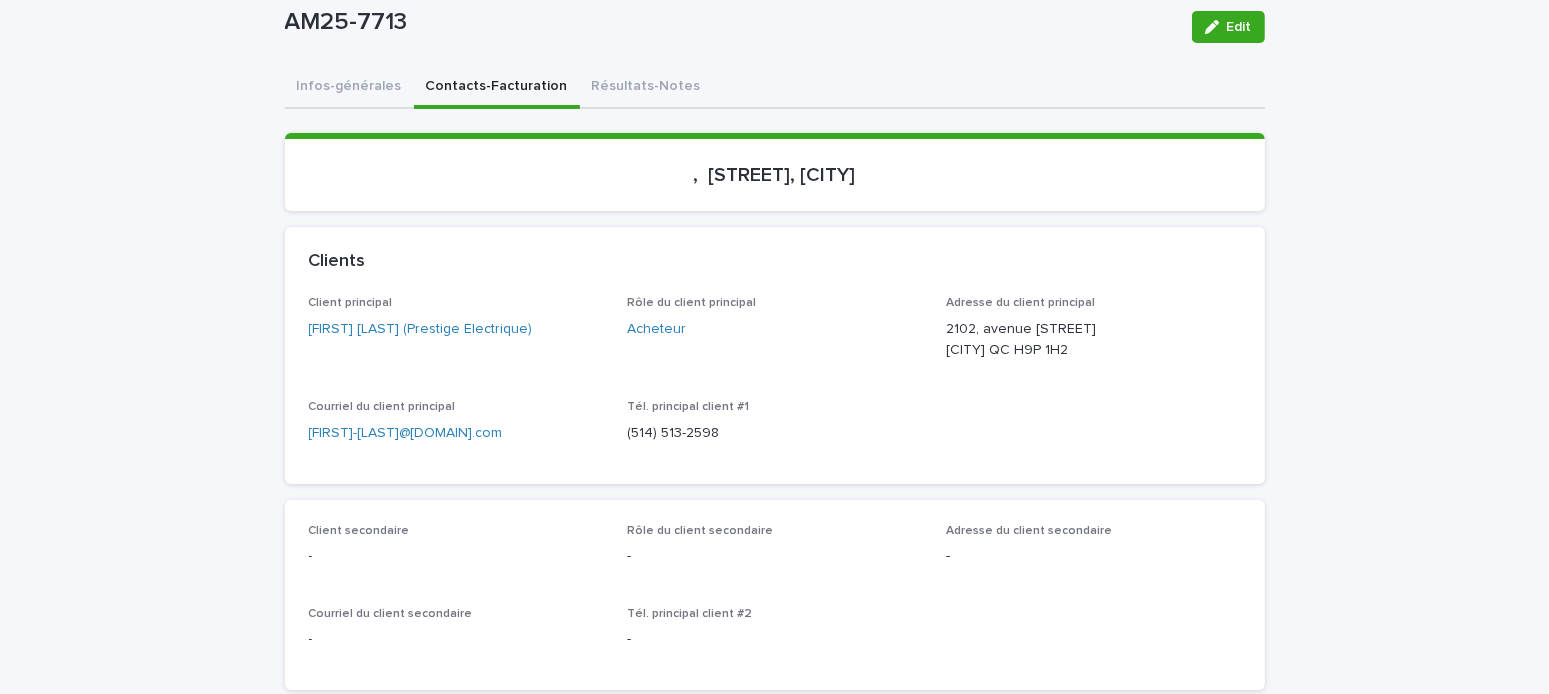 drag, startPoint x: 512, startPoint y: 444, endPoint x: 205, endPoint y: 418, distance: 308.099 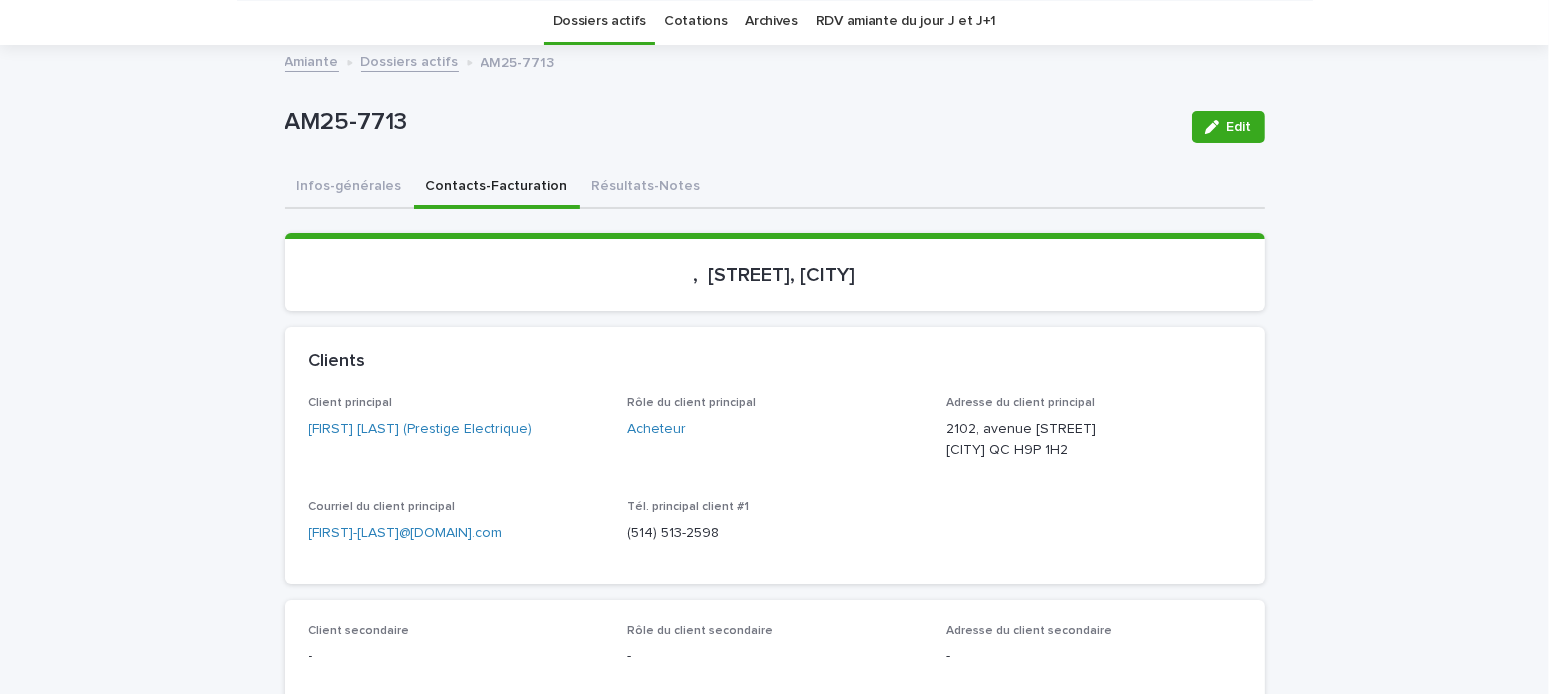 scroll, scrollTop: 0, scrollLeft: 0, axis: both 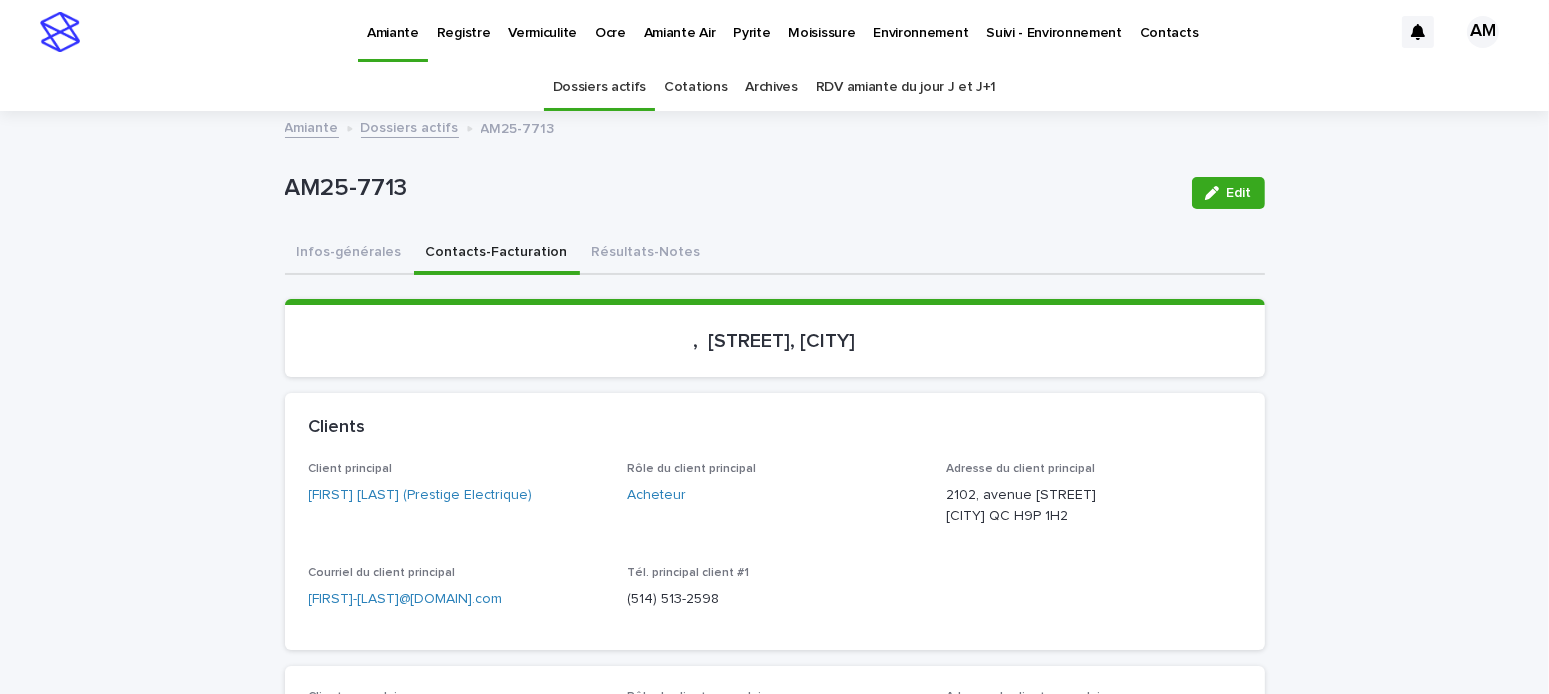 click on "Dossiers actifs" at bounding box center (410, 126) 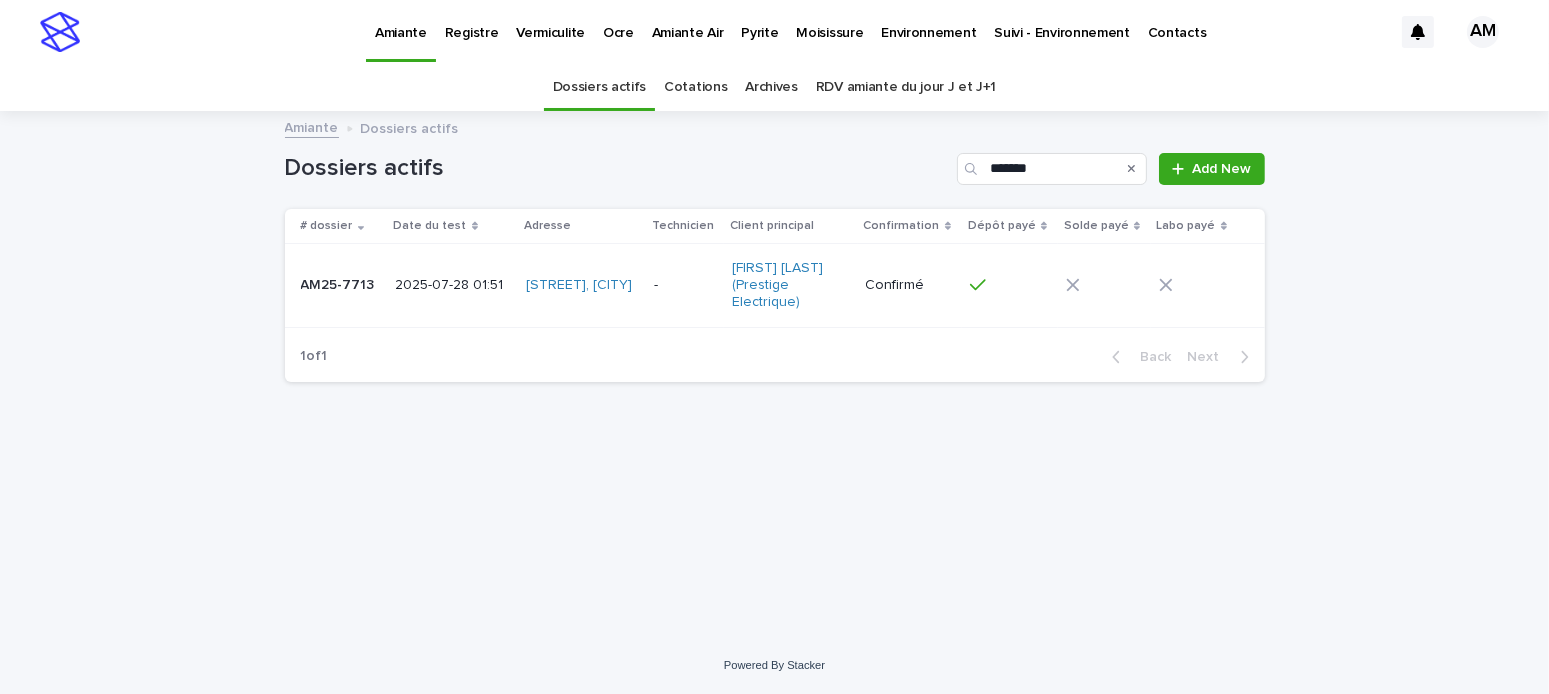 click on "Pyrite" at bounding box center (759, 21) 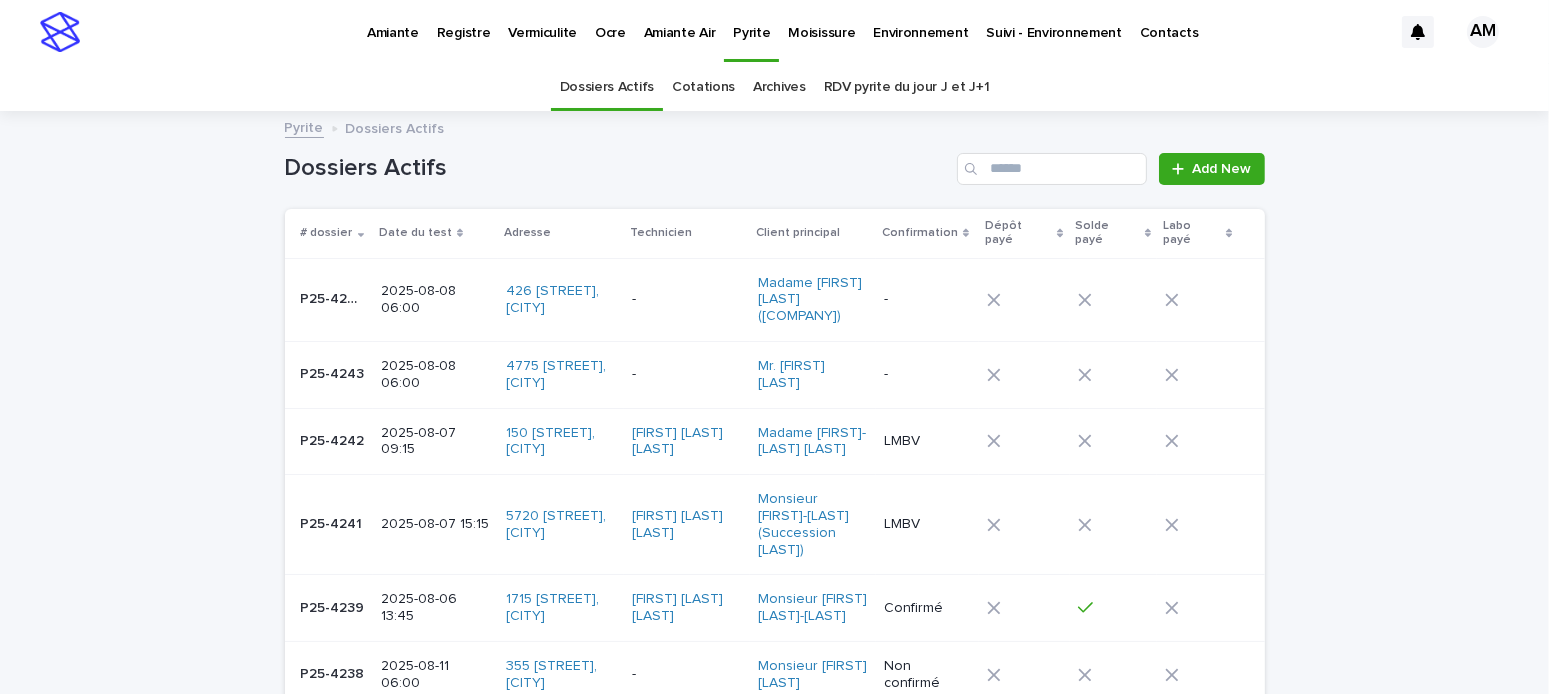 click on "RDV pyrite du jour J et J+1" at bounding box center (907, 87) 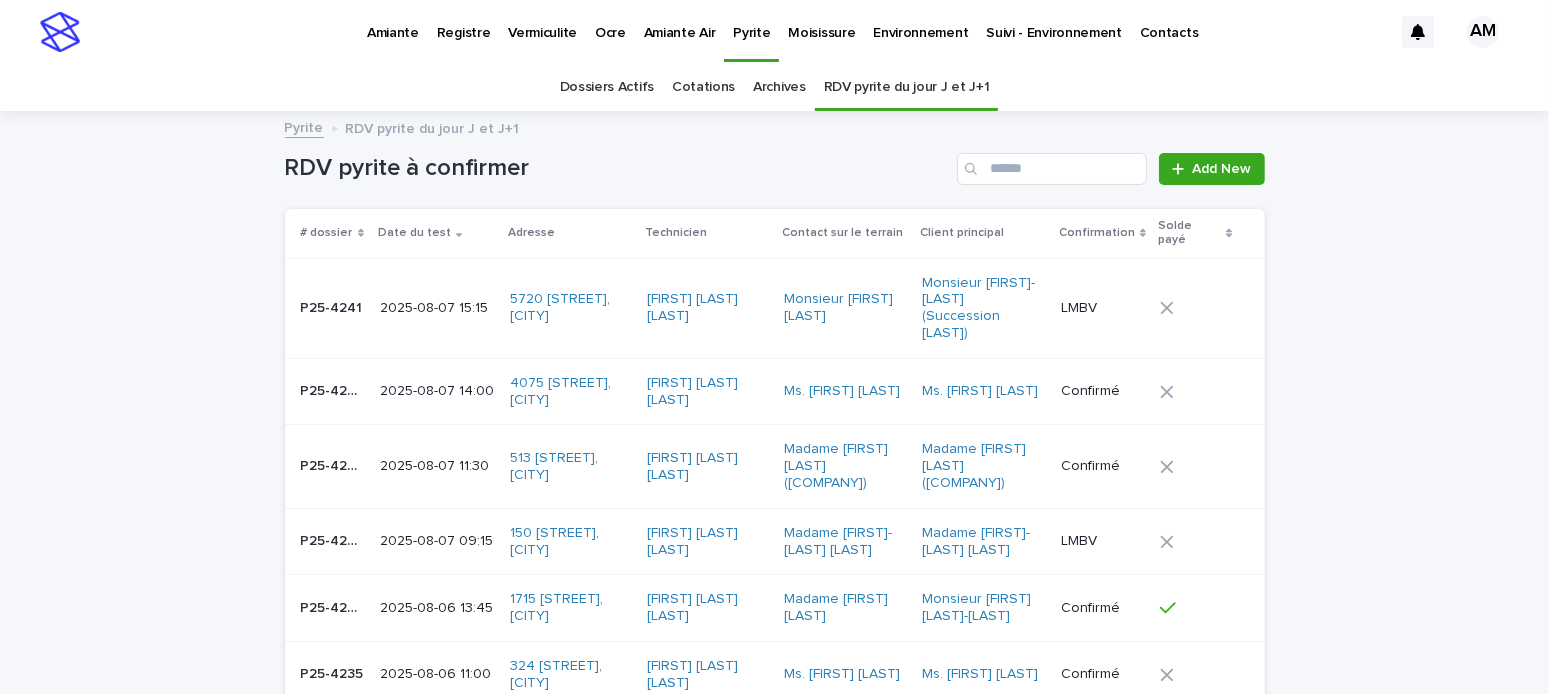 click on "[DATE] [TIME]" at bounding box center (437, 308) 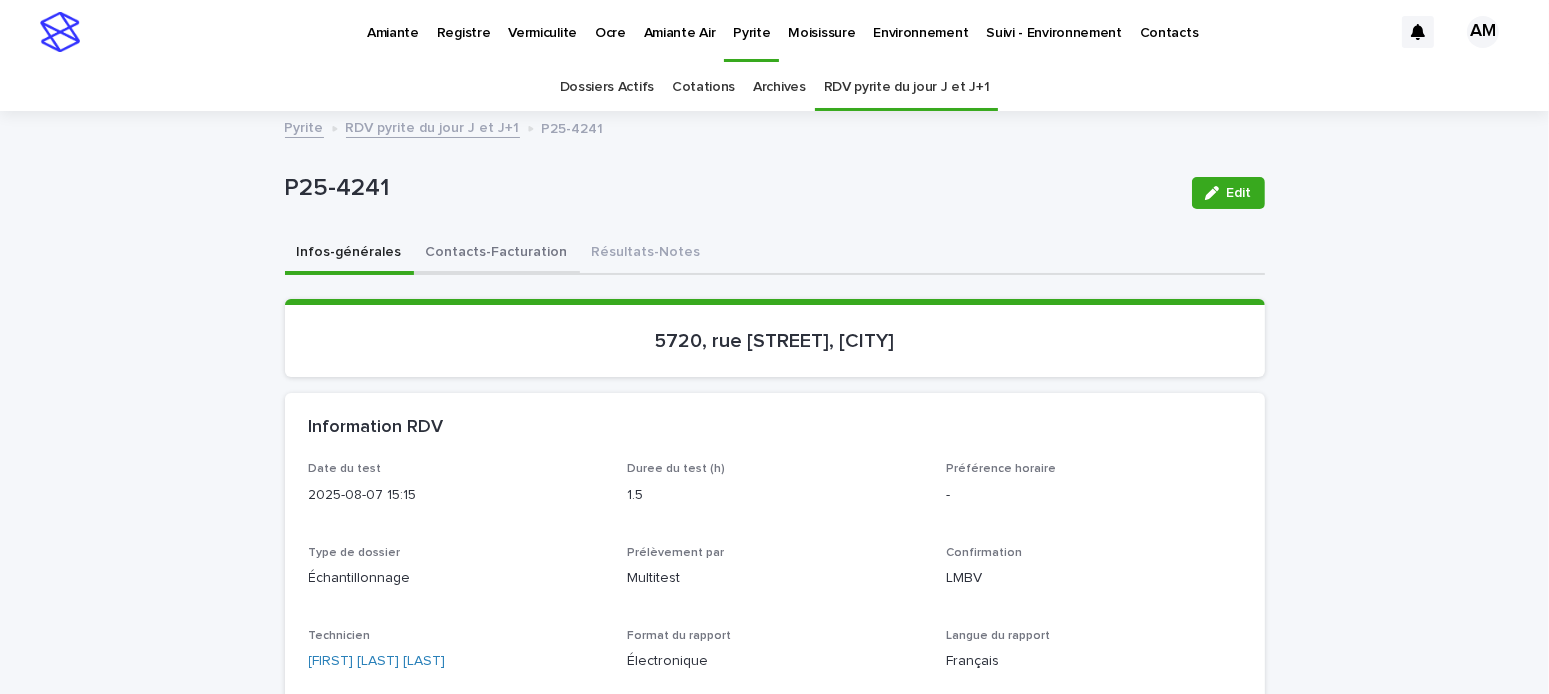 click on "Contacts-Facturation" at bounding box center (497, 254) 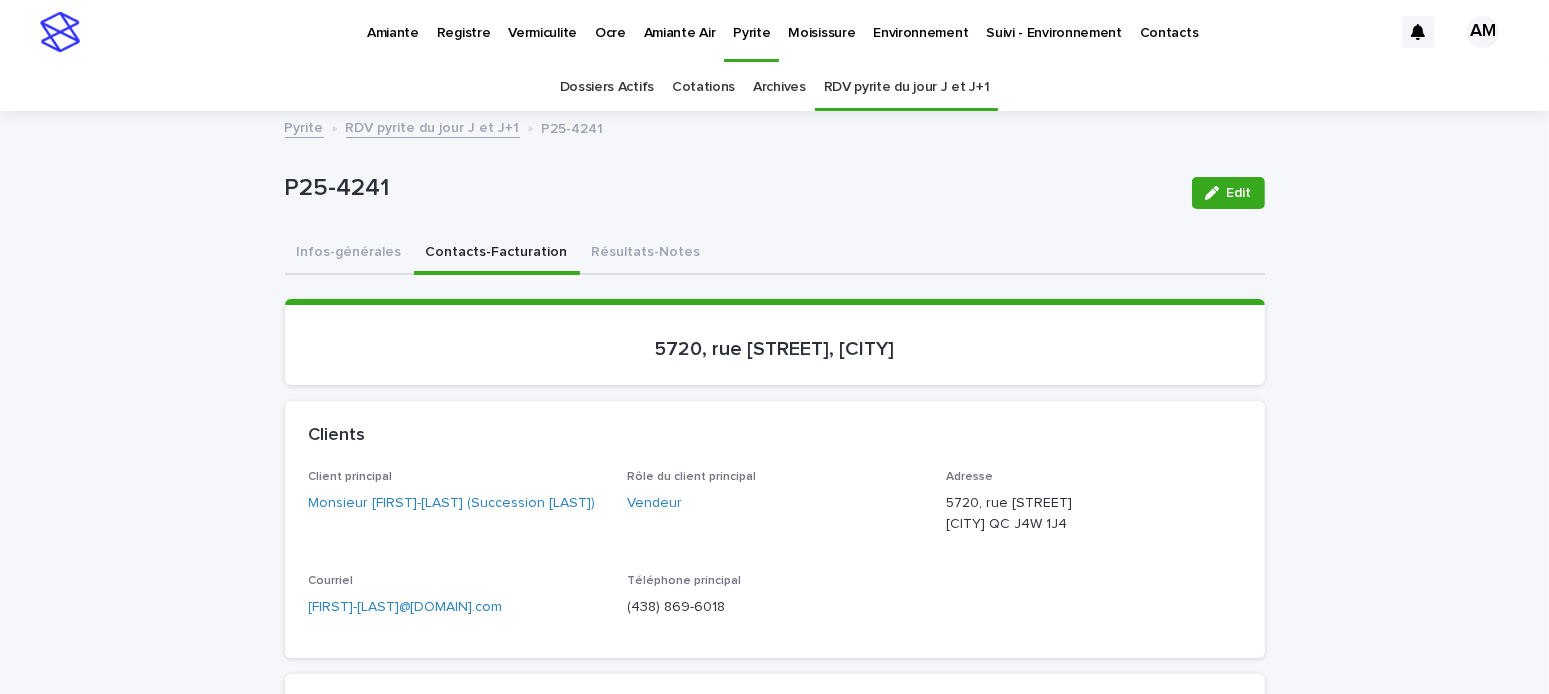 scroll, scrollTop: 100, scrollLeft: 0, axis: vertical 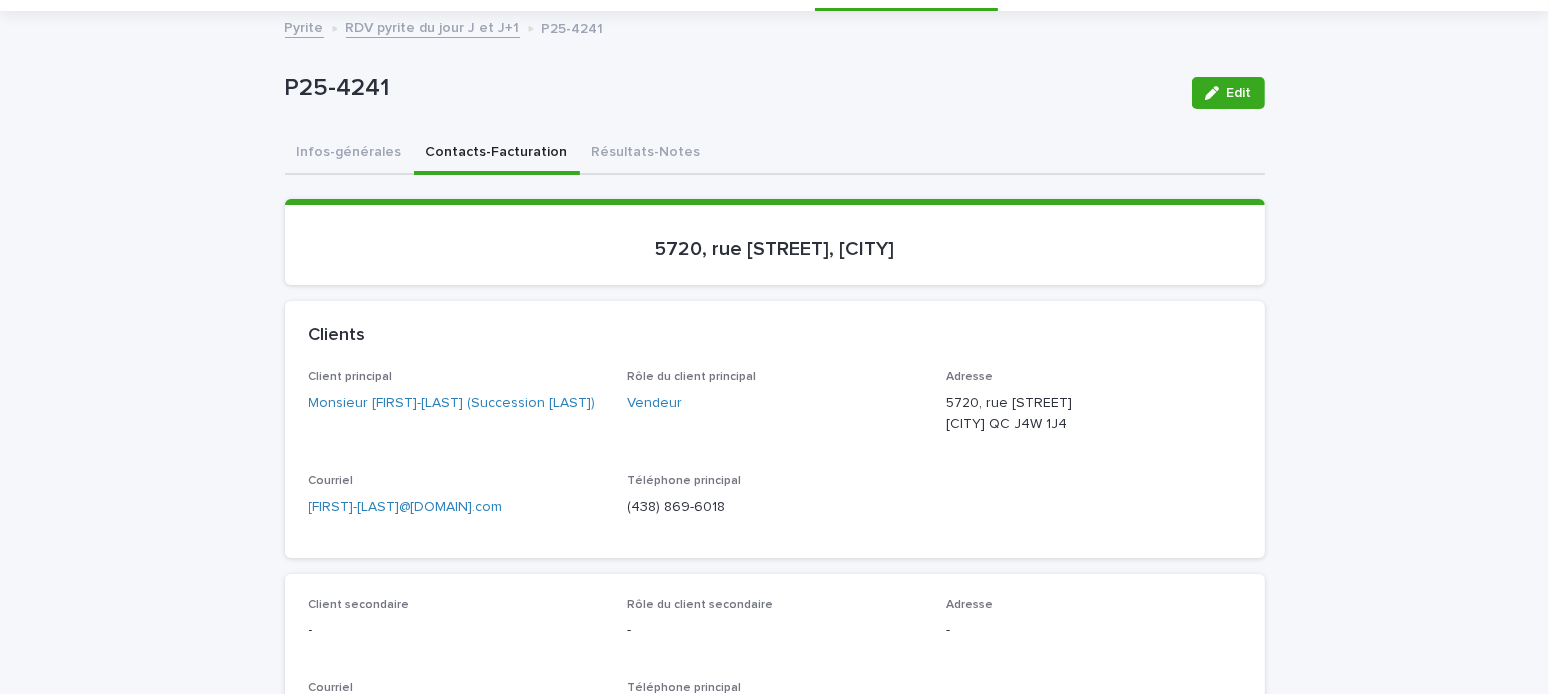 click on "[EMAIL]" at bounding box center [456, 505] 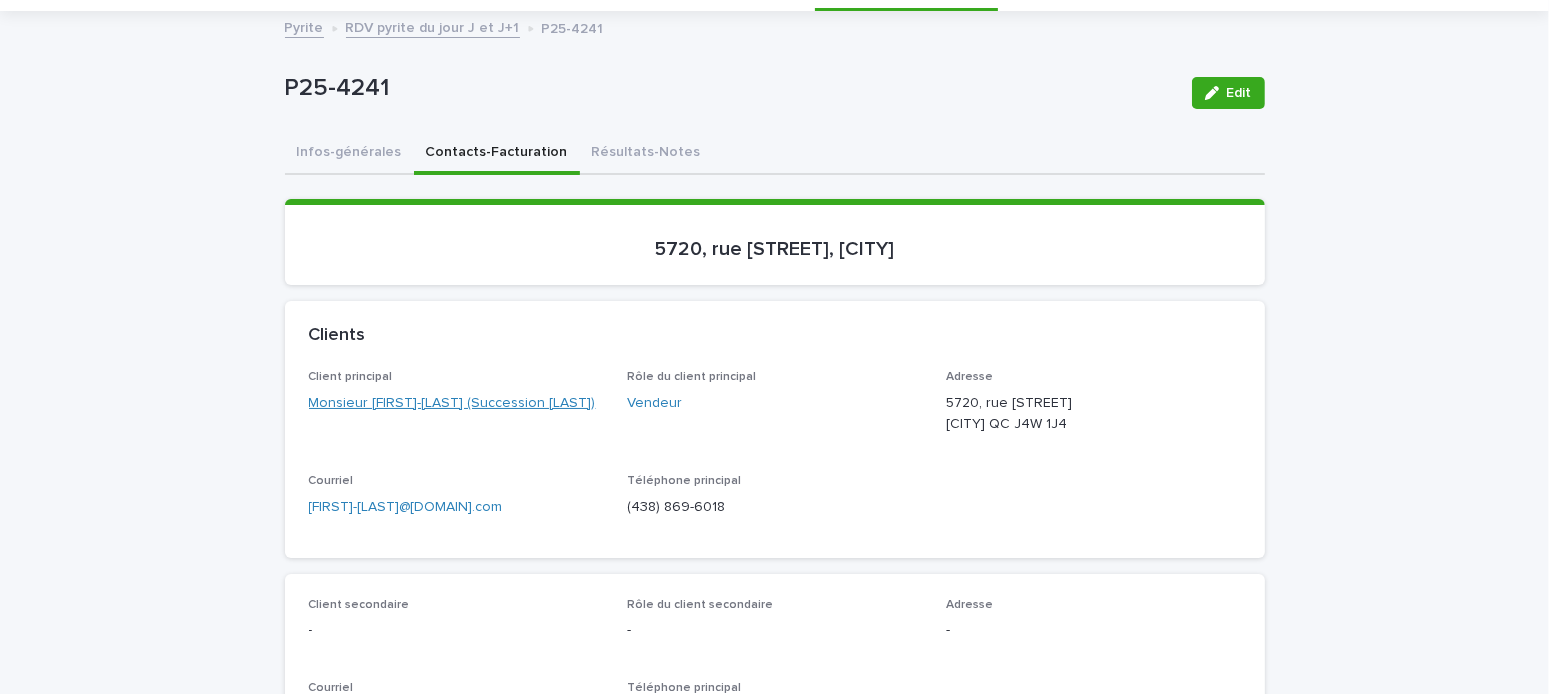 click on "Monsieur [FIRST] [LAST] (Succession [LAST])" at bounding box center [452, 403] 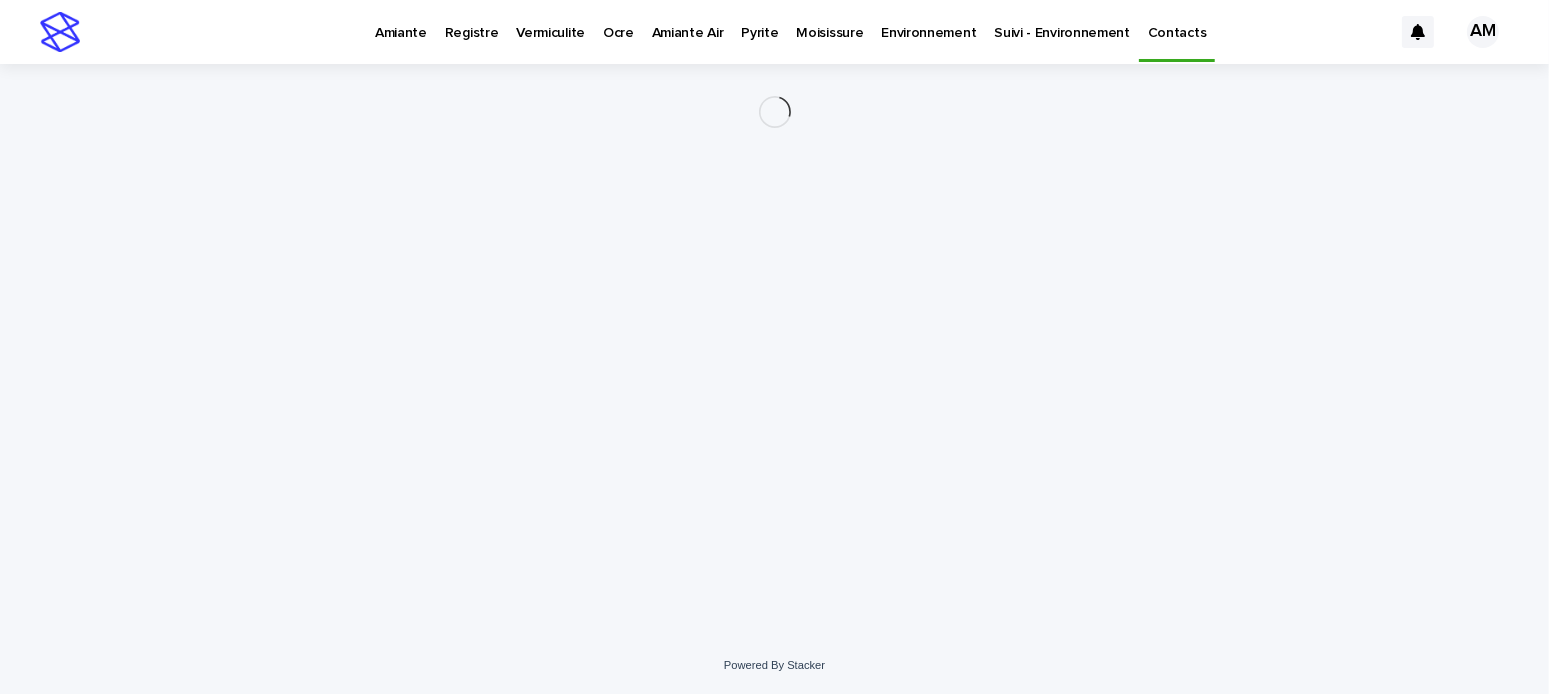 scroll, scrollTop: 0, scrollLeft: 0, axis: both 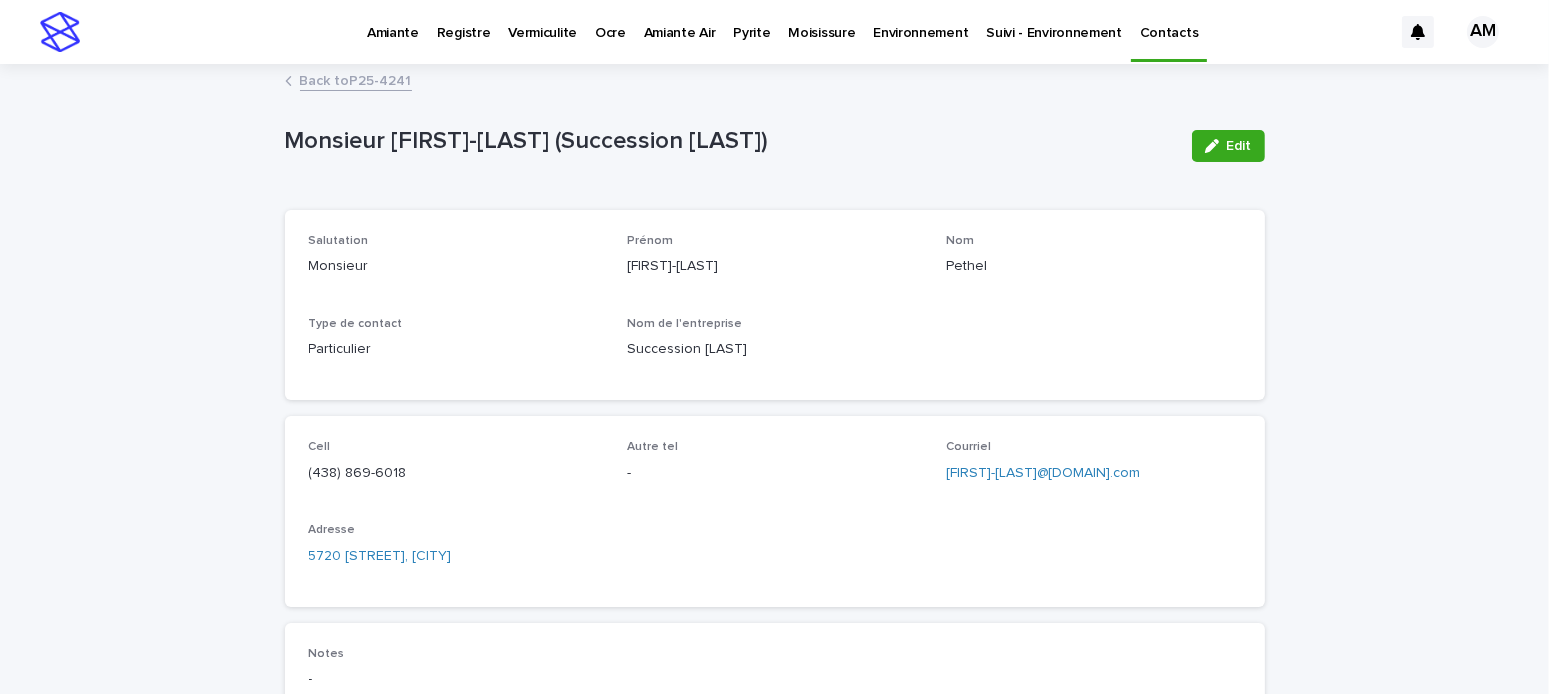 click on "Edit" at bounding box center (1239, 146) 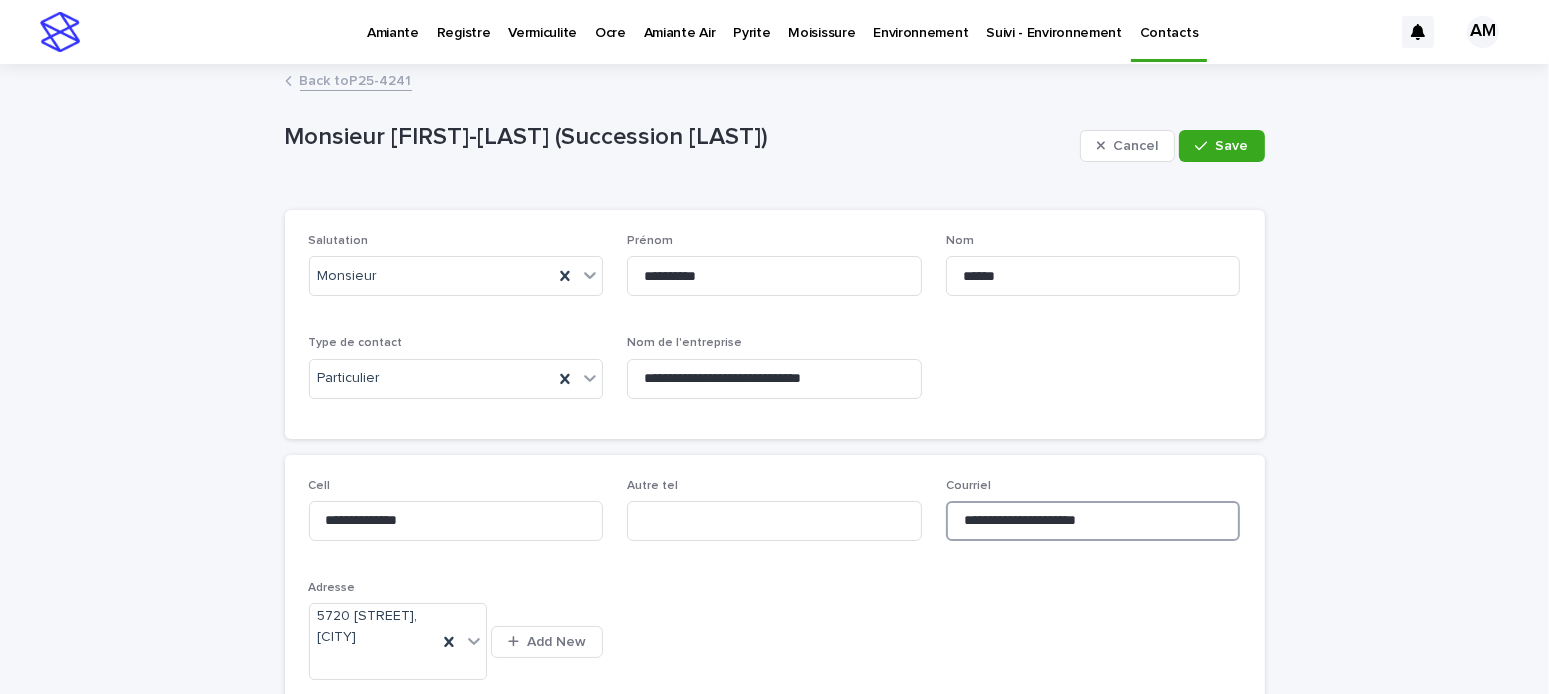 click on "**********" at bounding box center [1093, 521] 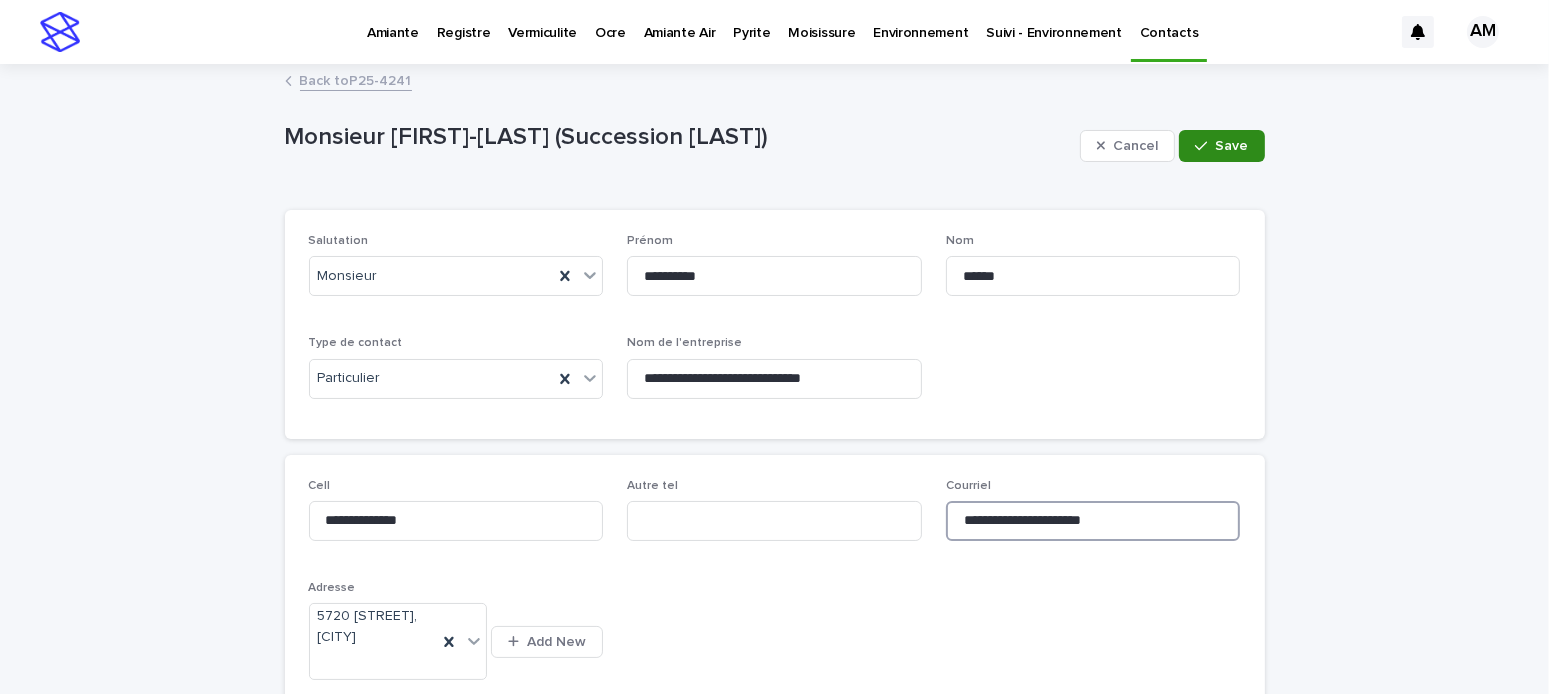 type on "**********" 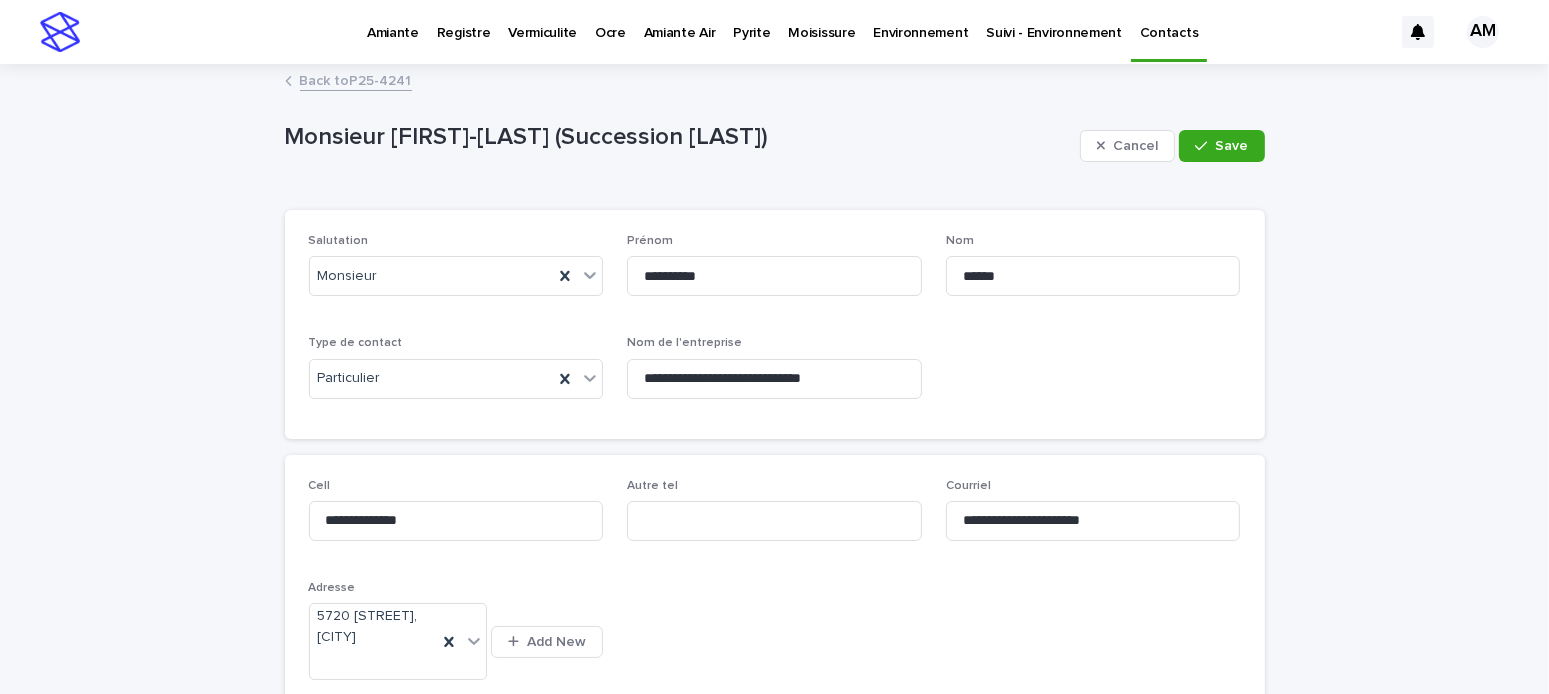 drag, startPoint x: 1228, startPoint y: 139, endPoint x: 1256, endPoint y: 160, distance: 35 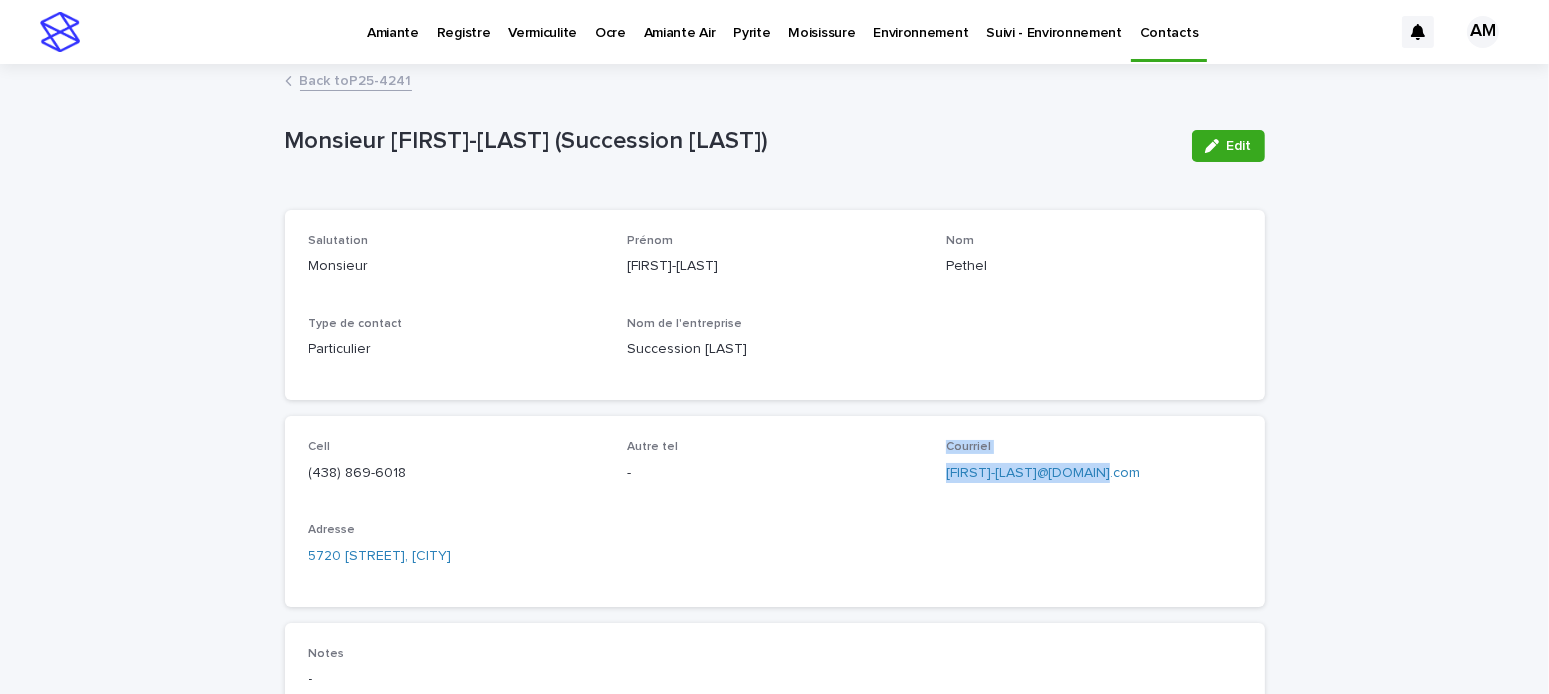 drag, startPoint x: 1172, startPoint y: 472, endPoint x: 925, endPoint y: 481, distance: 247.16391 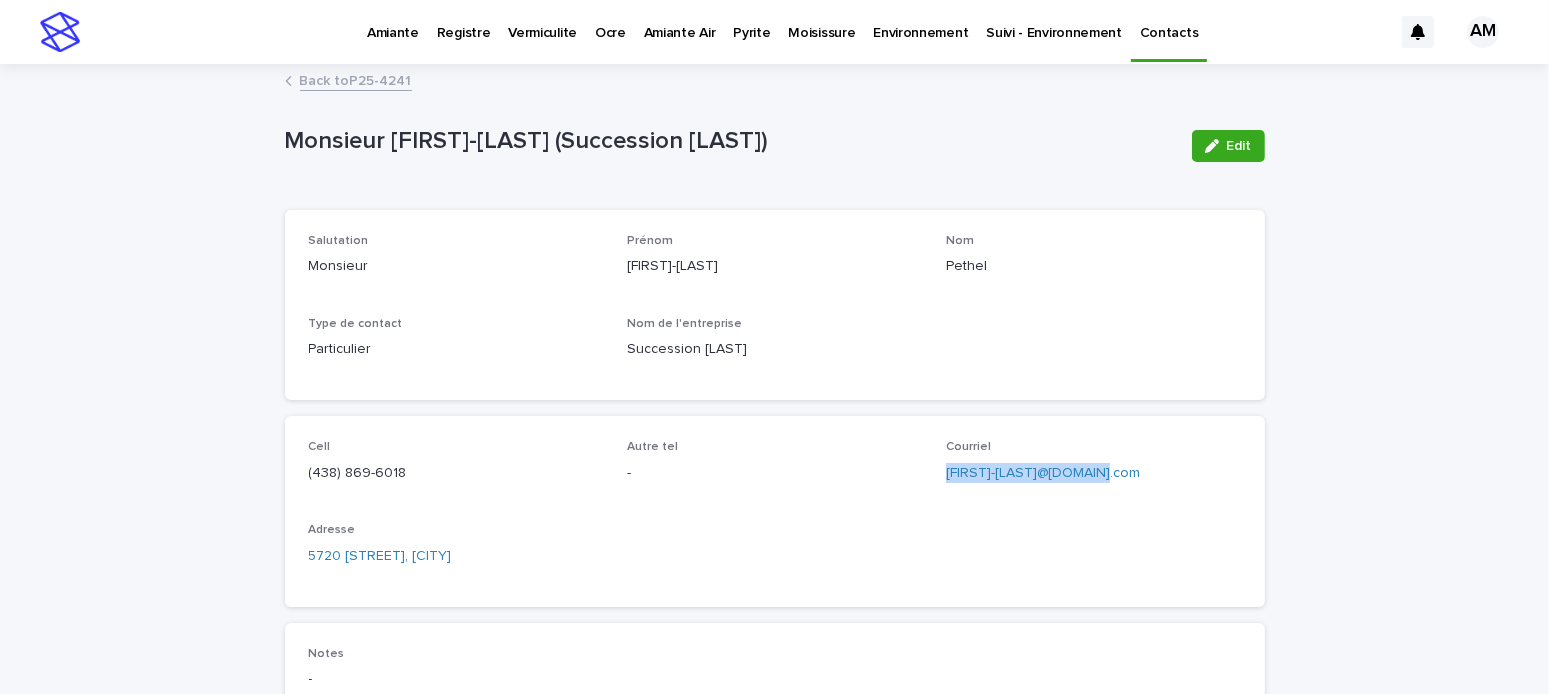 drag, startPoint x: 1141, startPoint y: 462, endPoint x: 936, endPoint y: 482, distance: 205.9733 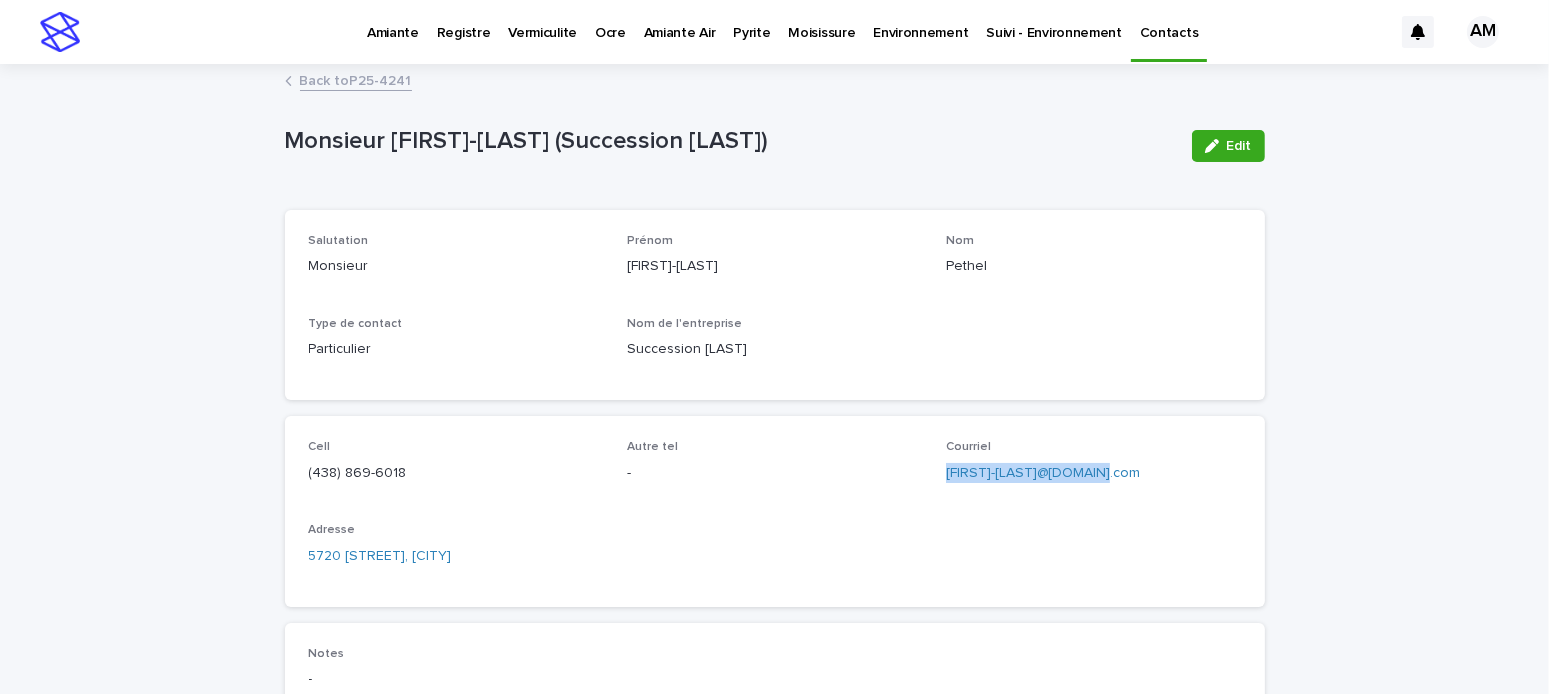 click on "Back to  P25-4241" at bounding box center (356, 79) 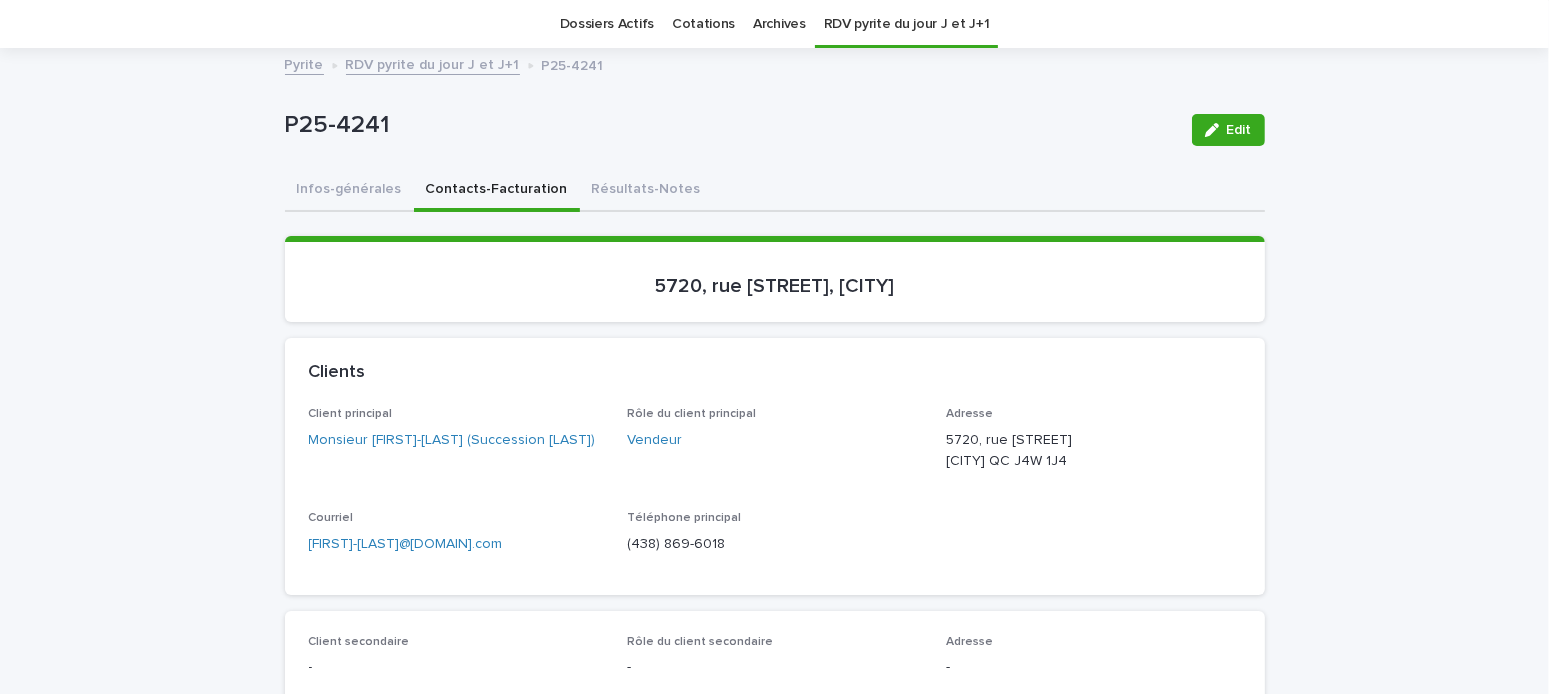 scroll, scrollTop: 0, scrollLeft: 0, axis: both 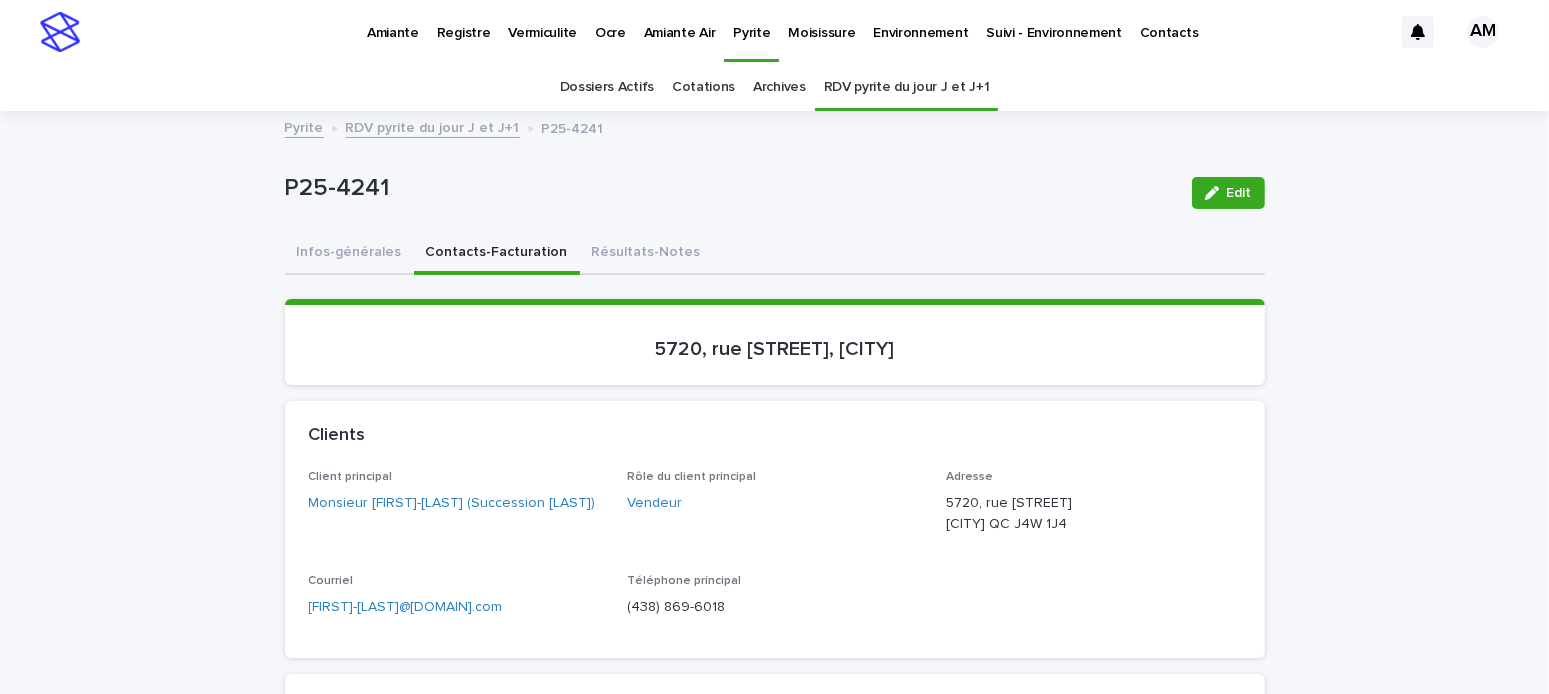click on "Amiante" at bounding box center [393, 21] 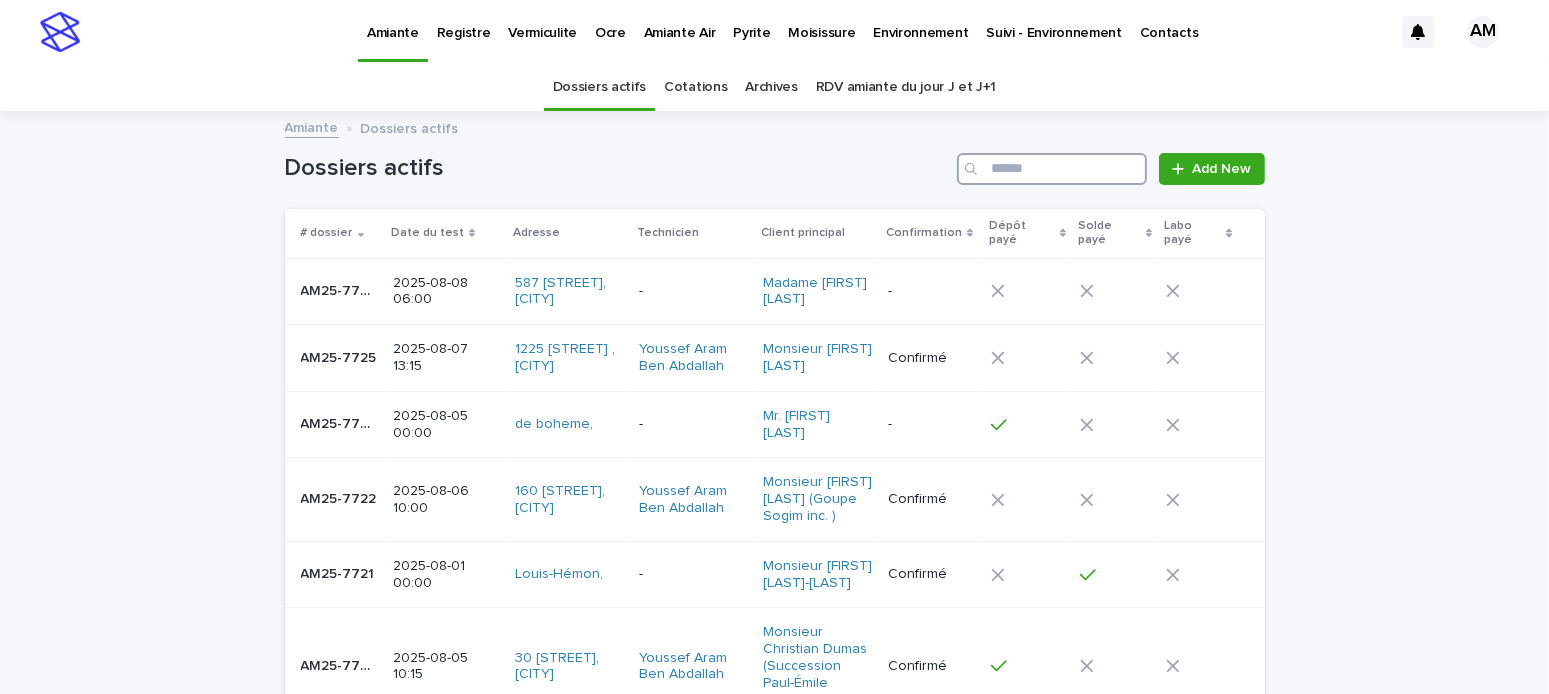 click at bounding box center (1052, 169) 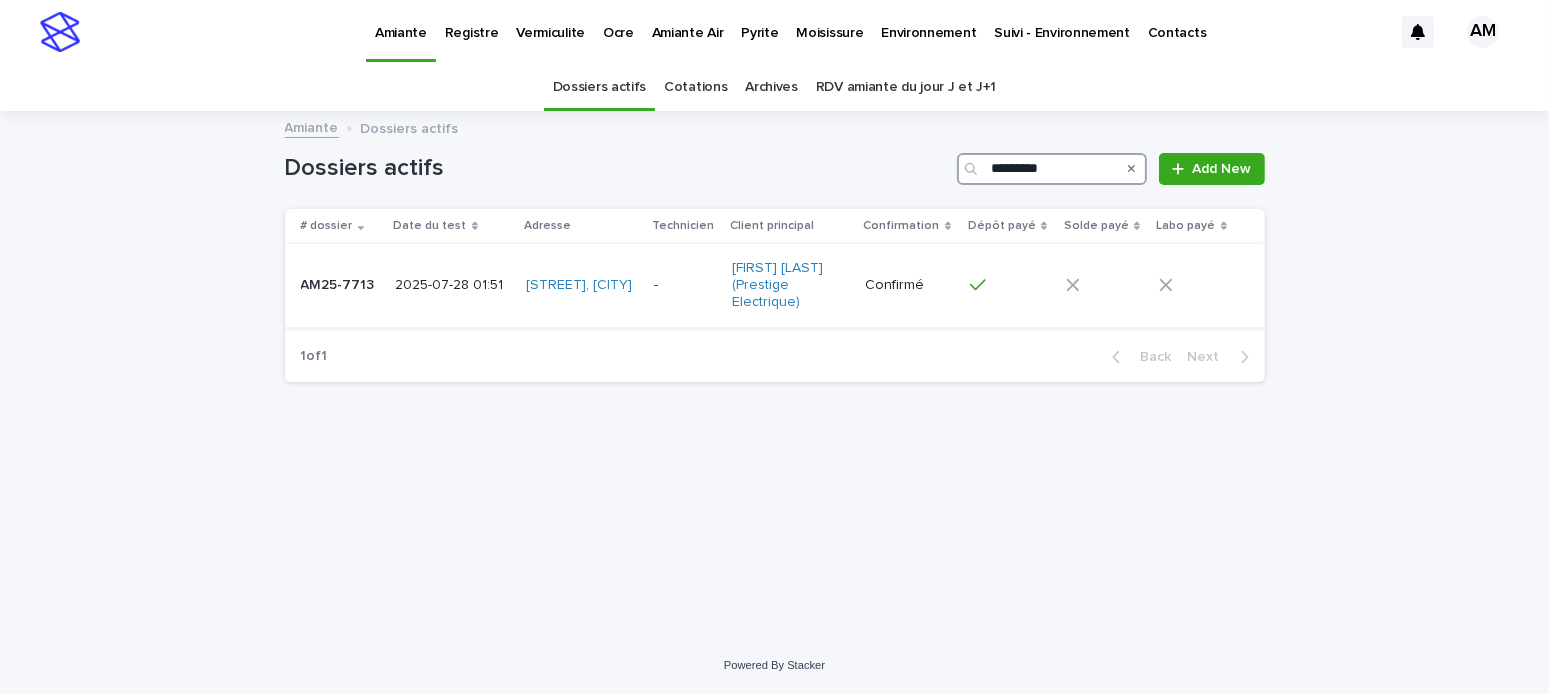 type on "*********" 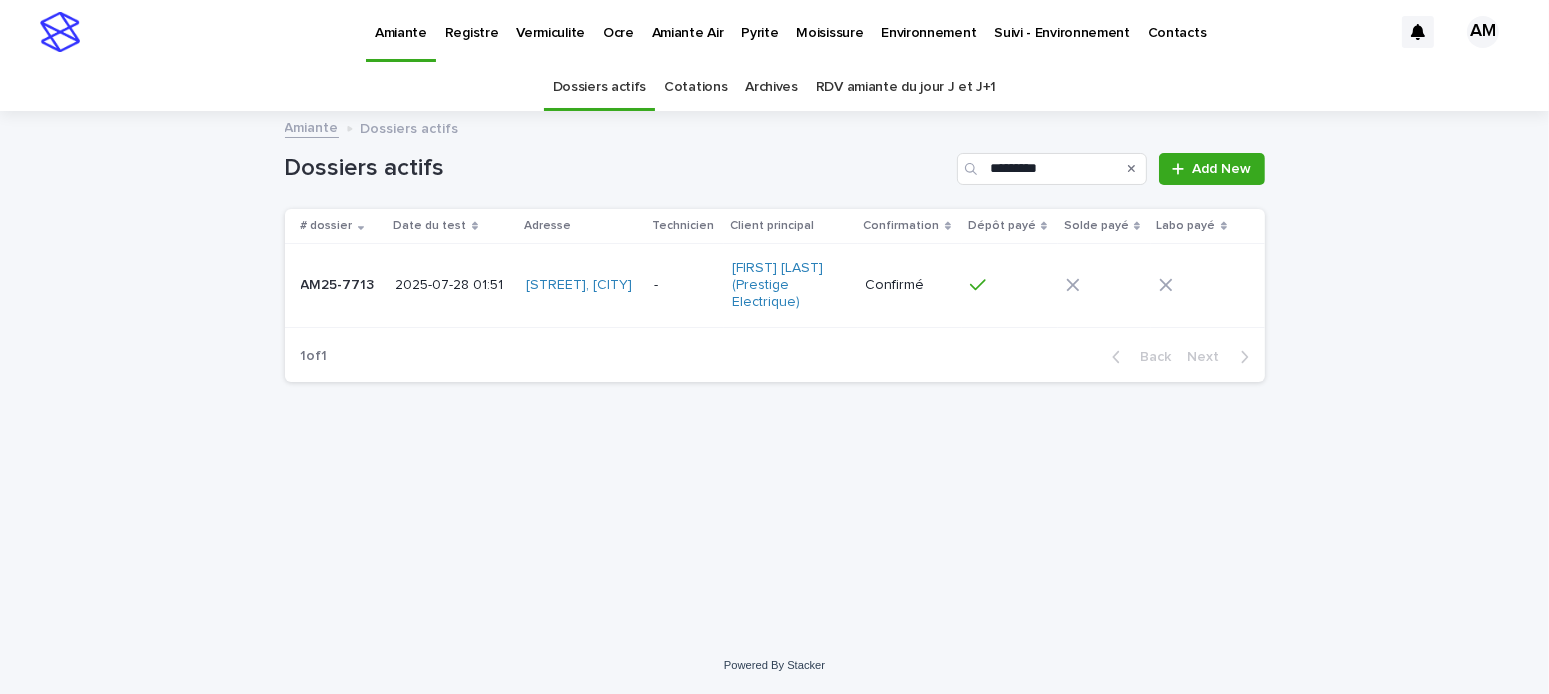click on "2025-07-28 01:51" at bounding box center [453, 285] 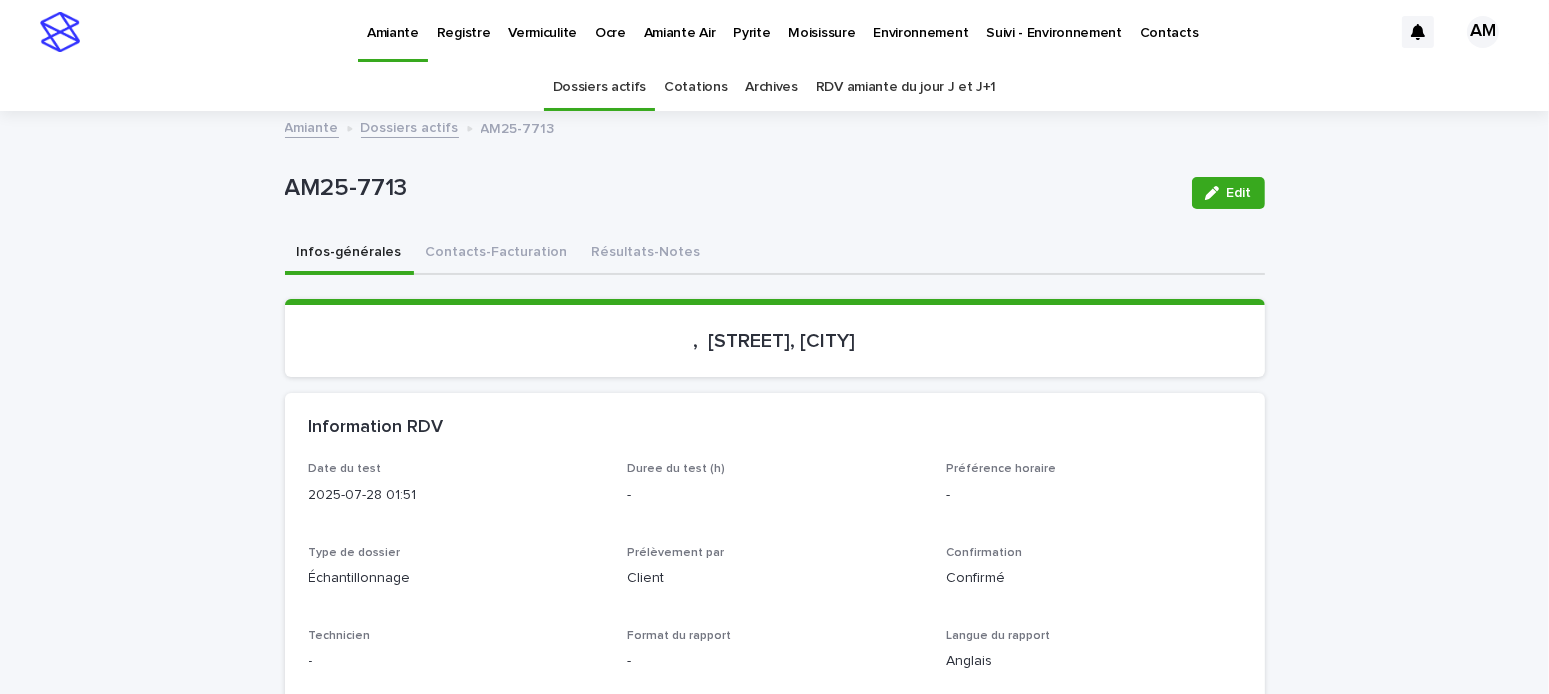 click on "Contacts-Facturation" at bounding box center [497, 254] 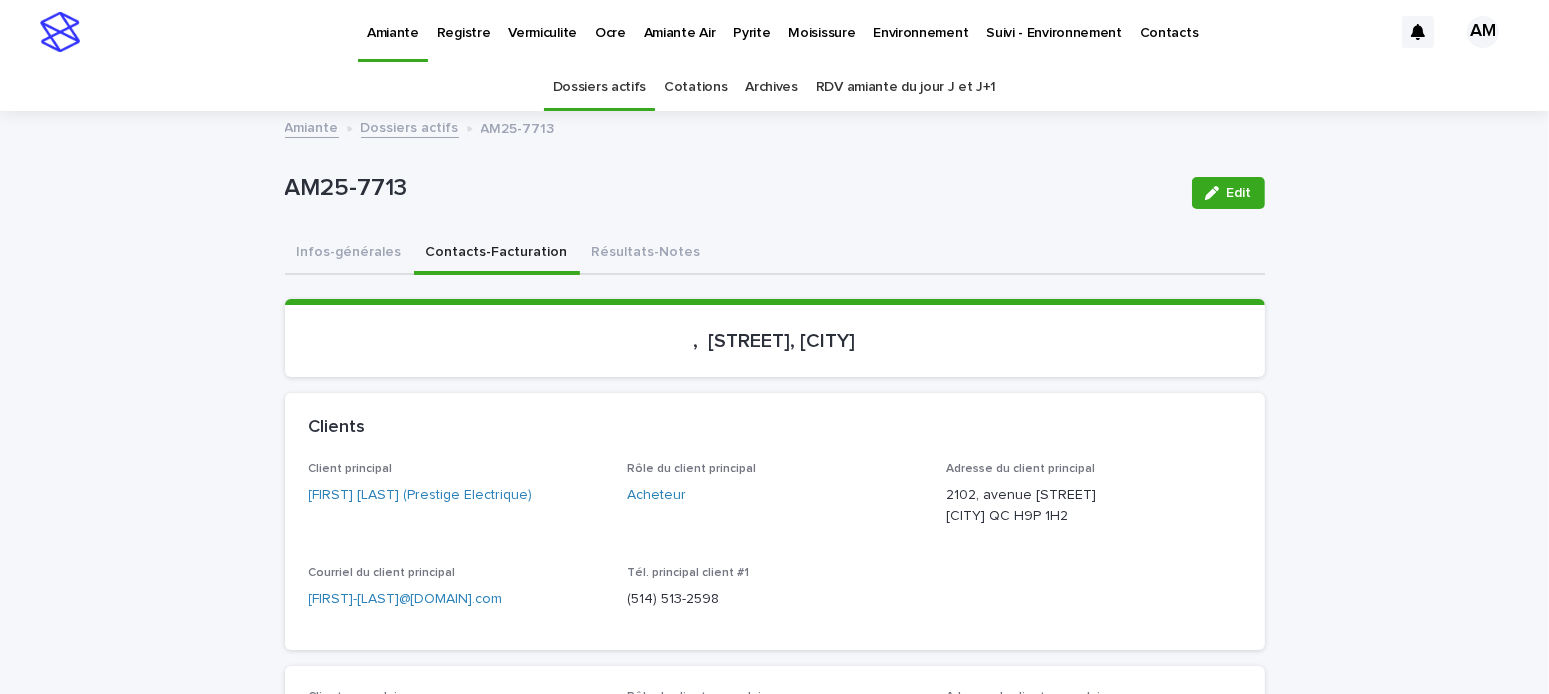drag, startPoint x: 1208, startPoint y: 196, endPoint x: 1016, endPoint y: 390, distance: 272.94687 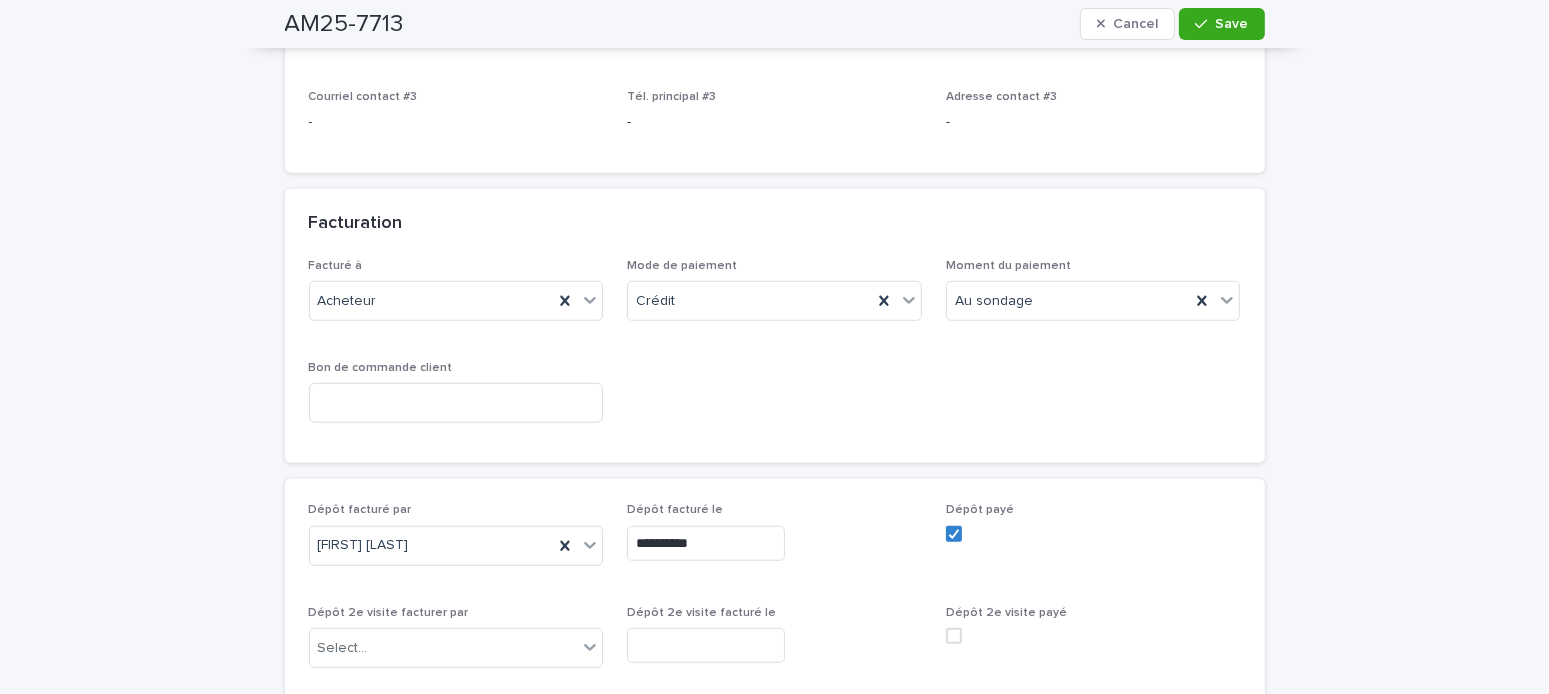scroll, scrollTop: 1700, scrollLeft: 0, axis: vertical 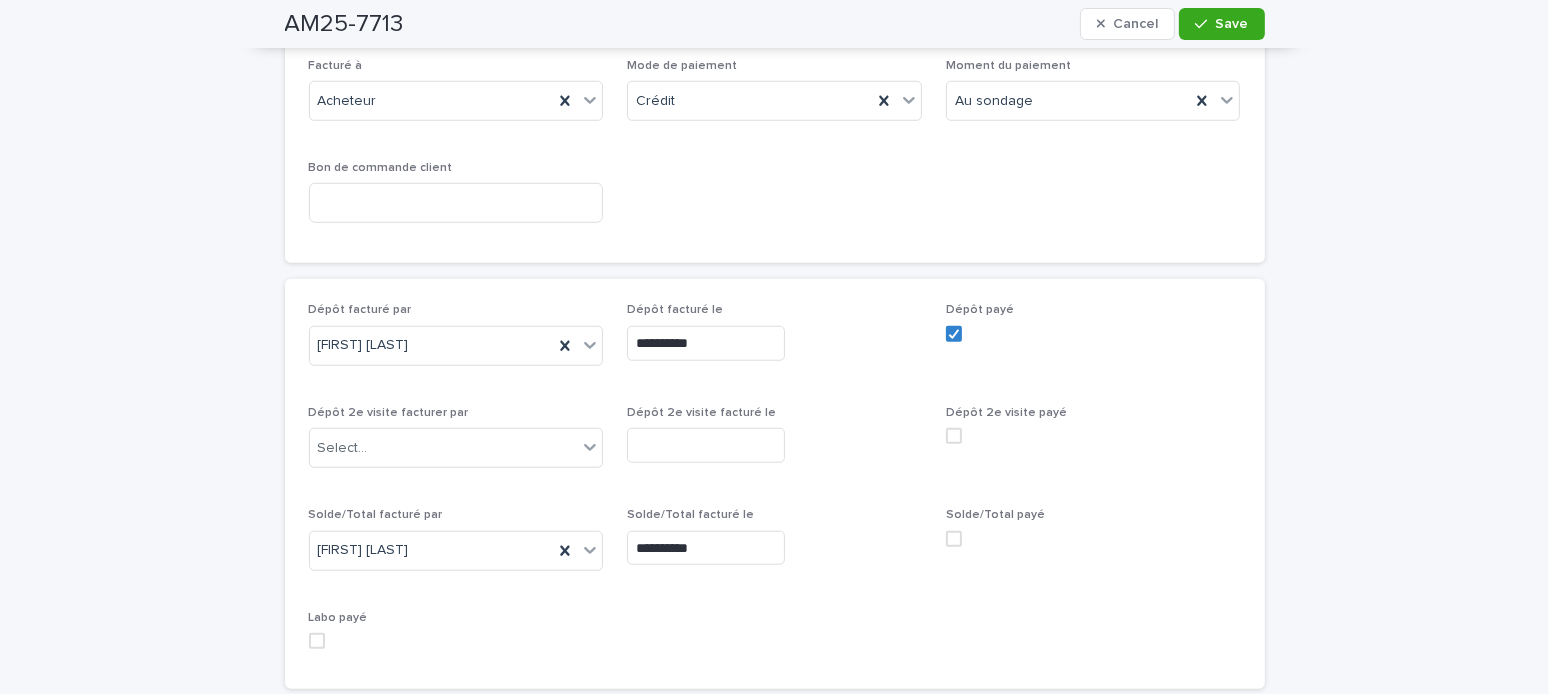 drag, startPoint x: 937, startPoint y: 523, endPoint x: 991, endPoint y: 536, distance: 55.542778 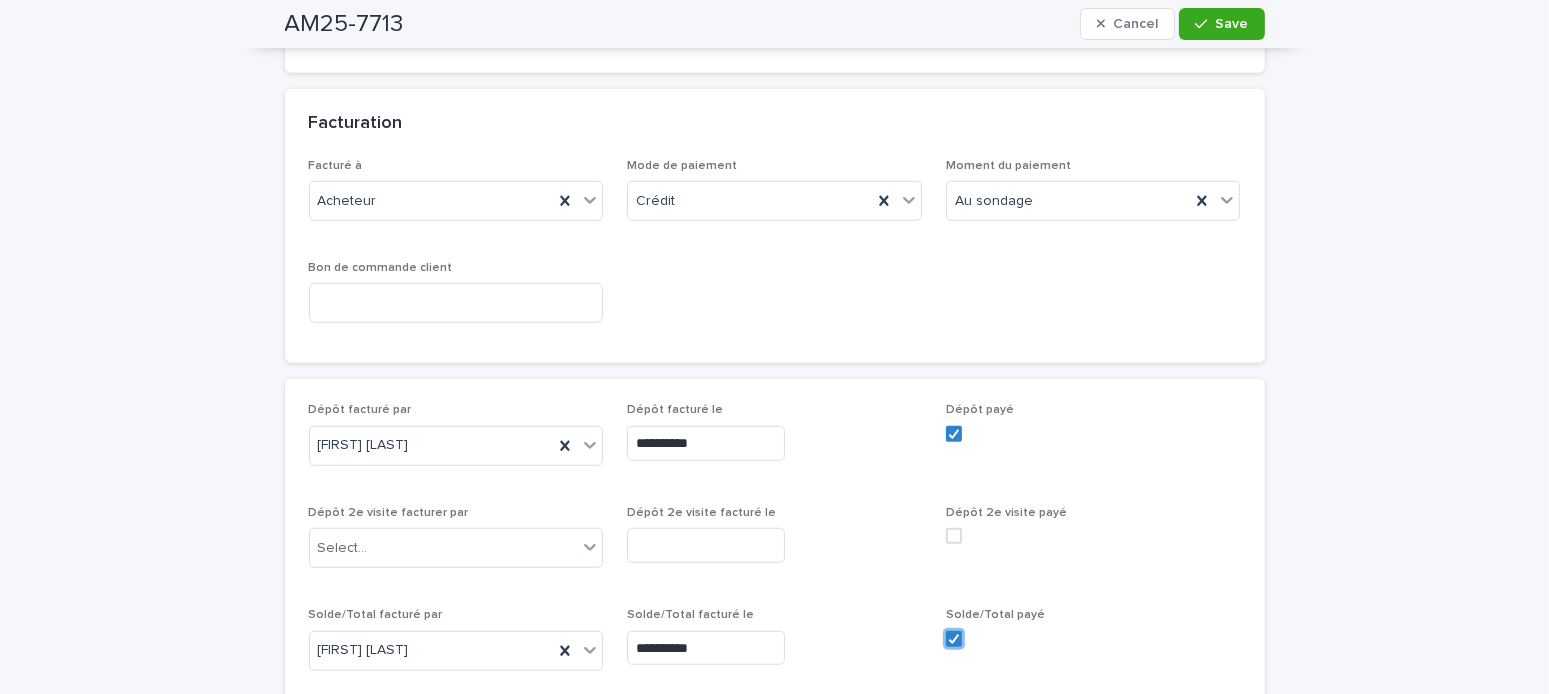 scroll, scrollTop: 1200, scrollLeft: 0, axis: vertical 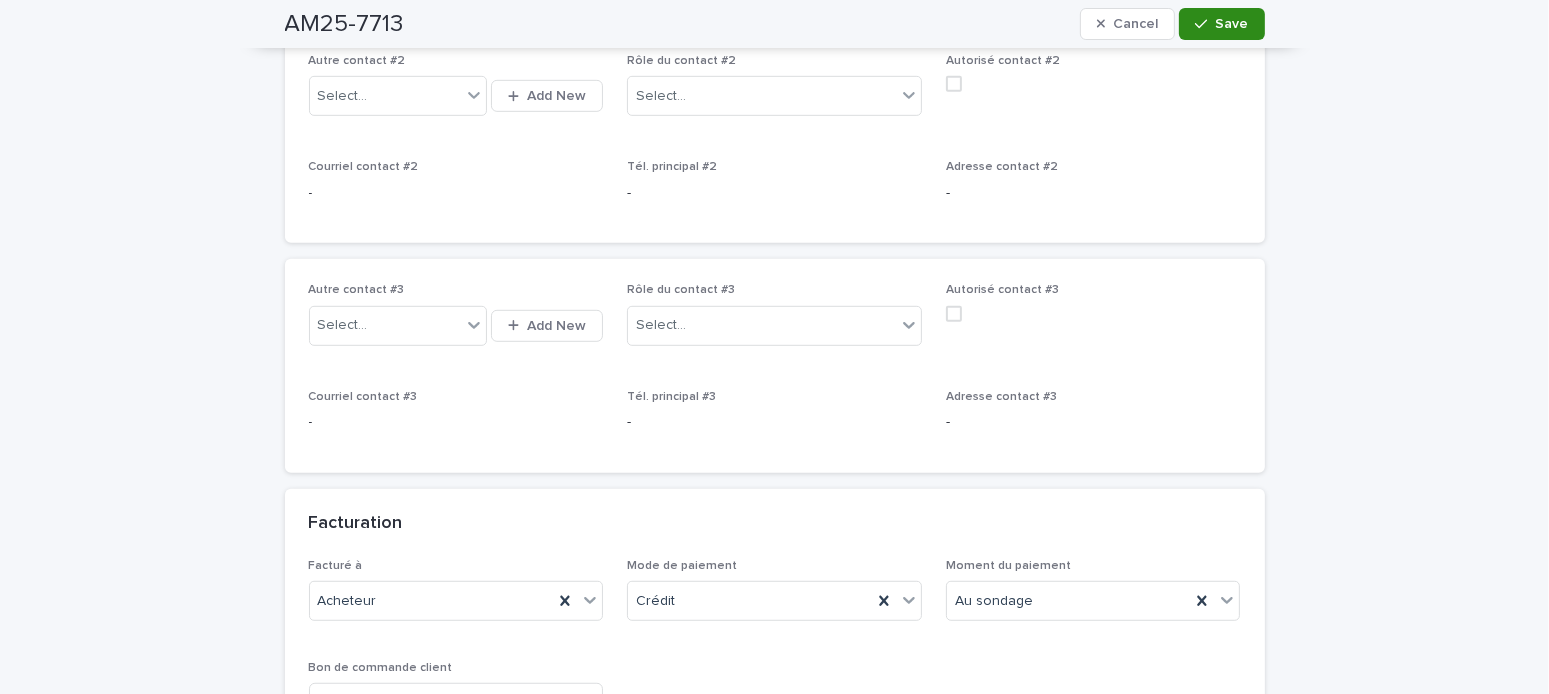click on "Save" at bounding box center (1221, 24) 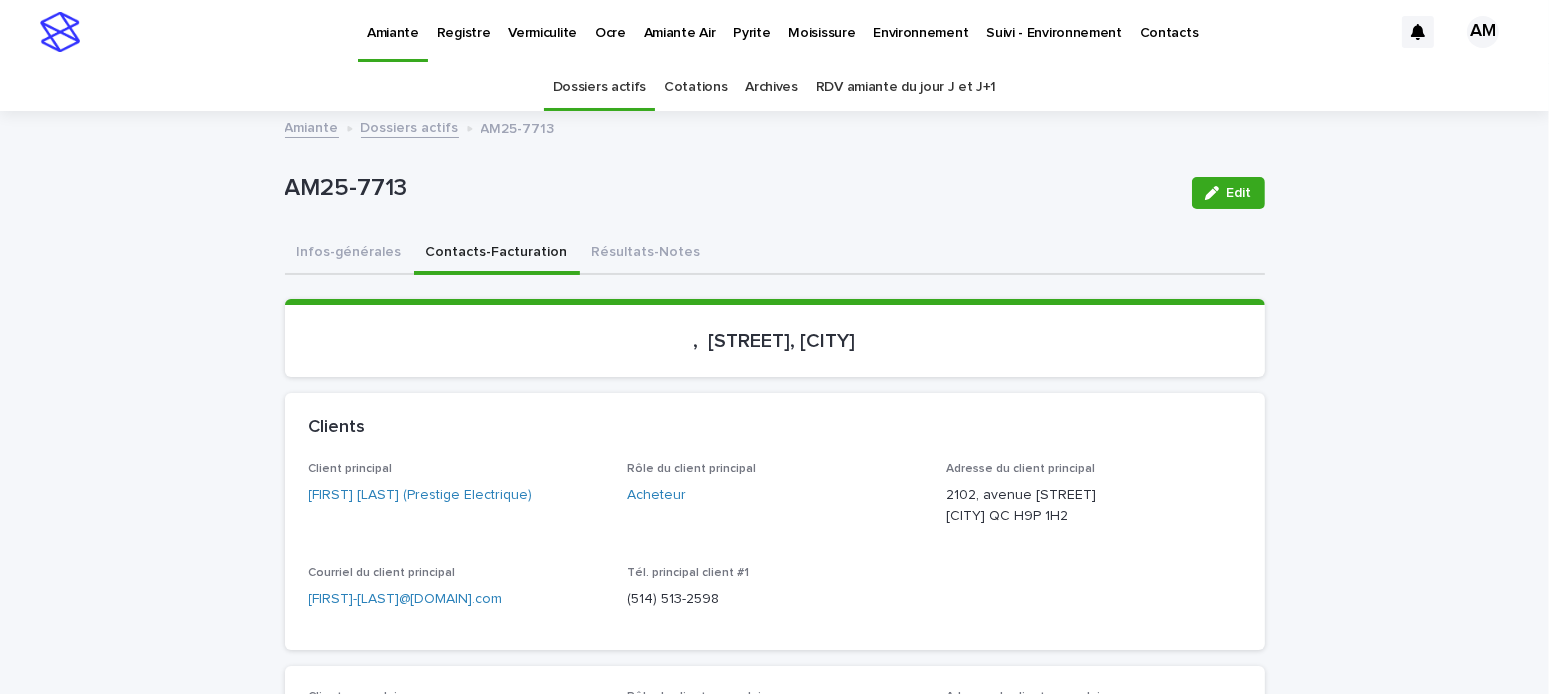 scroll, scrollTop: 100, scrollLeft: 0, axis: vertical 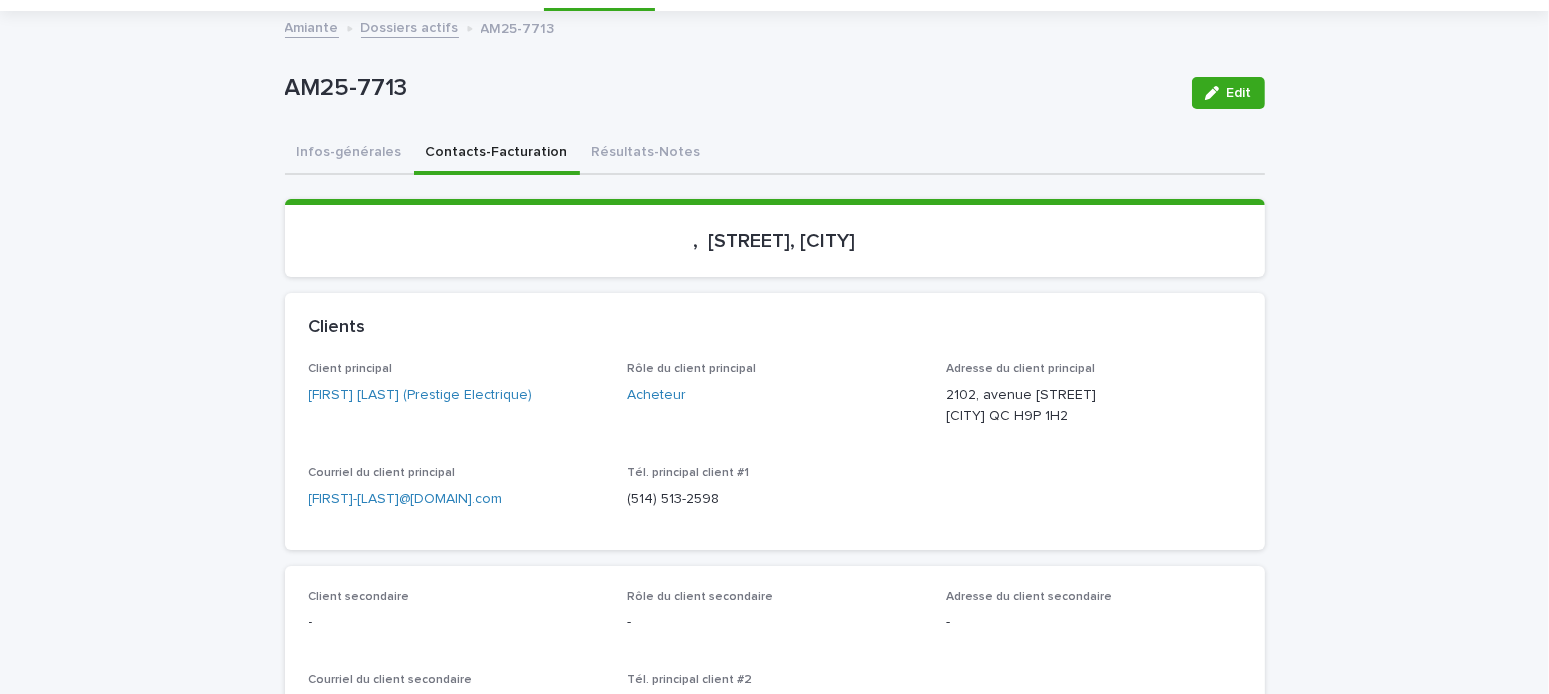 drag, startPoint x: 545, startPoint y: 511, endPoint x: 299, endPoint y: 525, distance: 246.39806 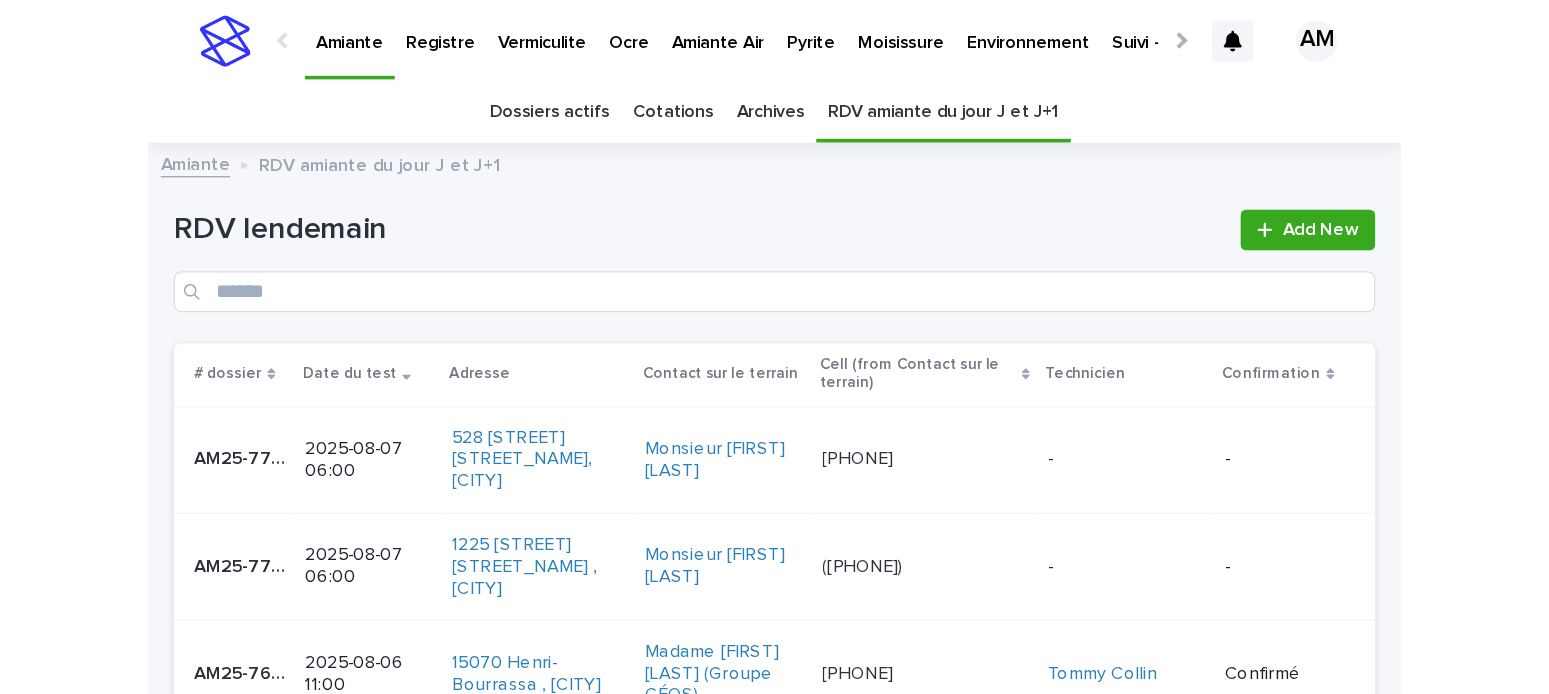 scroll, scrollTop: 0, scrollLeft: 0, axis: both 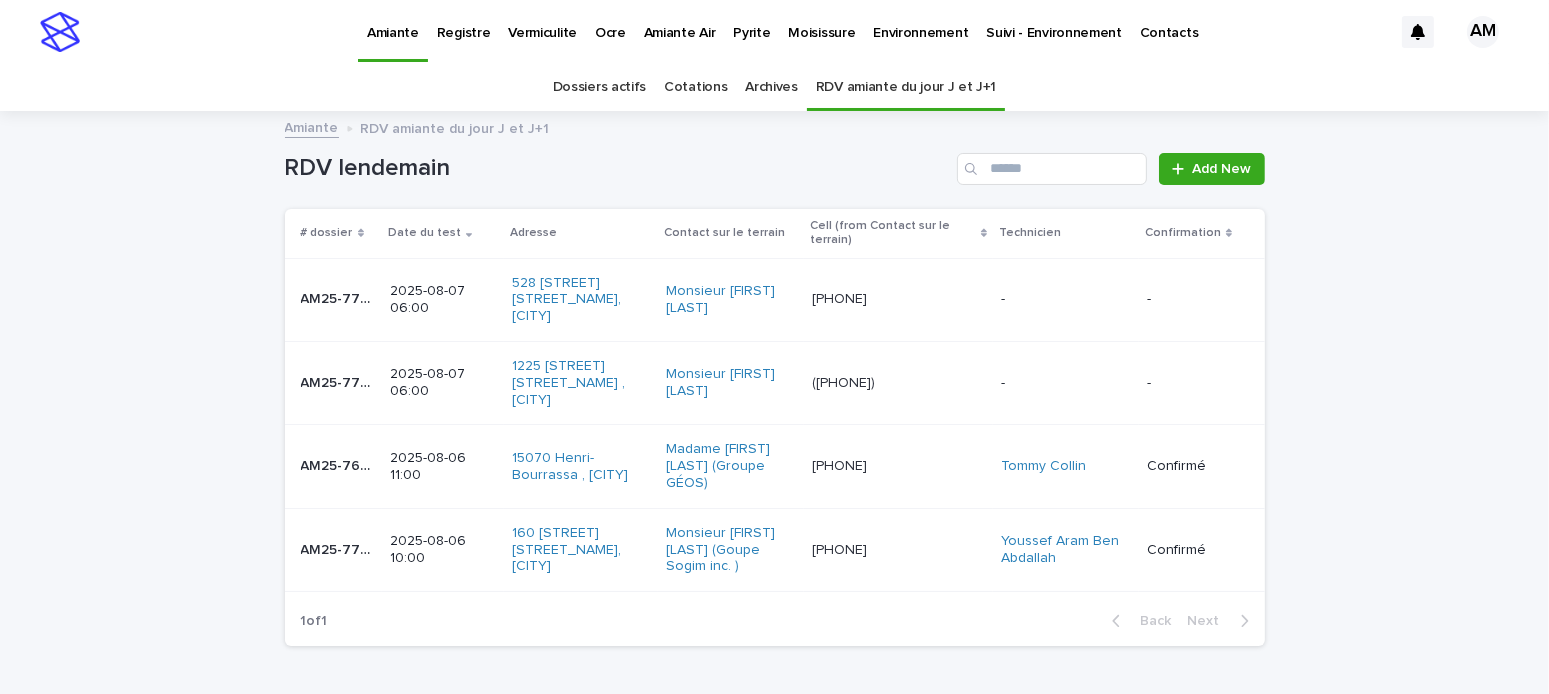 click on "RDV amiante du jour J et J+1" at bounding box center [906, 87] 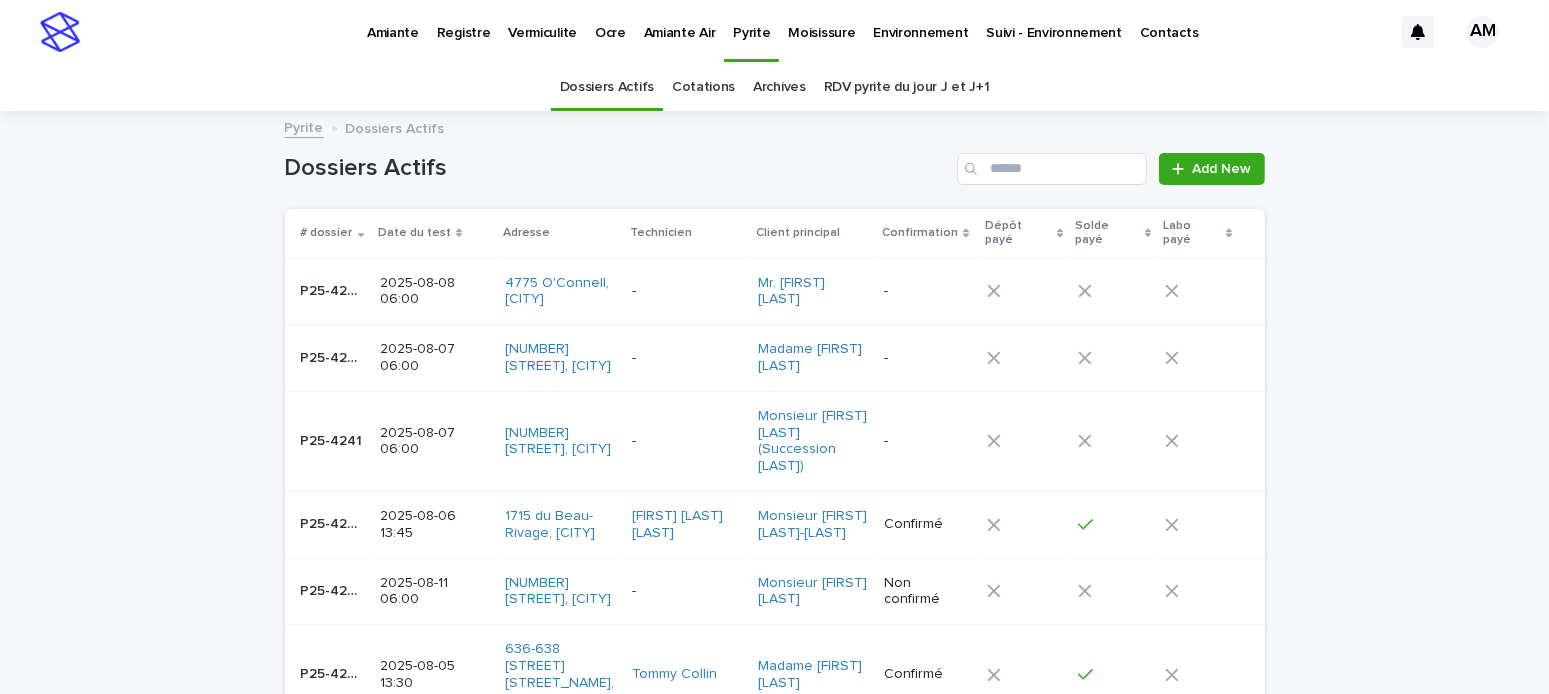 click on "2025-08-07 06:00" at bounding box center [434, 442] 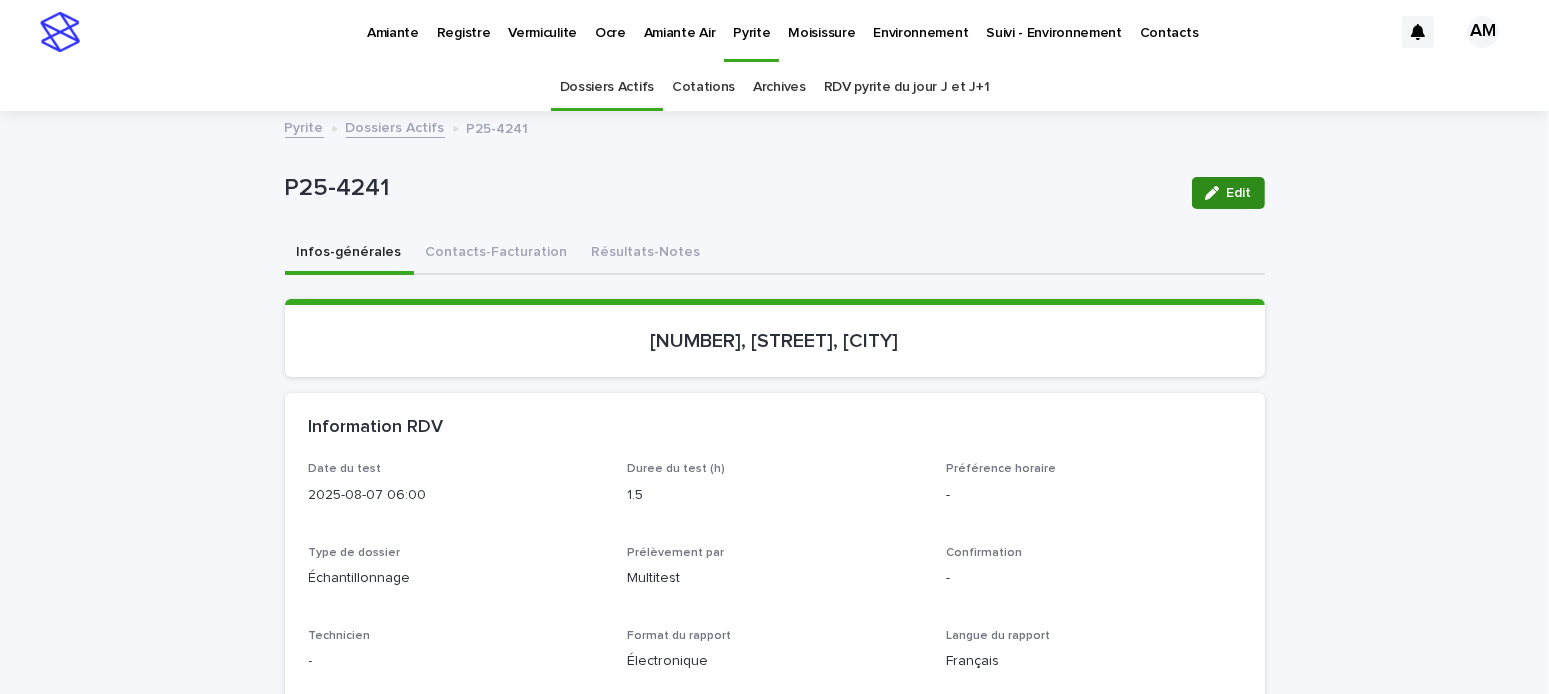 click on "Edit" at bounding box center (1239, 193) 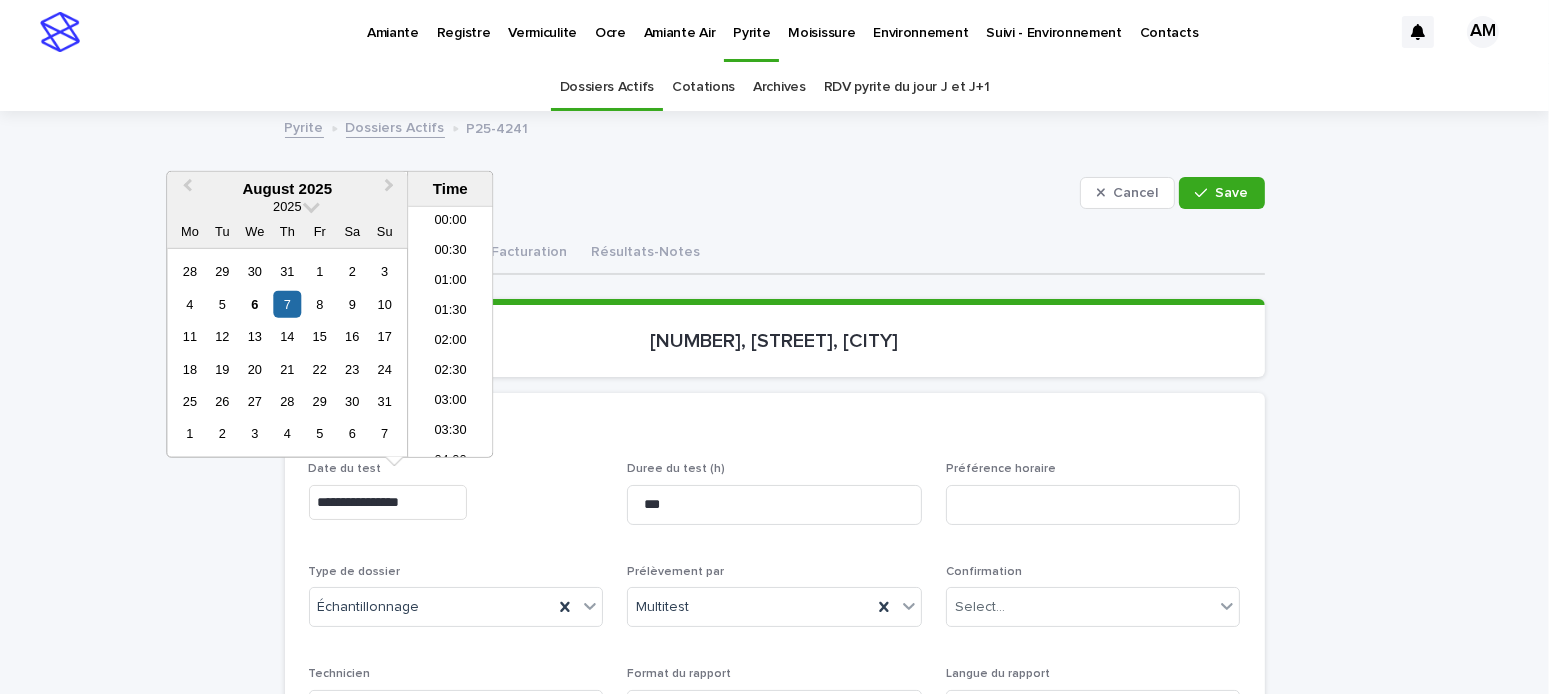 click on "**********" at bounding box center (388, 502) 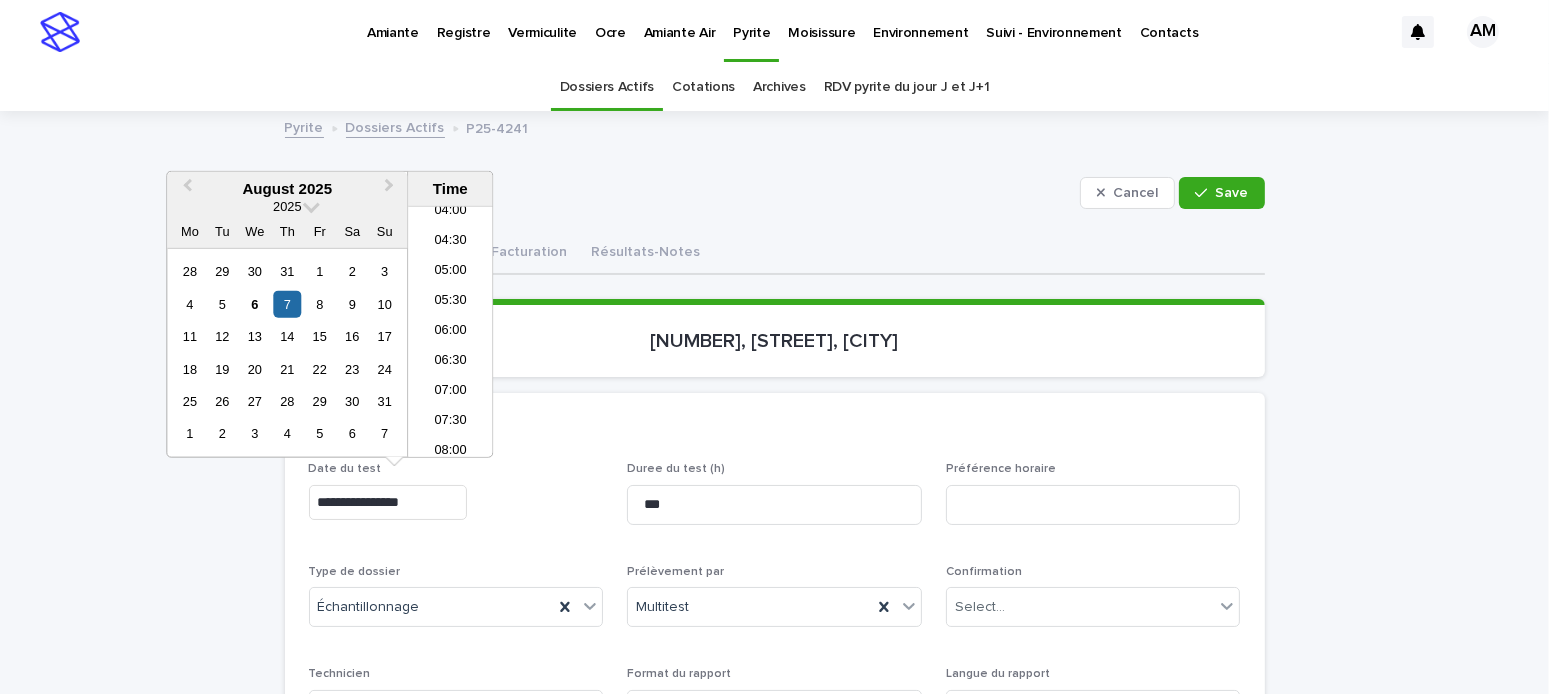 type on "**********" 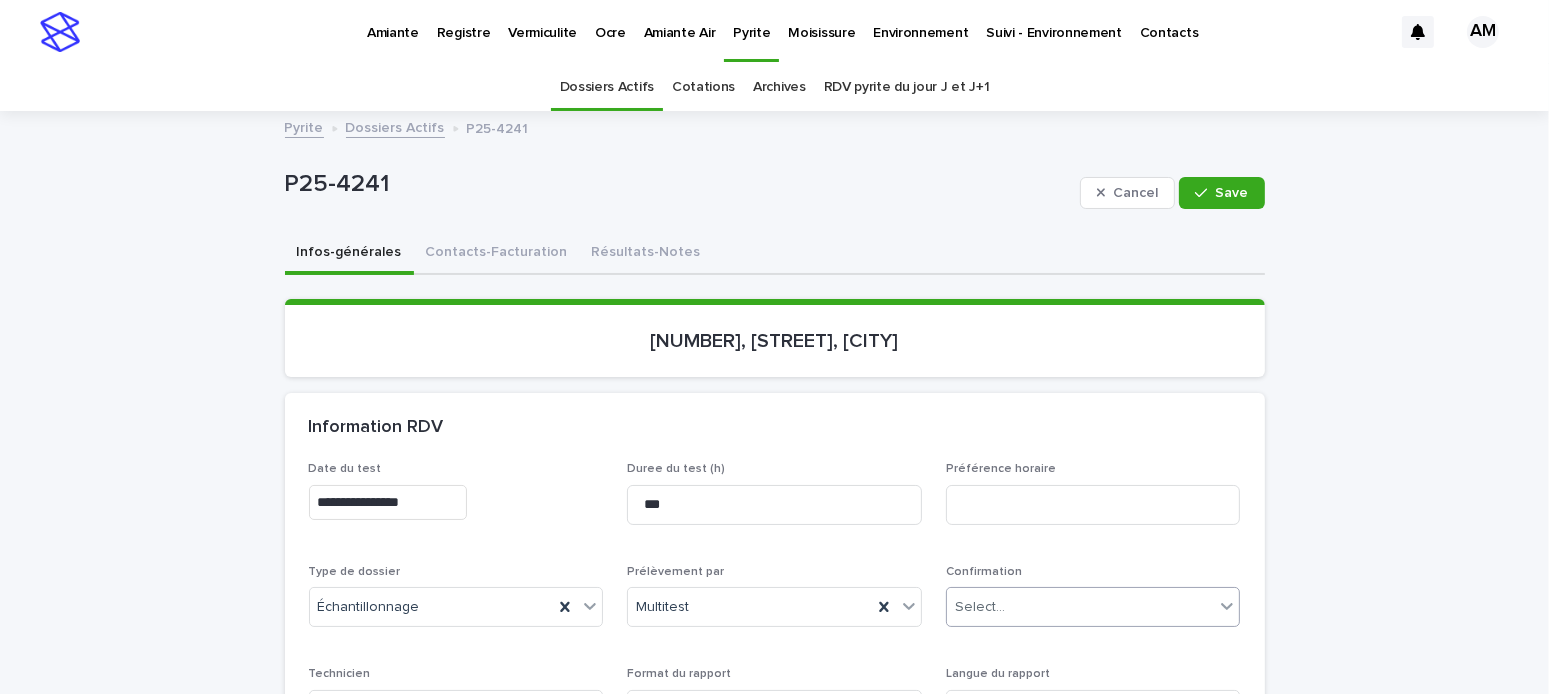 click on "Select..." at bounding box center (1081, 607) 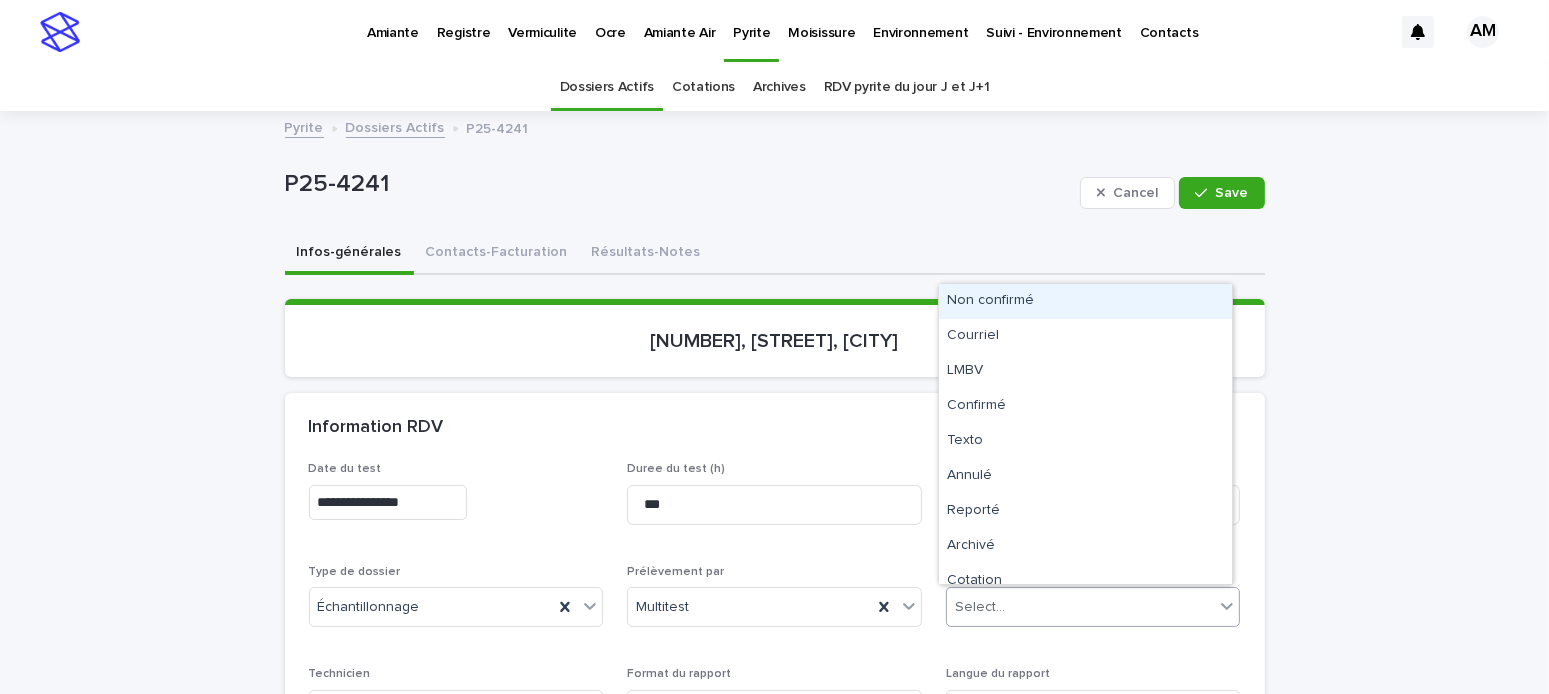 click on "Non confirmé" at bounding box center [1085, 301] 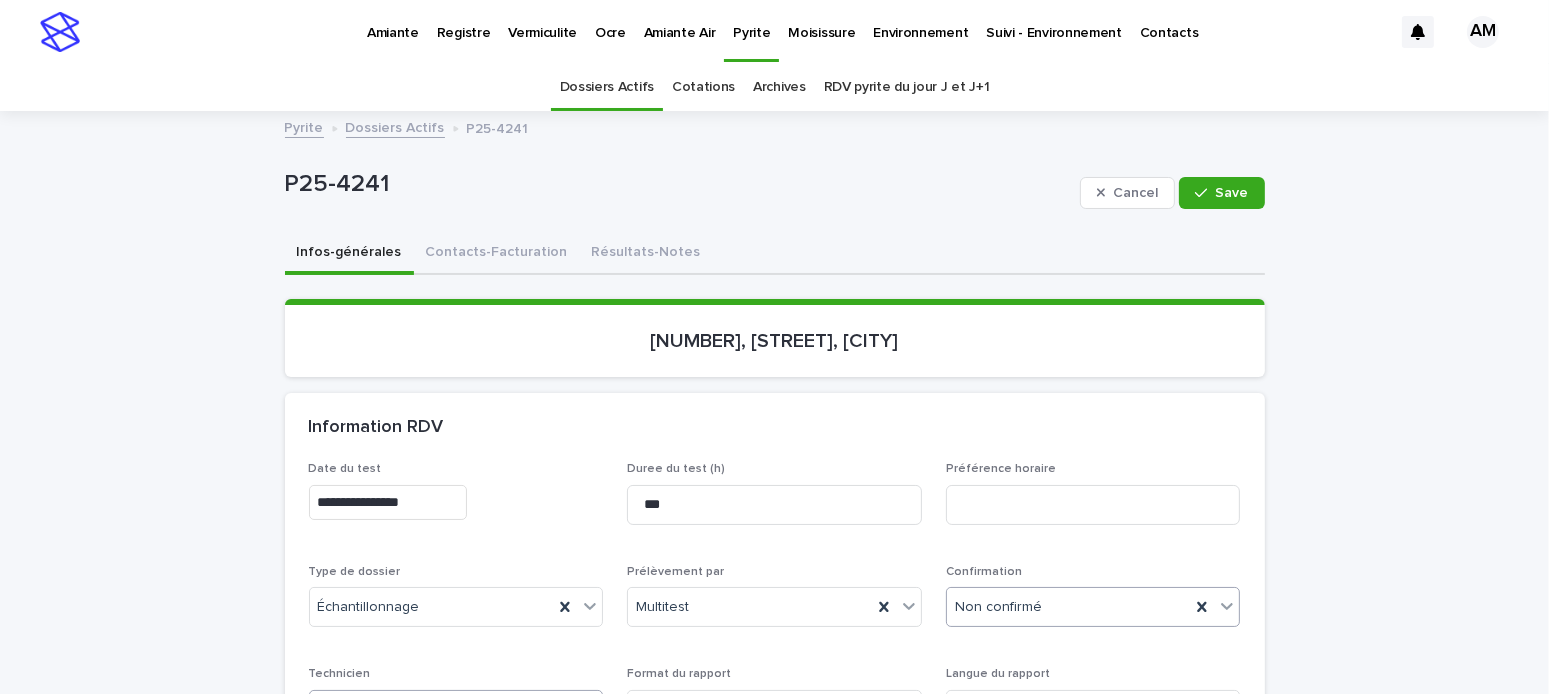 scroll, scrollTop: 200, scrollLeft: 0, axis: vertical 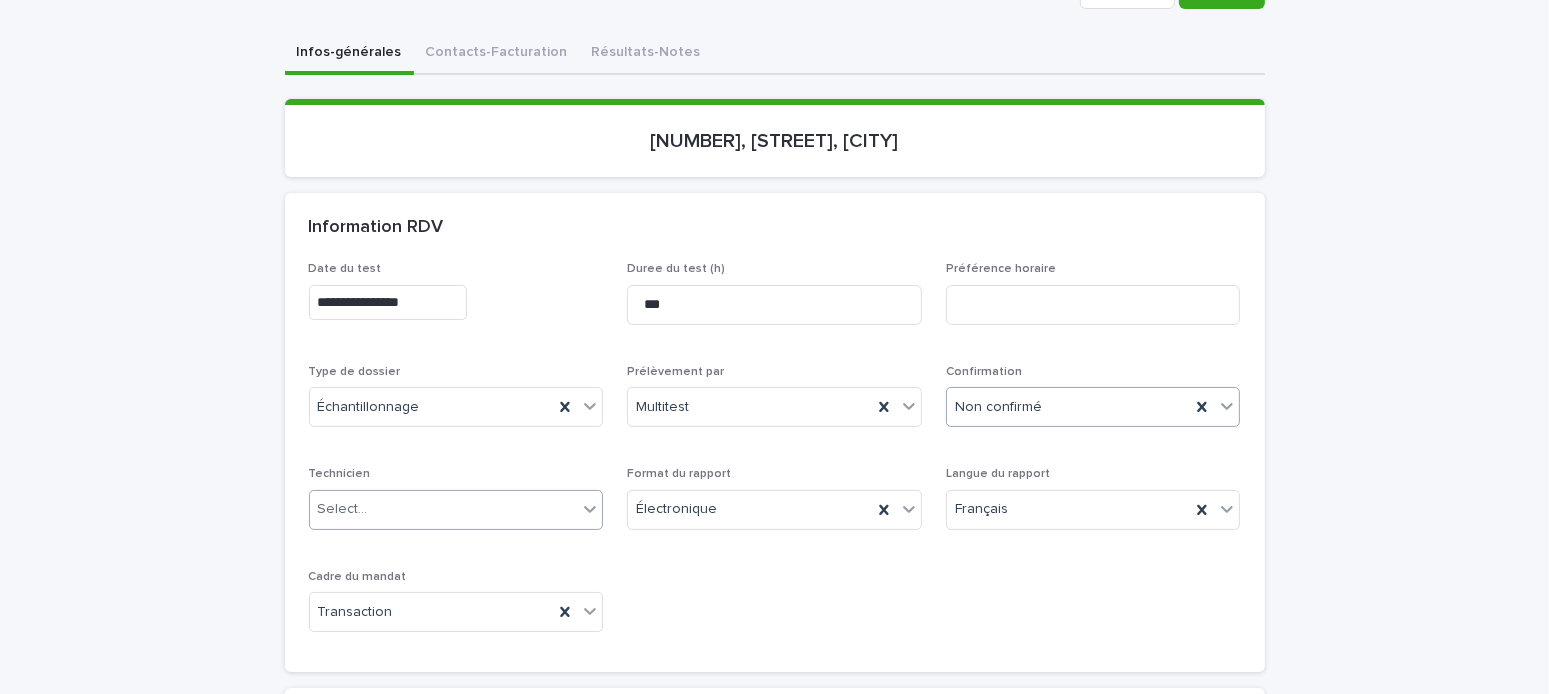 click on "Select..." at bounding box center [444, 509] 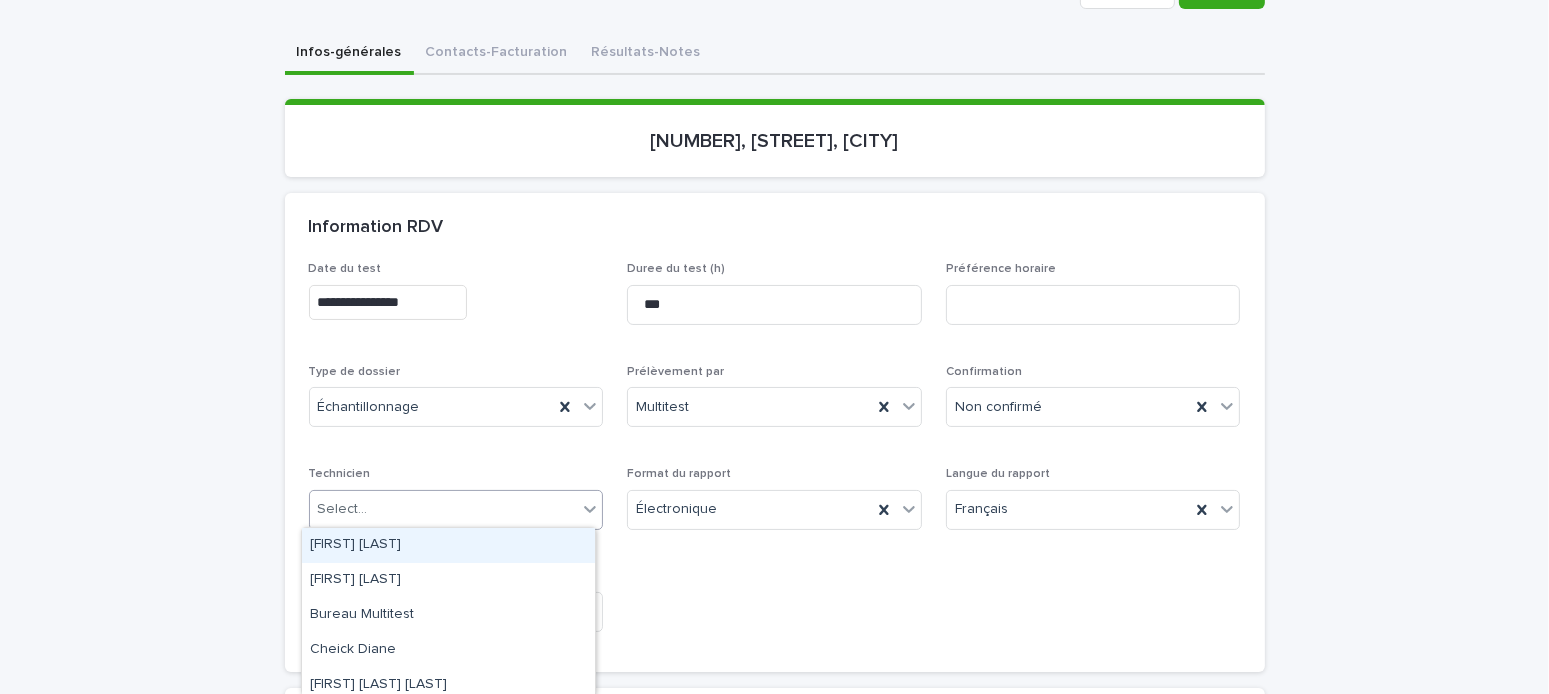 scroll, scrollTop: 100, scrollLeft: 0, axis: vertical 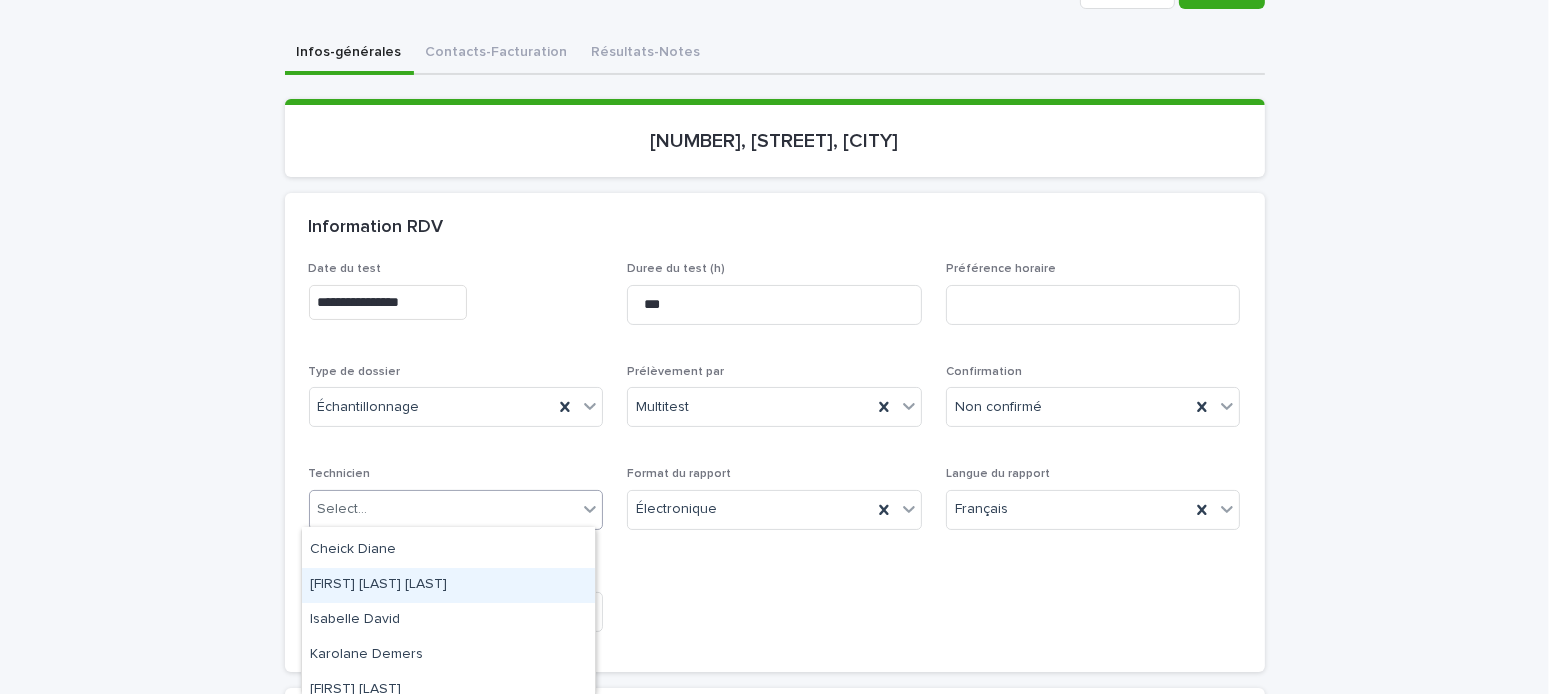 click on "[FIRST] [LAST] [LAST]" at bounding box center [448, 585] 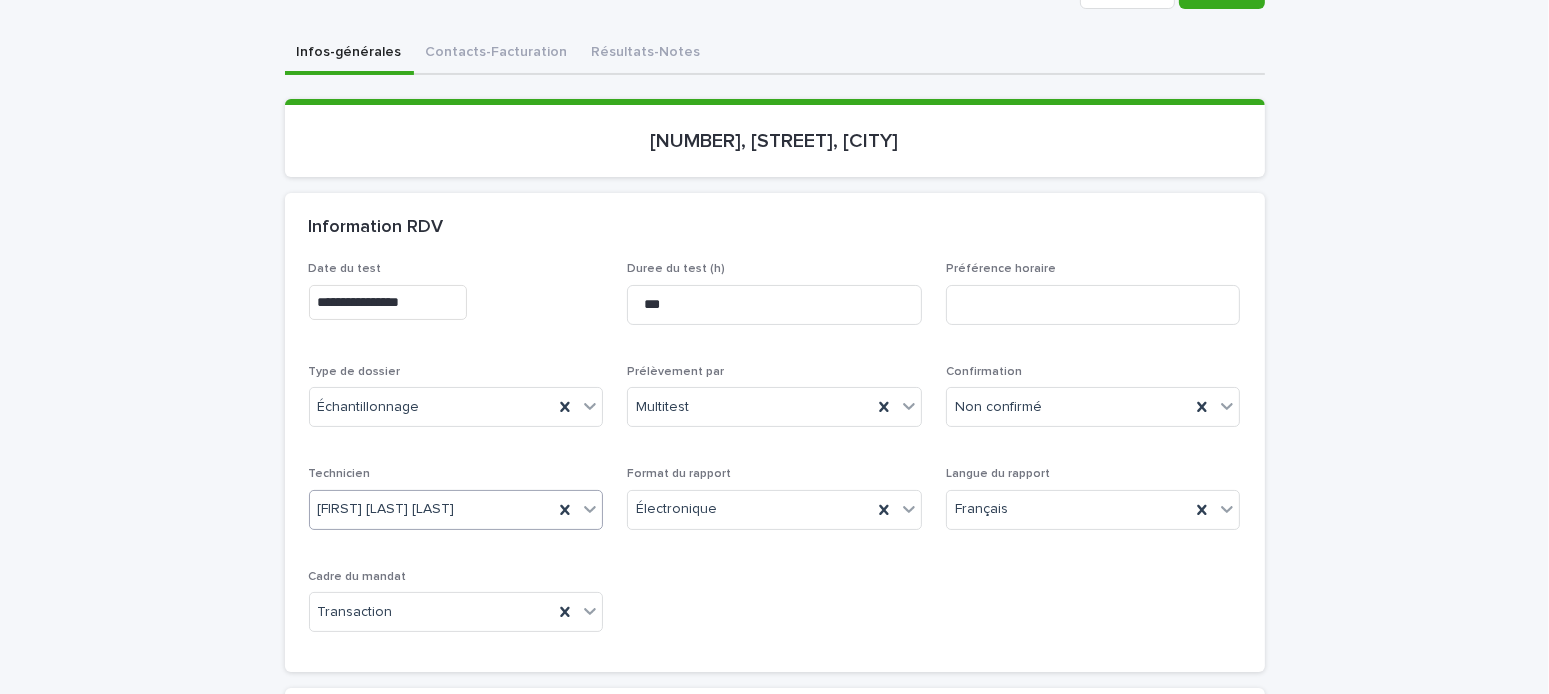 scroll, scrollTop: 0, scrollLeft: 0, axis: both 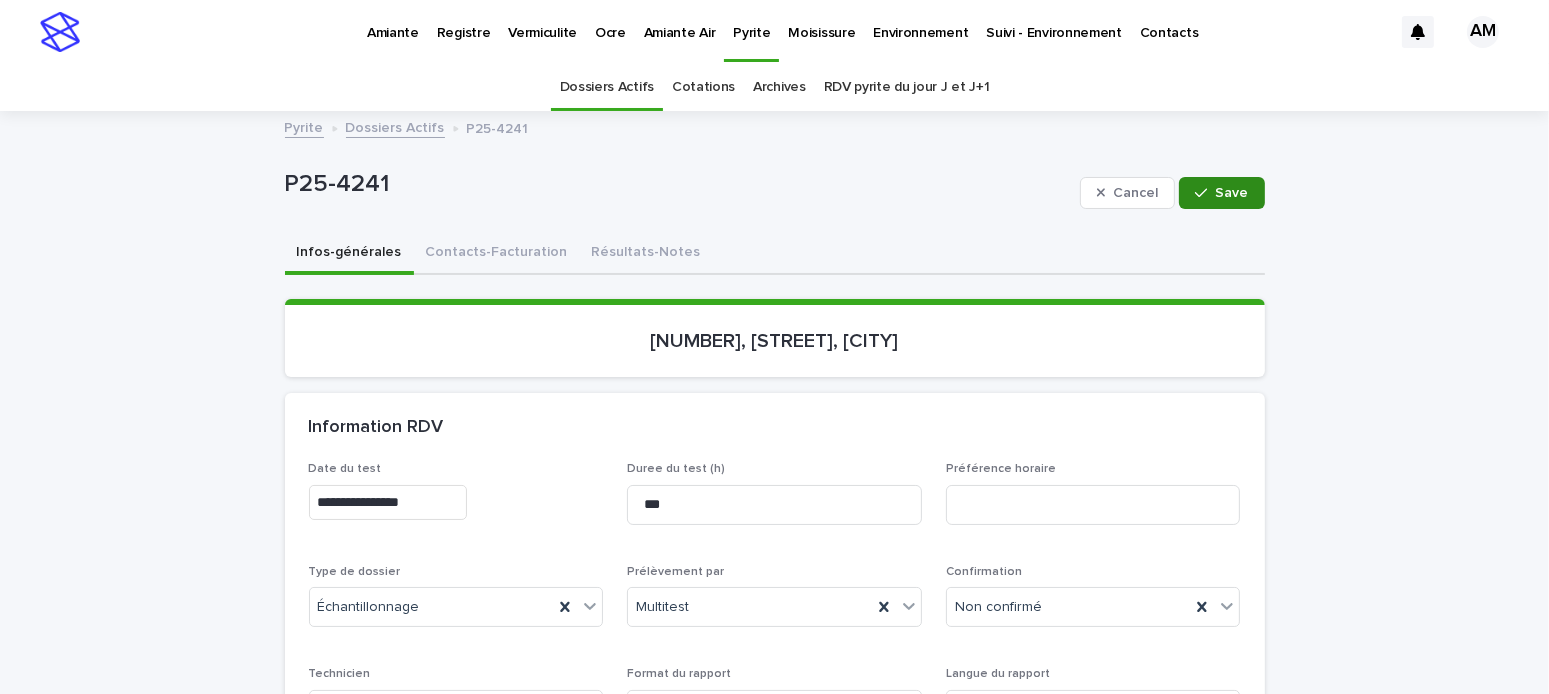 click on "Save" at bounding box center (1221, 193) 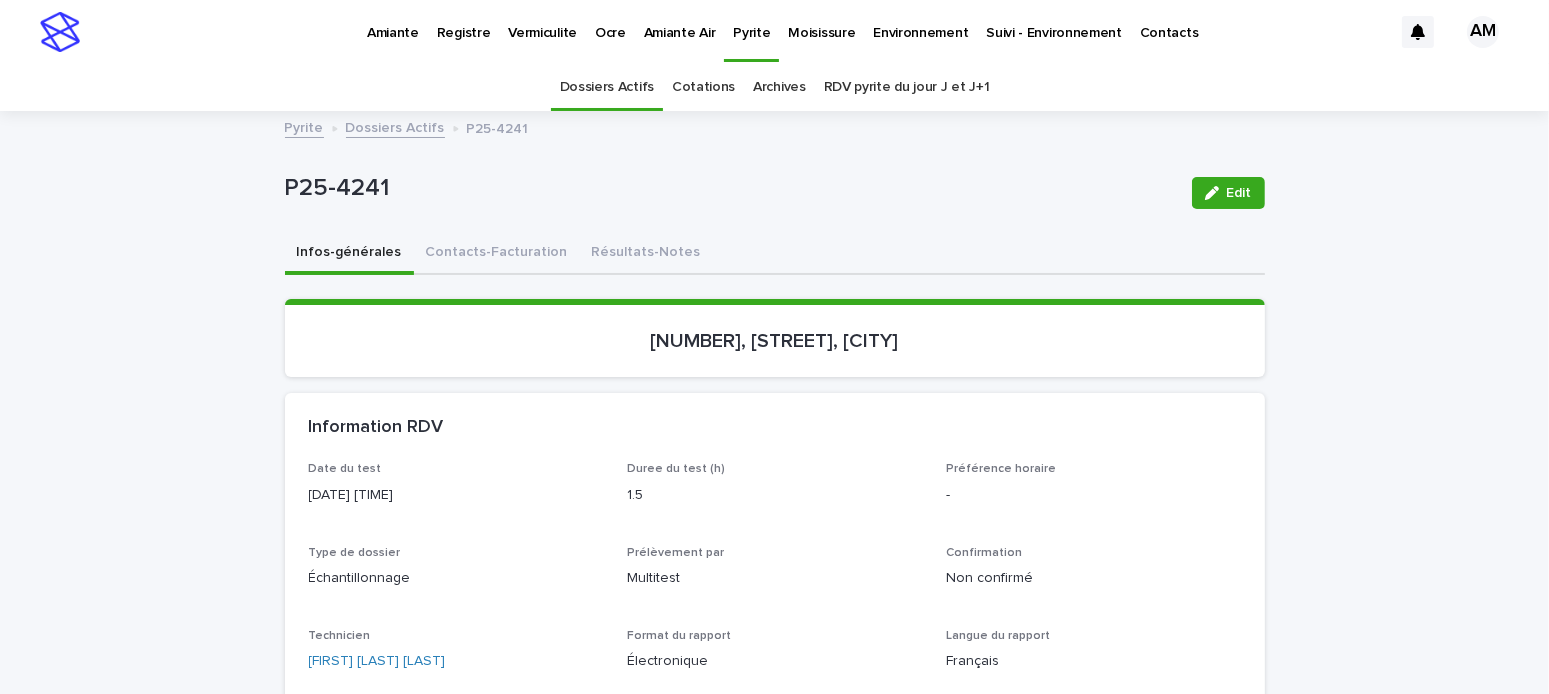 click on "Dossiers Actifs" at bounding box center (395, 126) 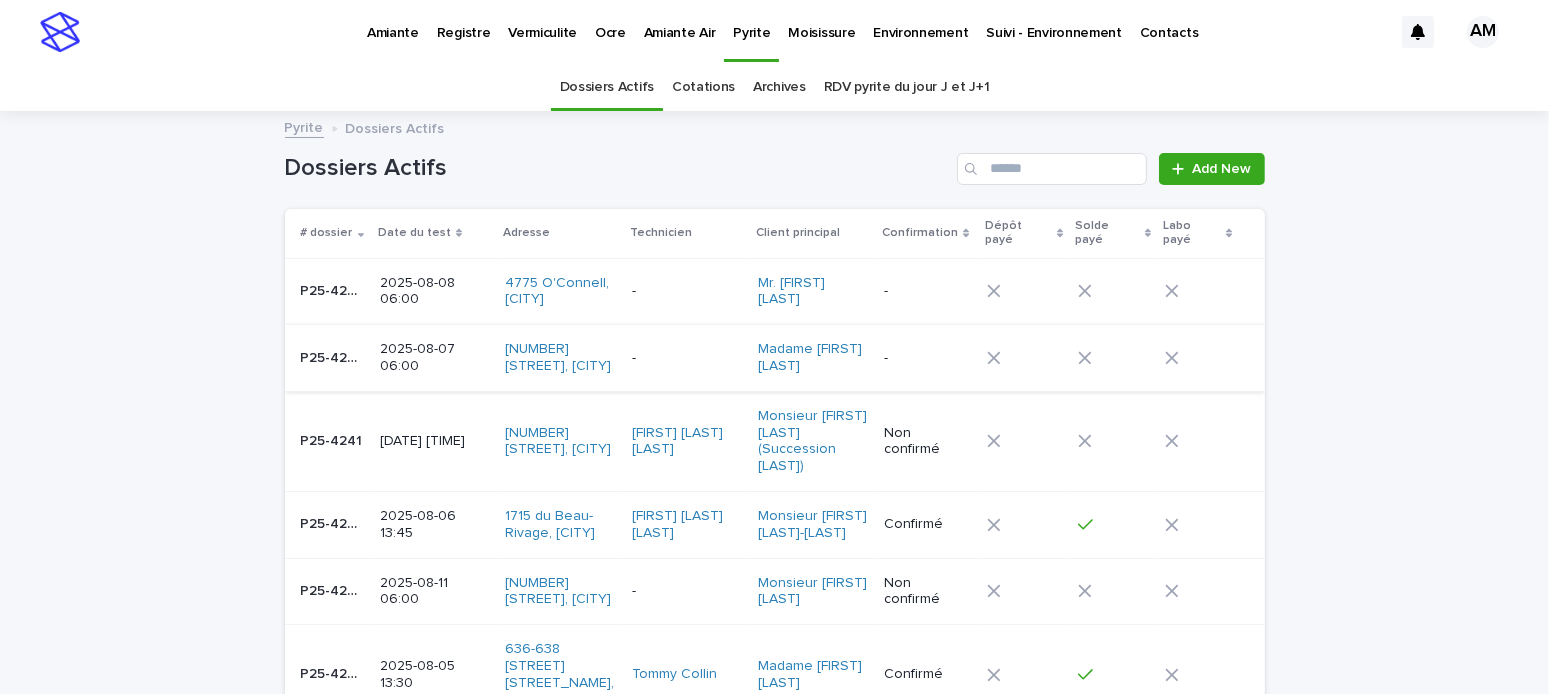 scroll, scrollTop: 63, scrollLeft: 0, axis: vertical 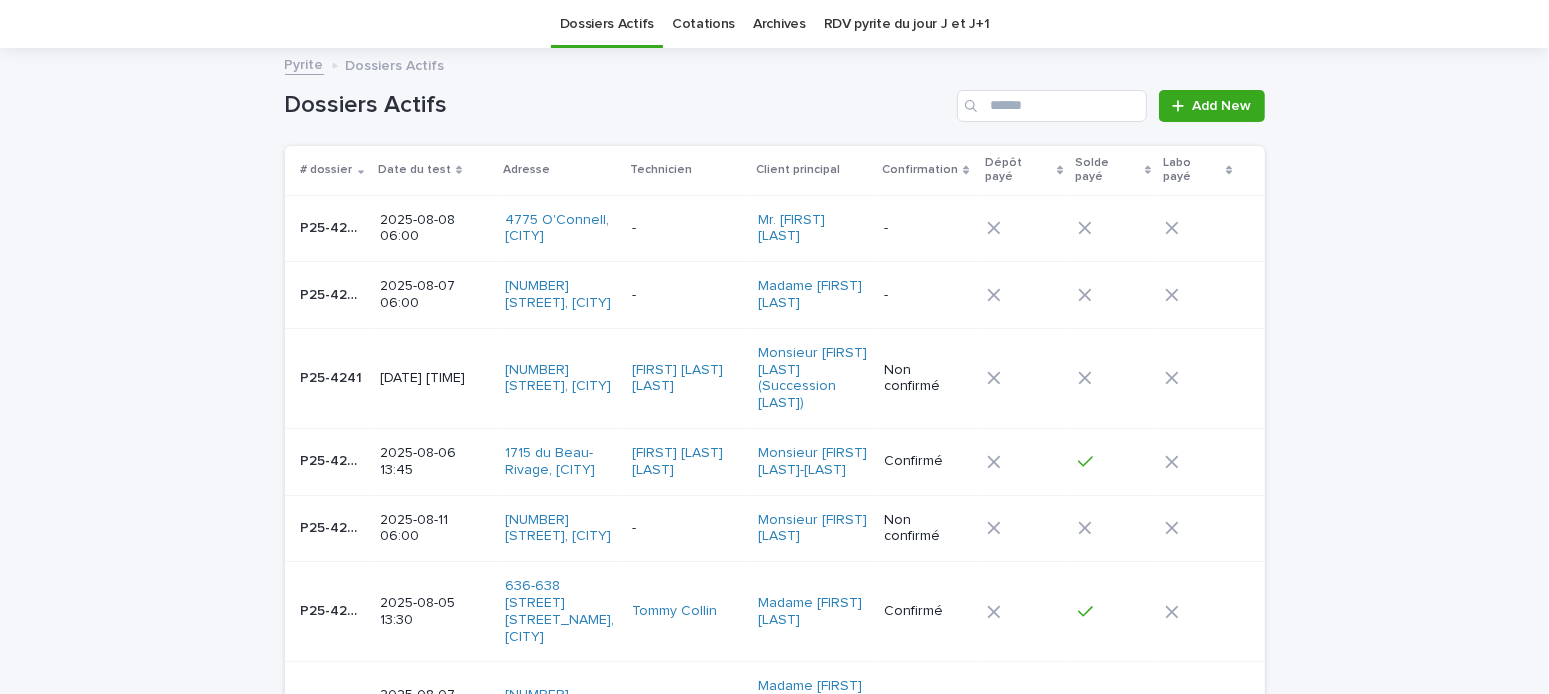 click on "2025-08-07 06:00" at bounding box center [434, 295] 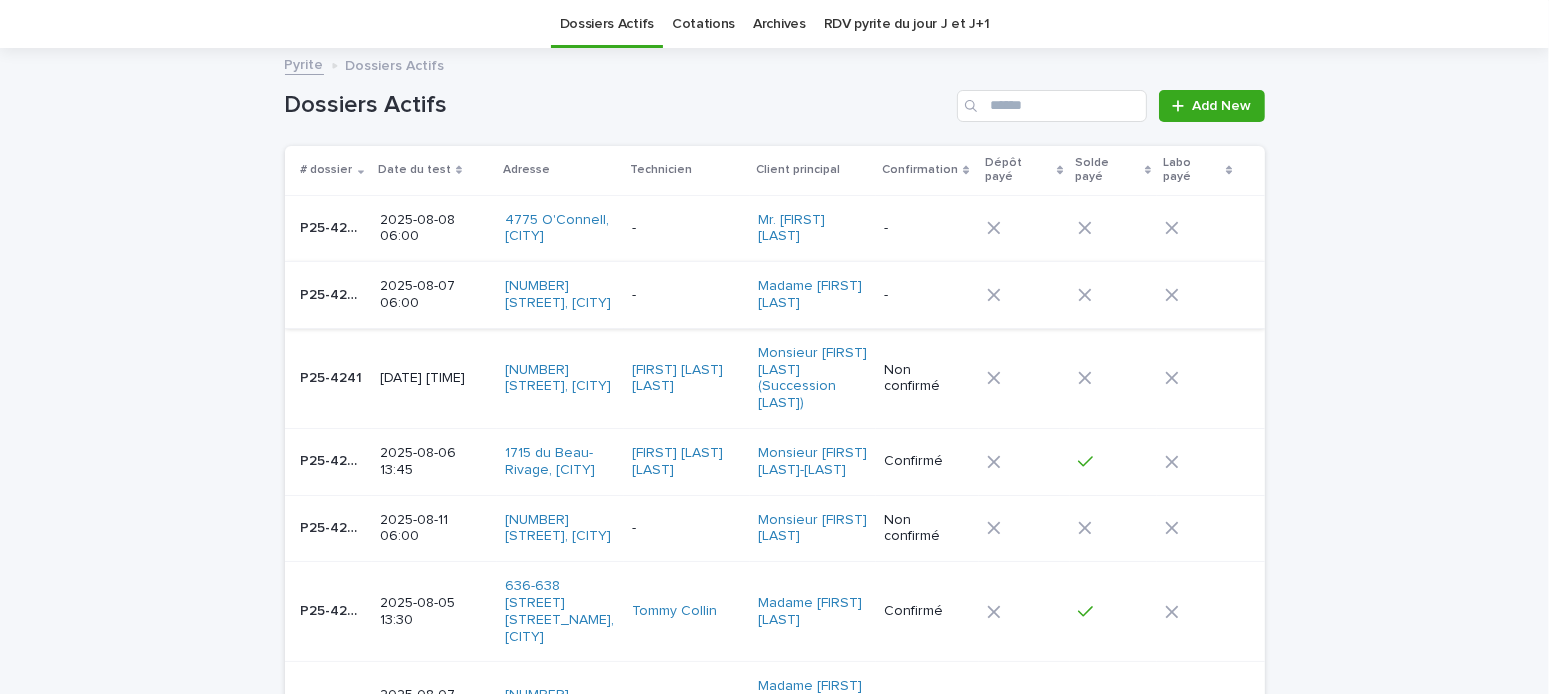 scroll, scrollTop: 0, scrollLeft: 0, axis: both 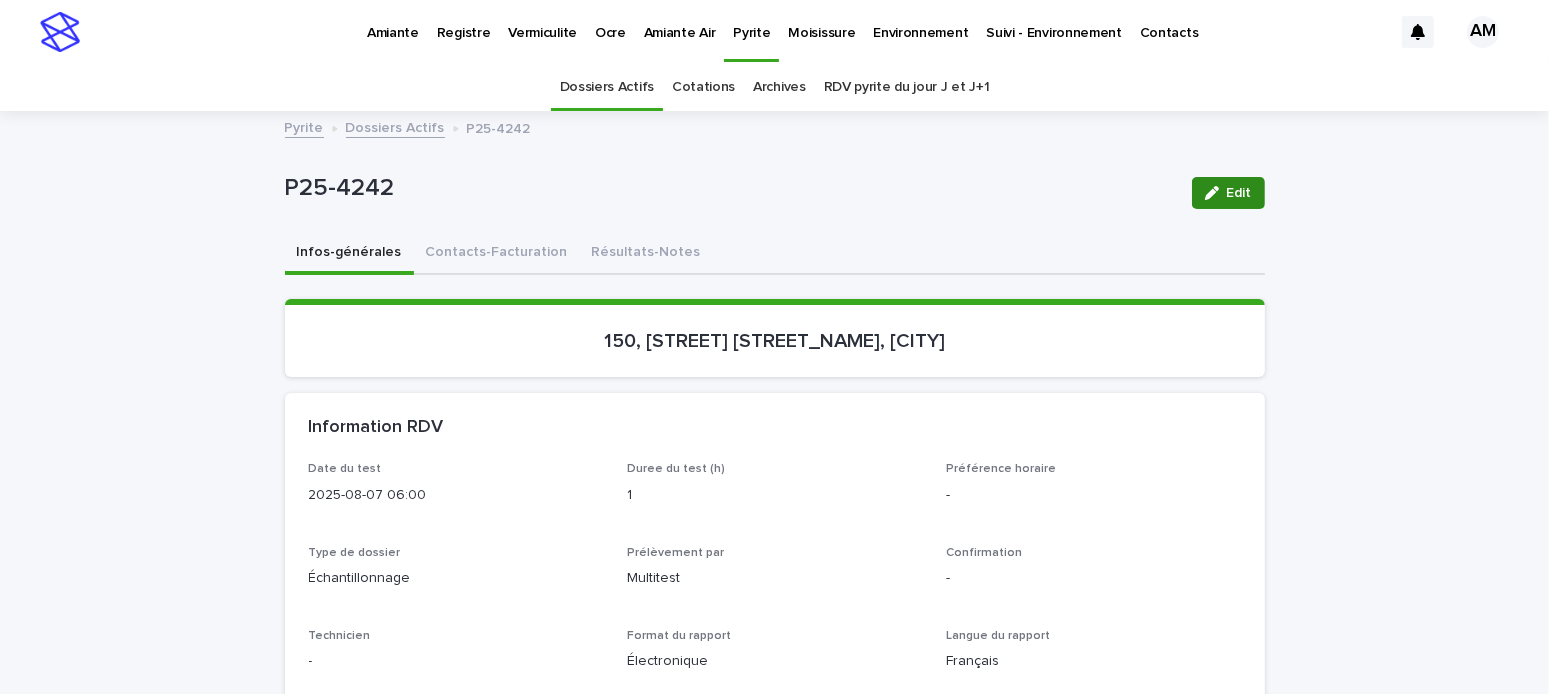 click on "Edit" at bounding box center (1239, 193) 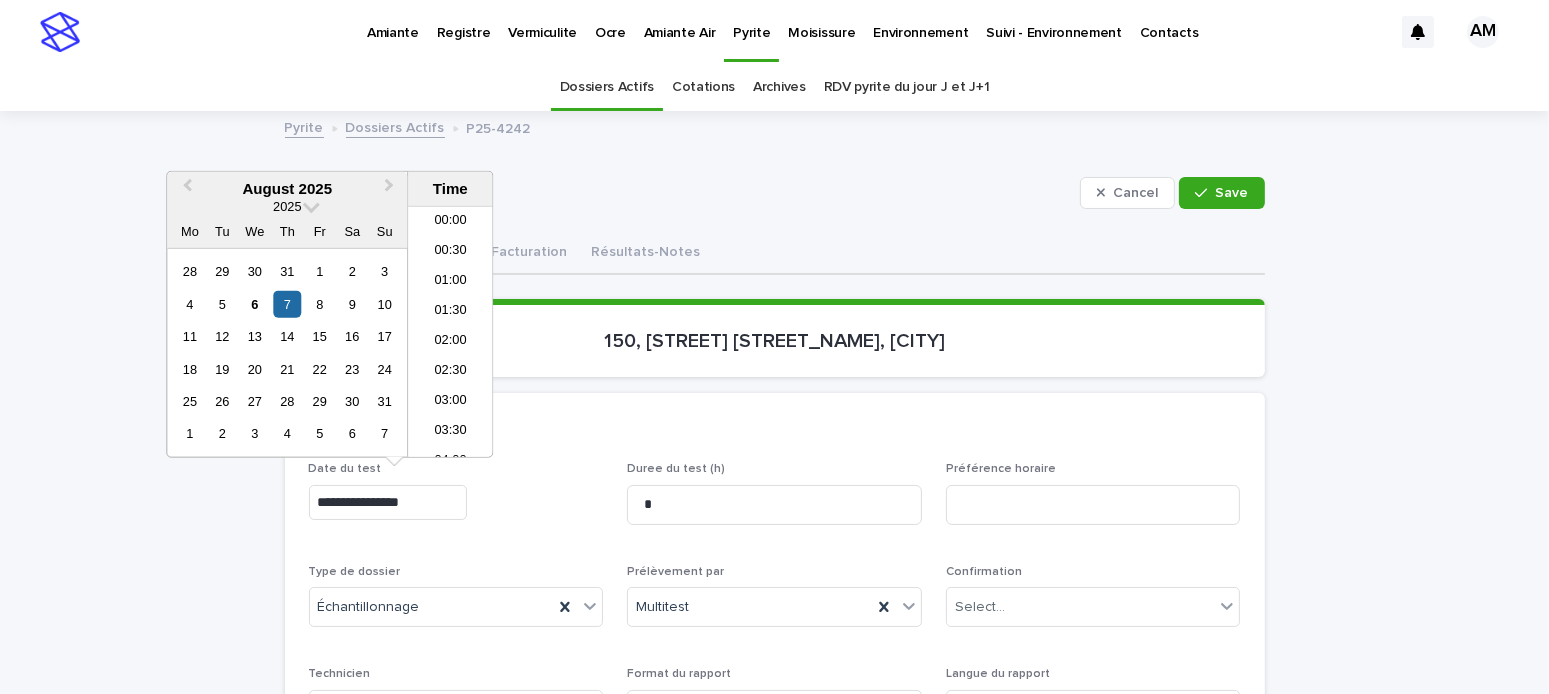 click on "**********" at bounding box center (388, 502) 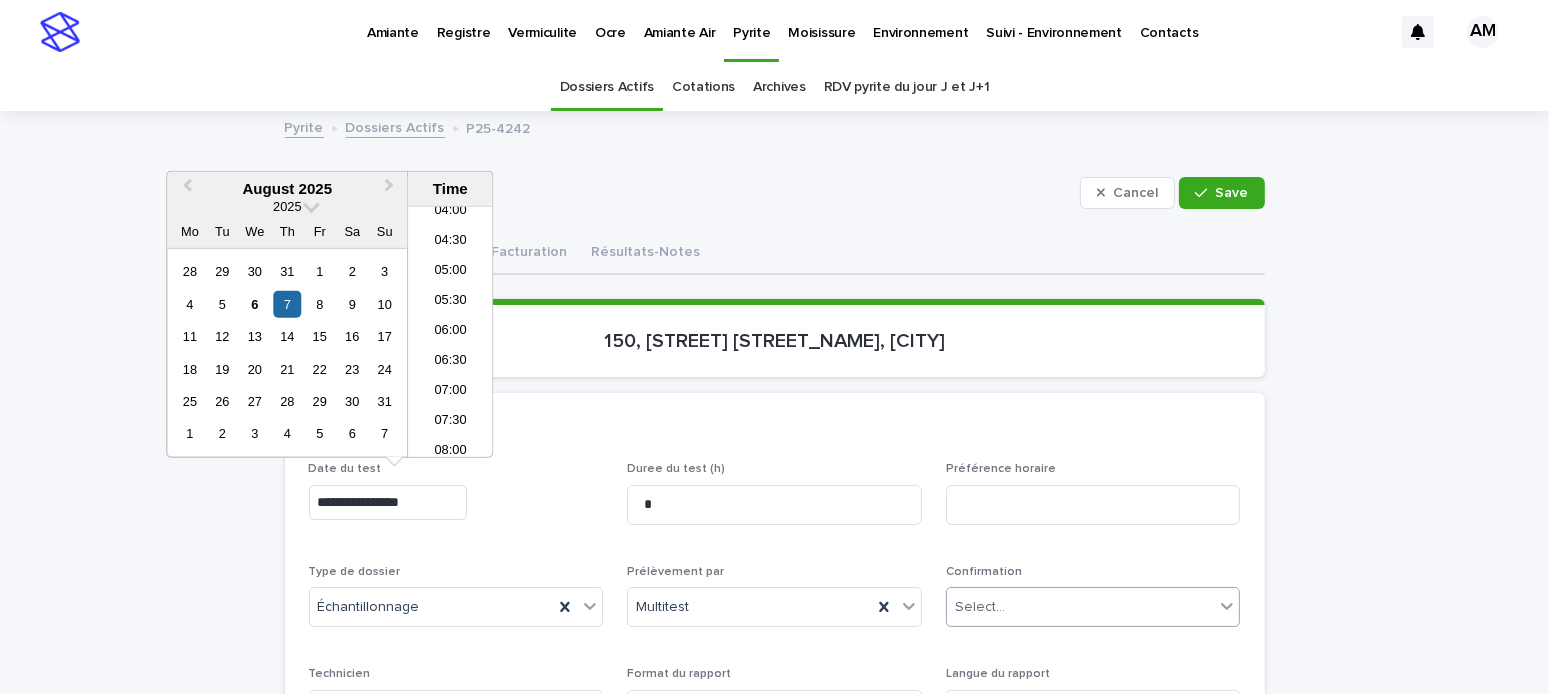 type on "**********" 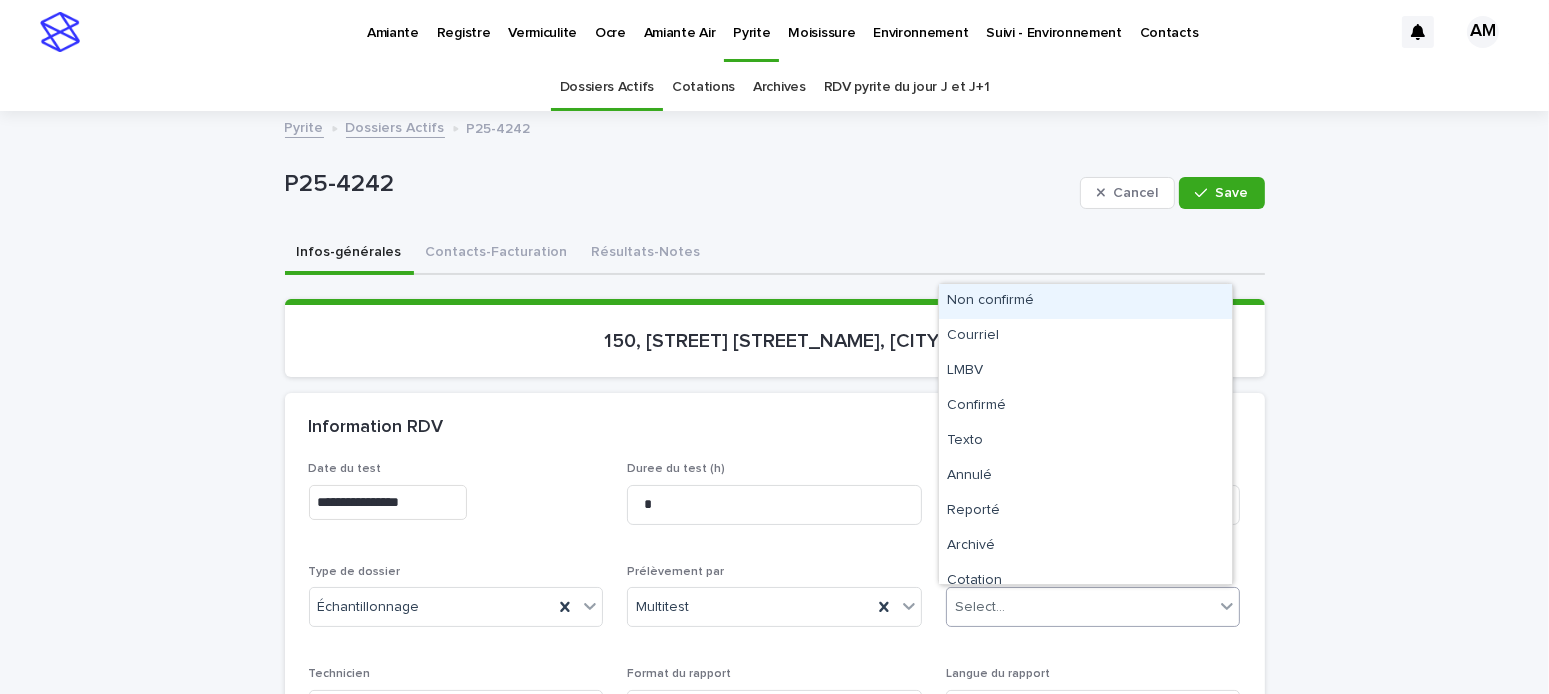 click on "Select..." at bounding box center (980, 607) 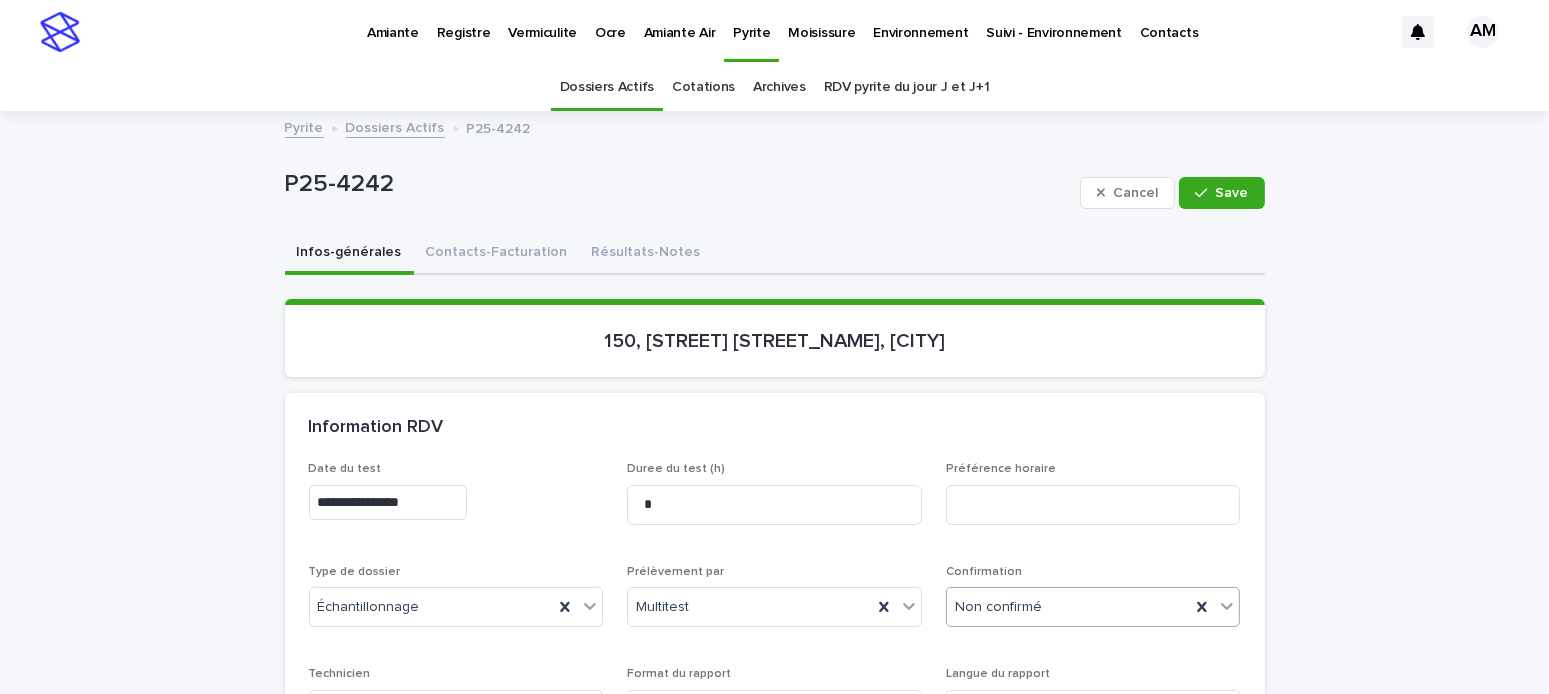 scroll, scrollTop: 500, scrollLeft: 0, axis: vertical 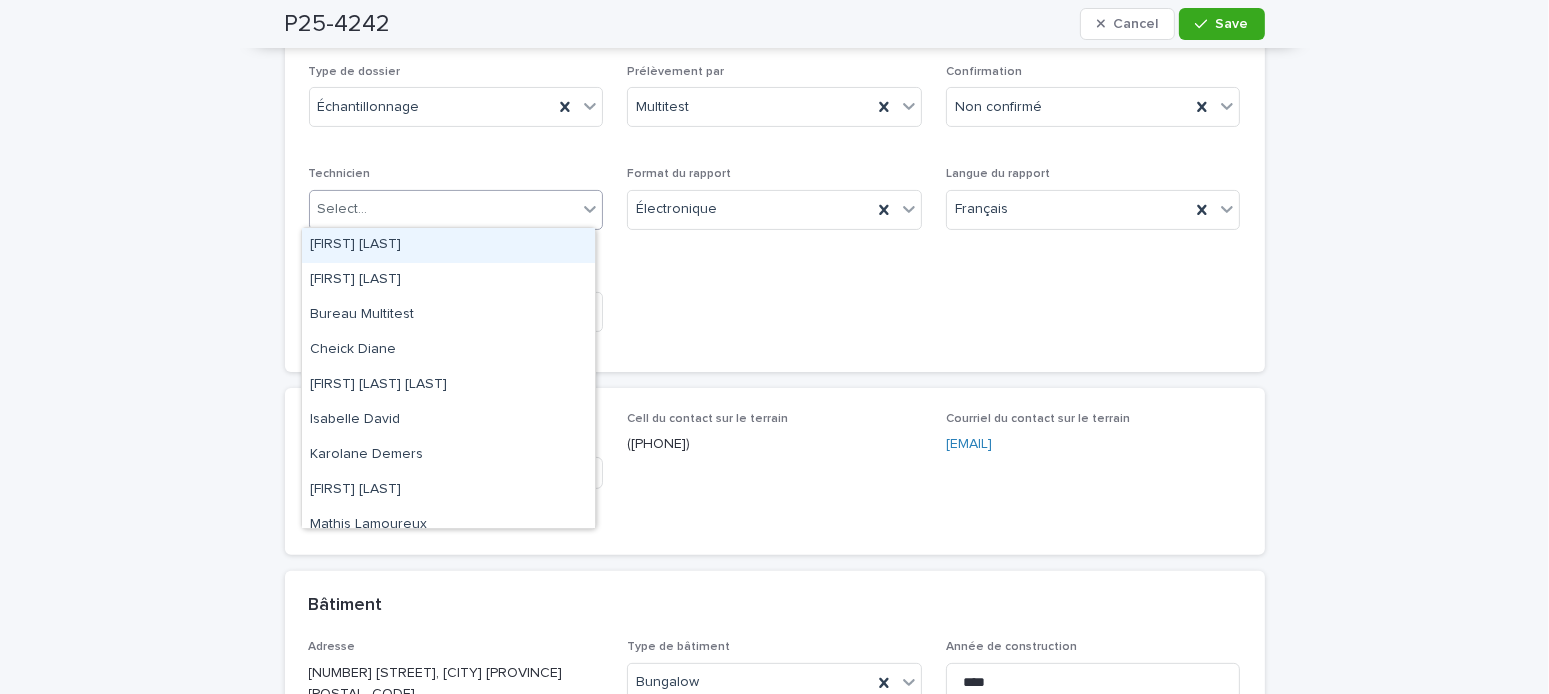 click on "Select..." at bounding box center (444, 209) 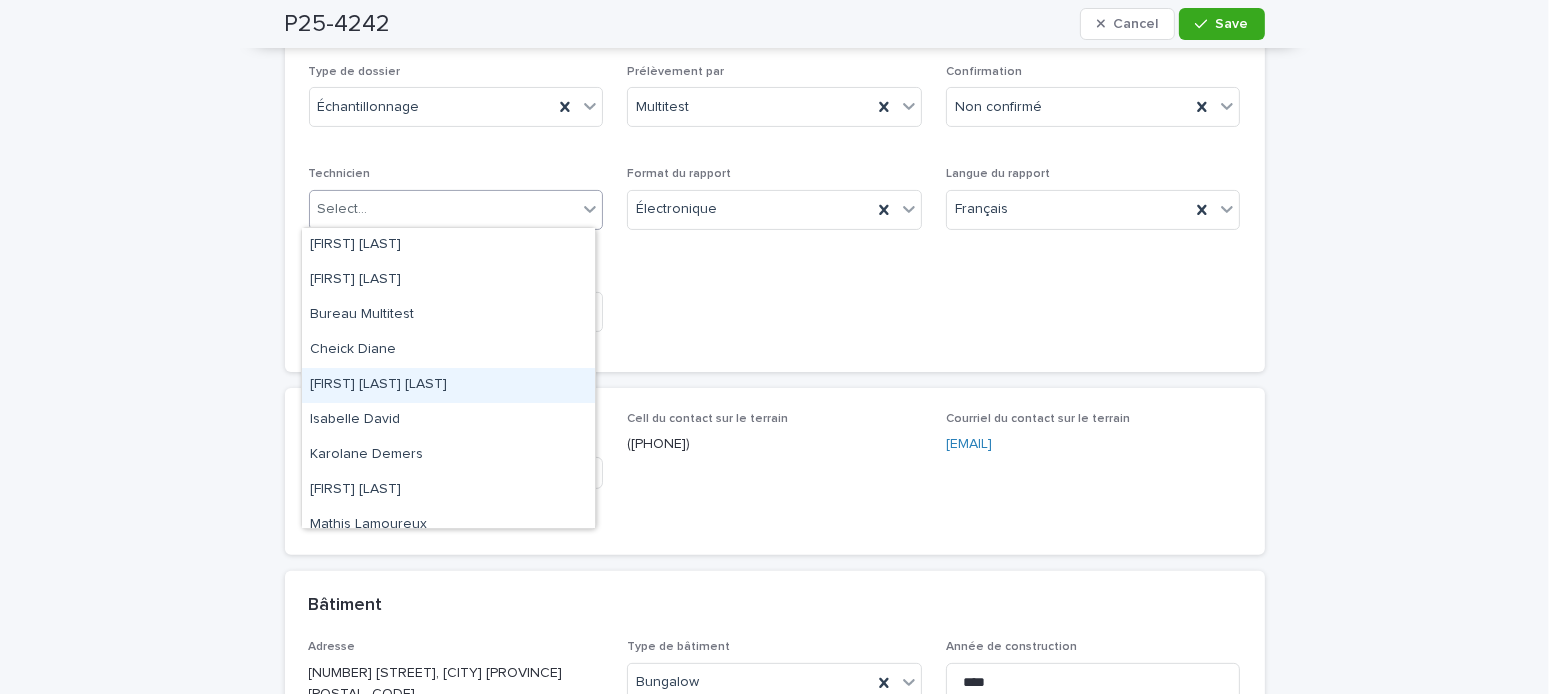 click on "[FIRST] [LAST] [LAST]" at bounding box center [448, 385] 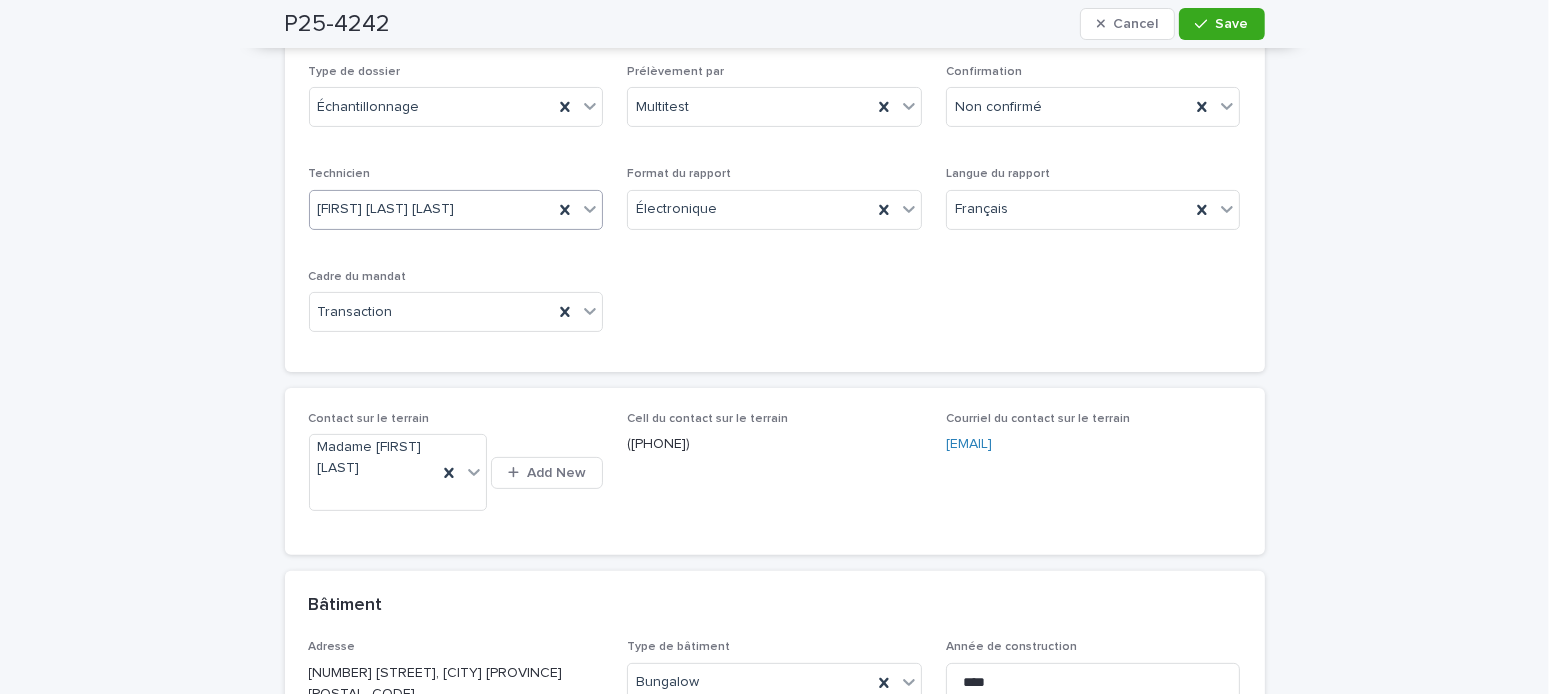 scroll, scrollTop: 100, scrollLeft: 0, axis: vertical 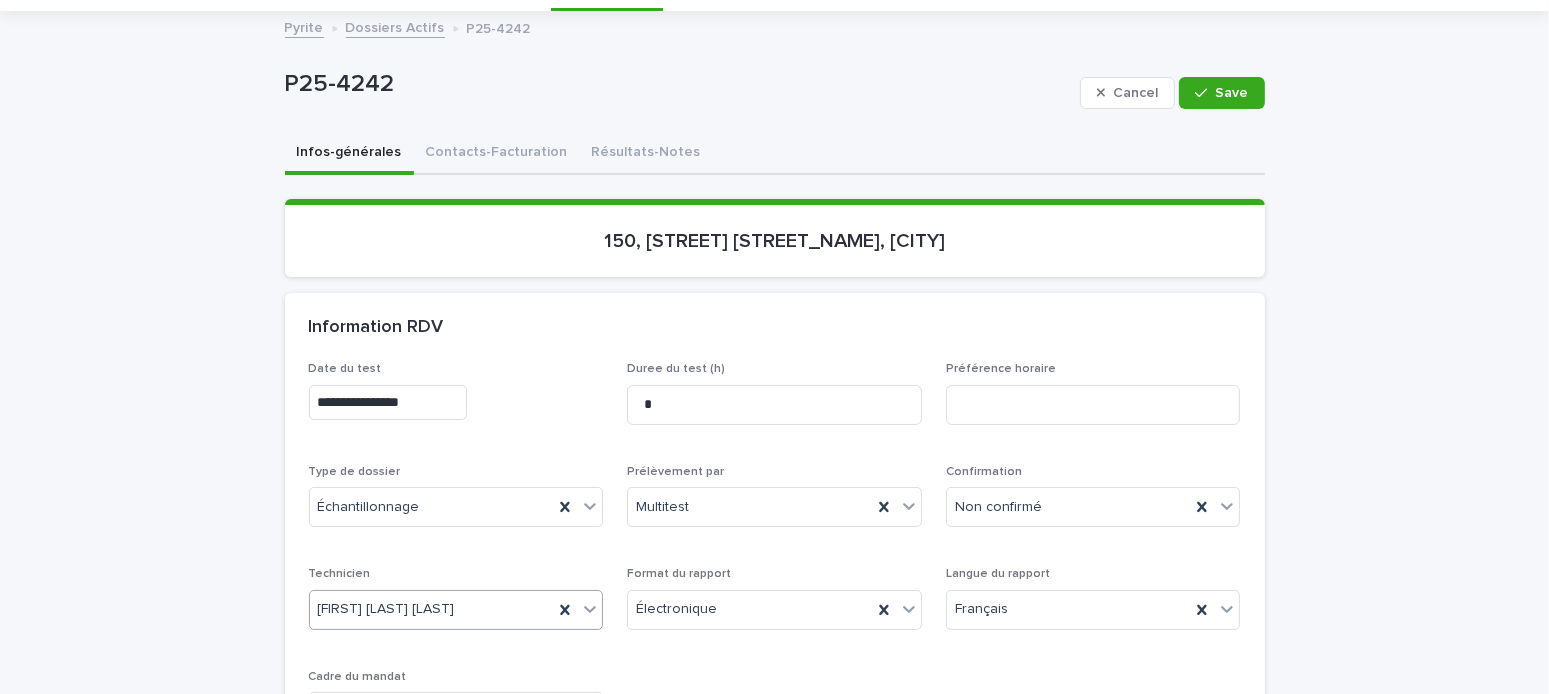 drag, startPoint x: 1205, startPoint y: 92, endPoint x: 1184, endPoint y: 127, distance: 40.81666 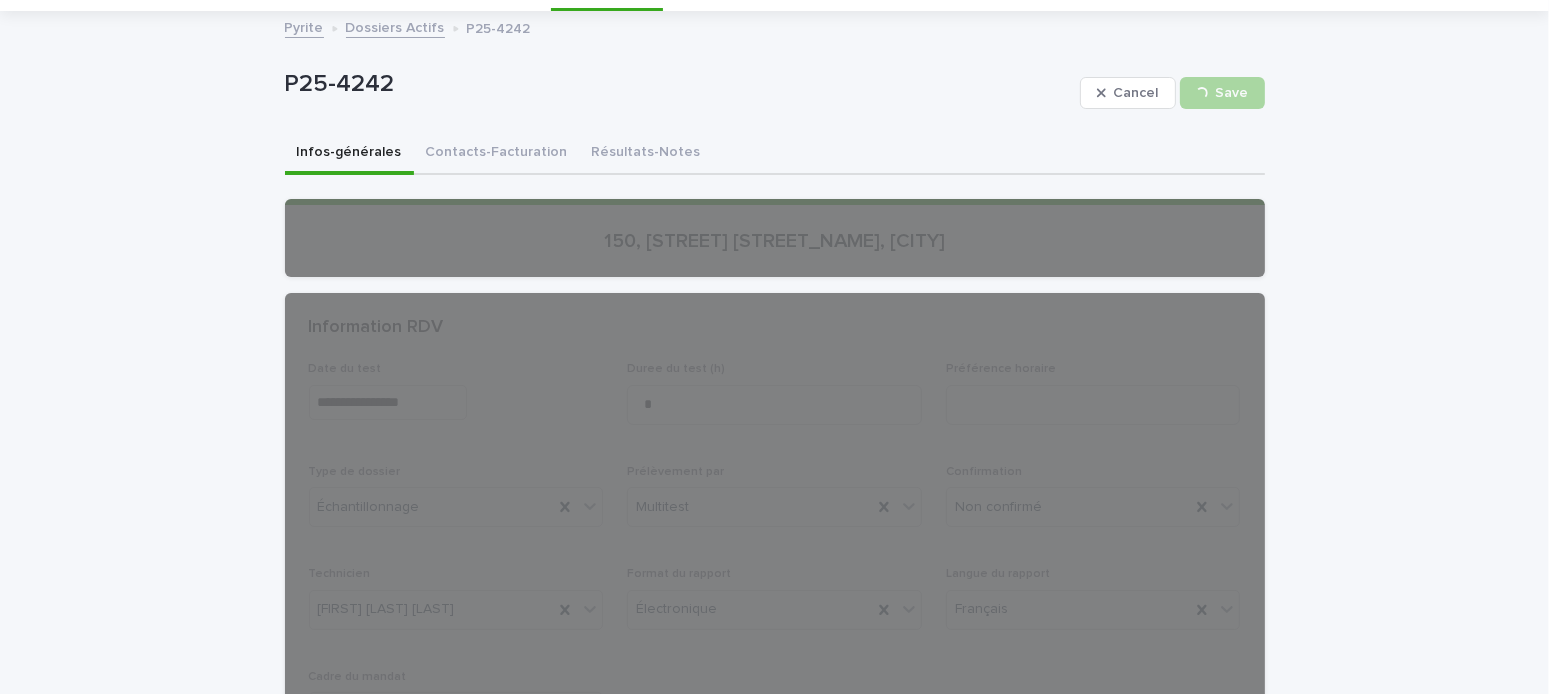 scroll, scrollTop: 0, scrollLeft: 0, axis: both 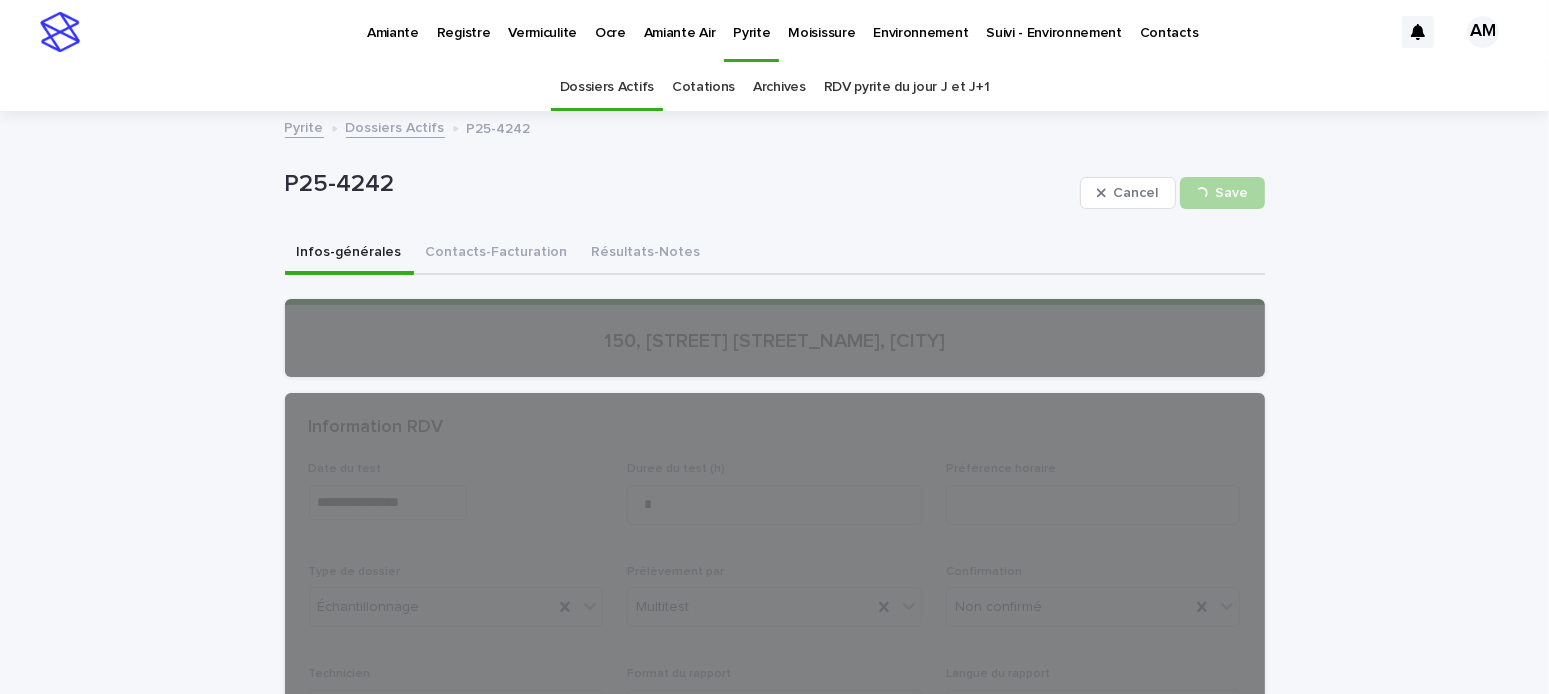 click on "Dossiers Actifs" at bounding box center [395, 126] 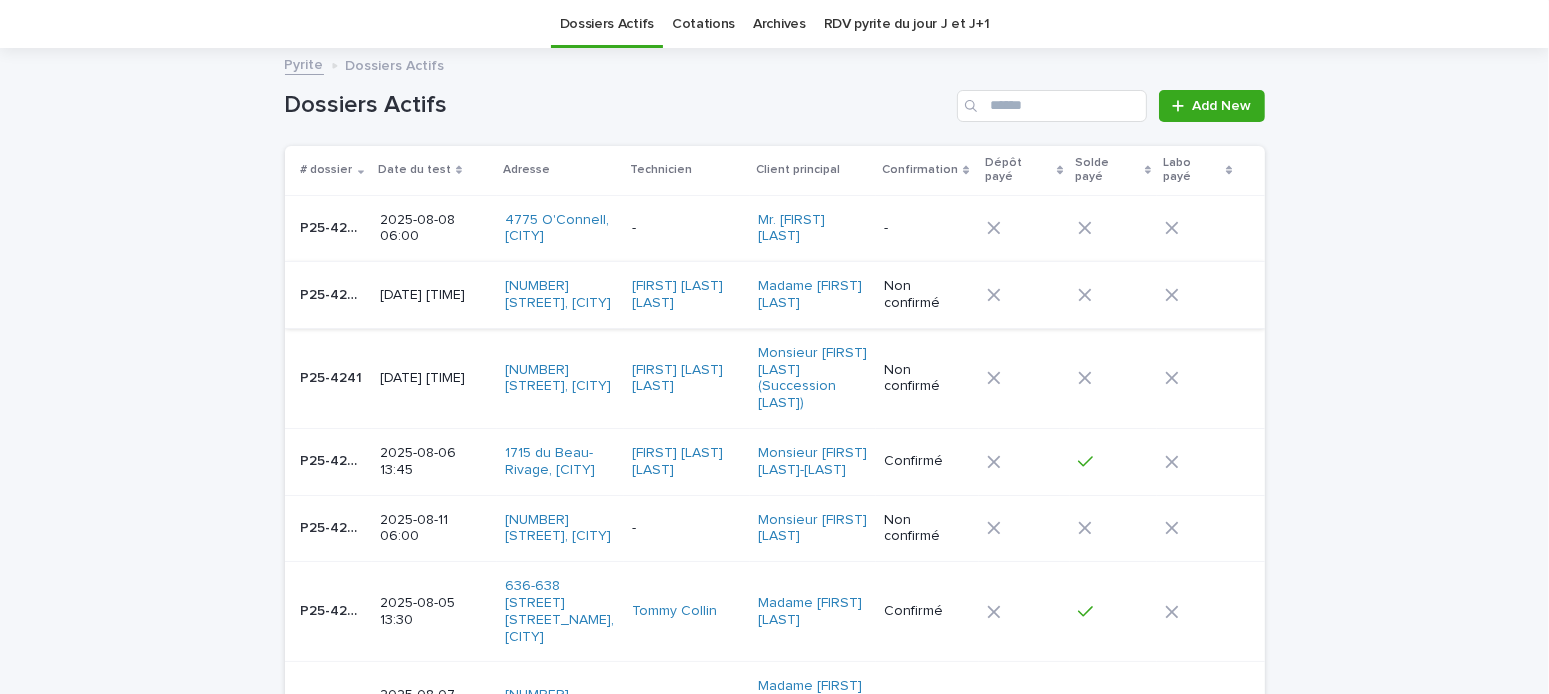 scroll, scrollTop: 0, scrollLeft: 0, axis: both 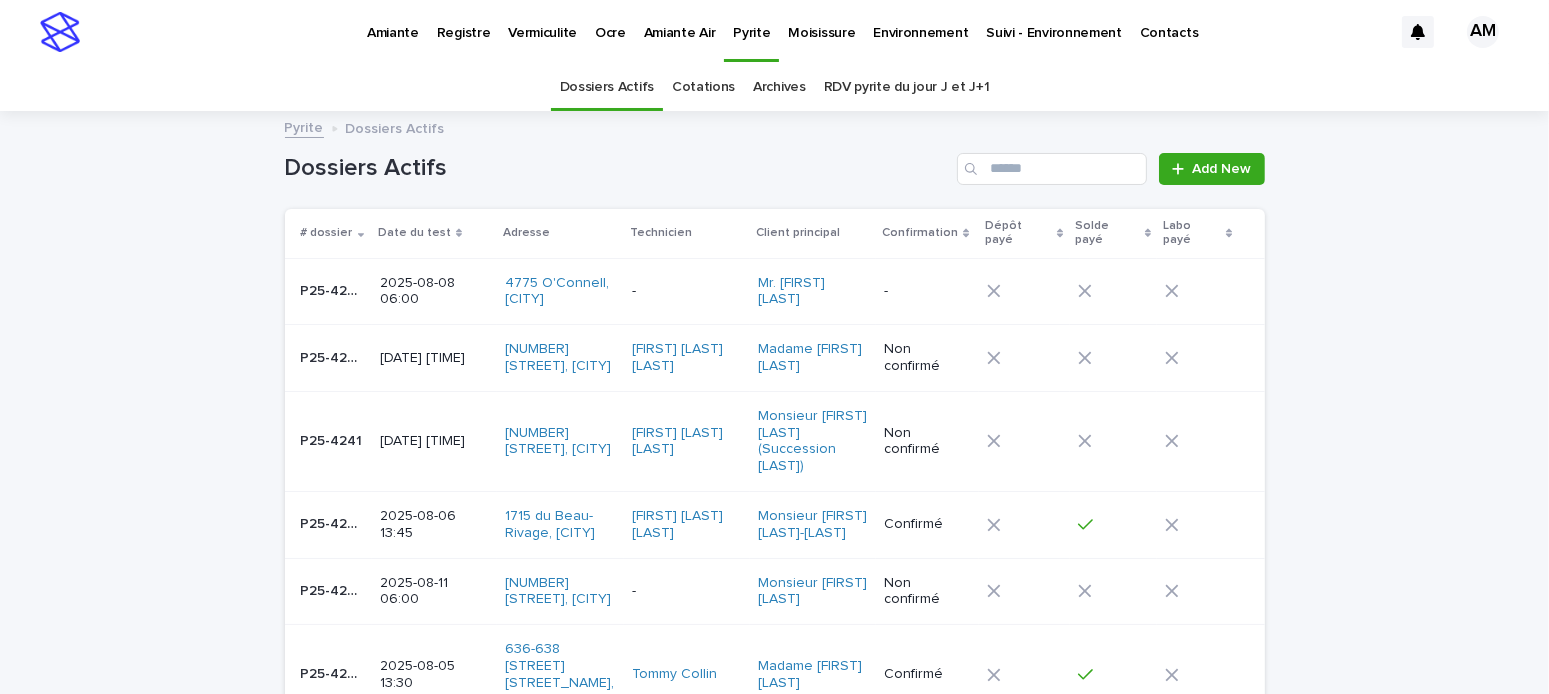 click on "RDV pyrite du jour J et J+1" at bounding box center (907, 87) 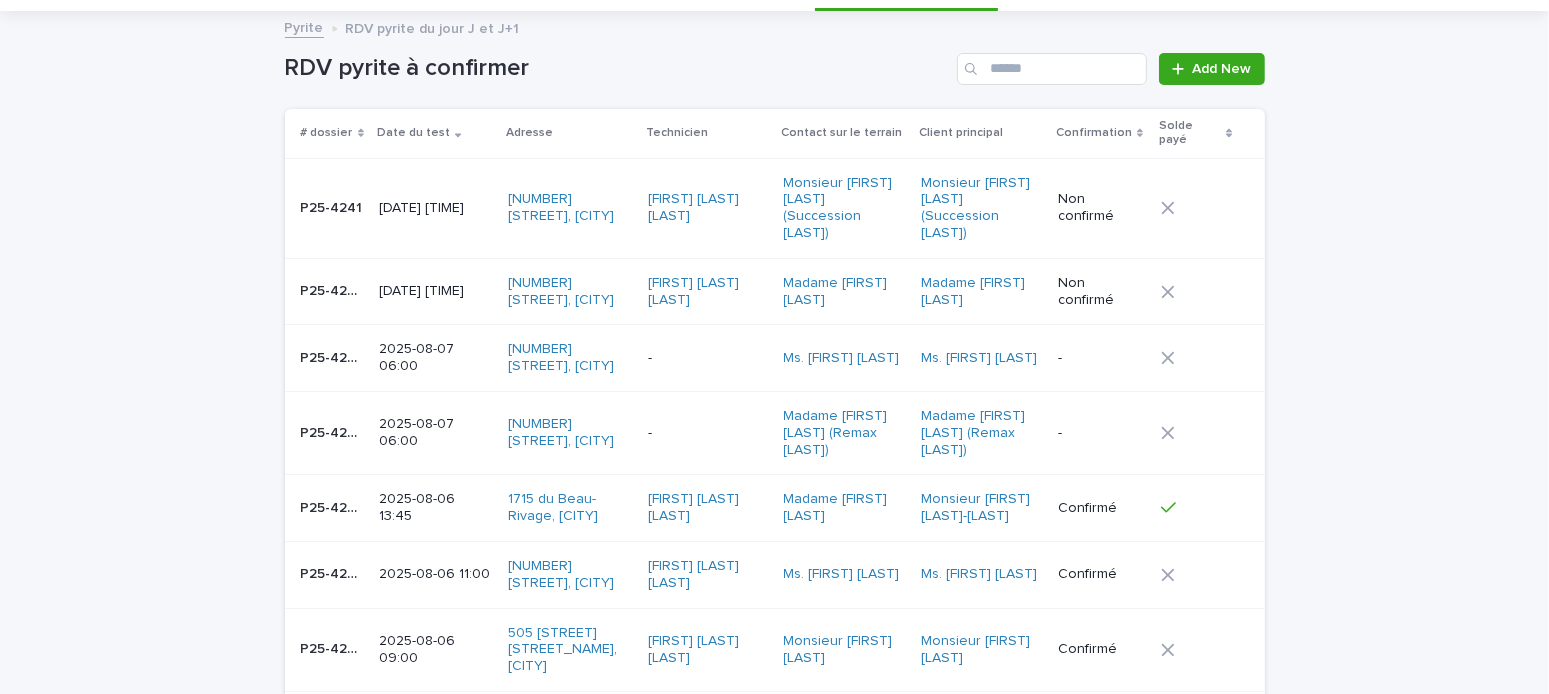 scroll, scrollTop: 200, scrollLeft: 0, axis: vertical 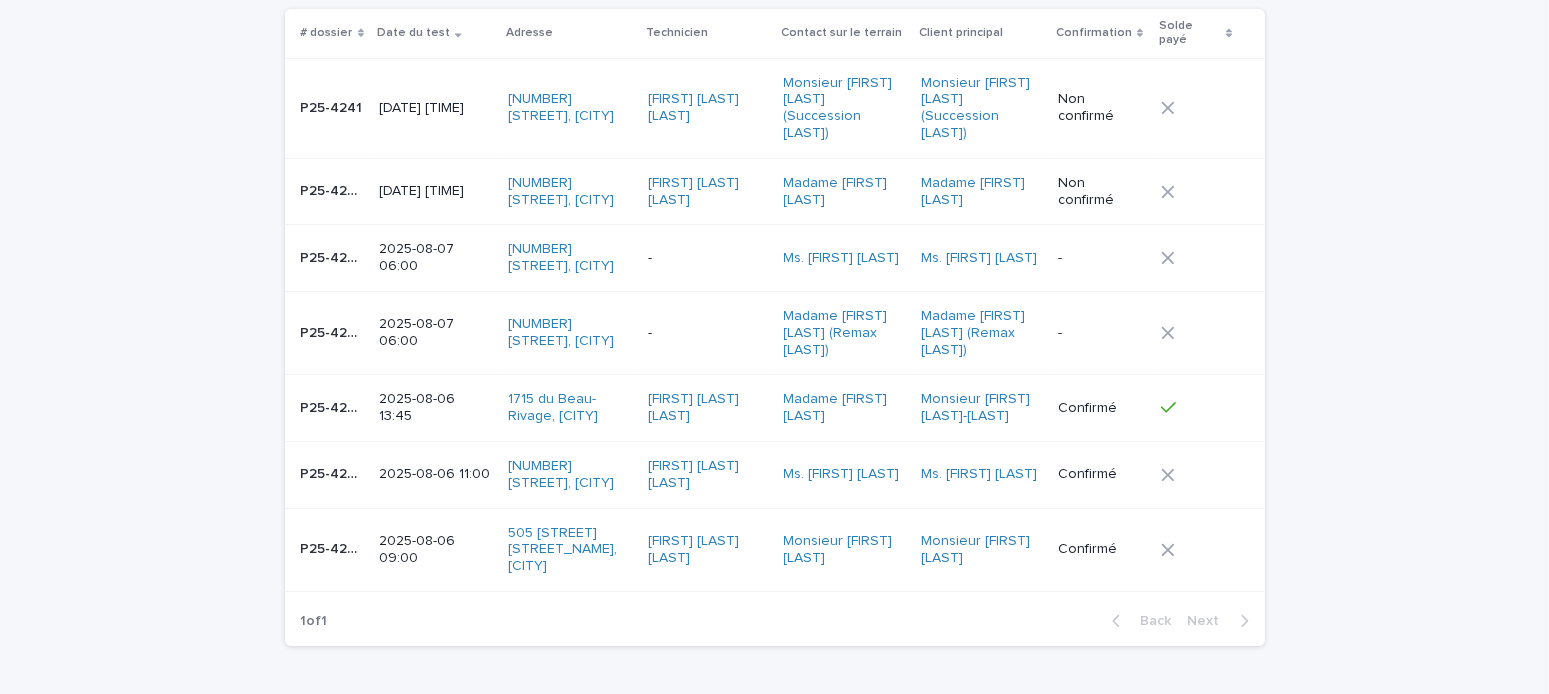 click on "2025-08-07 06:00" at bounding box center (435, 258) 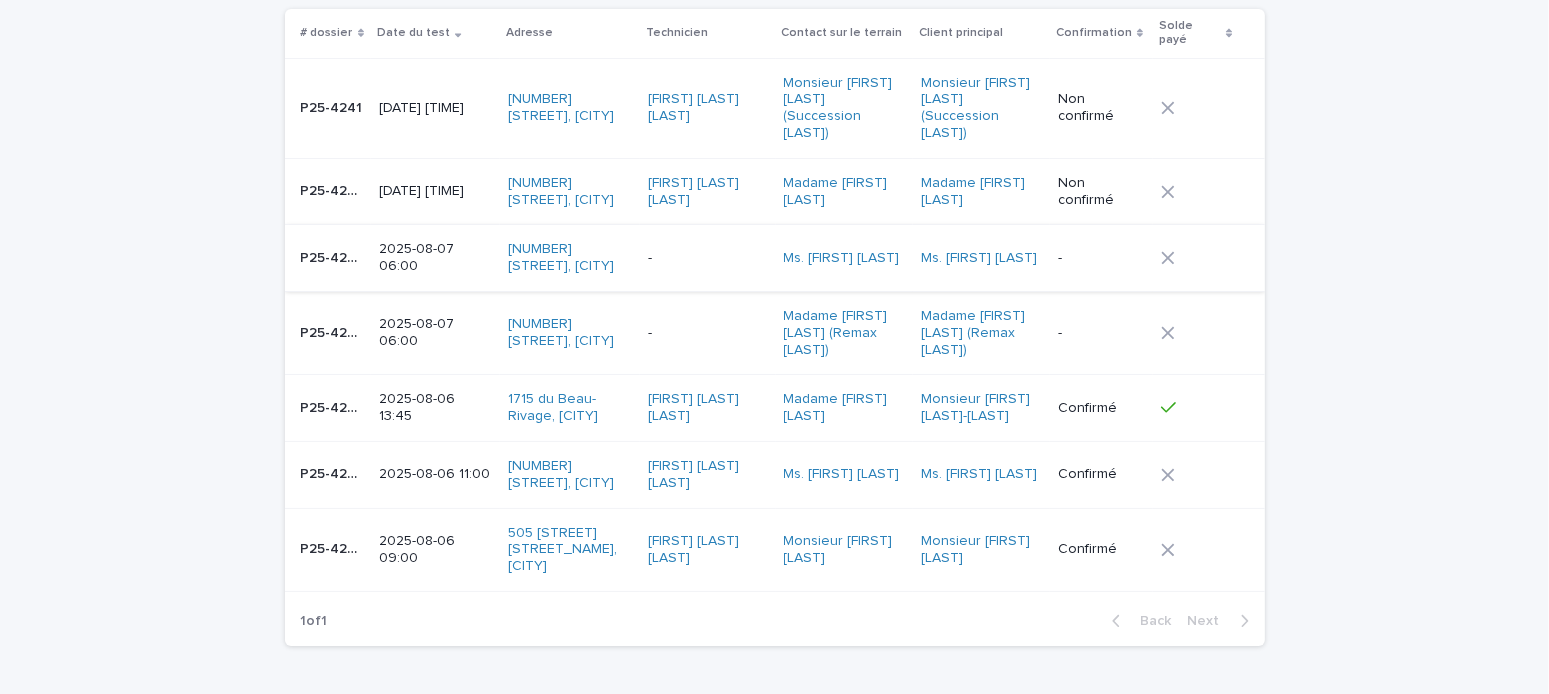 scroll, scrollTop: 0, scrollLeft: 0, axis: both 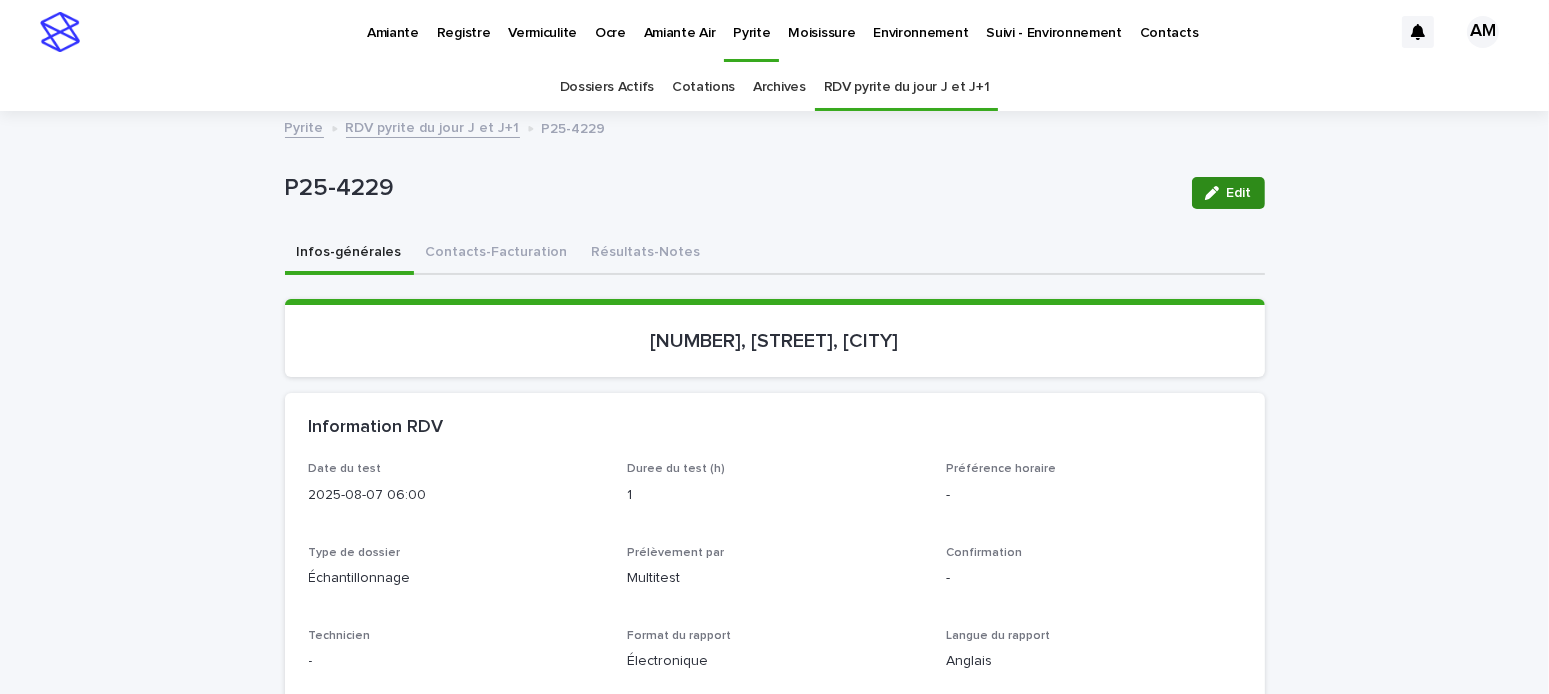 click on "Edit" at bounding box center [1228, 193] 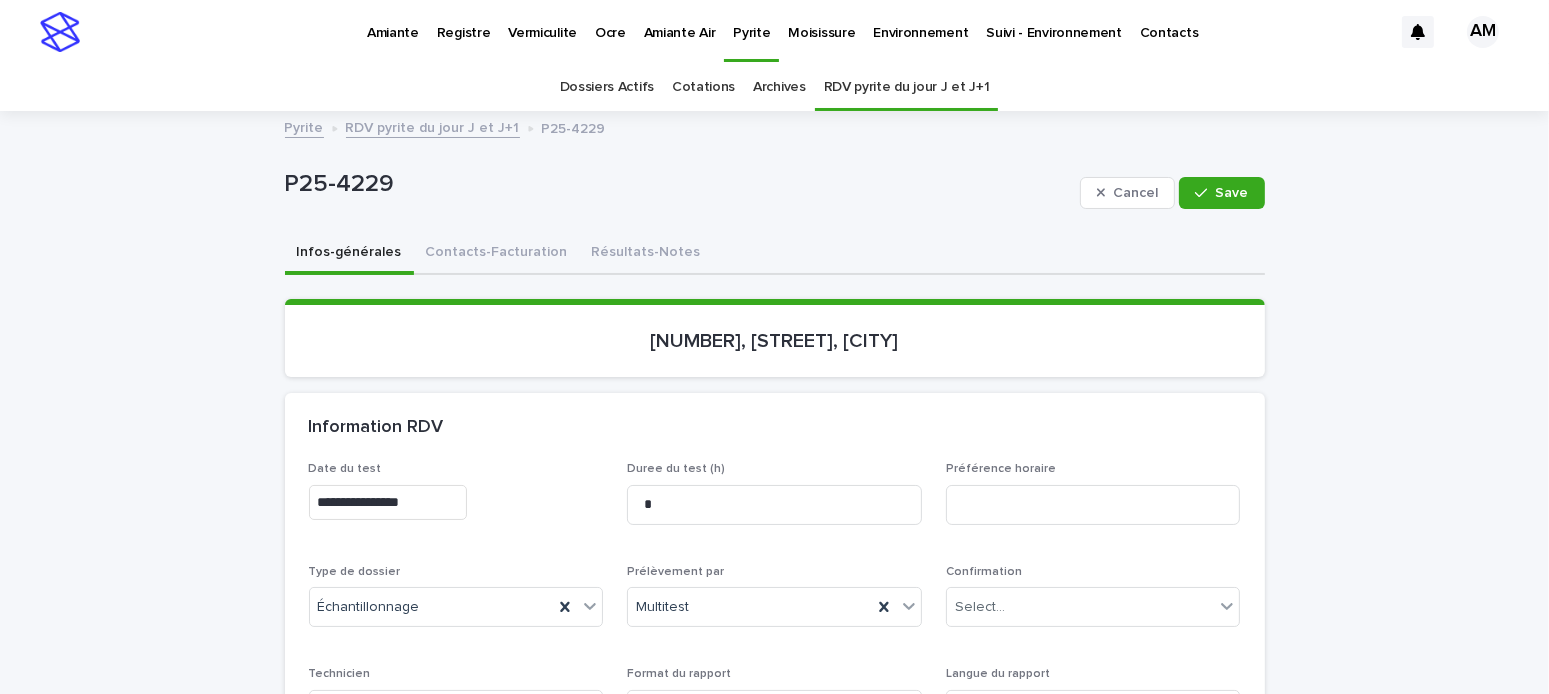click on "**********" at bounding box center (388, 502) 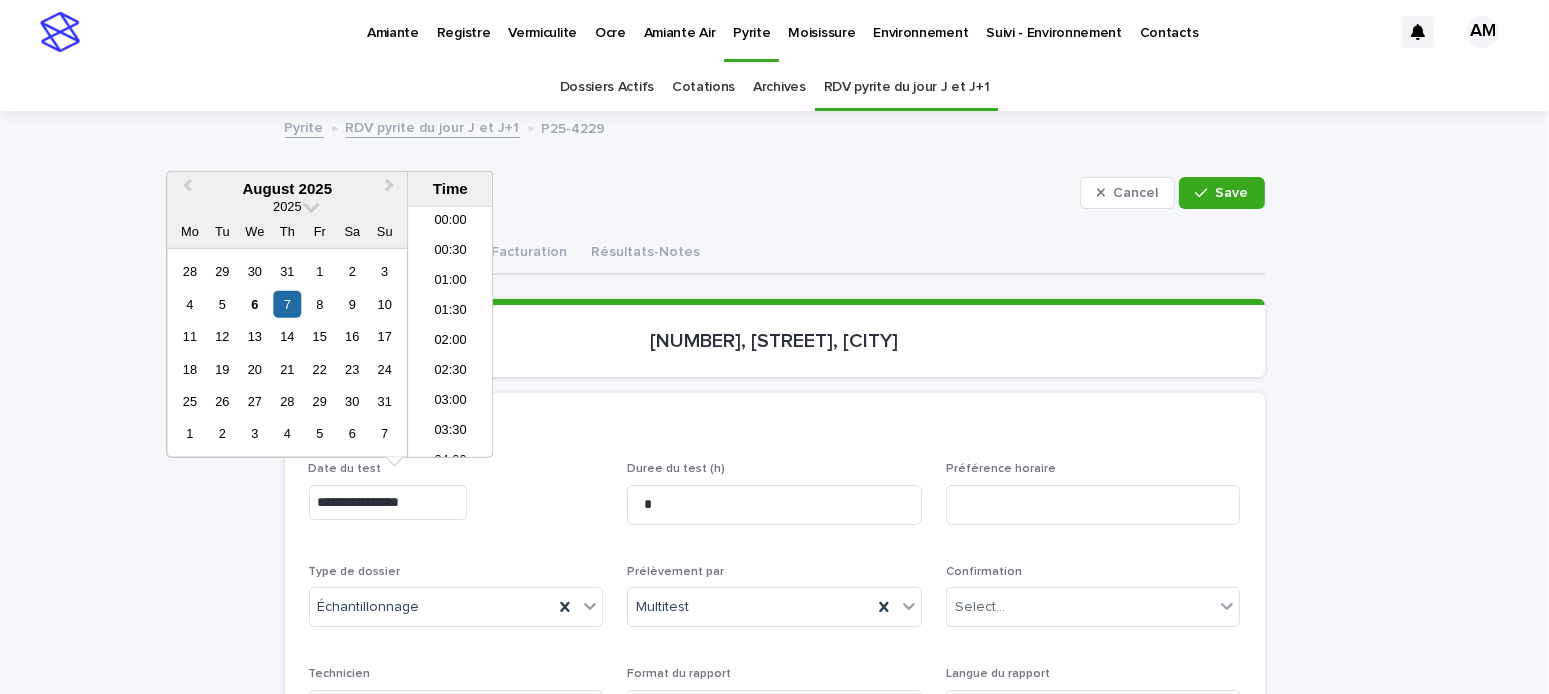 scroll, scrollTop: 250, scrollLeft: 0, axis: vertical 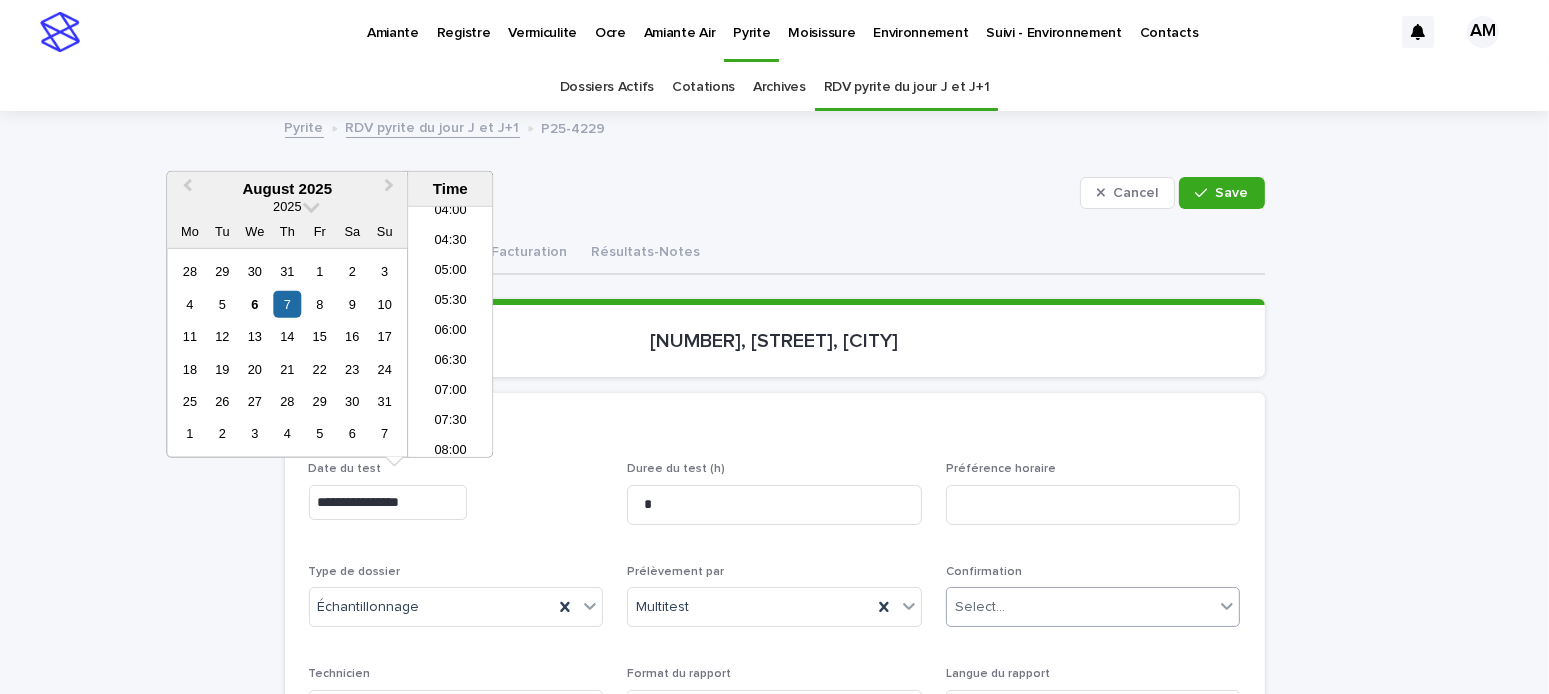 type on "**********" 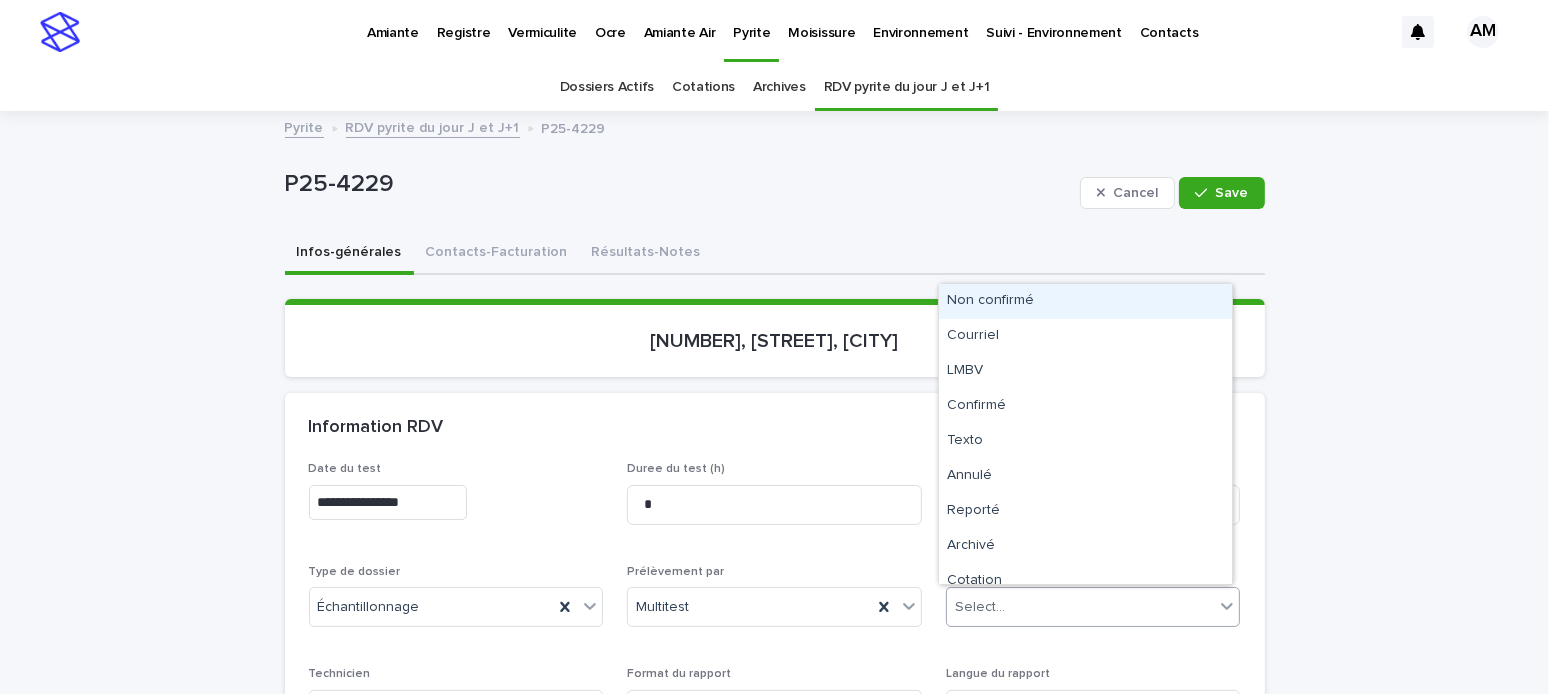 click on "Select..." at bounding box center (980, 607) 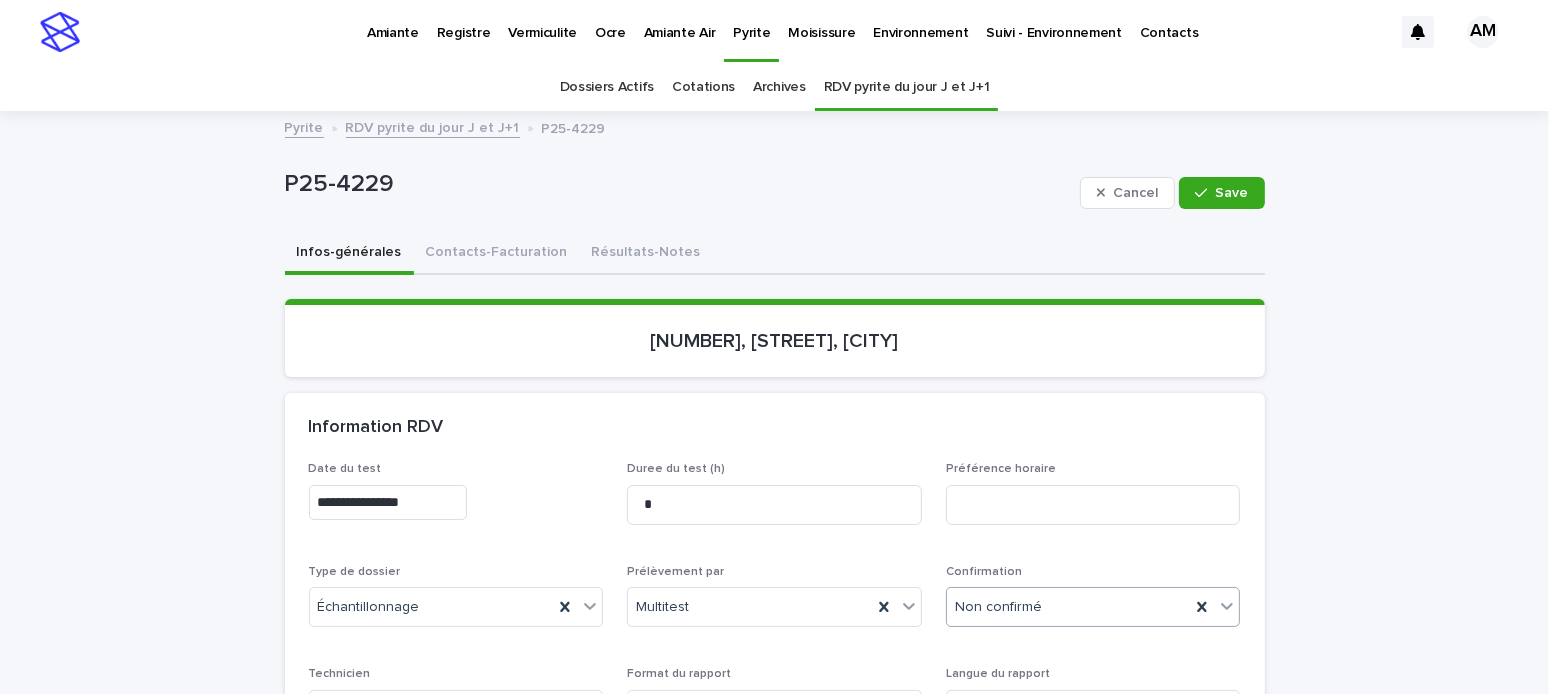 scroll, scrollTop: 300, scrollLeft: 0, axis: vertical 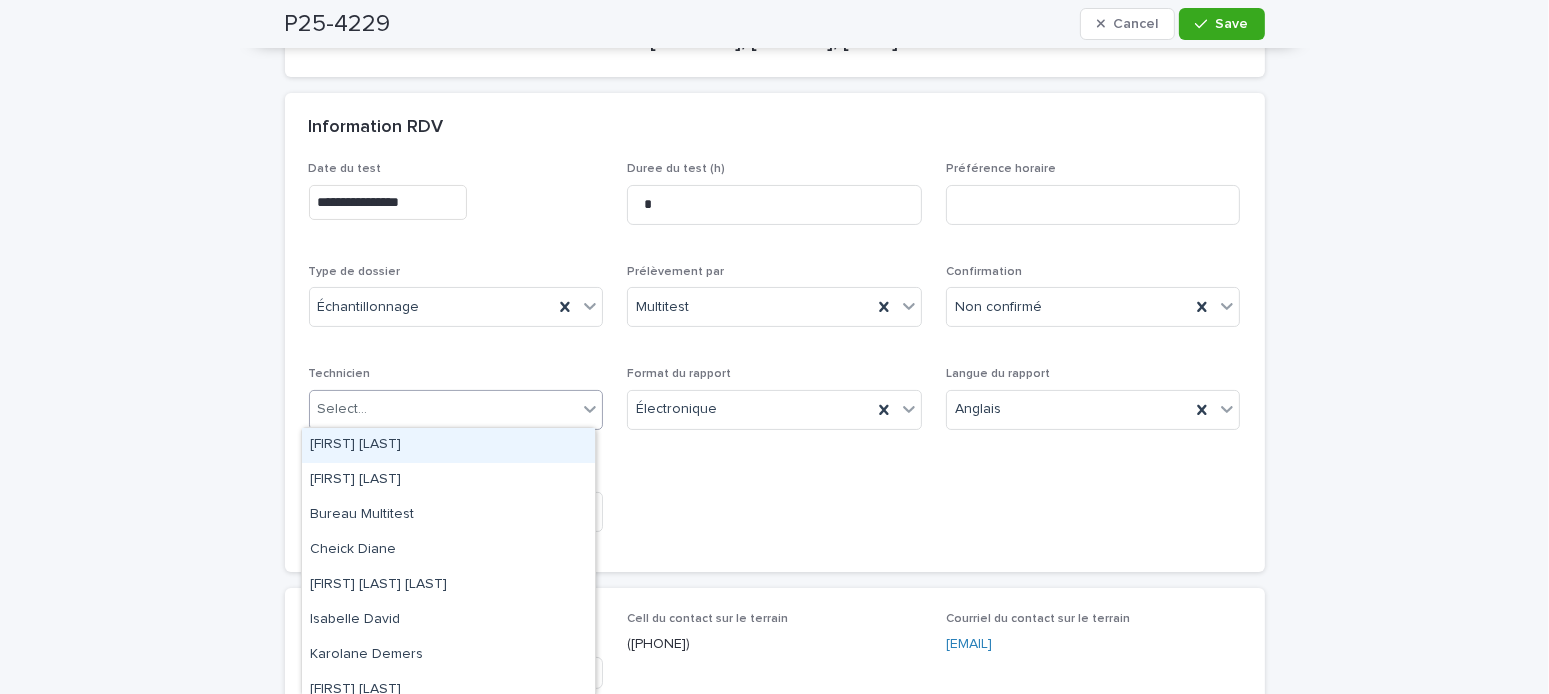 click on "Select..." at bounding box center [444, 409] 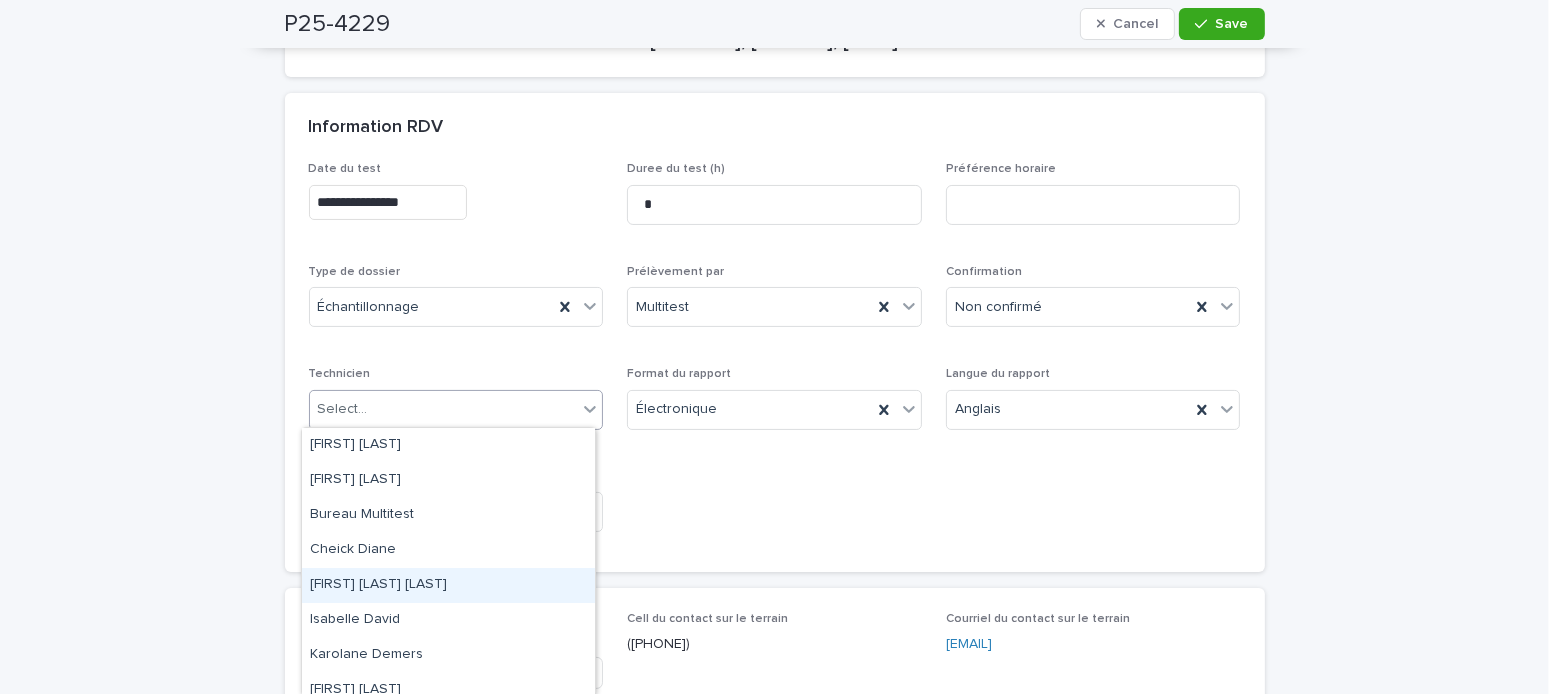 drag, startPoint x: 393, startPoint y: 573, endPoint x: 400, endPoint y: 584, distance: 13.038404 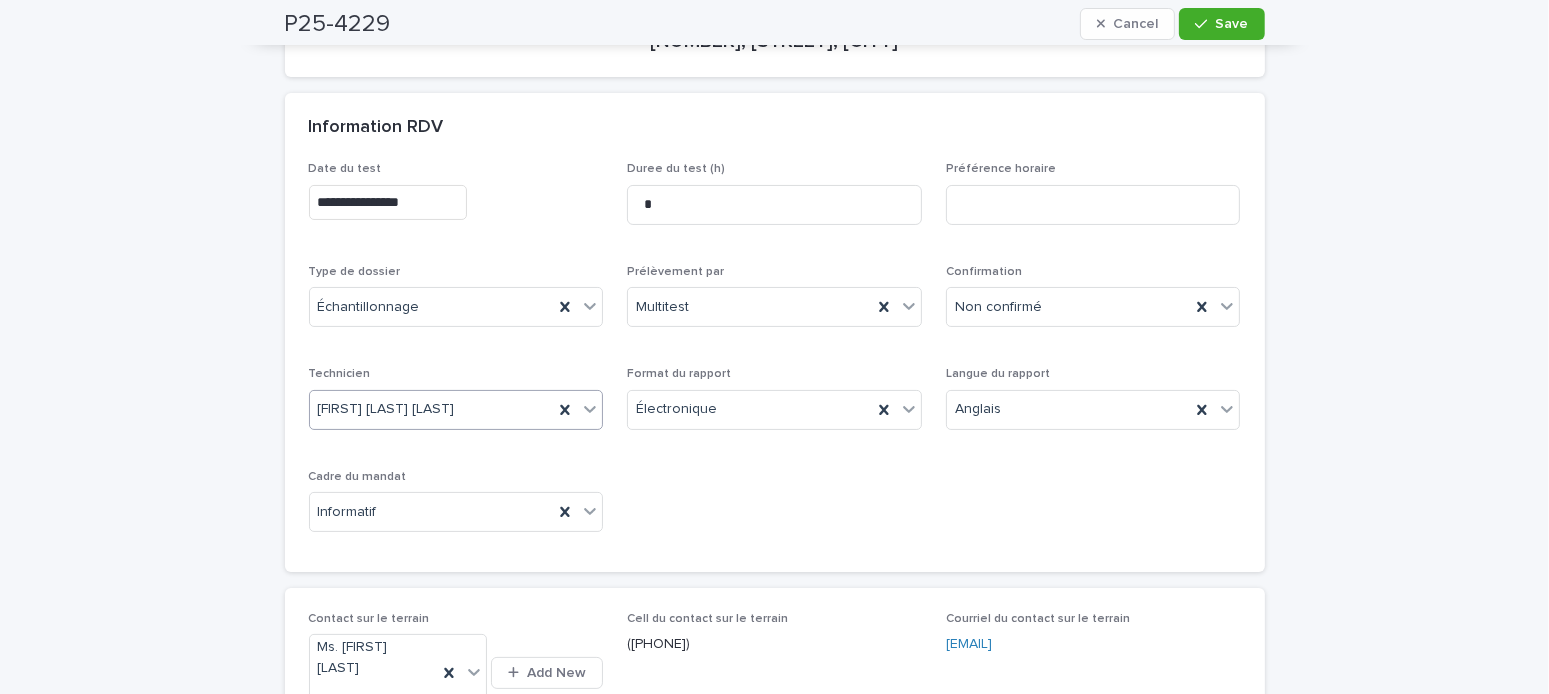 scroll, scrollTop: 0, scrollLeft: 0, axis: both 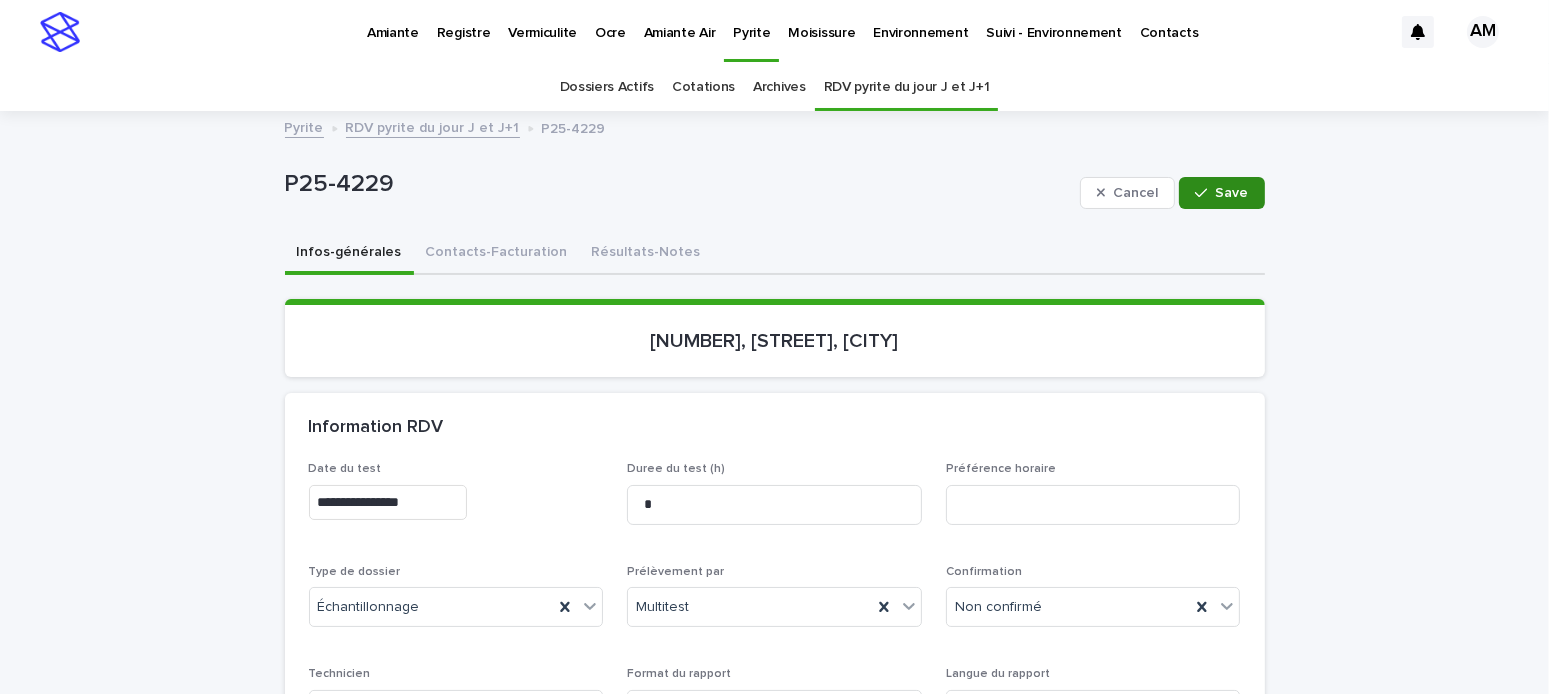 click 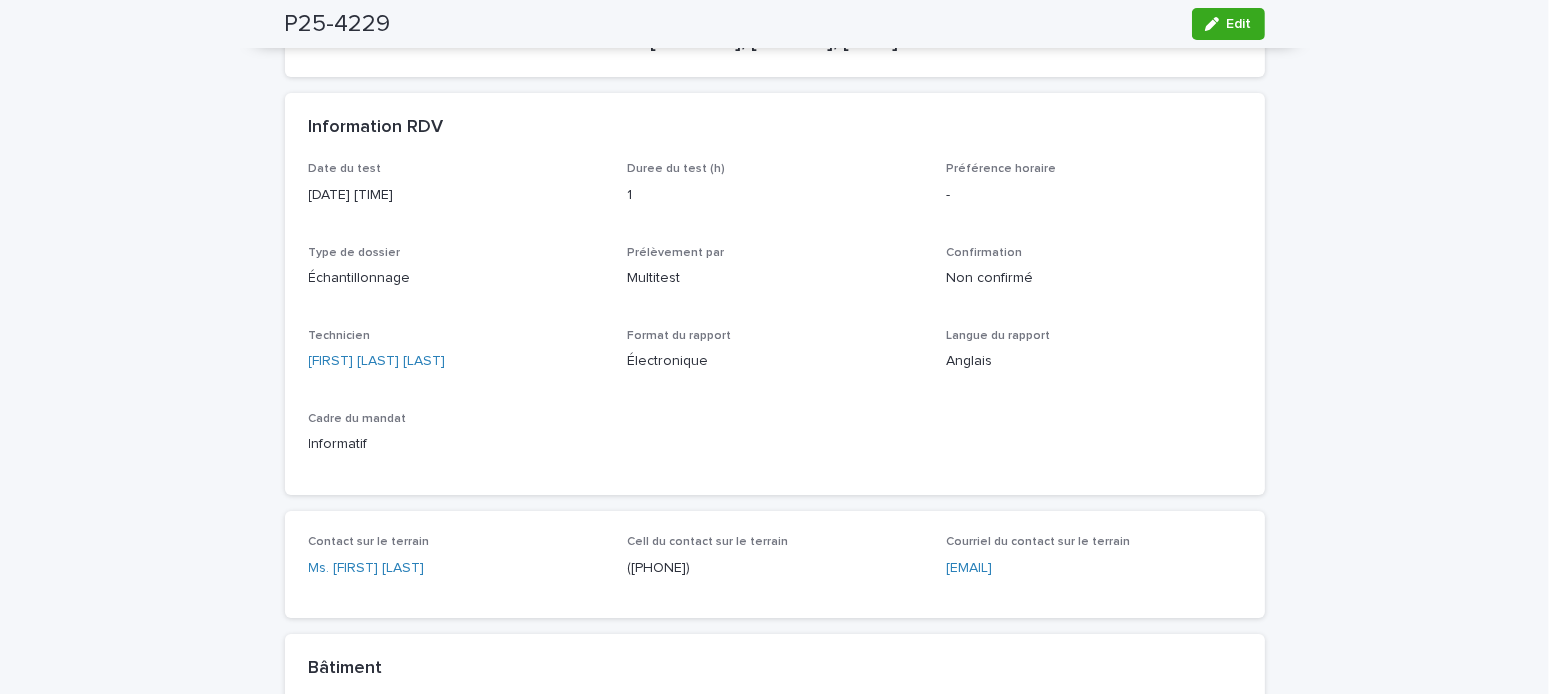 scroll, scrollTop: 0, scrollLeft: 0, axis: both 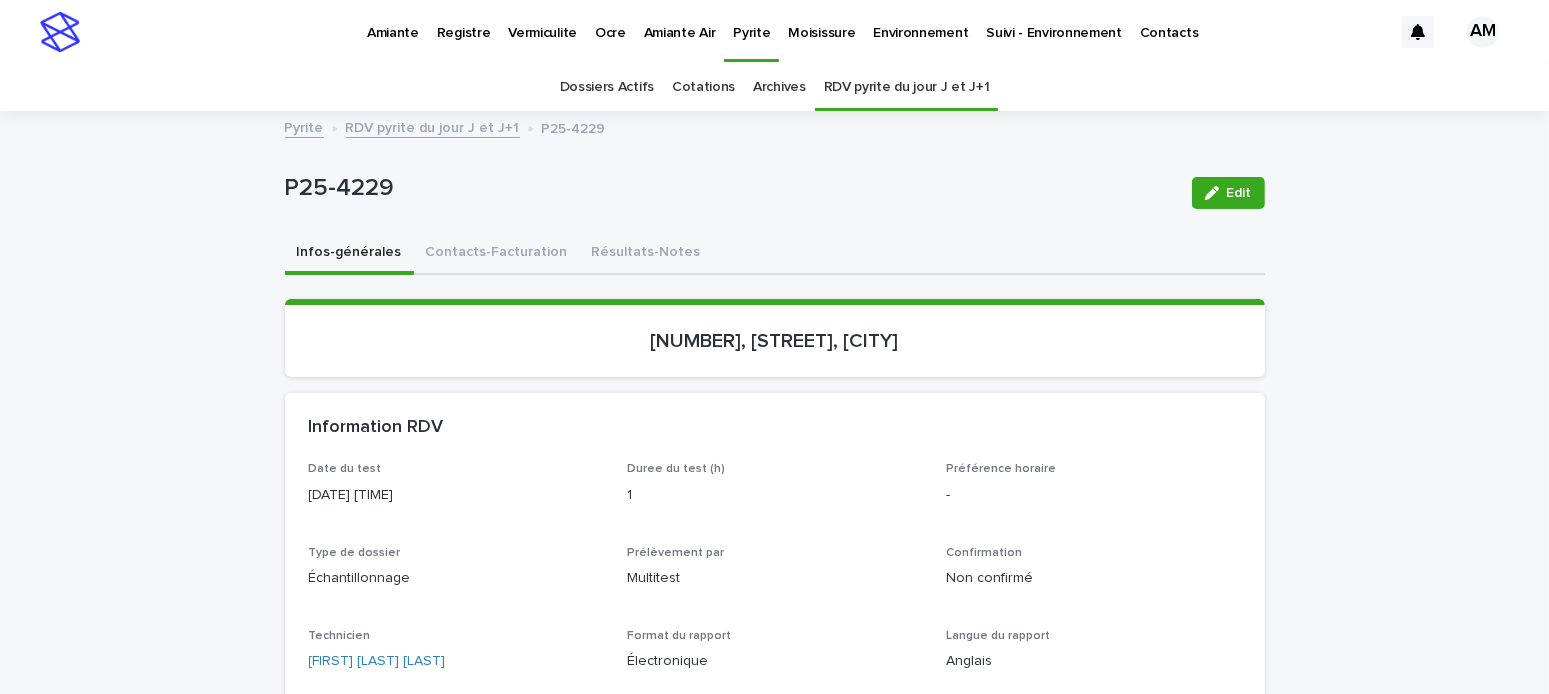 click on "RDV pyrite du jour J et J+1" at bounding box center [433, 126] 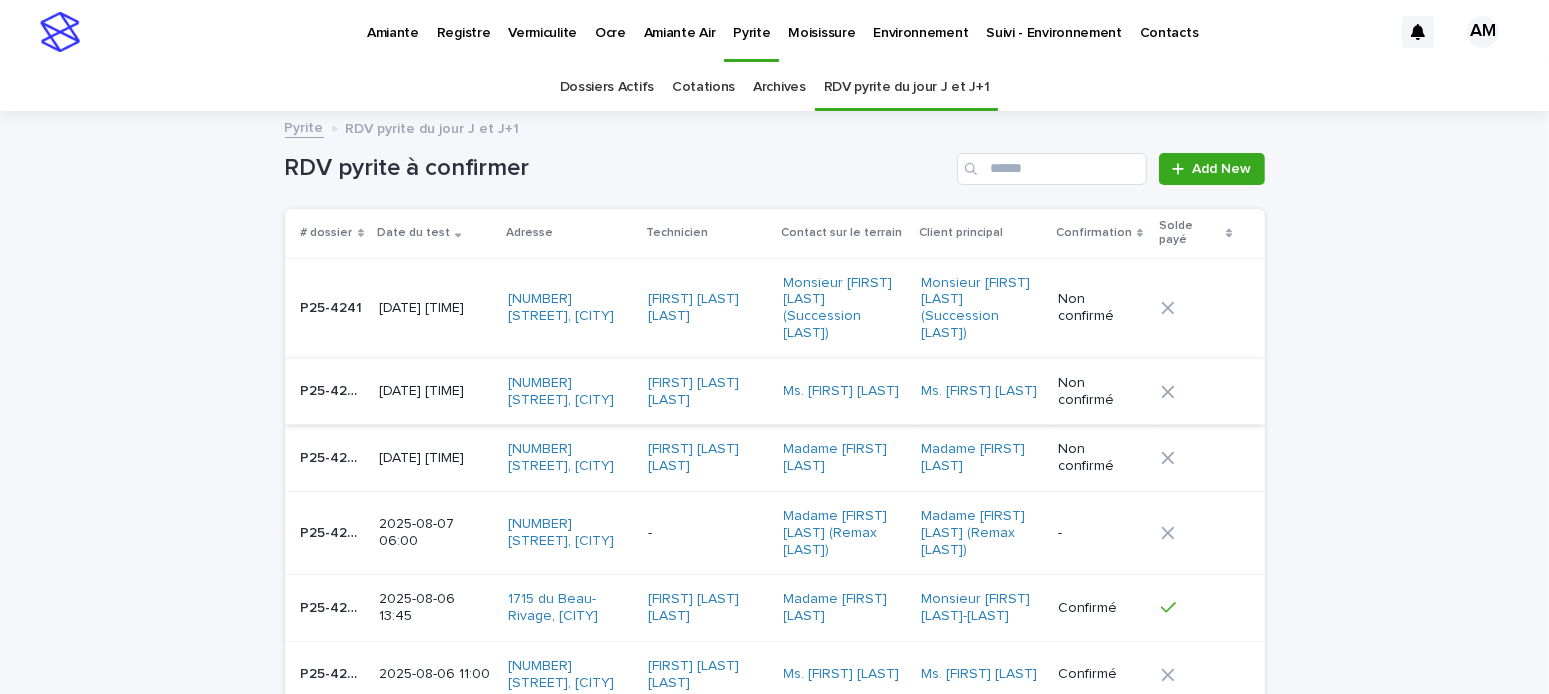 scroll, scrollTop: 63, scrollLeft: 0, axis: vertical 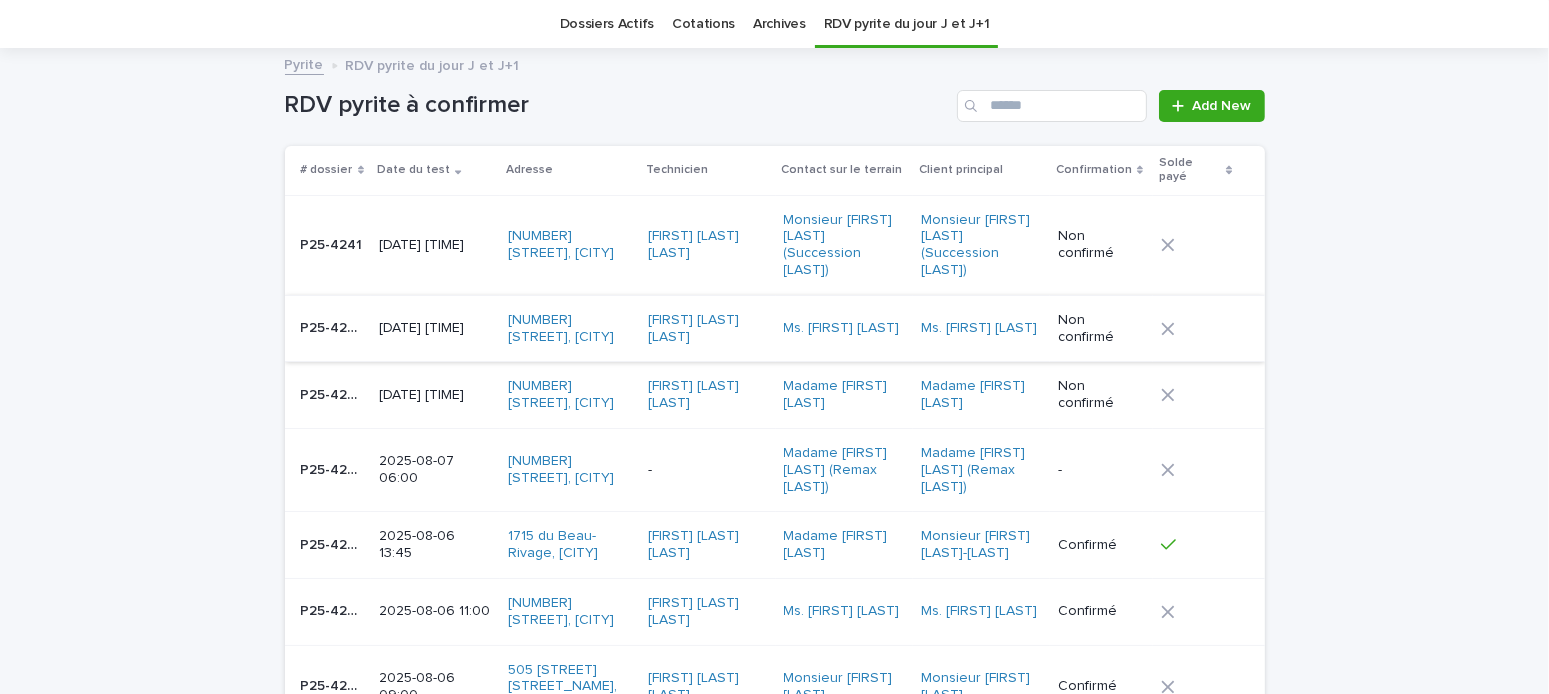 click on "2025-08-07 06:00" at bounding box center [435, 470] 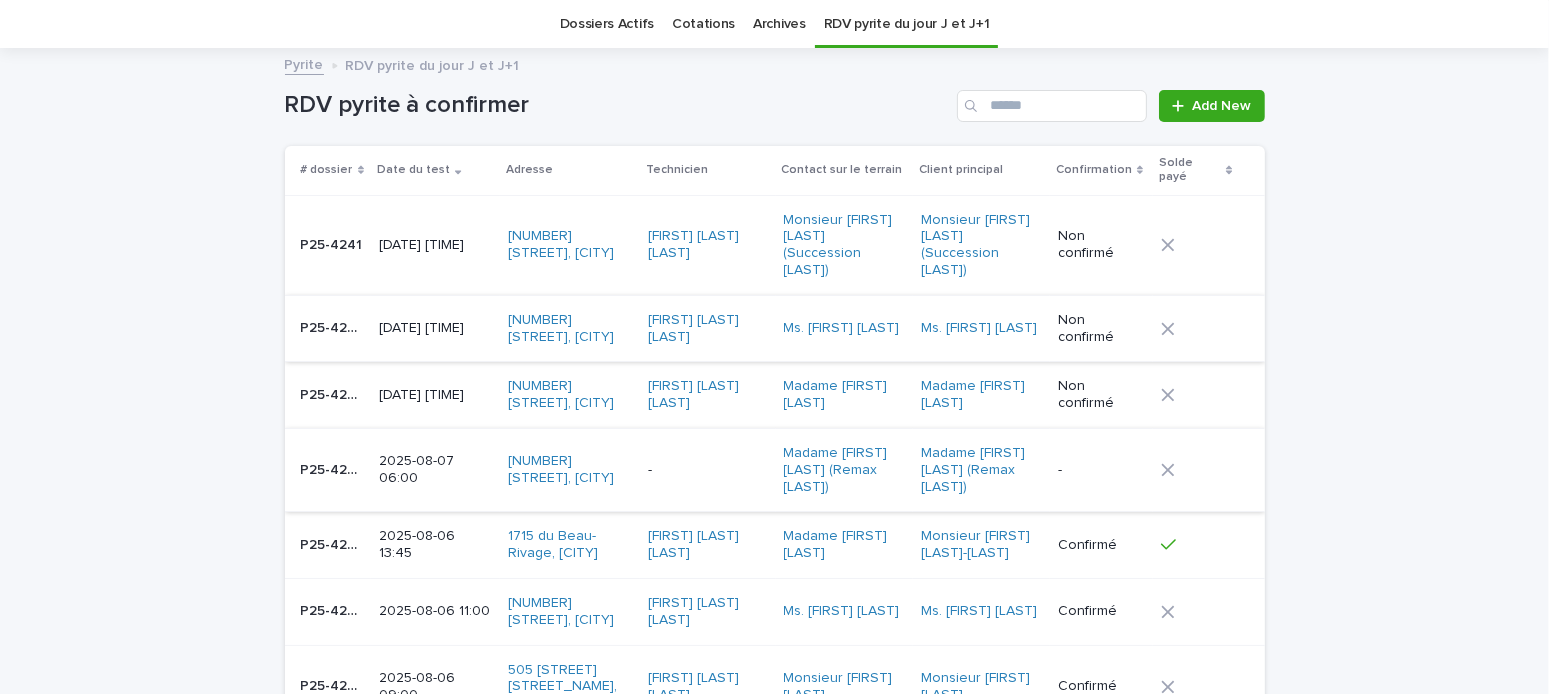 scroll, scrollTop: 0, scrollLeft: 0, axis: both 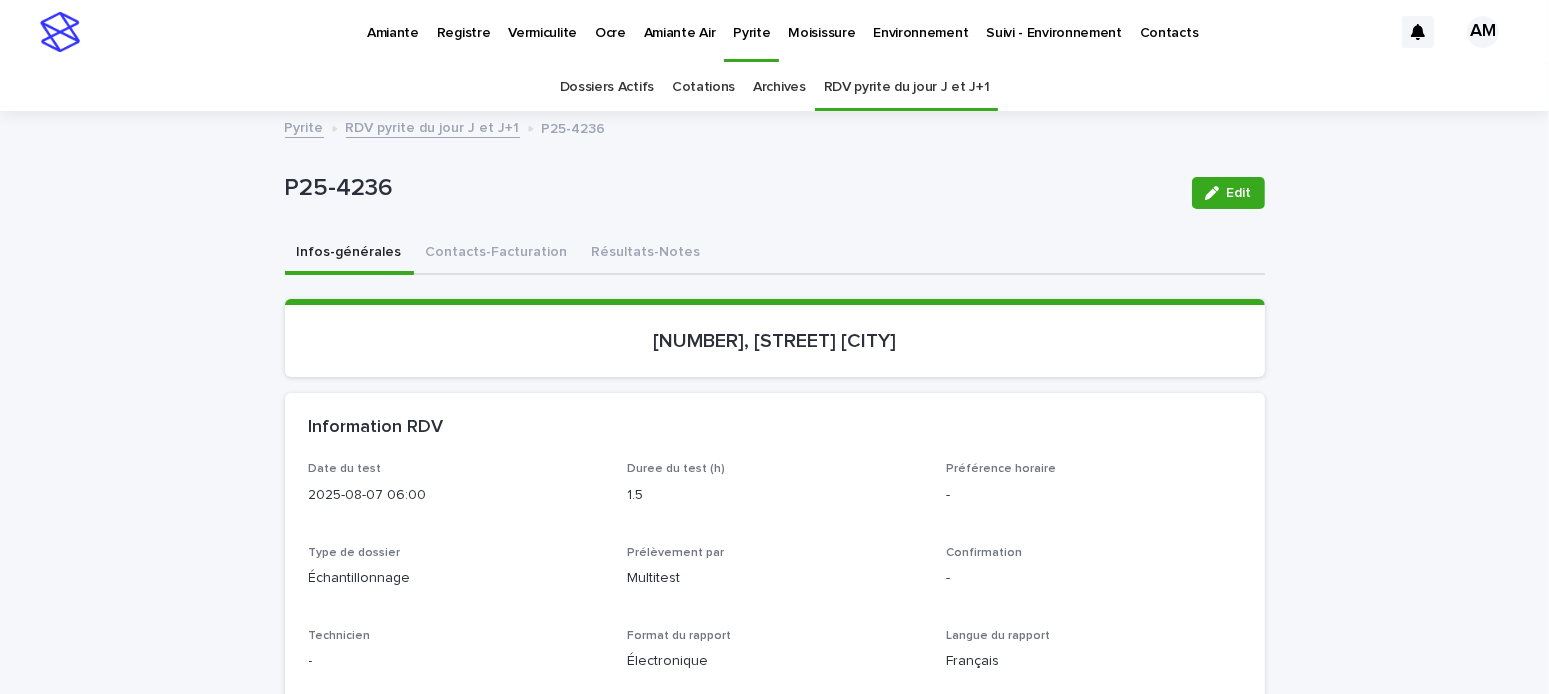 drag, startPoint x: 1221, startPoint y: 194, endPoint x: 1229, endPoint y: 231, distance: 37.85499 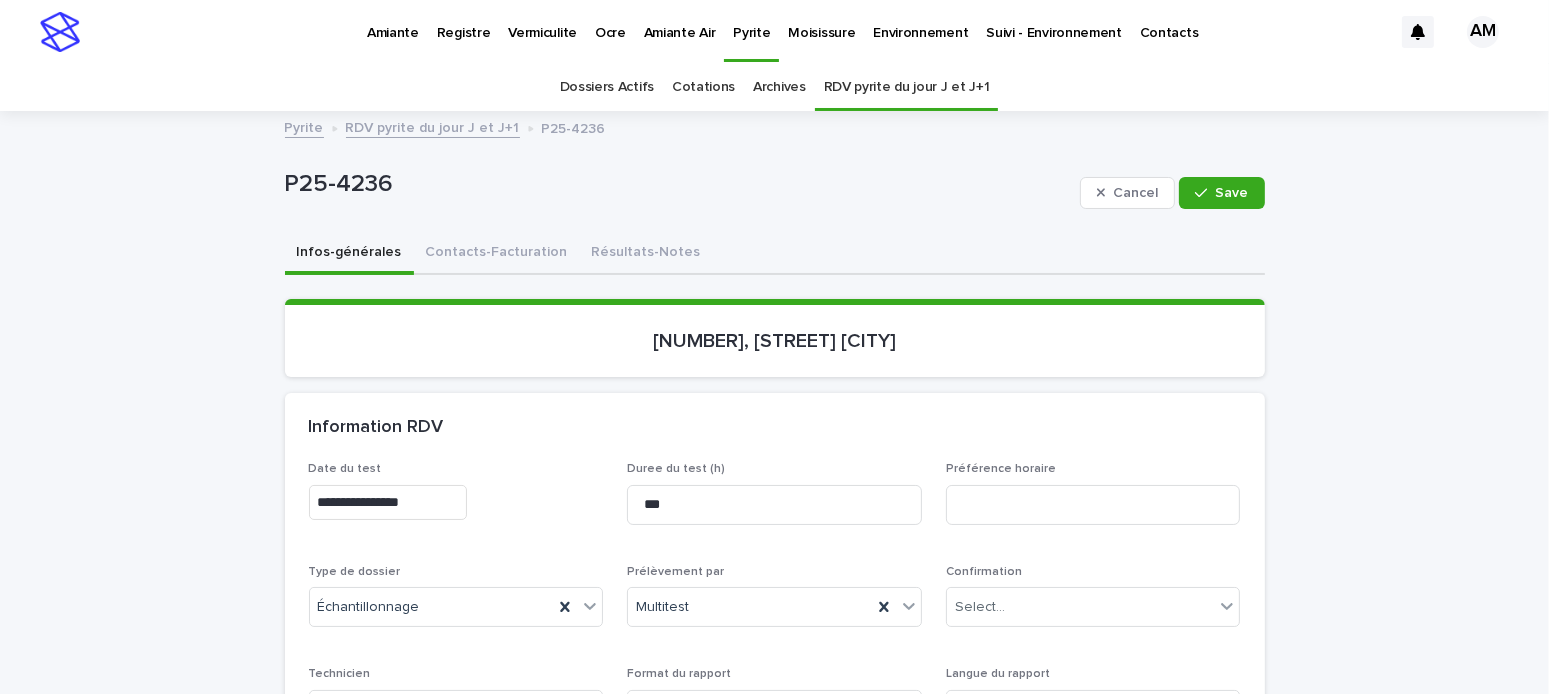 click on "**********" at bounding box center (388, 502) 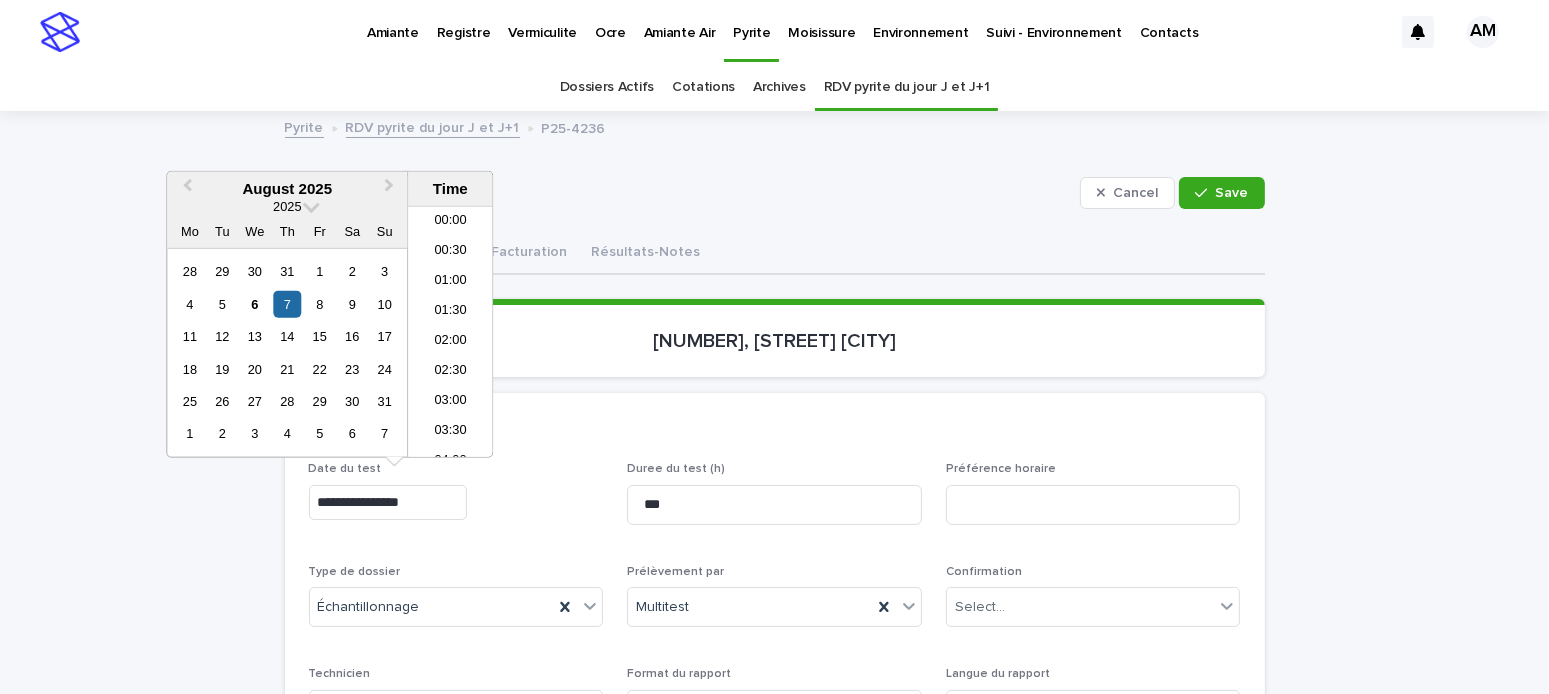 scroll, scrollTop: 250, scrollLeft: 0, axis: vertical 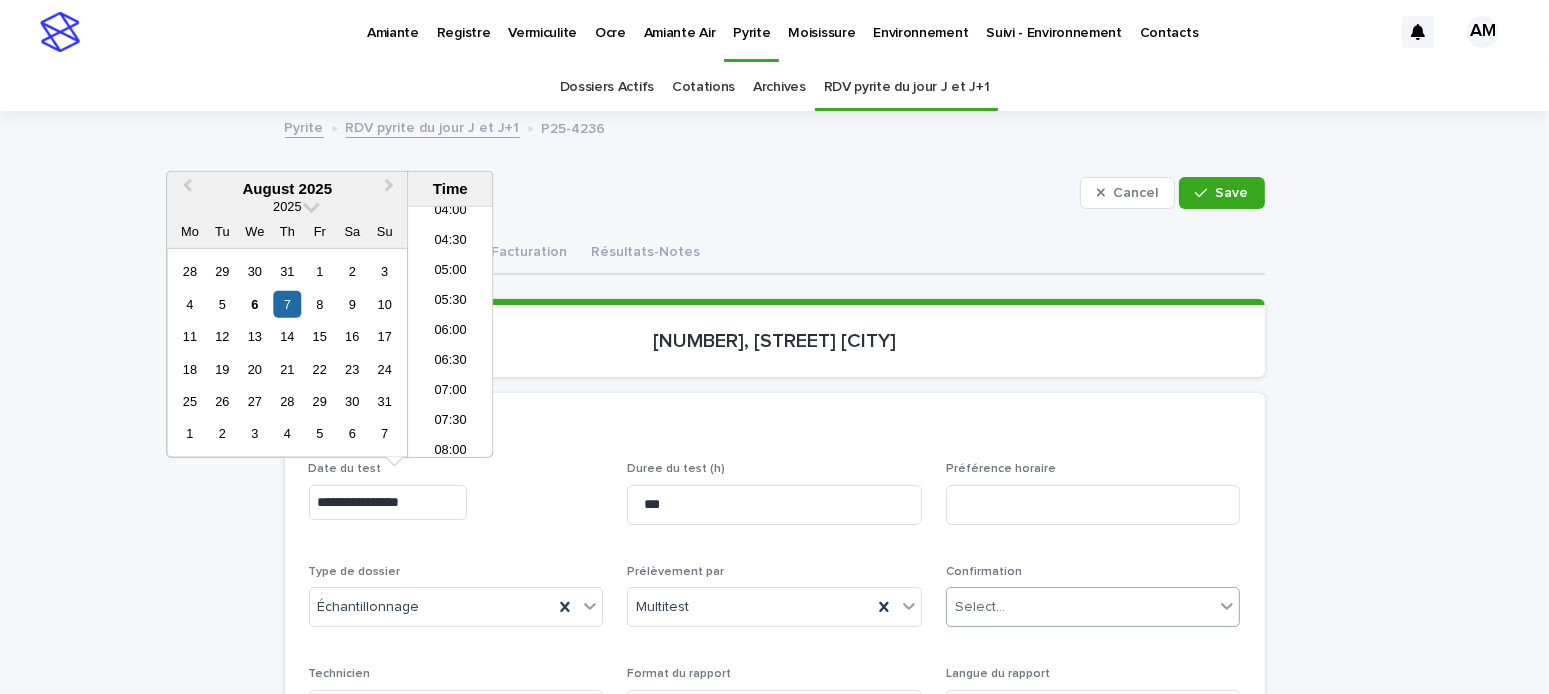 type on "**********" 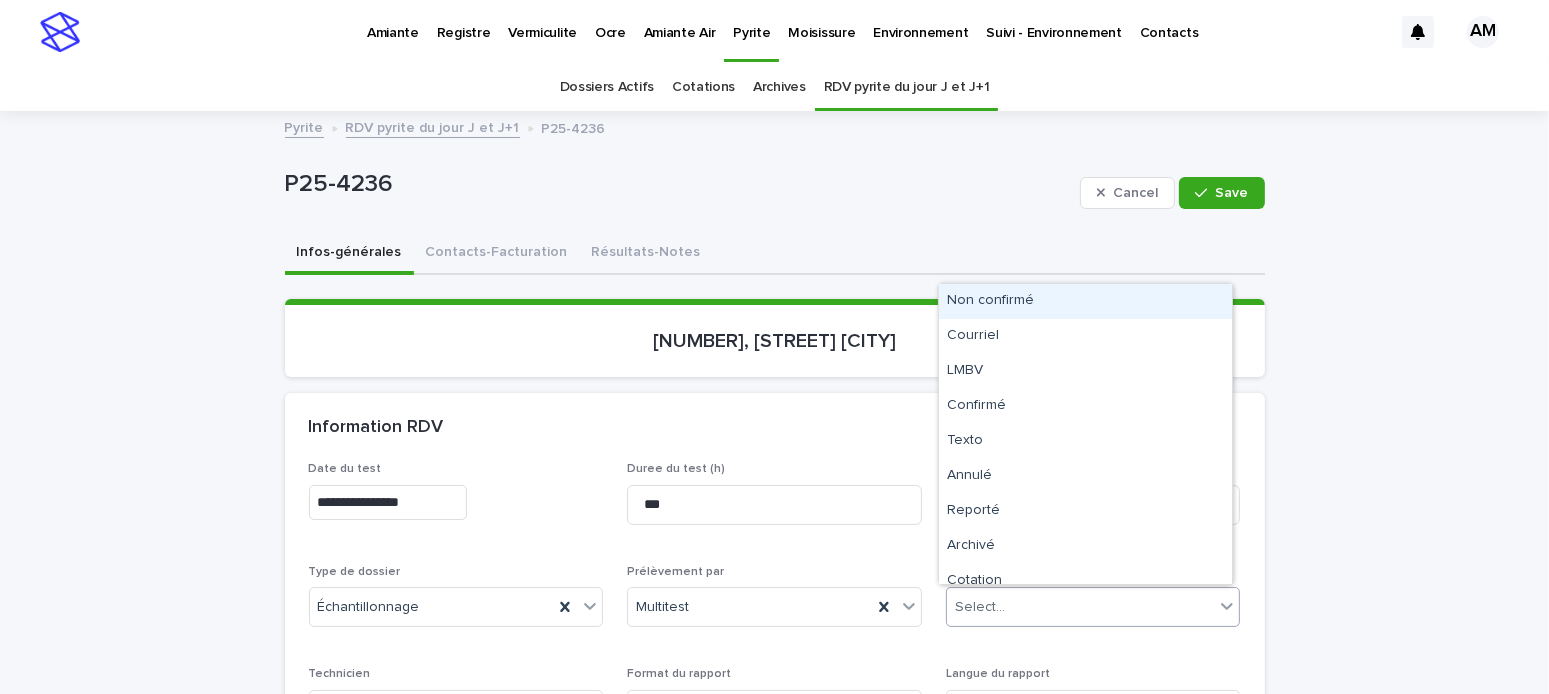 click on "Non confirmé" at bounding box center [1085, 301] 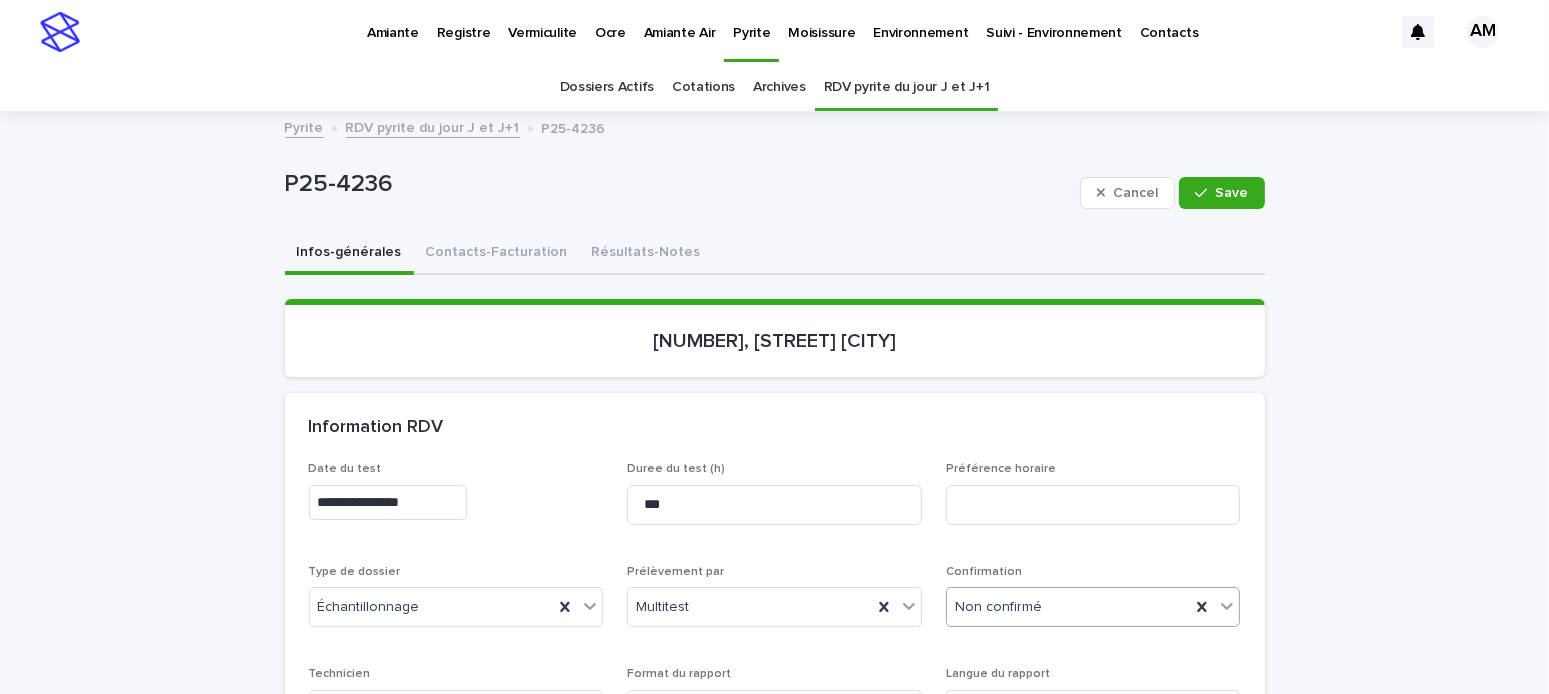 scroll, scrollTop: 200, scrollLeft: 0, axis: vertical 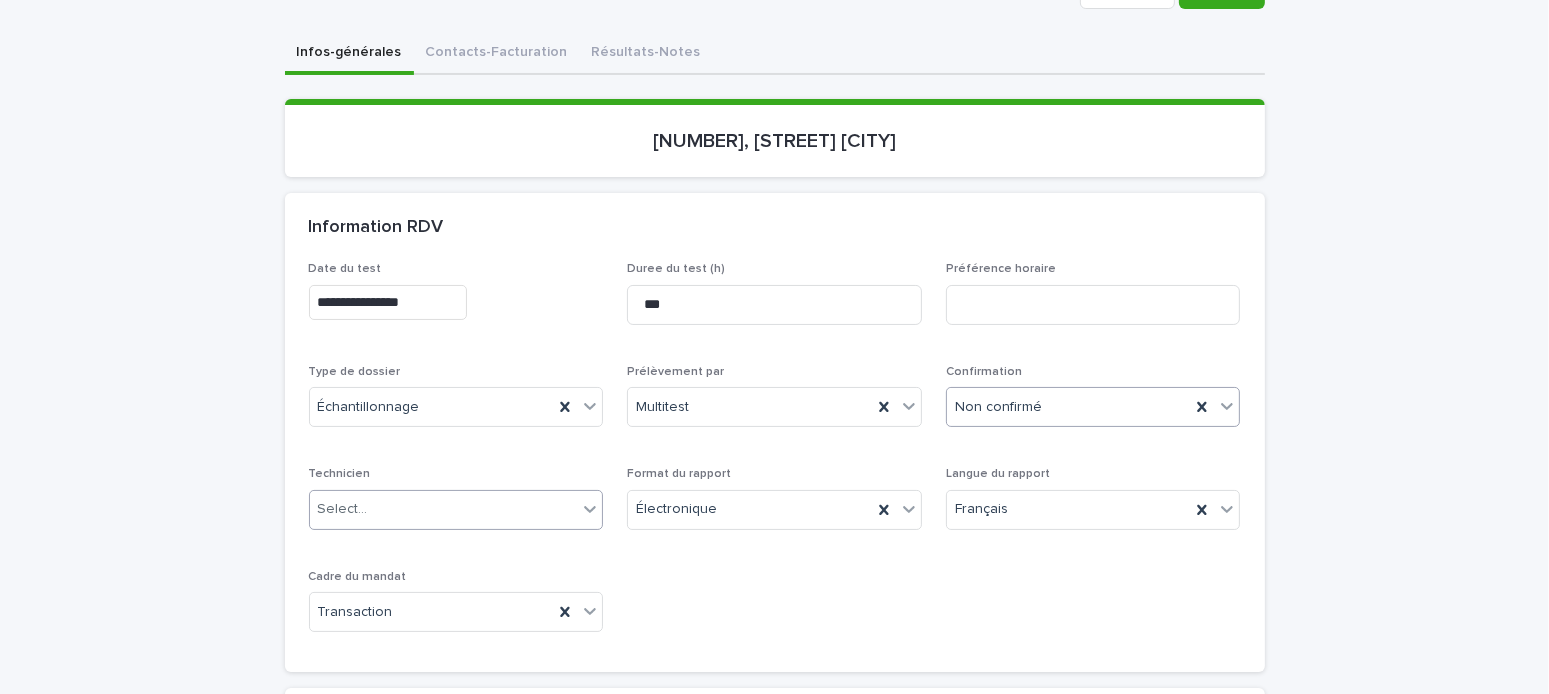 click on "Select..." at bounding box center [444, 509] 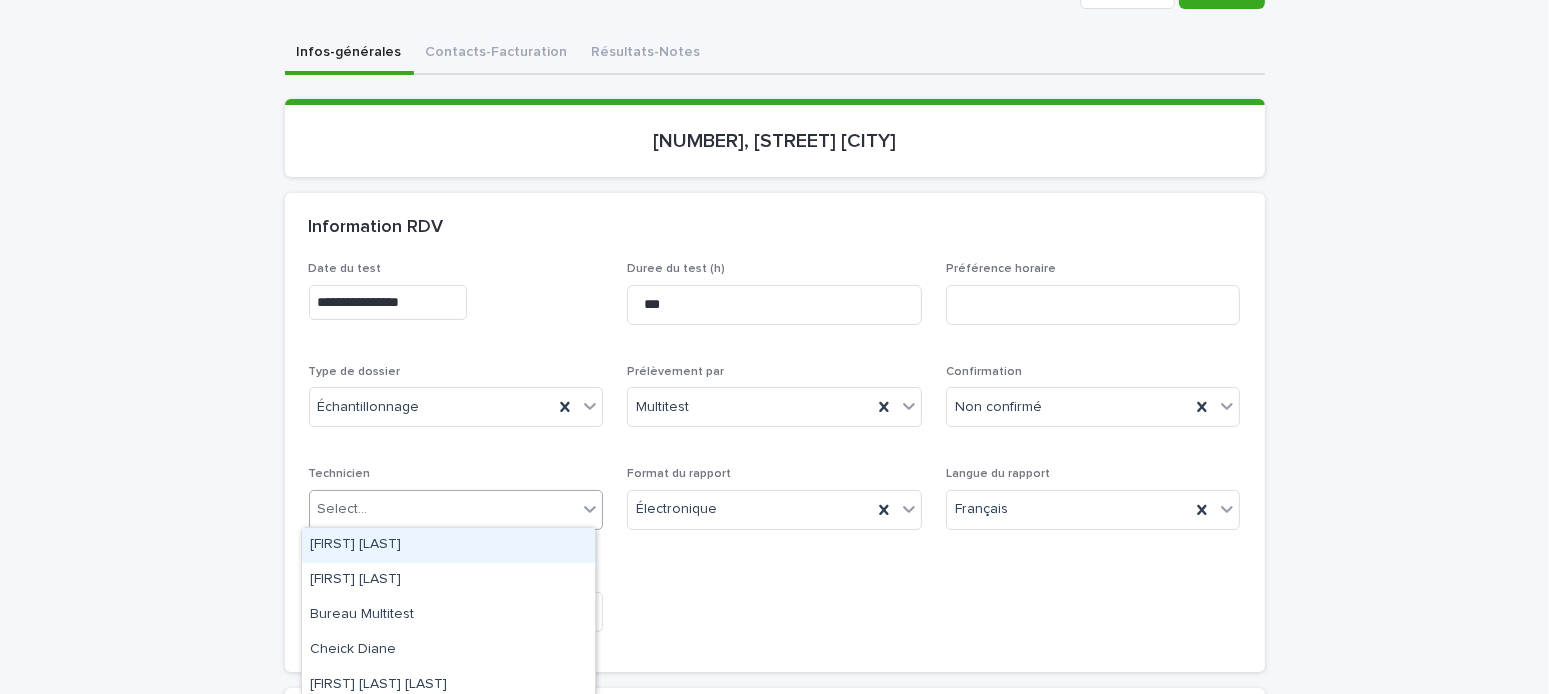 scroll, scrollTop: 400, scrollLeft: 0, axis: vertical 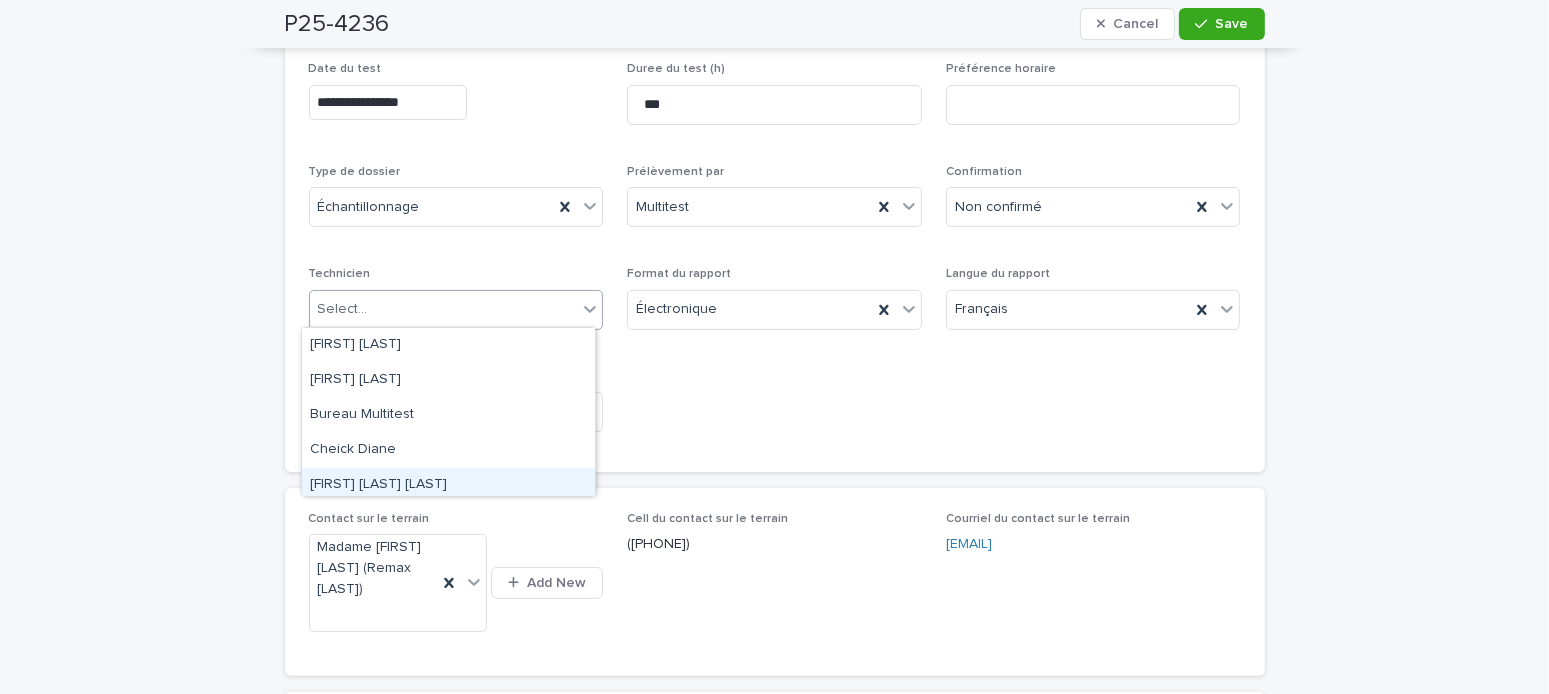 click on "[FIRST] [LAST] [LAST]" at bounding box center (448, 485) 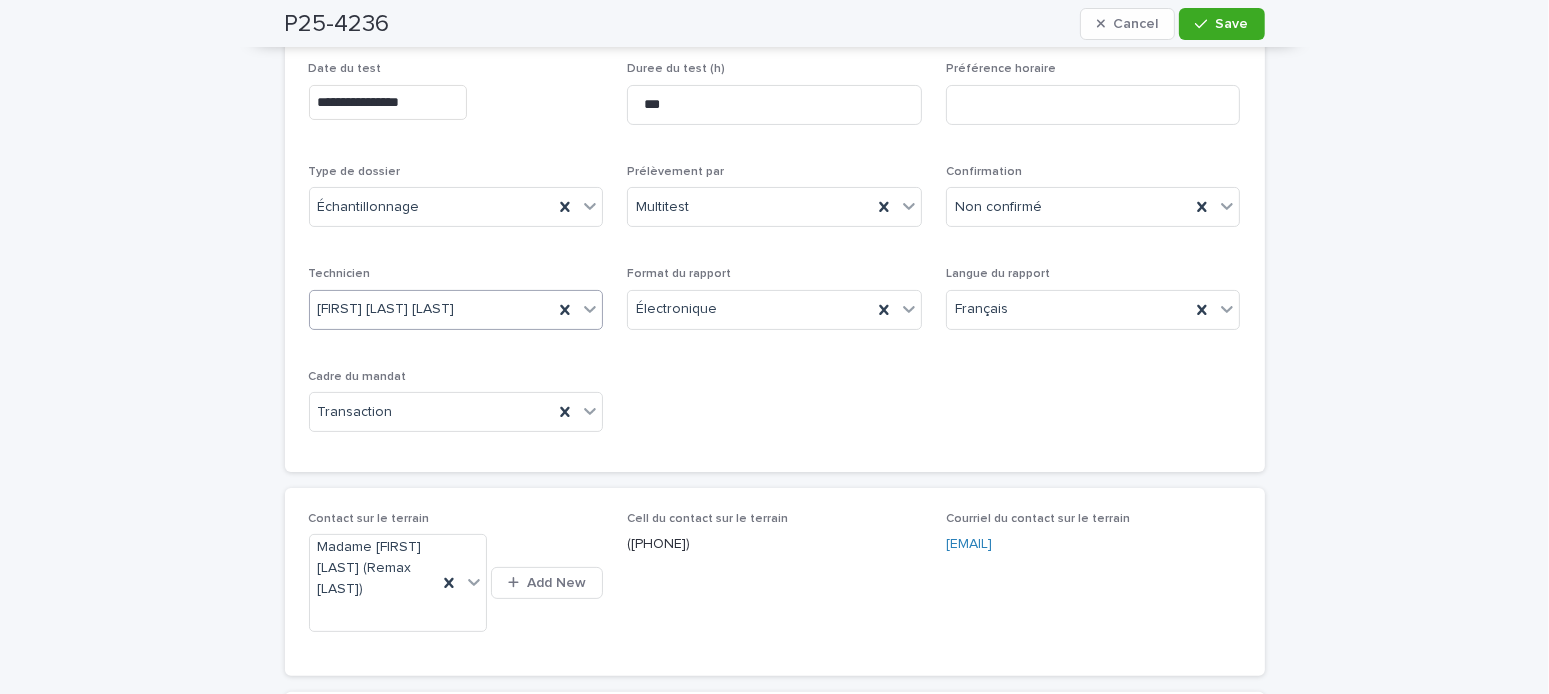 scroll, scrollTop: 0, scrollLeft: 0, axis: both 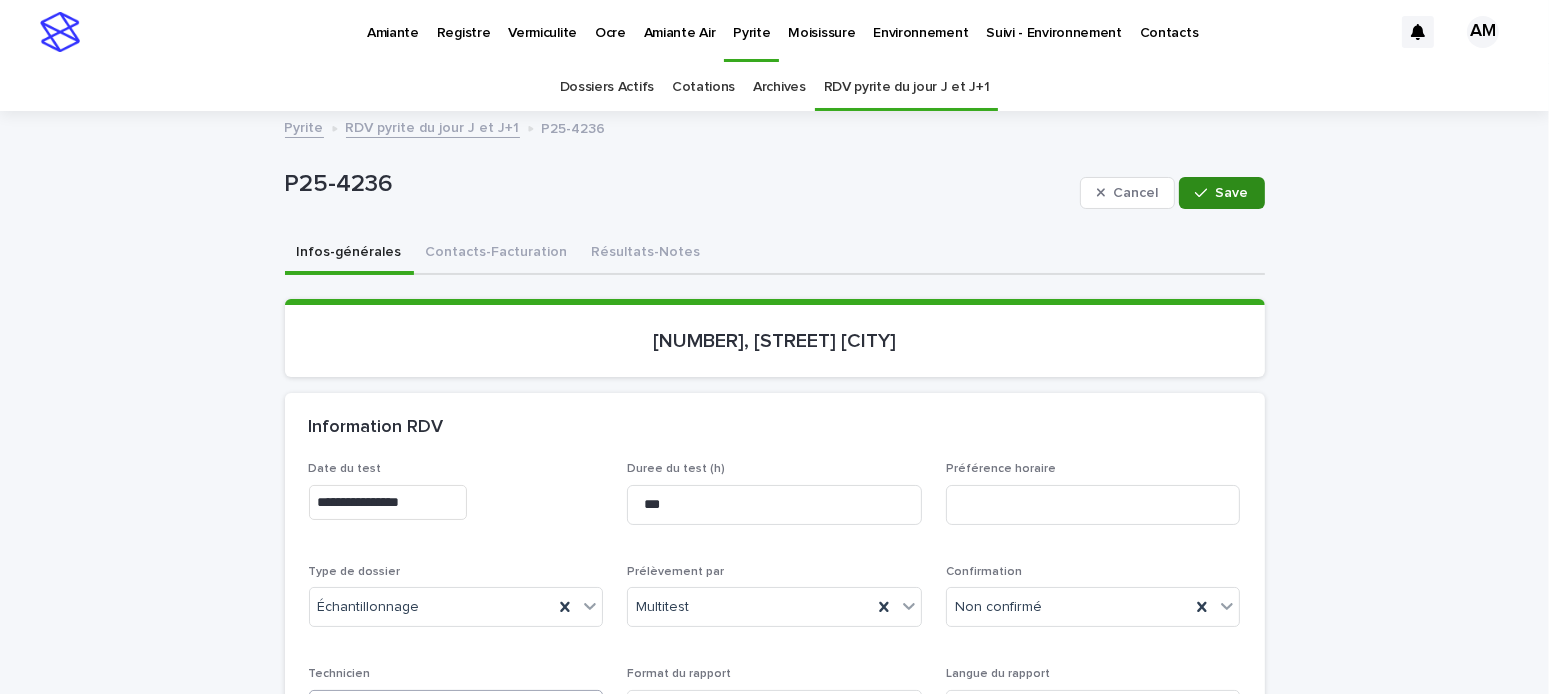 click 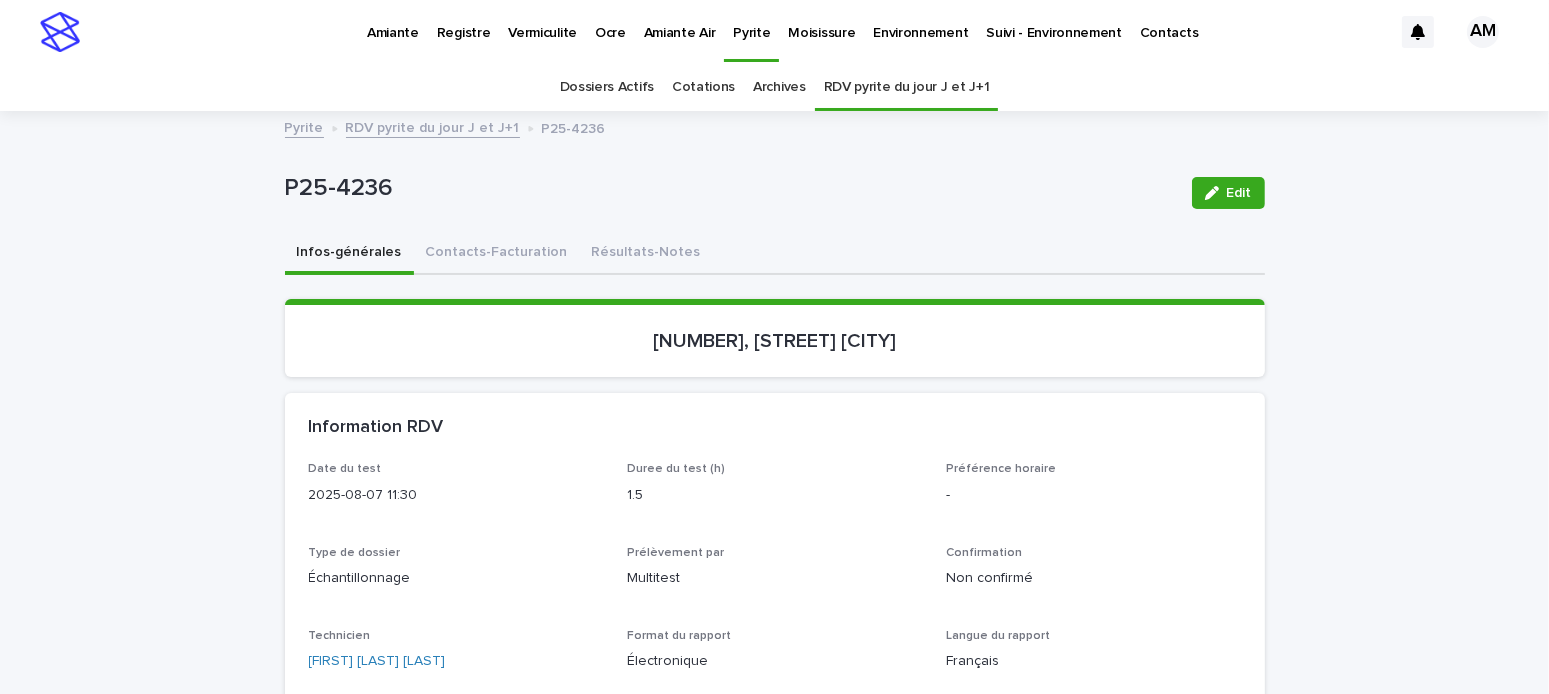 click on "RDV pyrite du jour J et J+1" at bounding box center (433, 126) 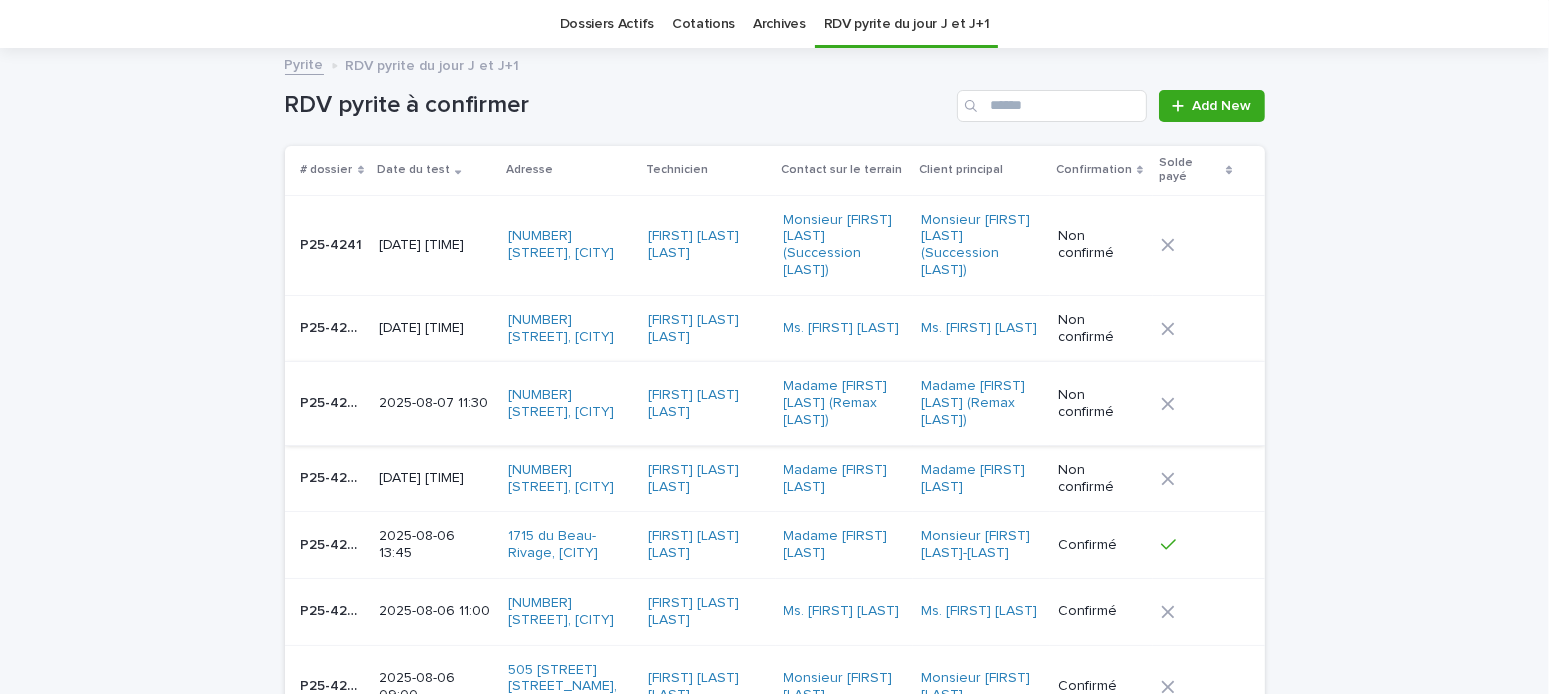 scroll, scrollTop: 0, scrollLeft: 0, axis: both 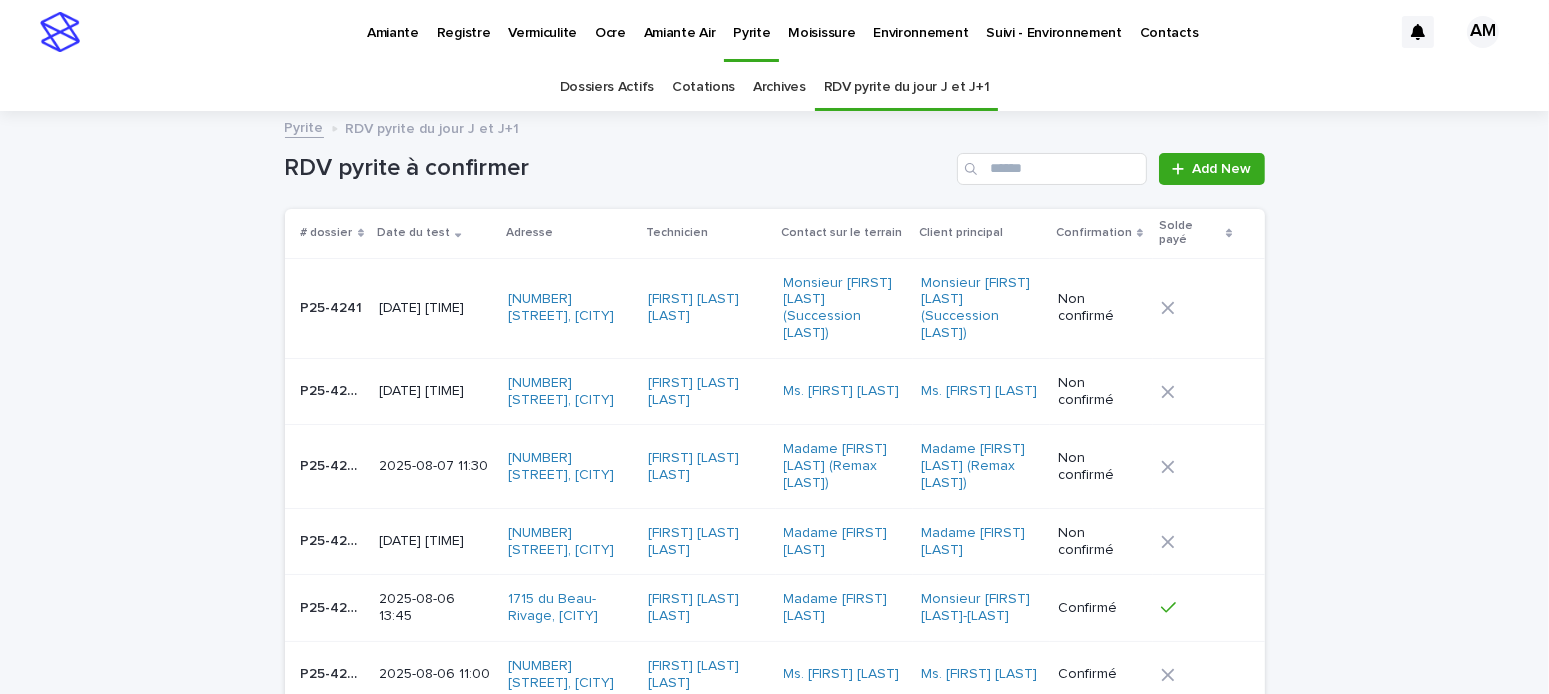 click on "Amiante" at bounding box center (393, 21) 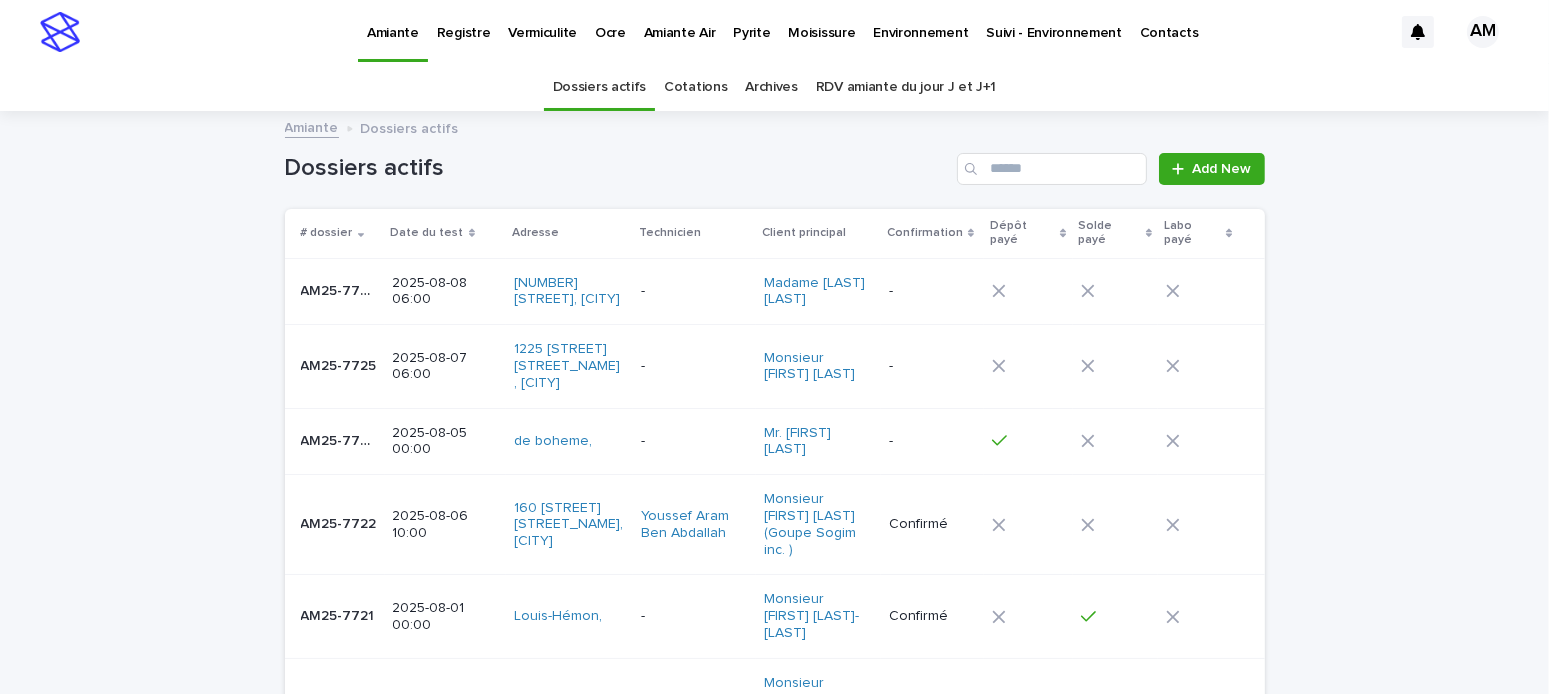 click on "RDV amiante du jour J et J+1" at bounding box center (906, 87) 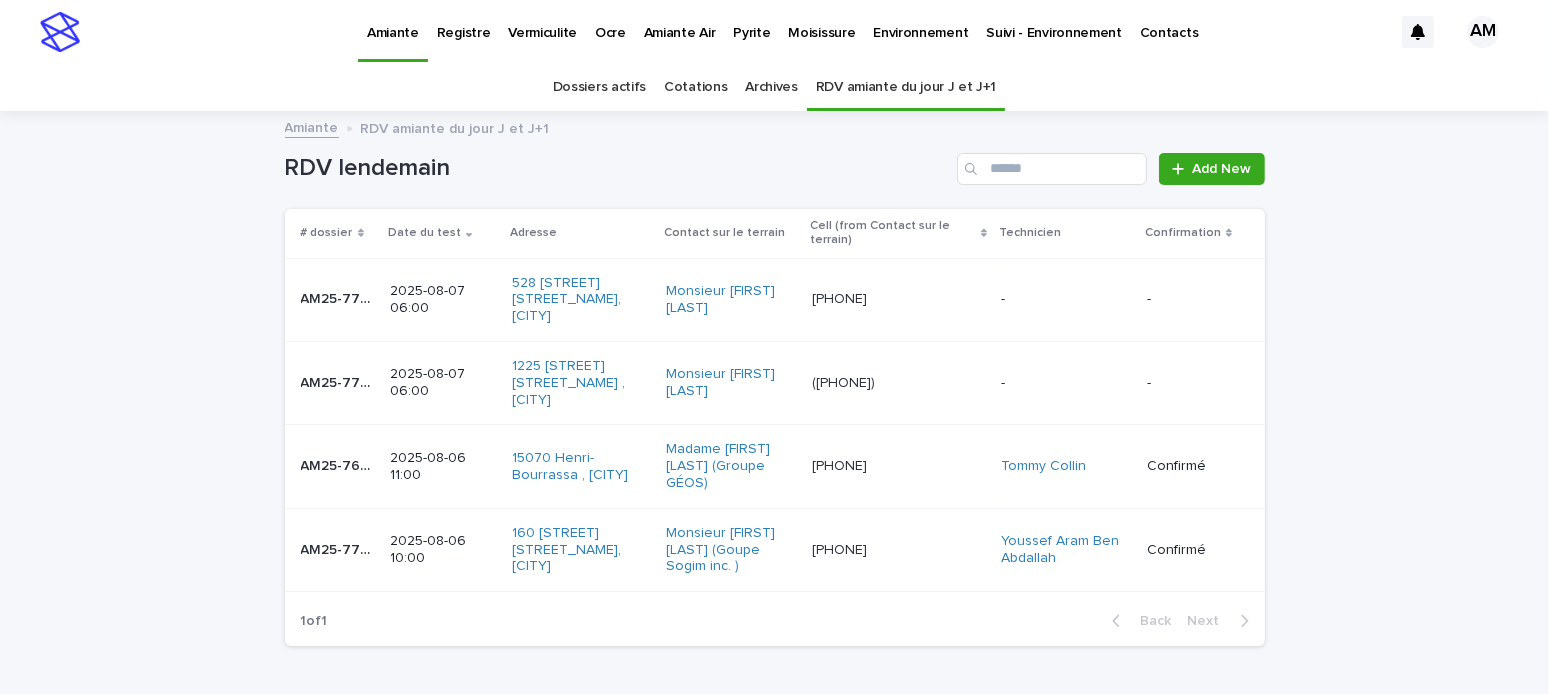 click on "2025-08-07 06:00" at bounding box center (443, 383) 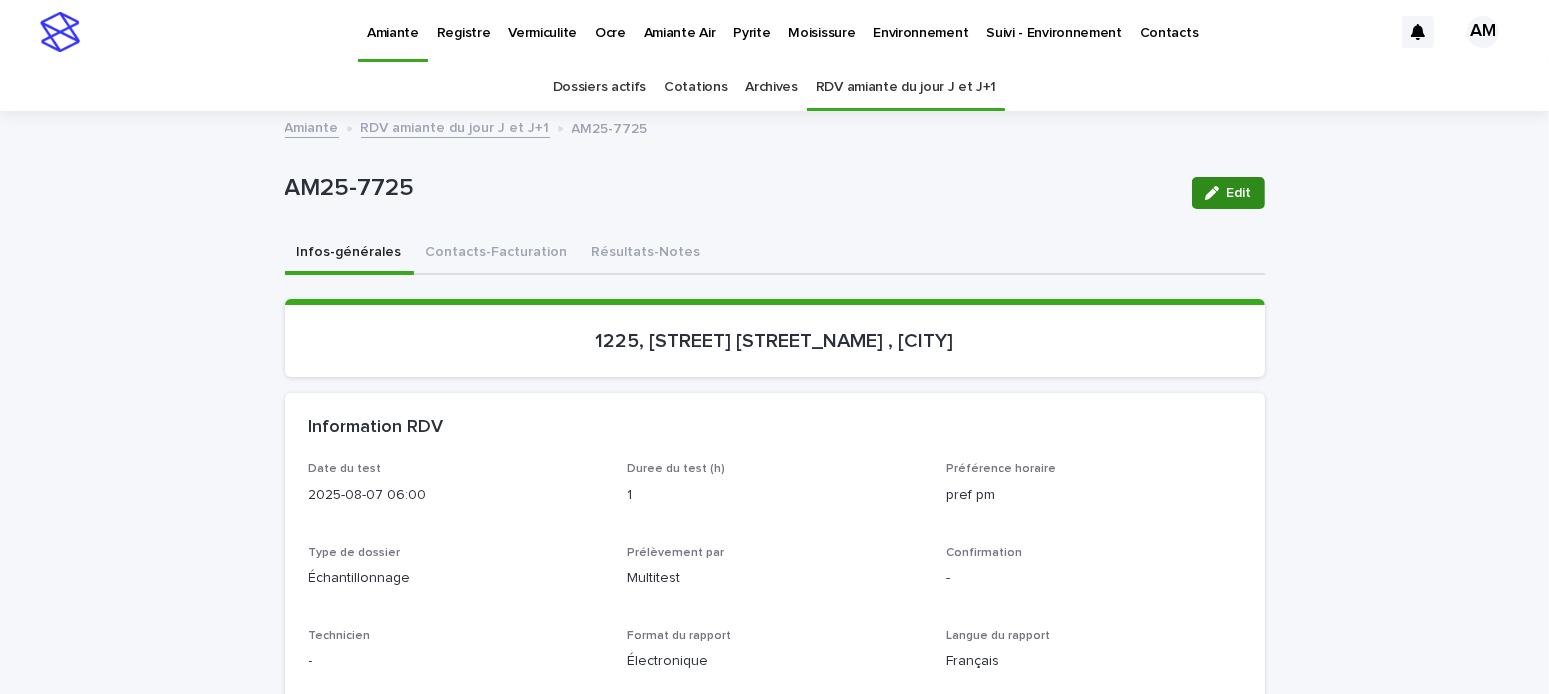 click 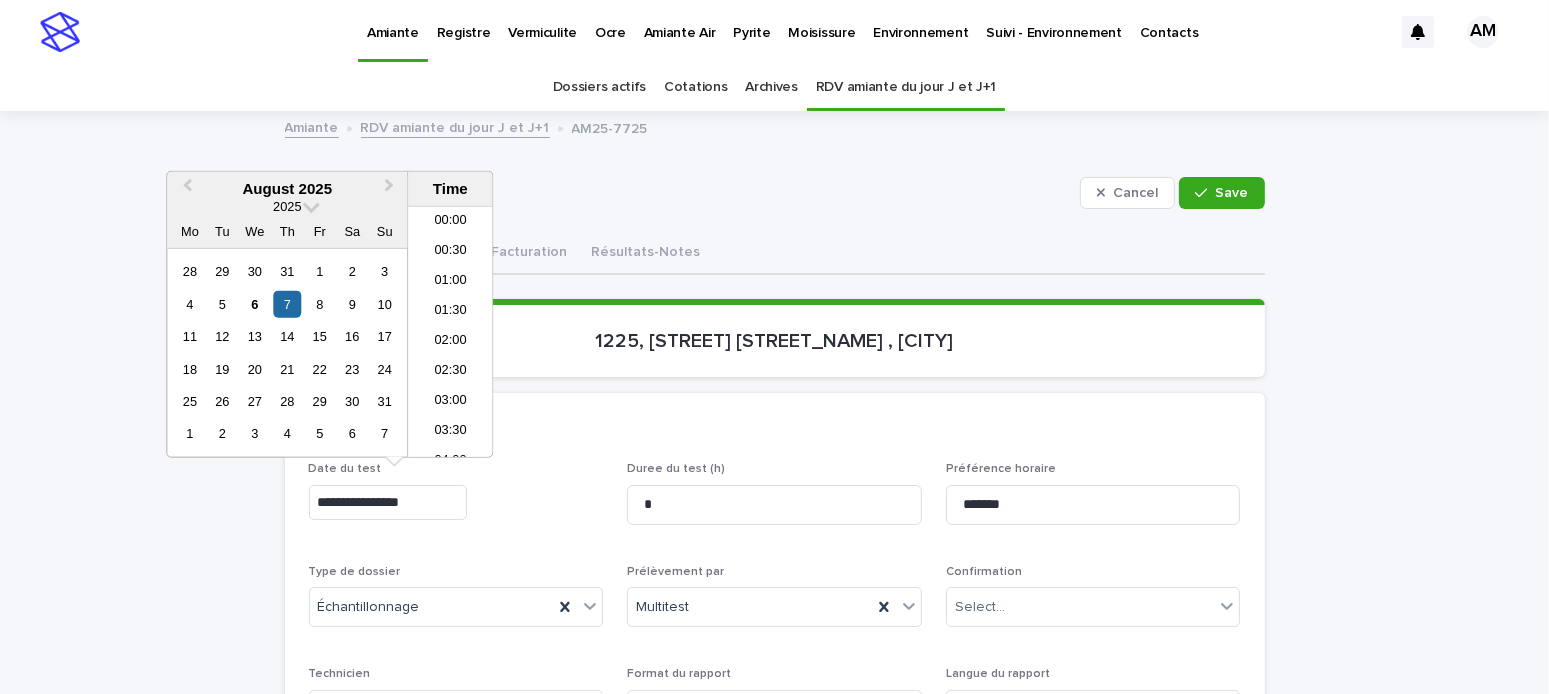 drag, startPoint x: 399, startPoint y: 498, endPoint x: 449, endPoint y: 519, distance: 54.230988 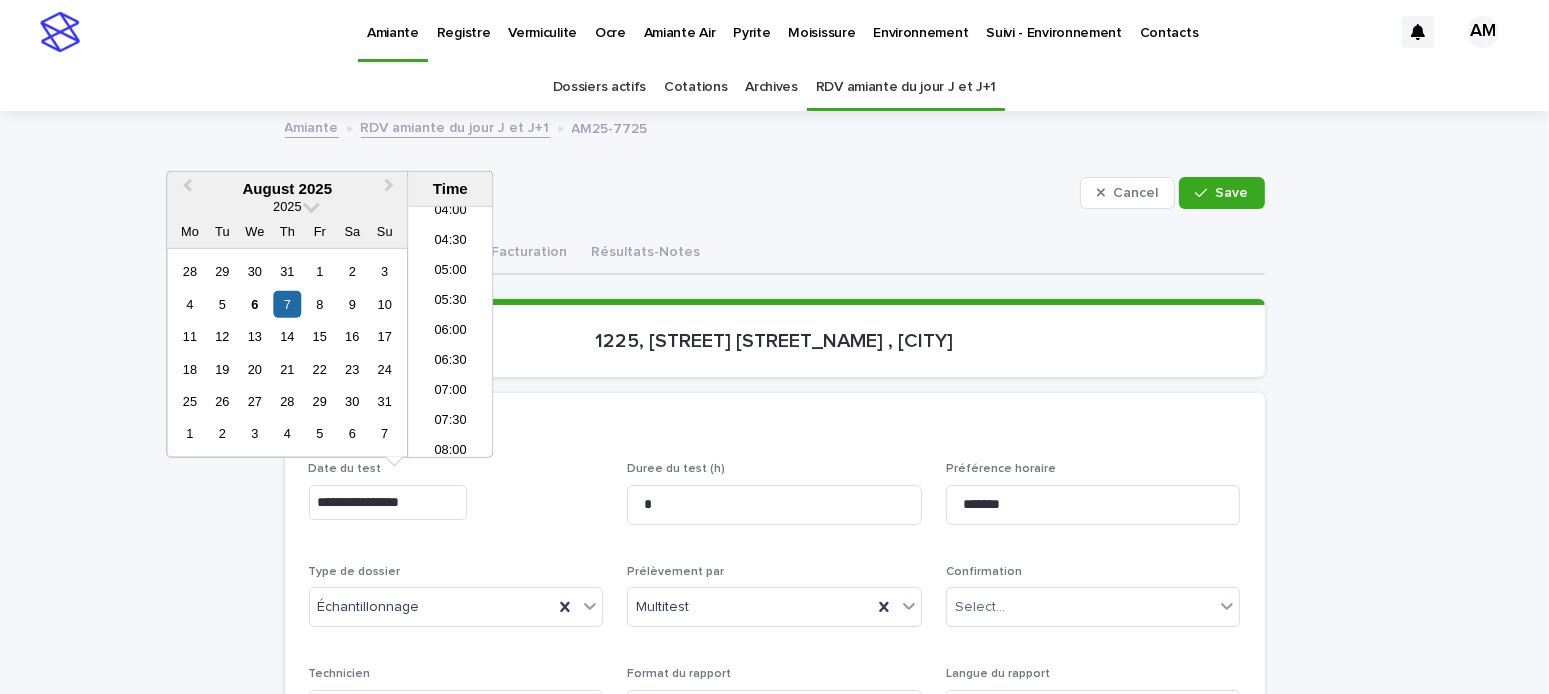 type on "**********" 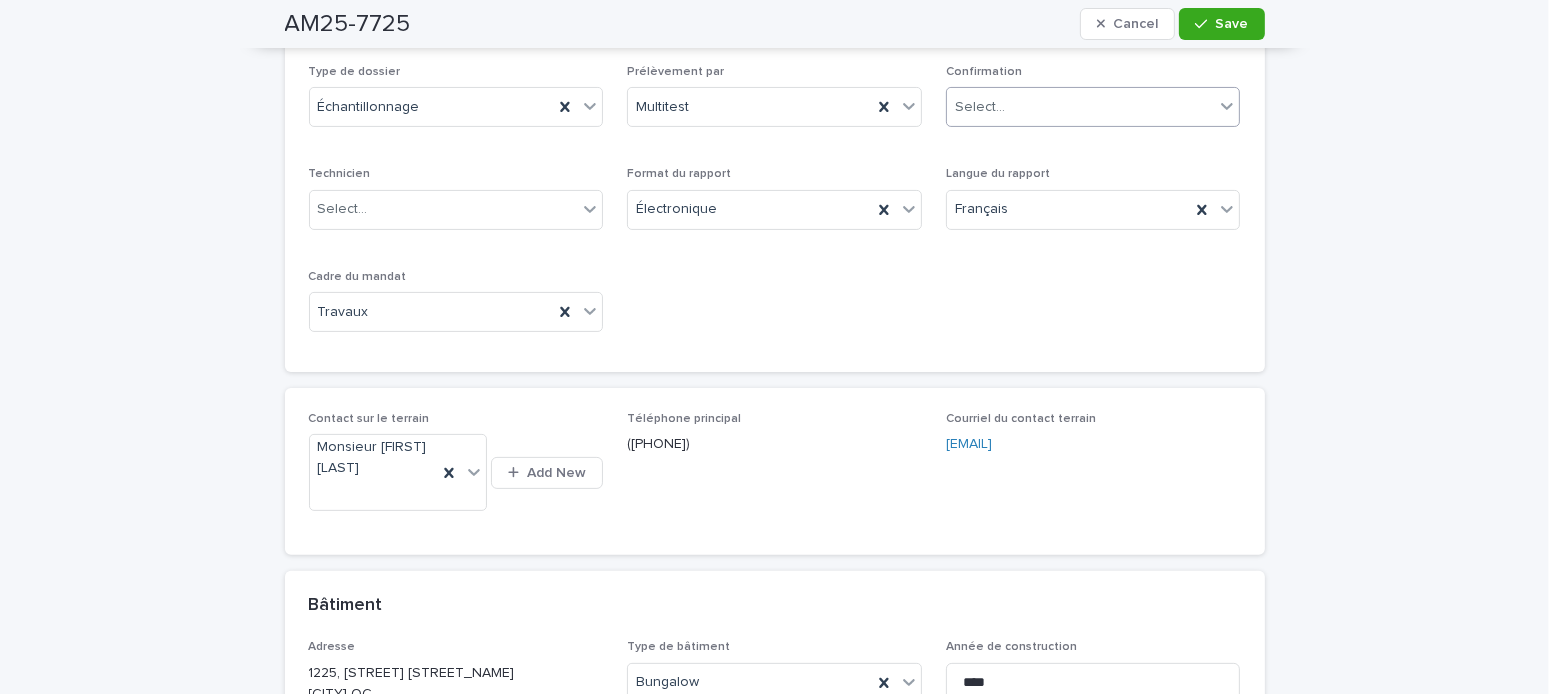scroll, scrollTop: 300, scrollLeft: 0, axis: vertical 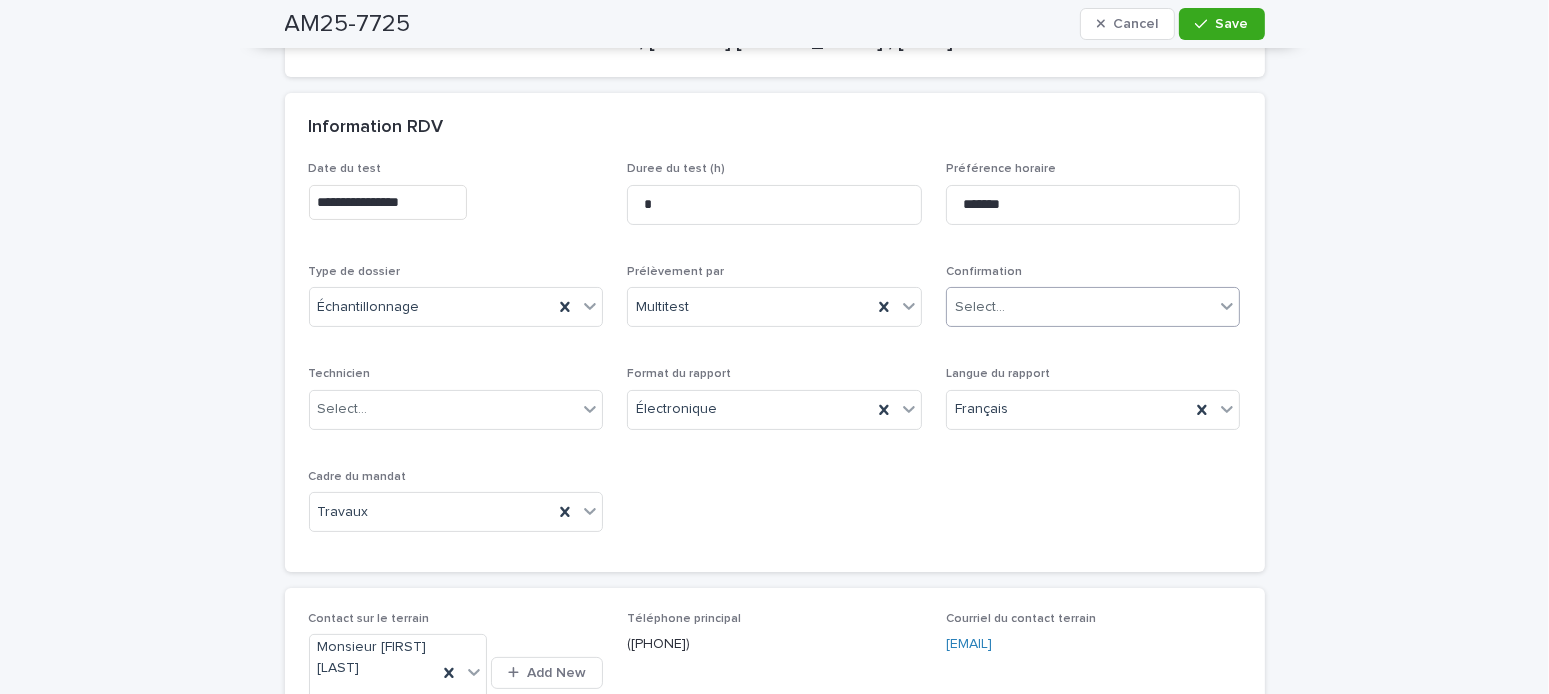 click on "Select..." at bounding box center [1081, 307] 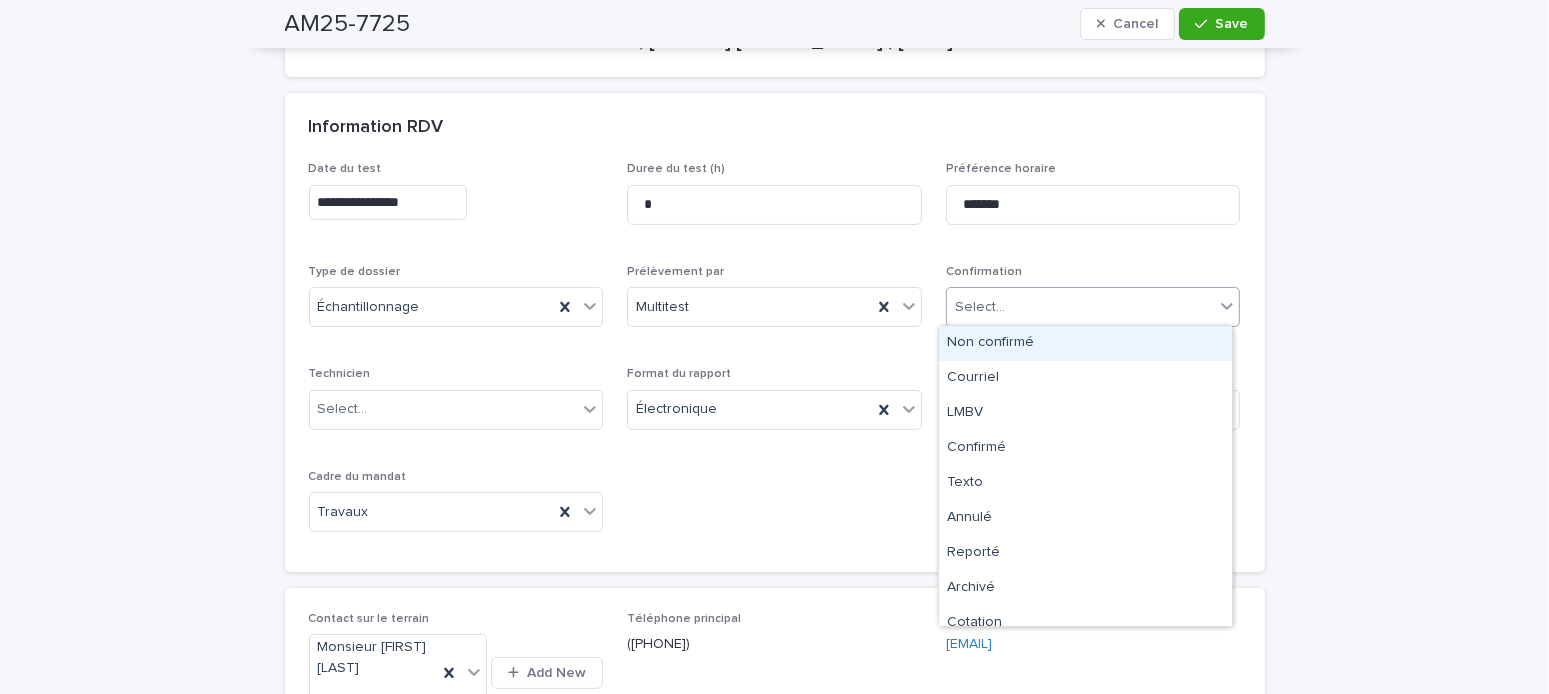 click on "Non confirmé" at bounding box center (1085, 343) 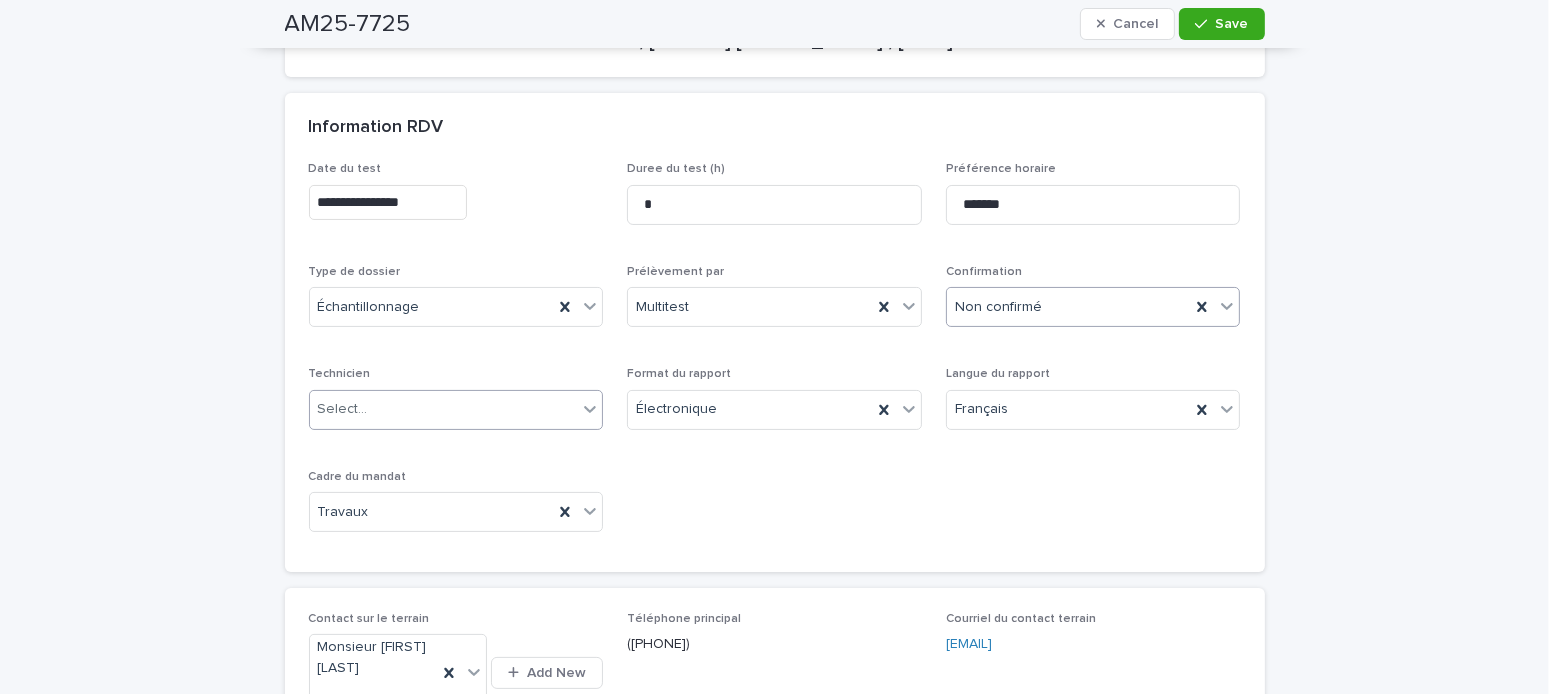 click on "Select..." at bounding box center [444, 409] 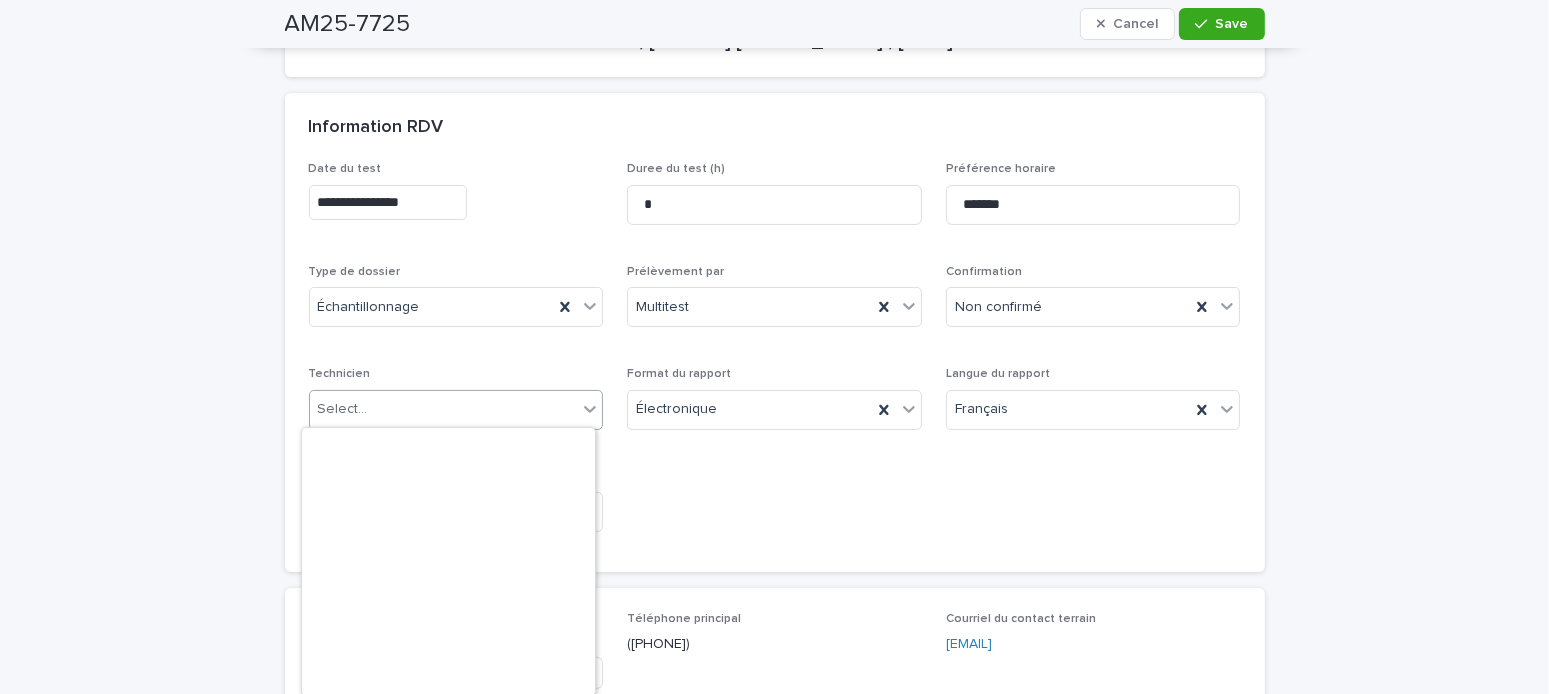 scroll, scrollTop: 362, scrollLeft: 0, axis: vertical 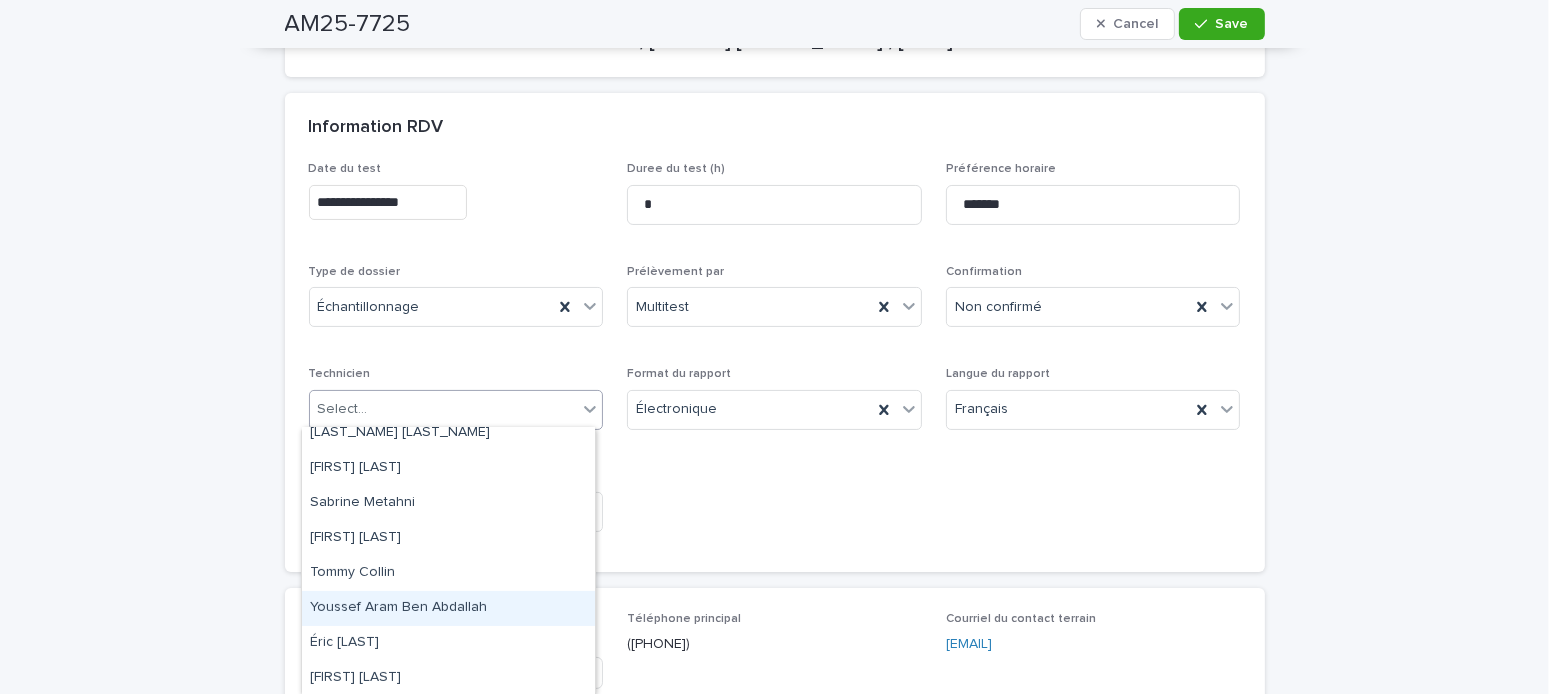 click on "Youssef Aram Ben Abdallah" at bounding box center (448, 608) 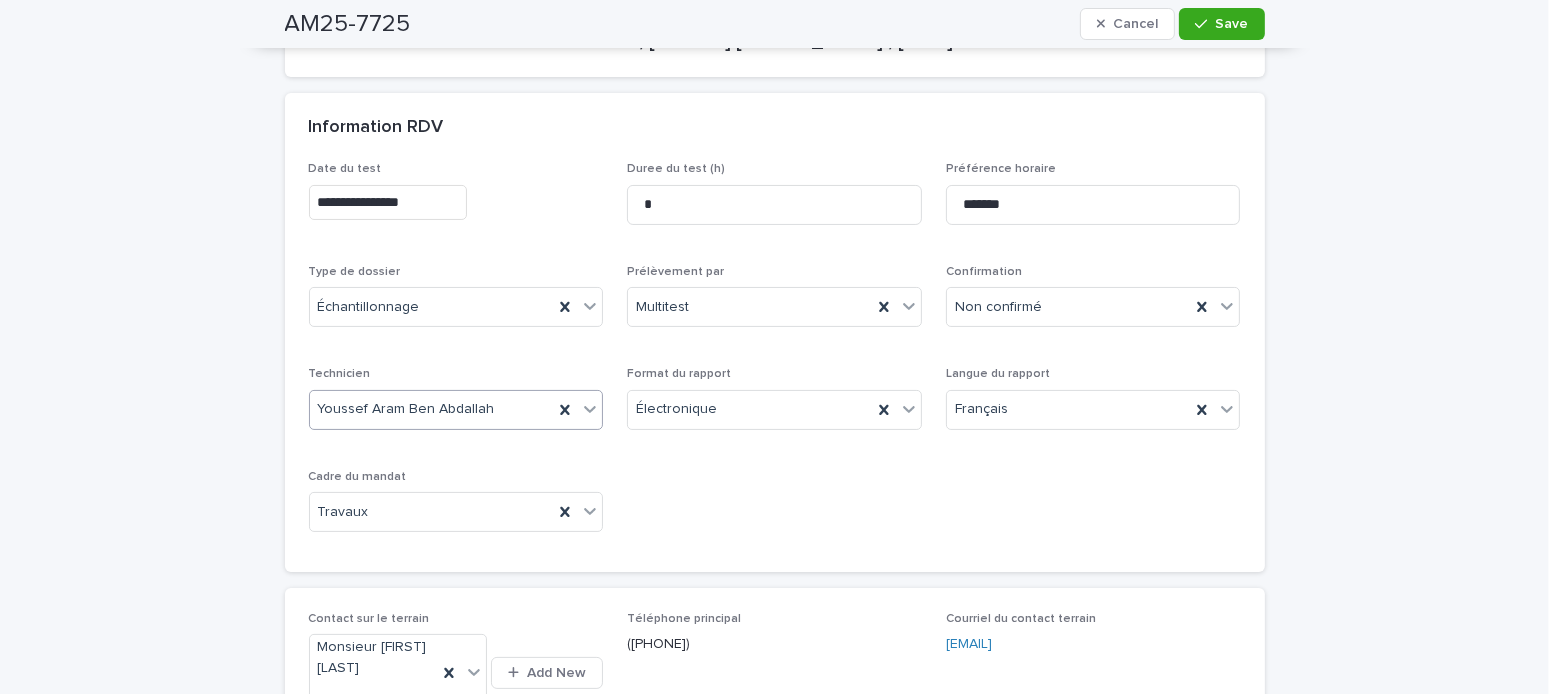 scroll, scrollTop: 100, scrollLeft: 0, axis: vertical 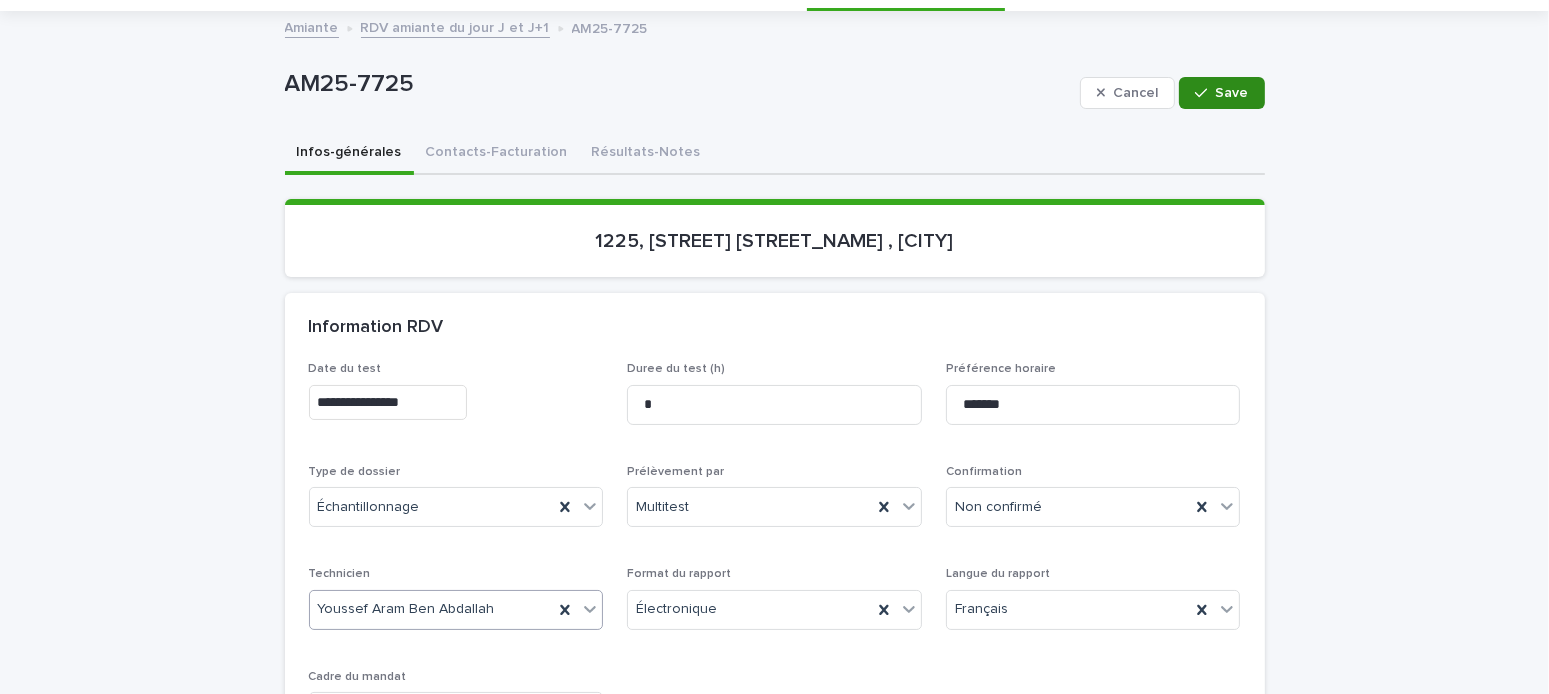click 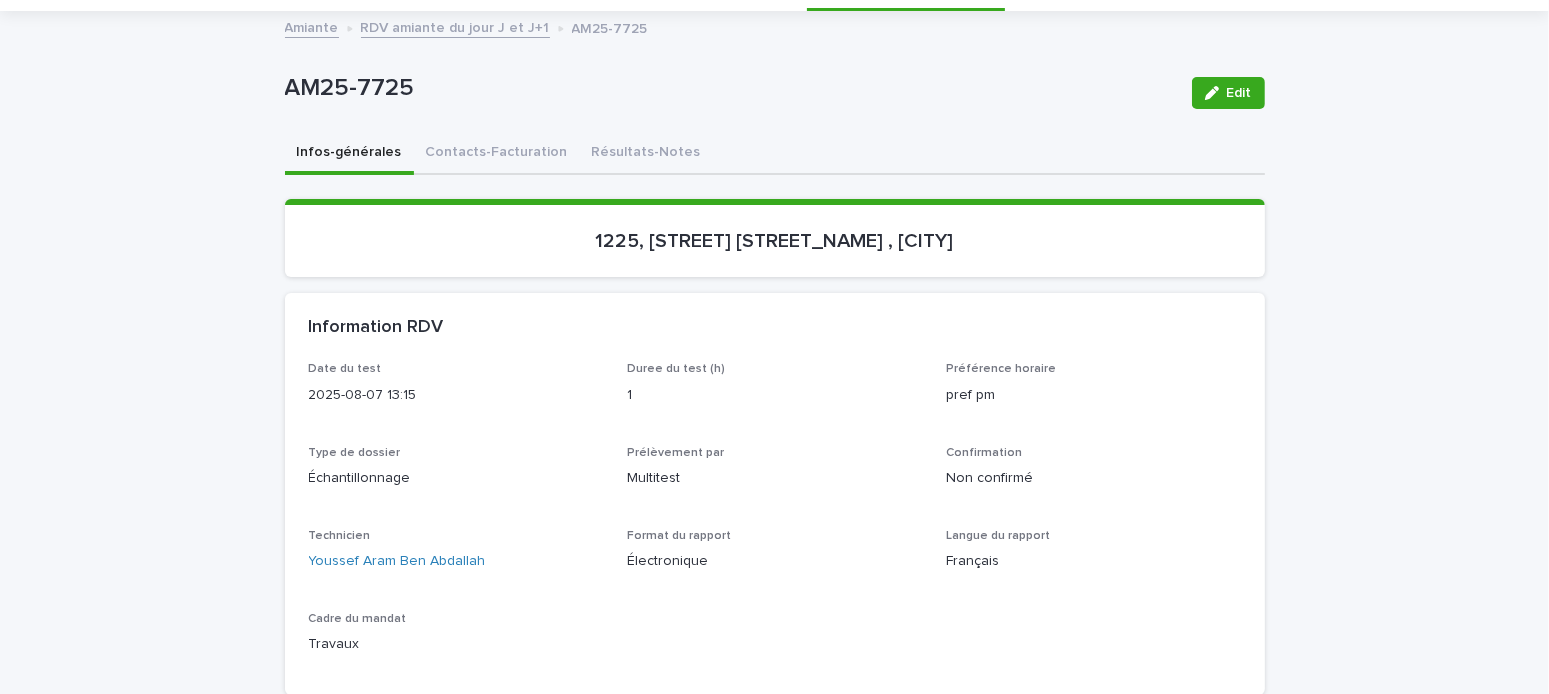 scroll, scrollTop: 0, scrollLeft: 0, axis: both 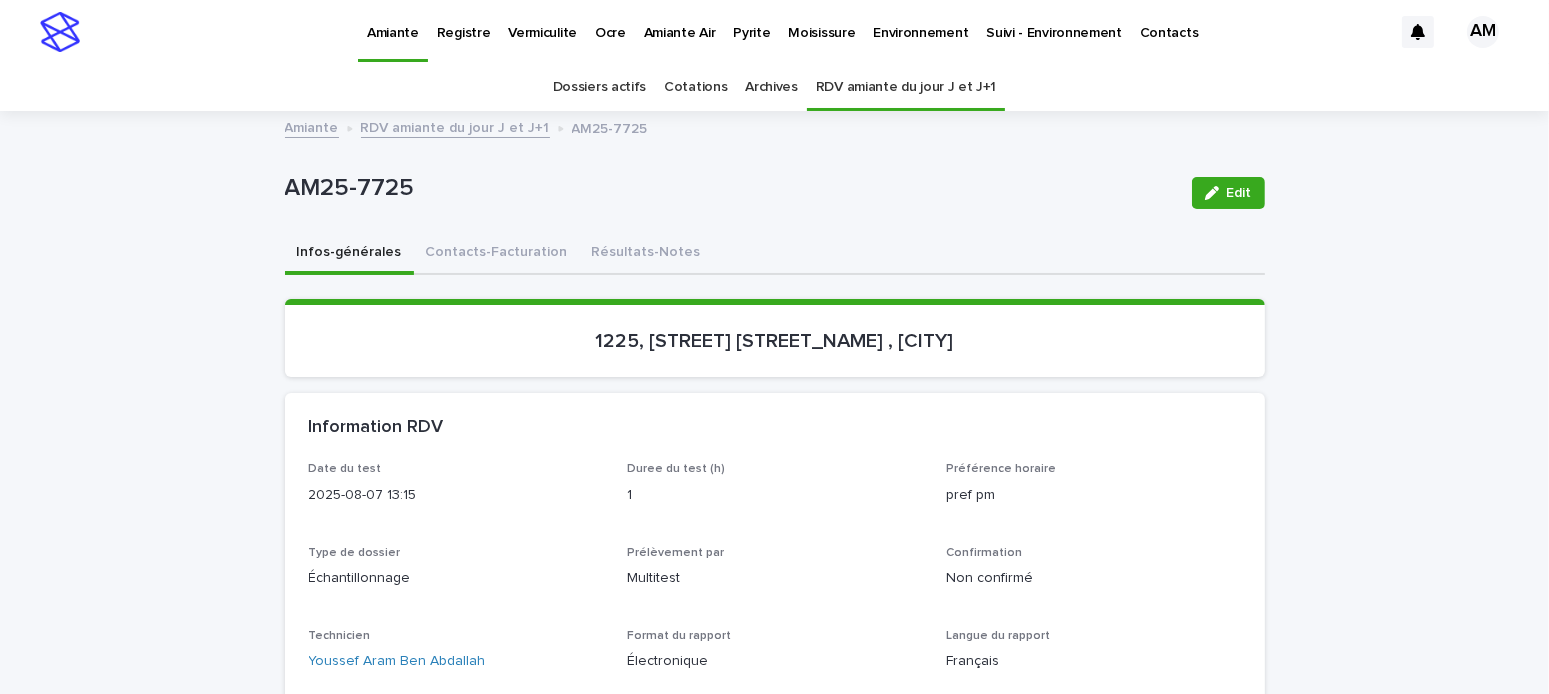 click on "RDV amiante du jour J et J+1" at bounding box center (455, 126) 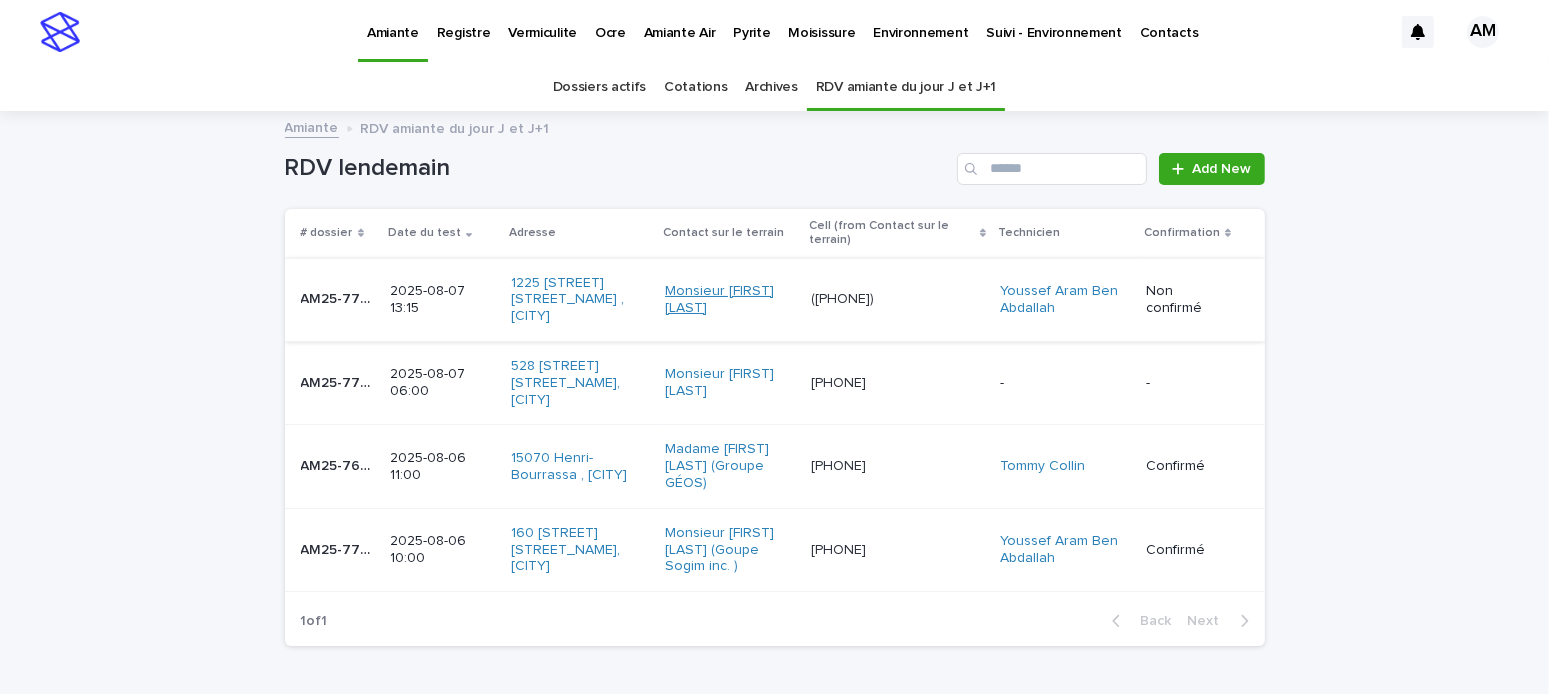 scroll, scrollTop: 63, scrollLeft: 0, axis: vertical 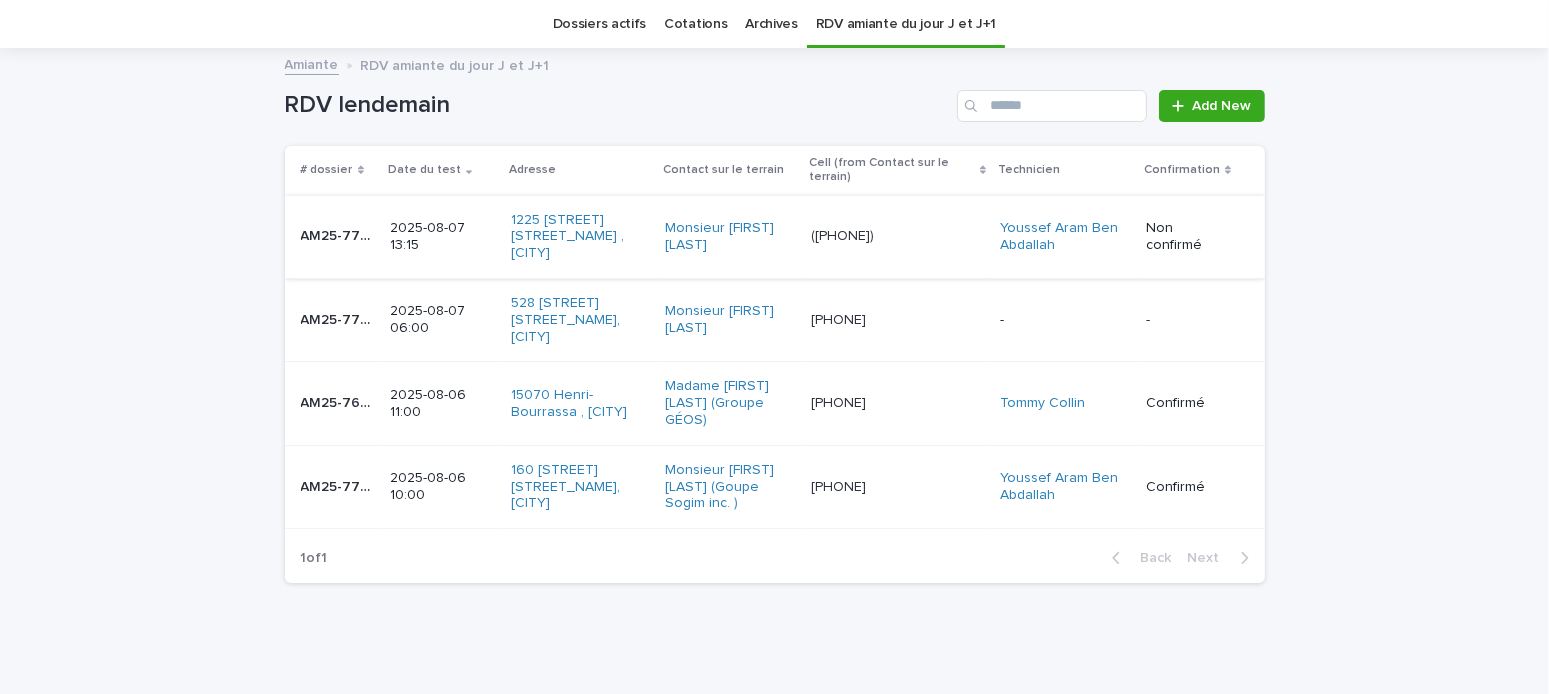 click on "2025-08-07 06:00" at bounding box center [443, 320] 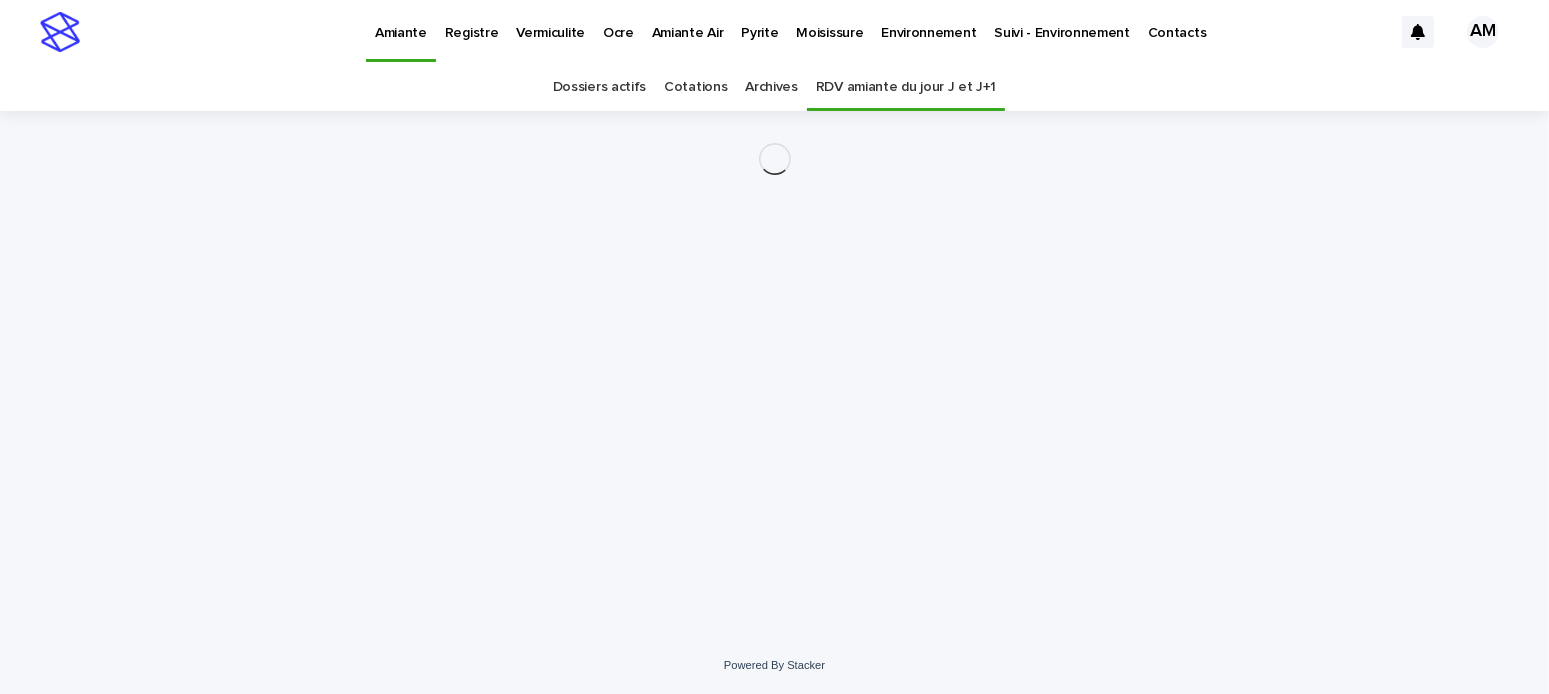 scroll, scrollTop: 0, scrollLeft: 0, axis: both 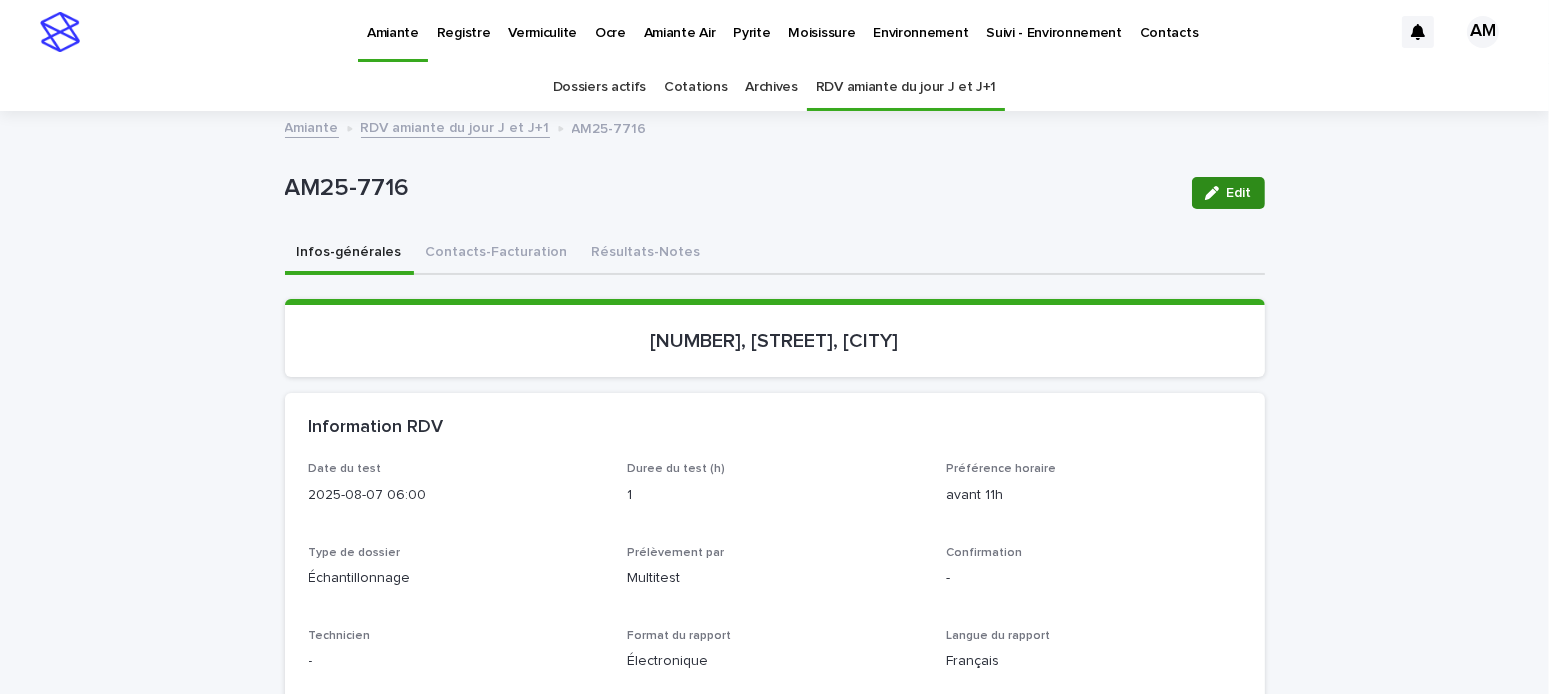click 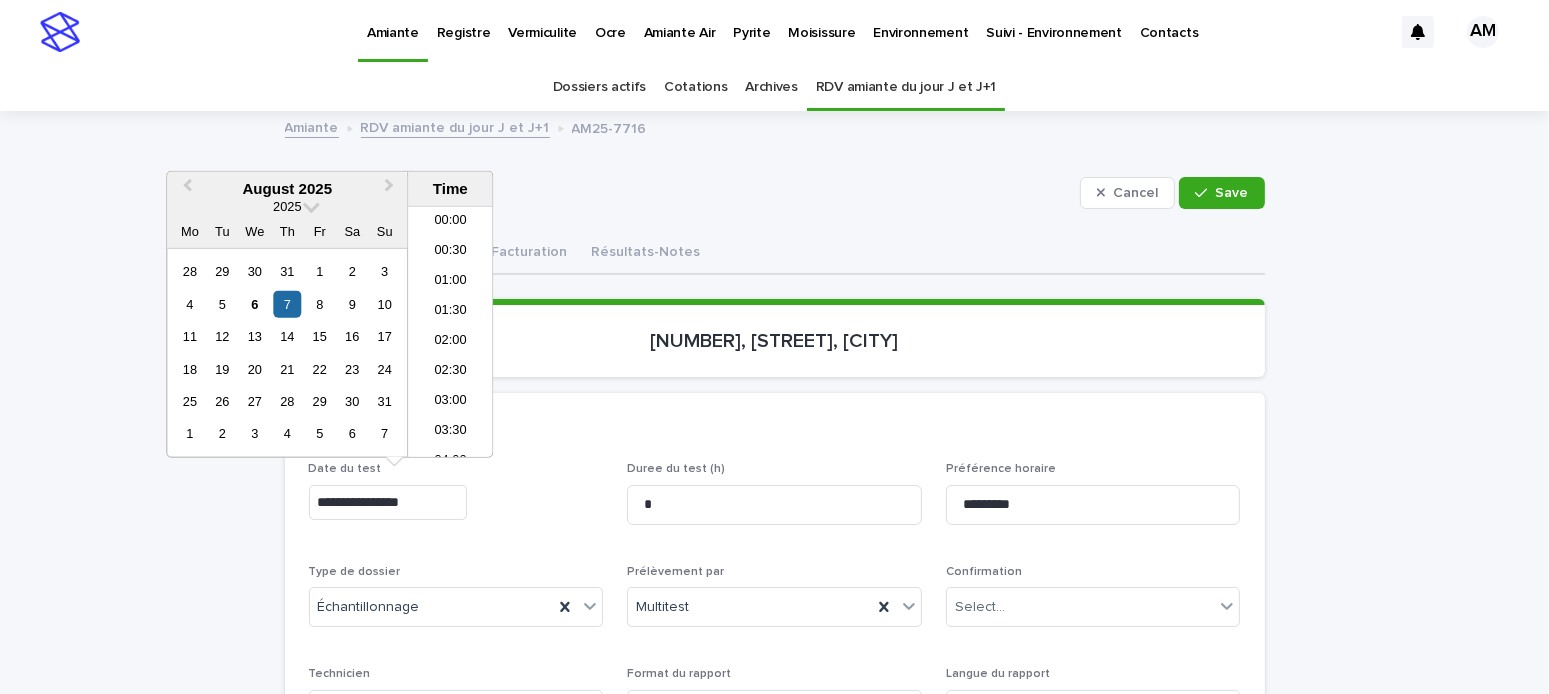 click on "**********" at bounding box center [388, 502] 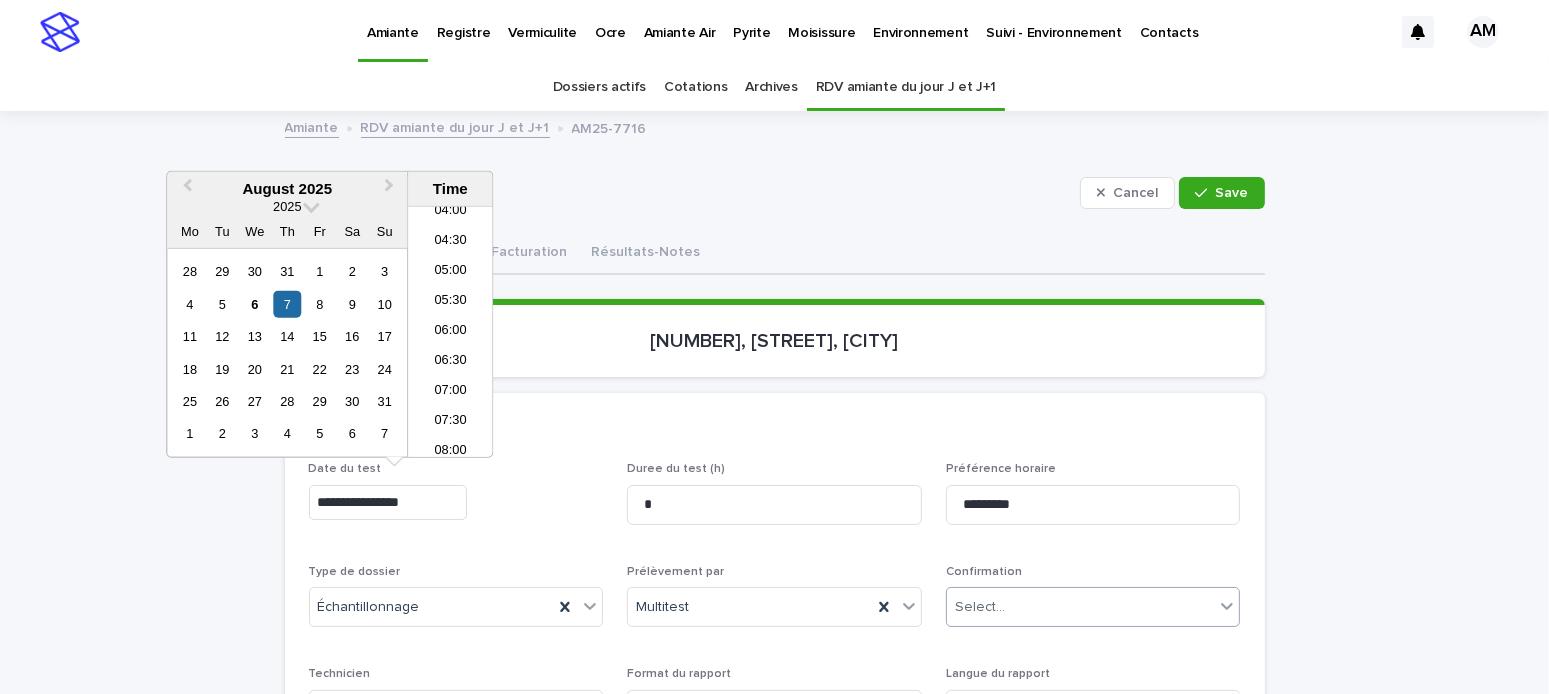 type on "**********" 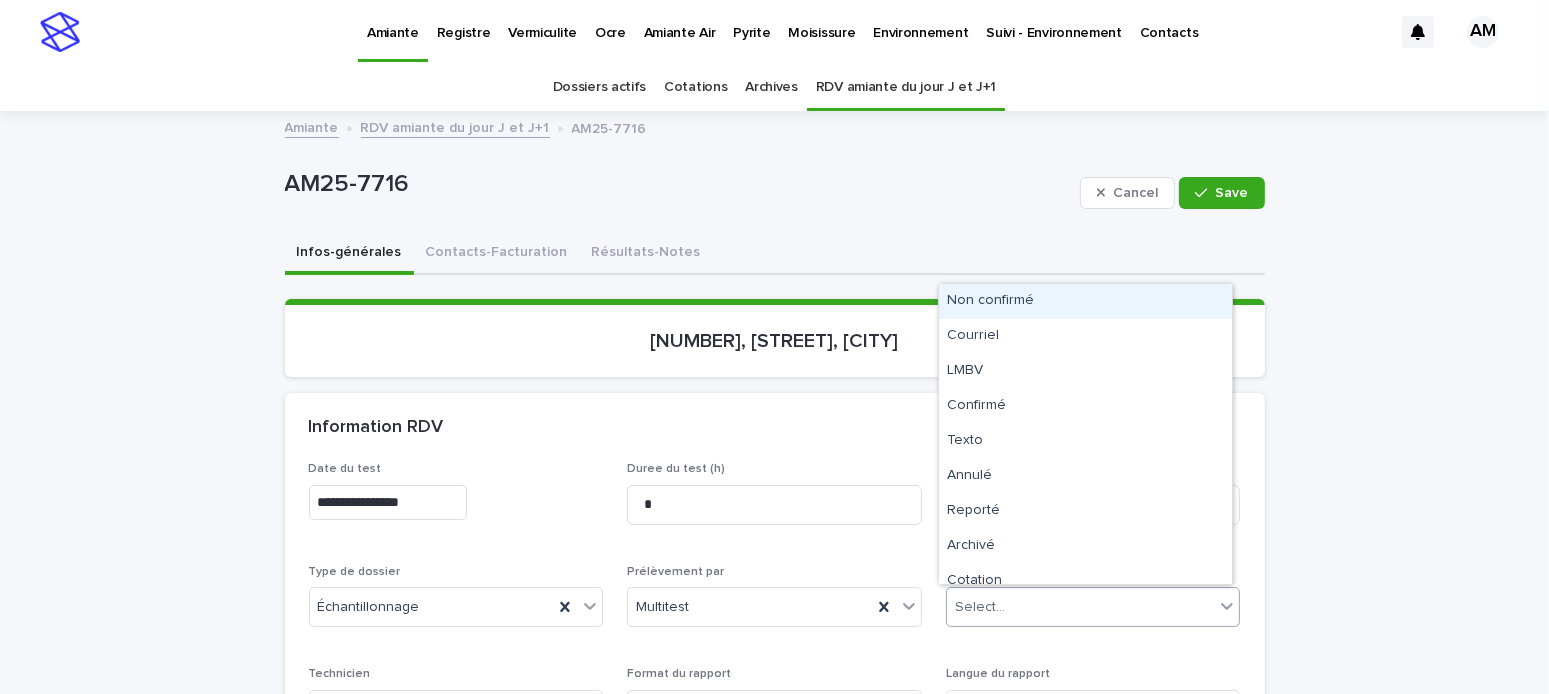 drag, startPoint x: 1013, startPoint y: 291, endPoint x: 882, endPoint y: 343, distance: 140.94325 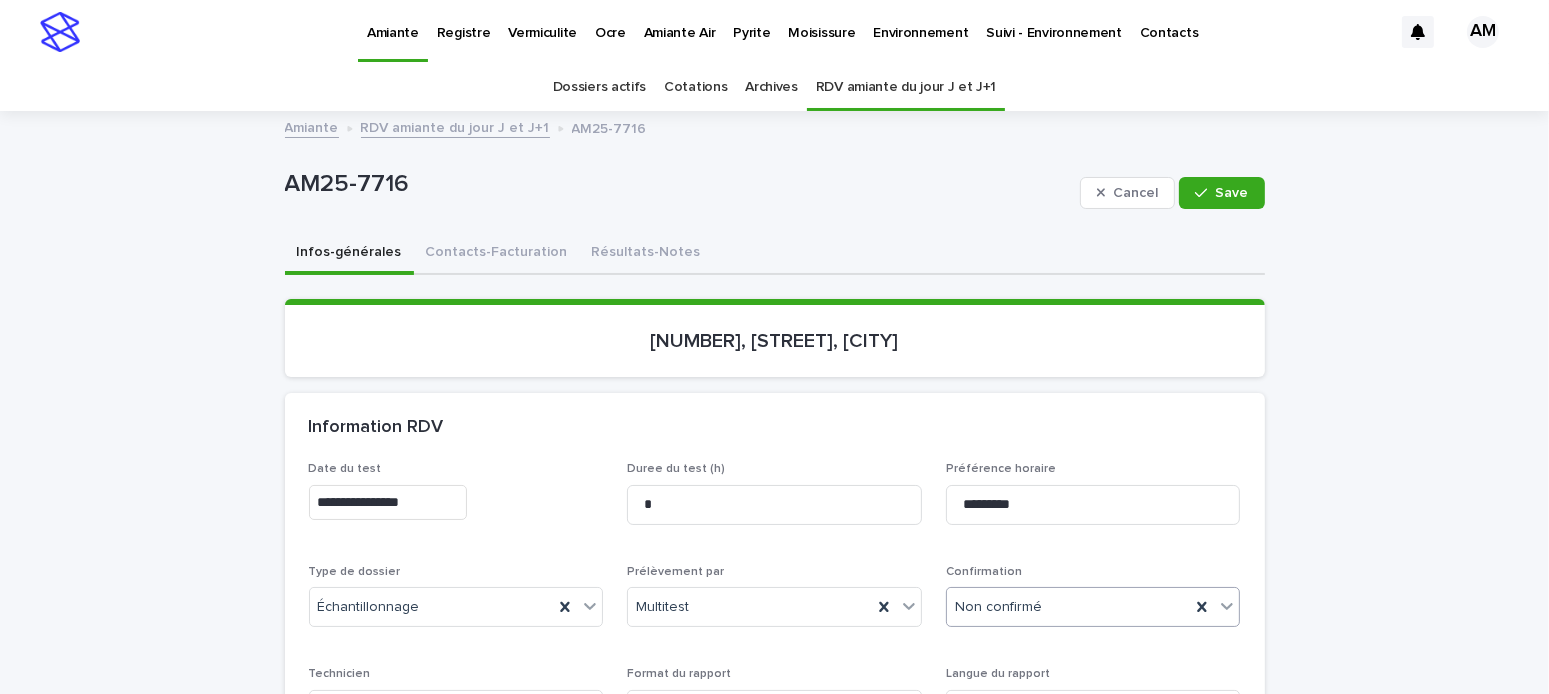 scroll, scrollTop: 300, scrollLeft: 0, axis: vertical 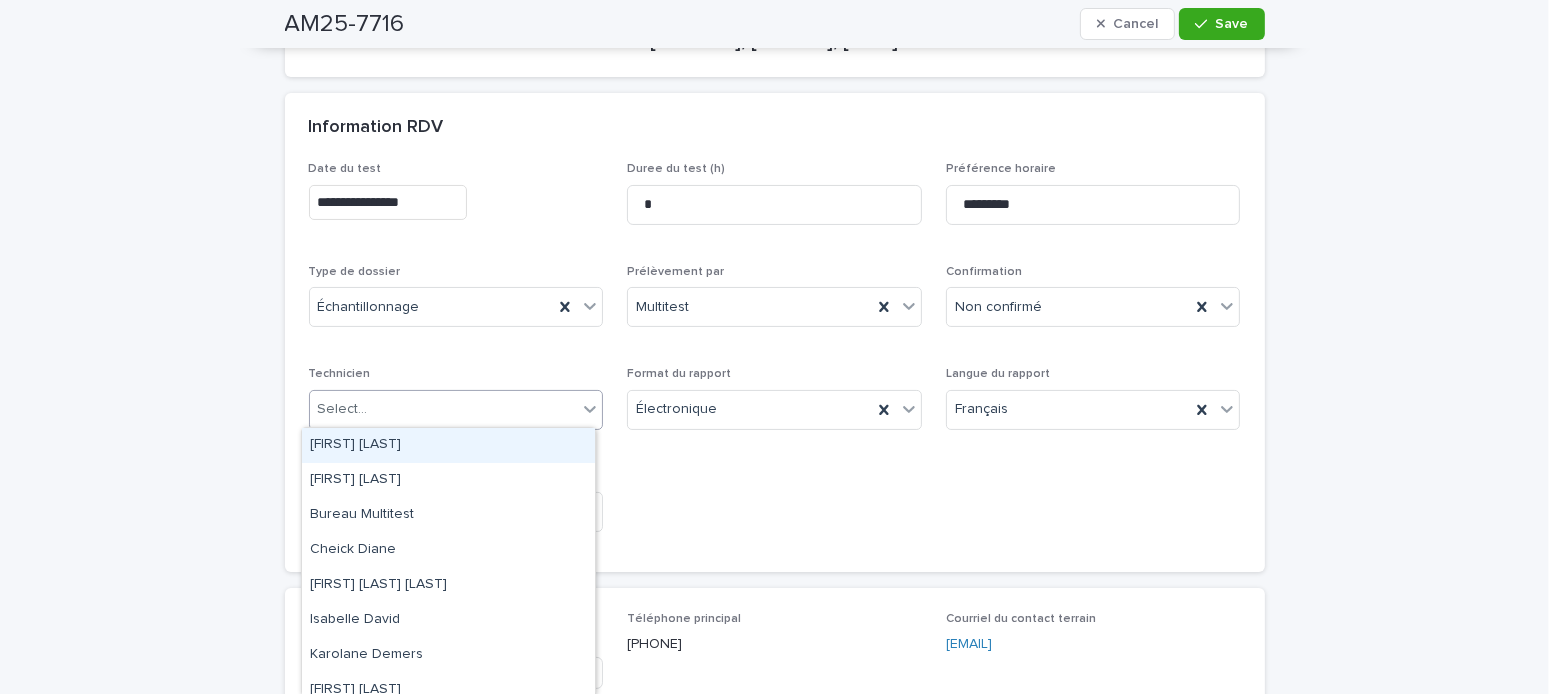 drag, startPoint x: 455, startPoint y: 386, endPoint x: 445, endPoint y: 394, distance: 12.806249 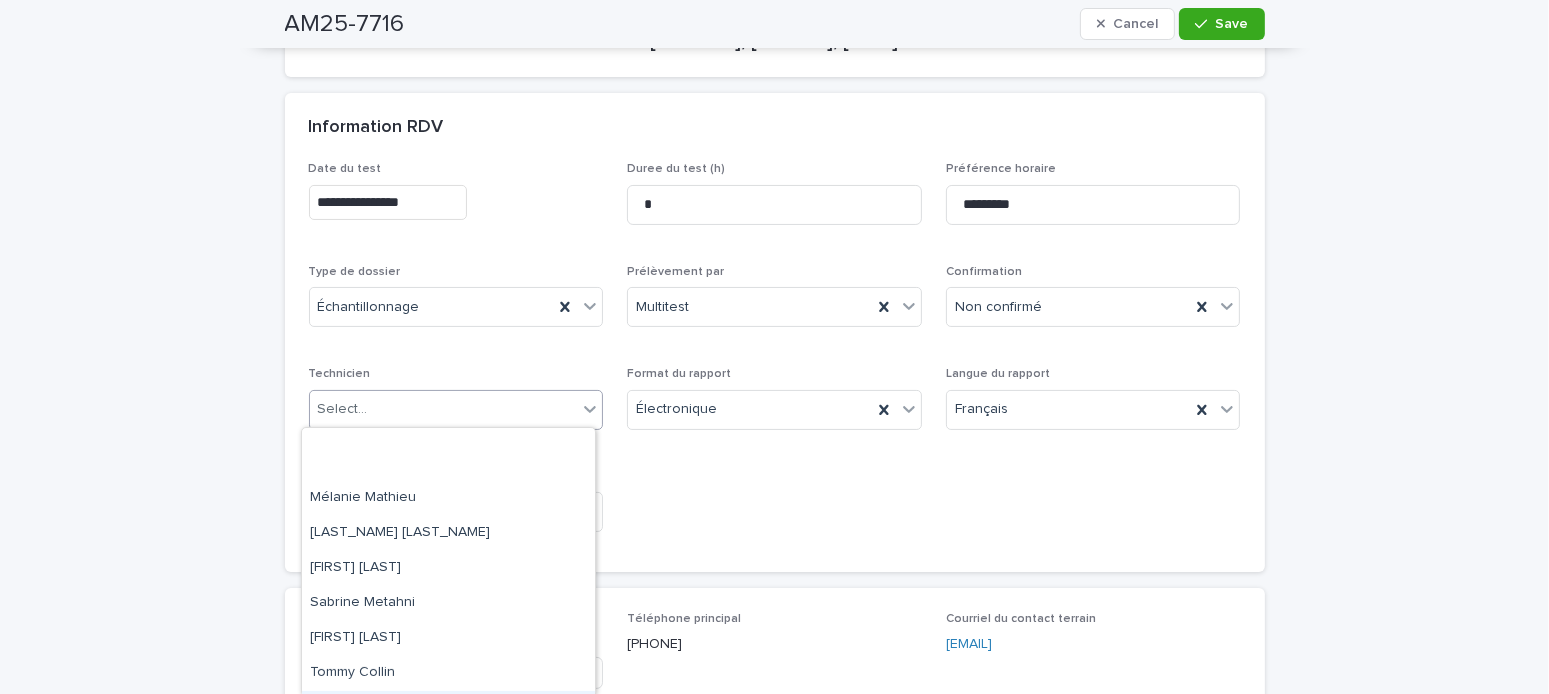 scroll, scrollTop: 362, scrollLeft: 0, axis: vertical 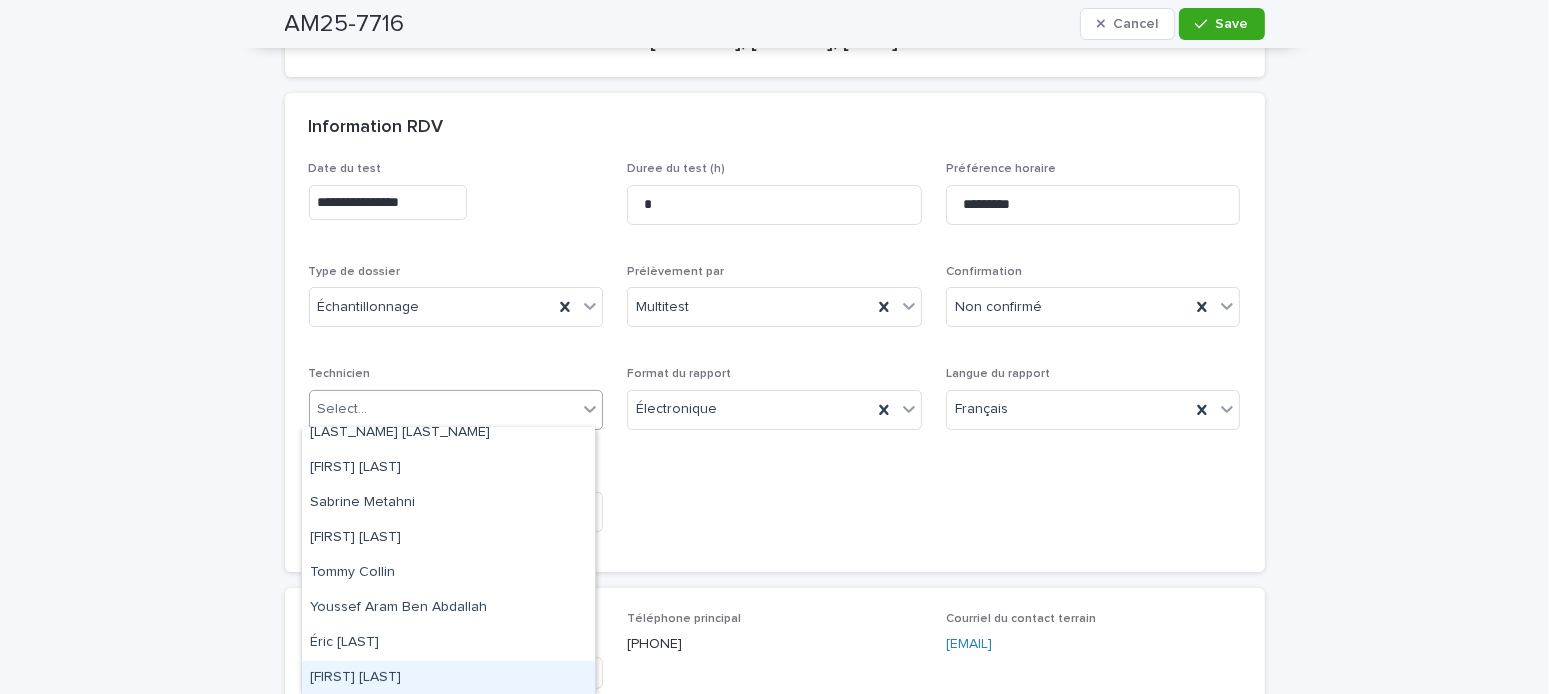 click on "[FIRST] [LAST]" at bounding box center [448, 678] 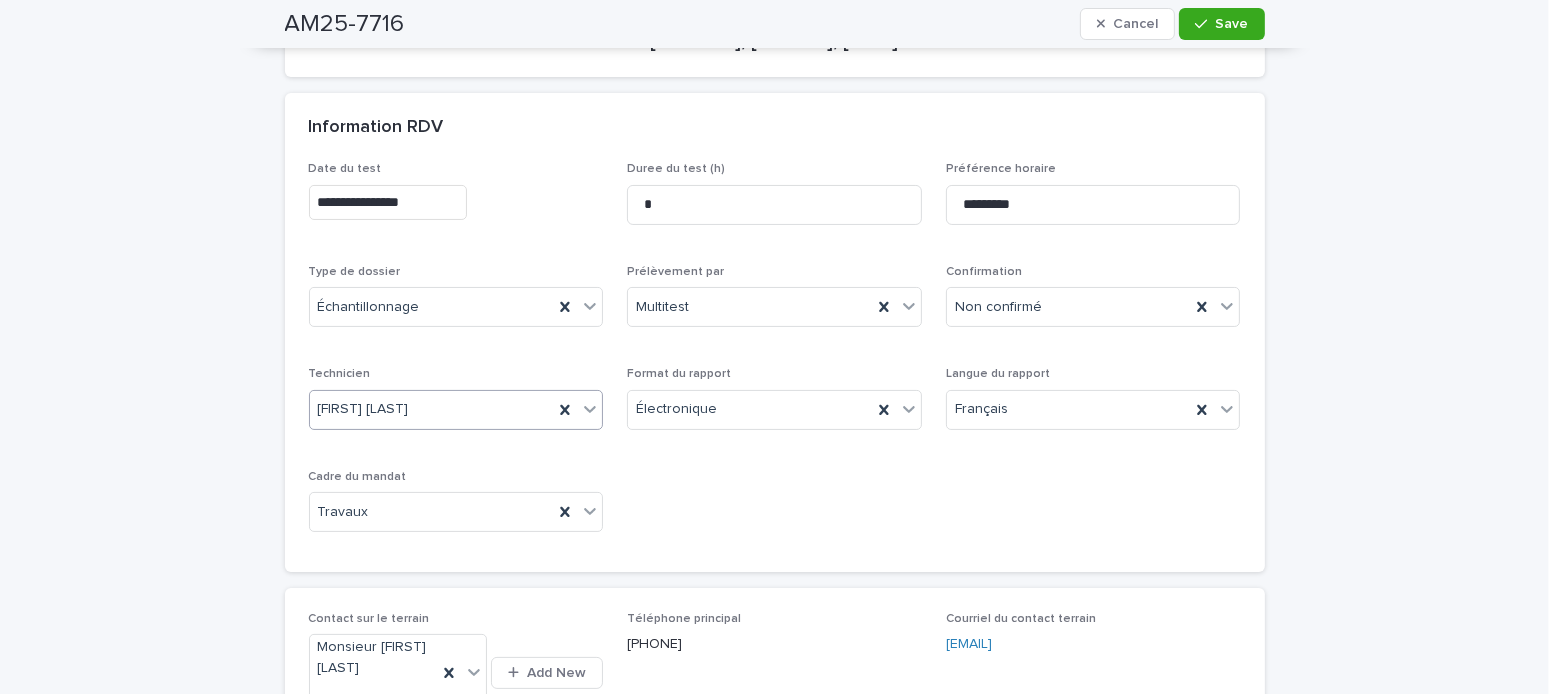 scroll, scrollTop: 0, scrollLeft: 0, axis: both 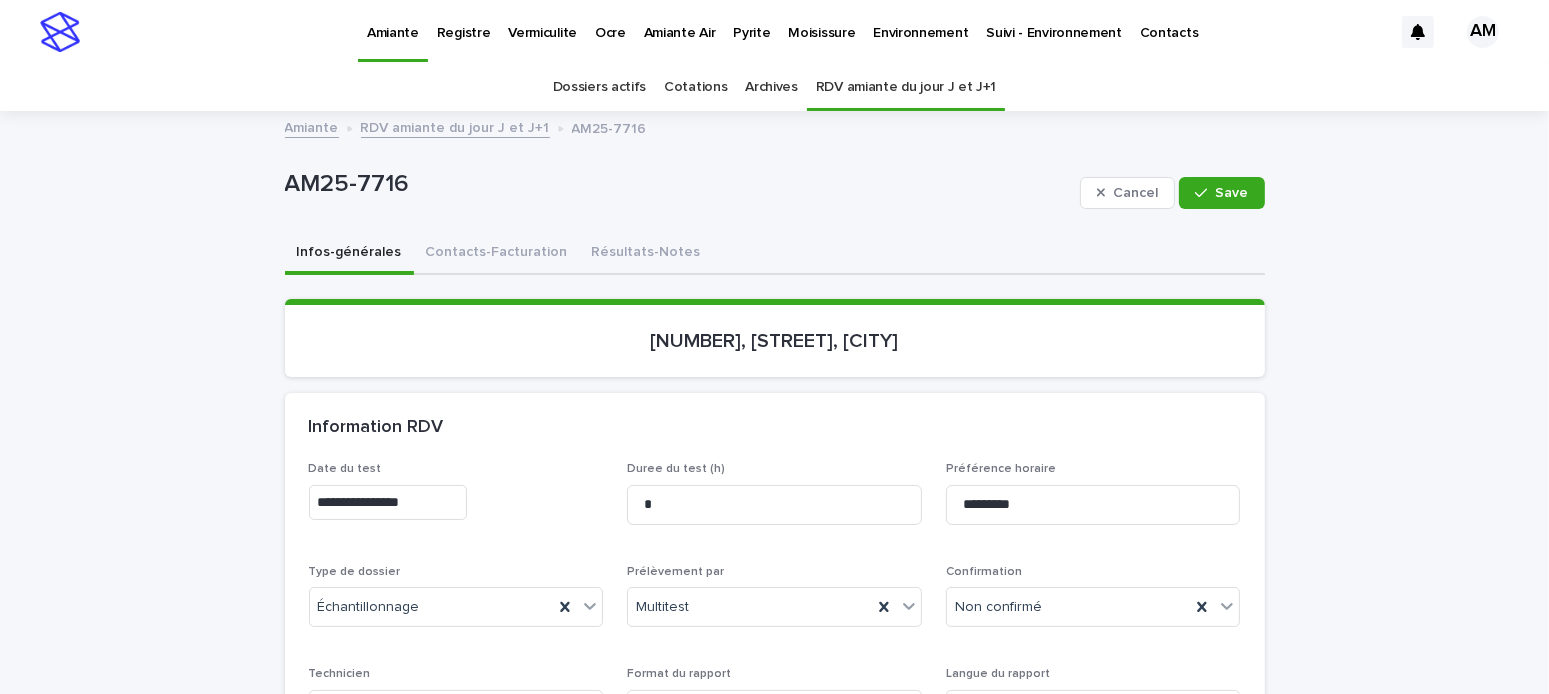 drag, startPoint x: 1210, startPoint y: 189, endPoint x: 1415, endPoint y: 298, distance: 232.17665 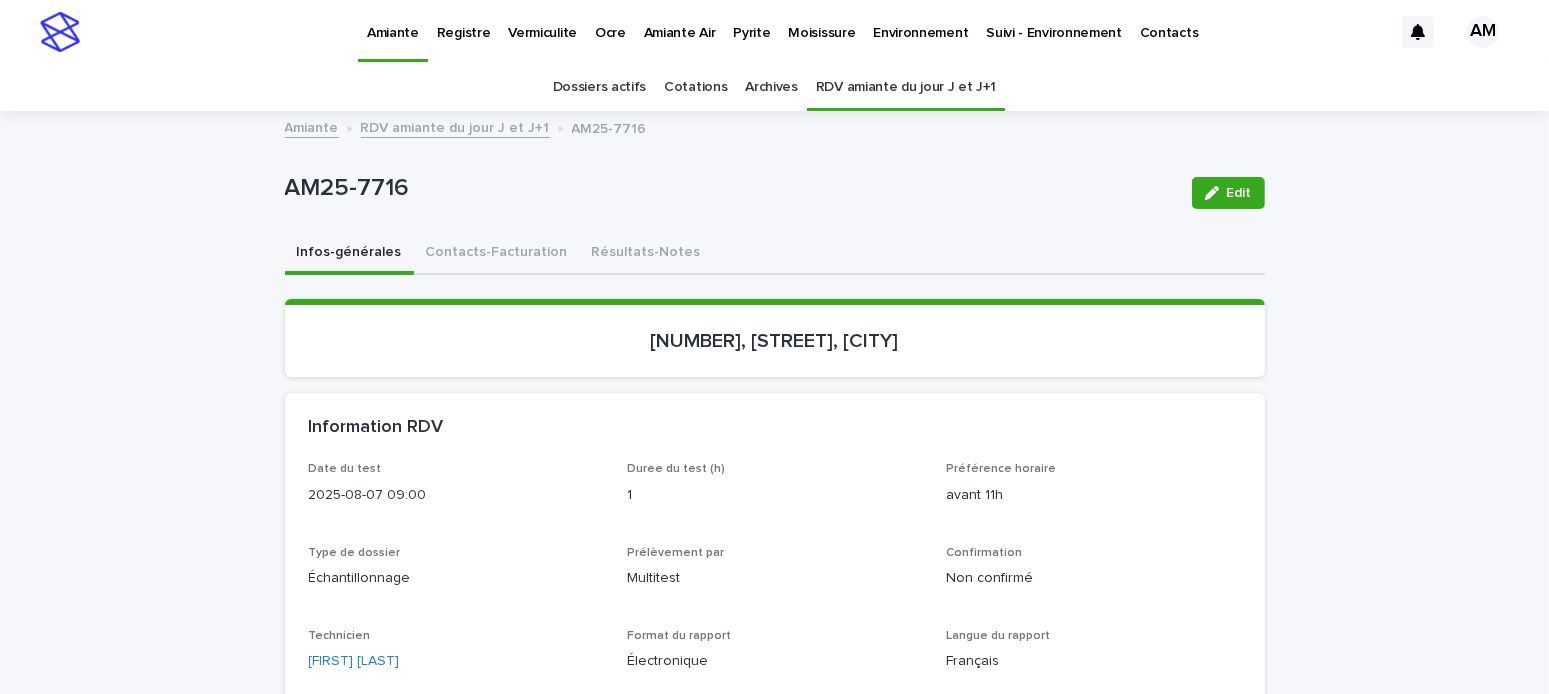 click on "RDV amiante du jour J et J+1" at bounding box center (455, 126) 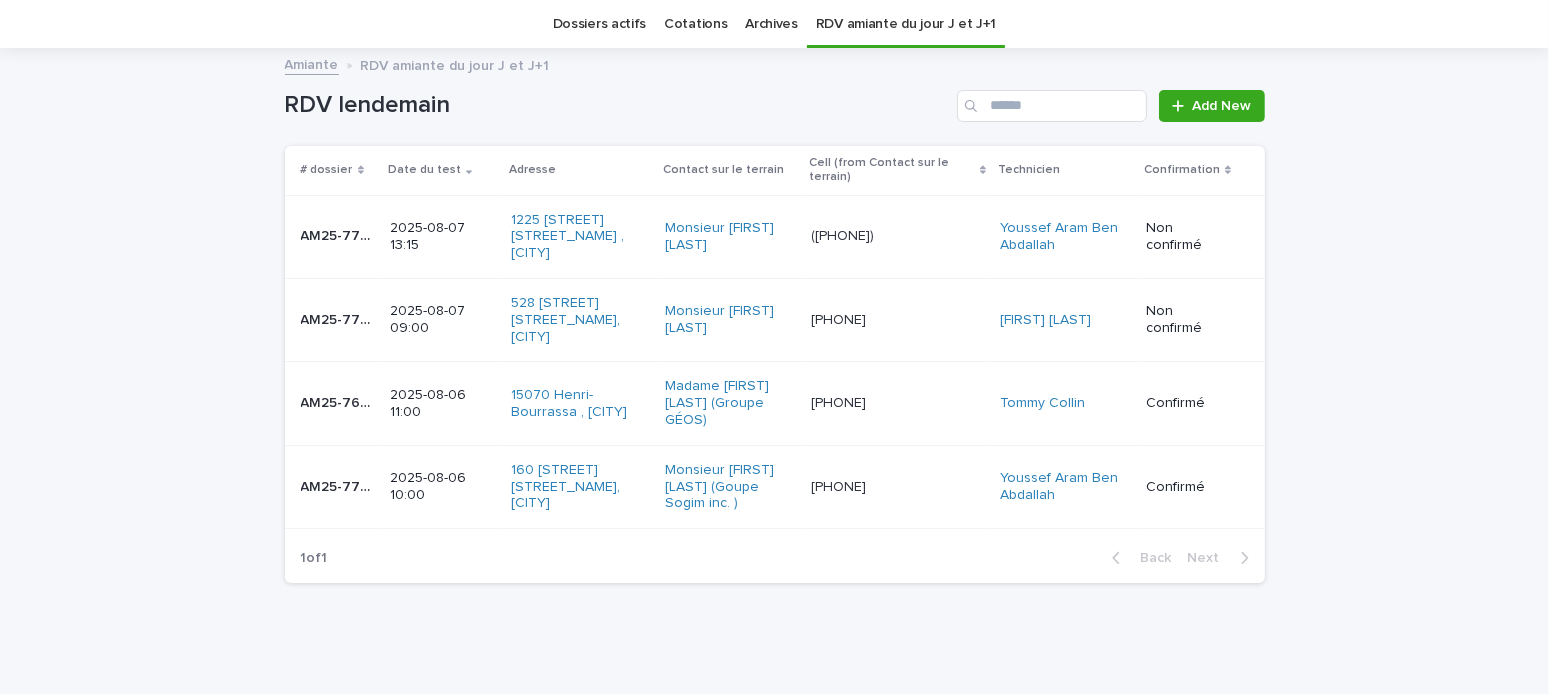 scroll, scrollTop: 0, scrollLeft: 0, axis: both 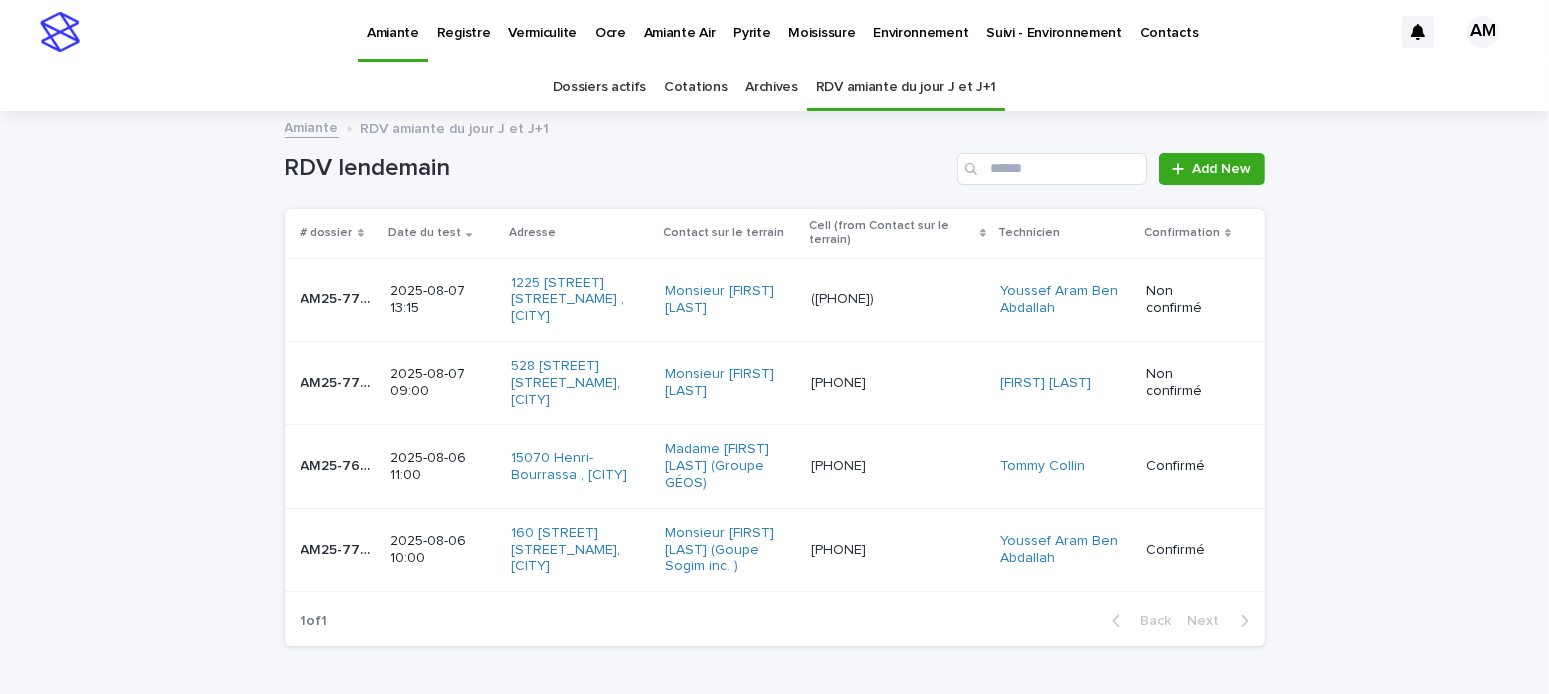 click on "Vermiculite" at bounding box center (542, 21) 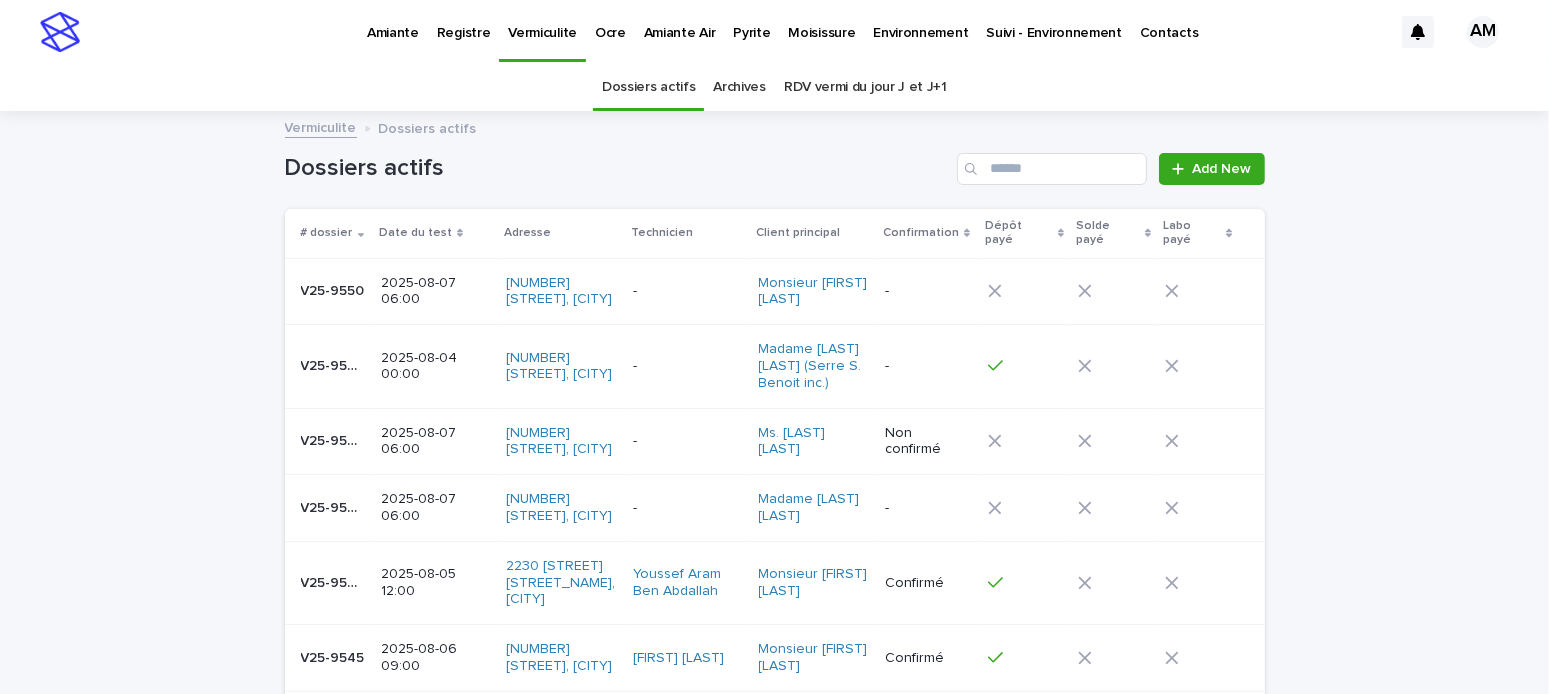 click on "RDV vermi du jour J et J+1" at bounding box center (865, 87) 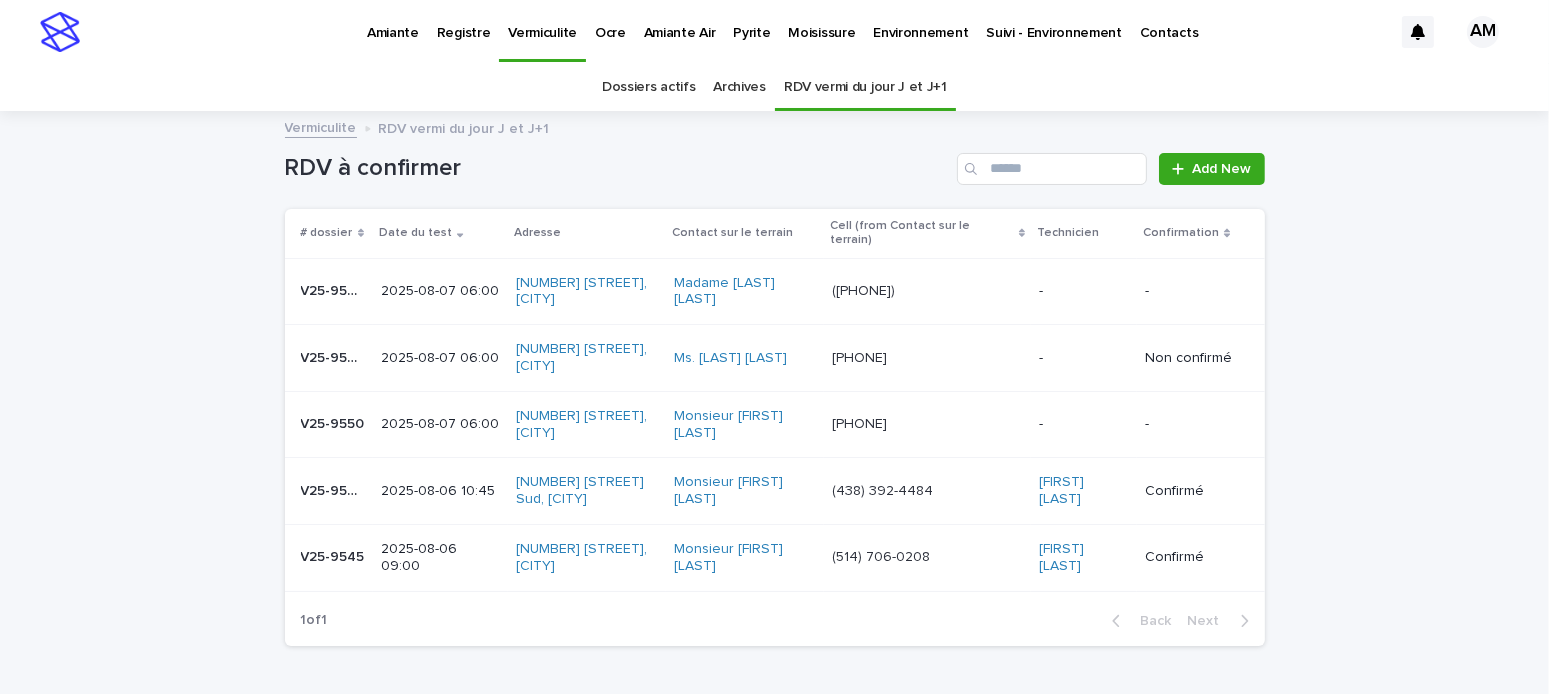 click on "2025-08-07 06:00" at bounding box center [440, 424] 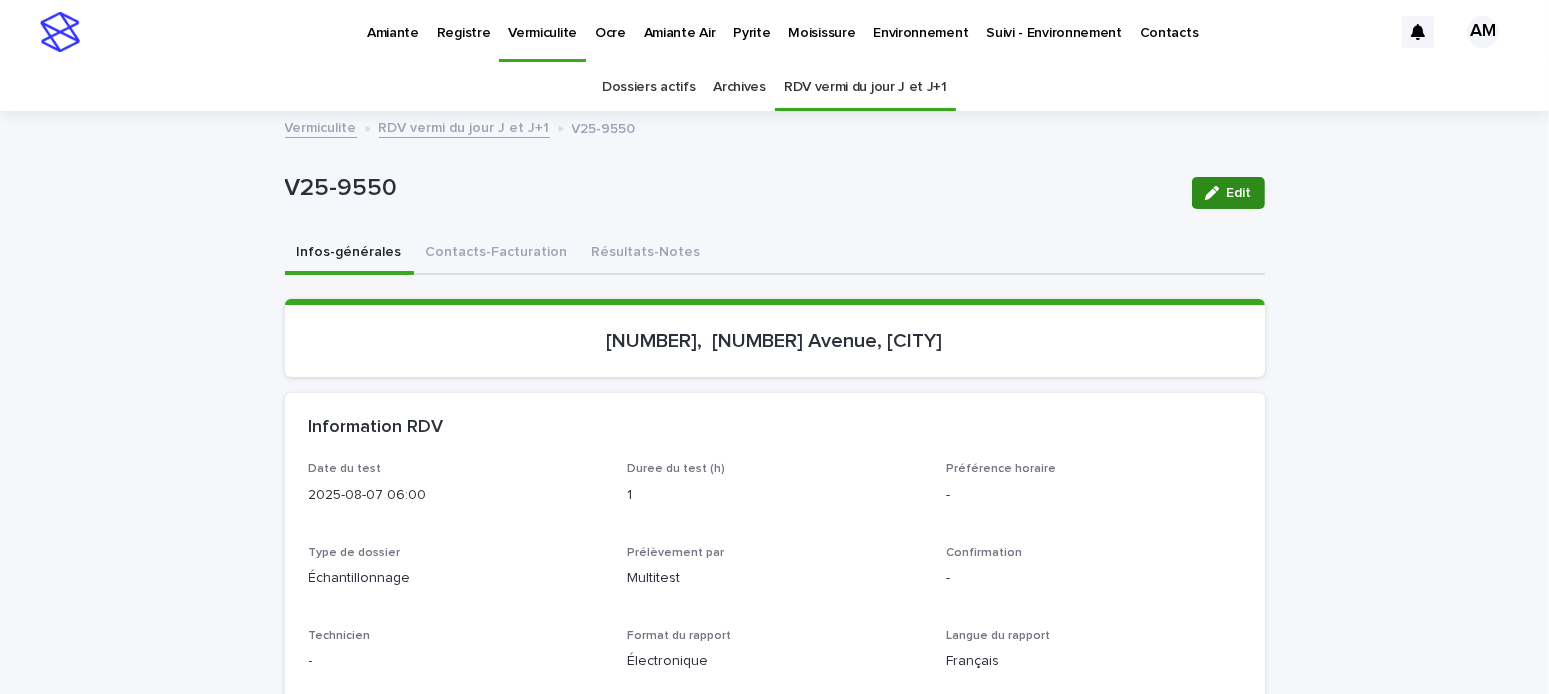 click on "Edit" at bounding box center (1239, 193) 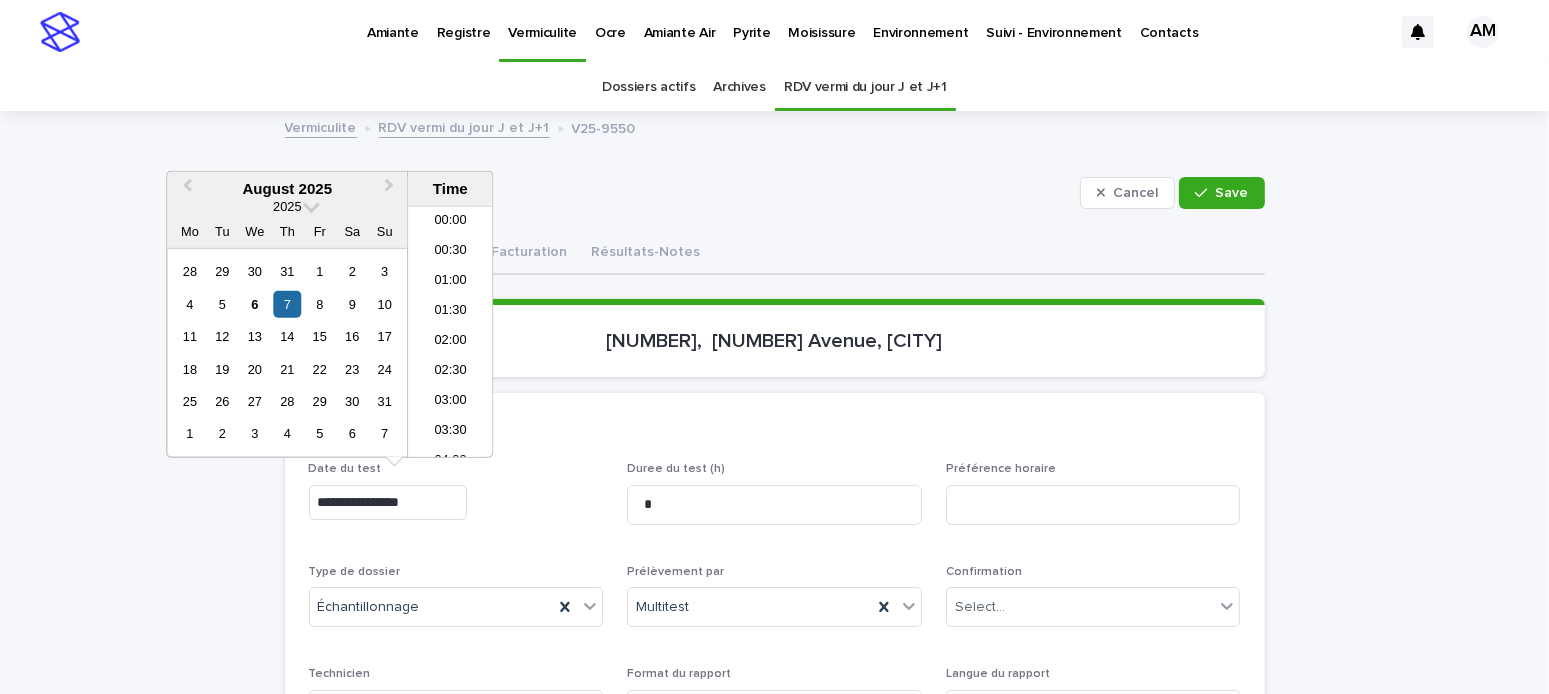 click on "**********" at bounding box center [388, 502] 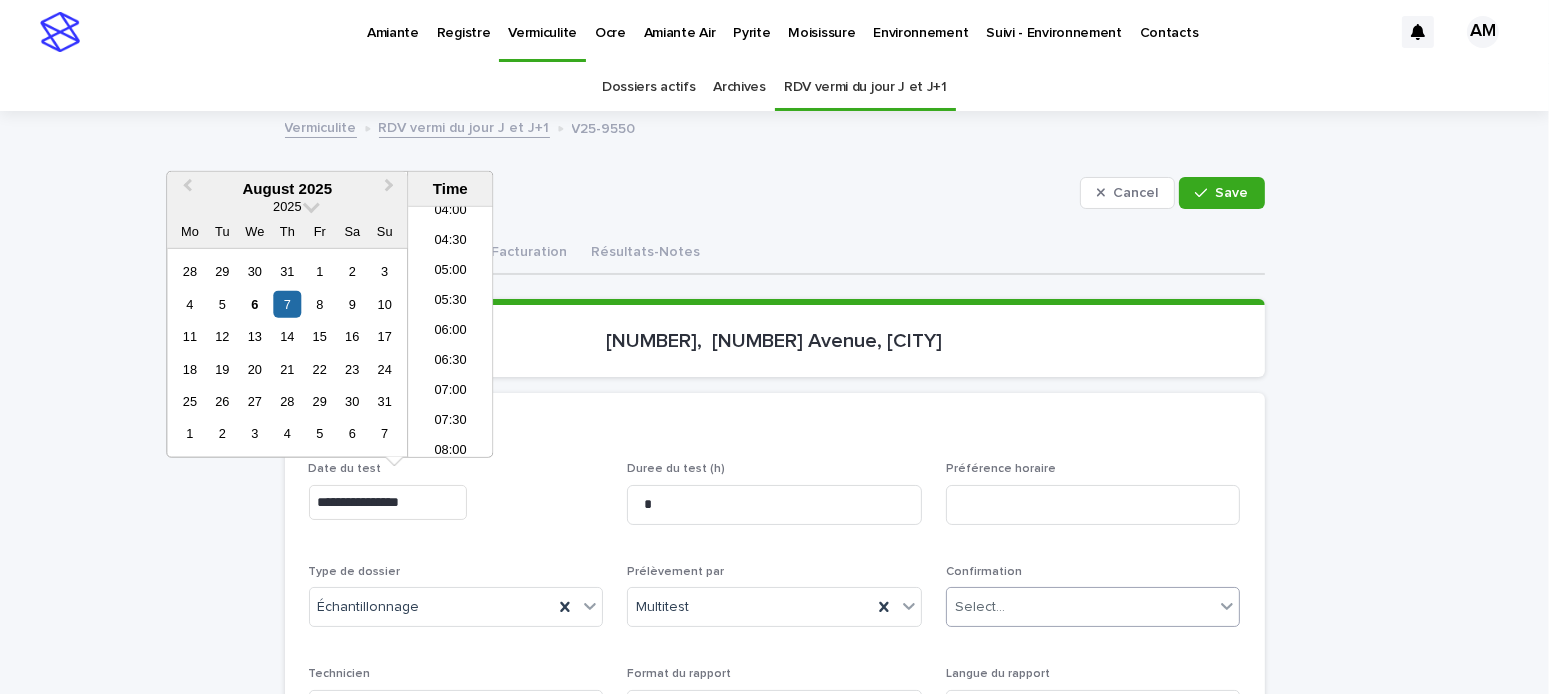 type on "**********" 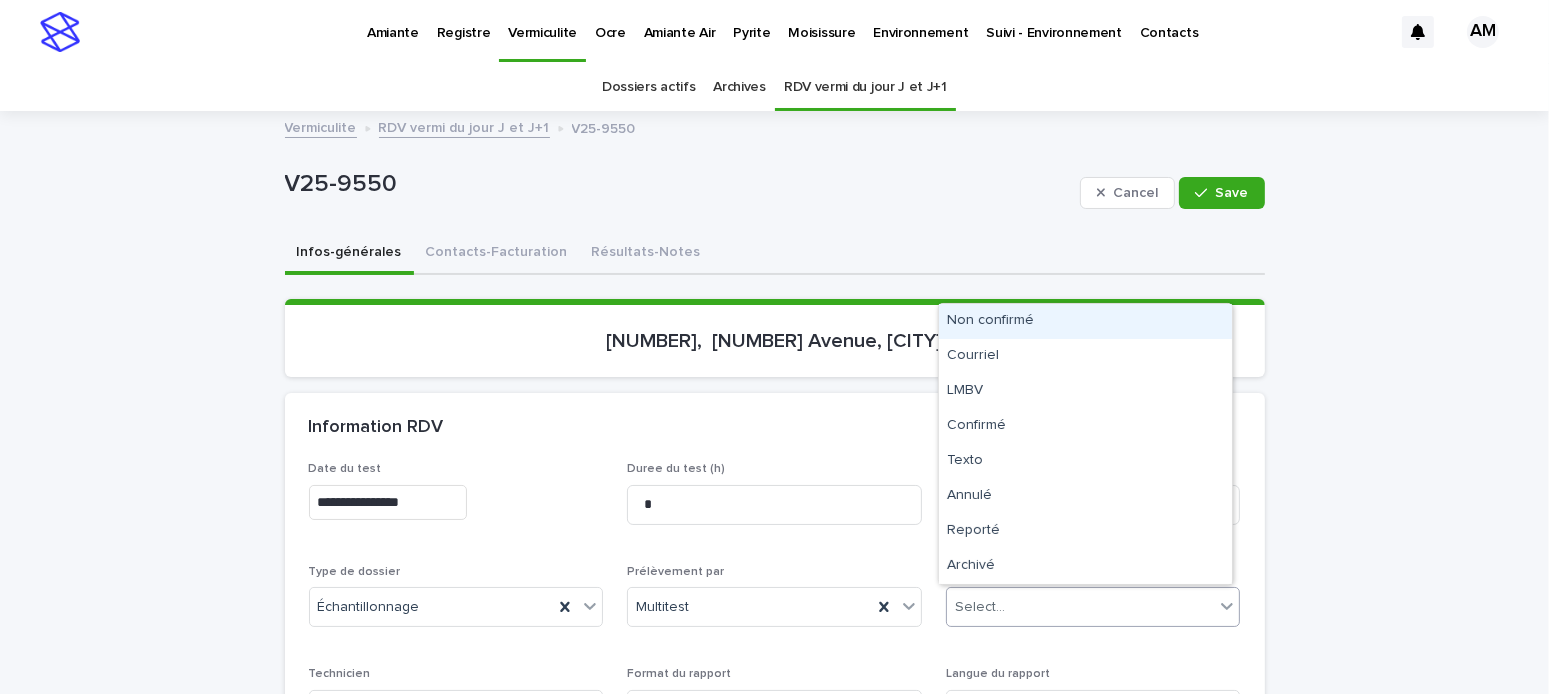 click on "Select..." at bounding box center [980, 607] 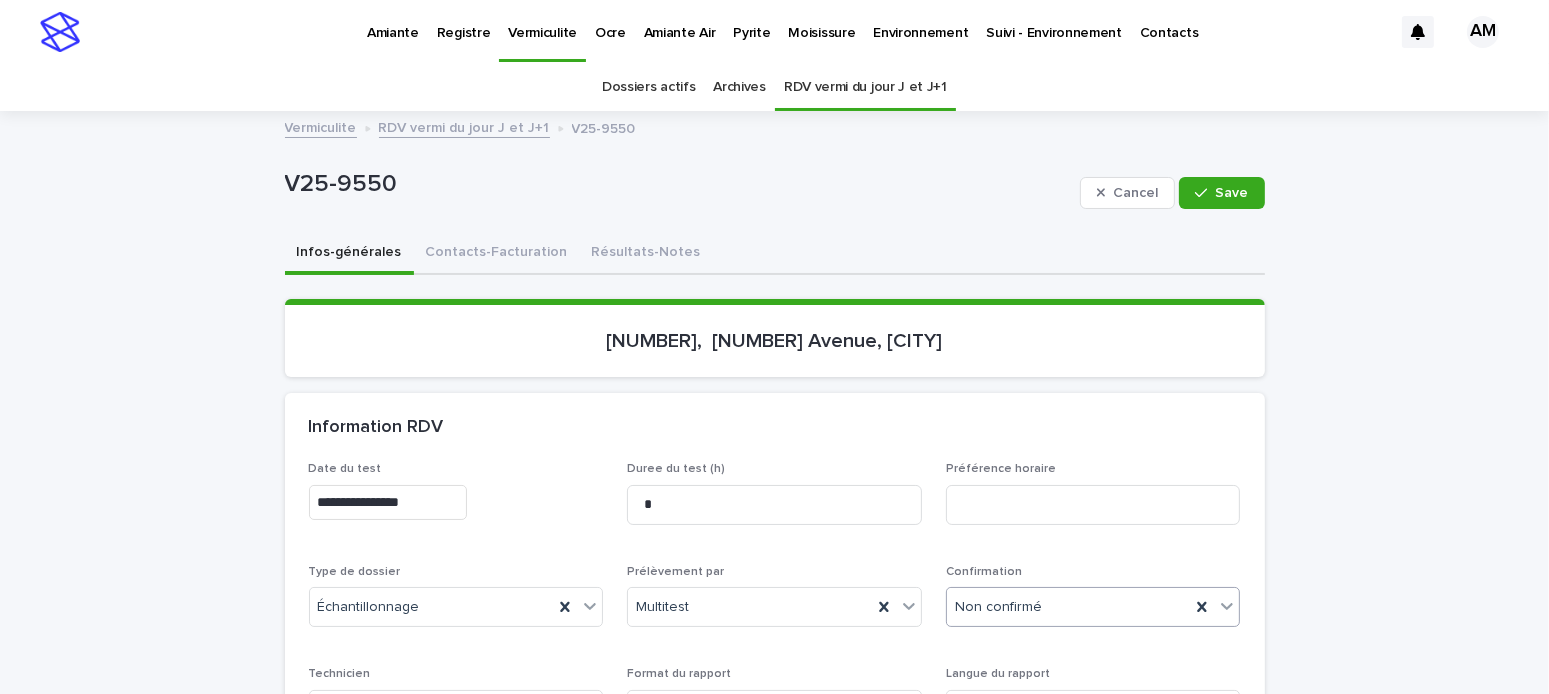 scroll, scrollTop: 200, scrollLeft: 0, axis: vertical 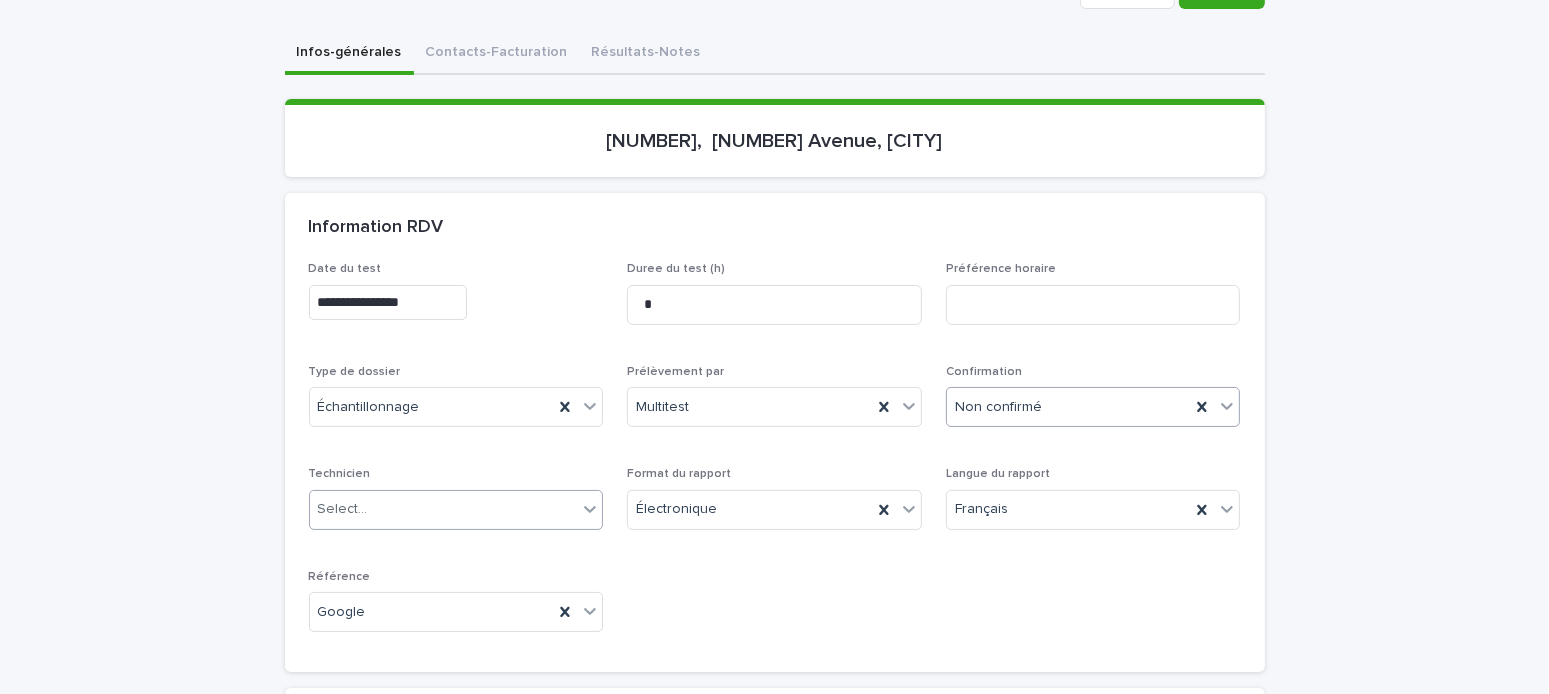 click on "Select..." at bounding box center [444, 509] 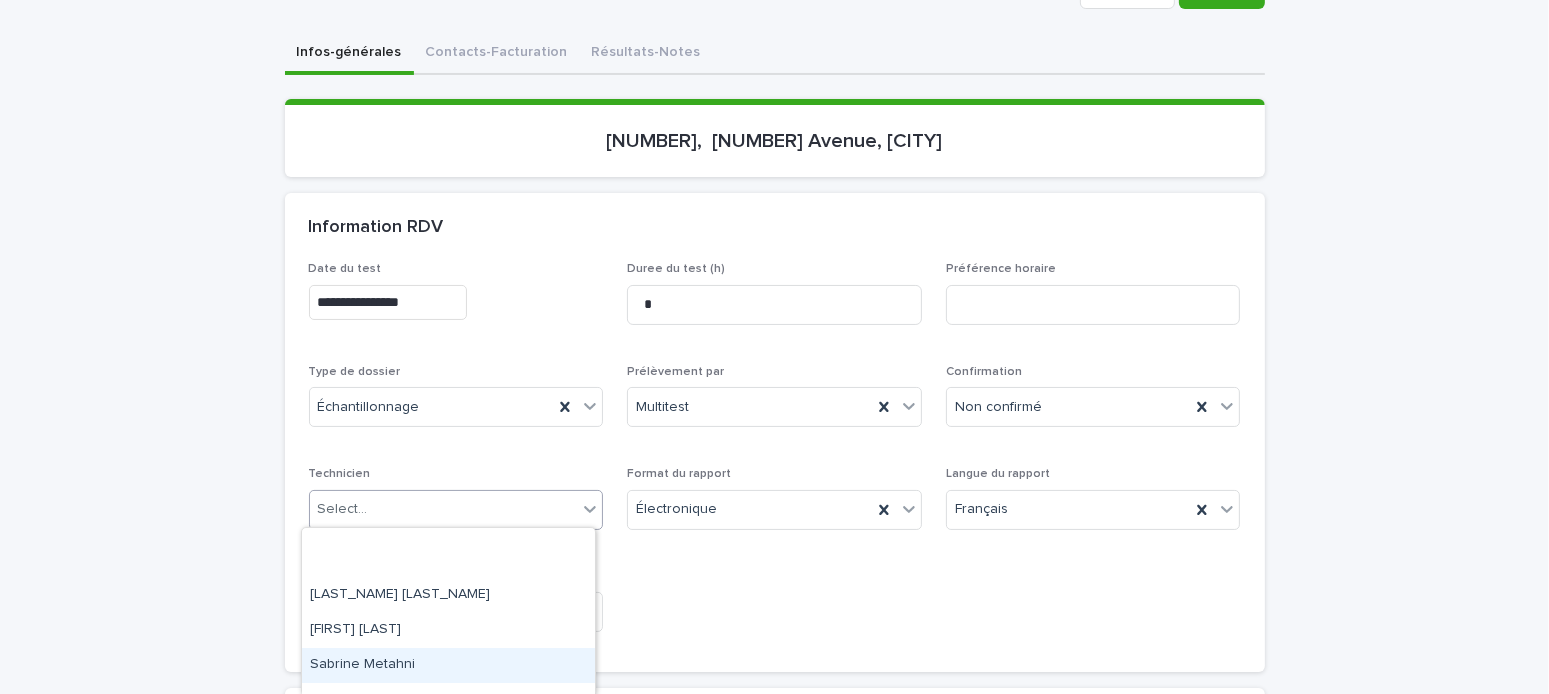 scroll, scrollTop: 462, scrollLeft: 0, axis: vertical 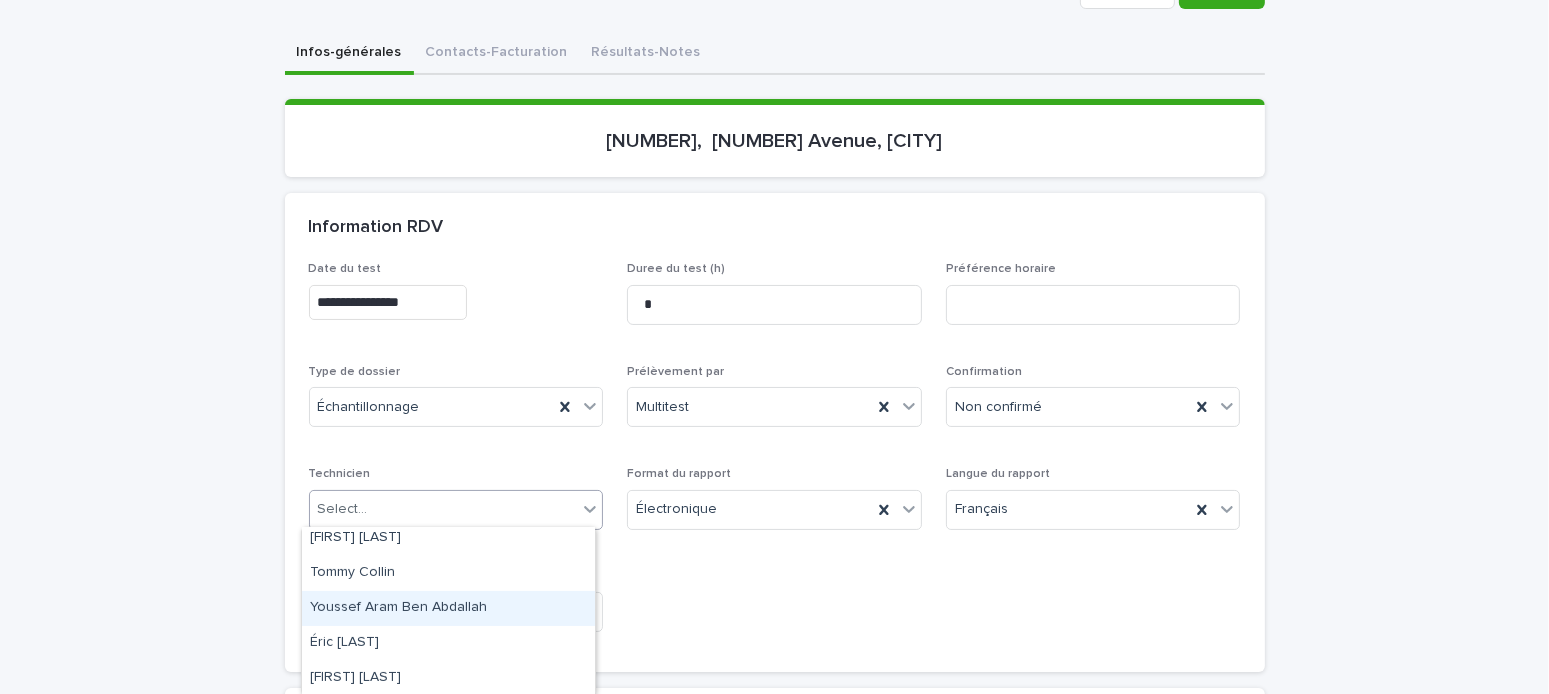 click on "Youssef Aram Ben Abdallah" at bounding box center [448, 608] 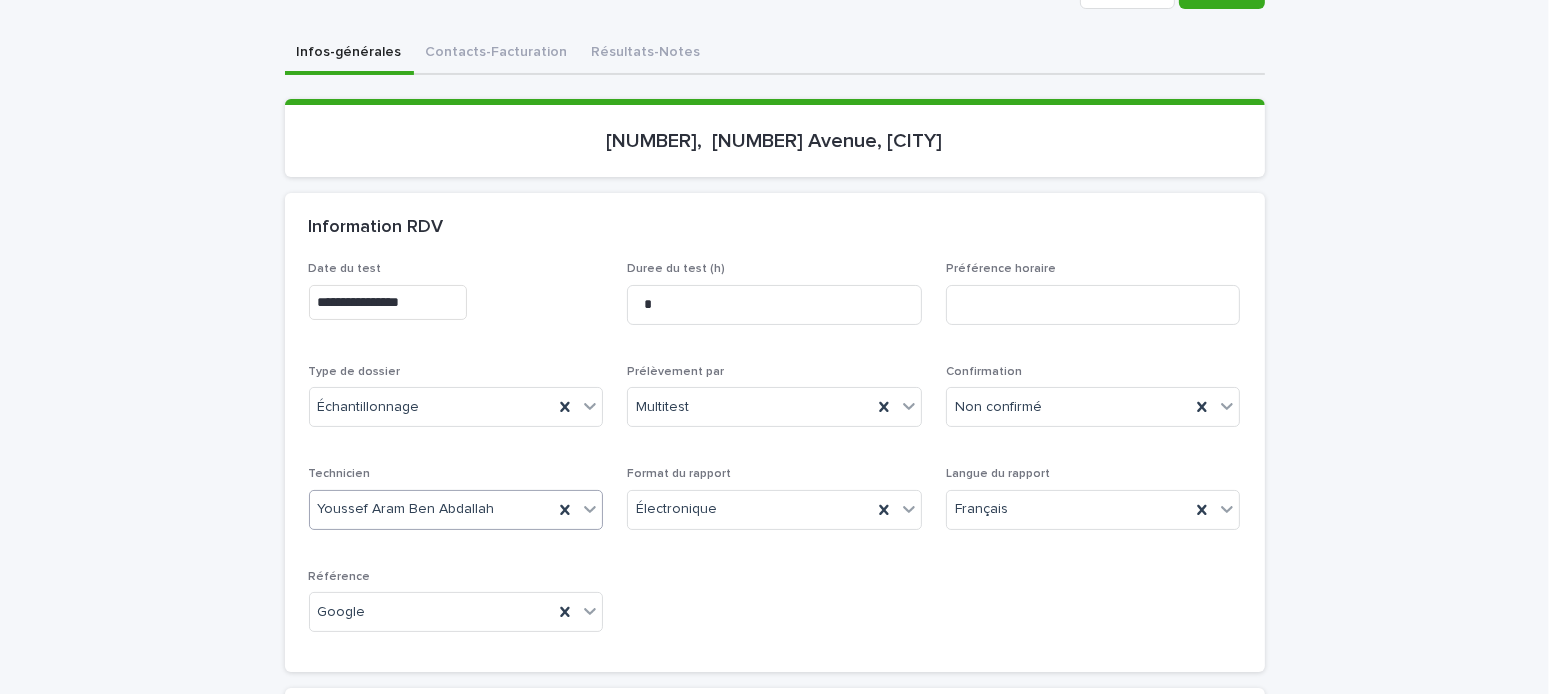 scroll, scrollTop: 0, scrollLeft: 0, axis: both 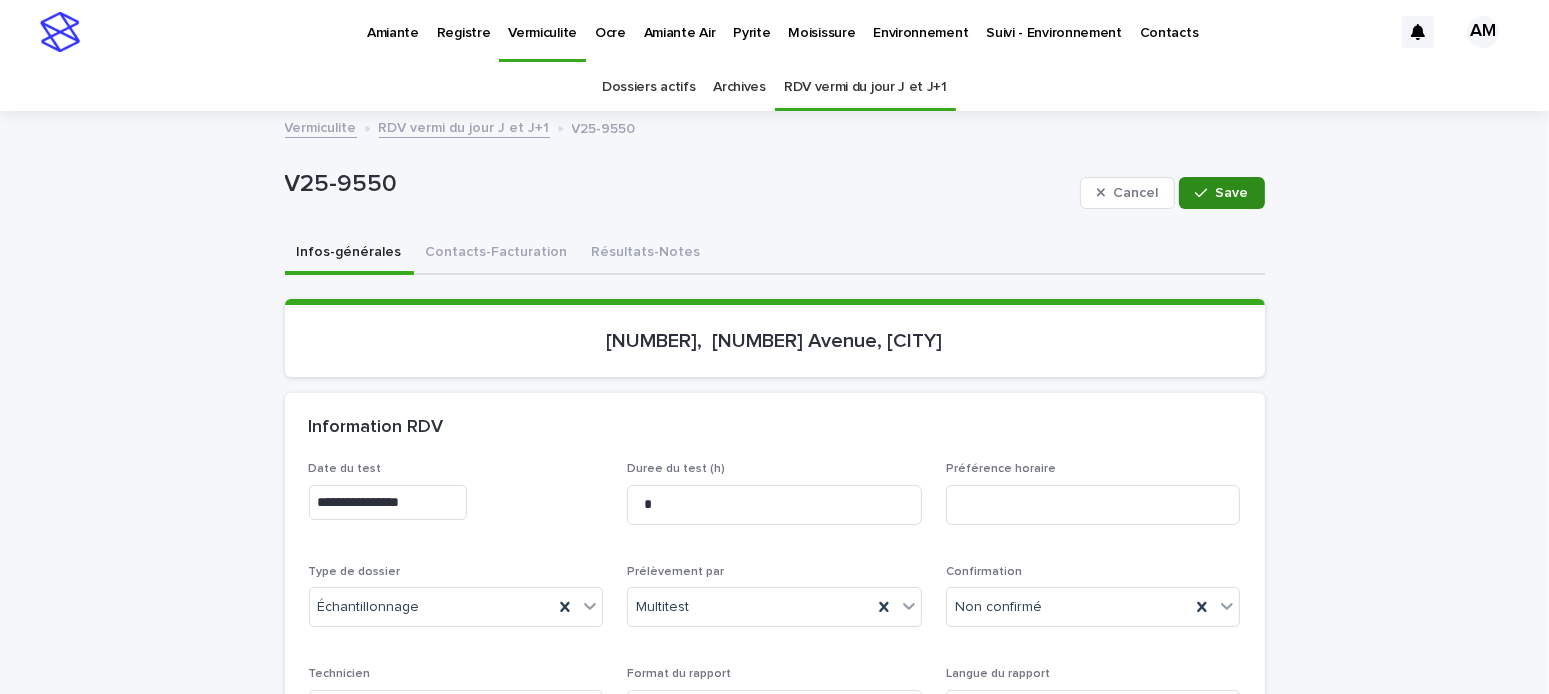 click on "Save" at bounding box center (1221, 193) 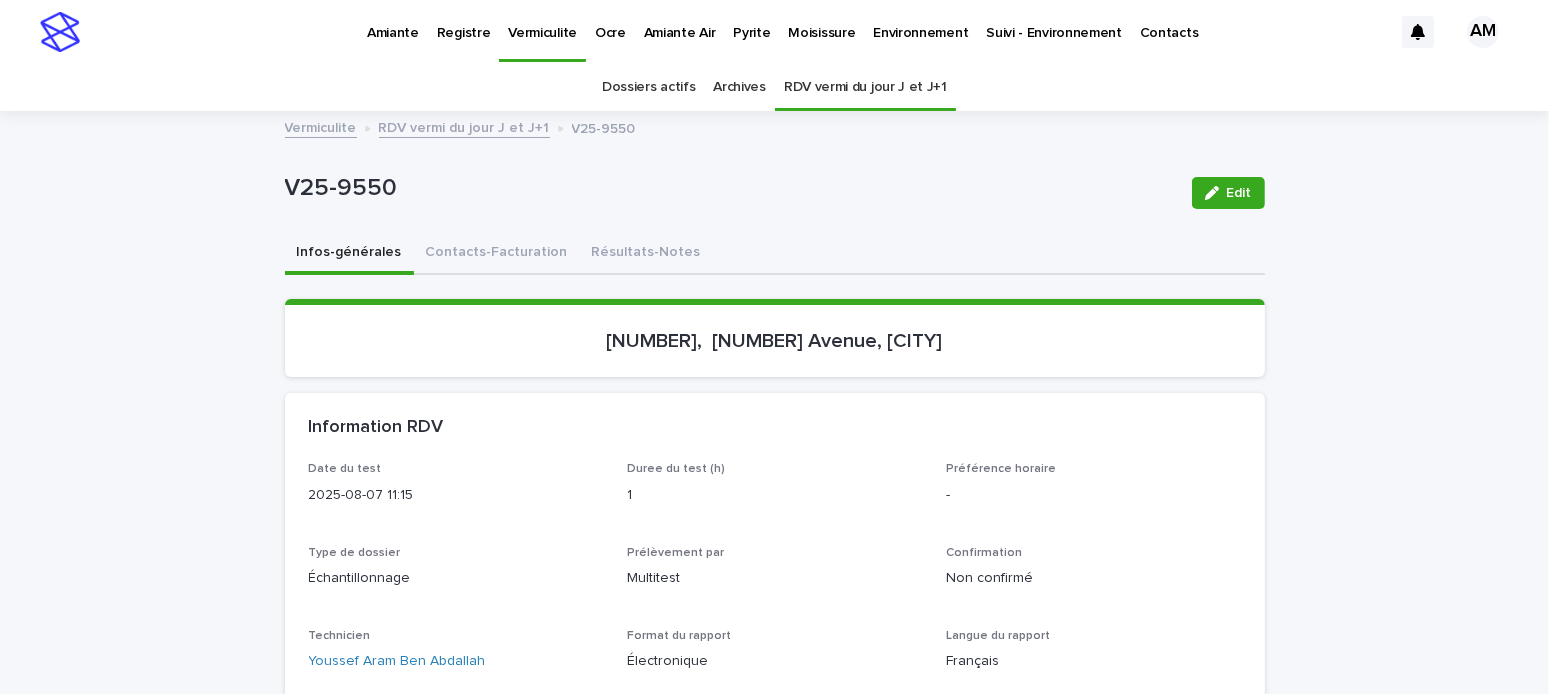 click on "RDV vermi du jour J et J+1" at bounding box center (464, 126) 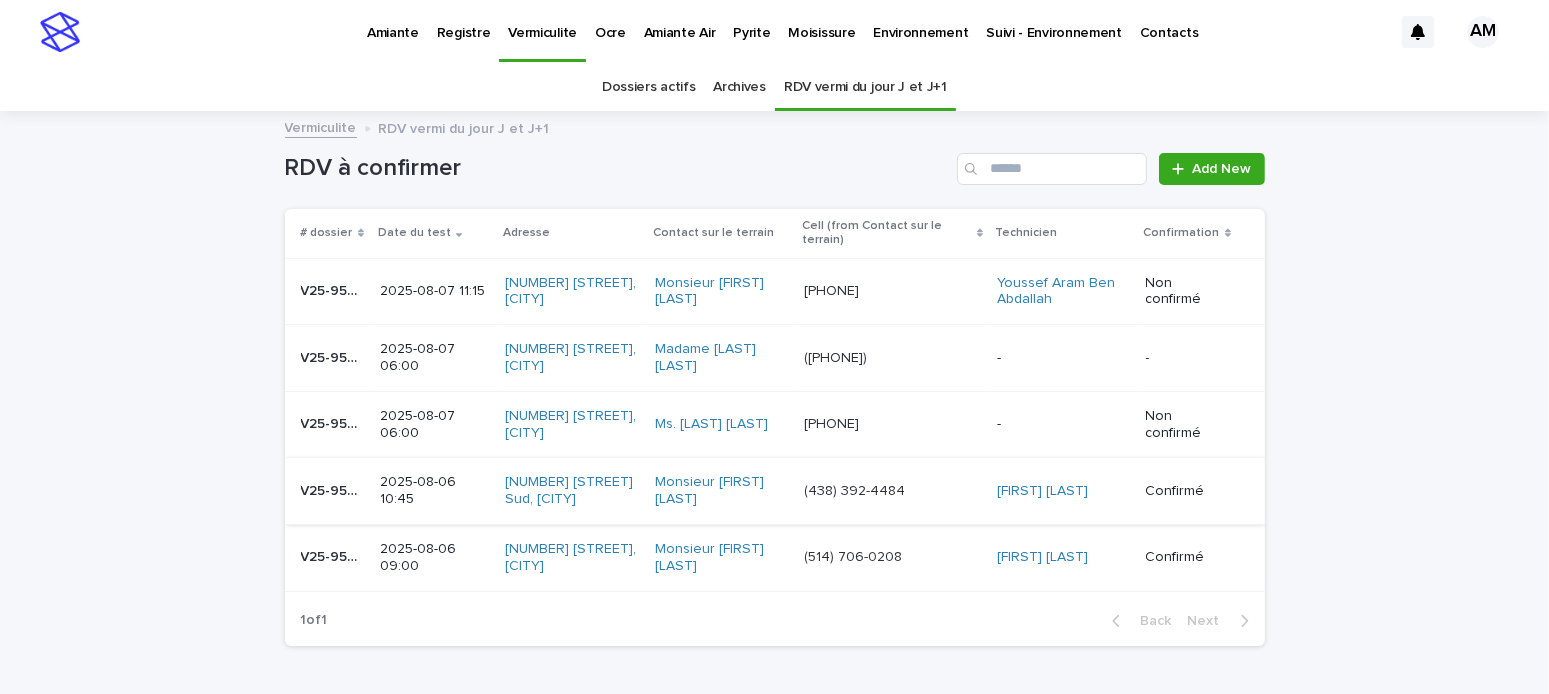 scroll, scrollTop: 63, scrollLeft: 0, axis: vertical 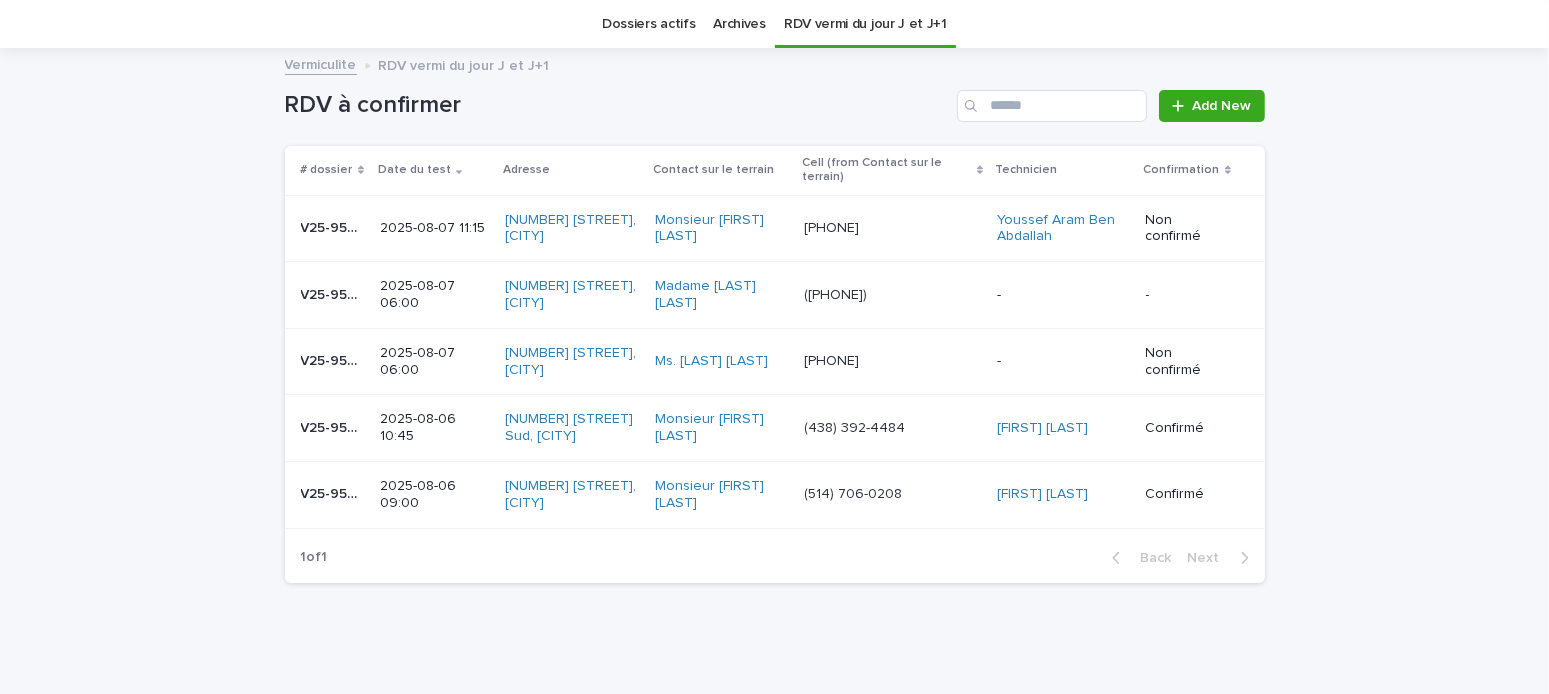 click on "2025-08-07 06:00" at bounding box center (435, 362) 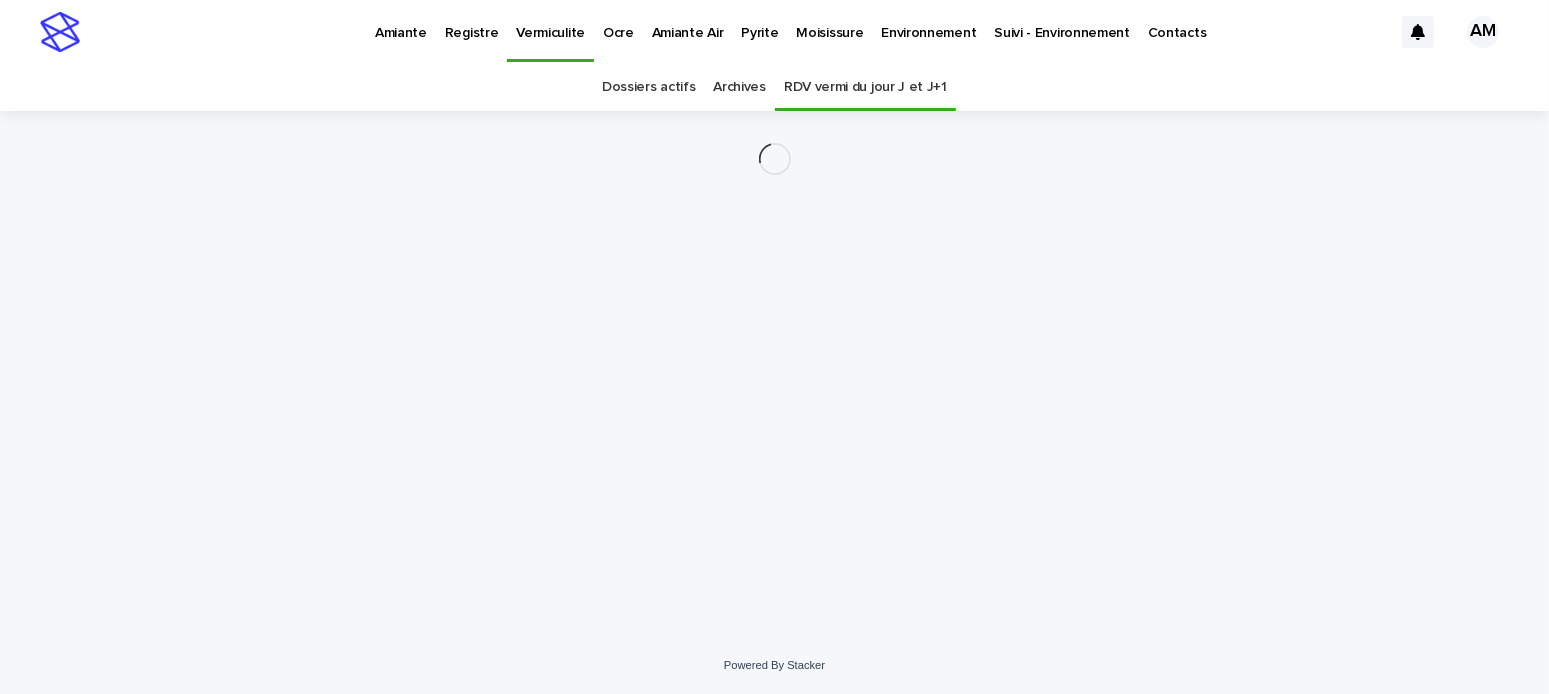 scroll, scrollTop: 0, scrollLeft: 0, axis: both 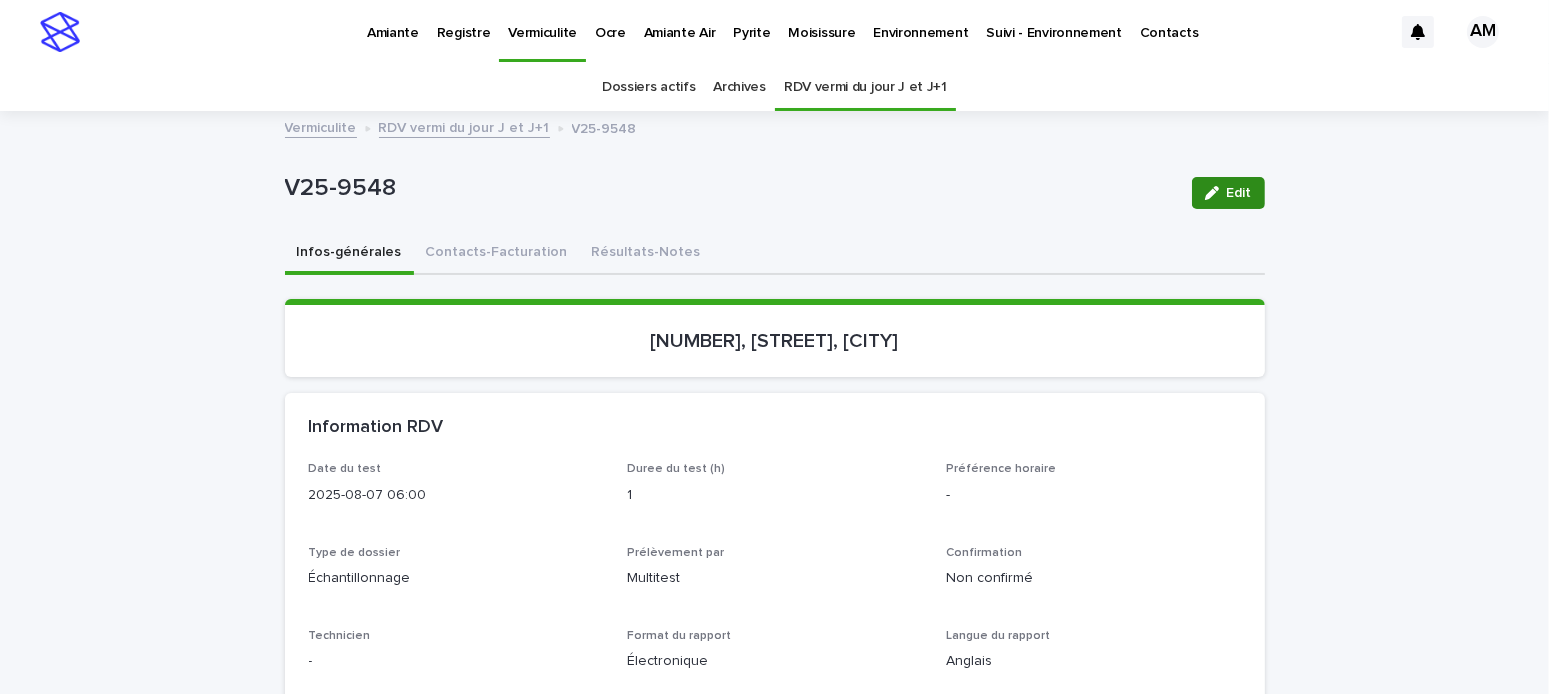 click on "Edit" at bounding box center [1228, 193] 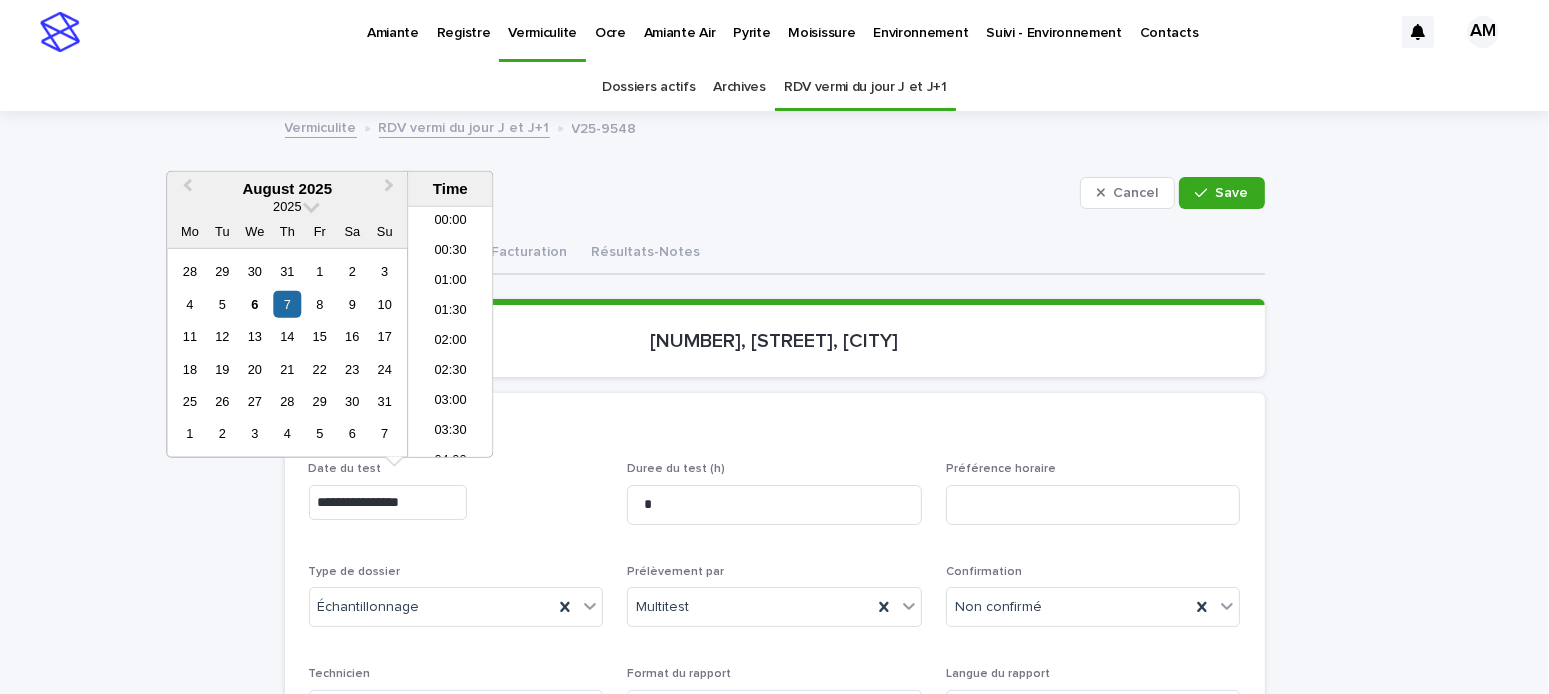 click on "**********" at bounding box center (388, 502) 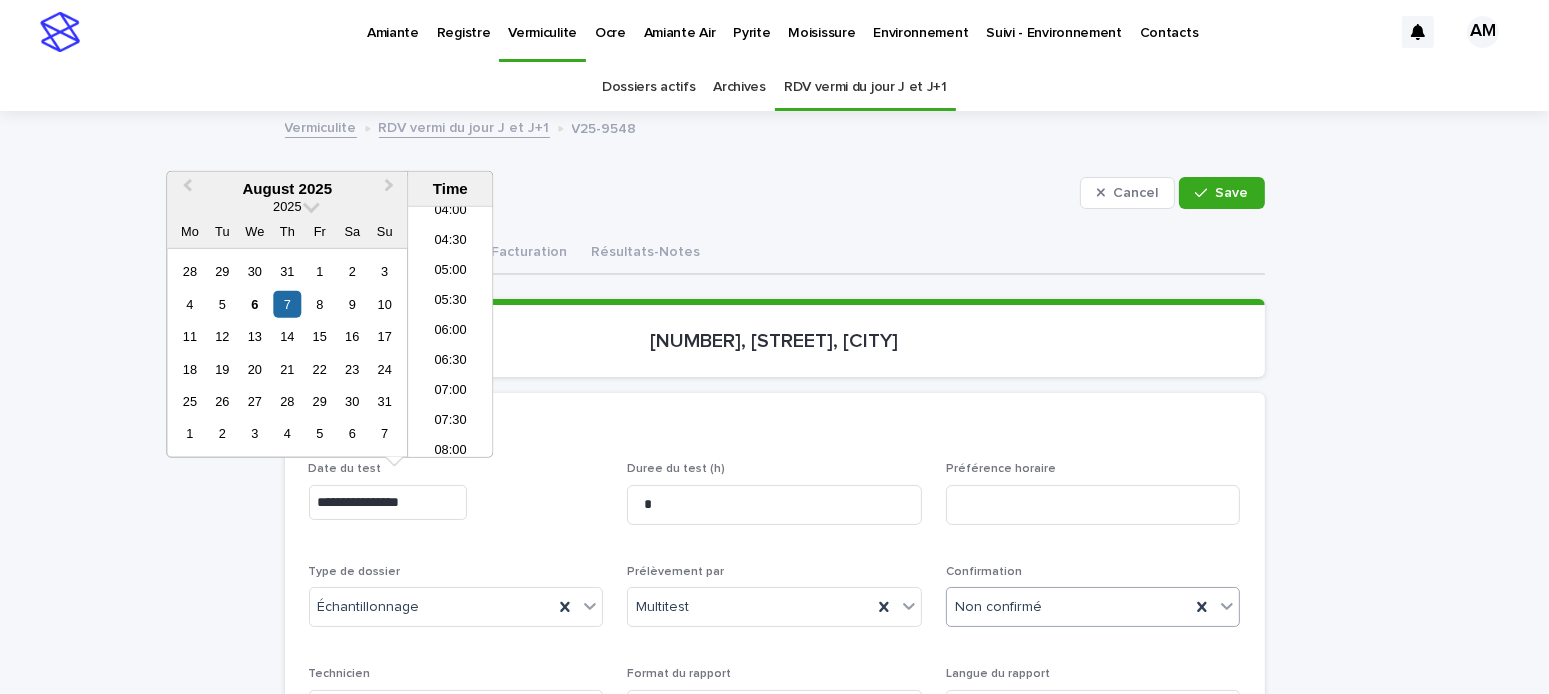 type on "**********" 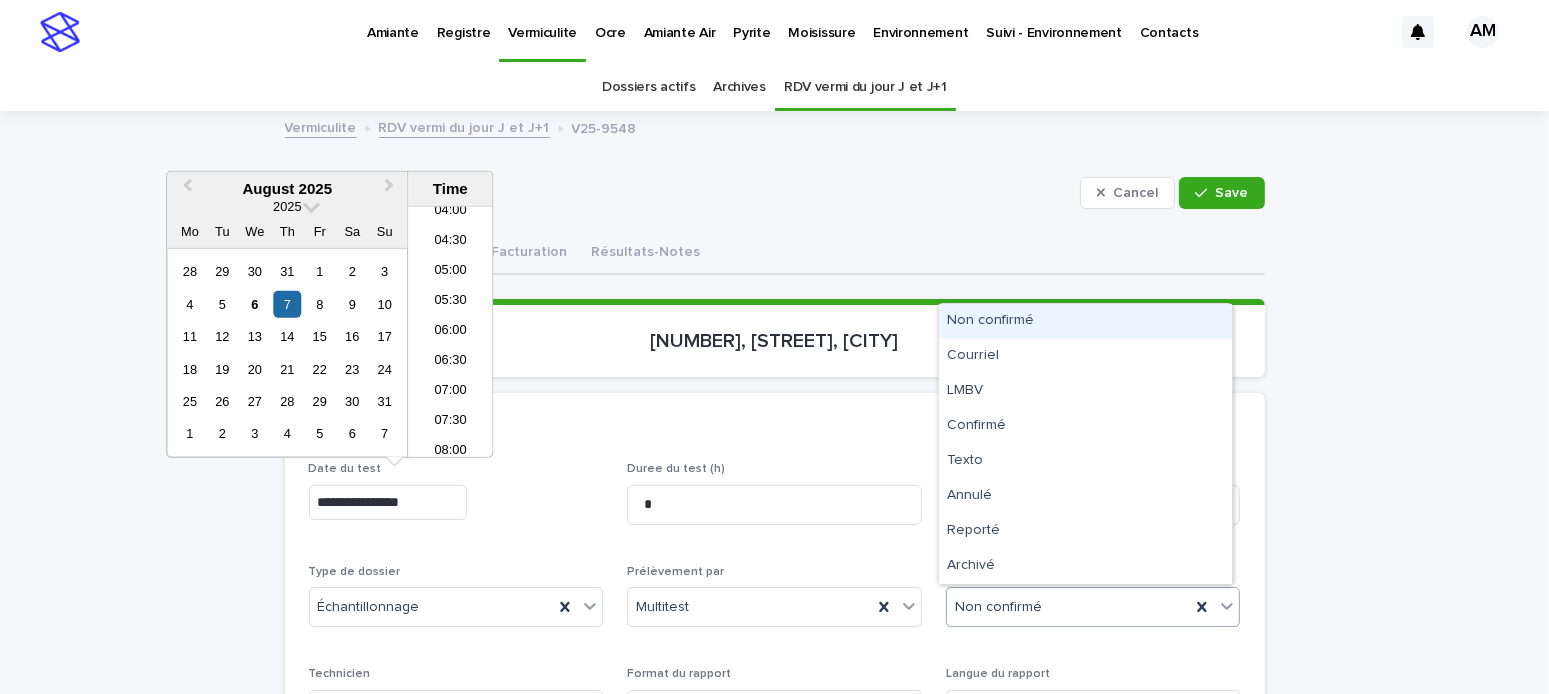 click on "Duree du test (h) *" at bounding box center (774, 501) 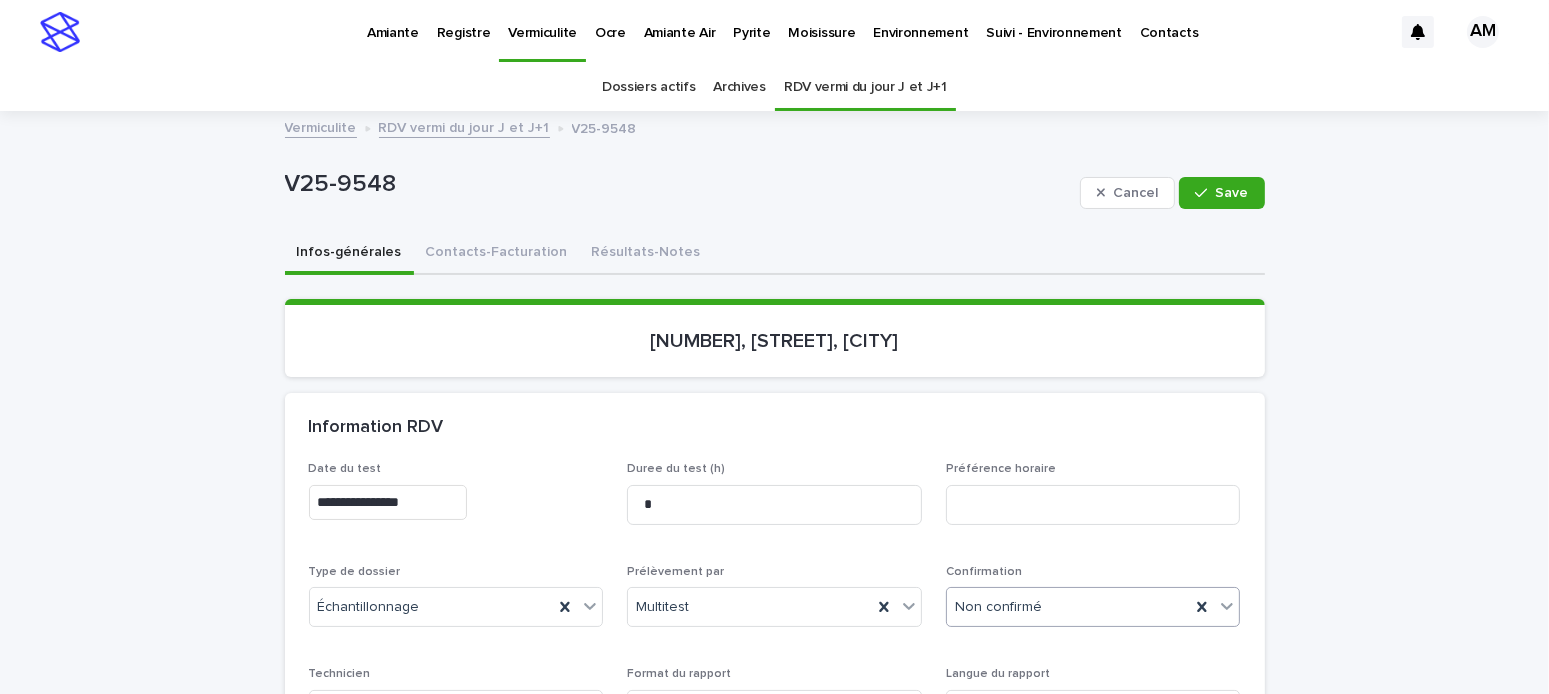 scroll, scrollTop: 200, scrollLeft: 0, axis: vertical 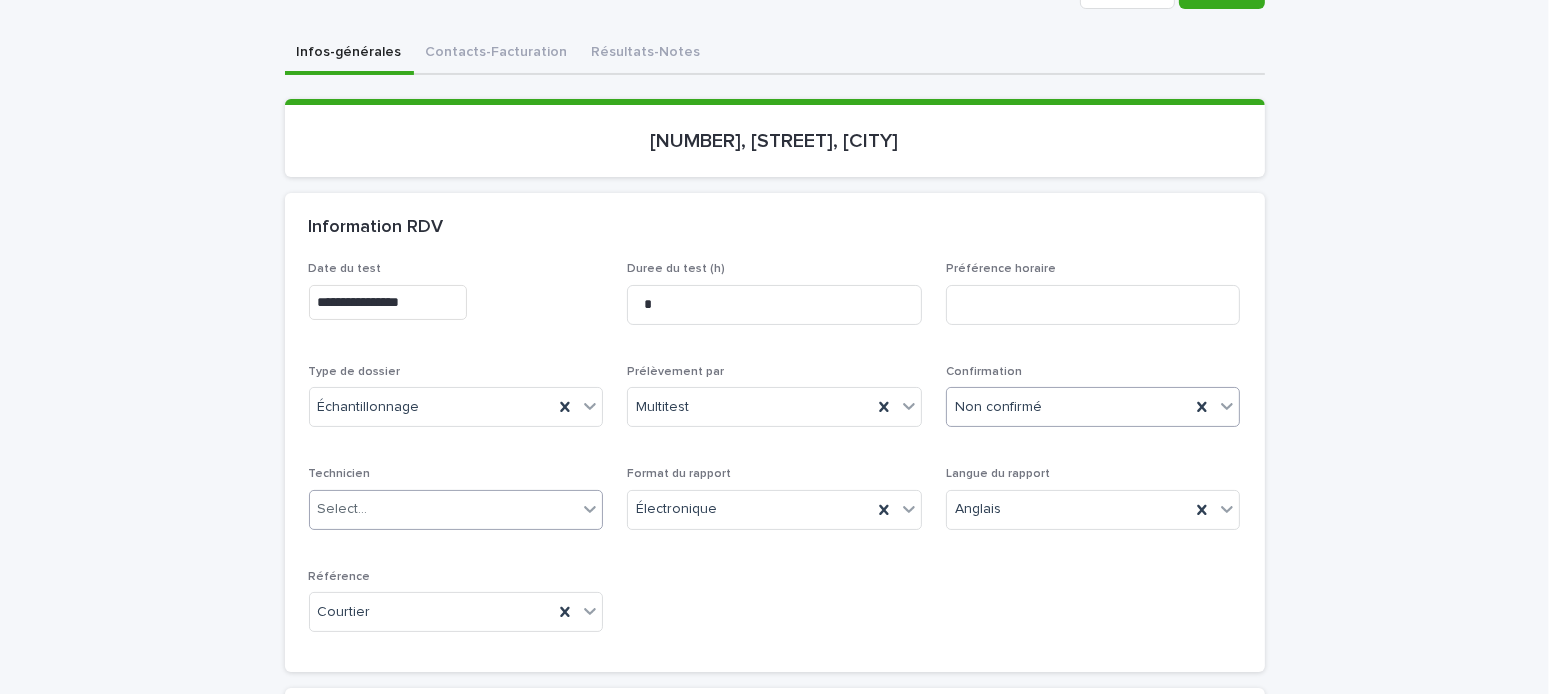 click on "Select..." at bounding box center [444, 509] 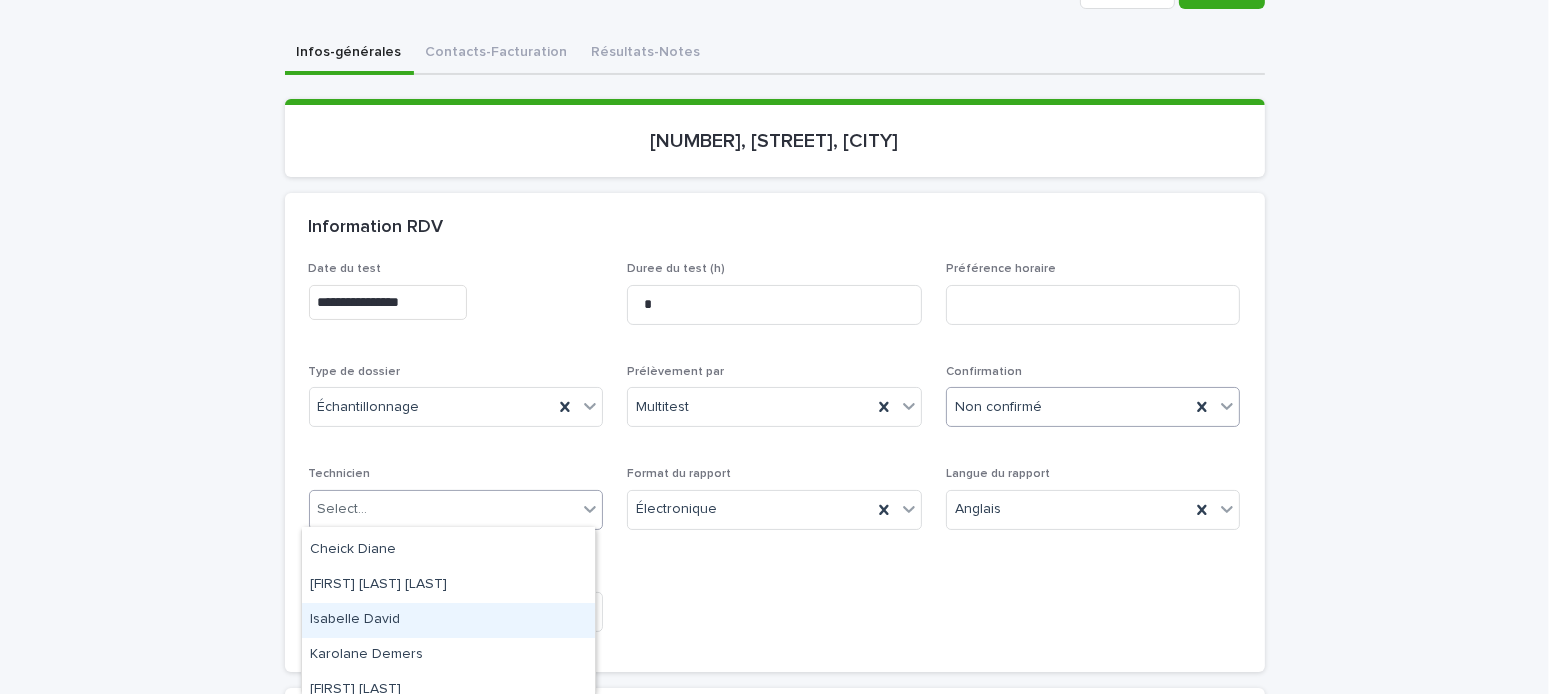 scroll, scrollTop: 400, scrollLeft: 0, axis: vertical 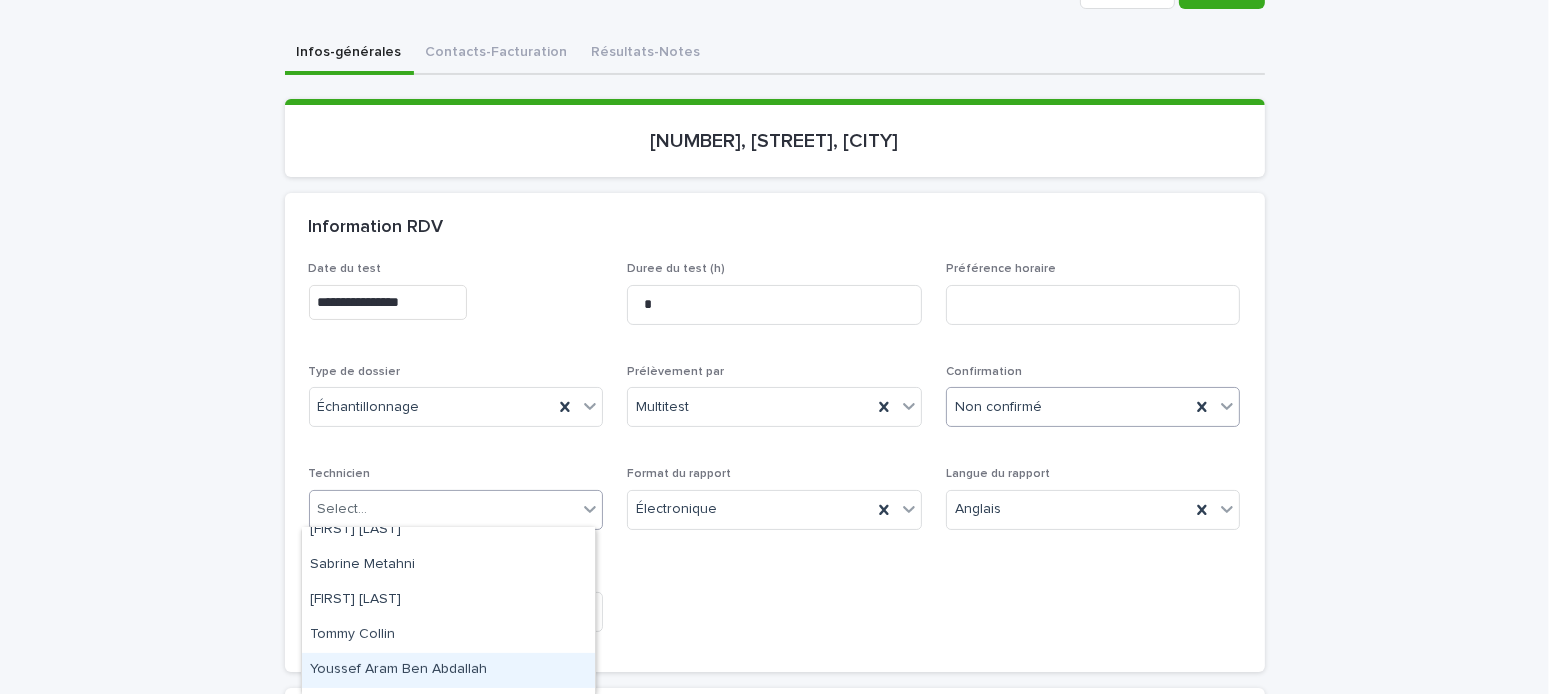 click on "Youssef Aram Ben Abdallah" at bounding box center (448, 670) 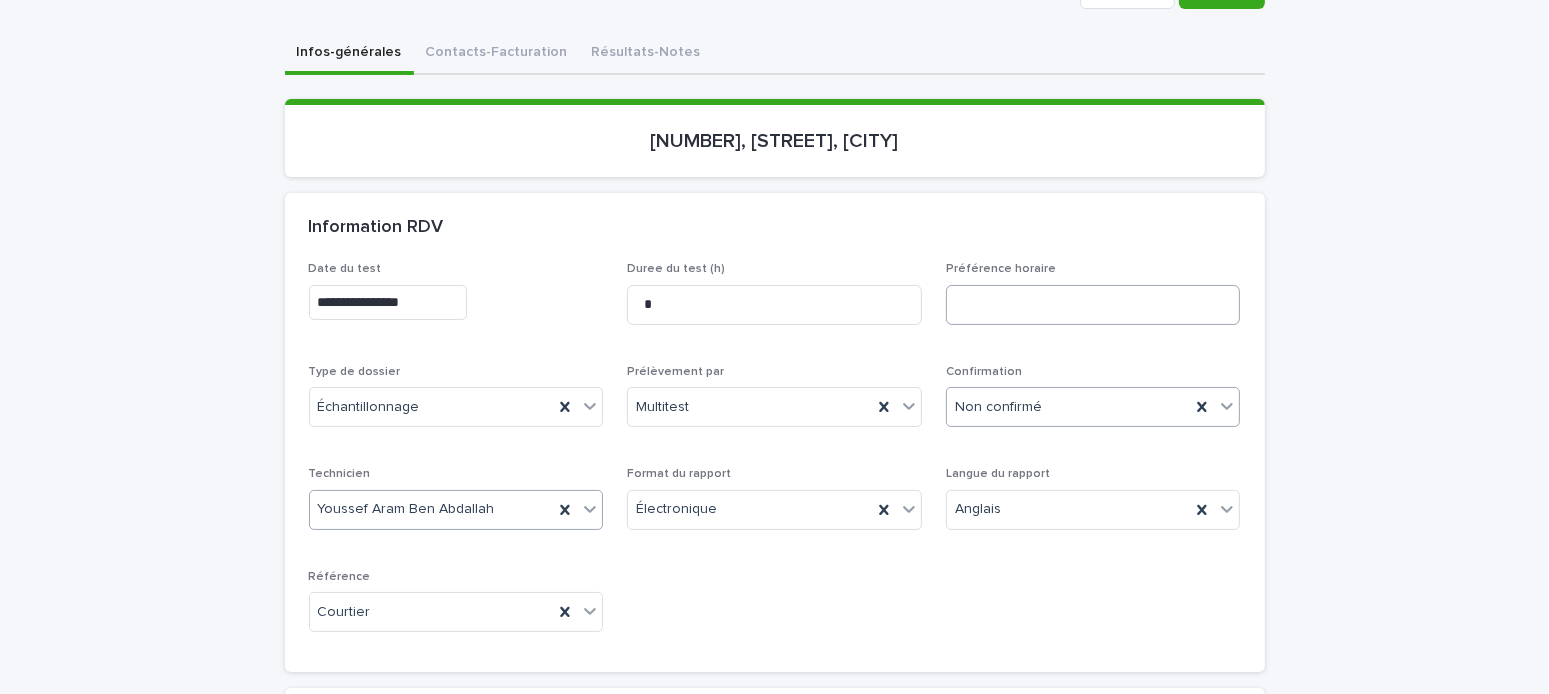 scroll, scrollTop: 0, scrollLeft: 0, axis: both 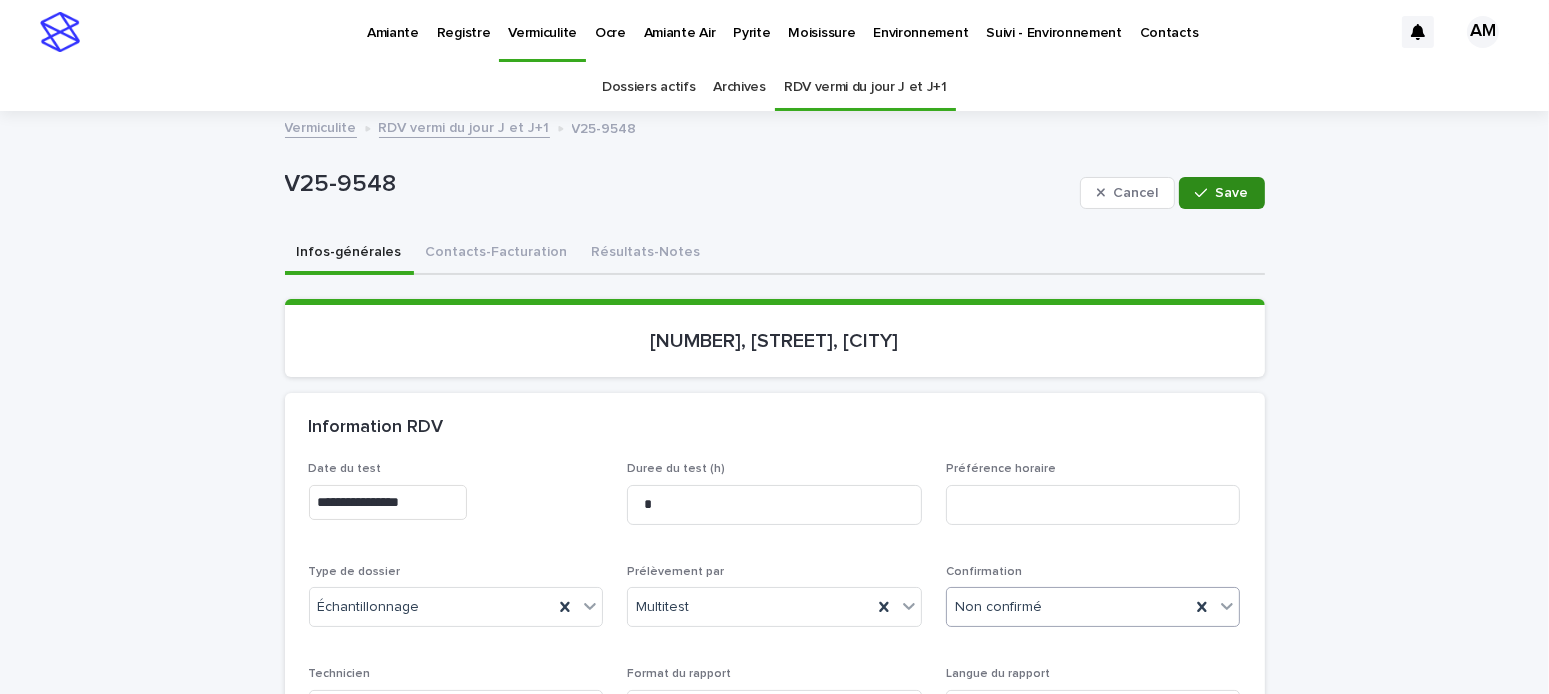 click on "Save" at bounding box center [1232, 193] 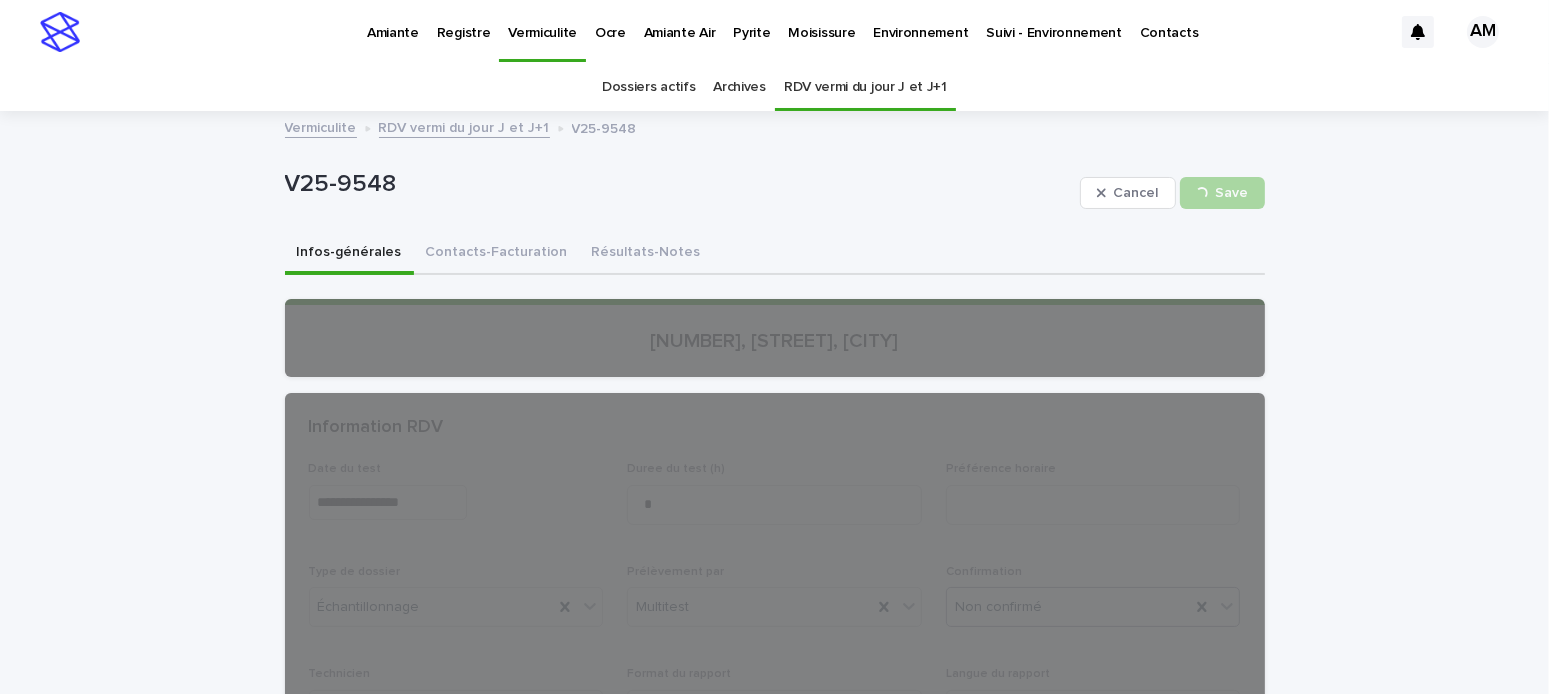 click on "RDV vermi du jour J et J+1" at bounding box center (464, 126) 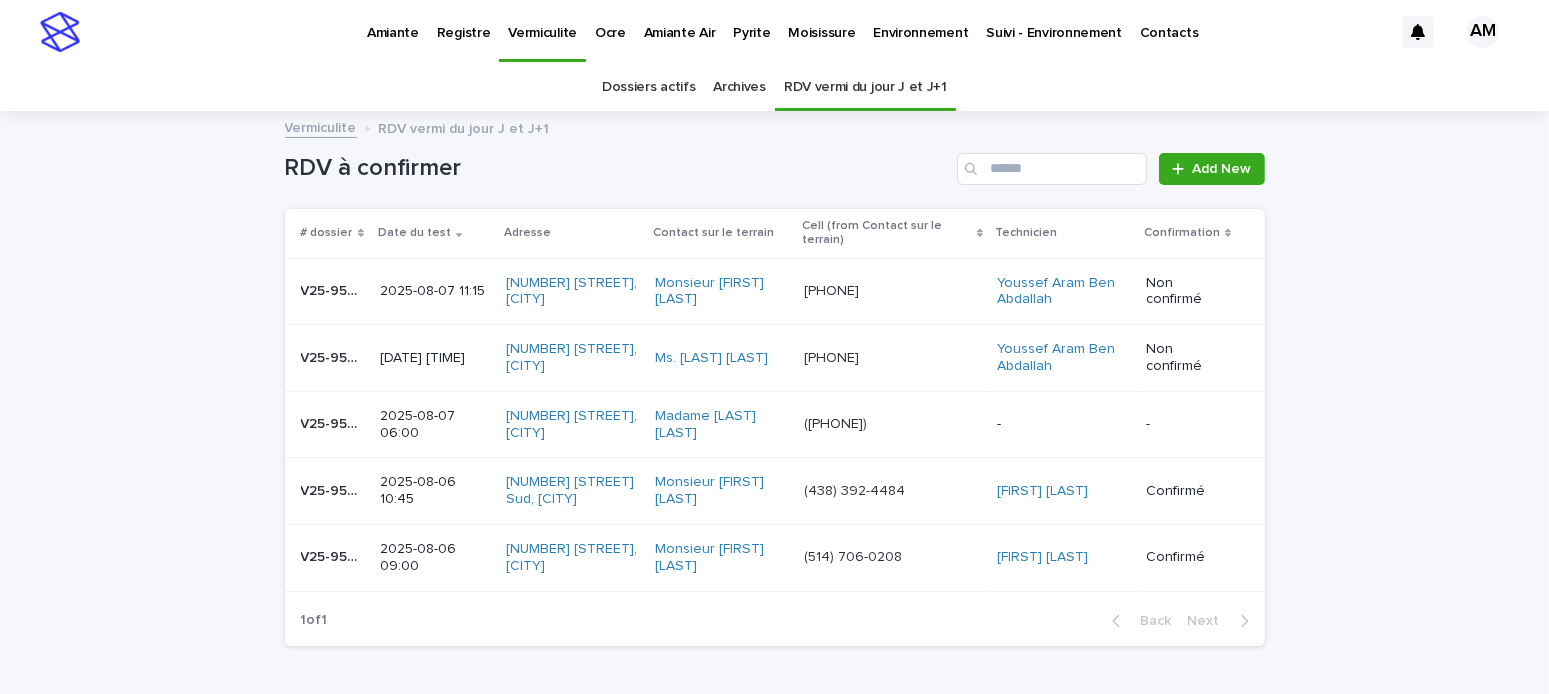 click on "Monsieur [FIRST] [LAST]" at bounding box center (721, 491) 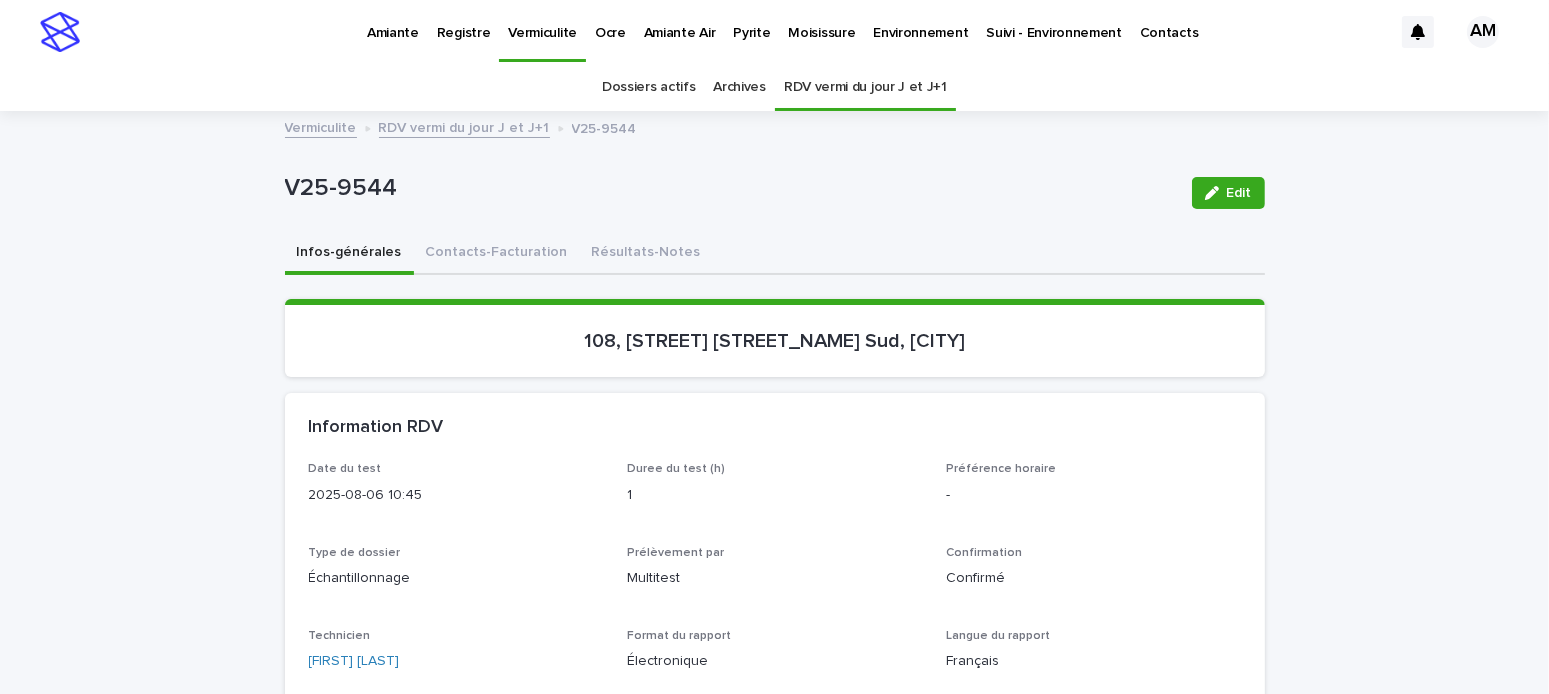 click on "RDV vermi du jour J et J+1" at bounding box center [464, 126] 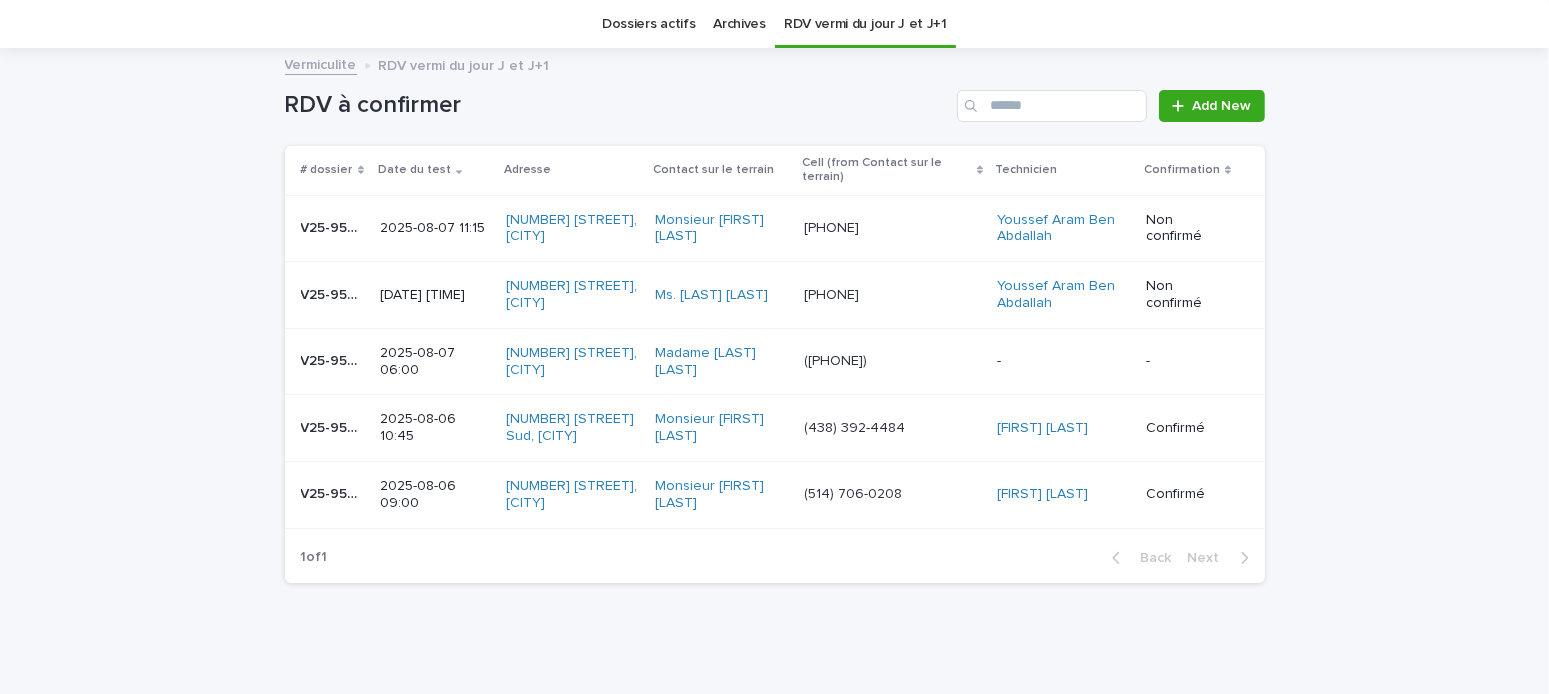click on "2025-08-07 06:00" at bounding box center (435, 362) 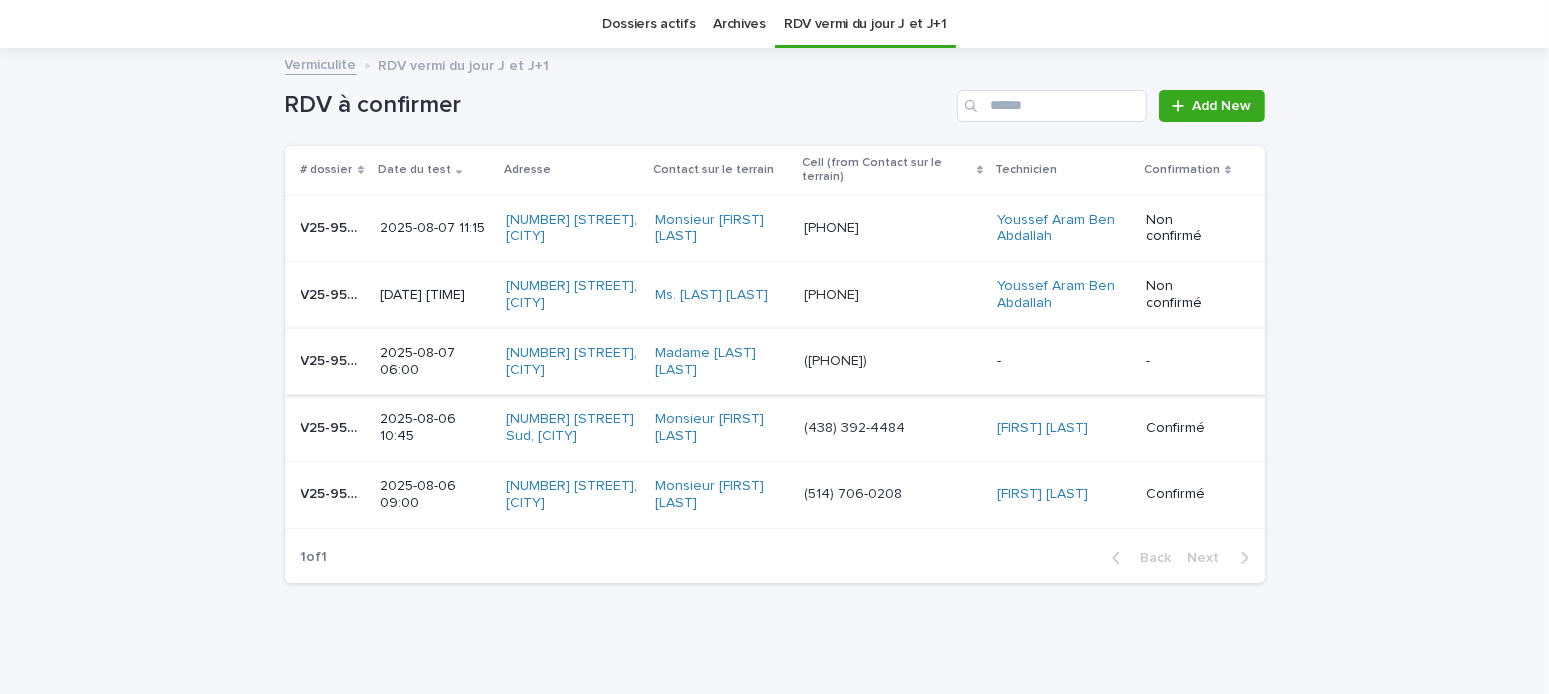 scroll, scrollTop: 0, scrollLeft: 0, axis: both 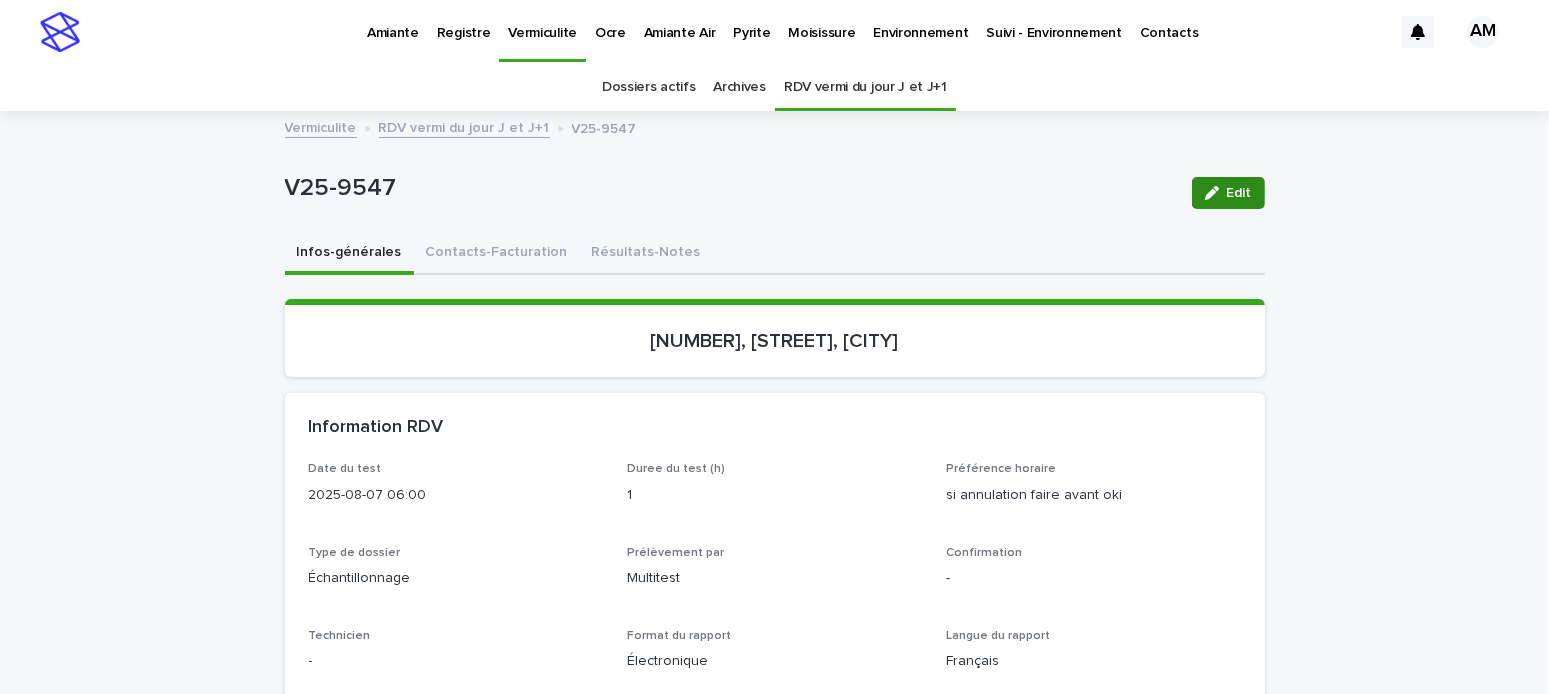 click on "Edit" at bounding box center (1239, 193) 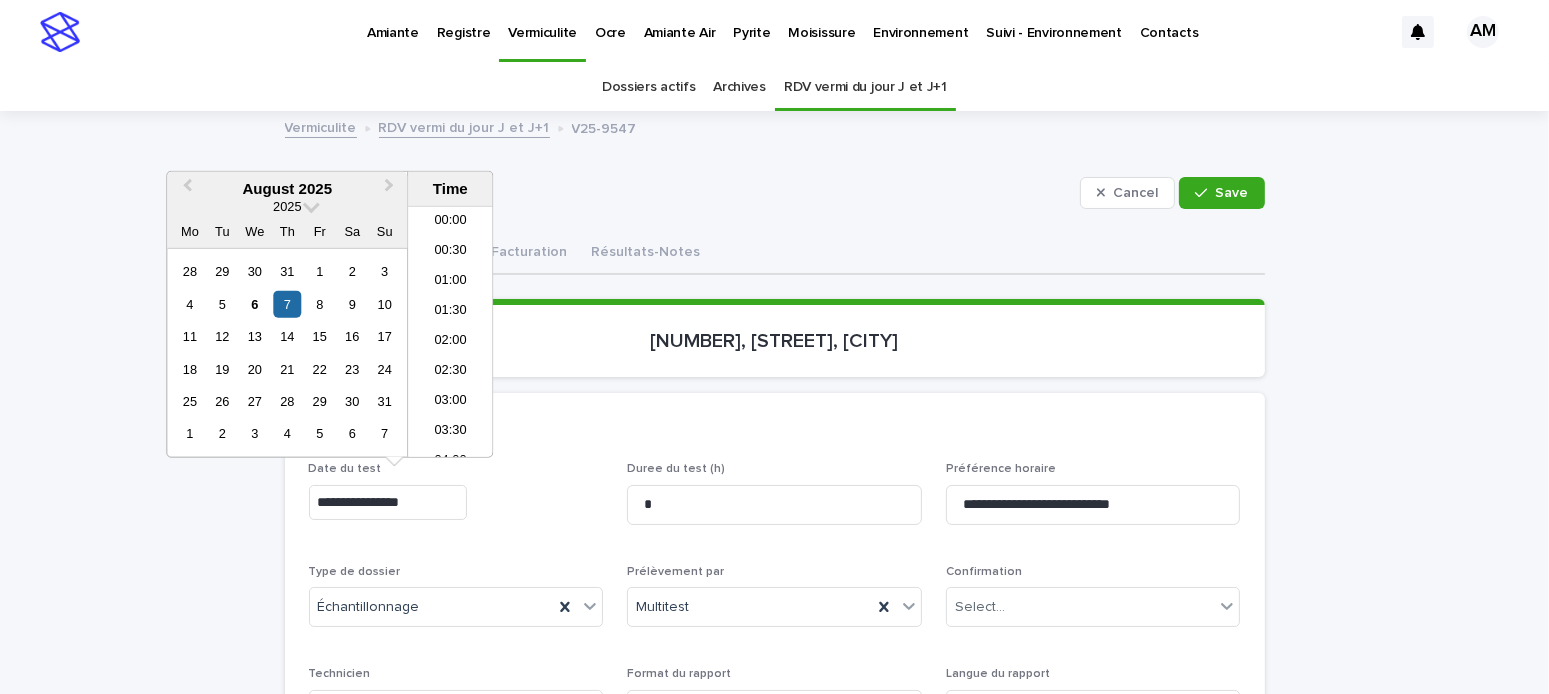 click on "**********" at bounding box center [388, 502] 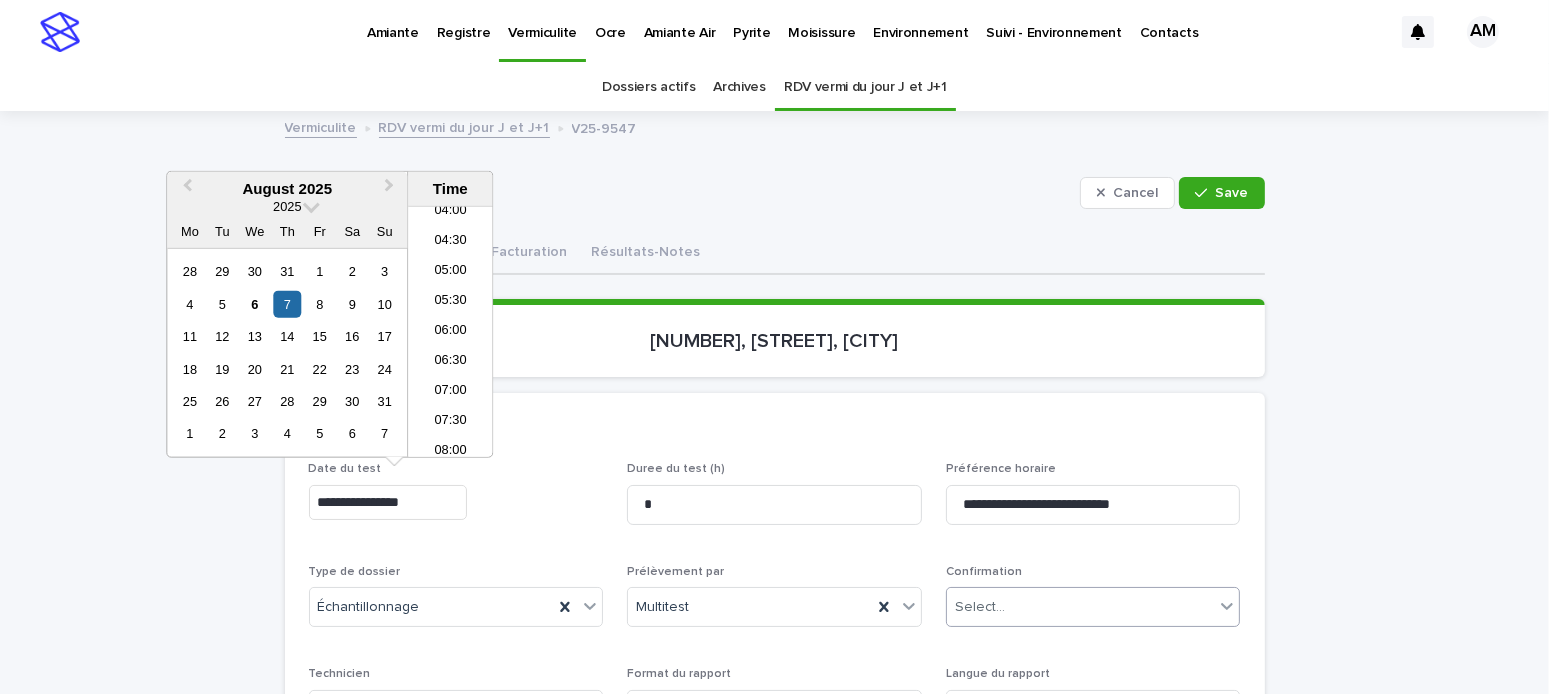 type on "**********" 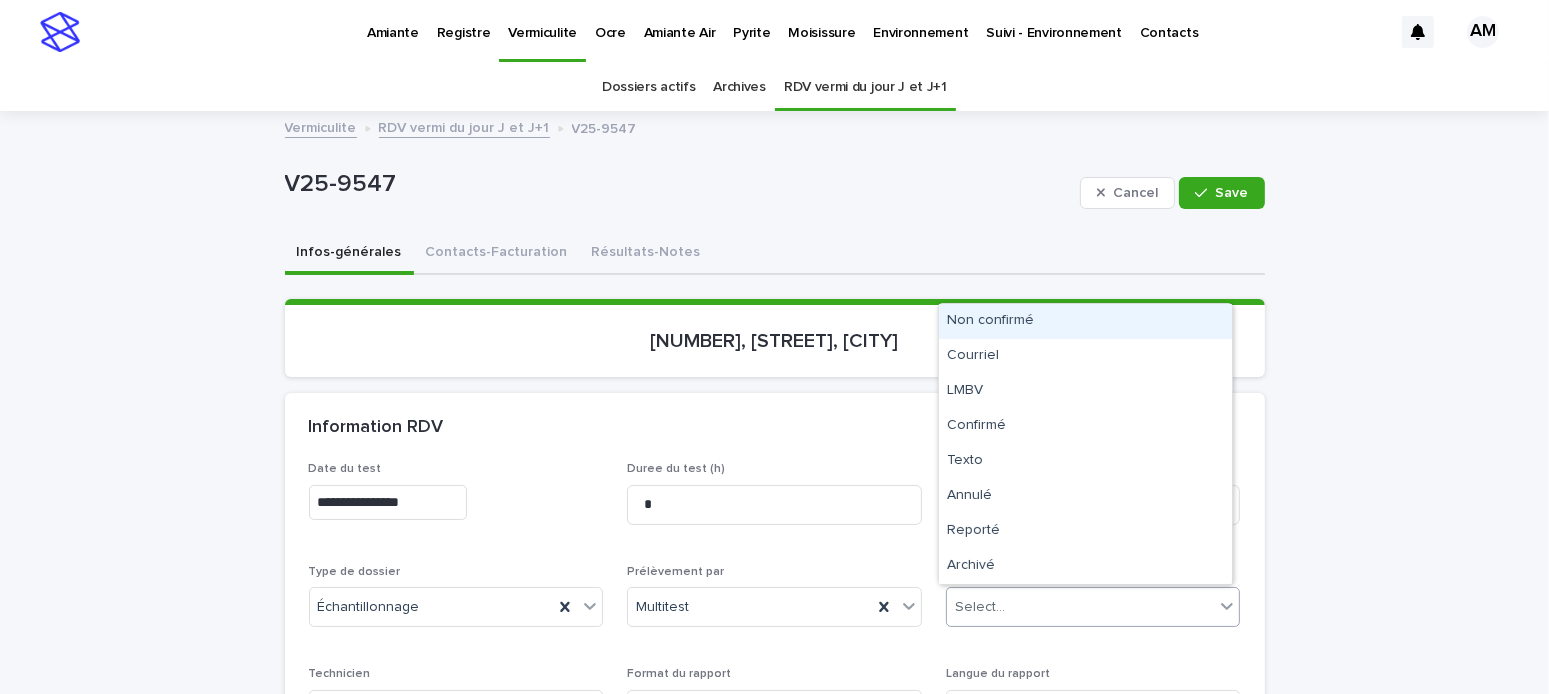 click on "Select..." at bounding box center [1081, 607] 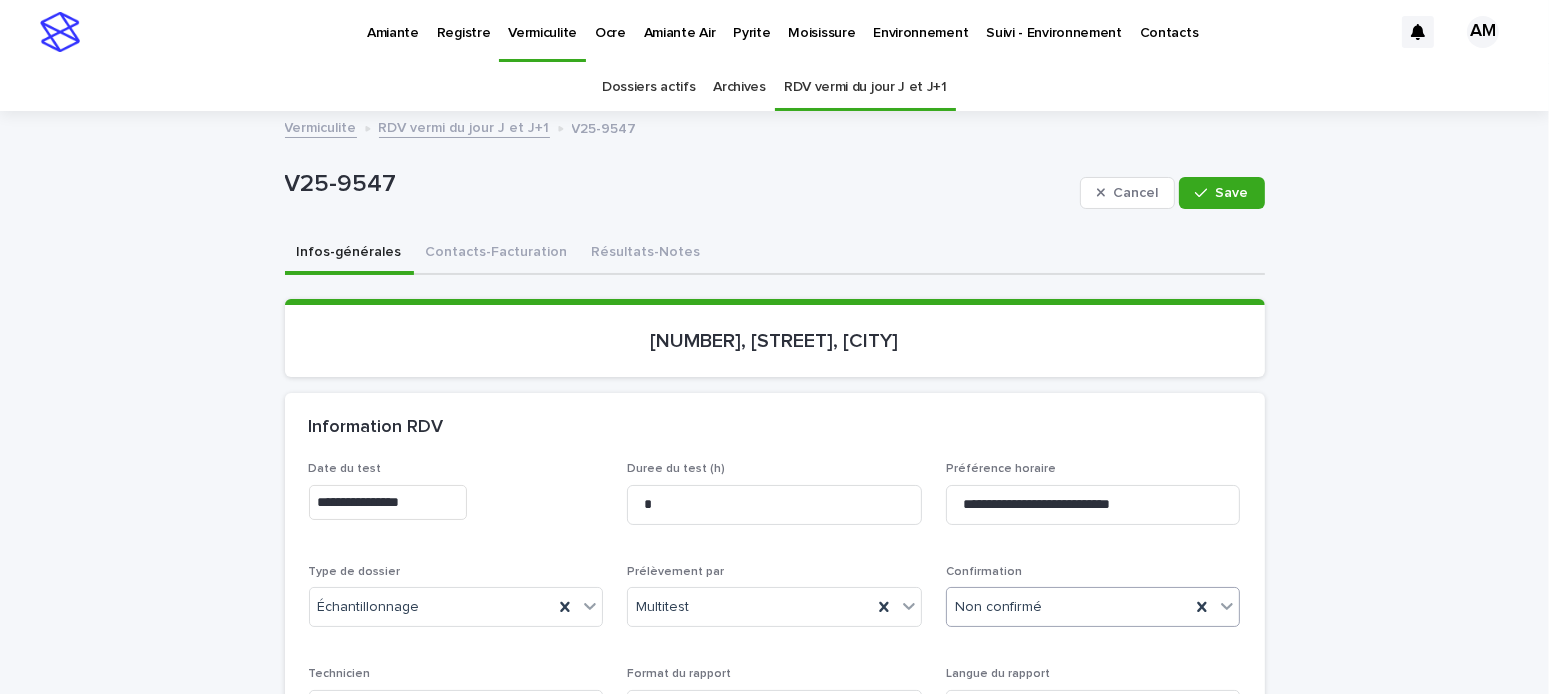 scroll, scrollTop: 200, scrollLeft: 0, axis: vertical 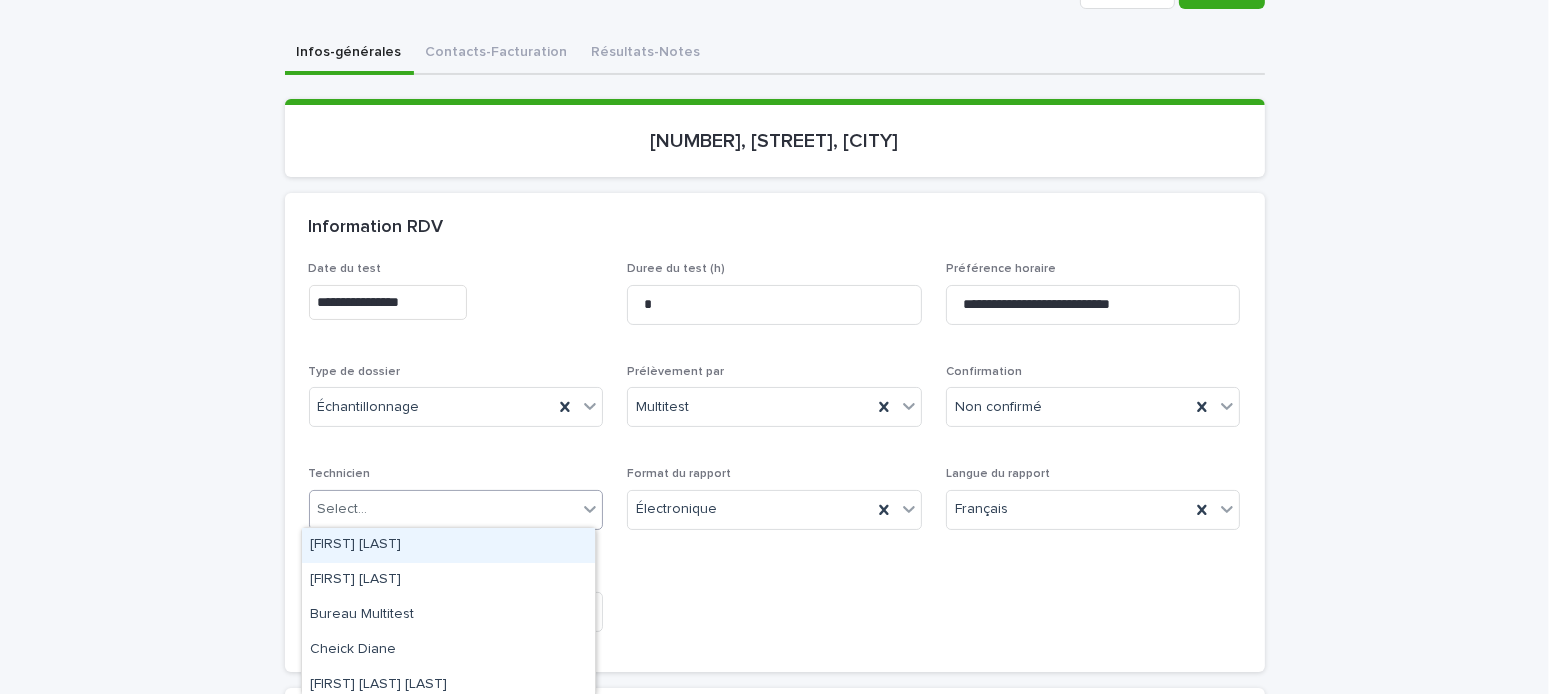 click on "Select..." at bounding box center (444, 509) 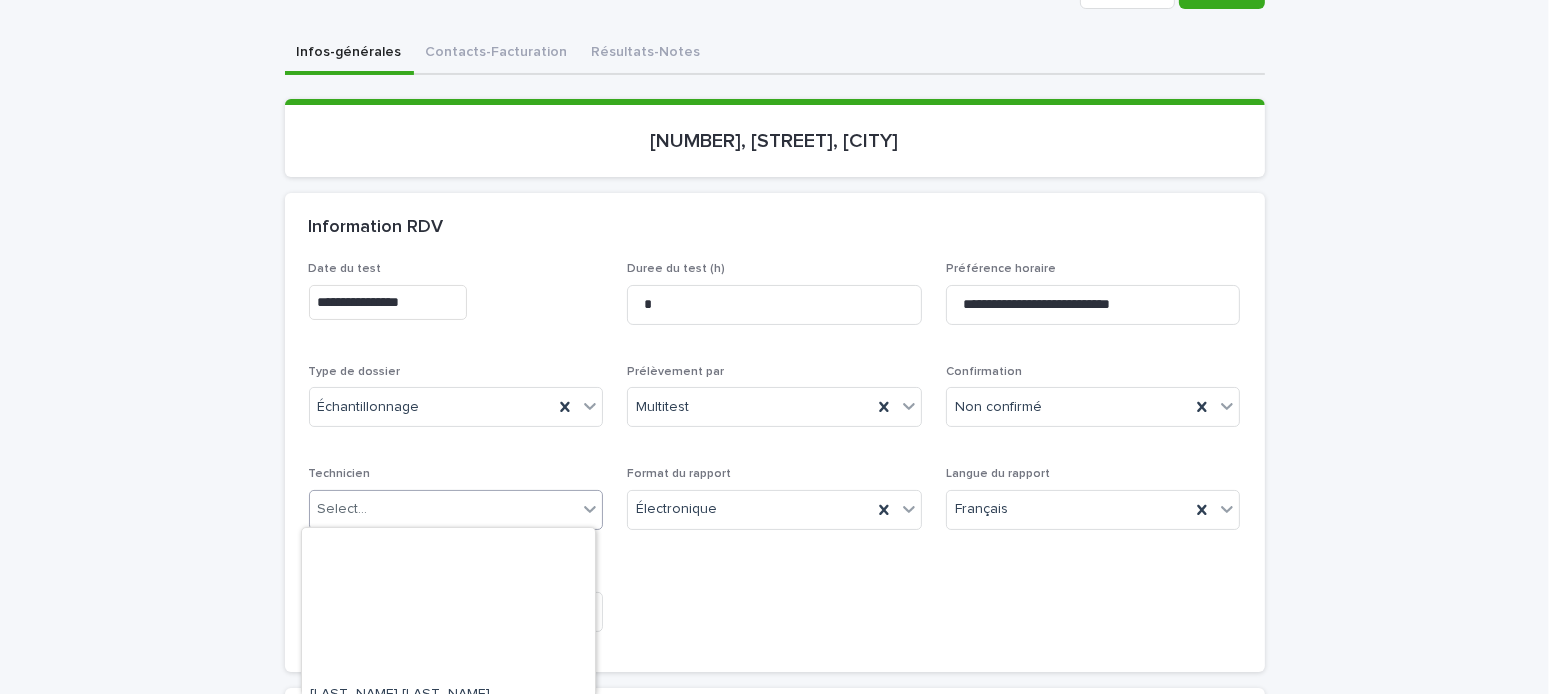 scroll, scrollTop: 462, scrollLeft: 0, axis: vertical 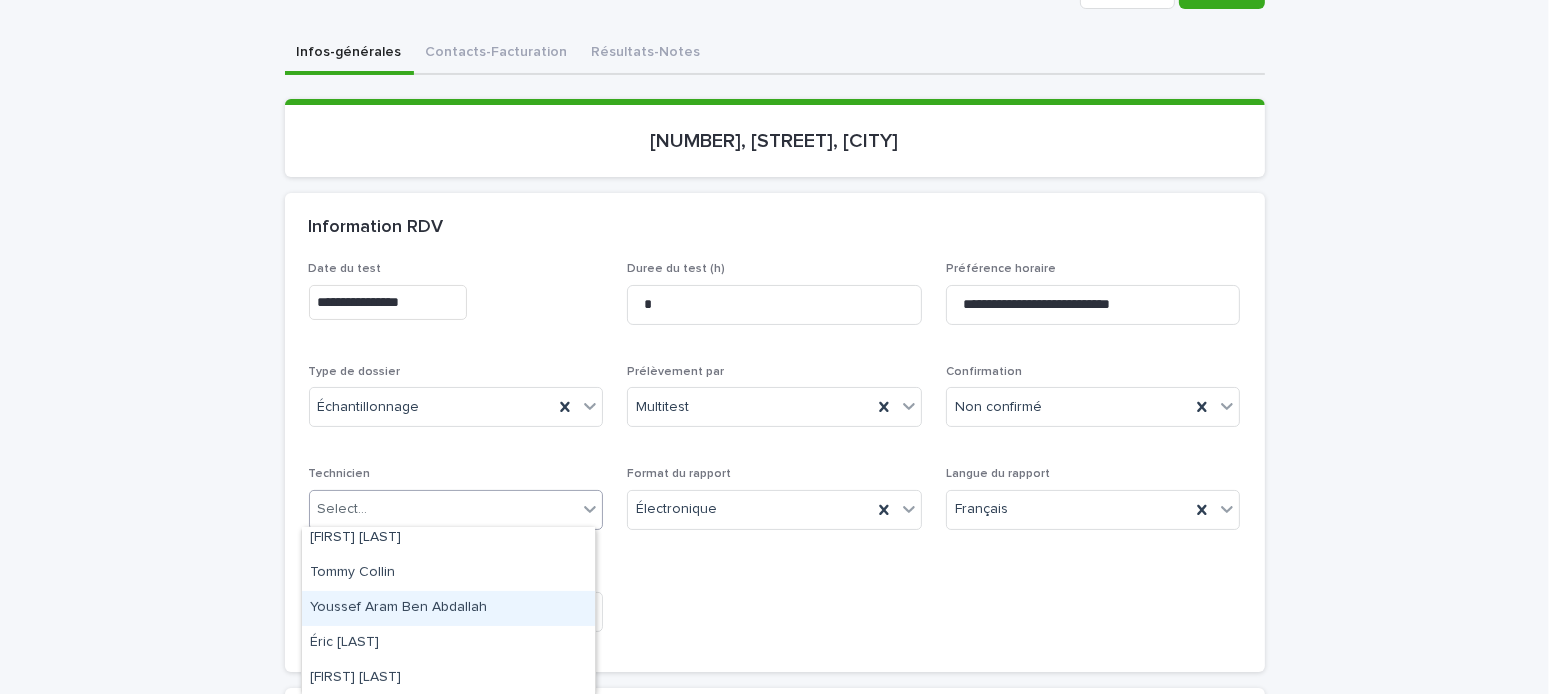 click on "Youssef Aram Ben Abdallah" at bounding box center (448, 608) 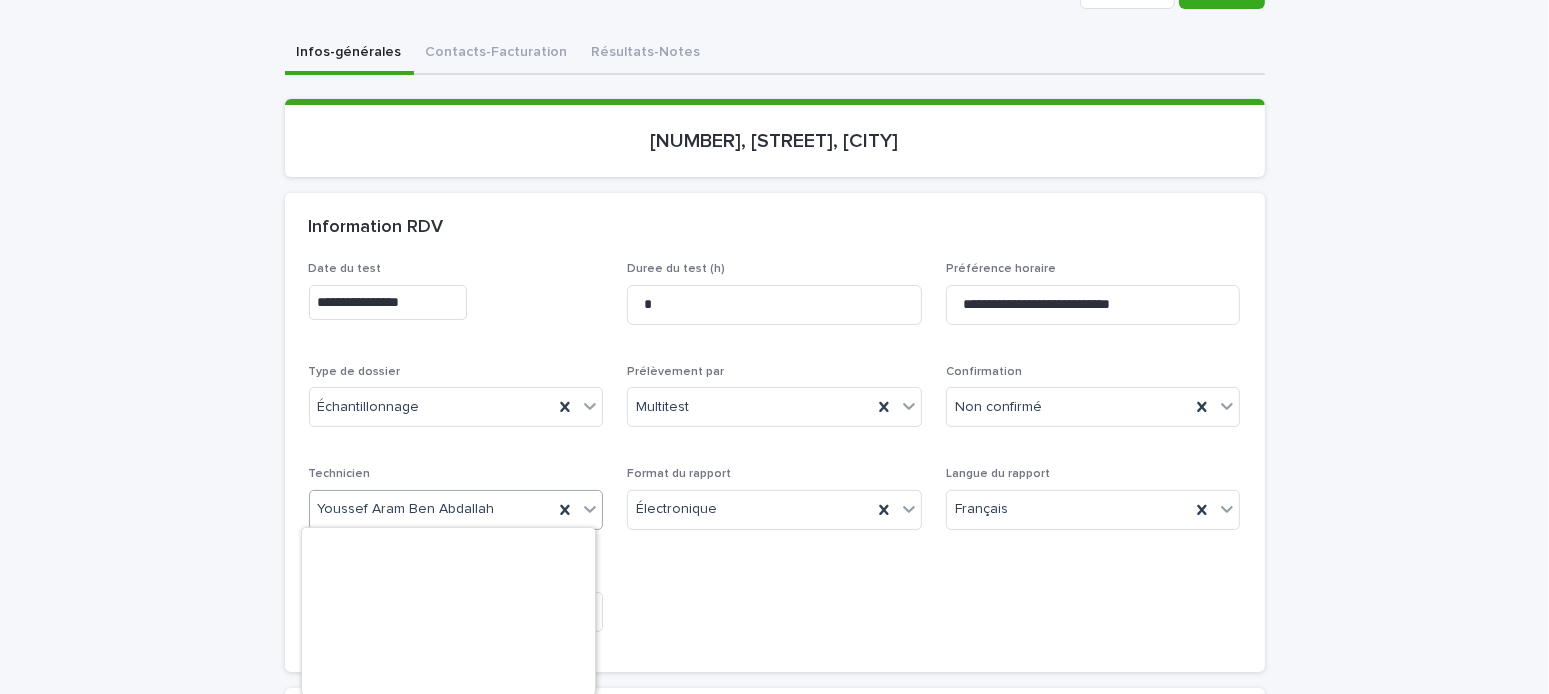 click on "Youssef Aram Ben Abdallah" at bounding box center (406, 509) 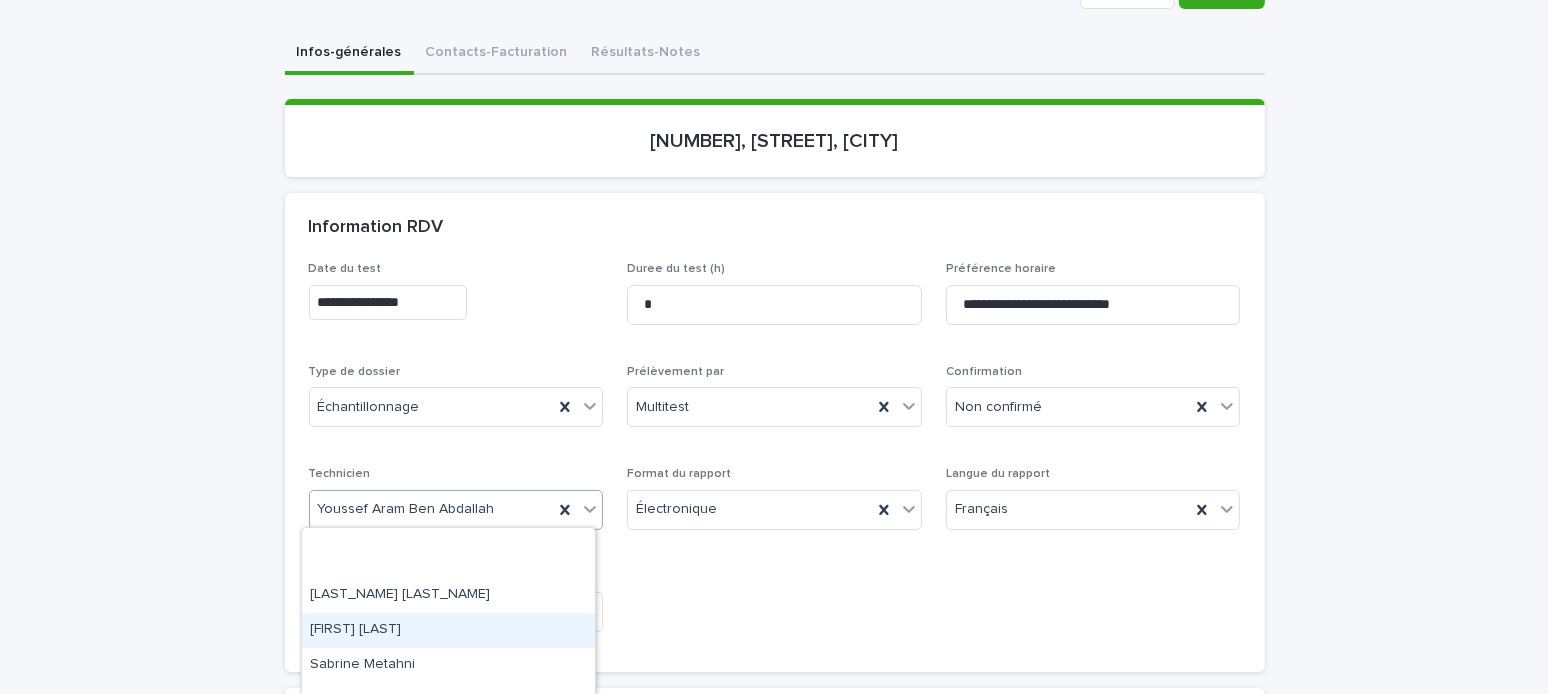 scroll, scrollTop: 462, scrollLeft: 0, axis: vertical 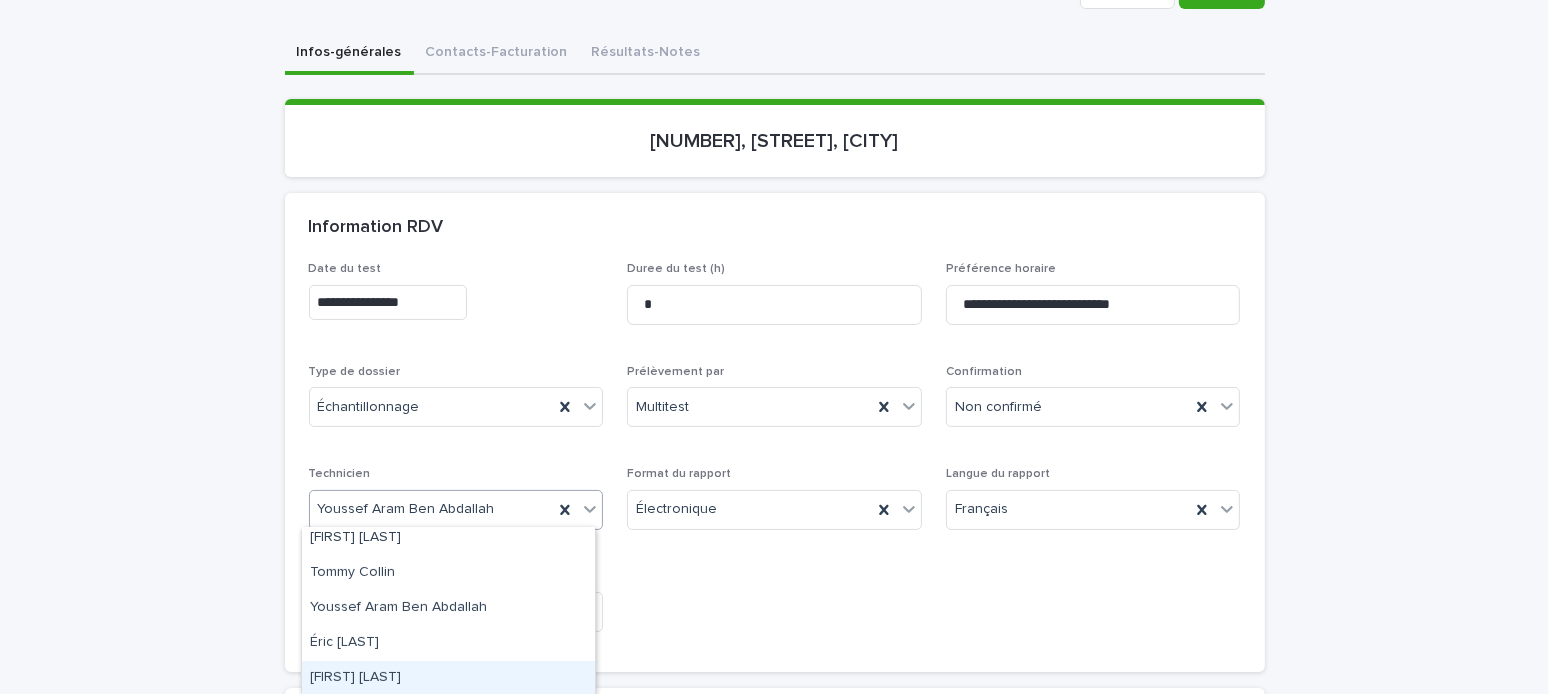 click on "[FIRST] [LAST]" at bounding box center [448, 678] 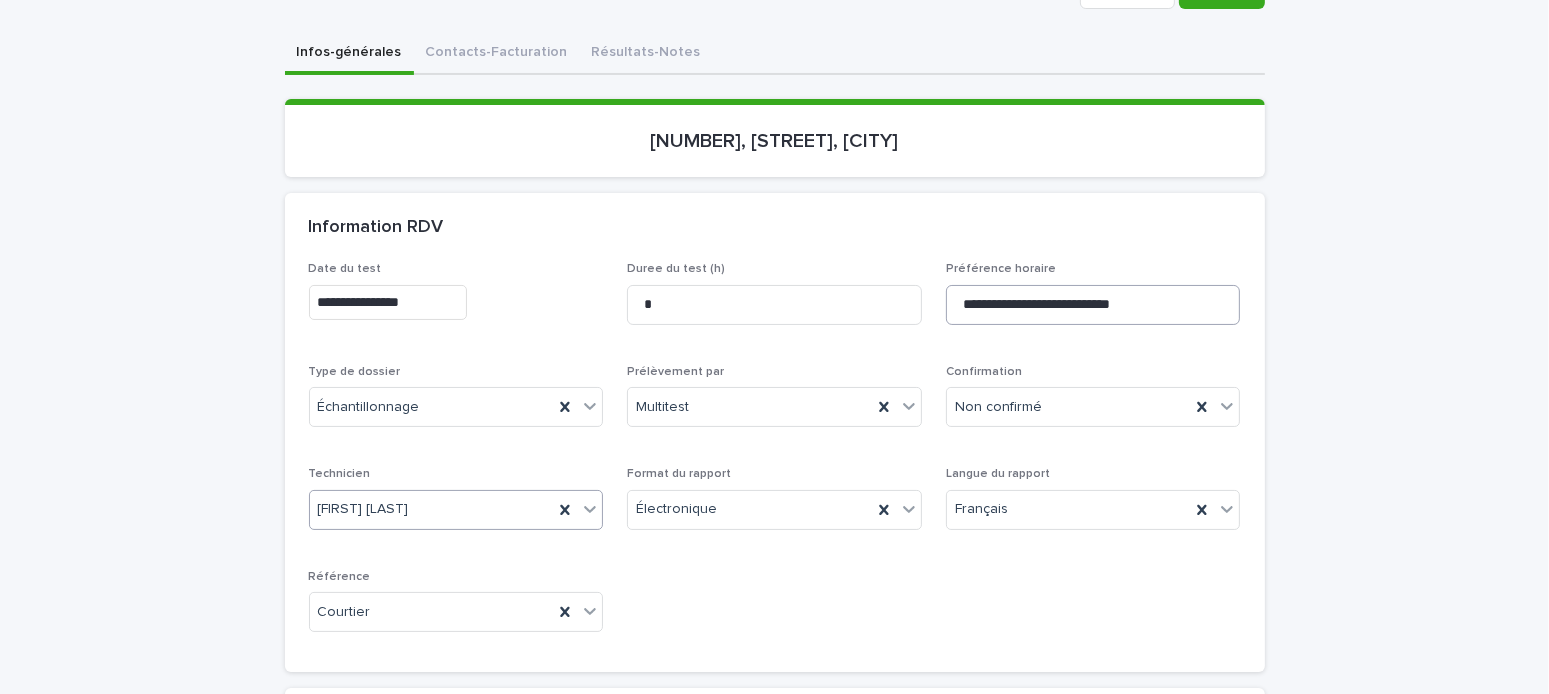 scroll, scrollTop: 0, scrollLeft: 0, axis: both 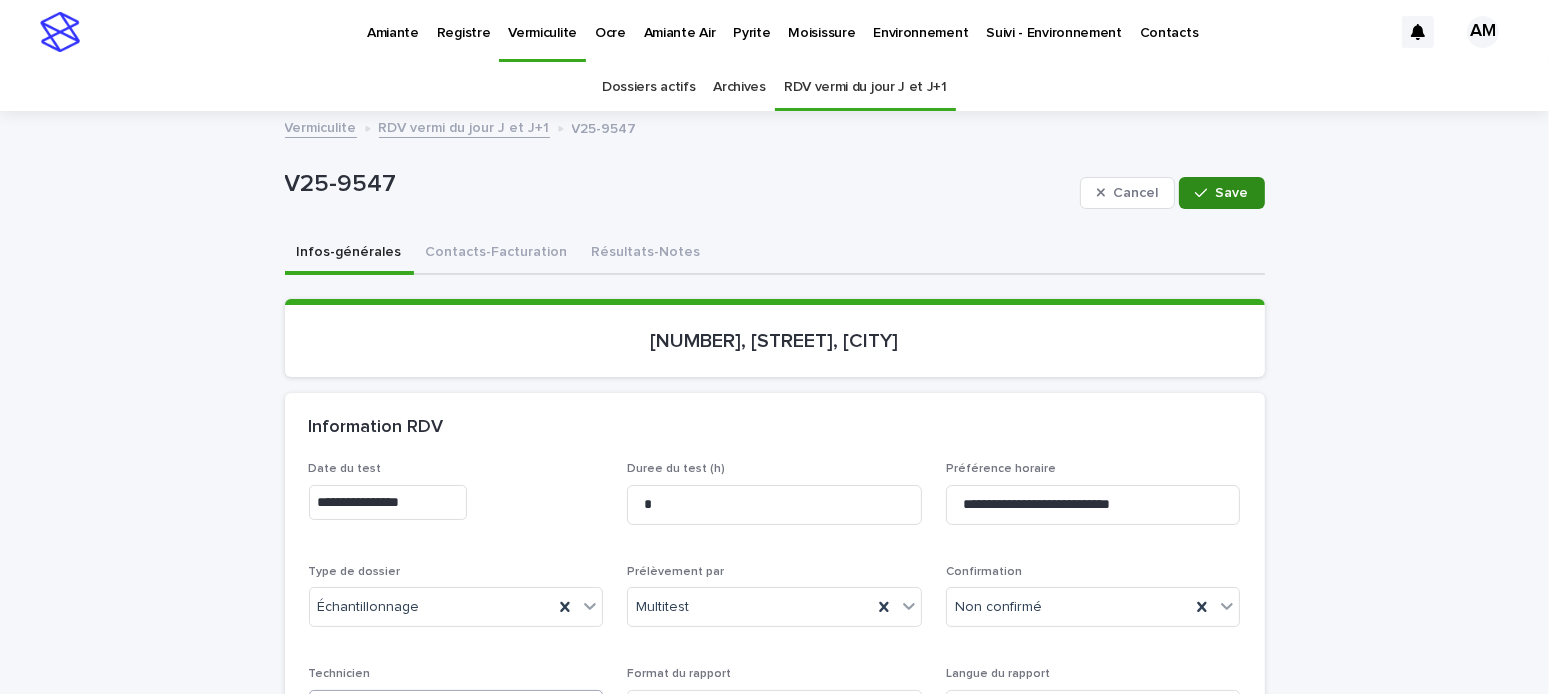 click on "Save" at bounding box center [1232, 193] 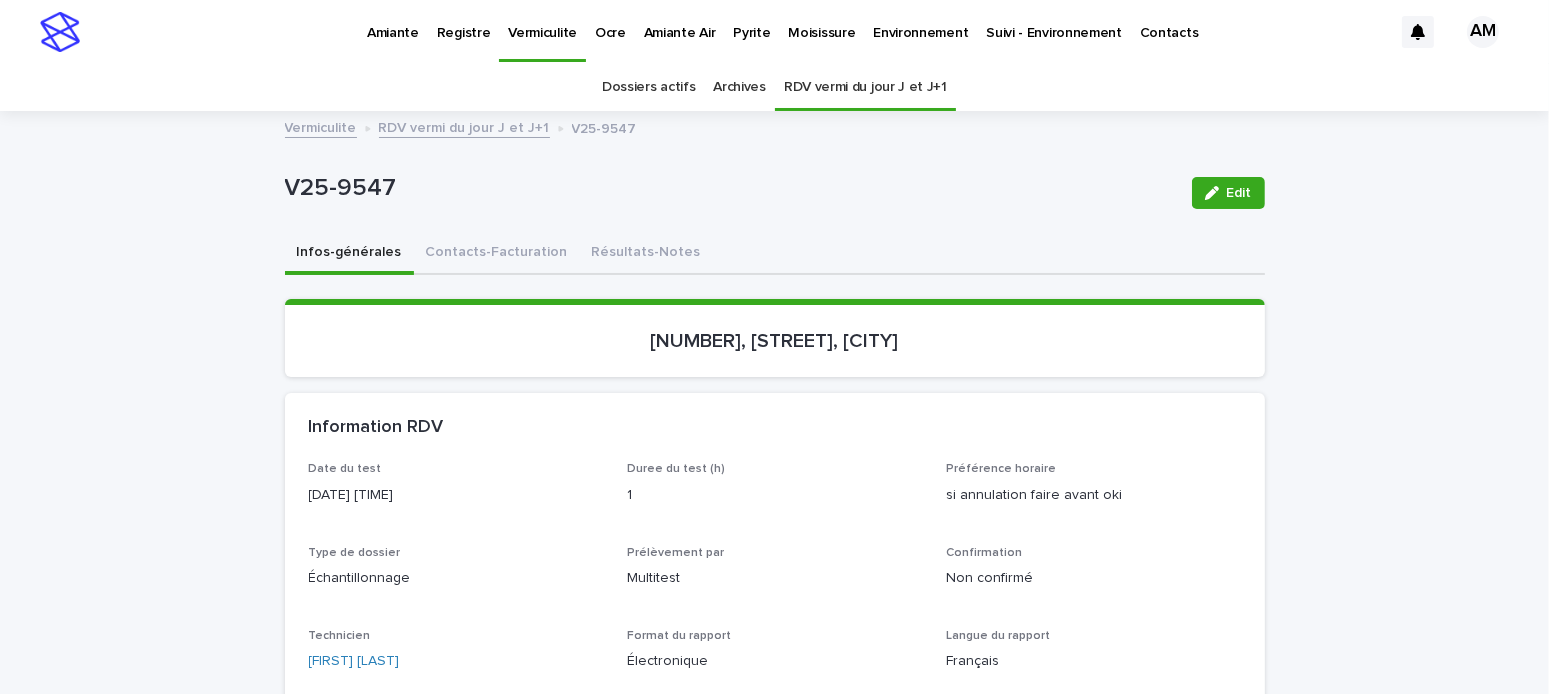 click on "RDV vermi du jour J et J+1" at bounding box center (464, 126) 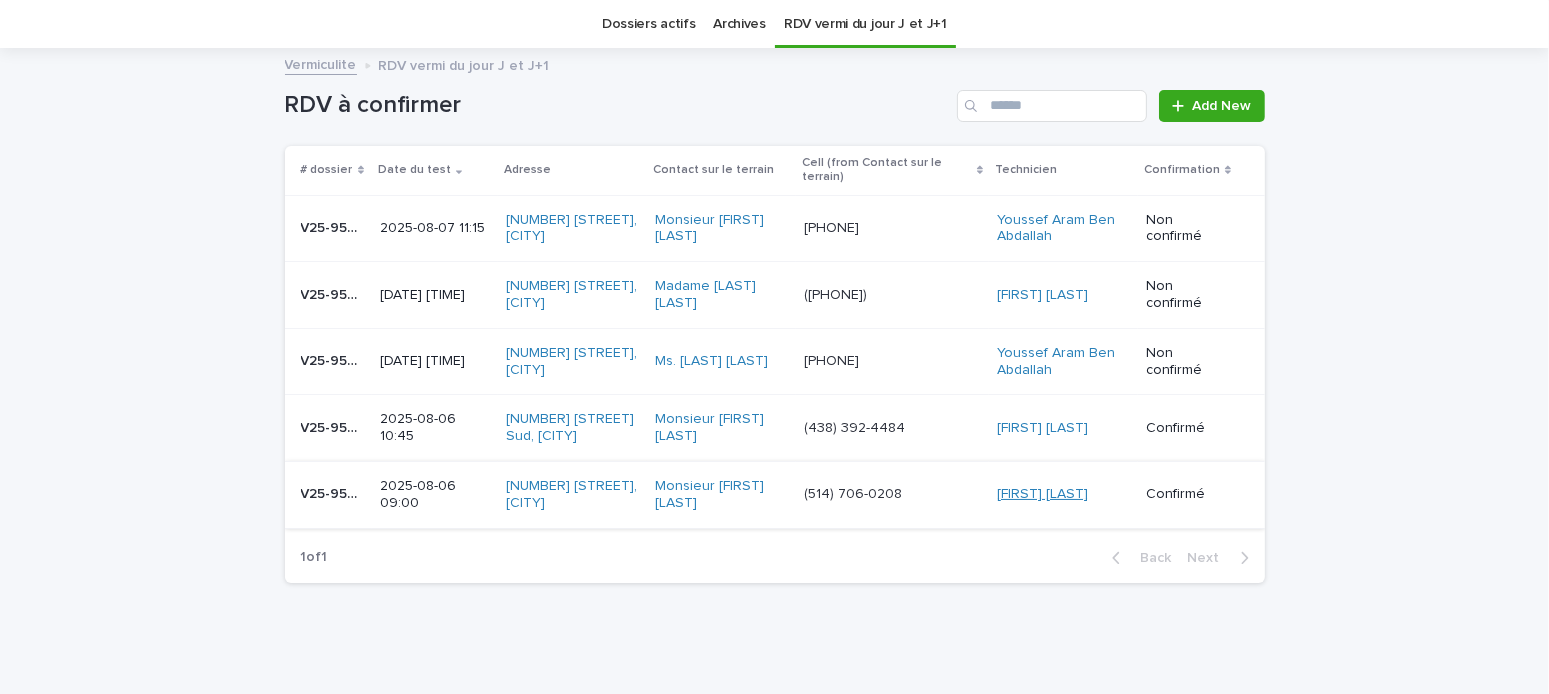 scroll, scrollTop: 0, scrollLeft: 0, axis: both 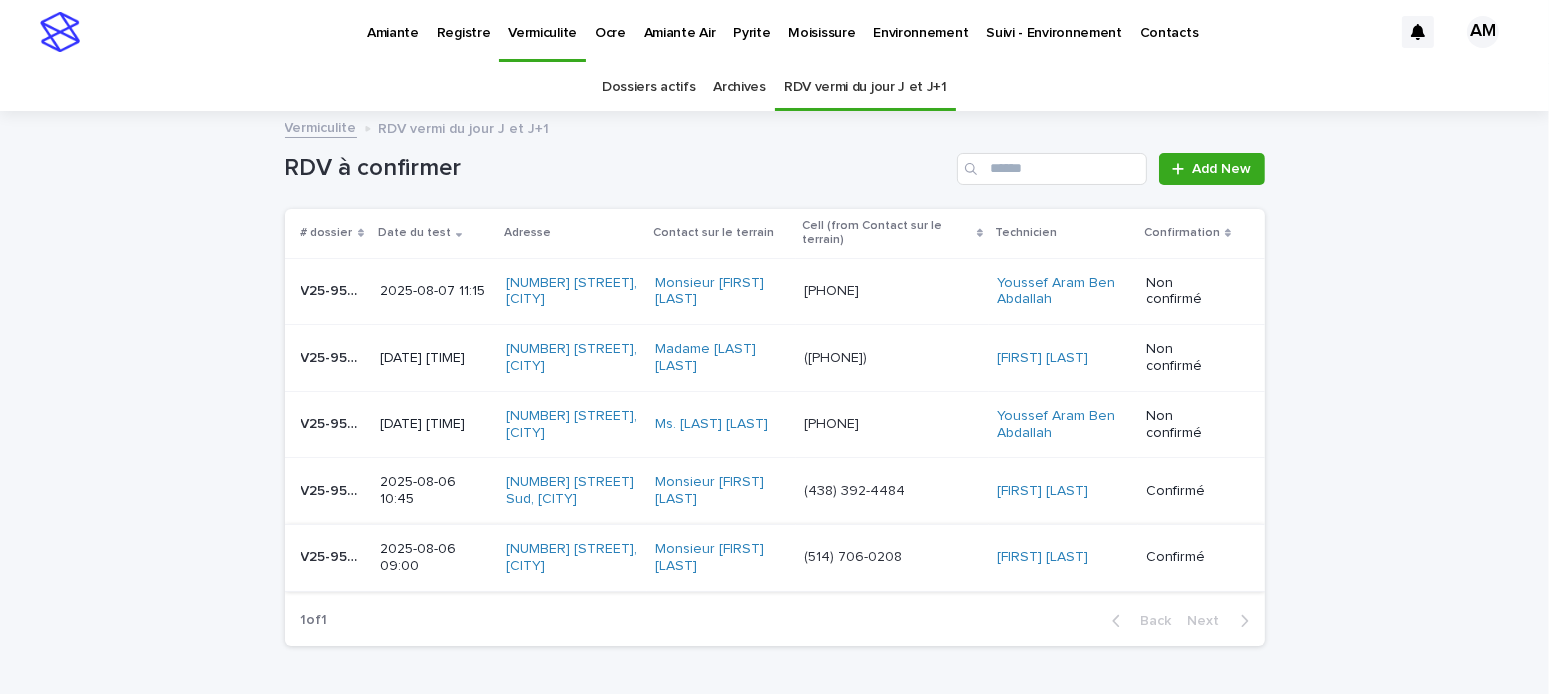 click on "Pyrite" at bounding box center [751, 21] 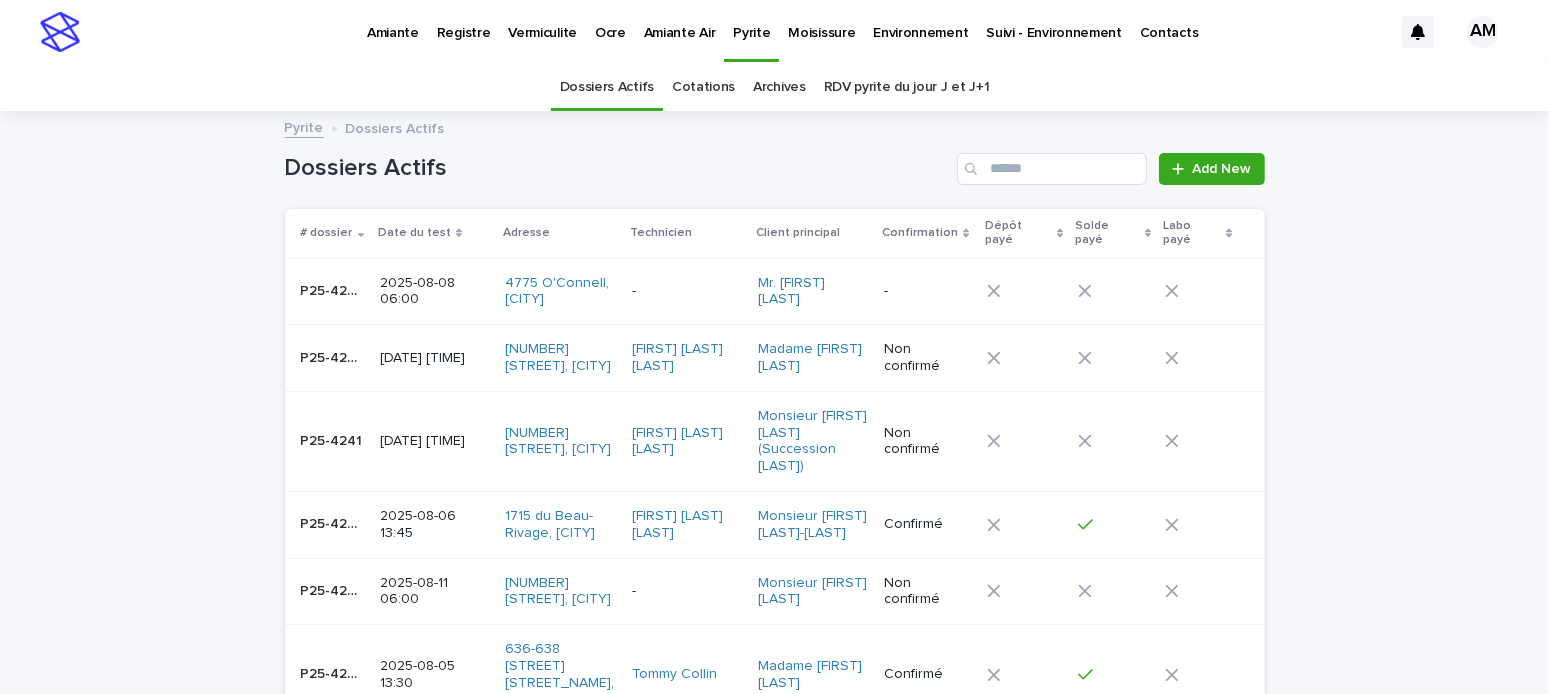 click on "RDV pyrite du jour J et J+1" at bounding box center (907, 87) 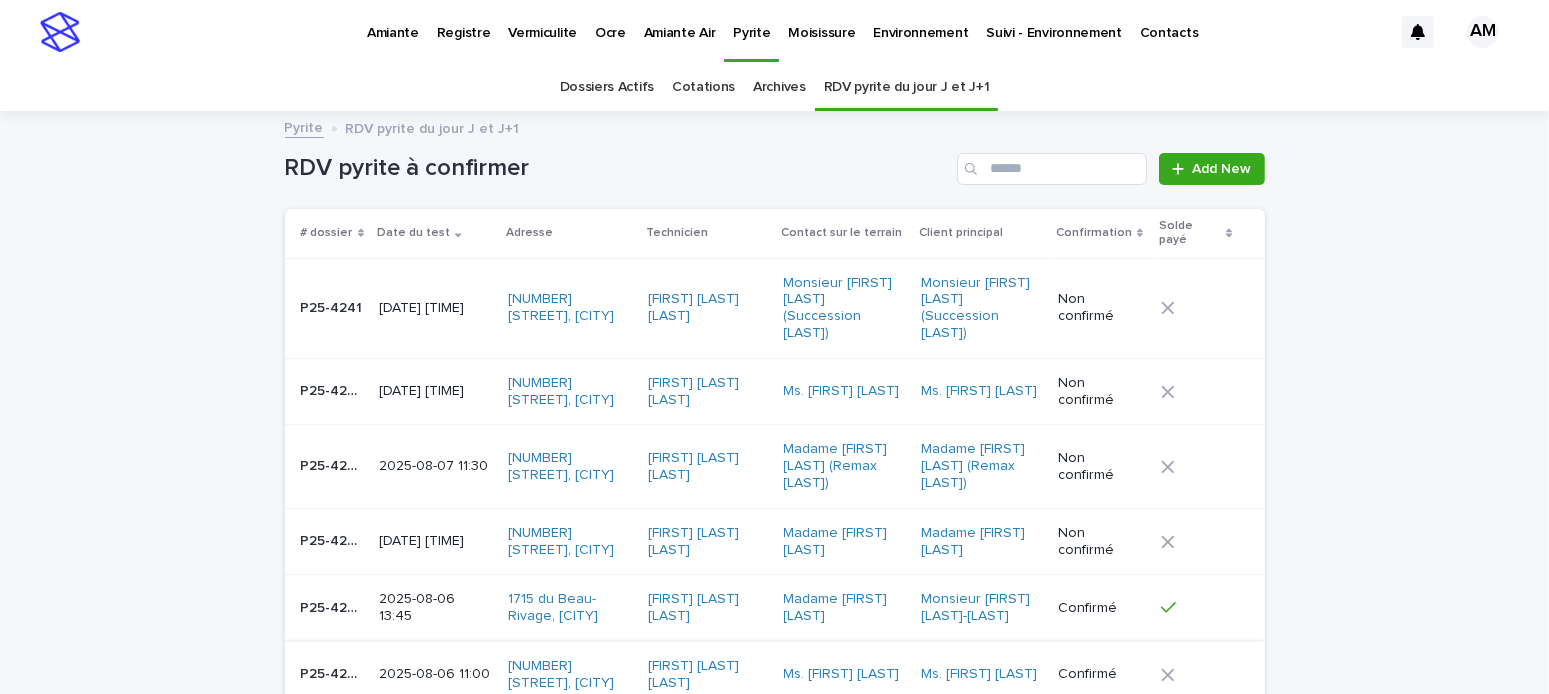 scroll, scrollTop: 200, scrollLeft: 0, axis: vertical 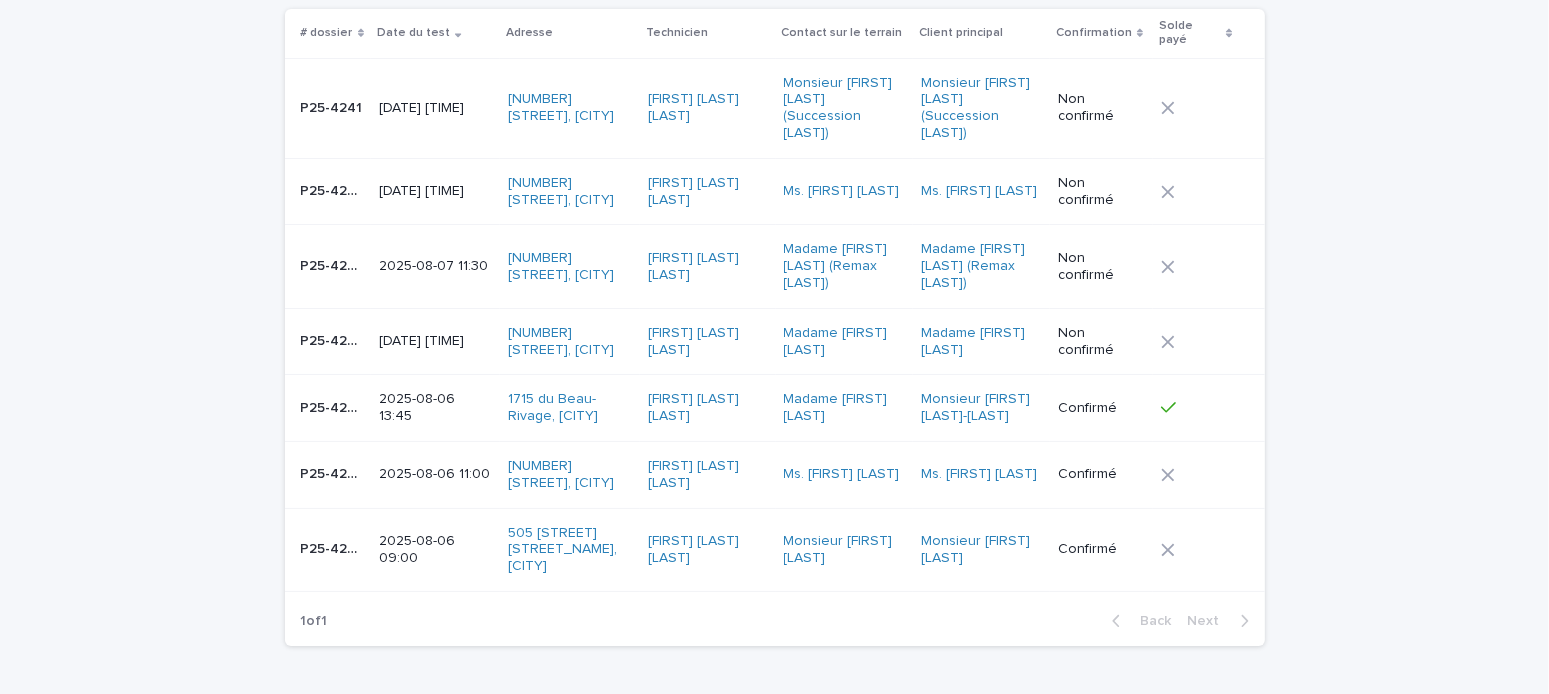 click on "[DATE] [TIME]" at bounding box center (435, 341) 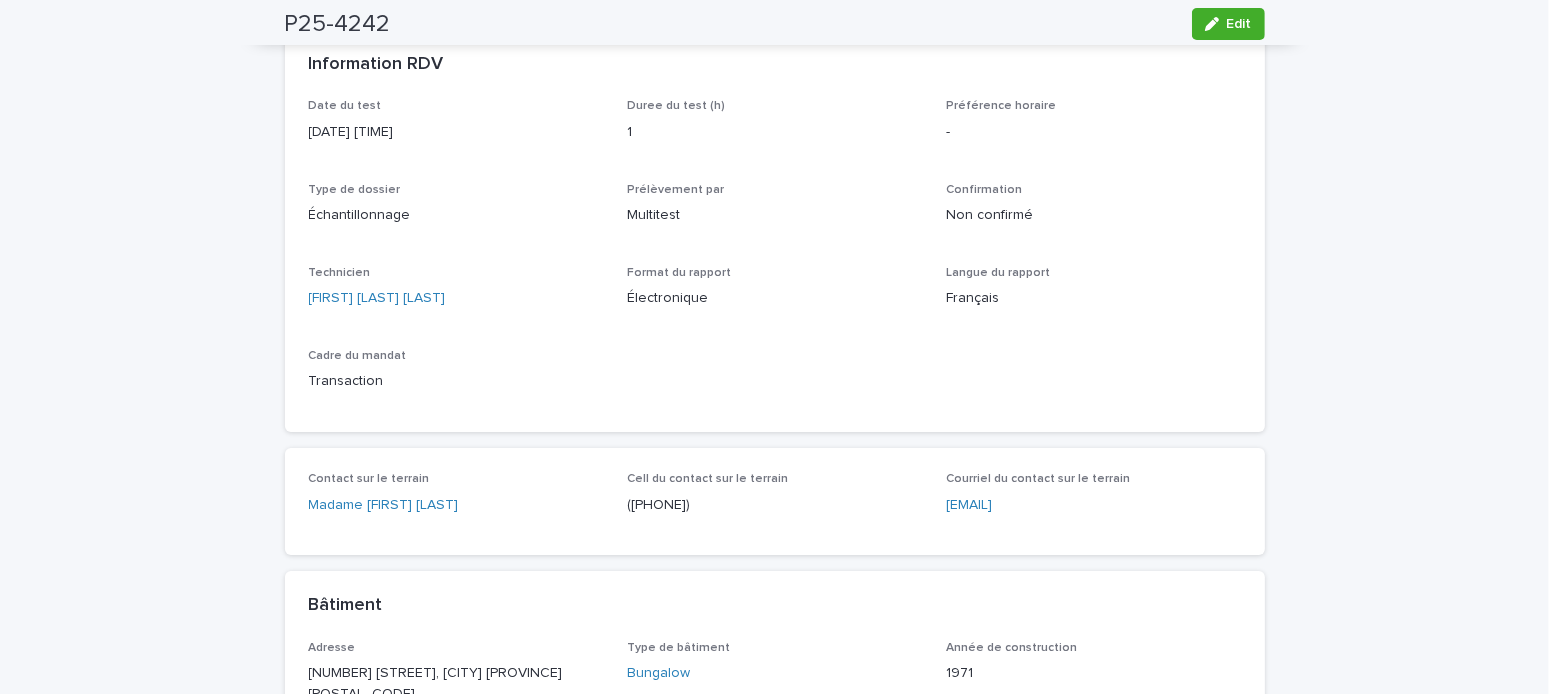 scroll, scrollTop: 63, scrollLeft: 0, axis: vertical 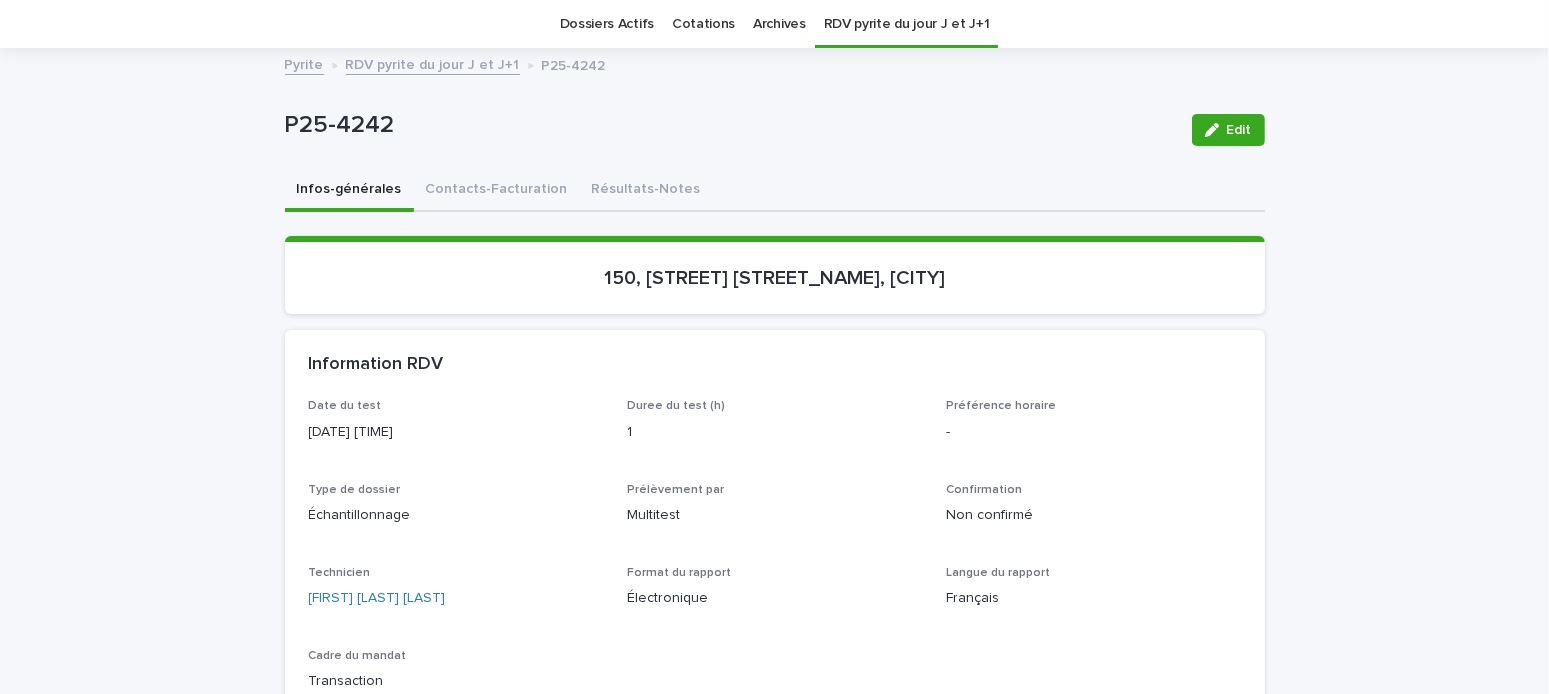 drag, startPoint x: 1220, startPoint y: 130, endPoint x: 1291, endPoint y: 406, distance: 284.98596 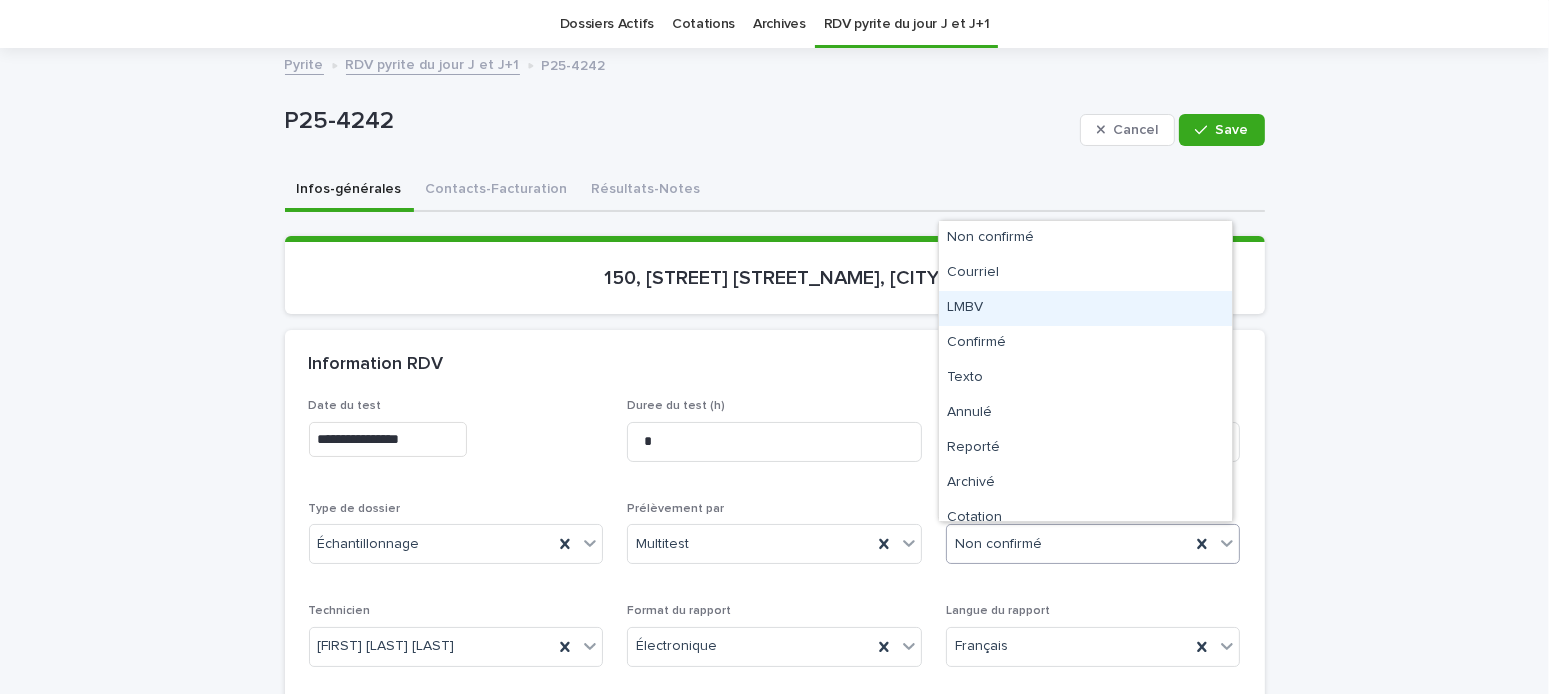click on "LMBV" at bounding box center [1085, 308] 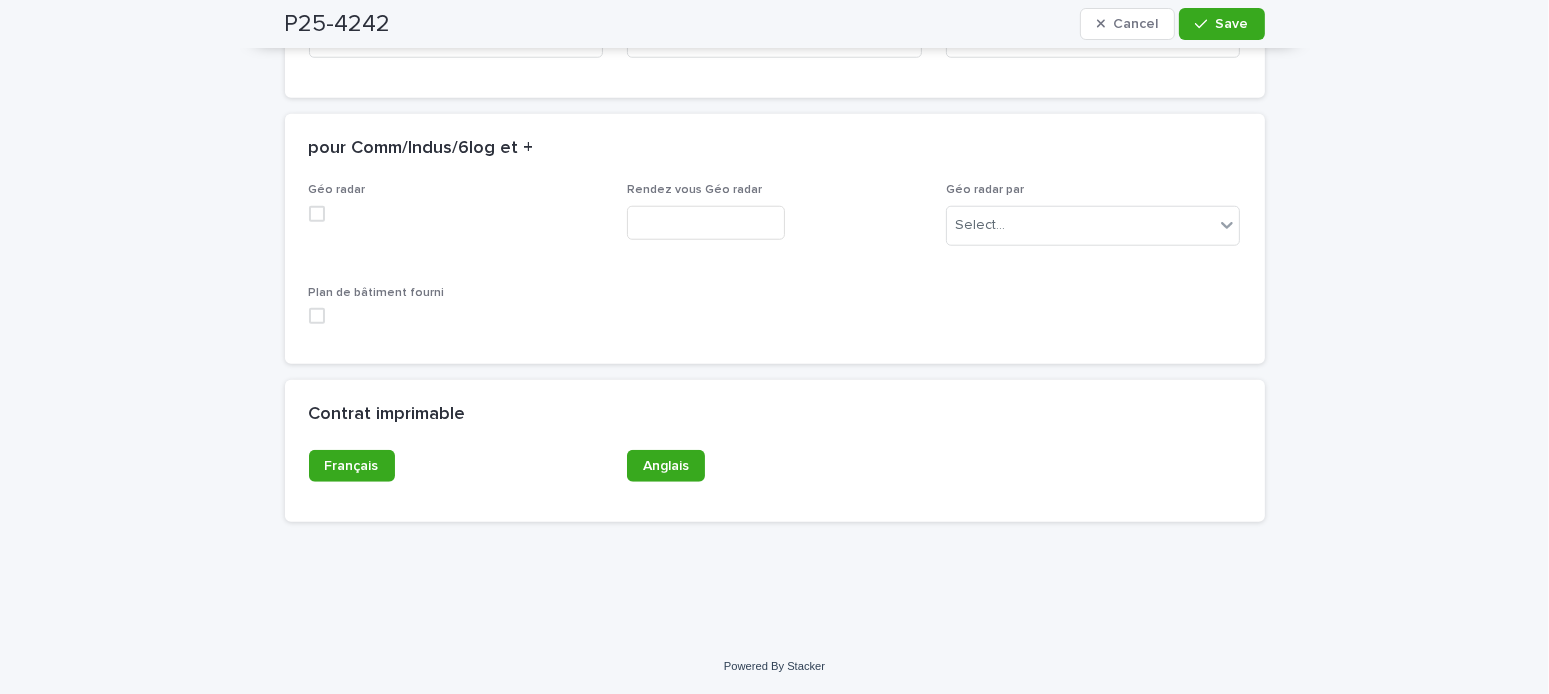 scroll, scrollTop: 1726, scrollLeft: 0, axis: vertical 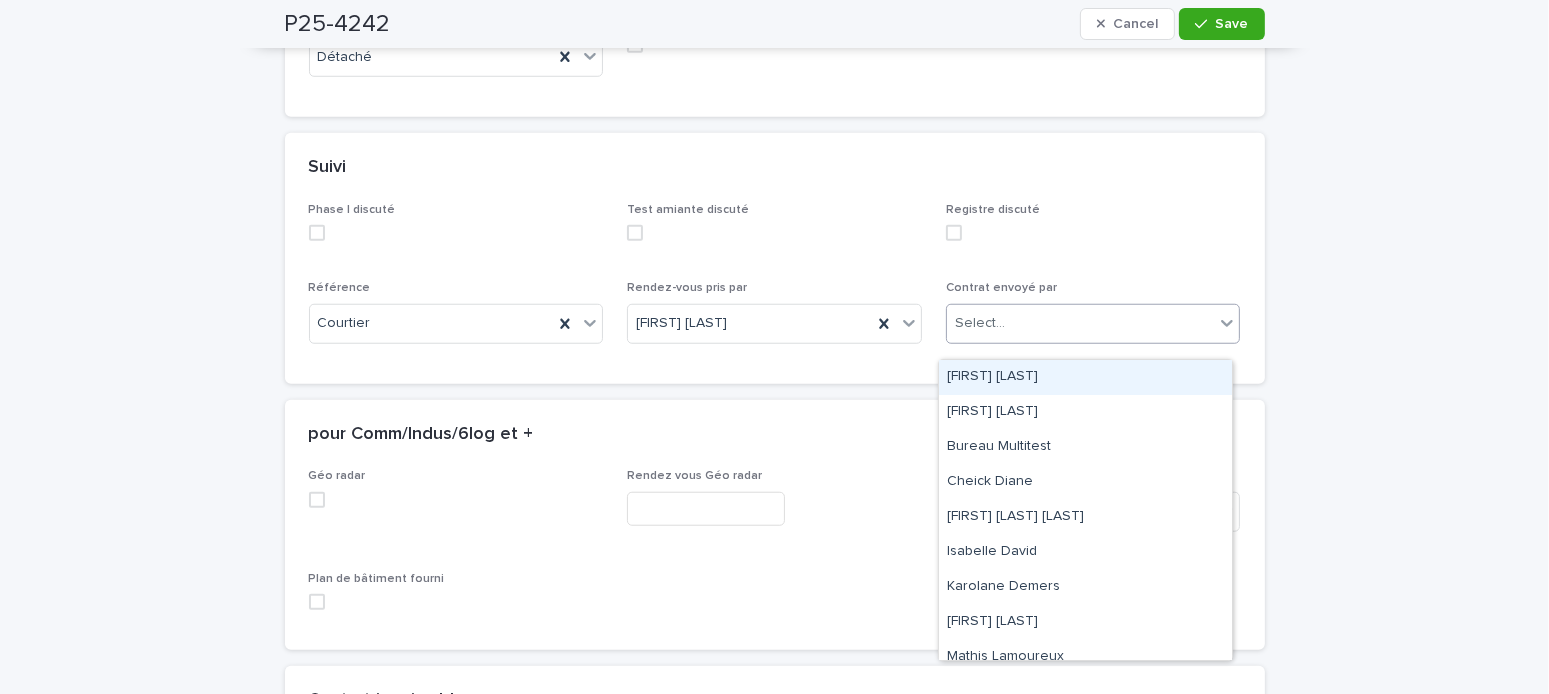 click on "Select..." at bounding box center (1081, 323) 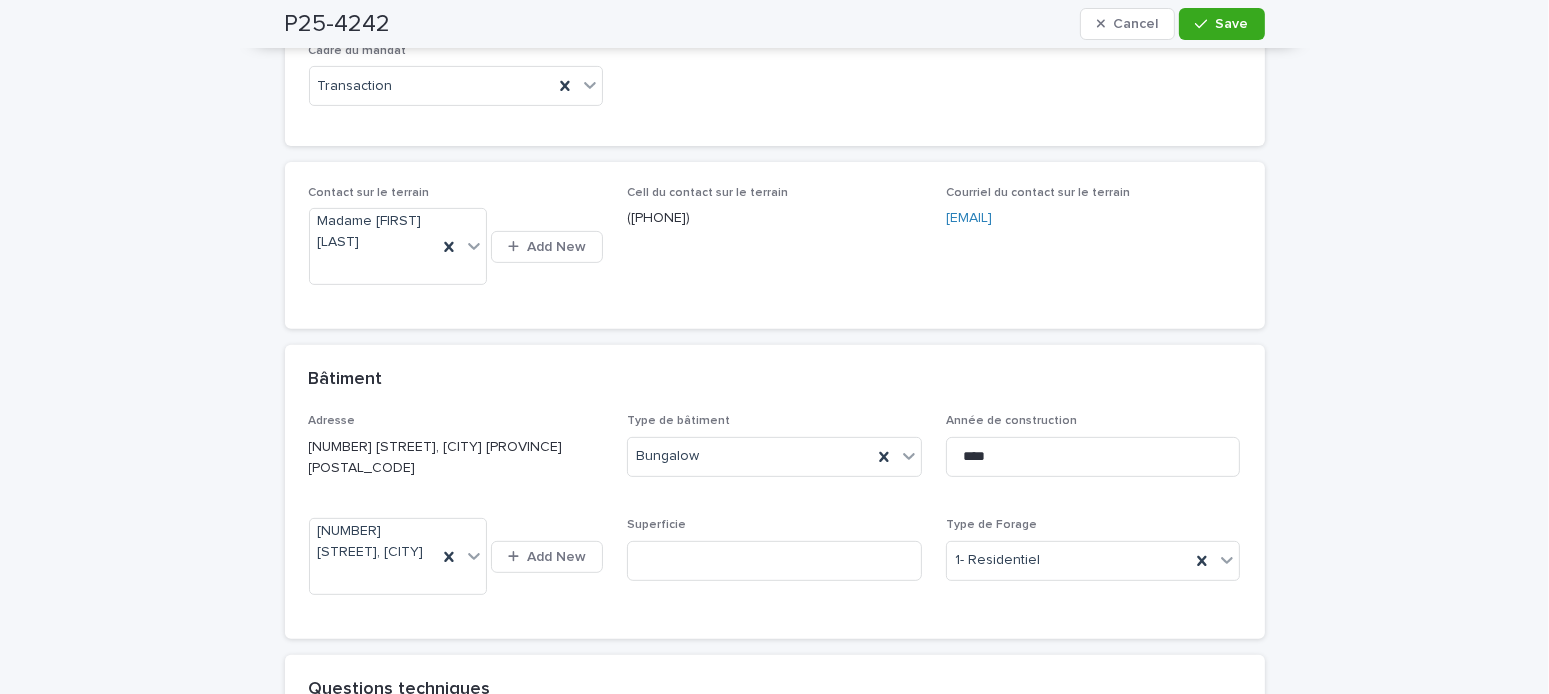 scroll, scrollTop: 326, scrollLeft: 0, axis: vertical 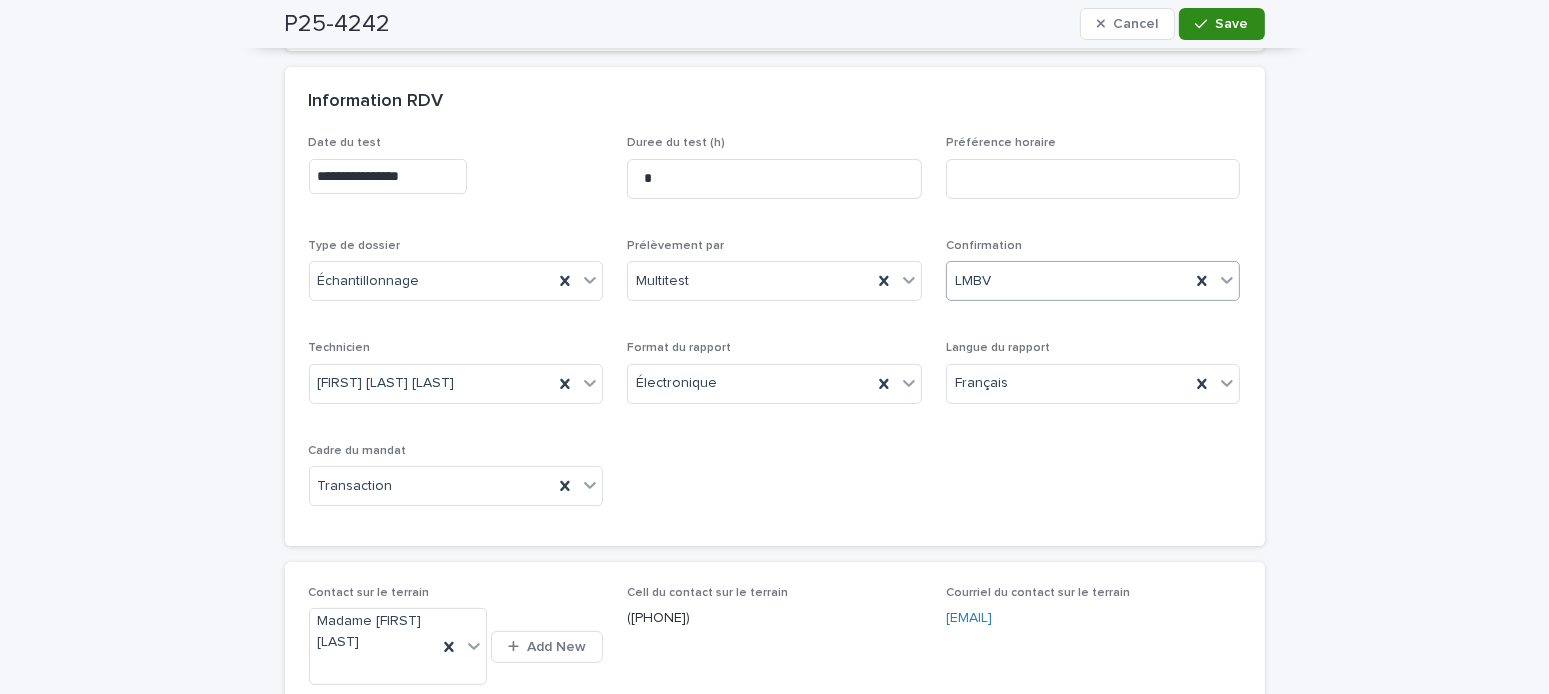 click 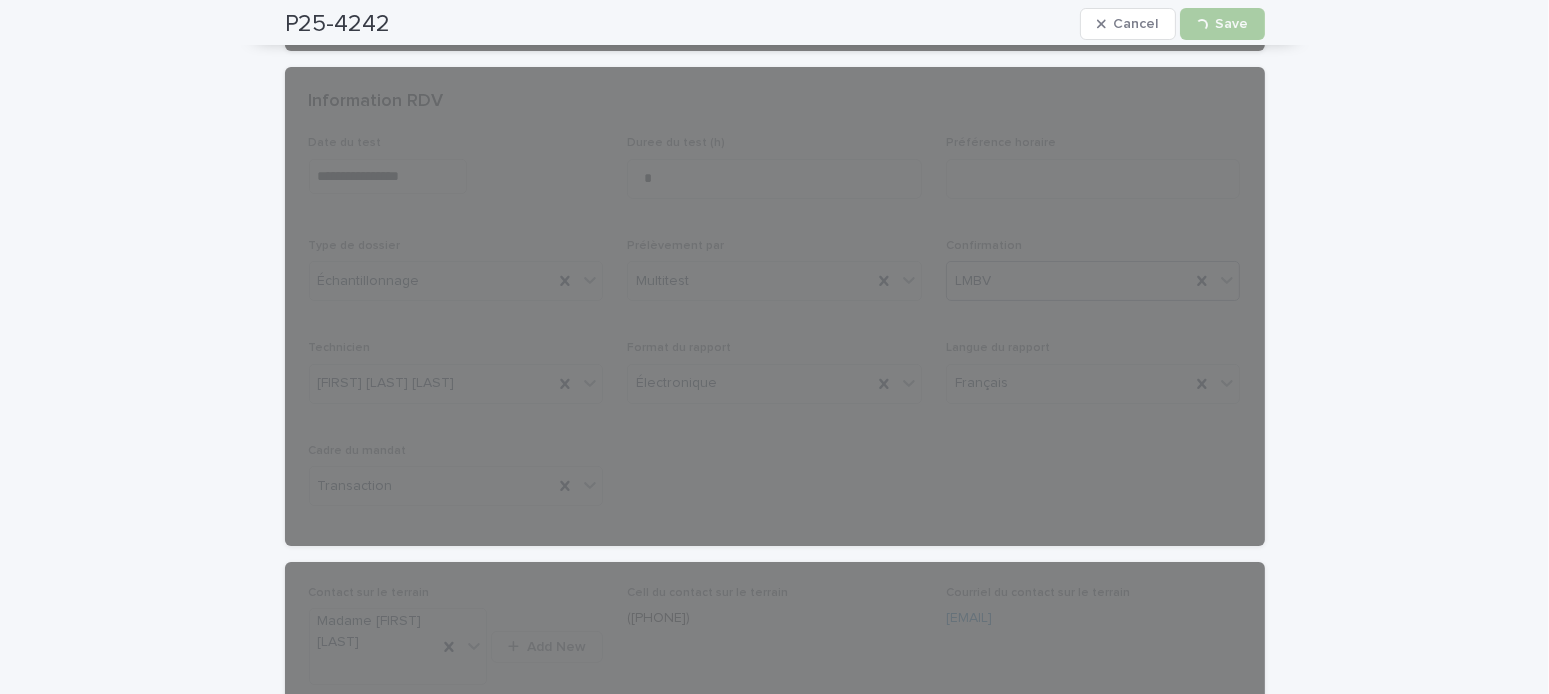 scroll, scrollTop: 26, scrollLeft: 0, axis: vertical 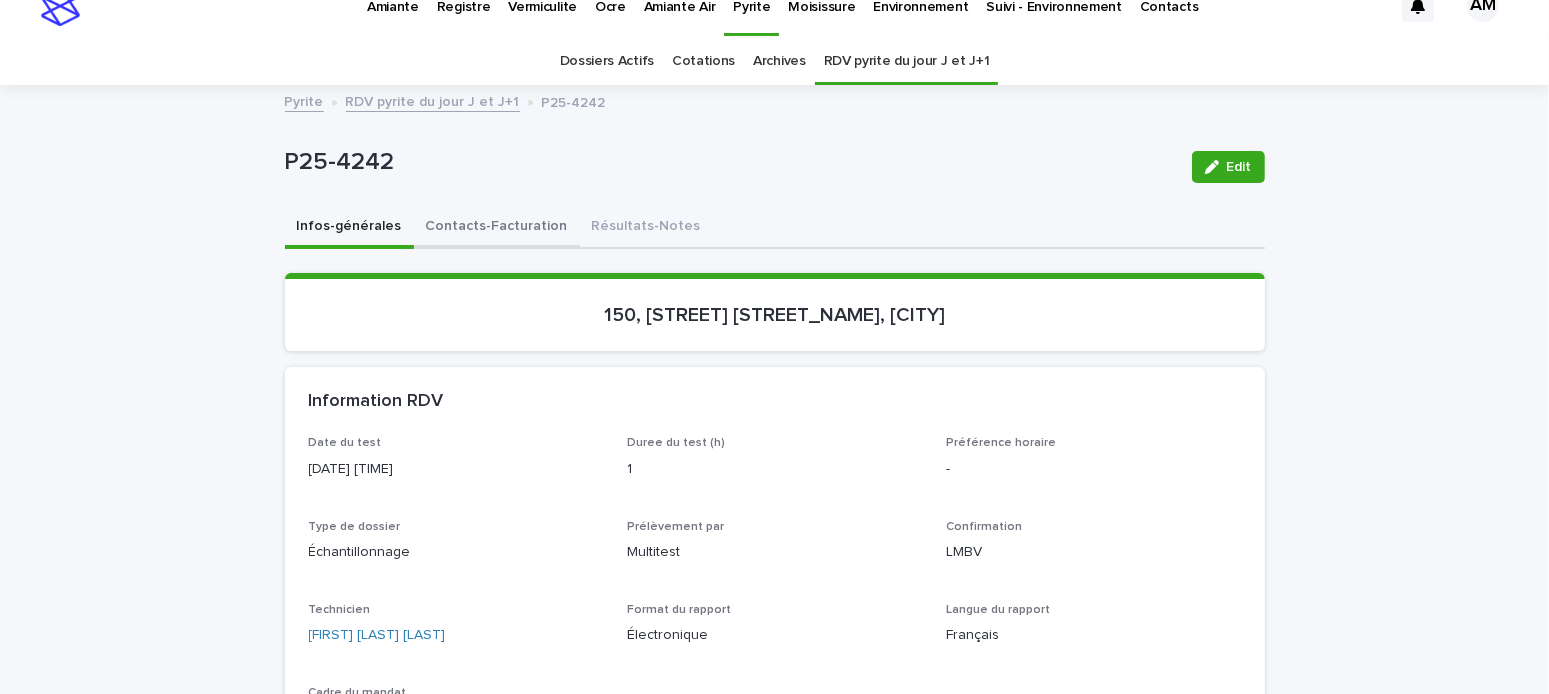 click on "Contacts-Facturation" at bounding box center [497, 228] 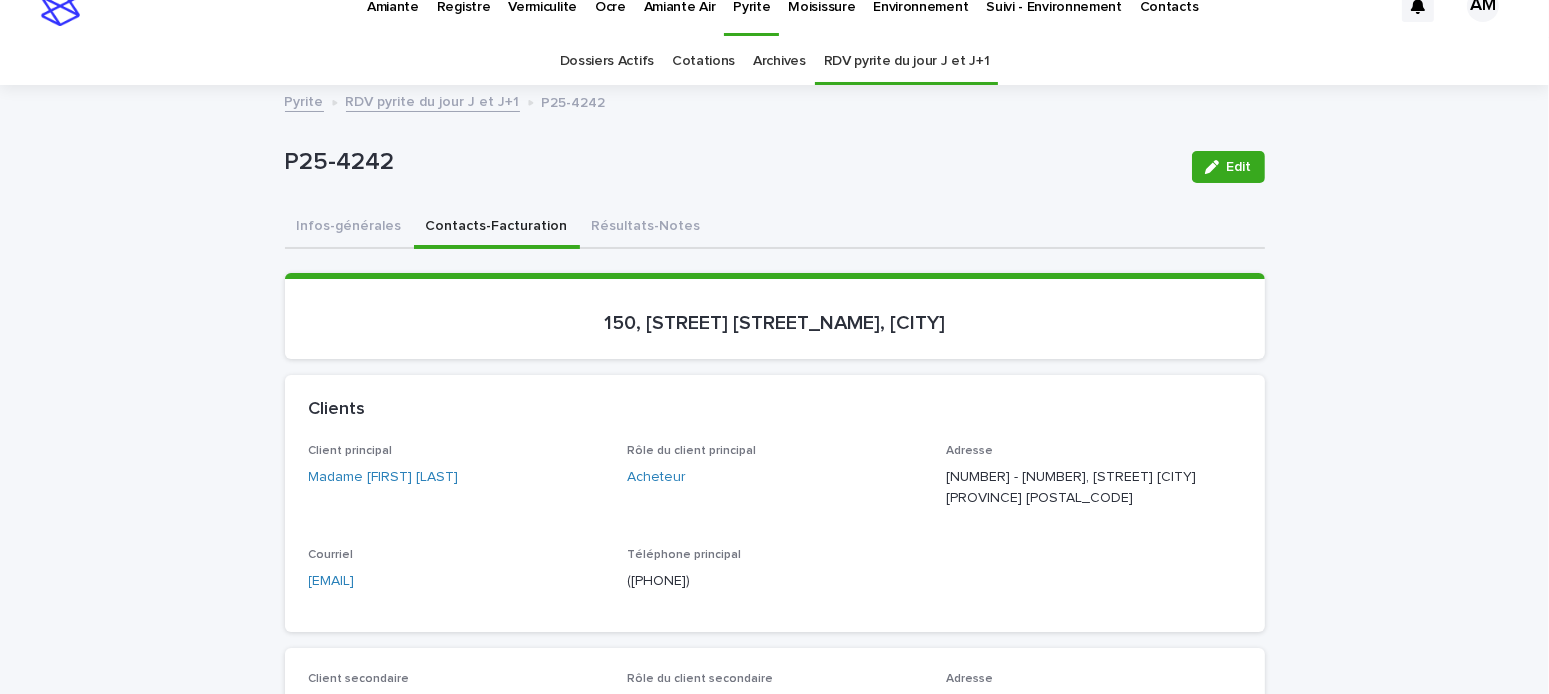 scroll, scrollTop: 126, scrollLeft: 0, axis: vertical 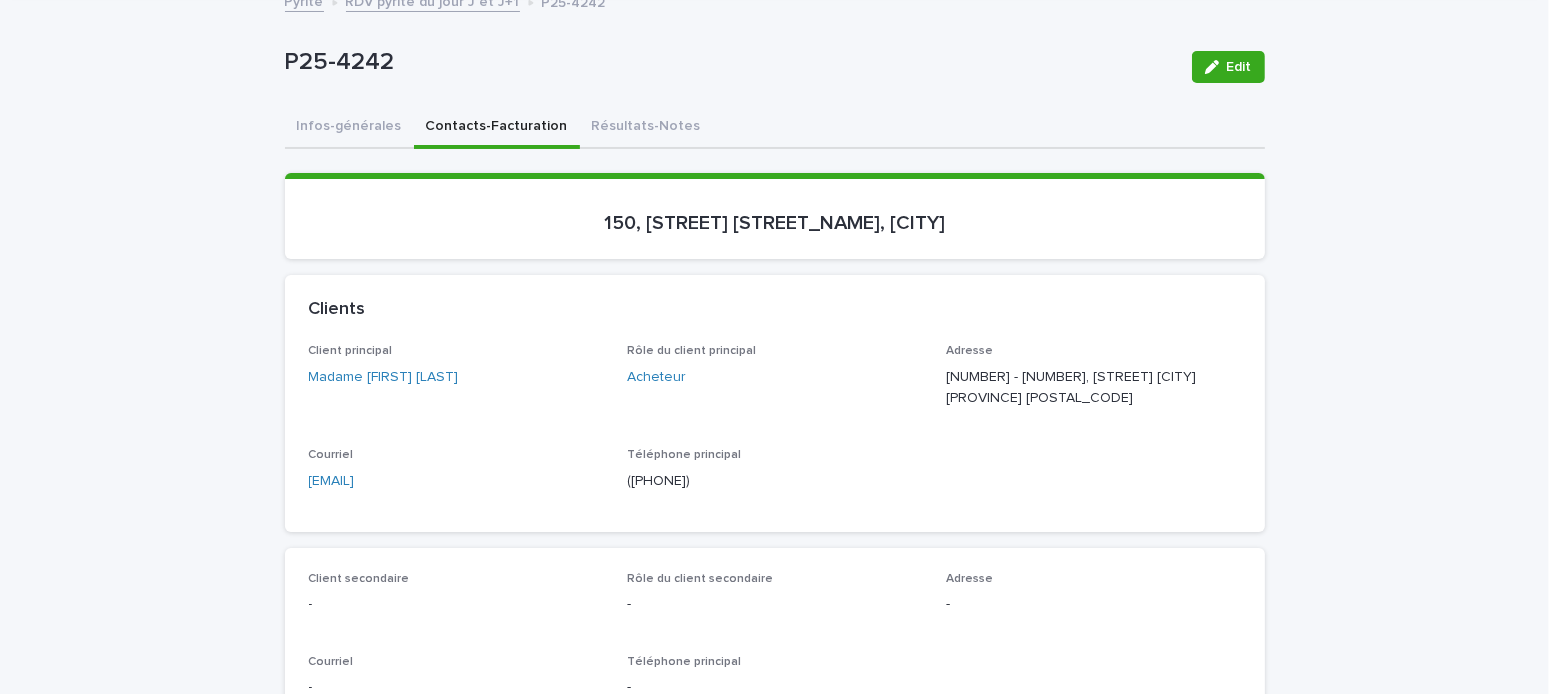 drag, startPoint x: 378, startPoint y: 485, endPoint x: 233, endPoint y: 493, distance: 145.22052 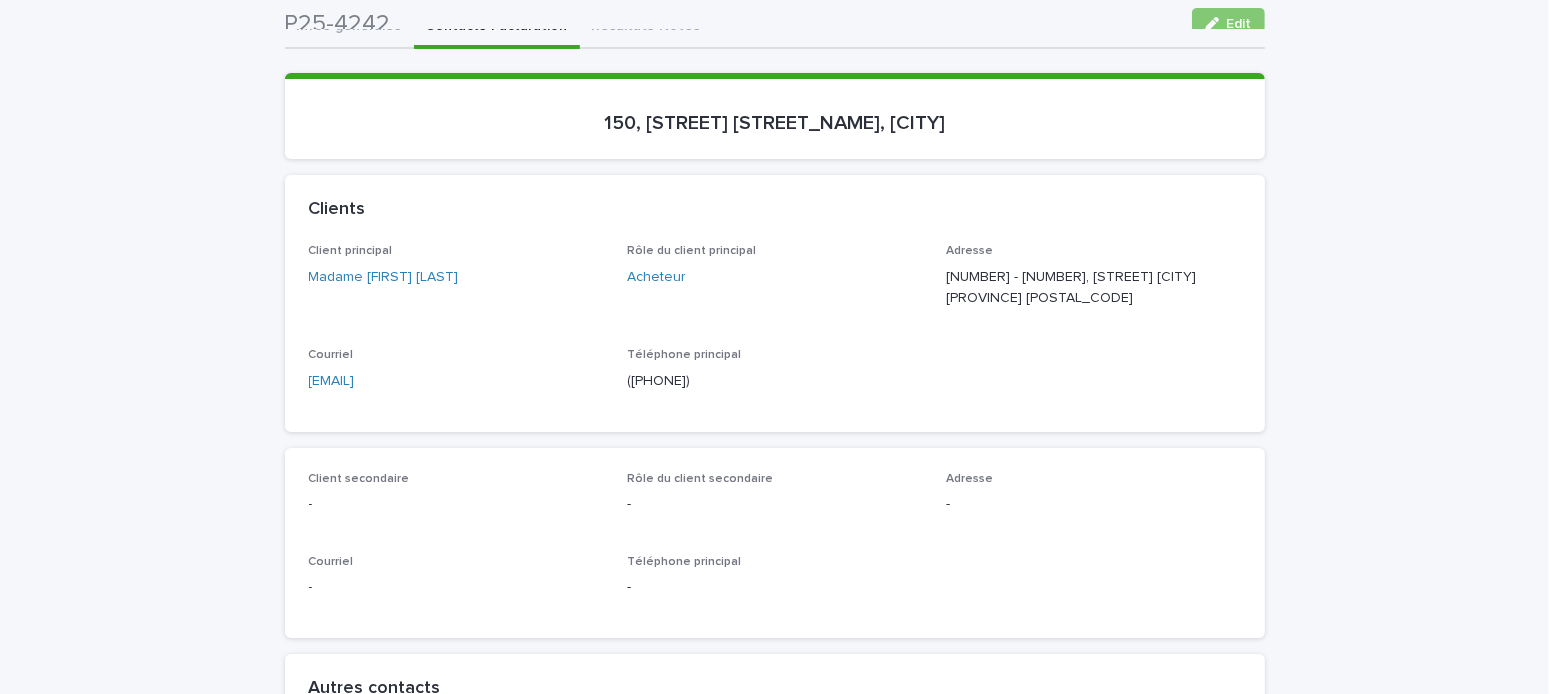 scroll, scrollTop: 0, scrollLeft: 0, axis: both 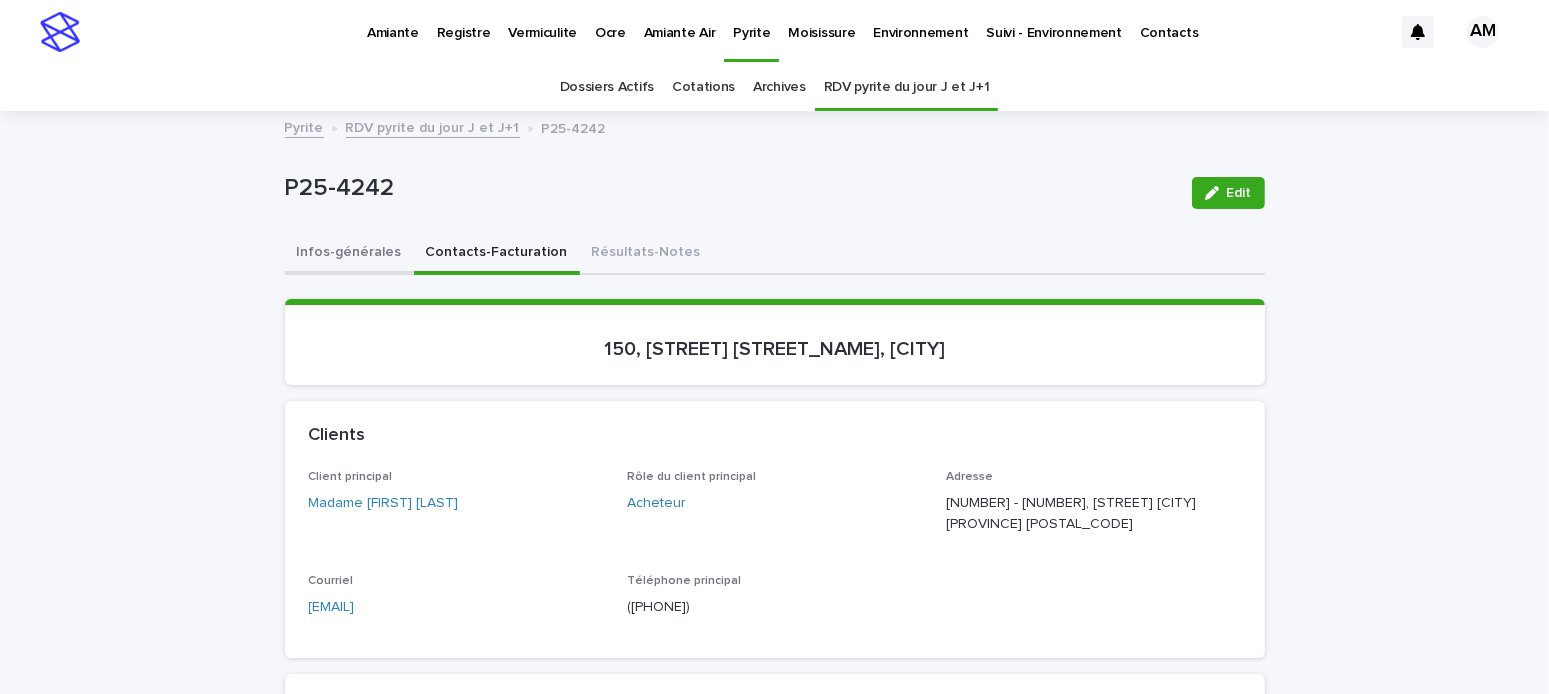 click on "Infos-générales" at bounding box center [349, 254] 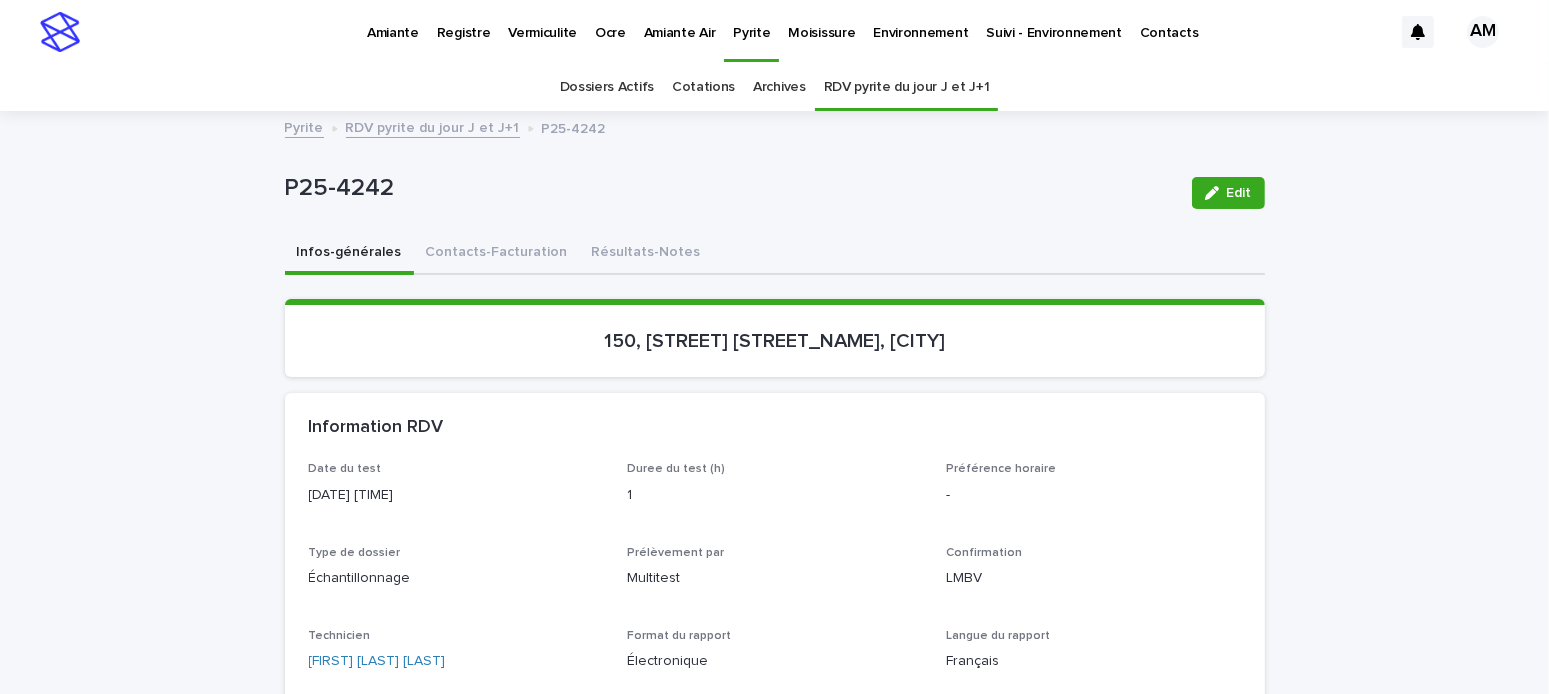 click on "RDV pyrite du jour J et J+1" at bounding box center (433, 126) 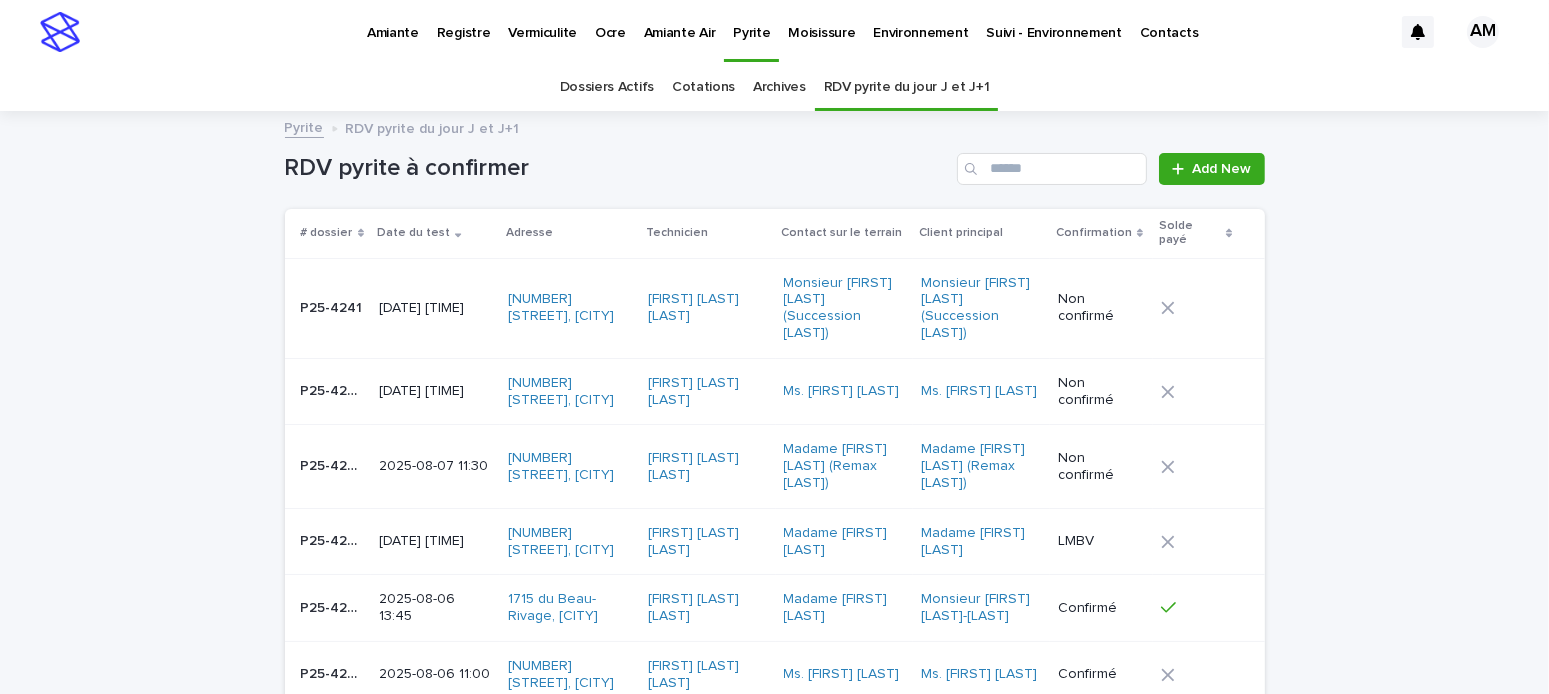 scroll, scrollTop: 63, scrollLeft: 0, axis: vertical 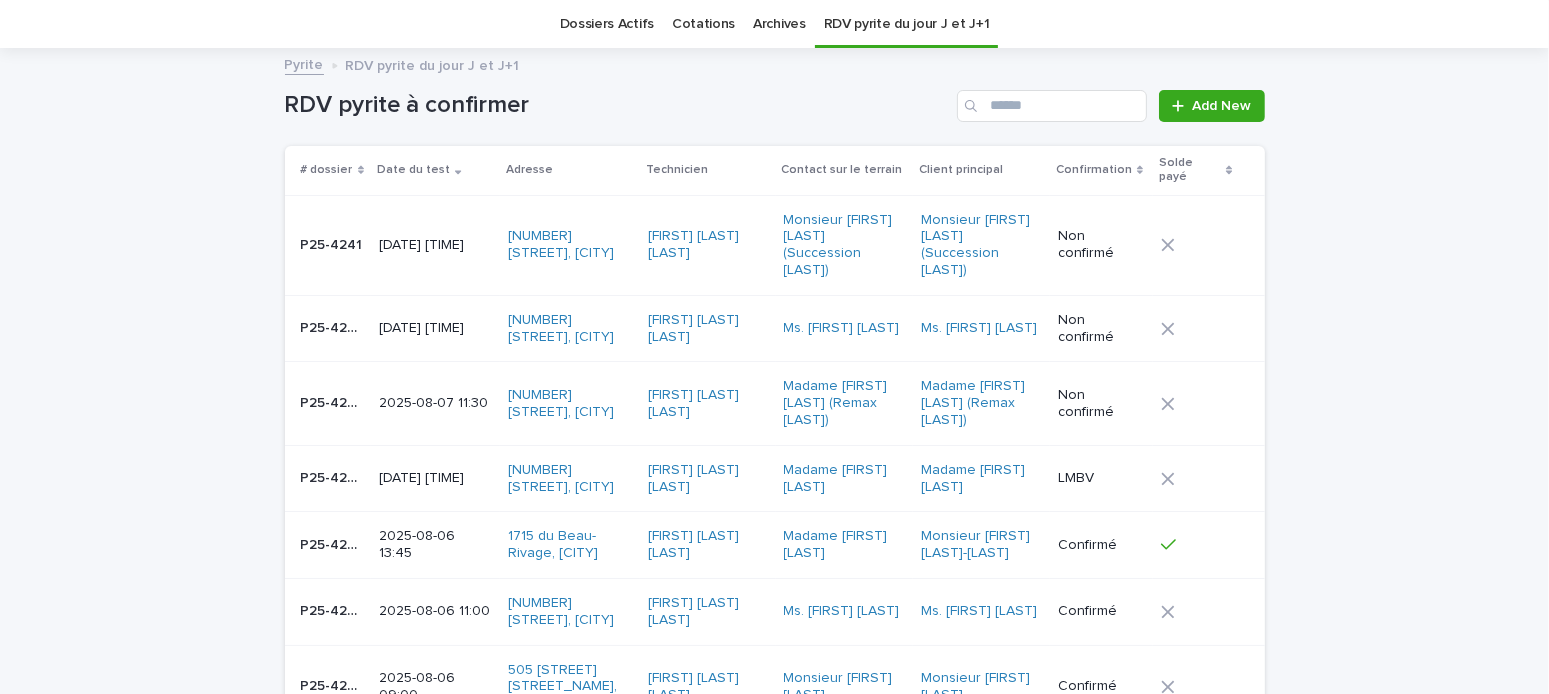 click on "2025-08-07 11:30" at bounding box center [435, 403] 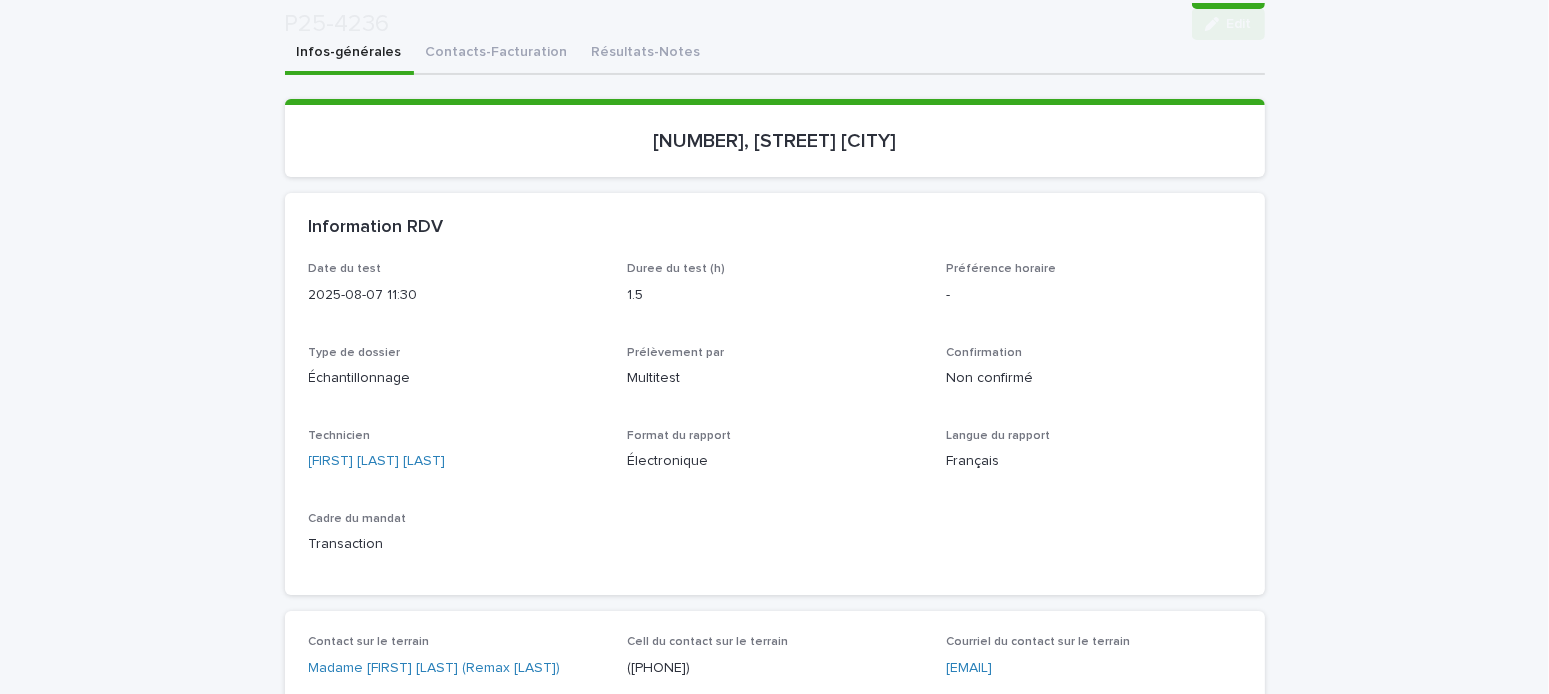 scroll, scrollTop: 300, scrollLeft: 0, axis: vertical 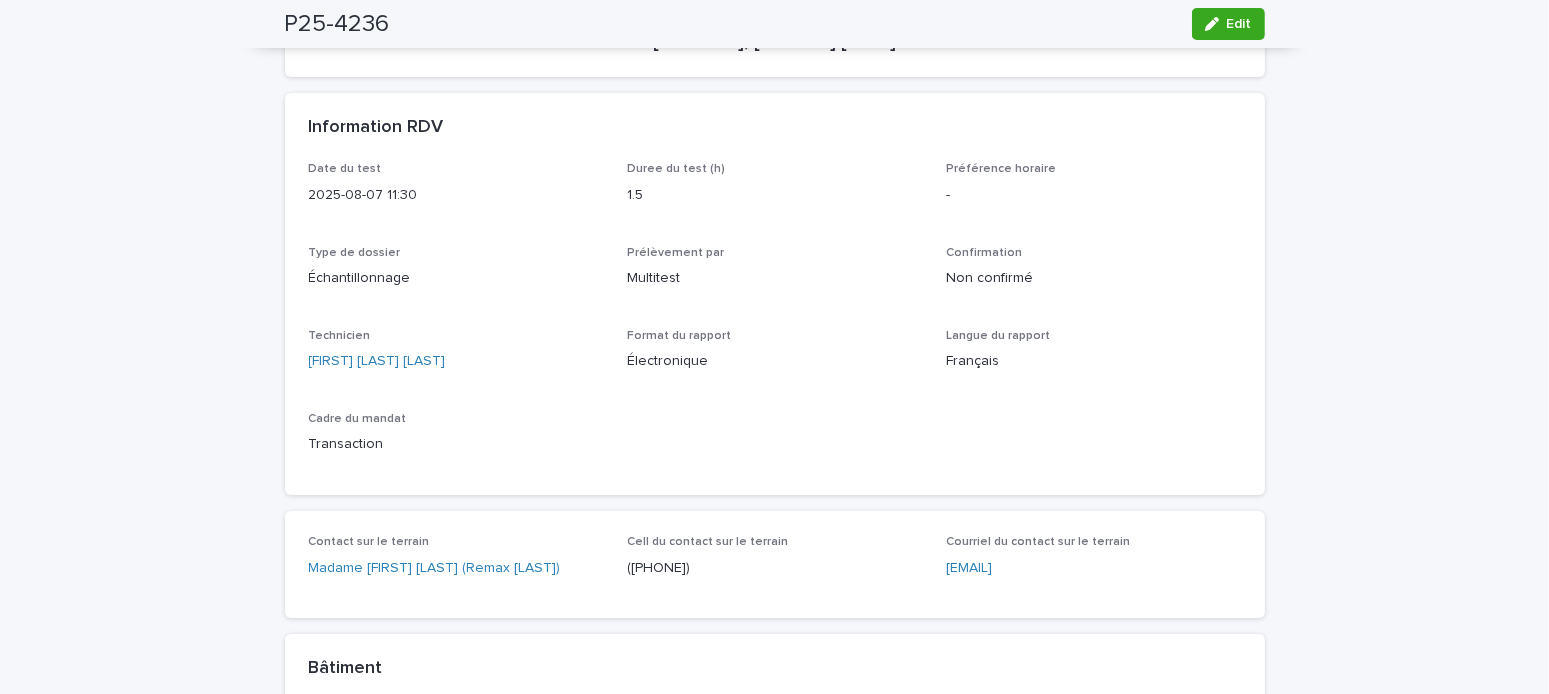 click 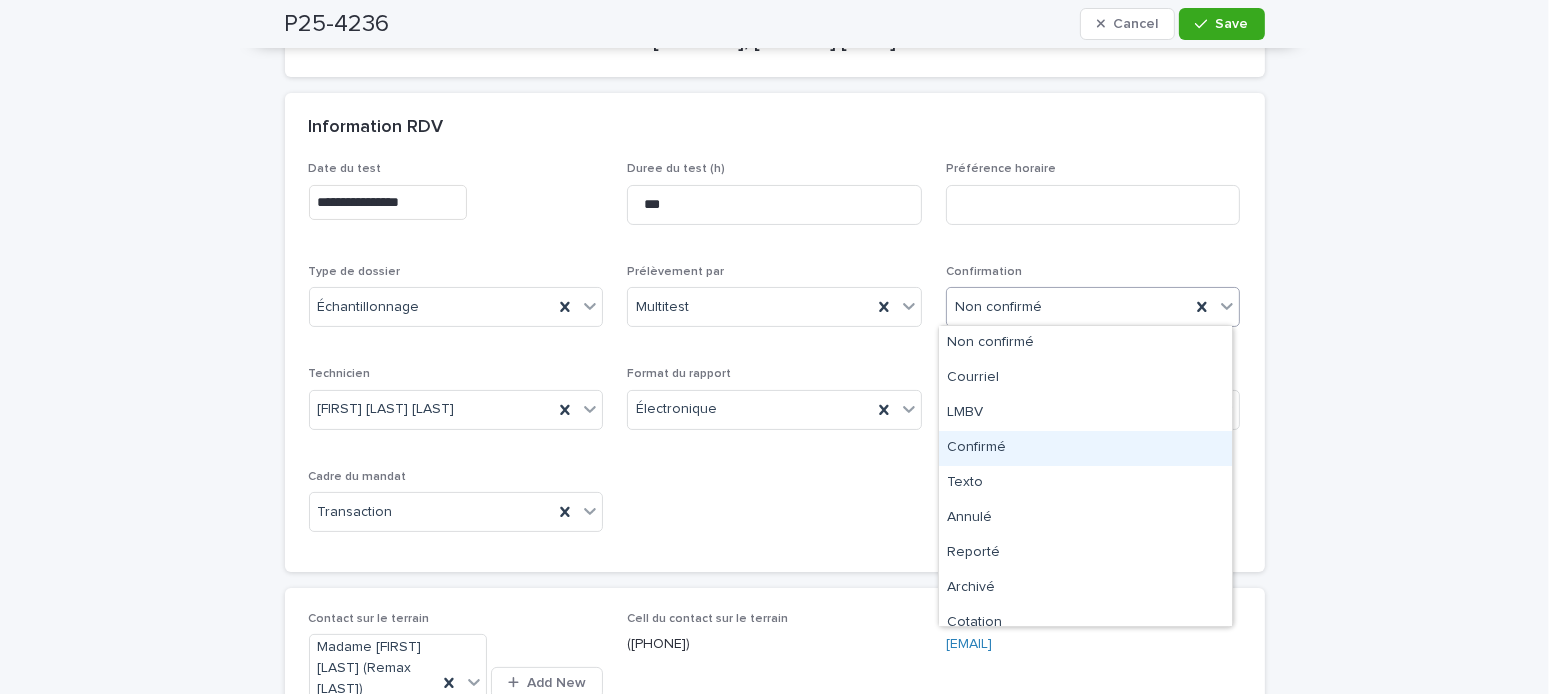 click on "Confirmé" at bounding box center [1085, 448] 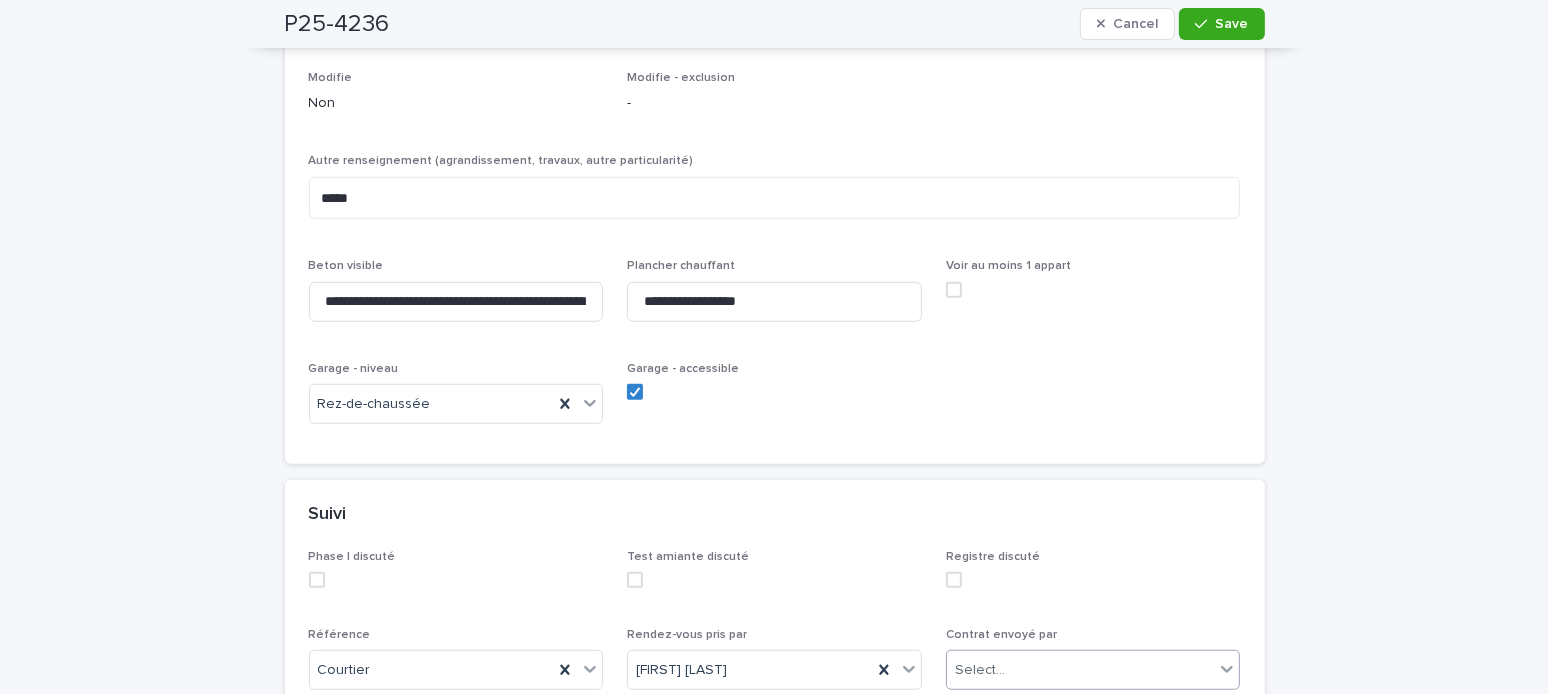 scroll, scrollTop: 1700, scrollLeft: 0, axis: vertical 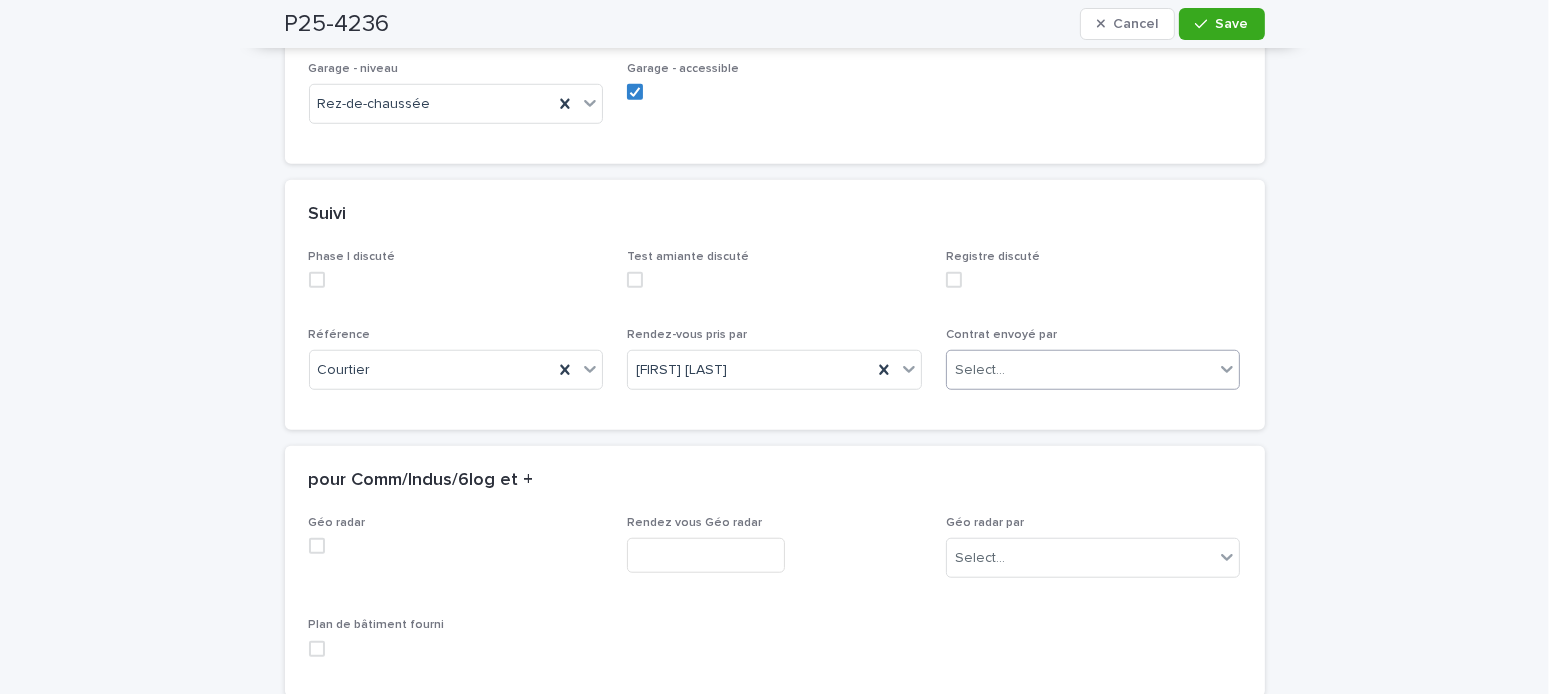 click on "Select..." at bounding box center (1081, 370) 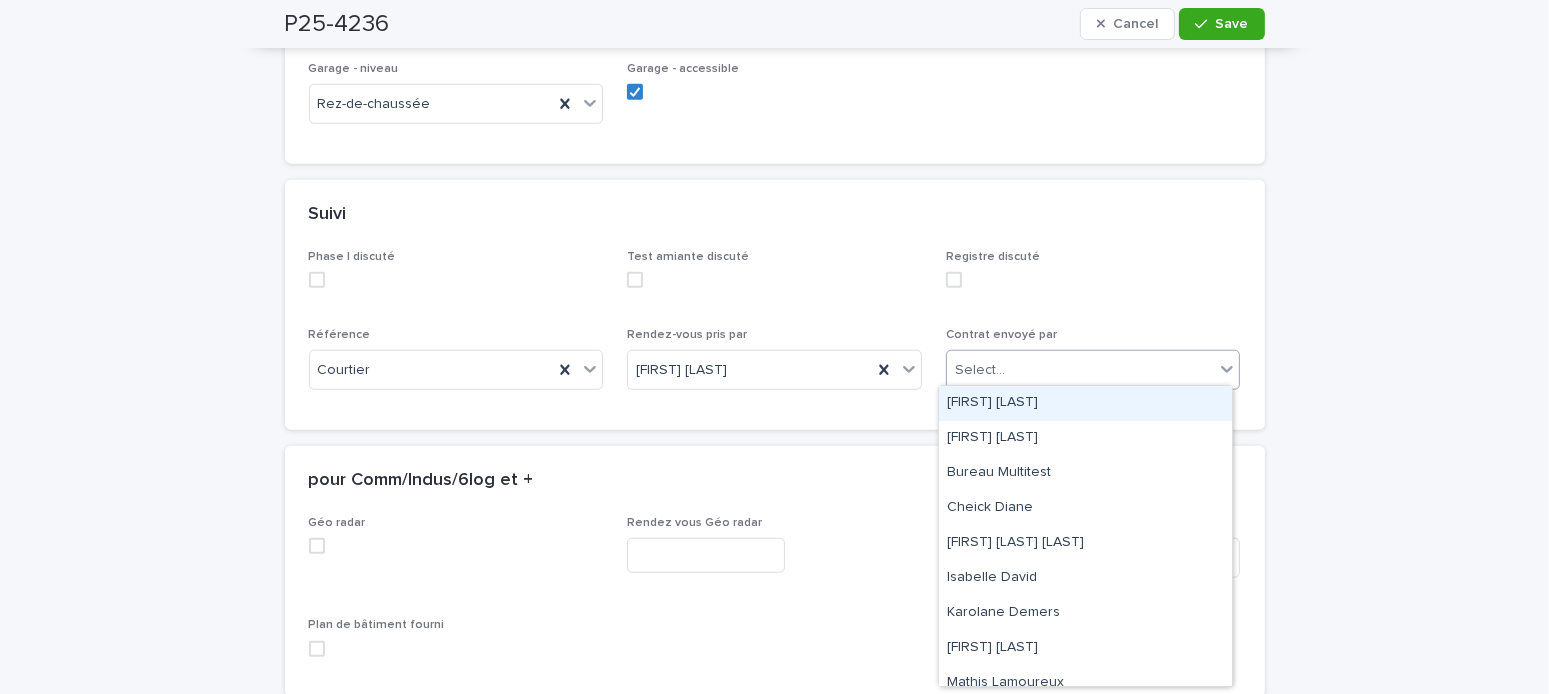 click on "[FIRST] [LAST]" at bounding box center [1085, 403] 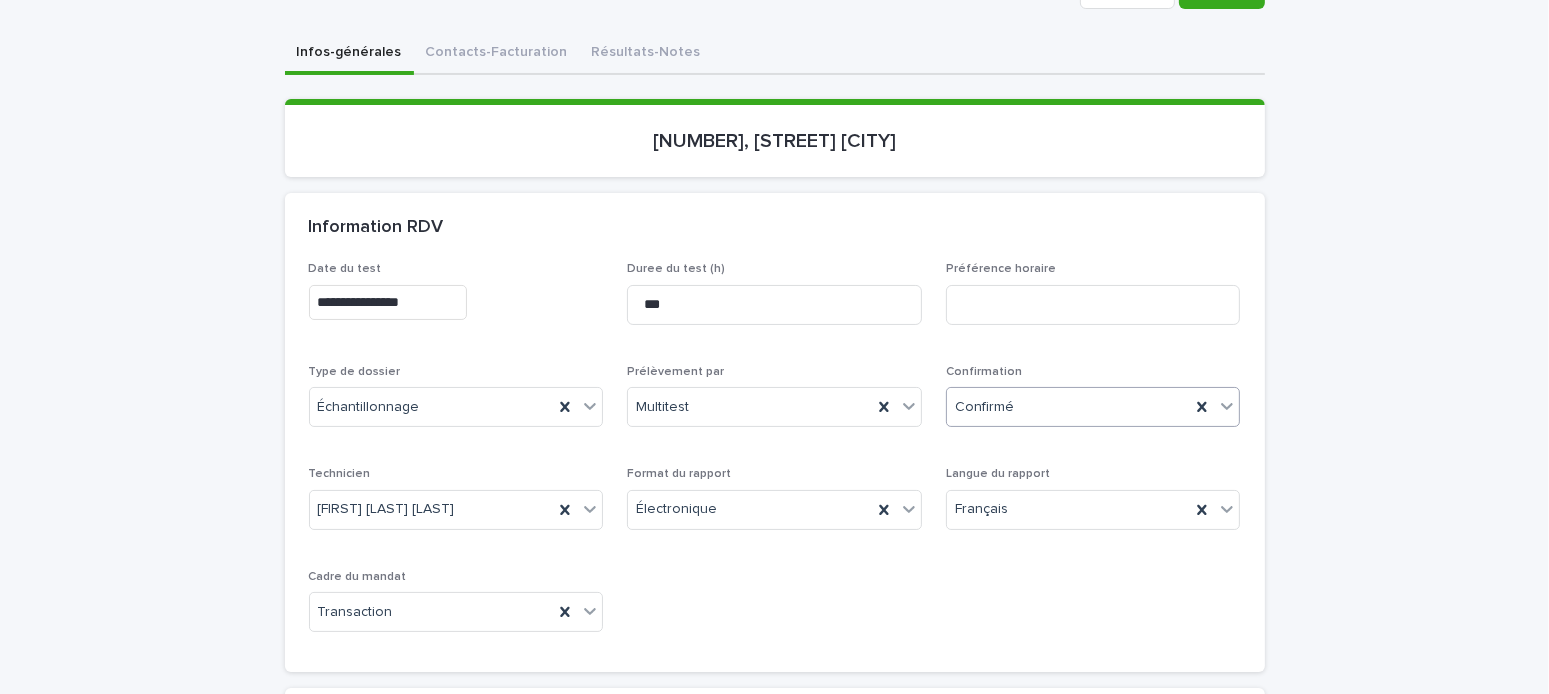 scroll, scrollTop: 0, scrollLeft: 0, axis: both 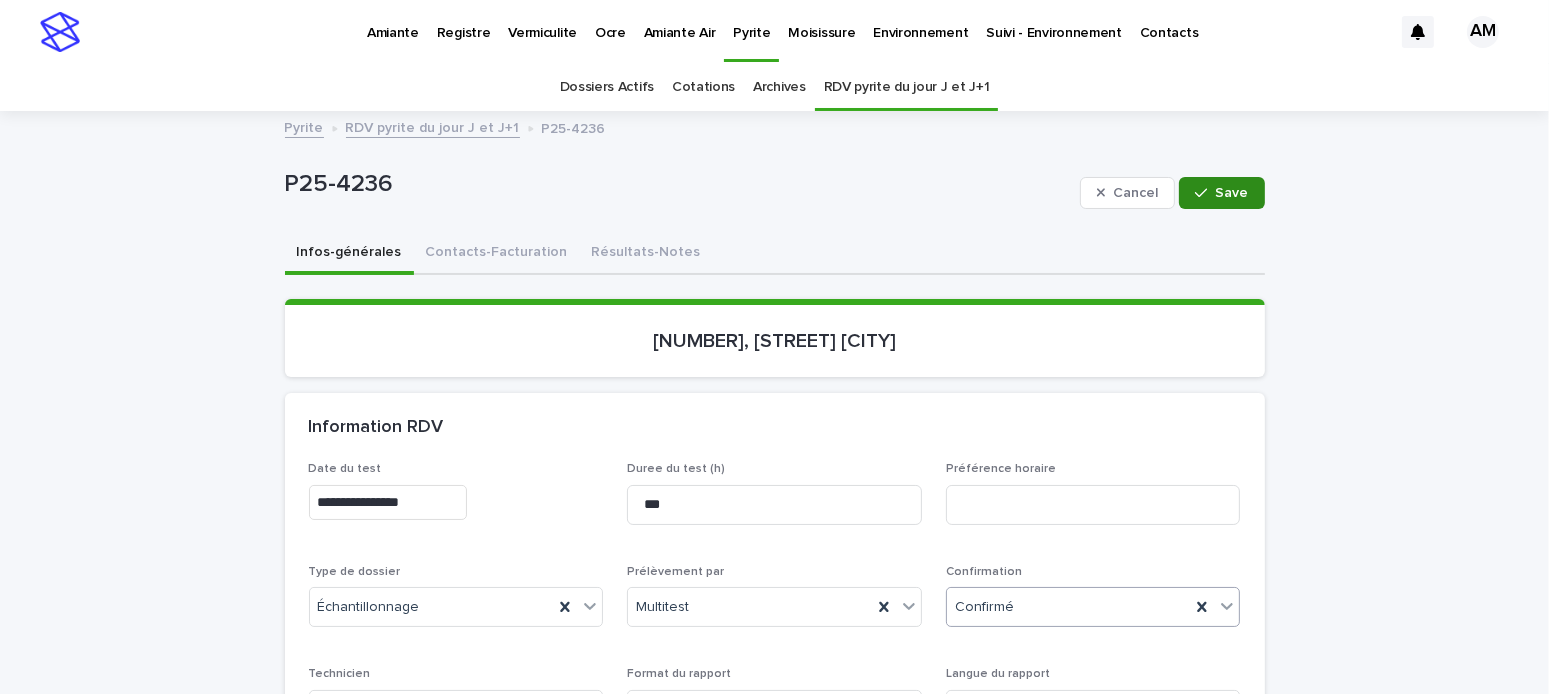 click on "Save" at bounding box center [1221, 193] 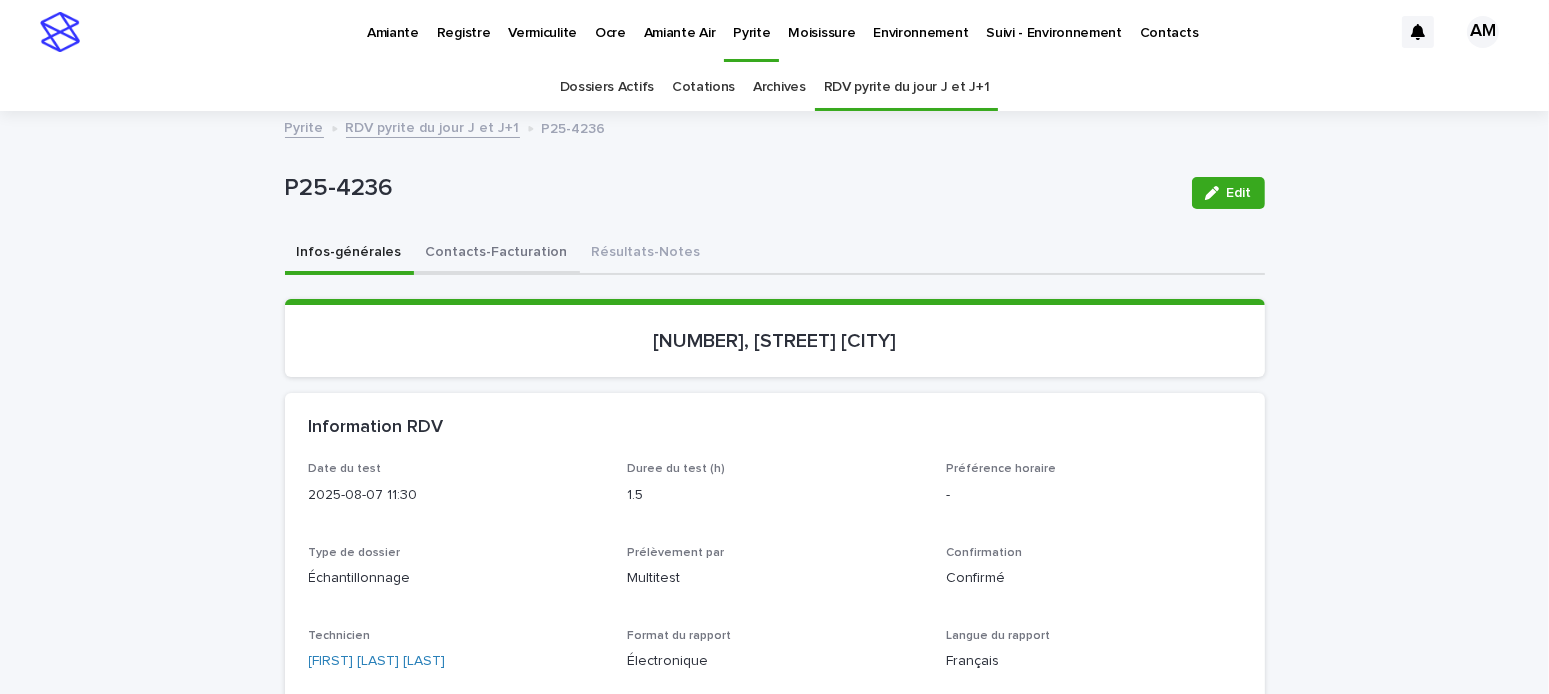 click on "Contacts-Facturation" at bounding box center (497, 254) 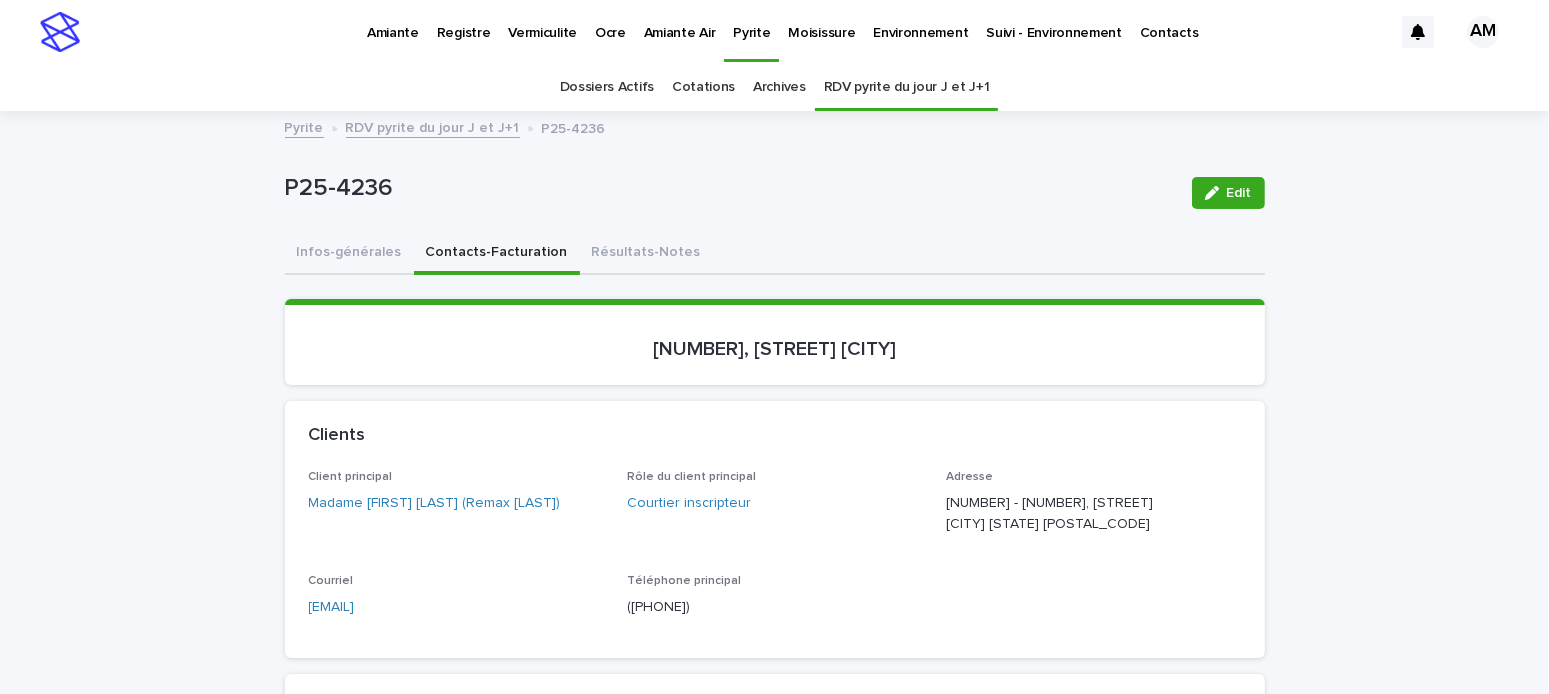scroll, scrollTop: 100, scrollLeft: 0, axis: vertical 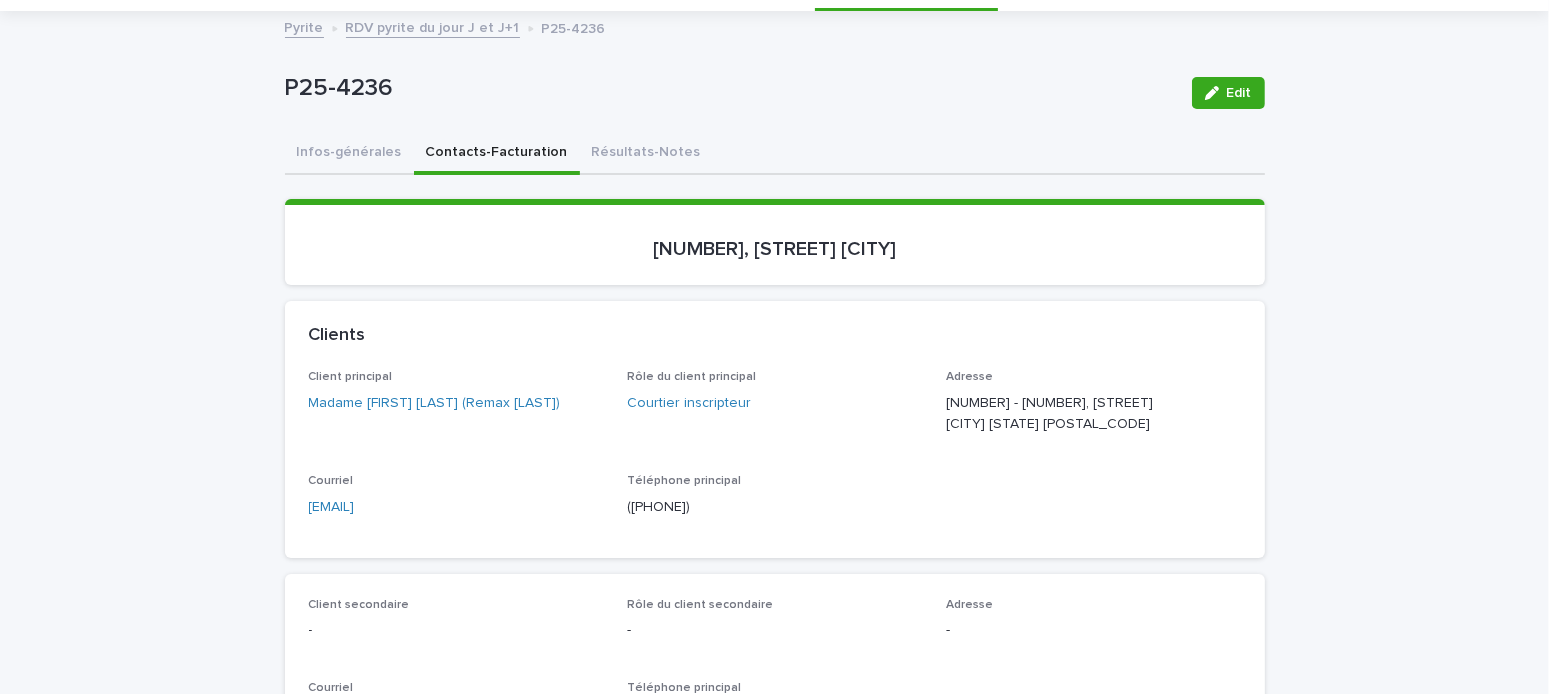 drag, startPoint x: 487, startPoint y: 511, endPoint x: 253, endPoint y: 515, distance: 234.03418 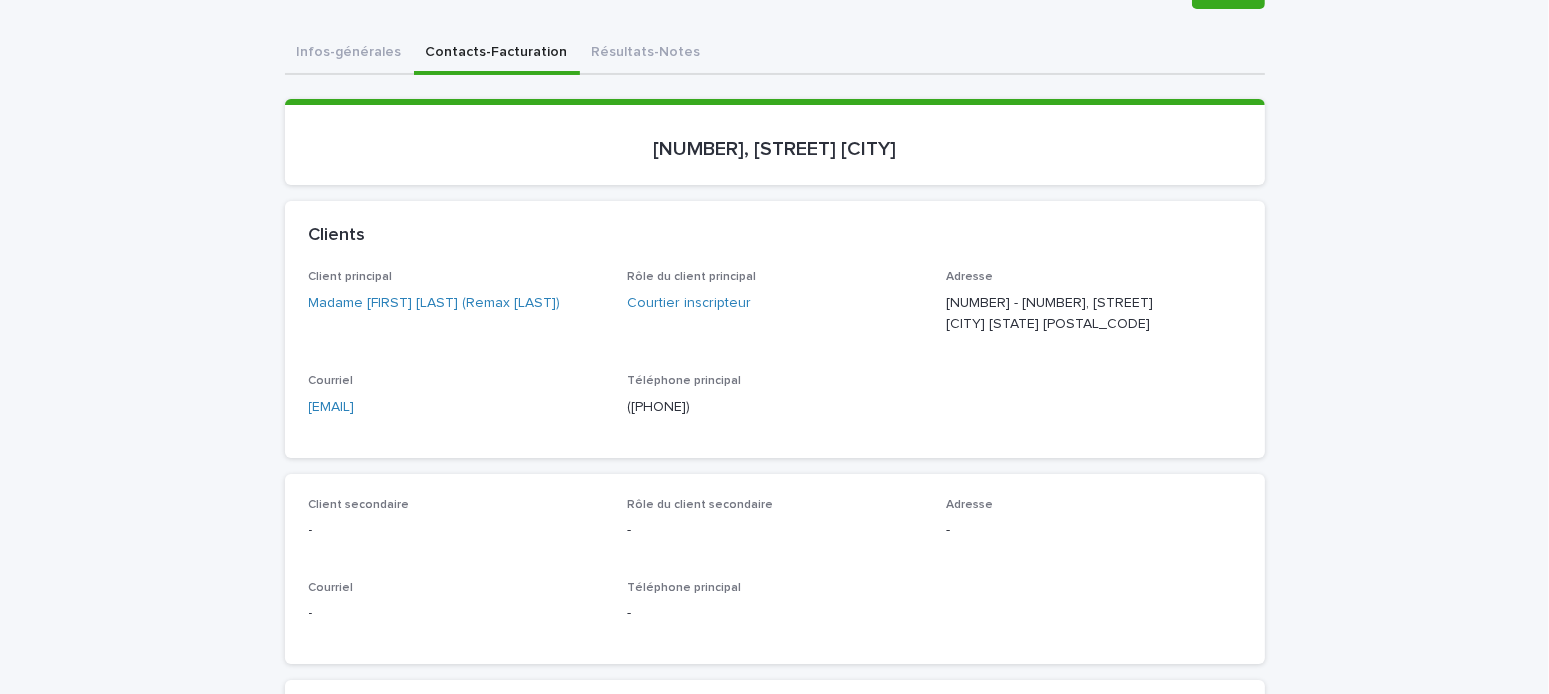 scroll, scrollTop: 0, scrollLeft: 0, axis: both 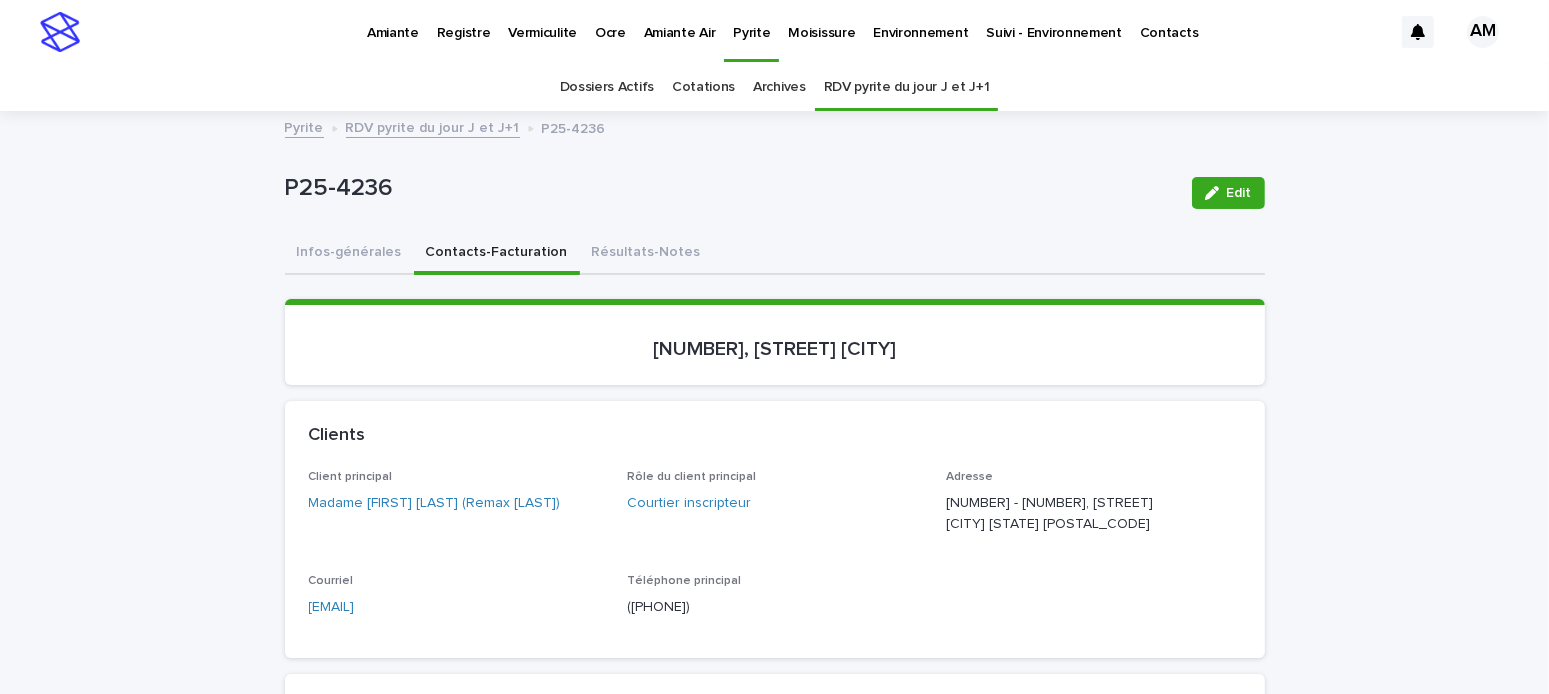 click on "RDV pyrite du jour J et J+1" at bounding box center (433, 126) 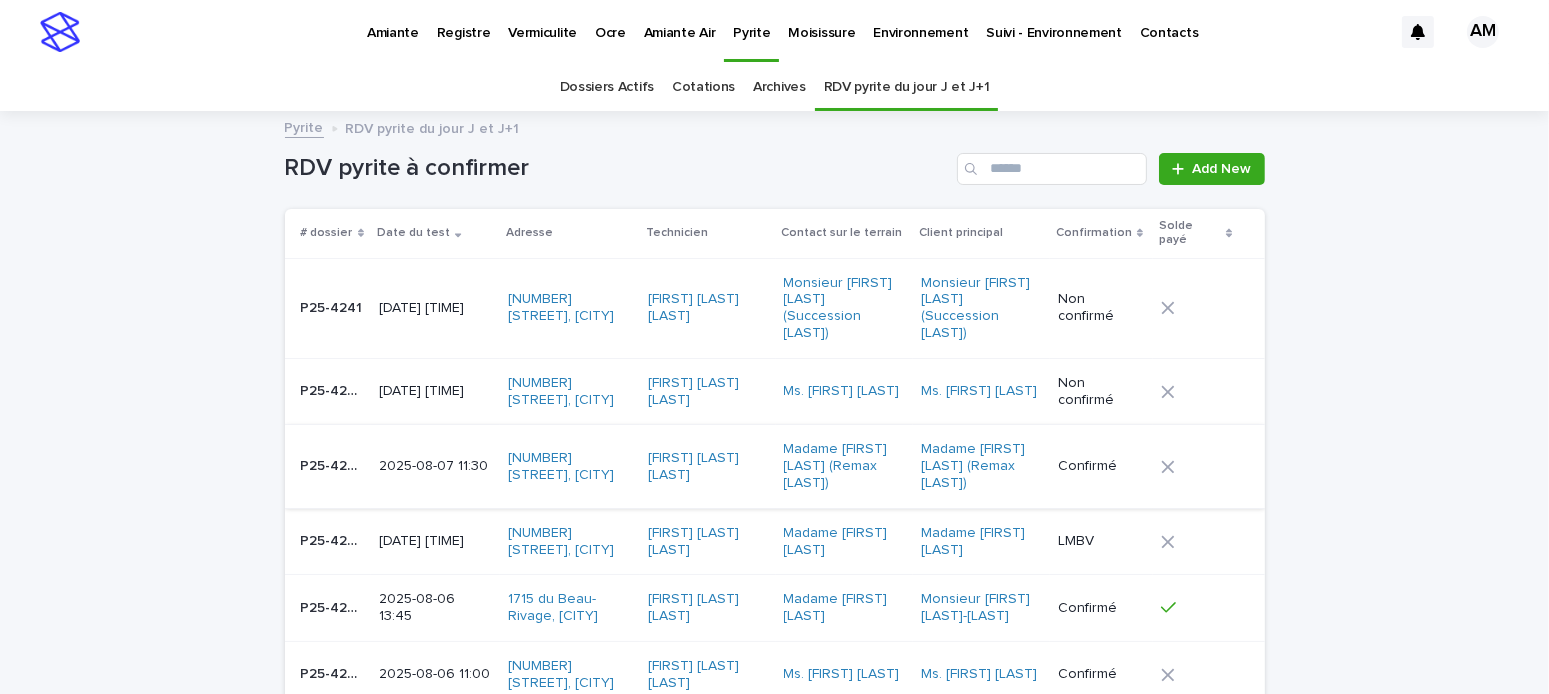 scroll, scrollTop: 63, scrollLeft: 0, axis: vertical 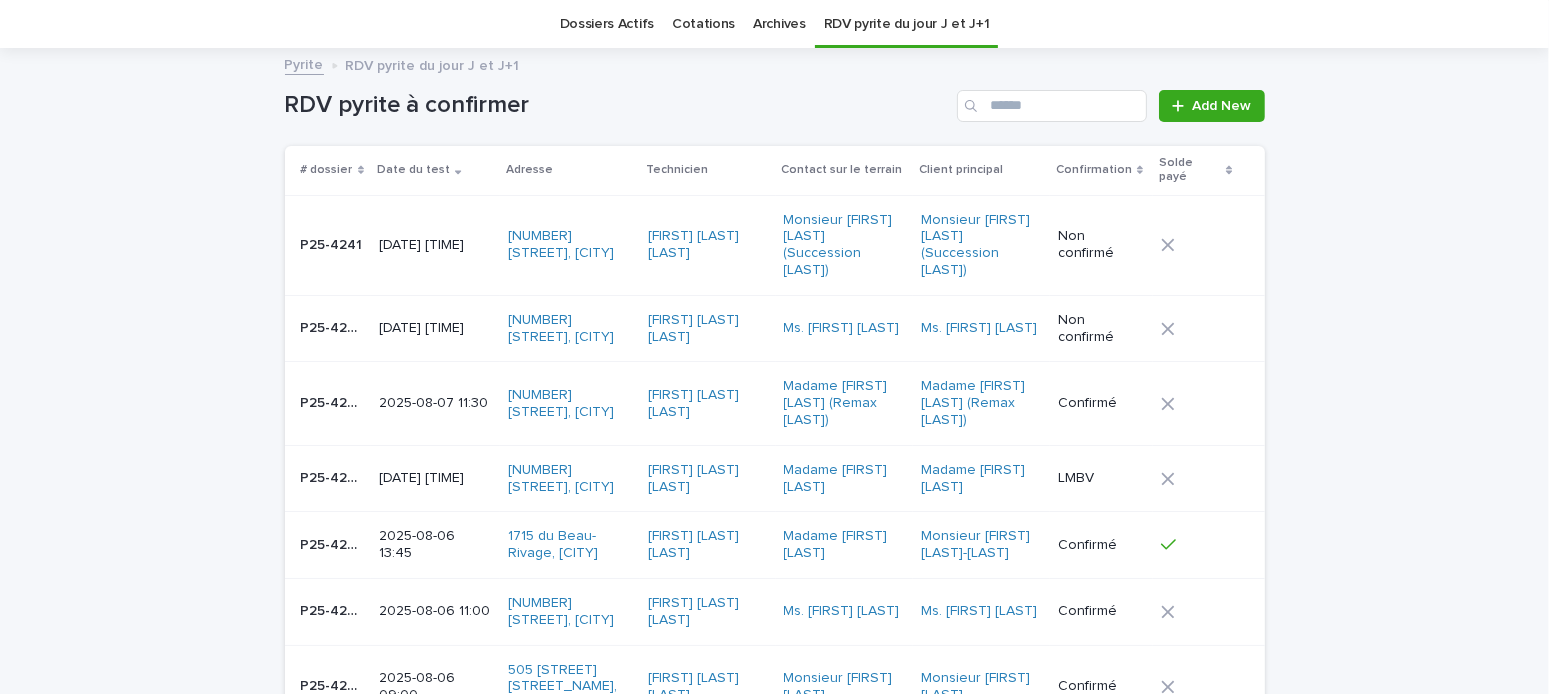 click on "[DATE] [TIME]" at bounding box center [435, 328] 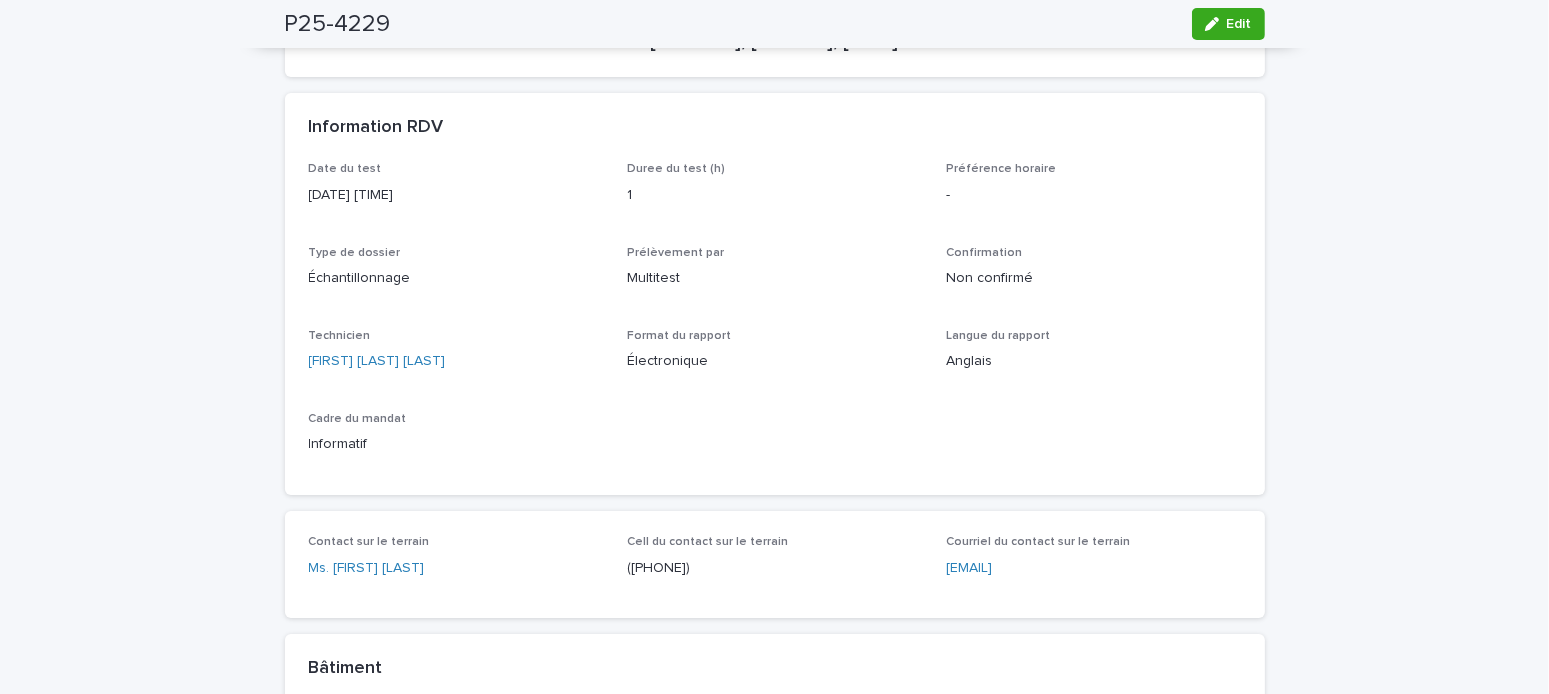 scroll, scrollTop: 0, scrollLeft: 0, axis: both 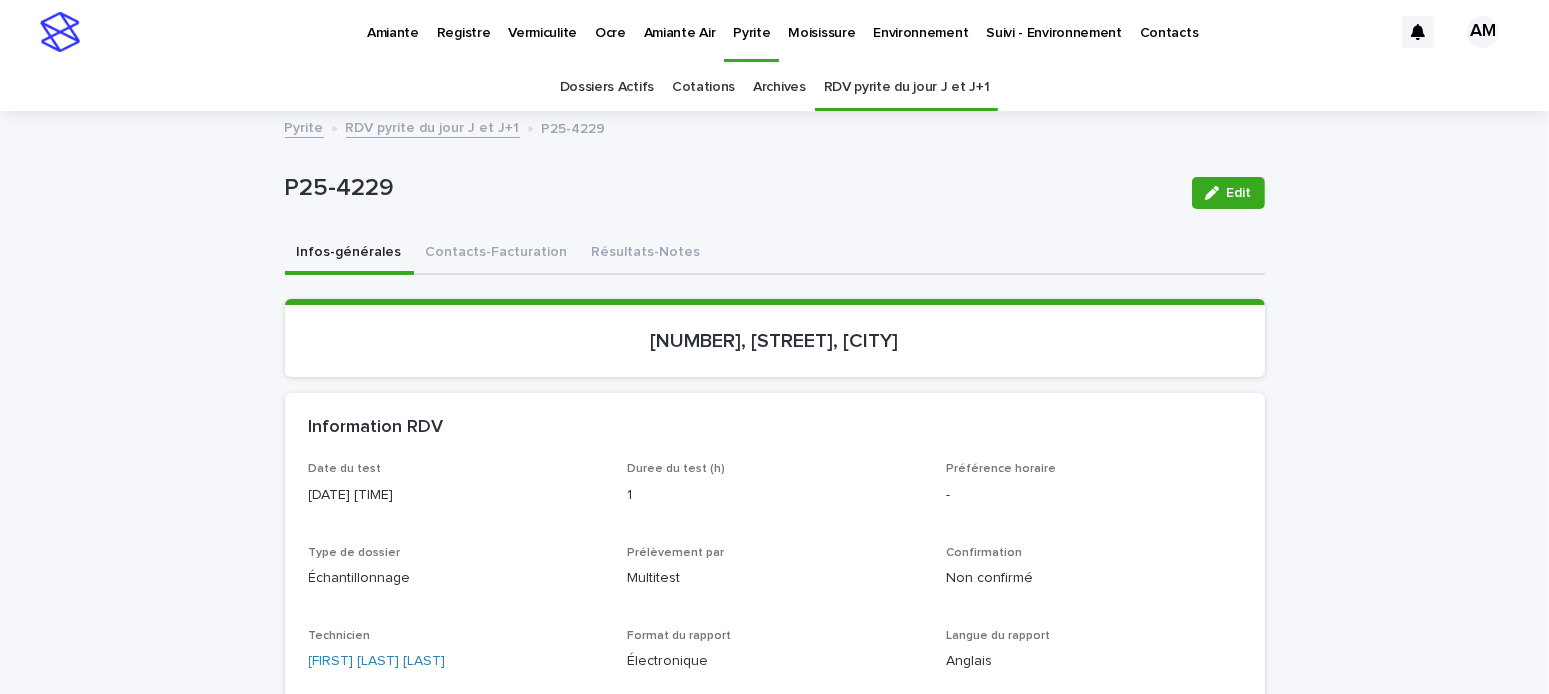 drag, startPoint x: 1225, startPoint y: 198, endPoint x: 1222, endPoint y: 304, distance: 106.04244 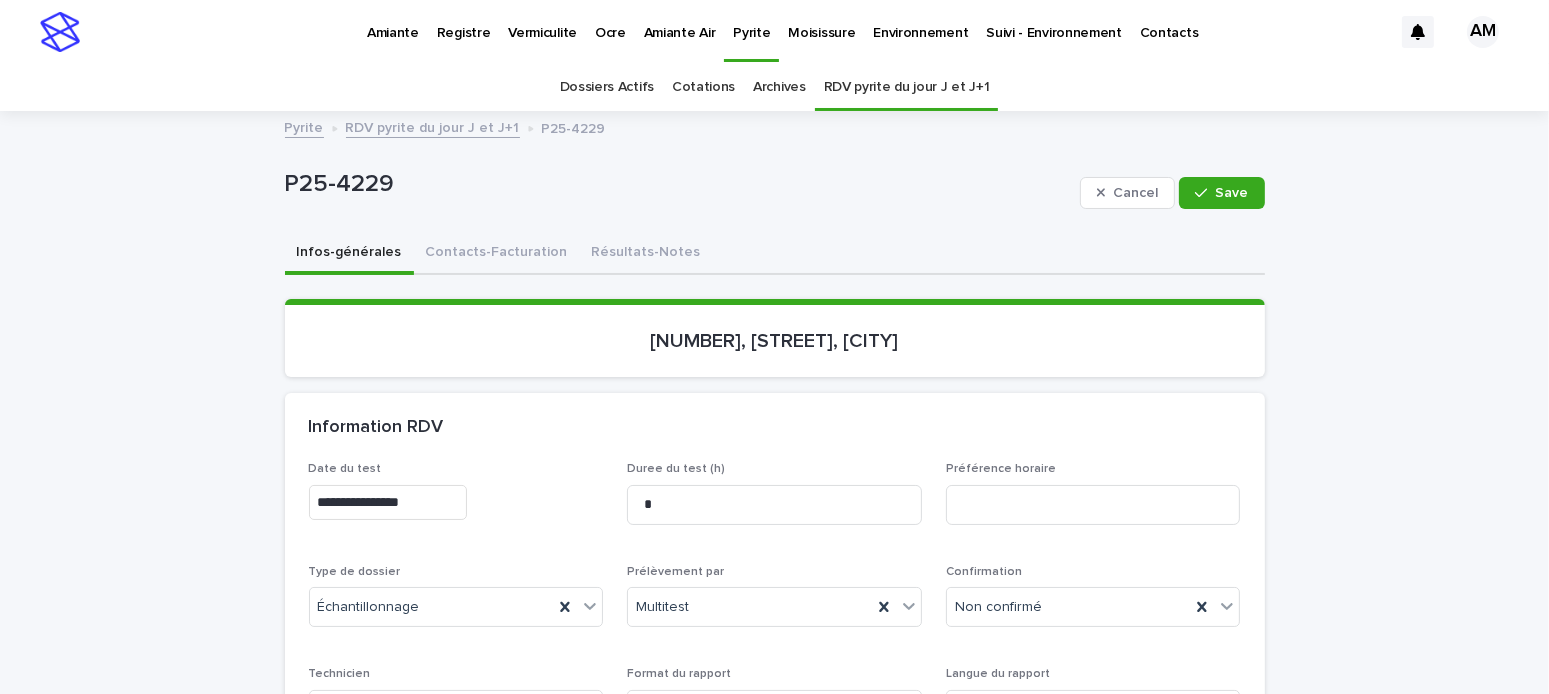 scroll, scrollTop: 200, scrollLeft: 0, axis: vertical 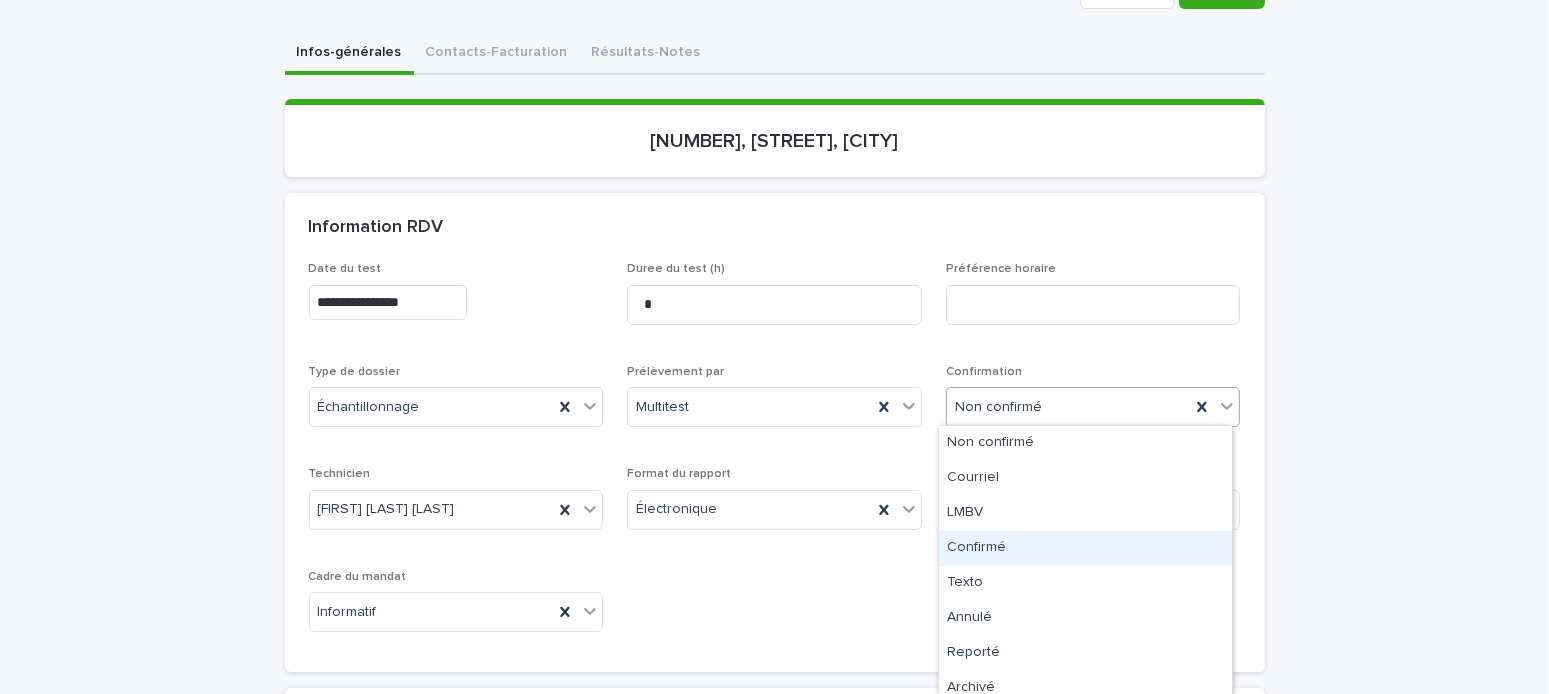 click on "Confirmé" at bounding box center (1085, 548) 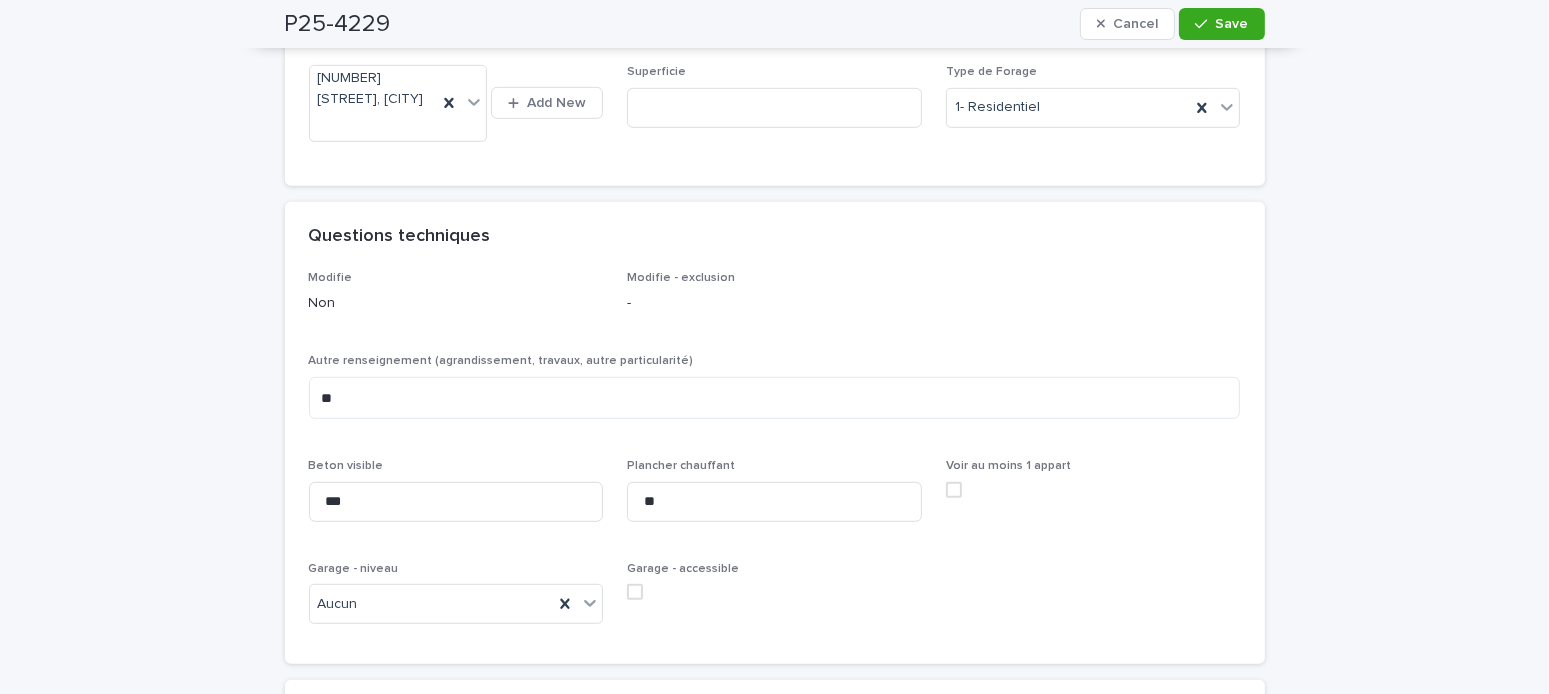 scroll, scrollTop: 1600, scrollLeft: 0, axis: vertical 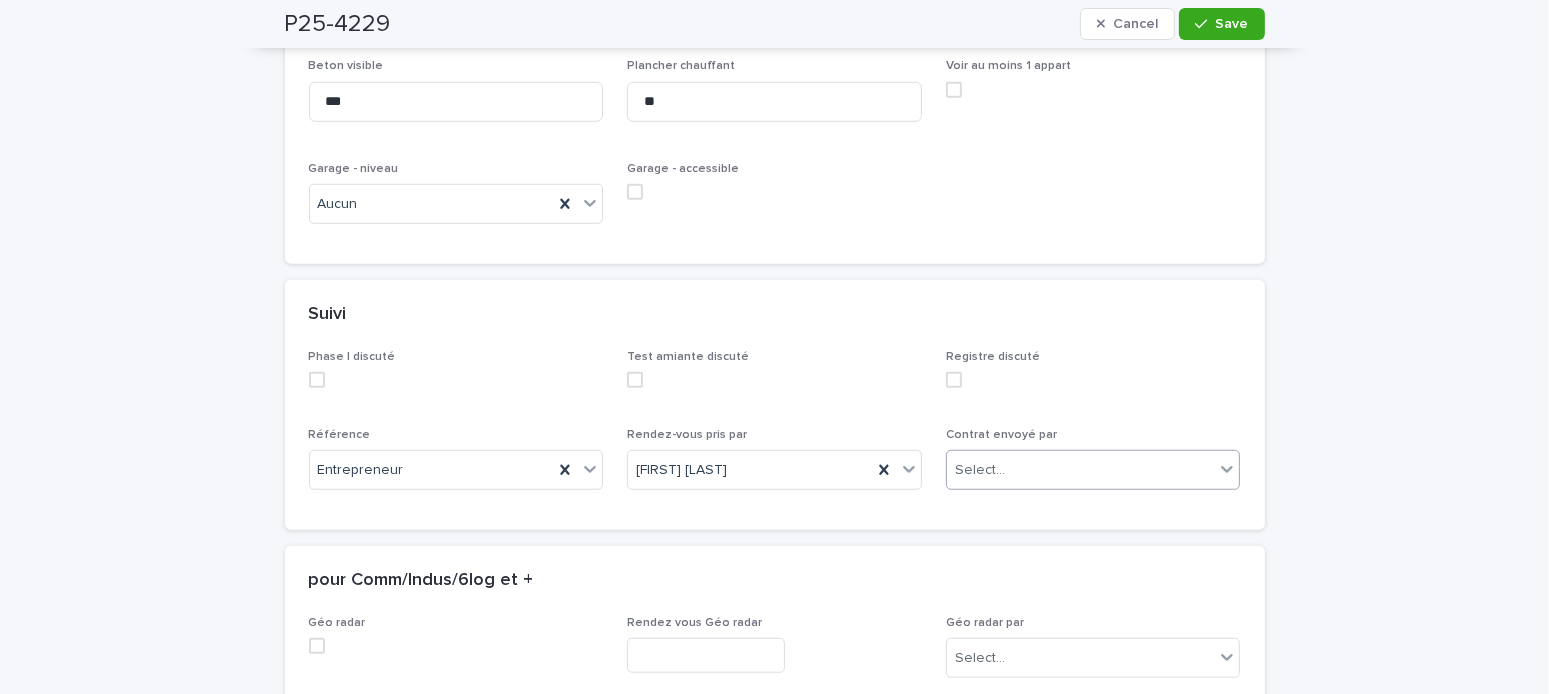 click on "Select..." at bounding box center (1081, 470) 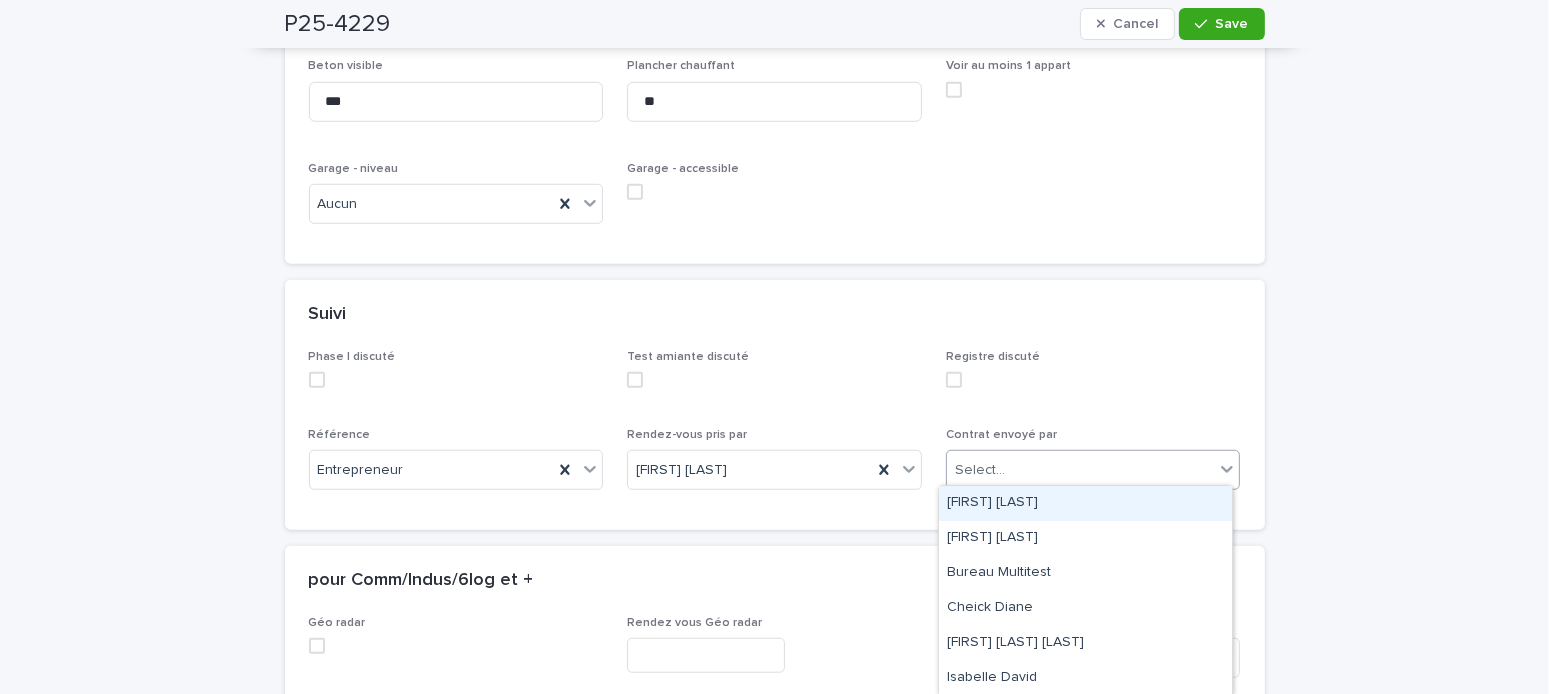 click on "[FIRST] [LAST]" at bounding box center (1085, 503) 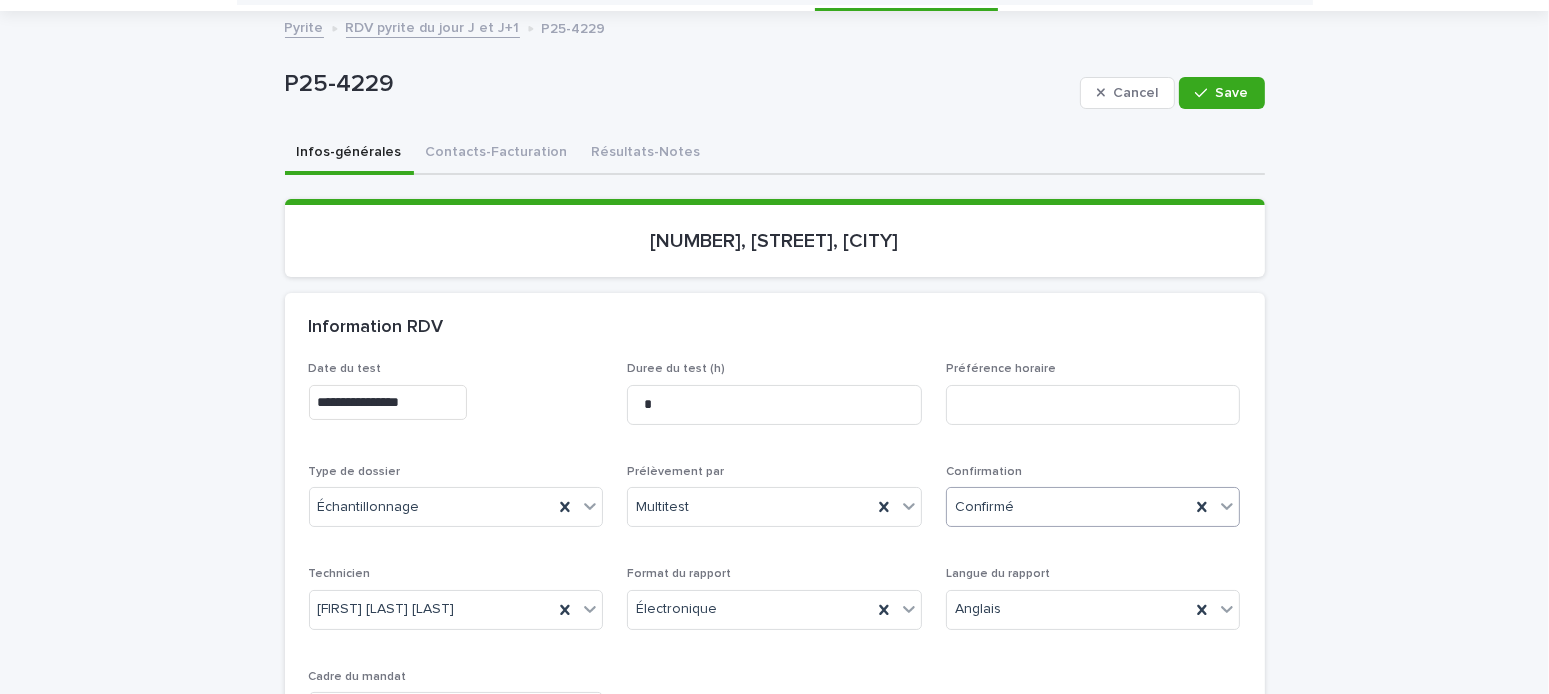 scroll, scrollTop: 0, scrollLeft: 0, axis: both 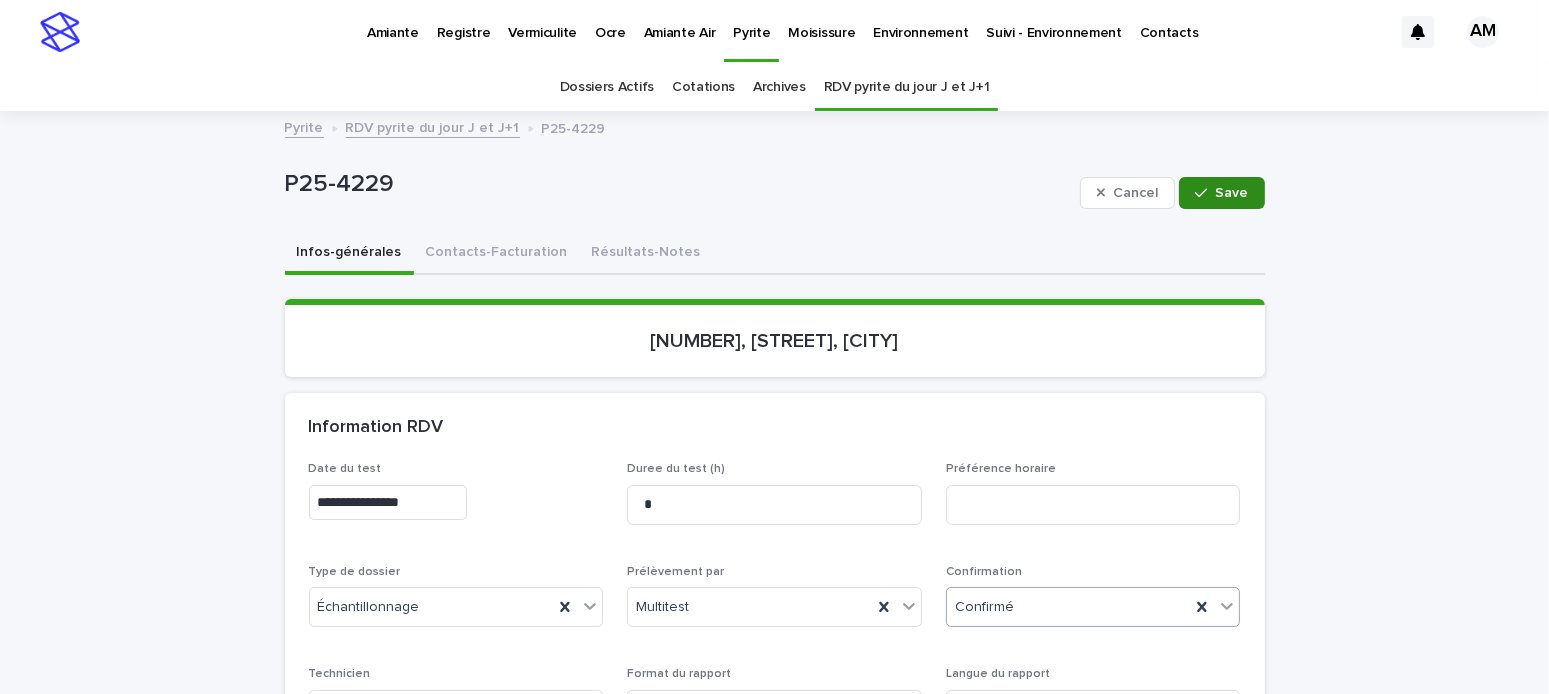 click on "Save" at bounding box center [1221, 193] 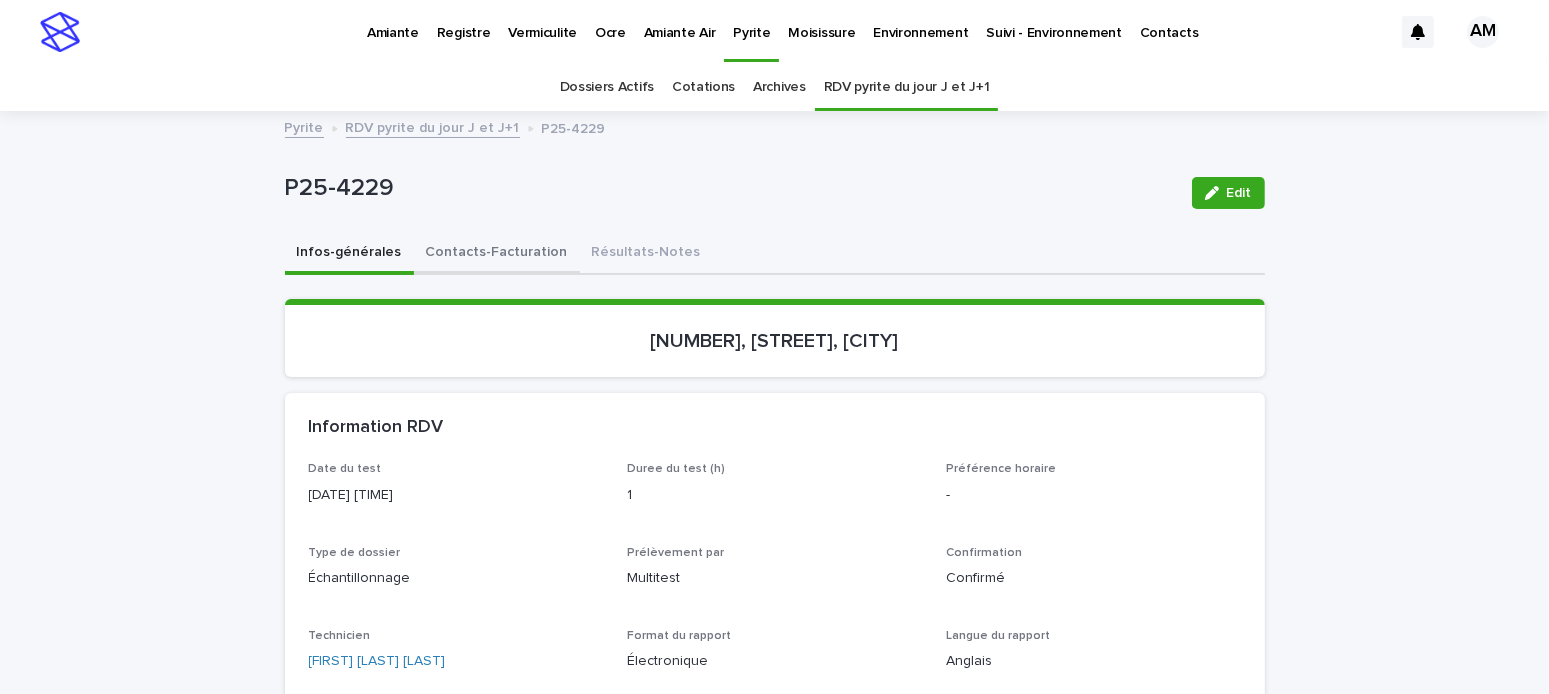 drag, startPoint x: 487, startPoint y: 252, endPoint x: 490, endPoint y: 271, distance: 19.235384 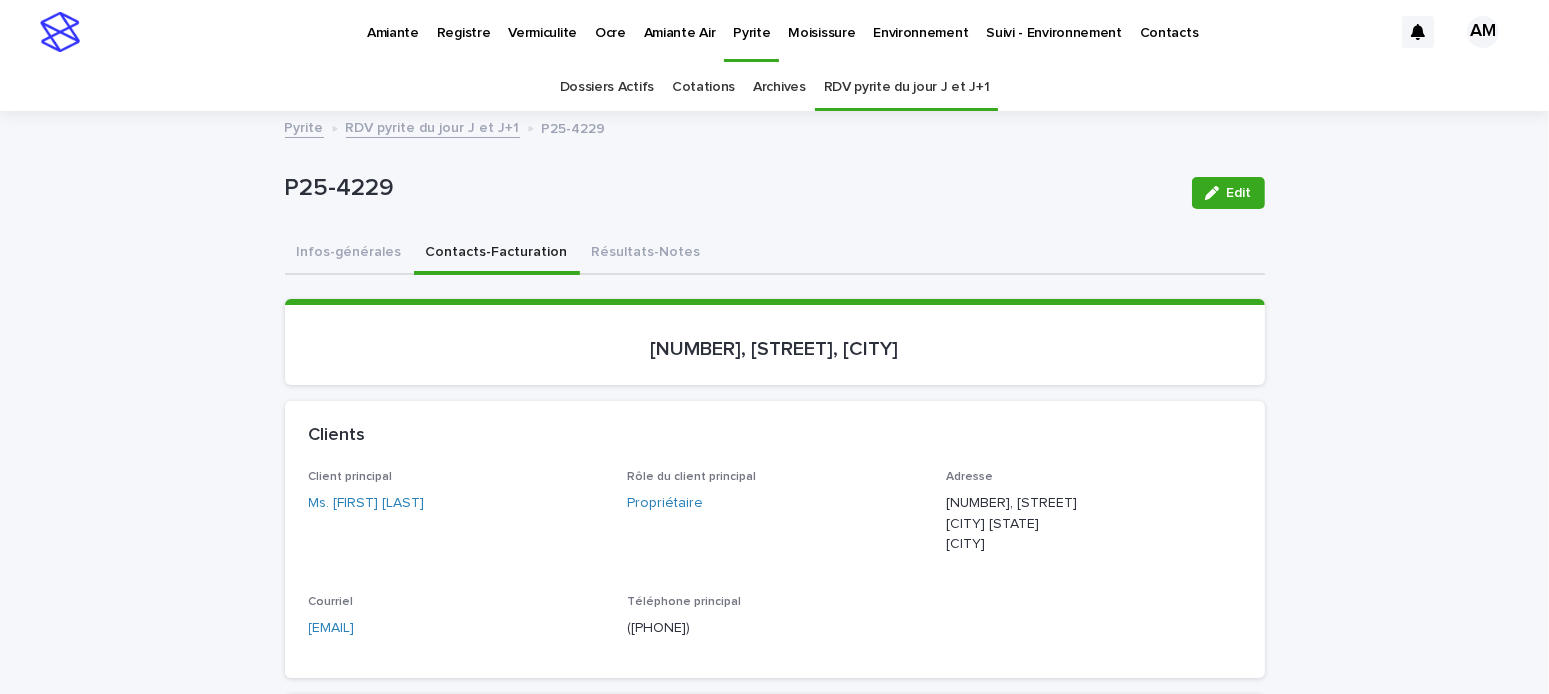 scroll, scrollTop: 100, scrollLeft: 0, axis: vertical 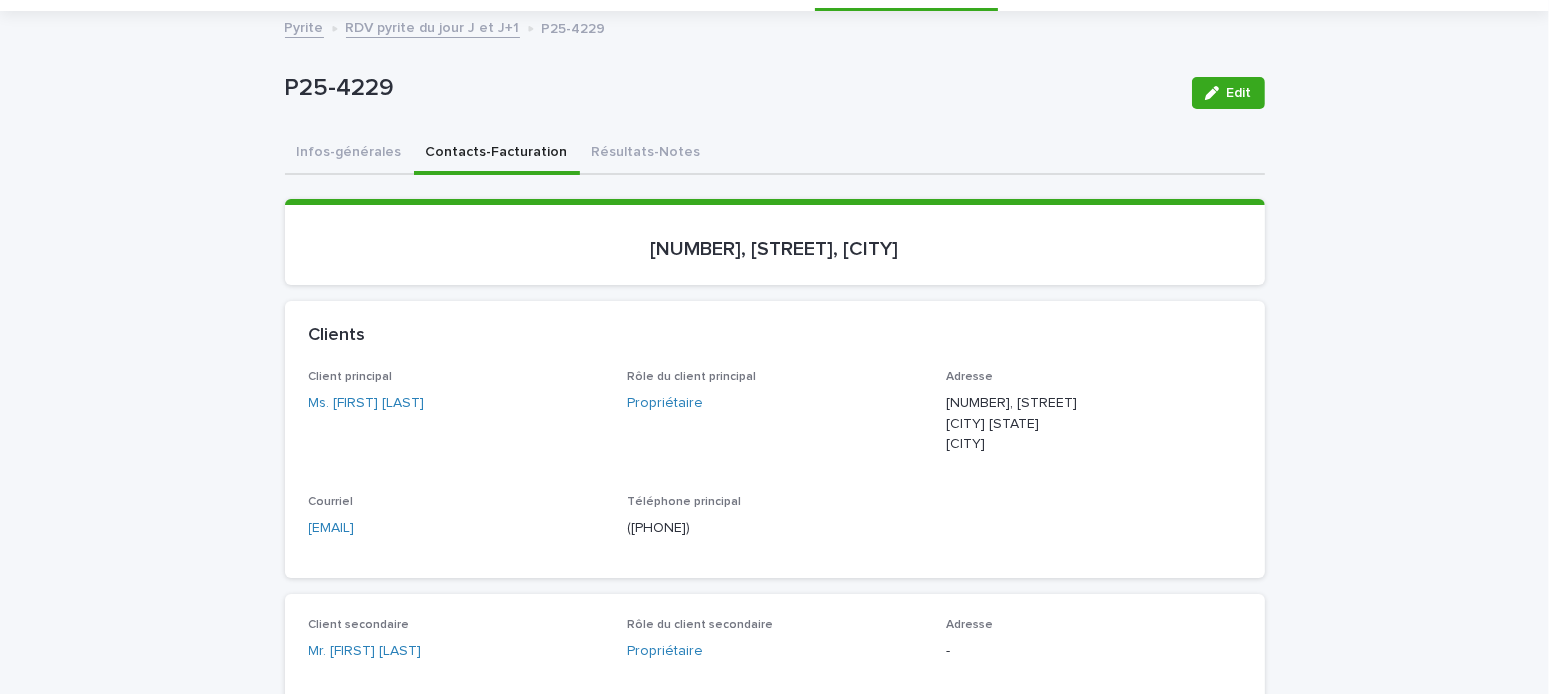 drag, startPoint x: 535, startPoint y: 548, endPoint x: 278, endPoint y: 538, distance: 257.1945 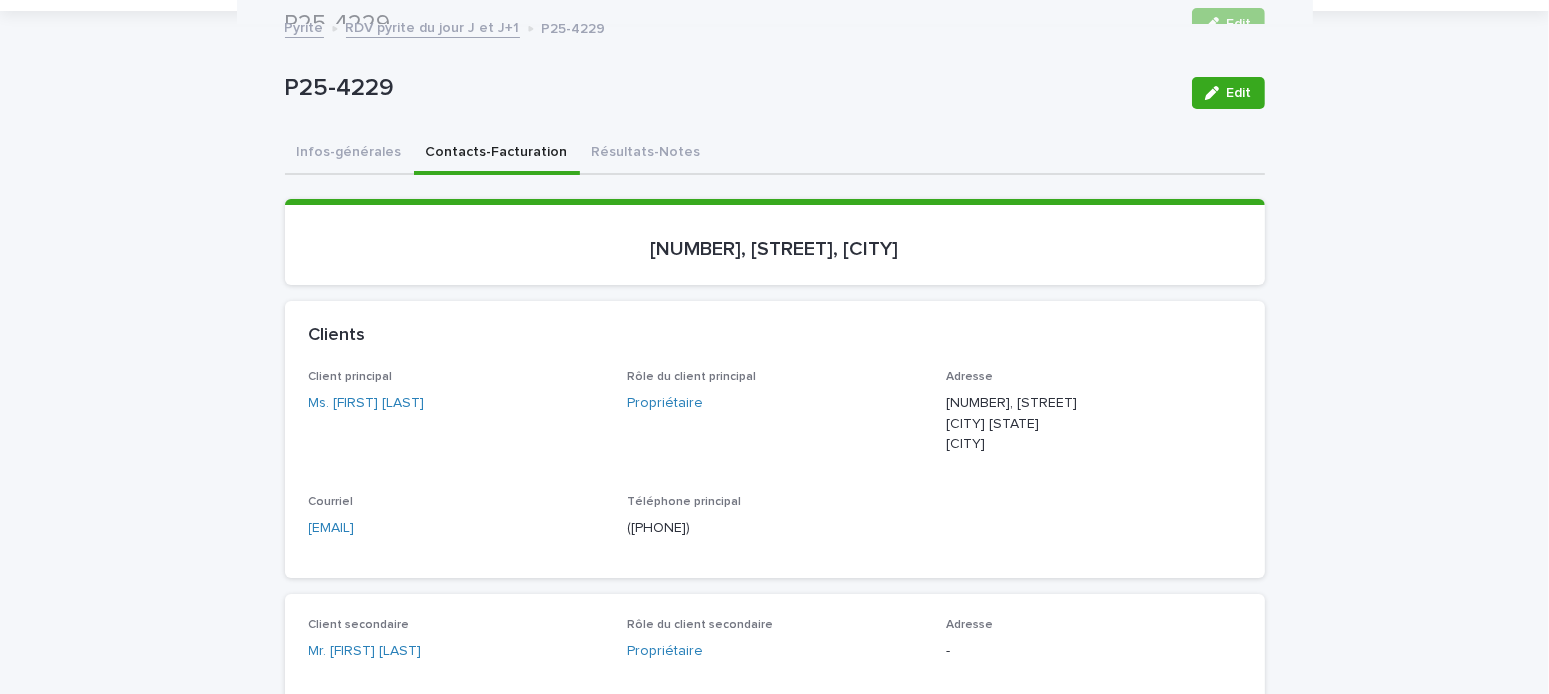 scroll, scrollTop: 0, scrollLeft: 0, axis: both 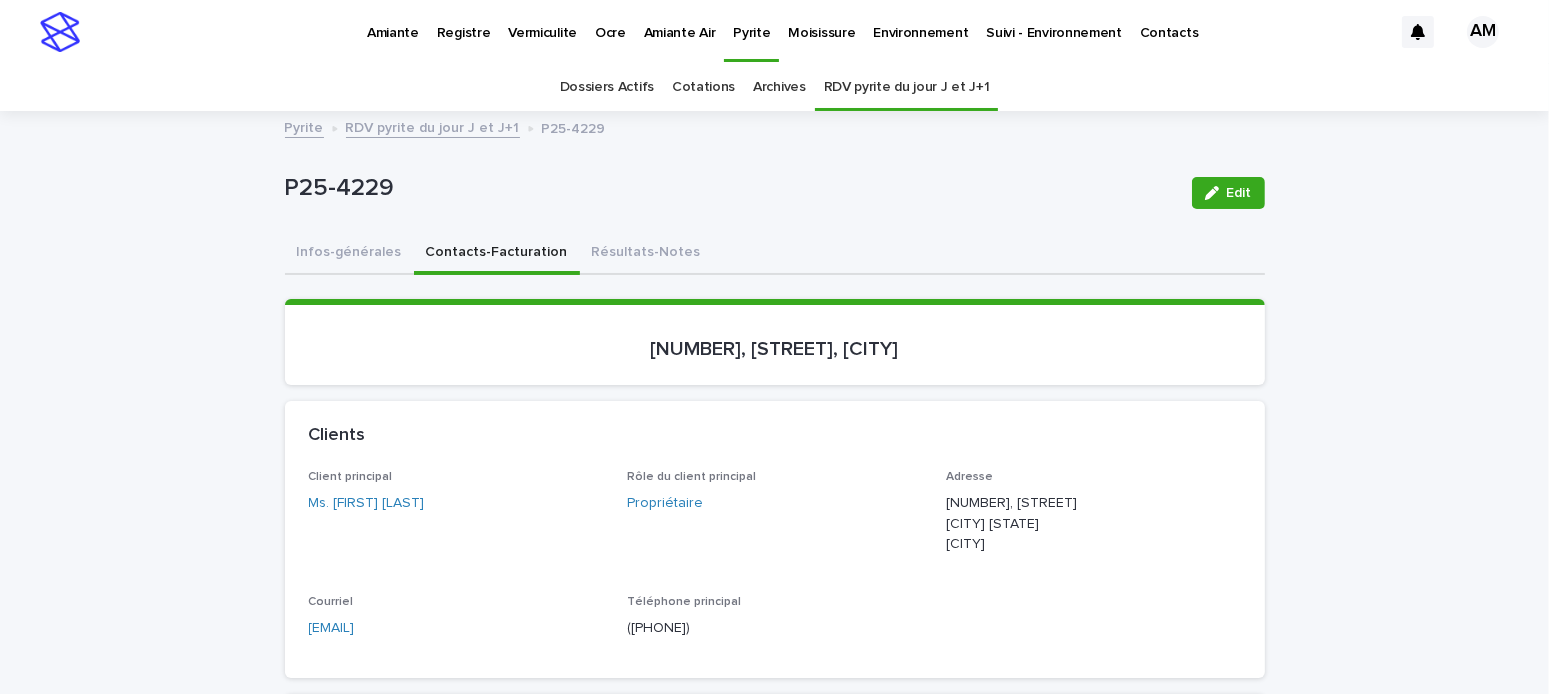 click on "Infos-générales" at bounding box center [349, 254] 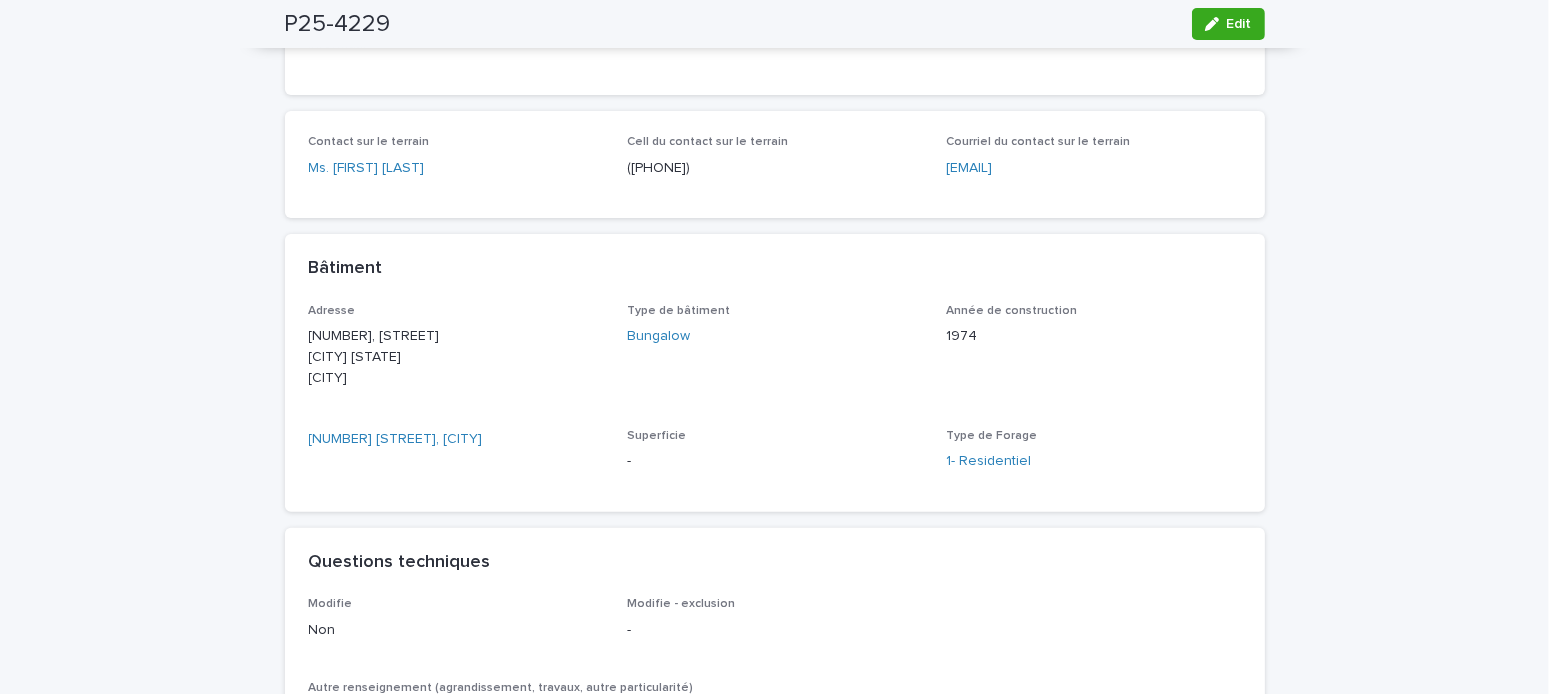 scroll, scrollTop: 300, scrollLeft: 0, axis: vertical 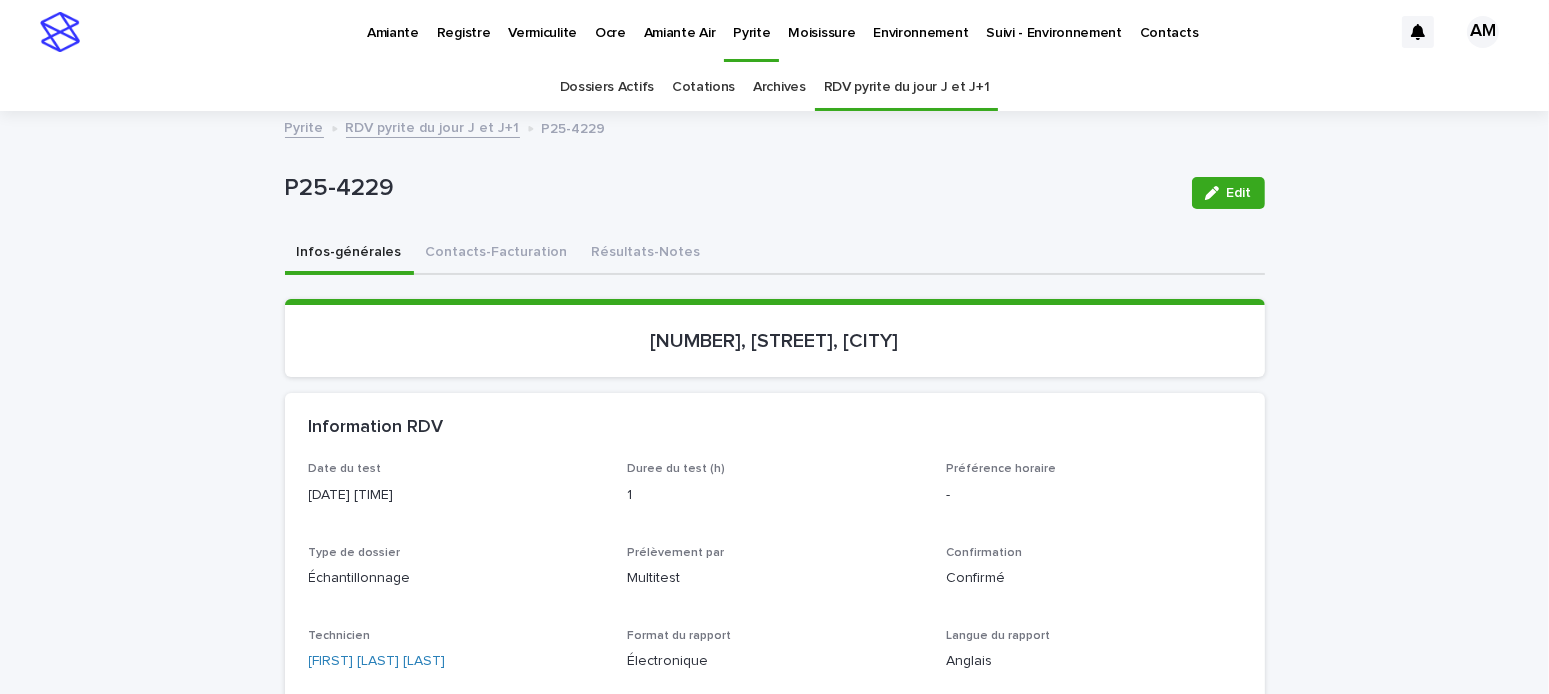 click on "RDV pyrite du jour J et J+1" at bounding box center (433, 126) 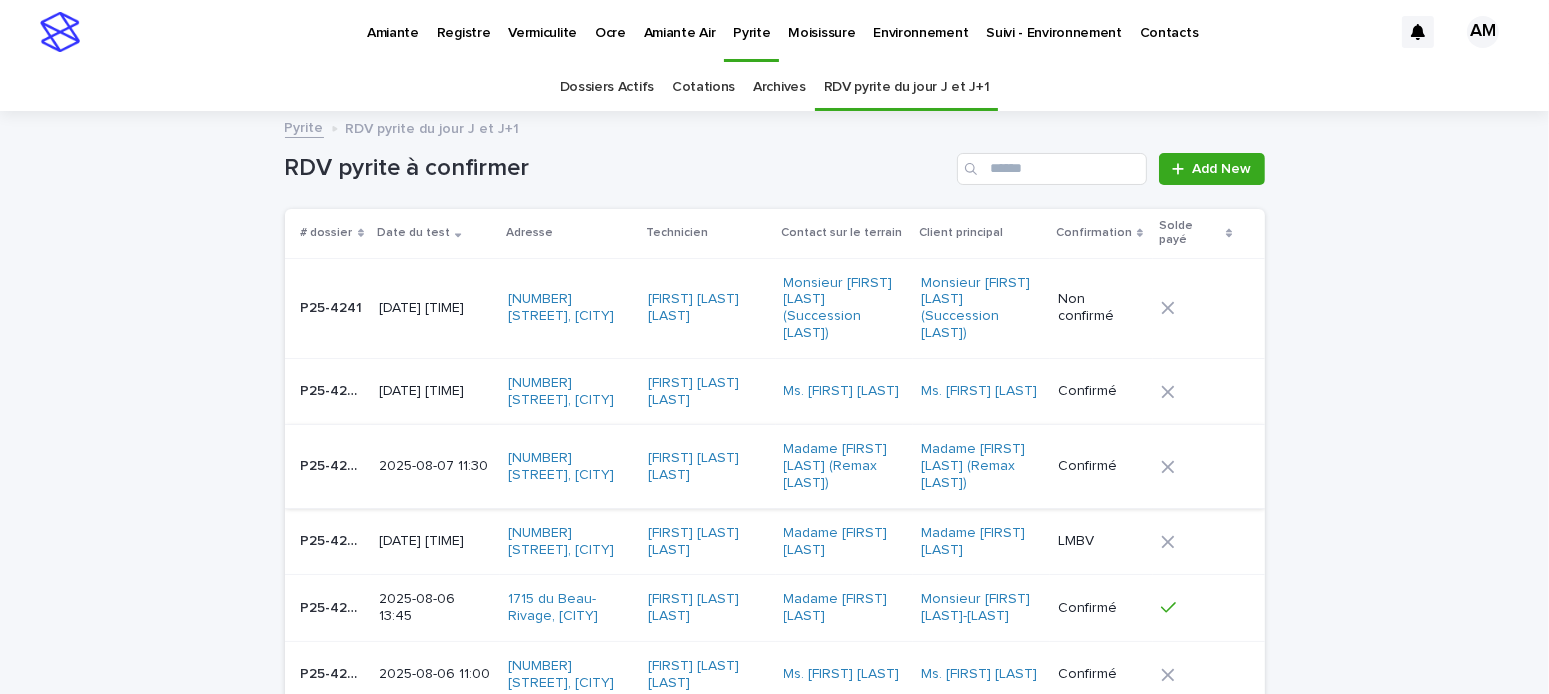 scroll, scrollTop: 63, scrollLeft: 0, axis: vertical 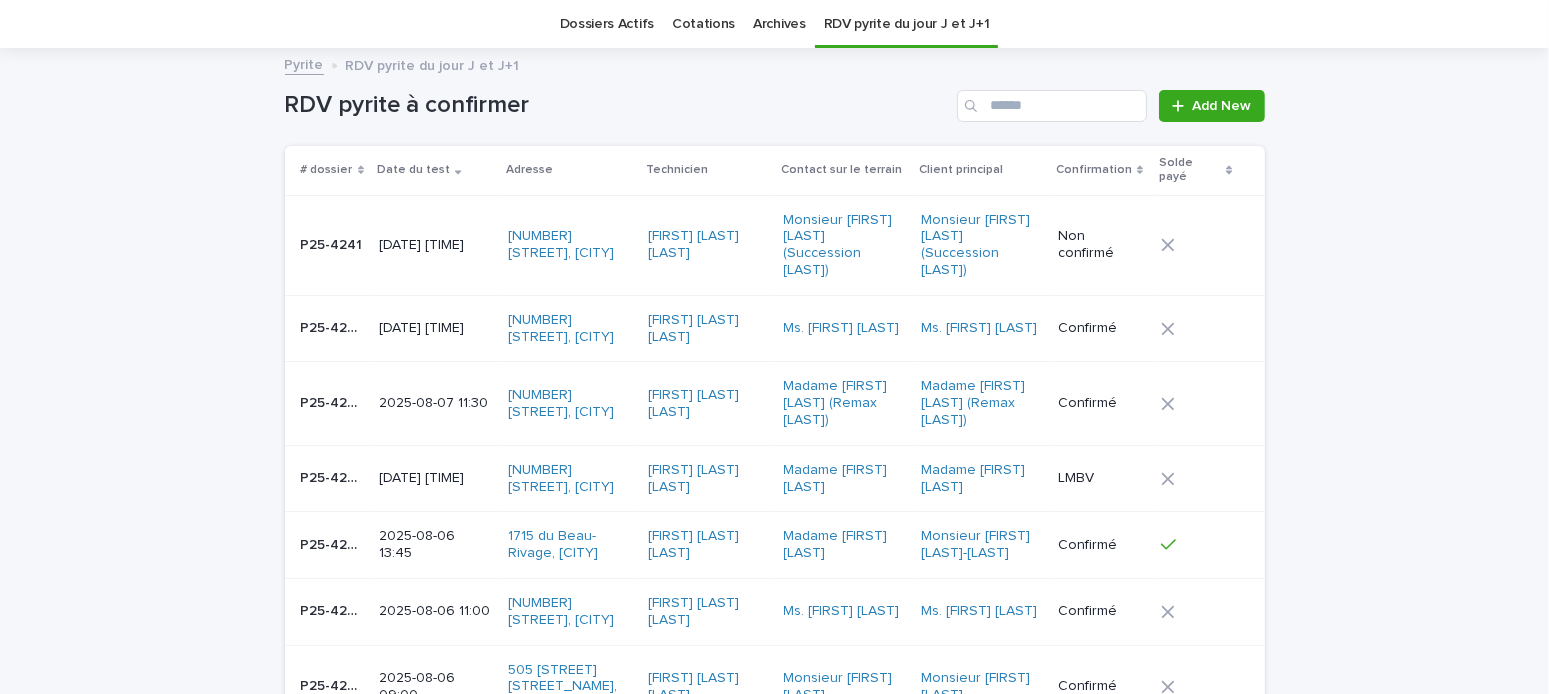 click on "[DATE] [TIME]" at bounding box center [435, 245] 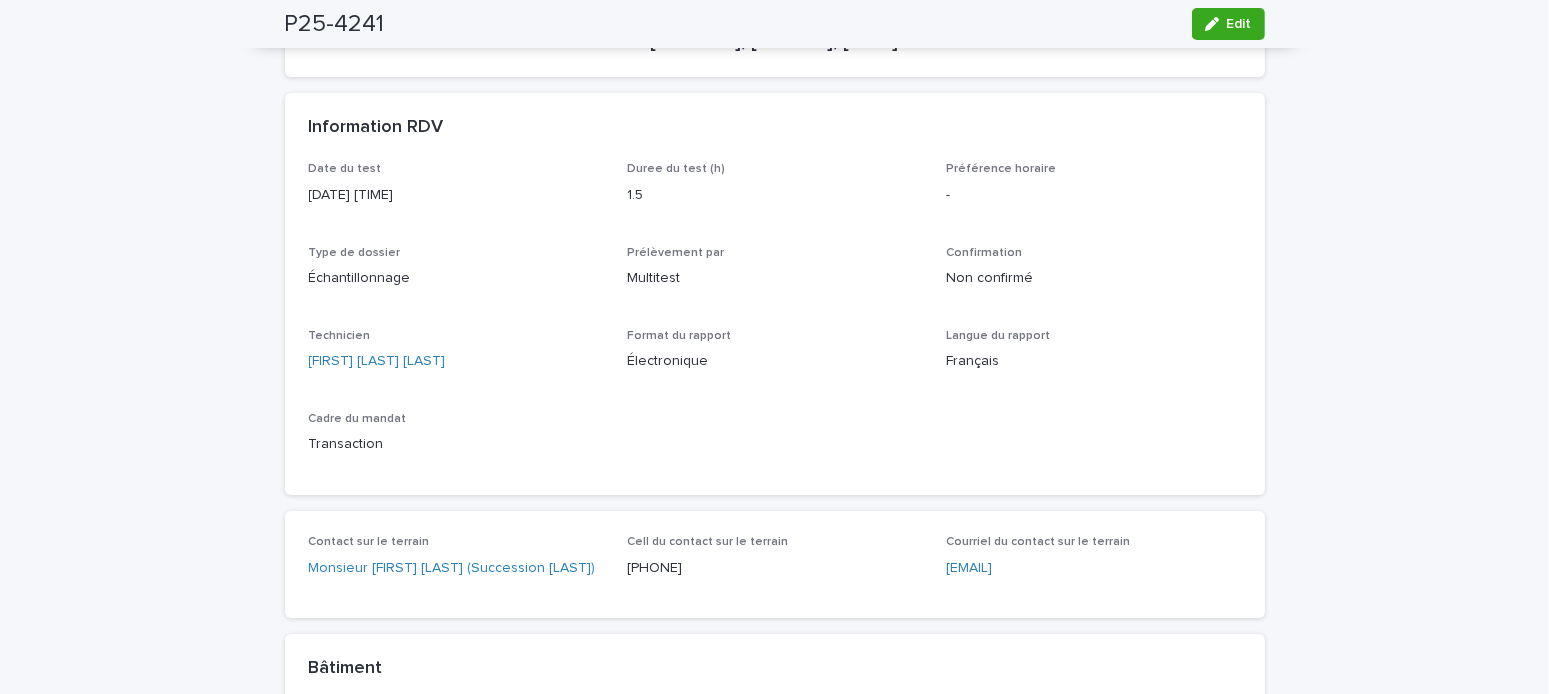 scroll, scrollTop: 200, scrollLeft: 0, axis: vertical 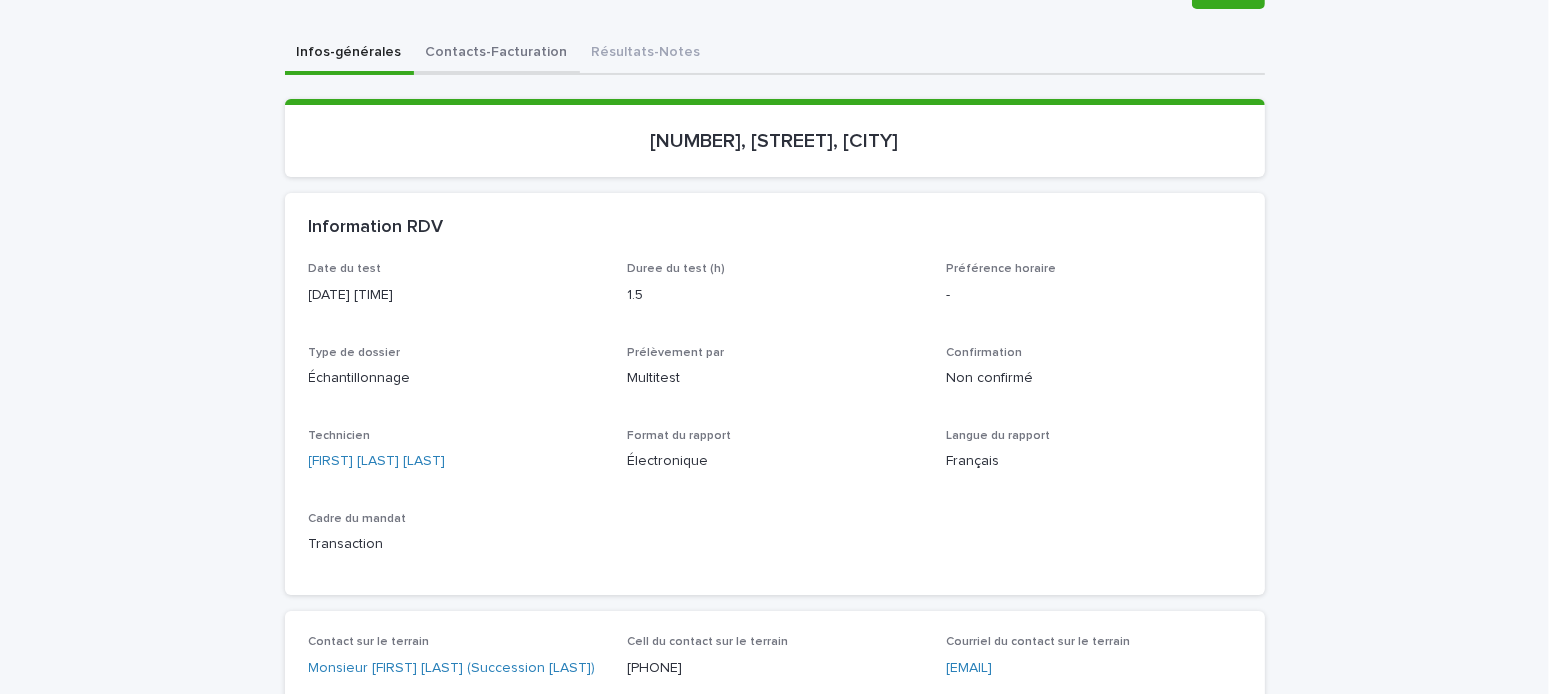 click on "Contacts-Facturation" at bounding box center (497, 54) 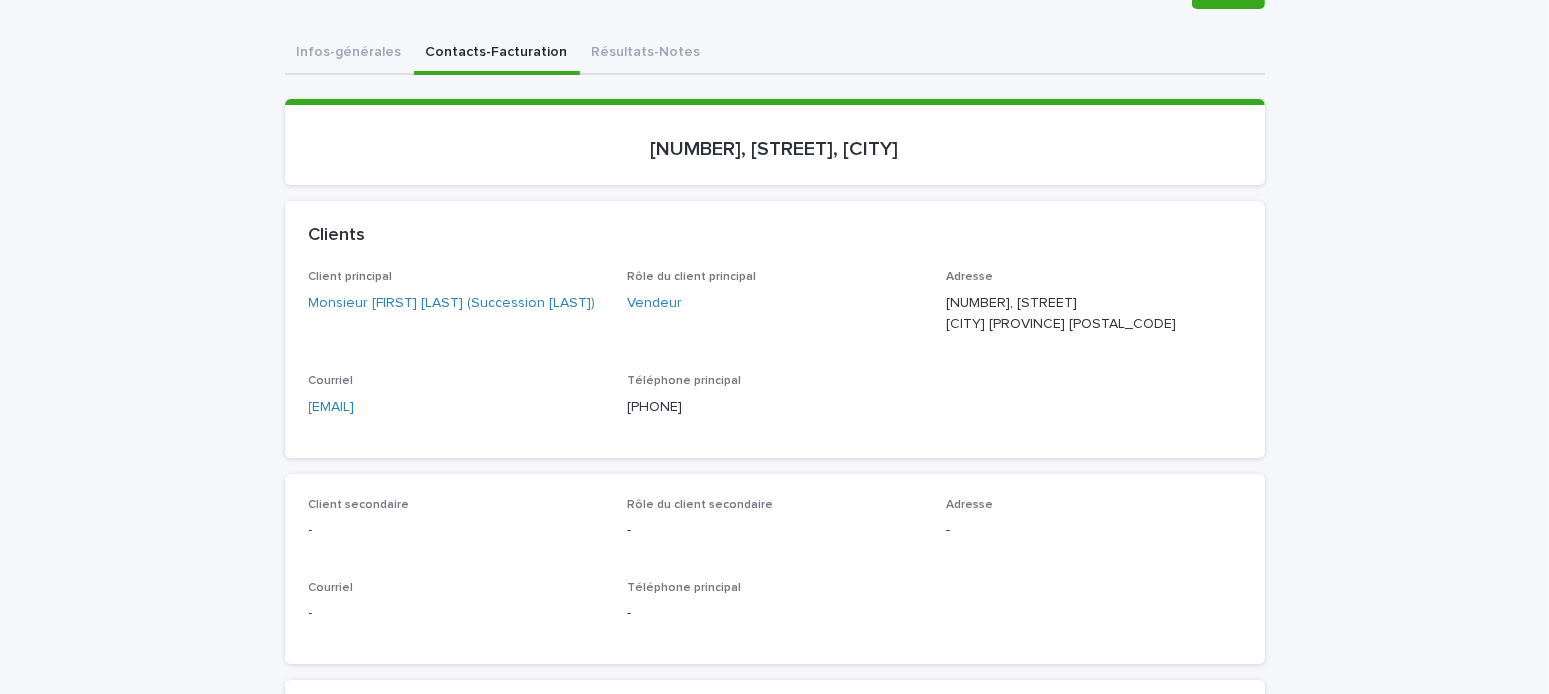drag, startPoint x: 504, startPoint y: 419, endPoint x: 233, endPoint y: 387, distance: 272.88275 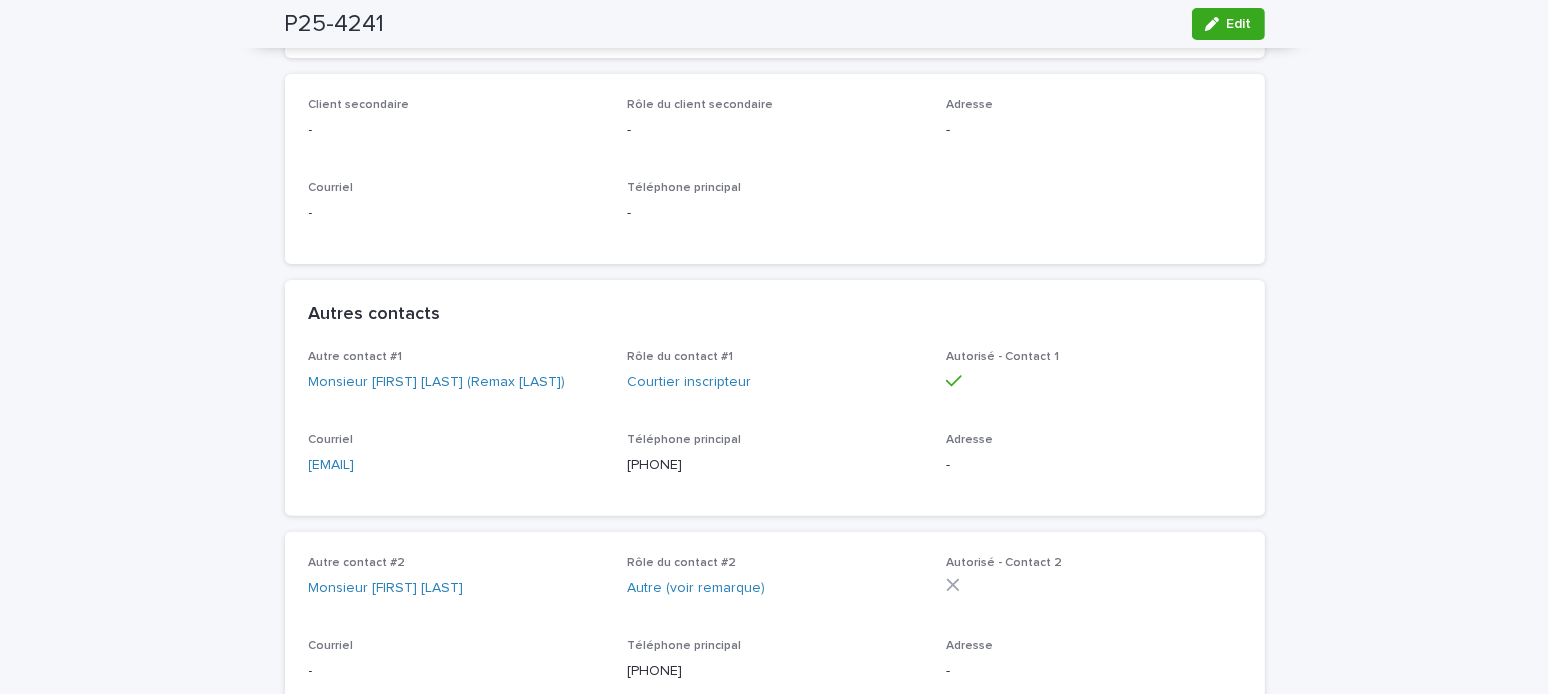 scroll, scrollTop: 0, scrollLeft: 0, axis: both 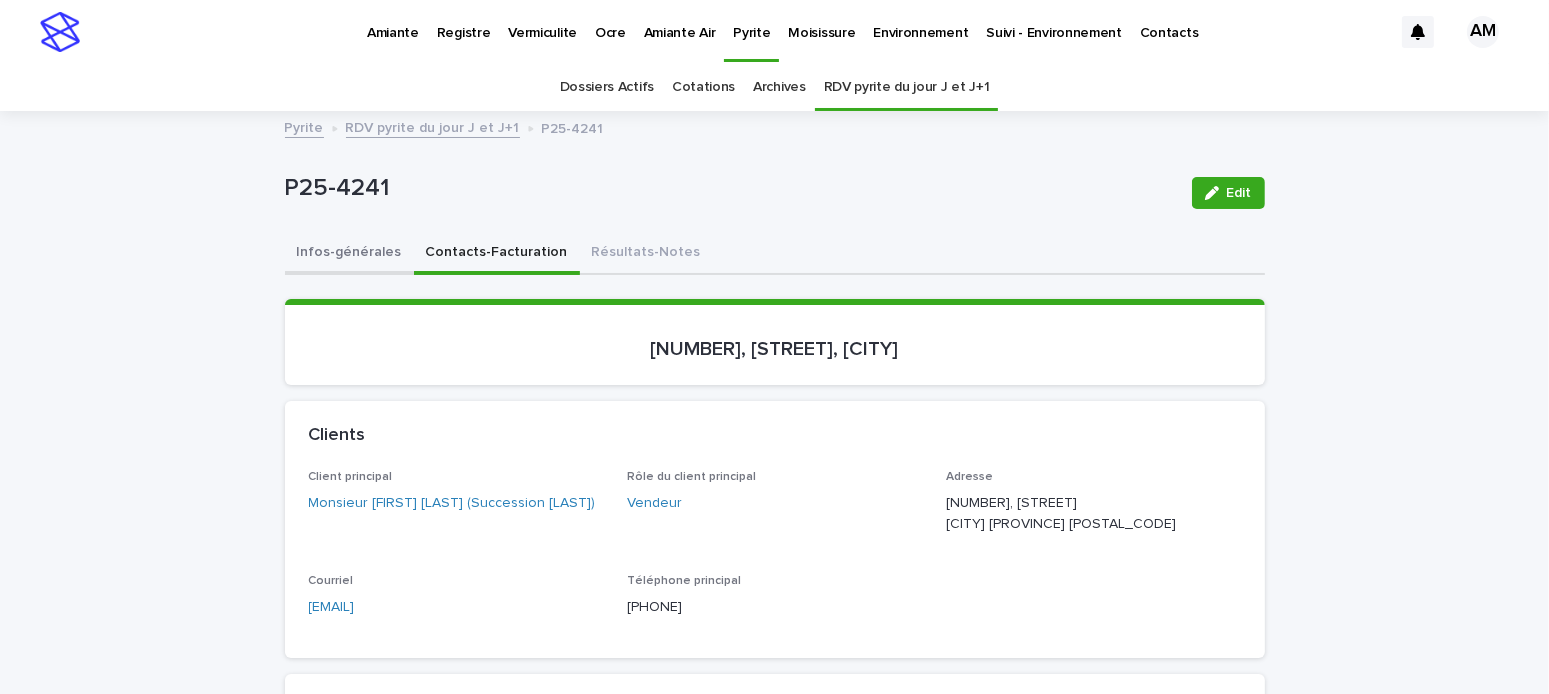 click on "Infos-générales" at bounding box center [349, 254] 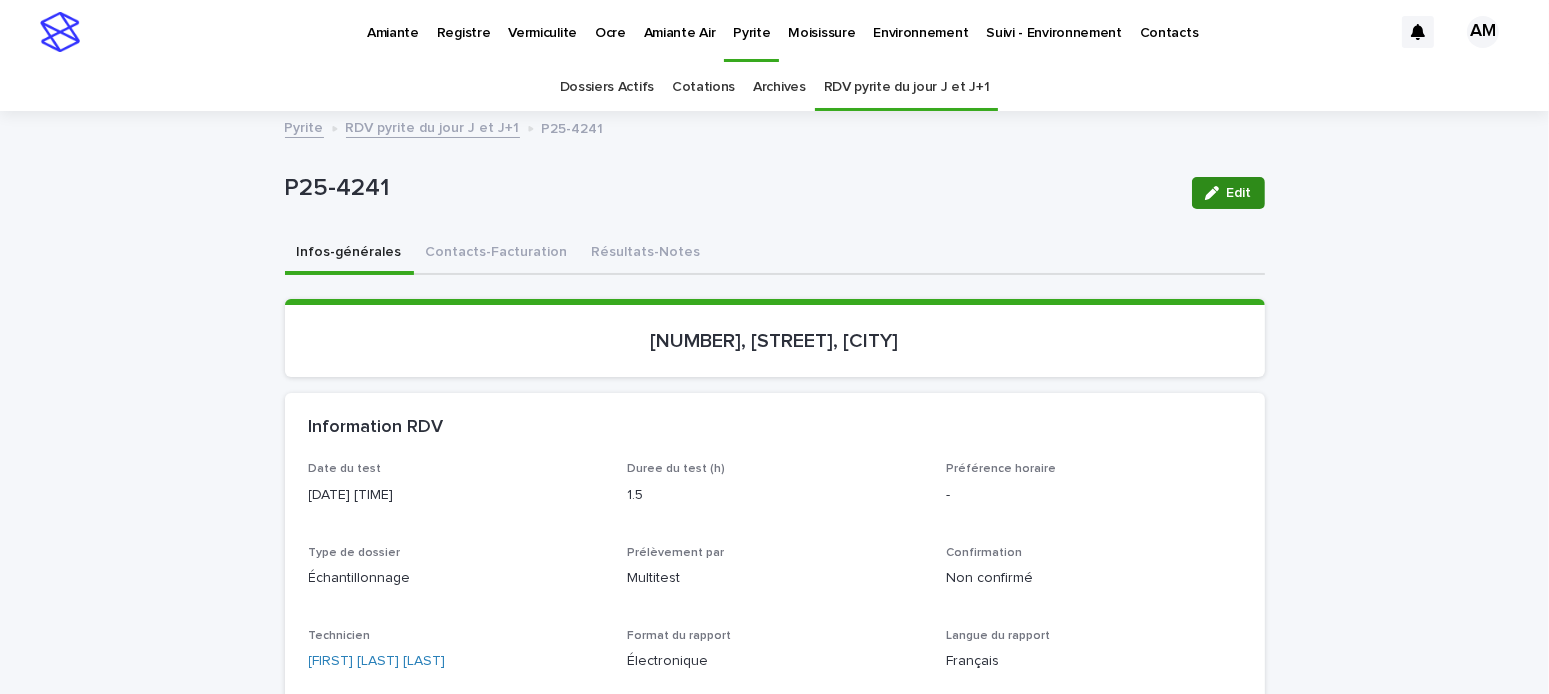 click on "Edit" at bounding box center [1239, 193] 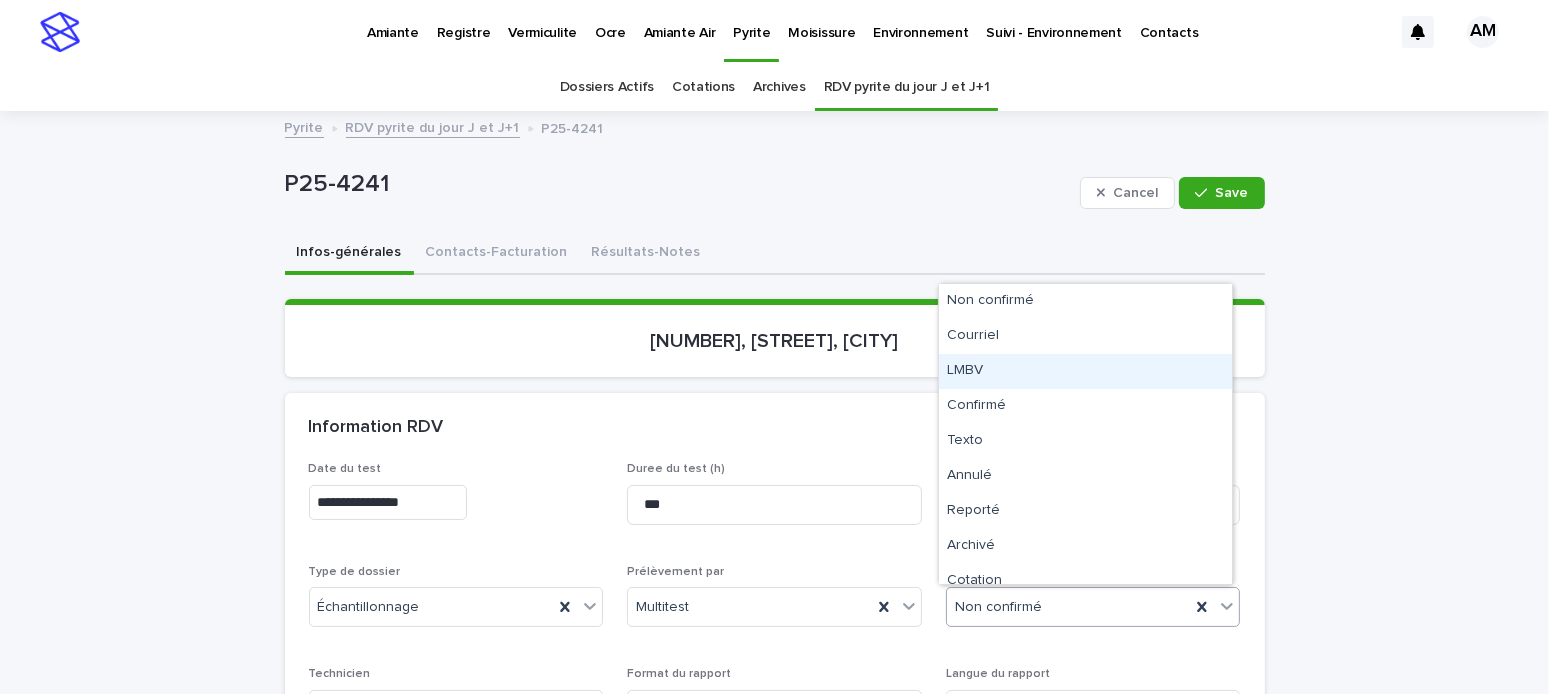 drag, startPoint x: 979, startPoint y: 599, endPoint x: 975, endPoint y: 384, distance: 215.0372 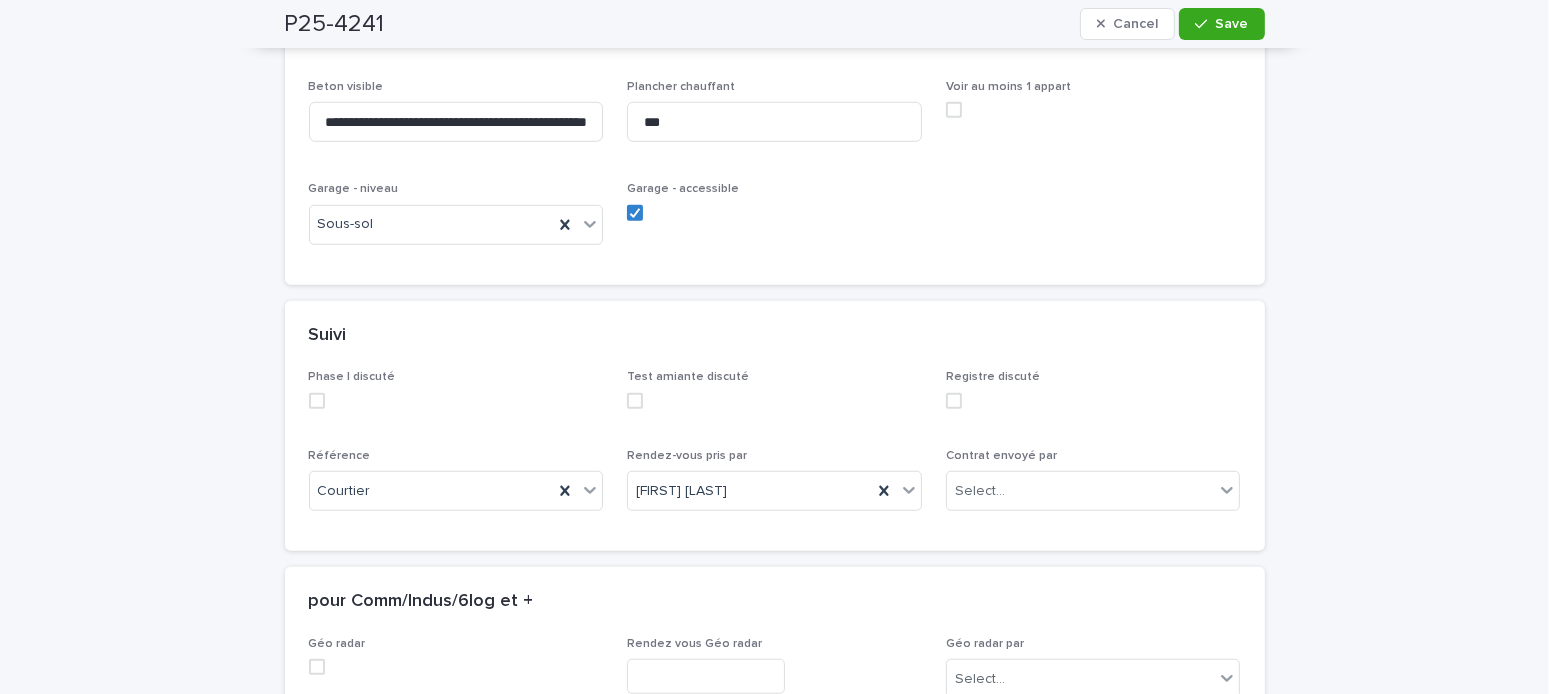 scroll, scrollTop: 1800, scrollLeft: 0, axis: vertical 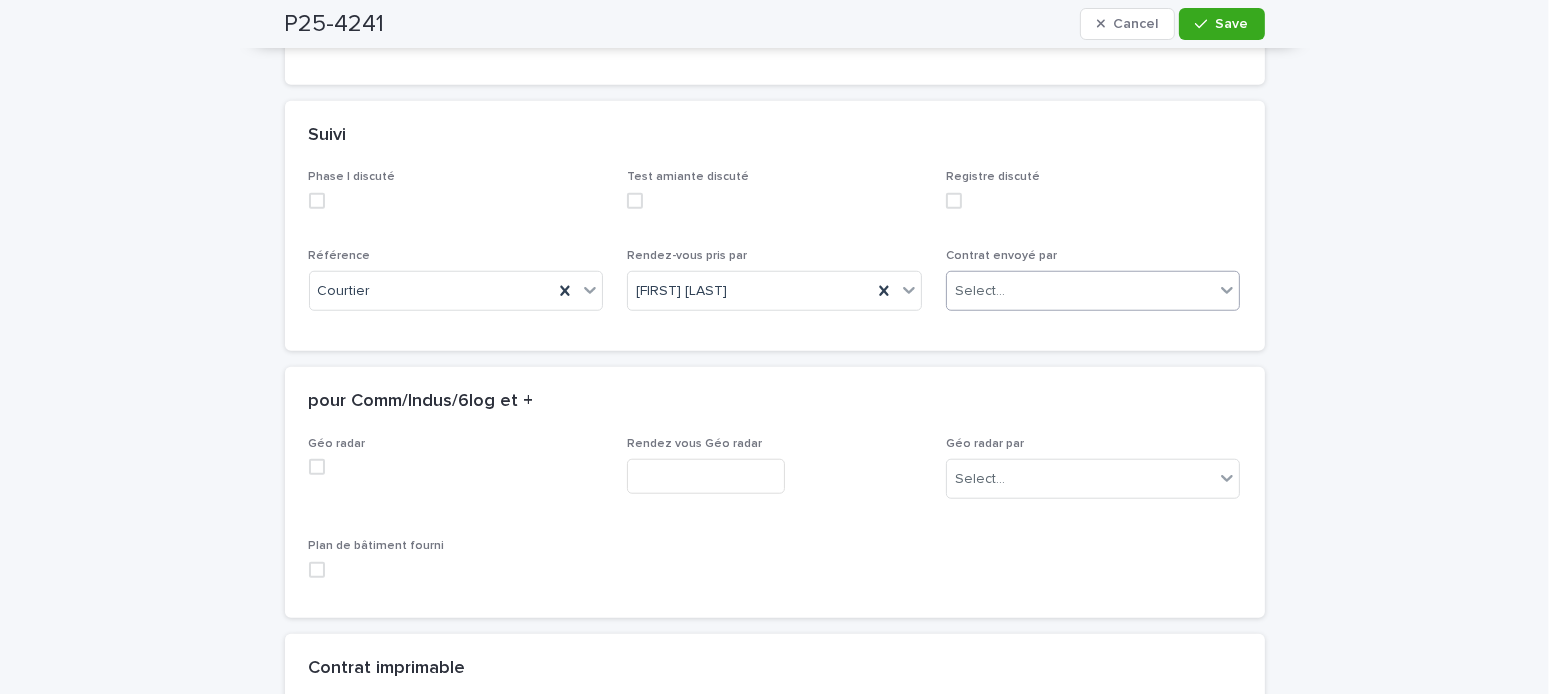 click on "Select..." at bounding box center [980, 291] 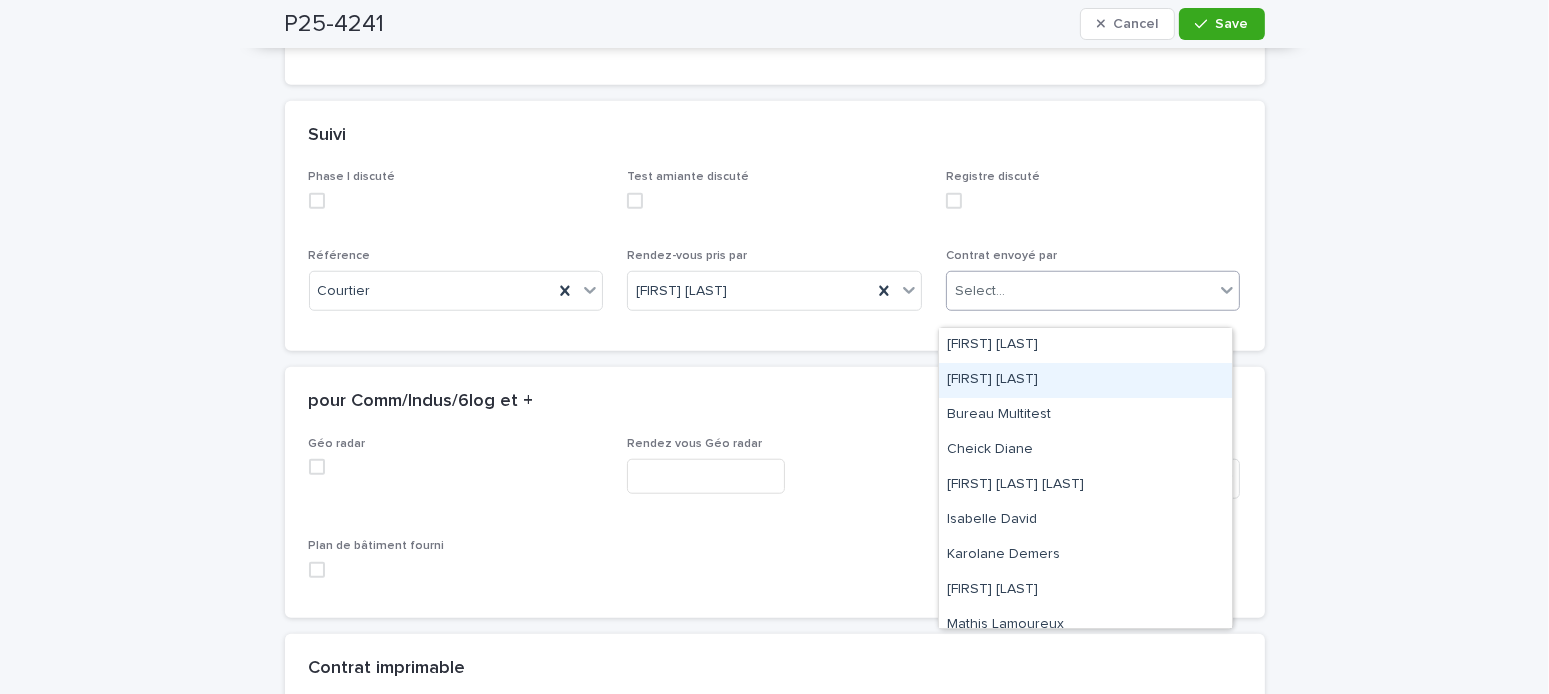 click on "[FIRST] [LAST]" at bounding box center (1085, 380) 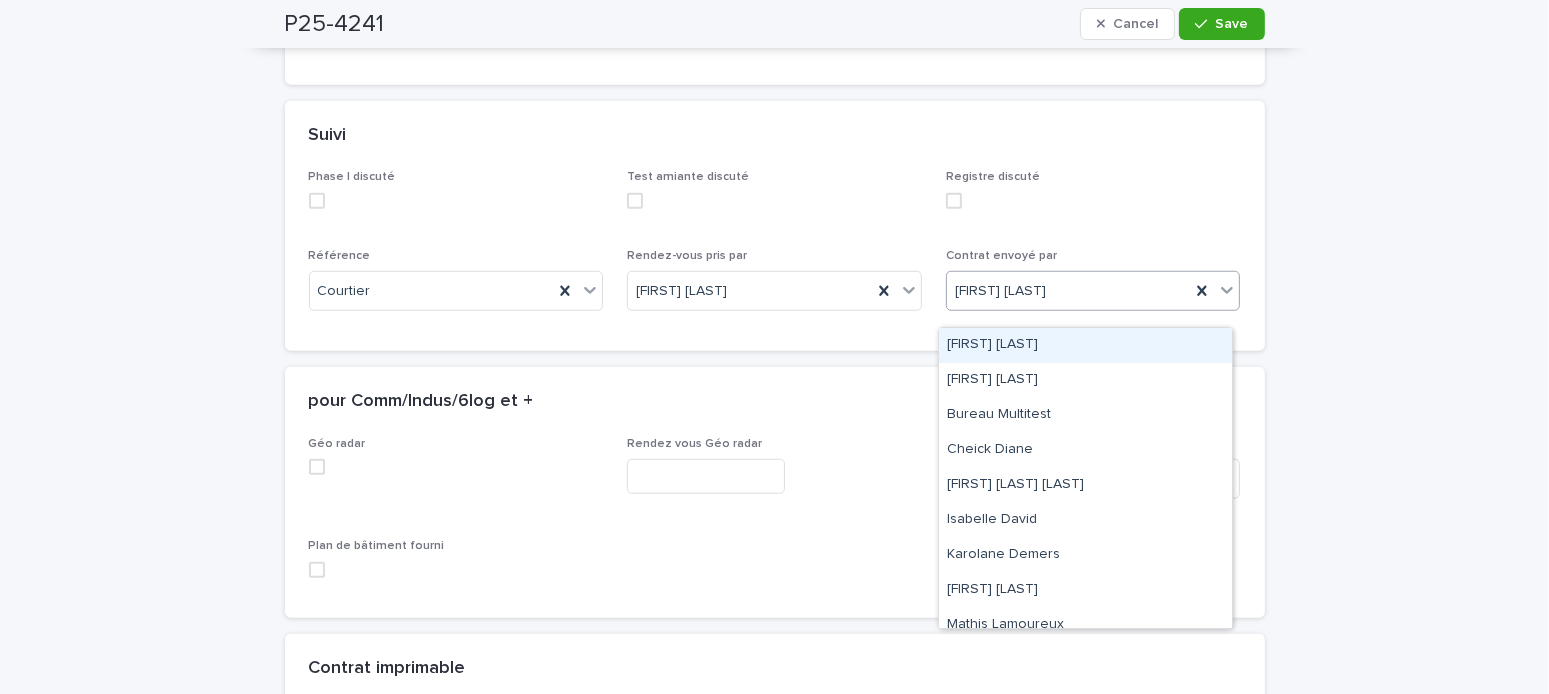 click on "[FIRST] [LAST]" at bounding box center (1085, 345) 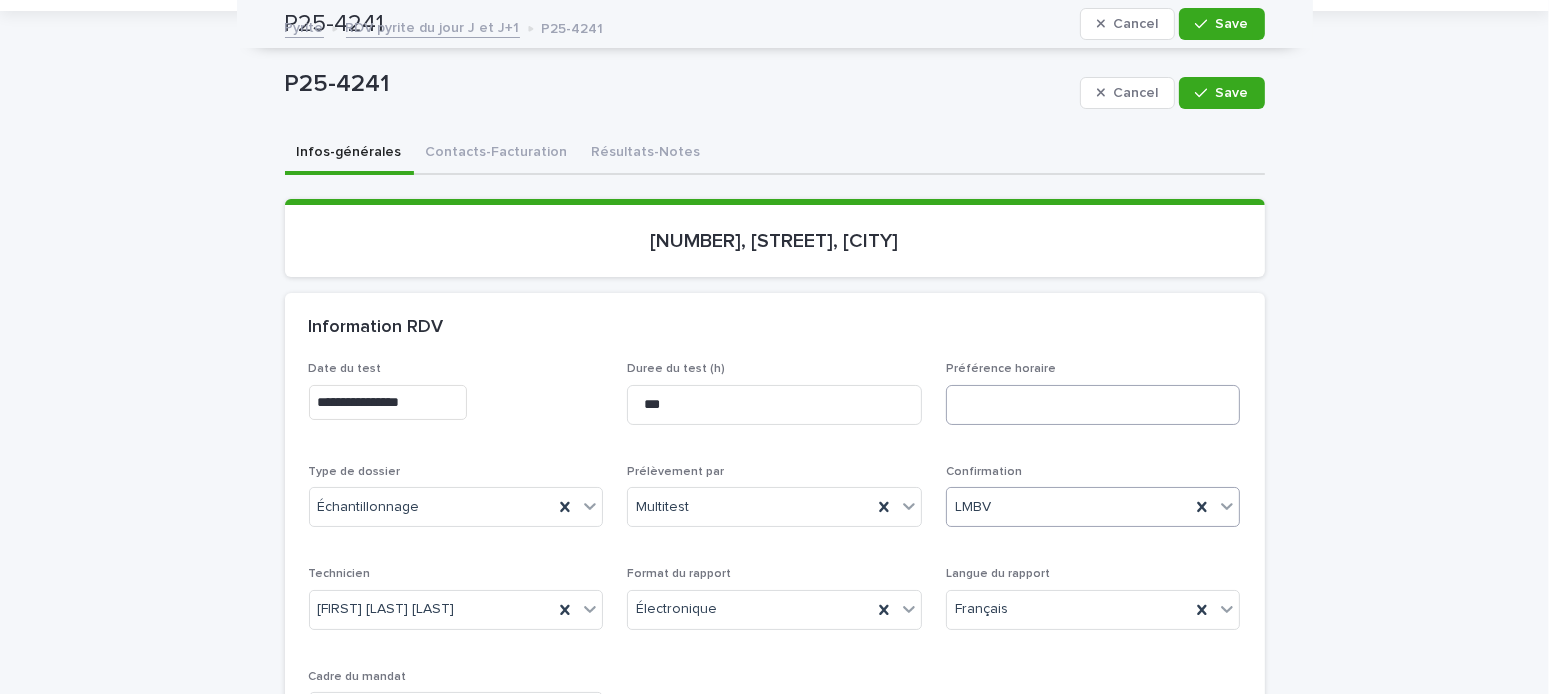 scroll, scrollTop: 0, scrollLeft: 0, axis: both 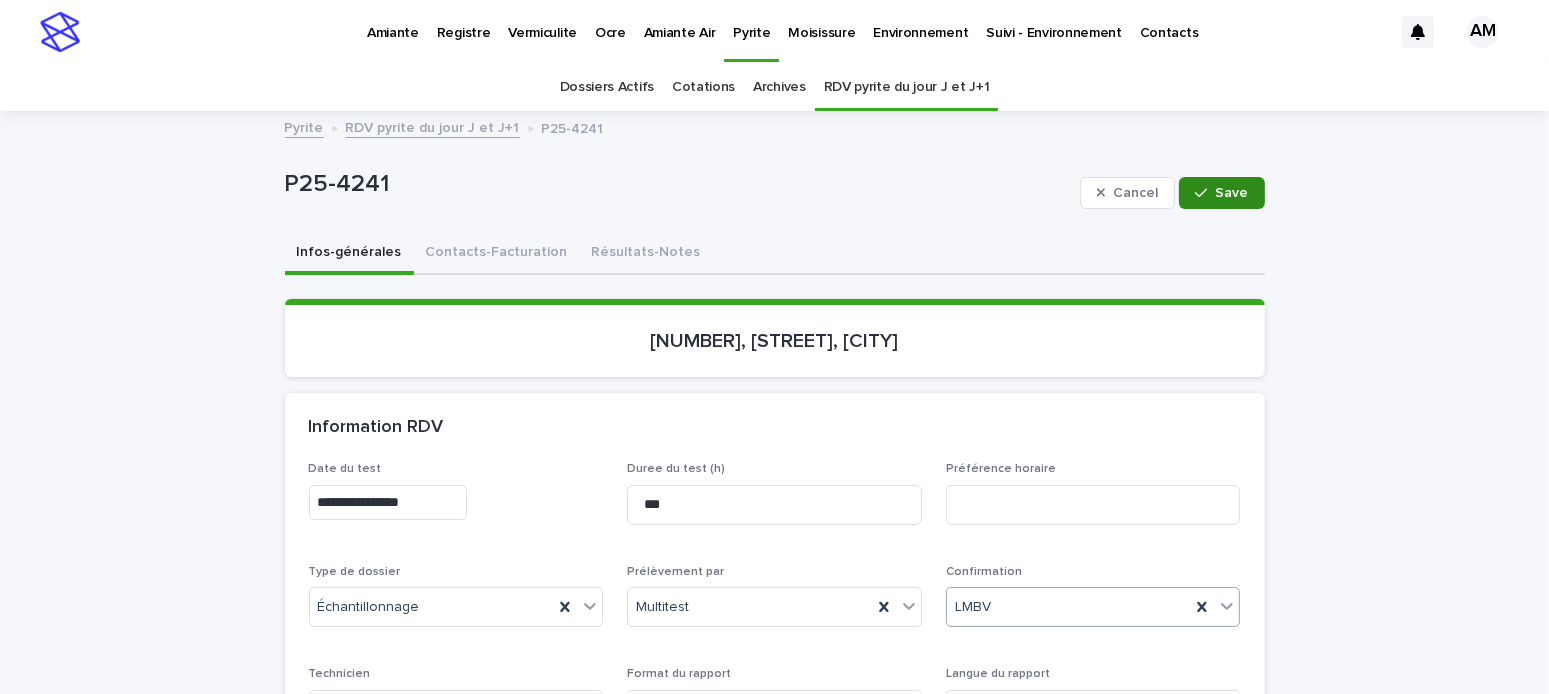 click on "Save" at bounding box center [1232, 193] 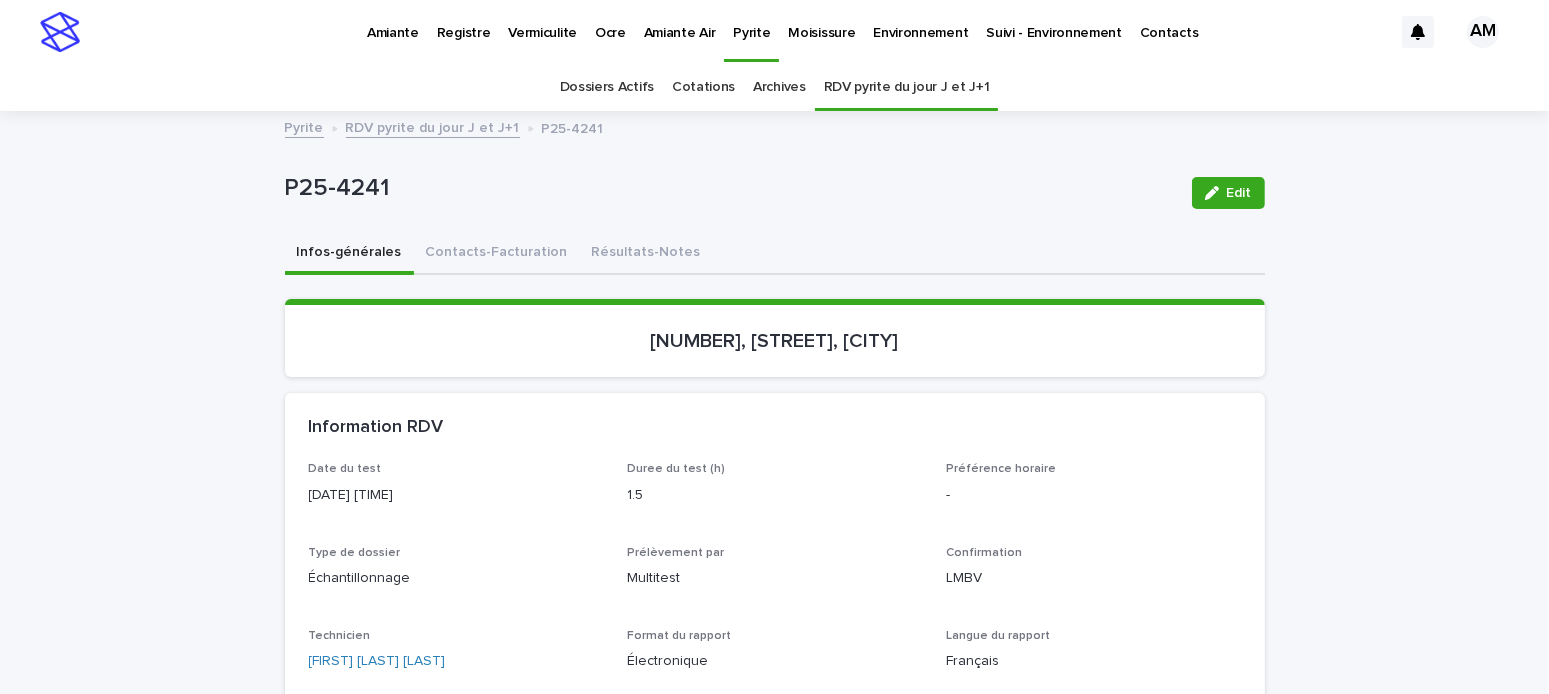 scroll, scrollTop: 100, scrollLeft: 0, axis: vertical 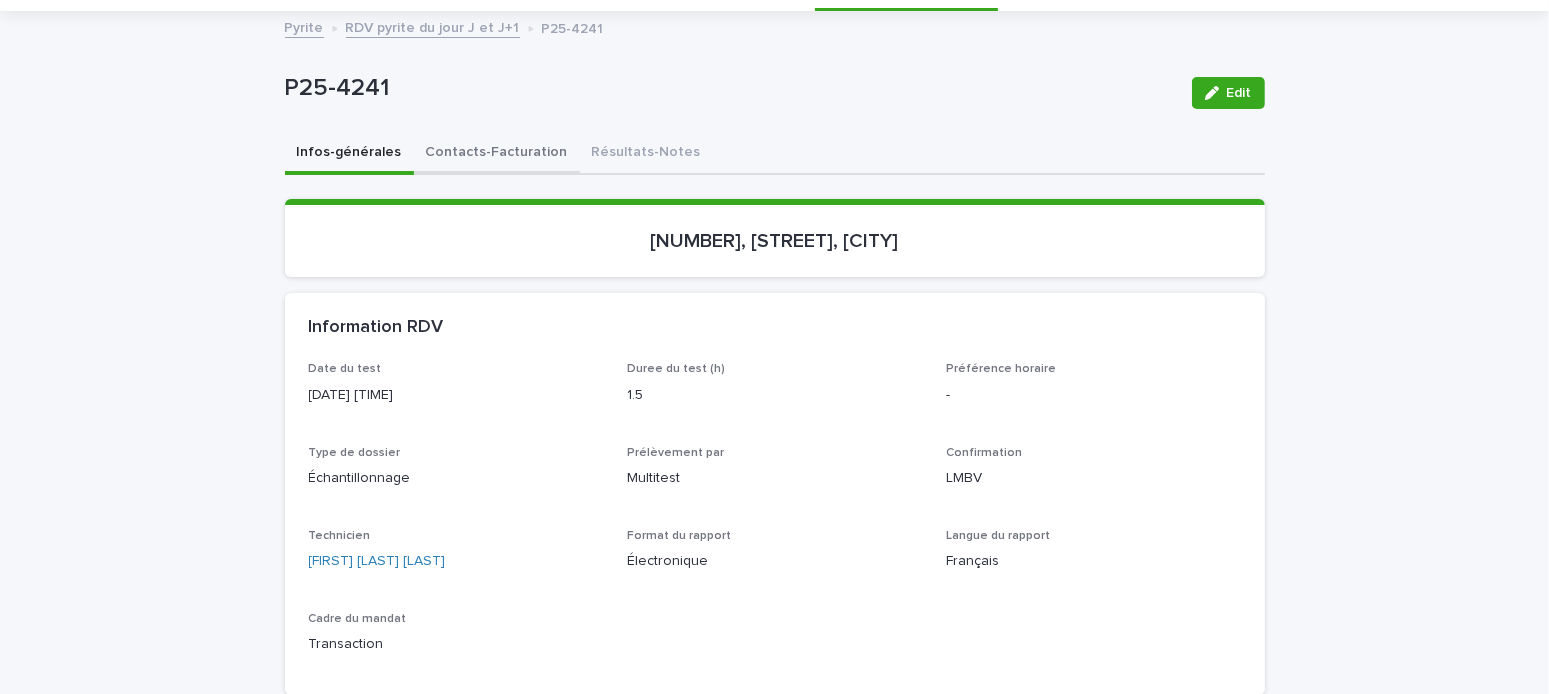 drag, startPoint x: 483, startPoint y: 153, endPoint x: 491, endPoint y: 169, distance: 17.888544 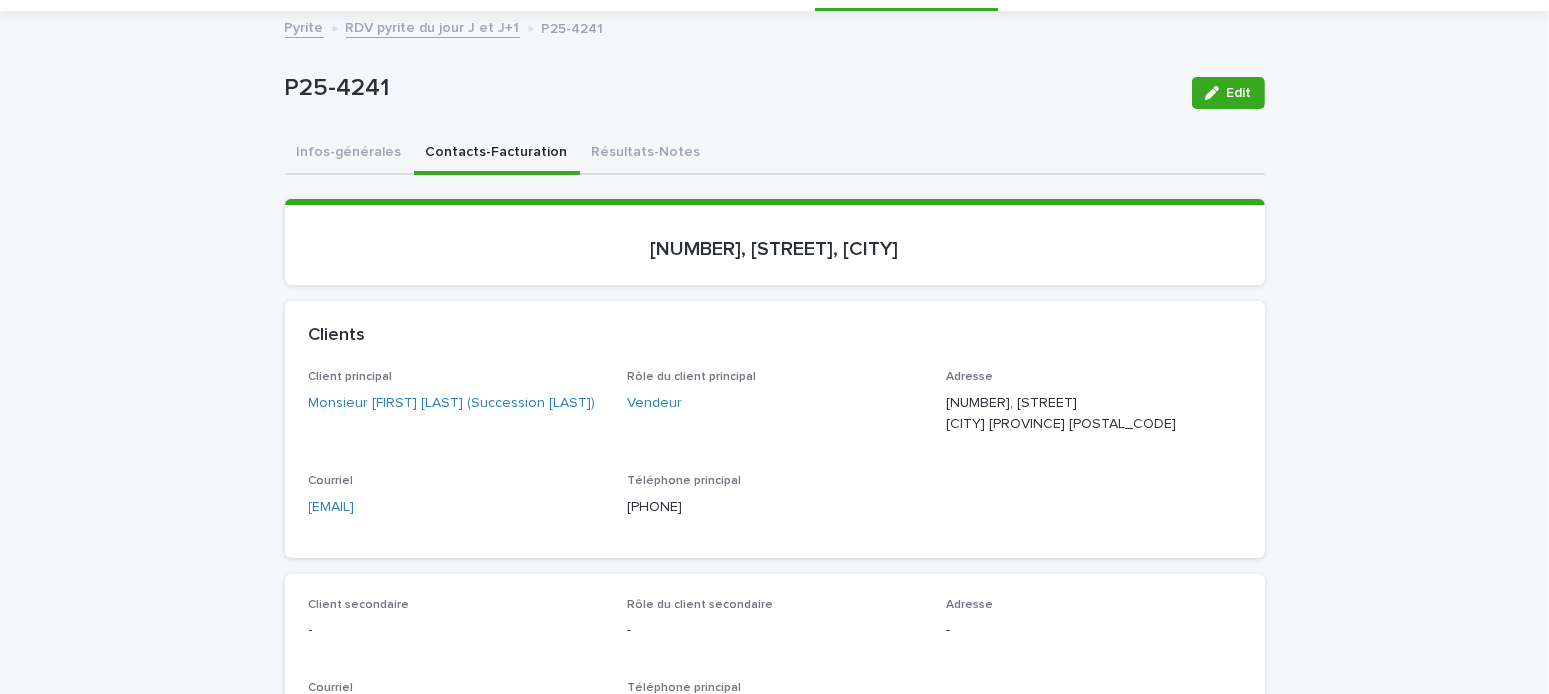 drag, startPoint x: 495, startPoint y: 513, endPoint x: 329, endPoint y: 510, distance: 166.0271 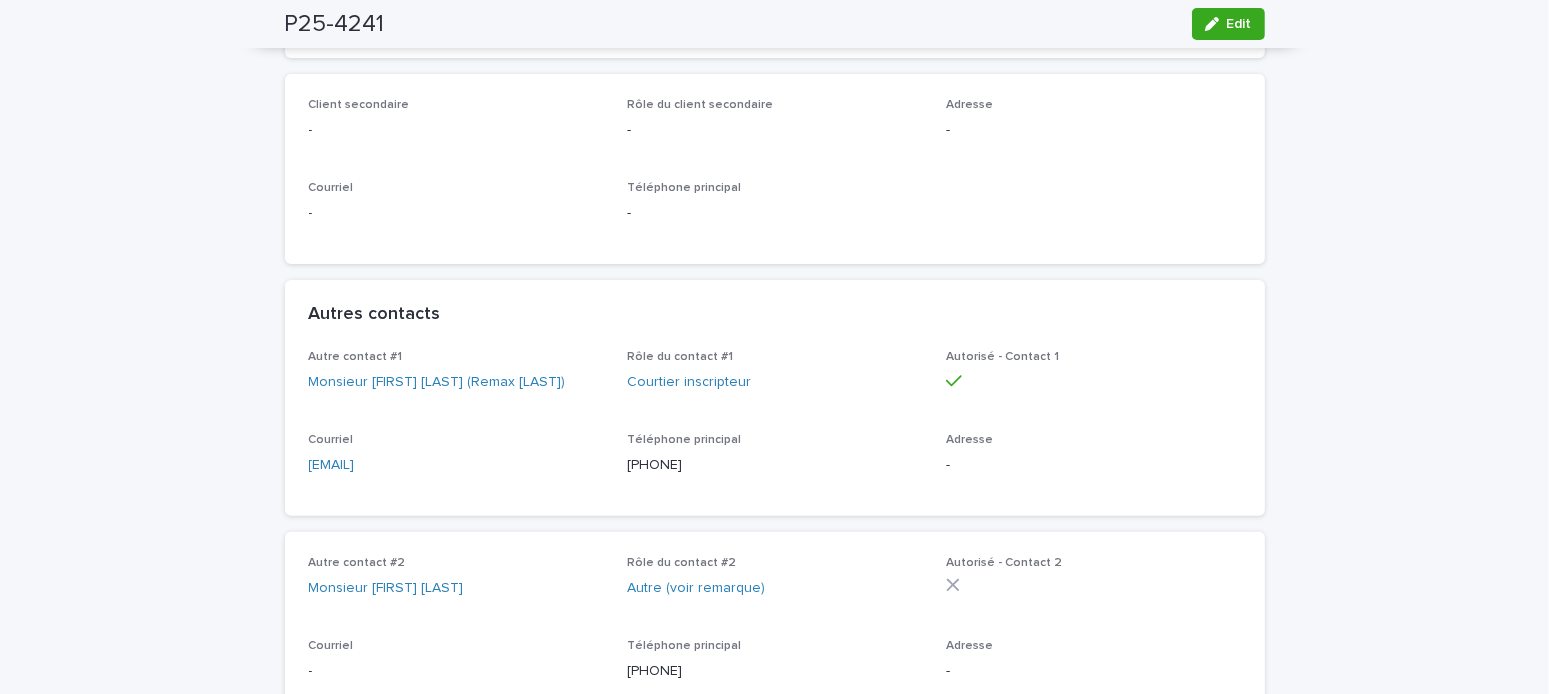 drag, startPoint x: 550, startPoint y: 477, endPoint x: 262, endPoint y: 486, distance: 288.1406 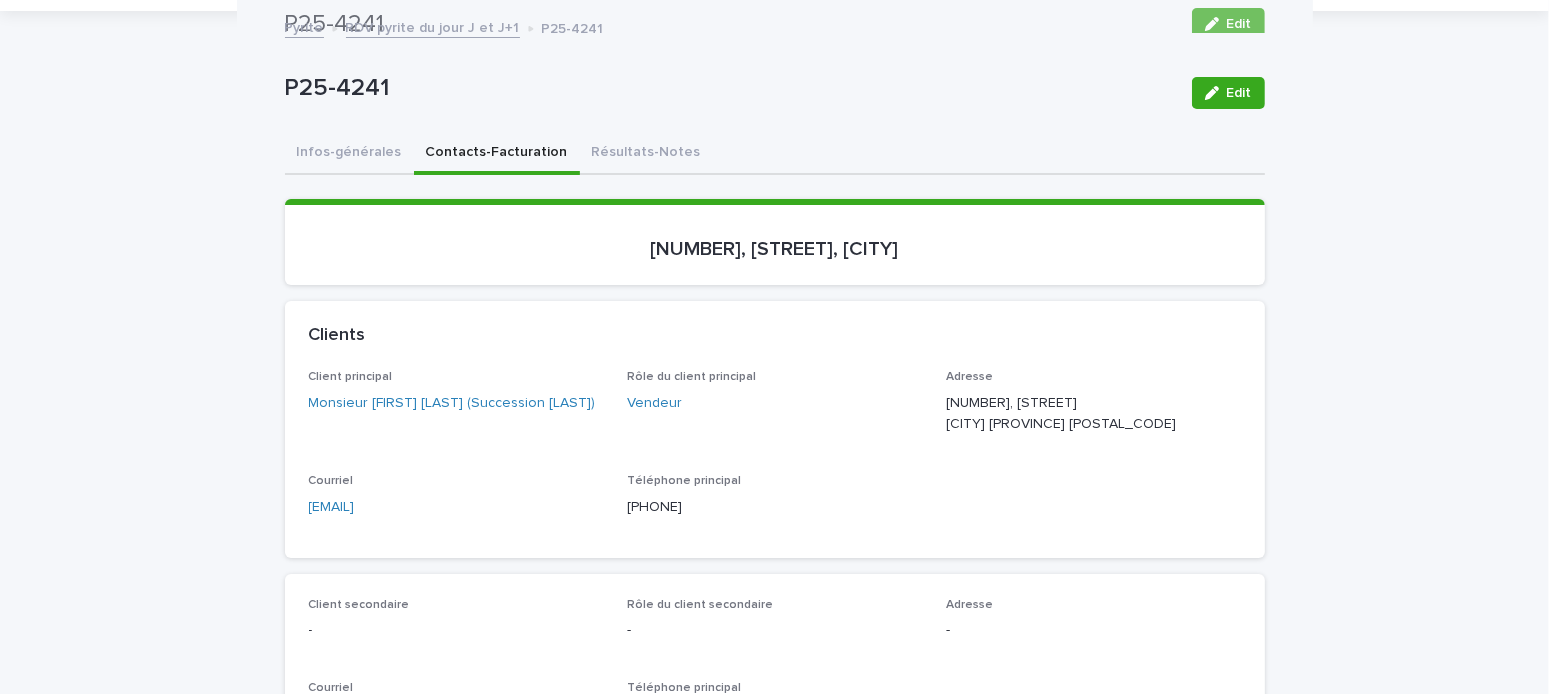 scroll, scrollTop: 0, scrollLeft: 0, axis: both 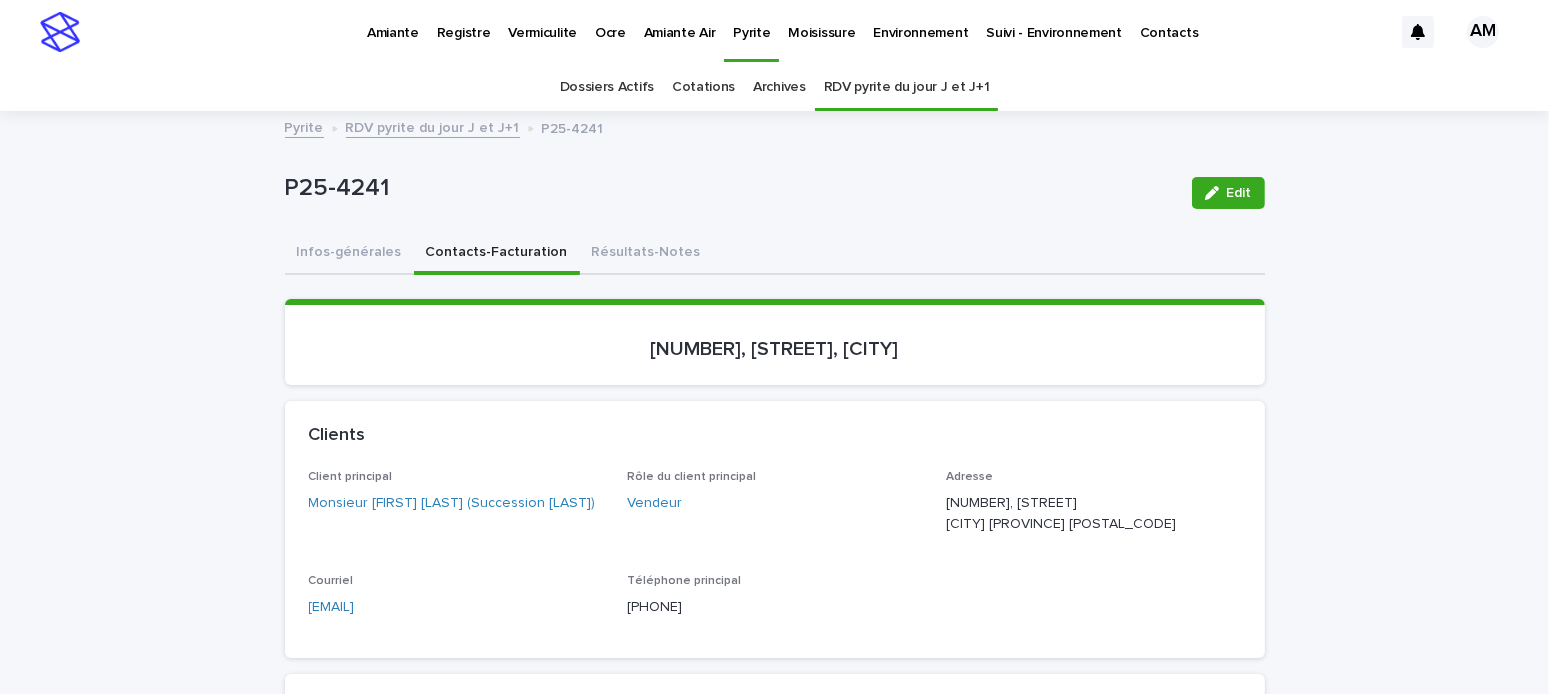 click on "RDV pyrite du jour J et J+1" at bounding box center [433, 126] 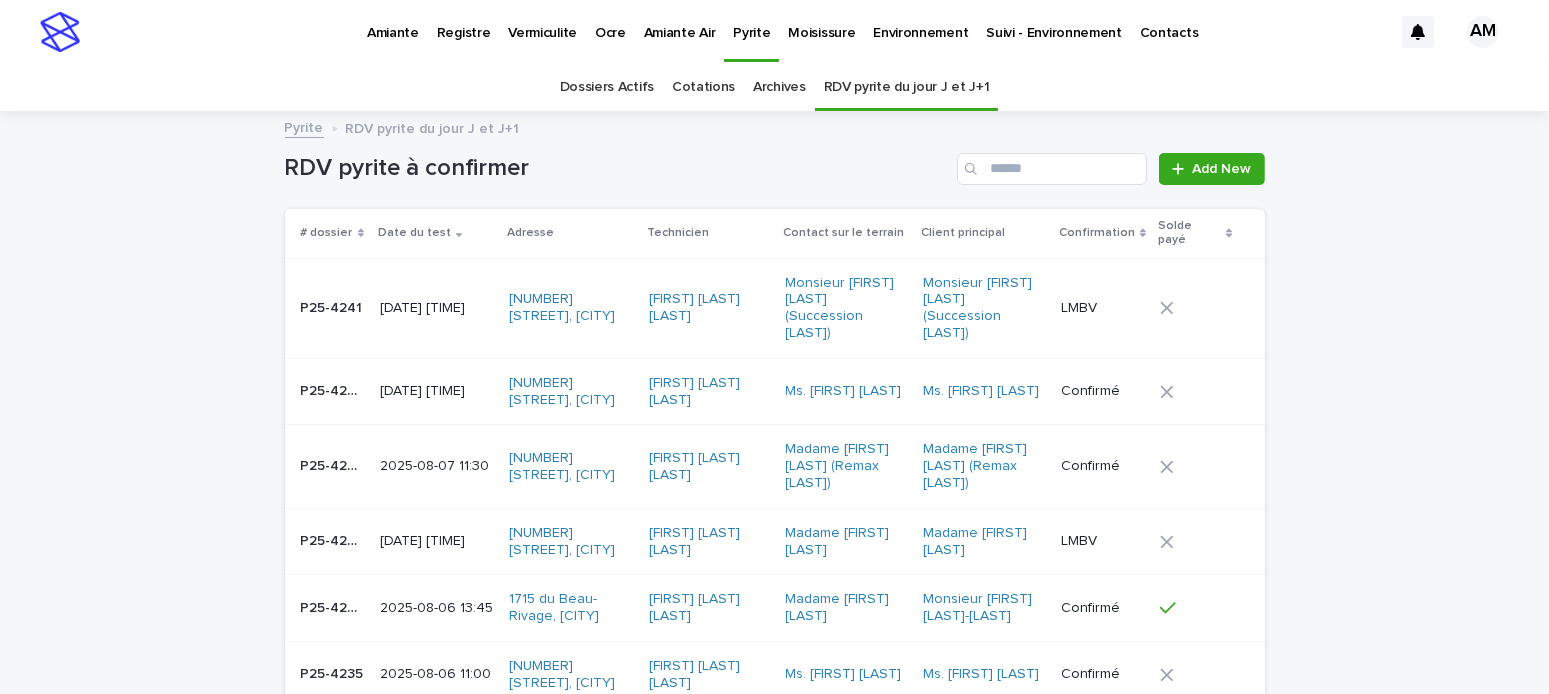 scroll, scrollTop: 63, scrollLeft: 0, axis: vertical 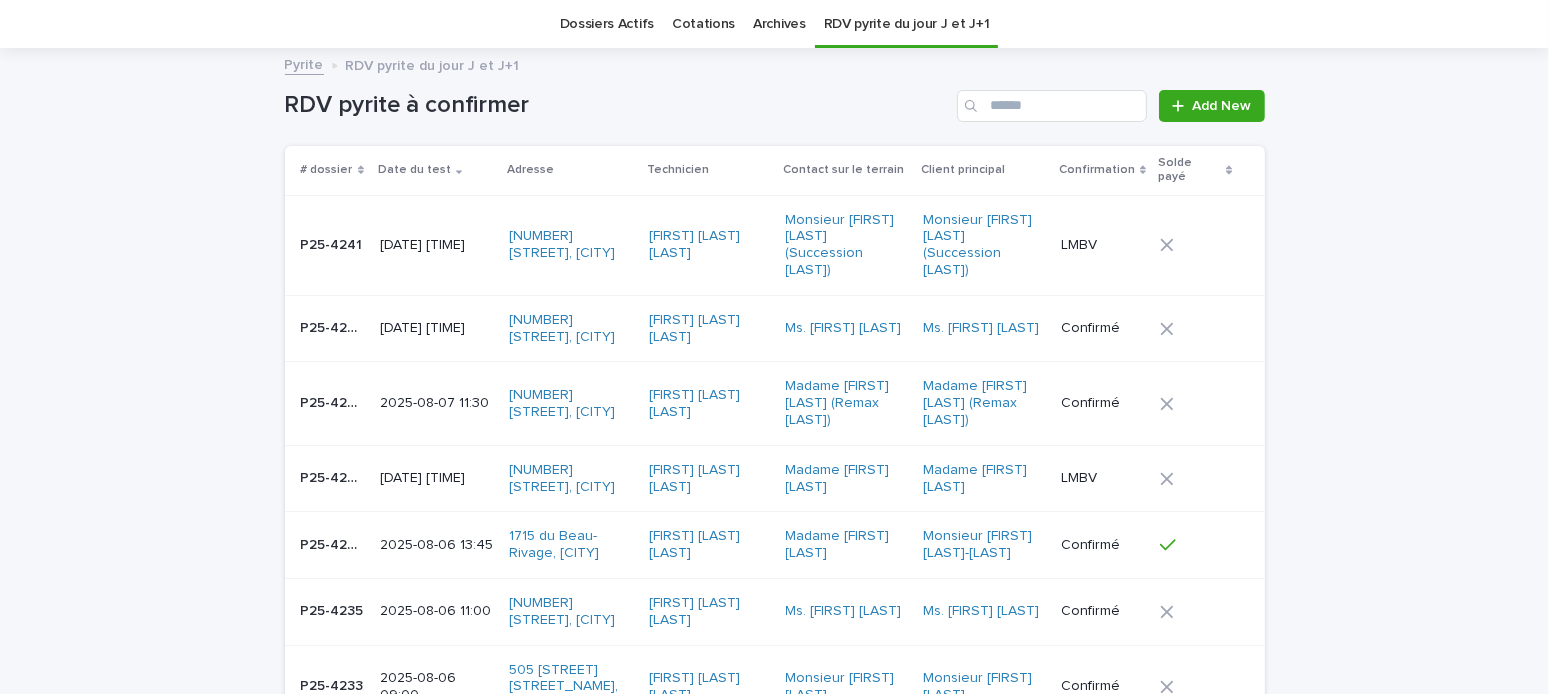 click on "[DATE] [TIME]" at bounding box center [437, 245] 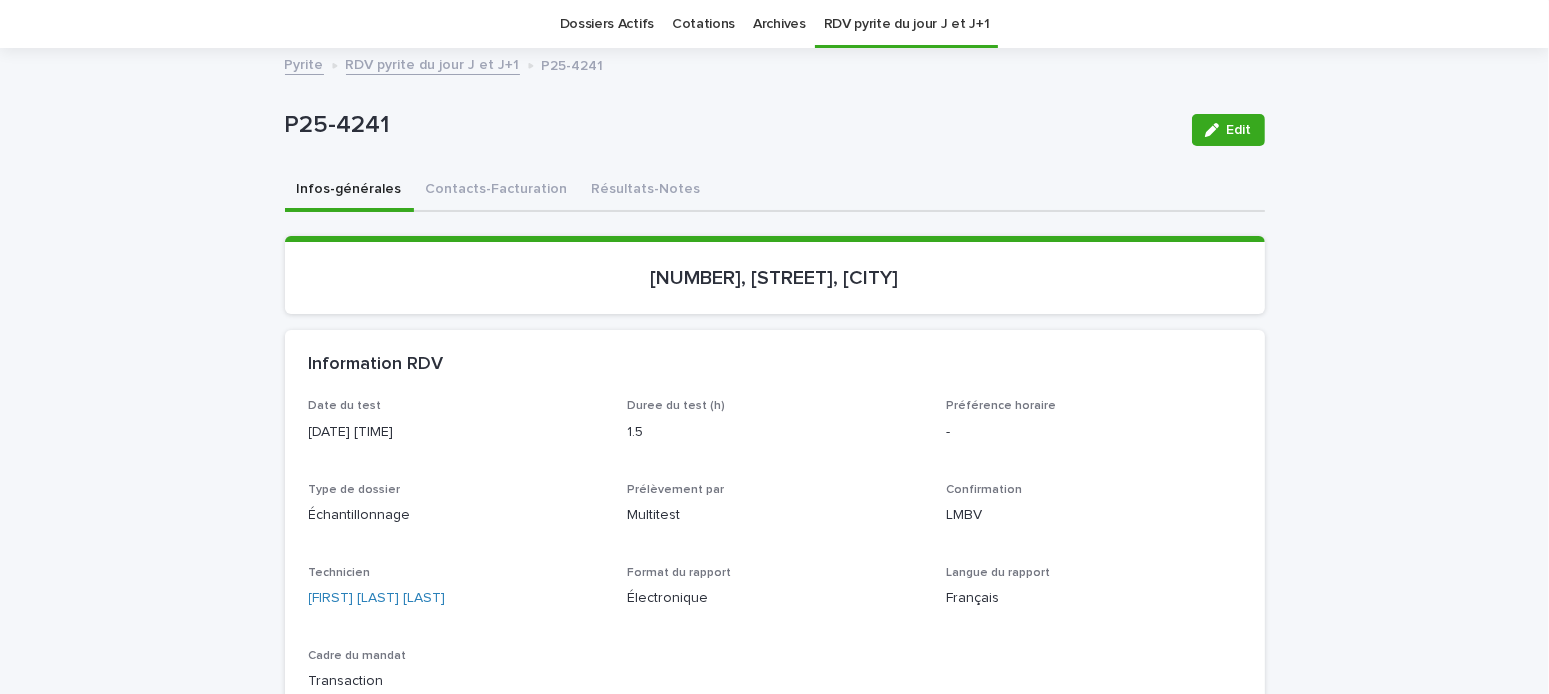 scroll, scrollTop: 63, scrollLeft: 0, axis: vertical 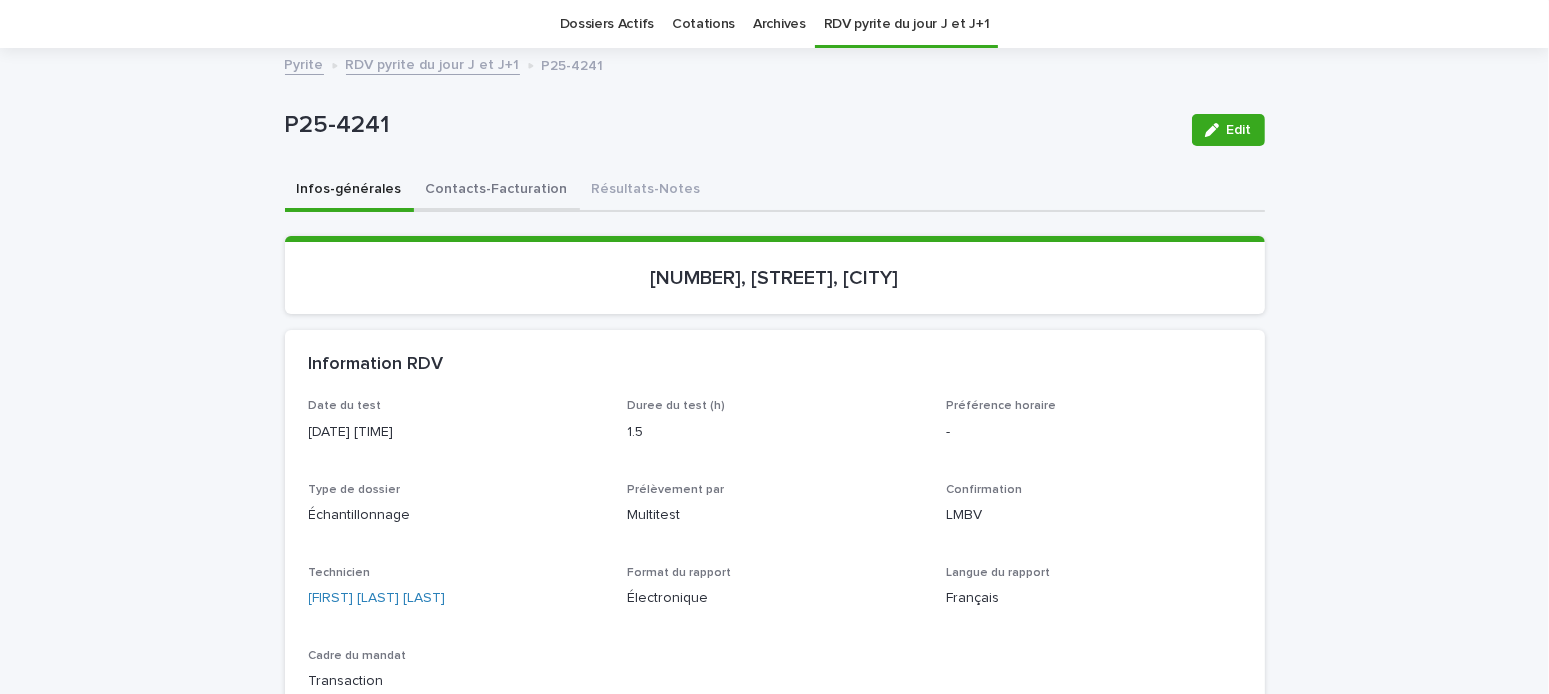 click on "Contacts-Facturation" at bounding box center (497, 191) 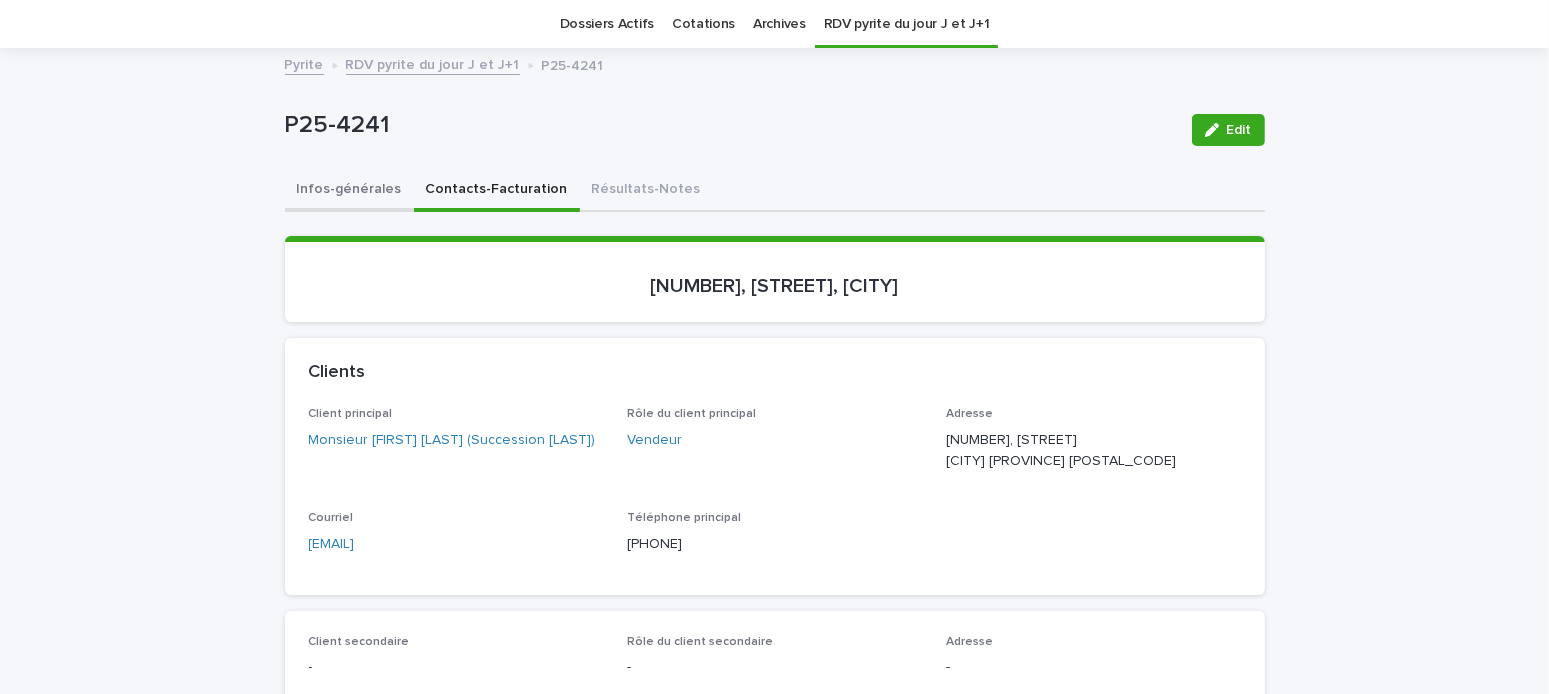 click on "Infos-générales" at bounding box center (349, 191) 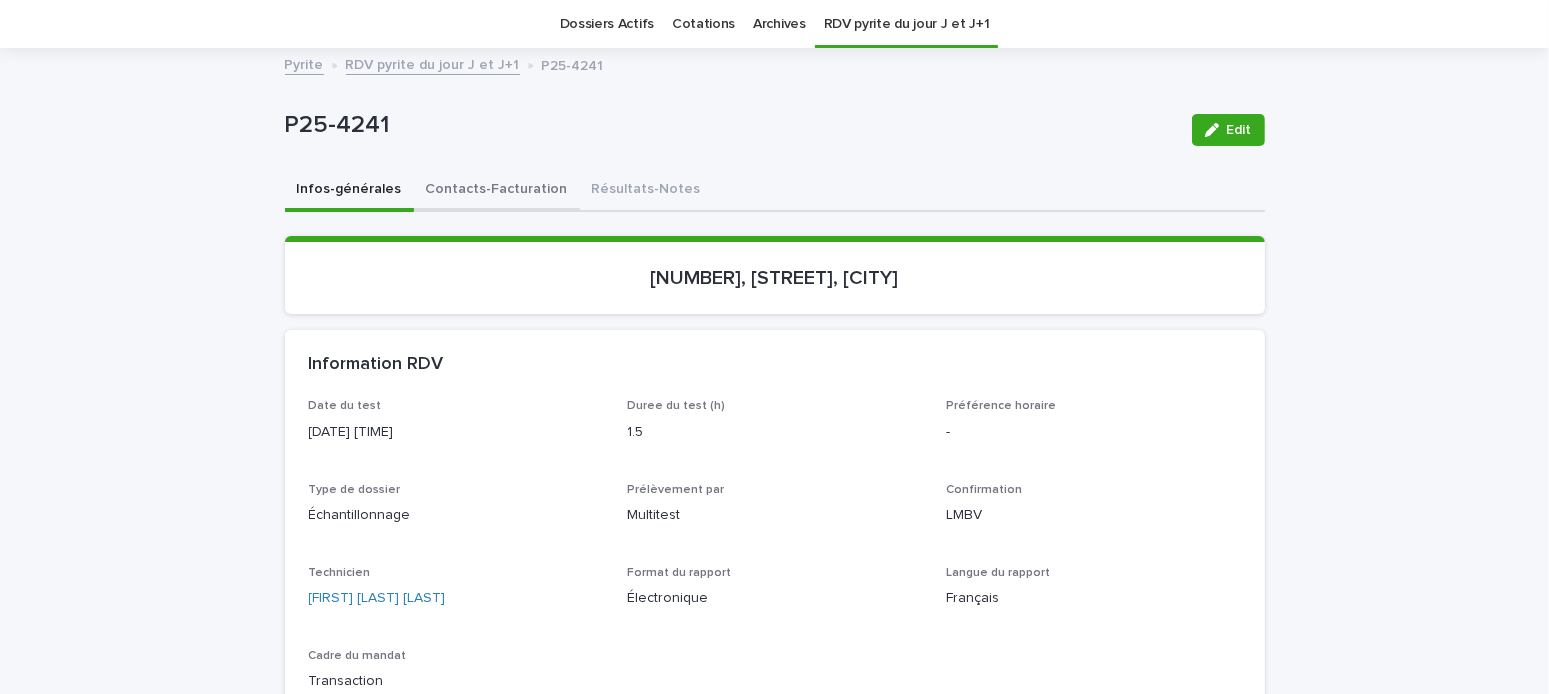 click on "Contacts-Facturation" at bounding box center [497, 191] 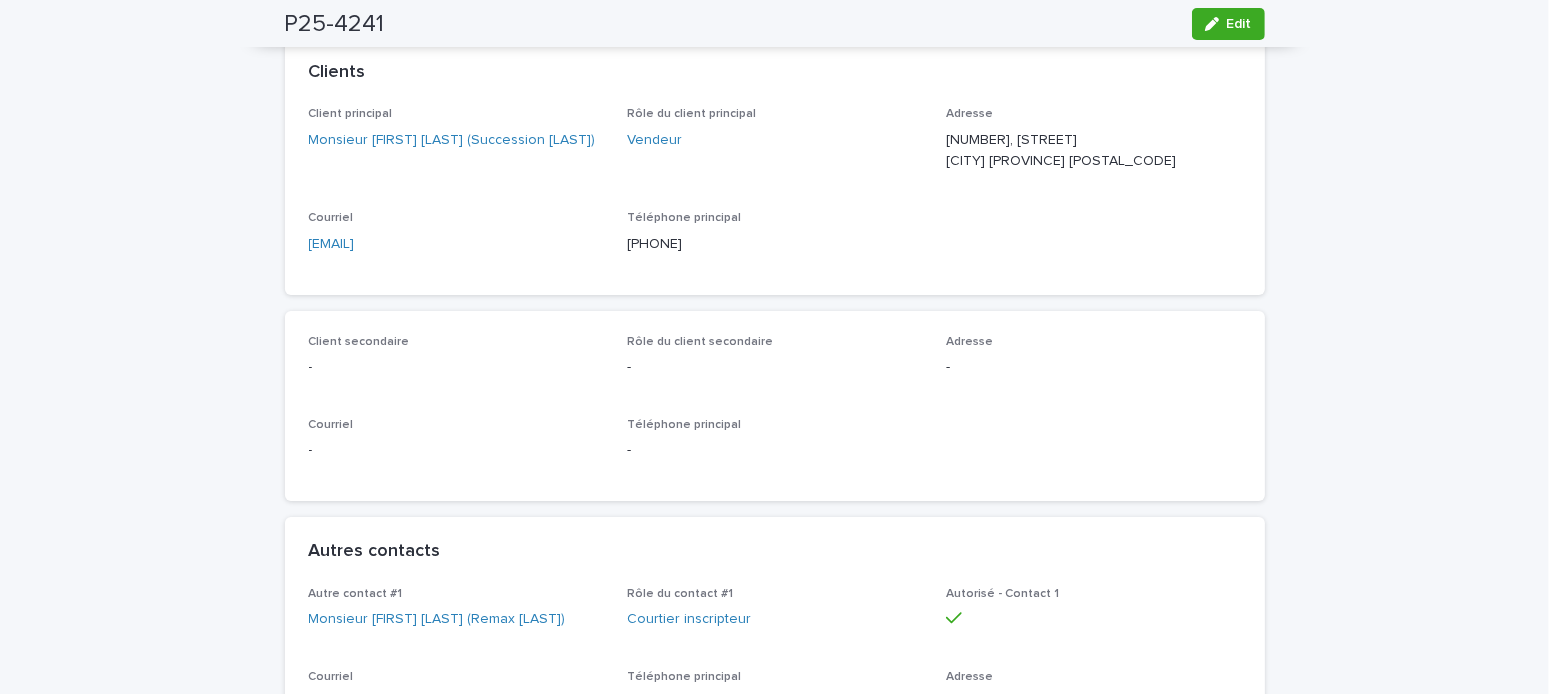 scroll, scrollTop: 0, scrollLeft: 0, axis: both 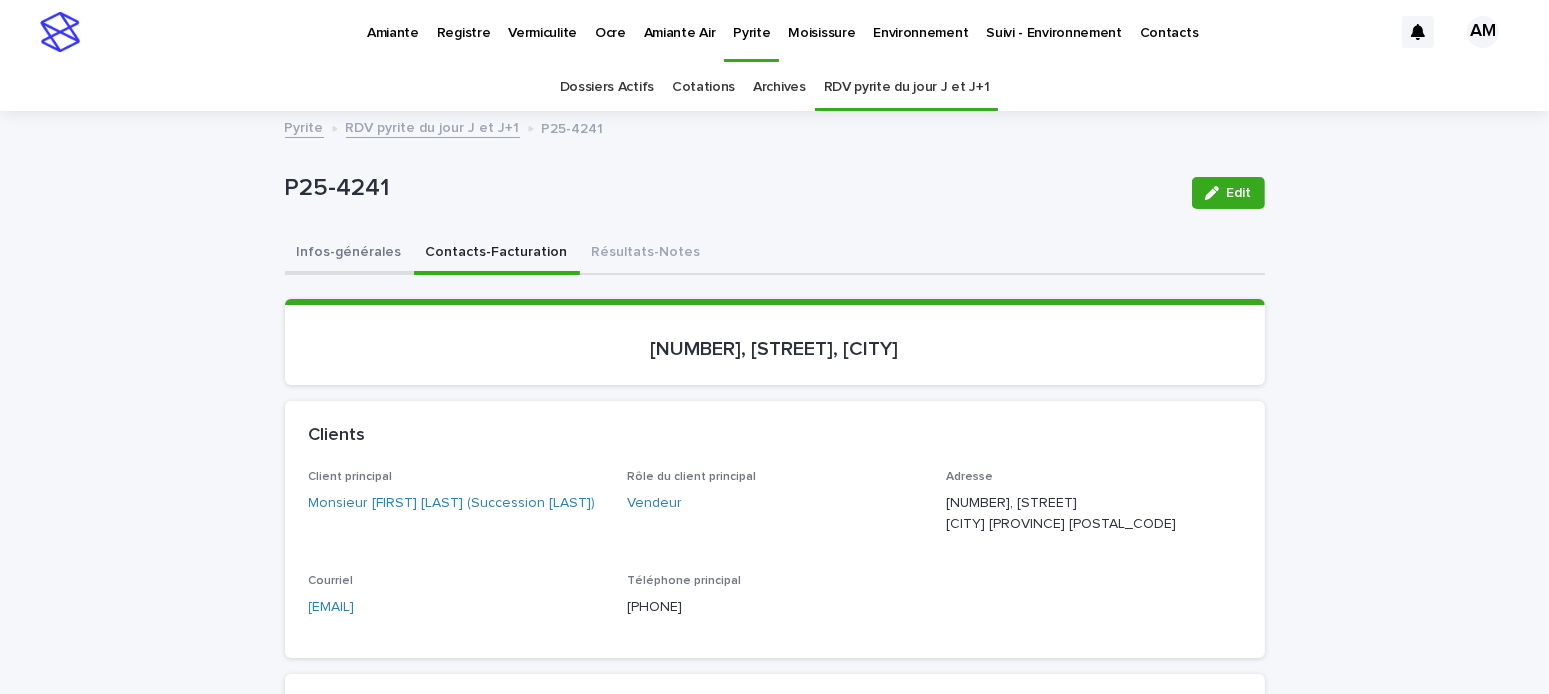 click on "Infos-générales" at bounding box center [349, 254] 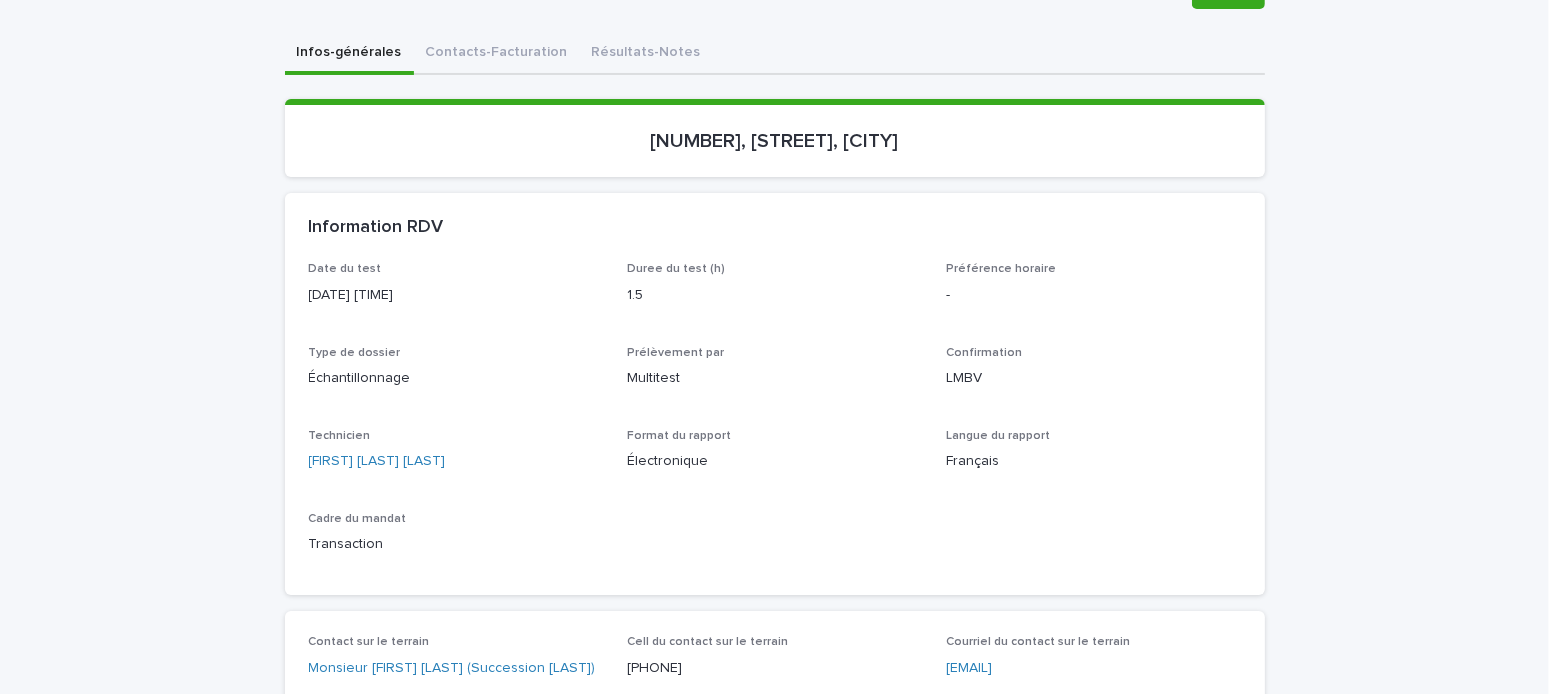 scroll, scrollTop: 100, scrollLeft: 0, axis: vertical 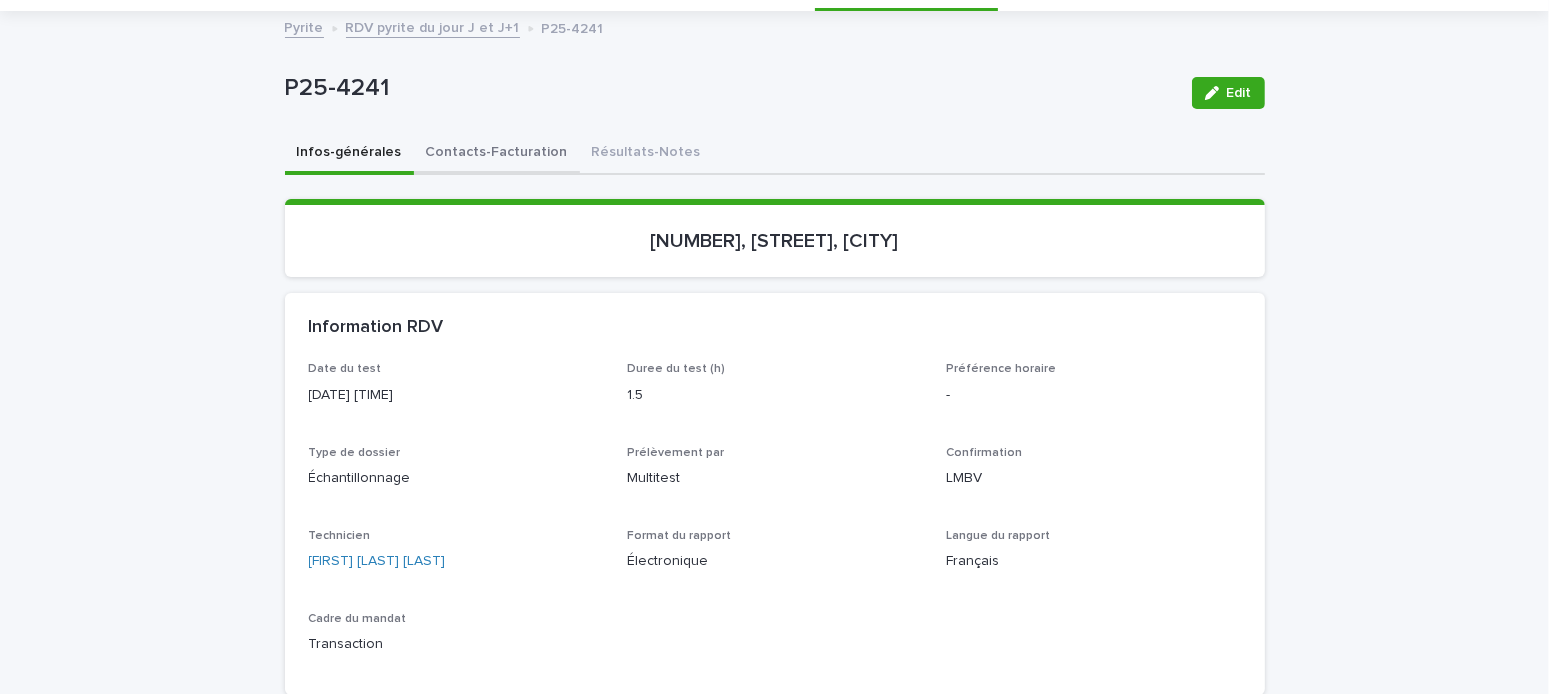 click on "Contacts-Facturation" at bounding box center [497, 154] 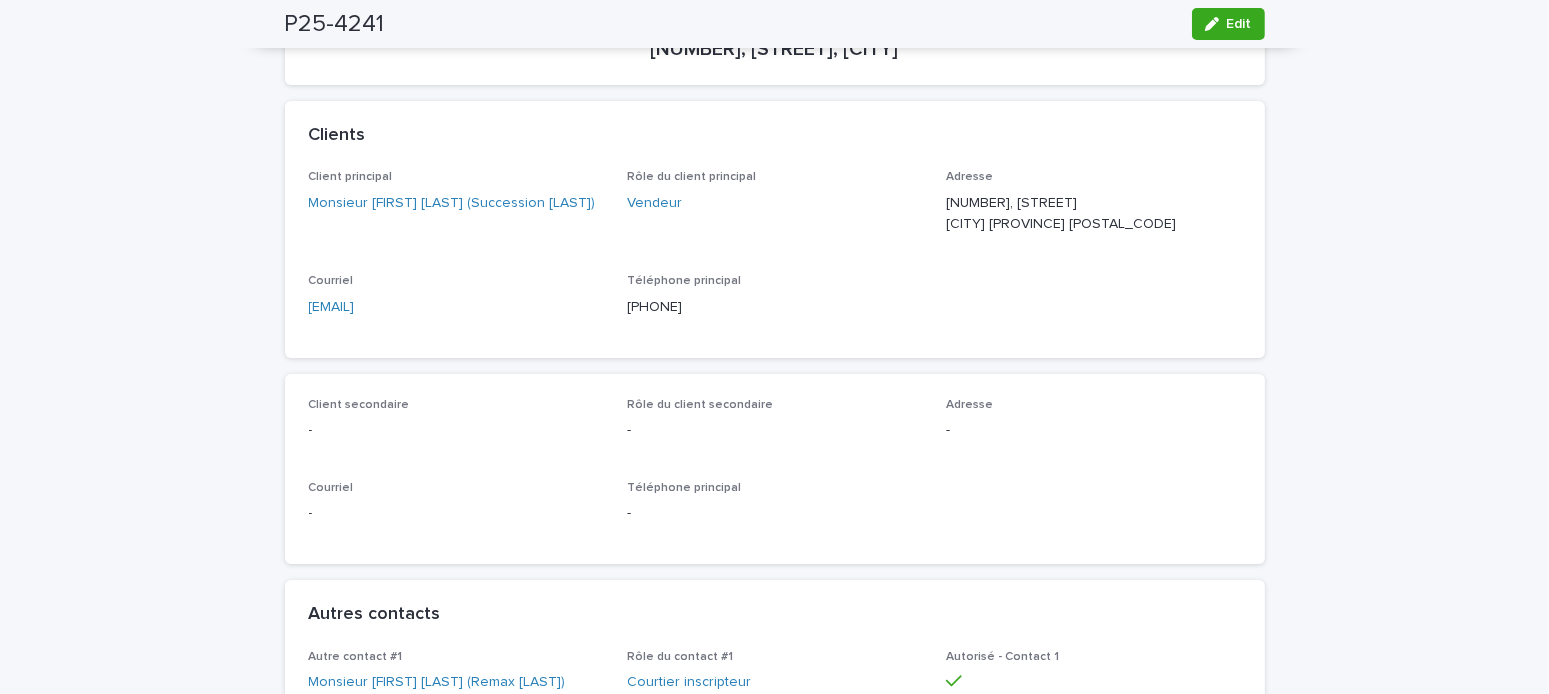 scroll, scrollTop: 0, scrollLeft: 0, axis: both 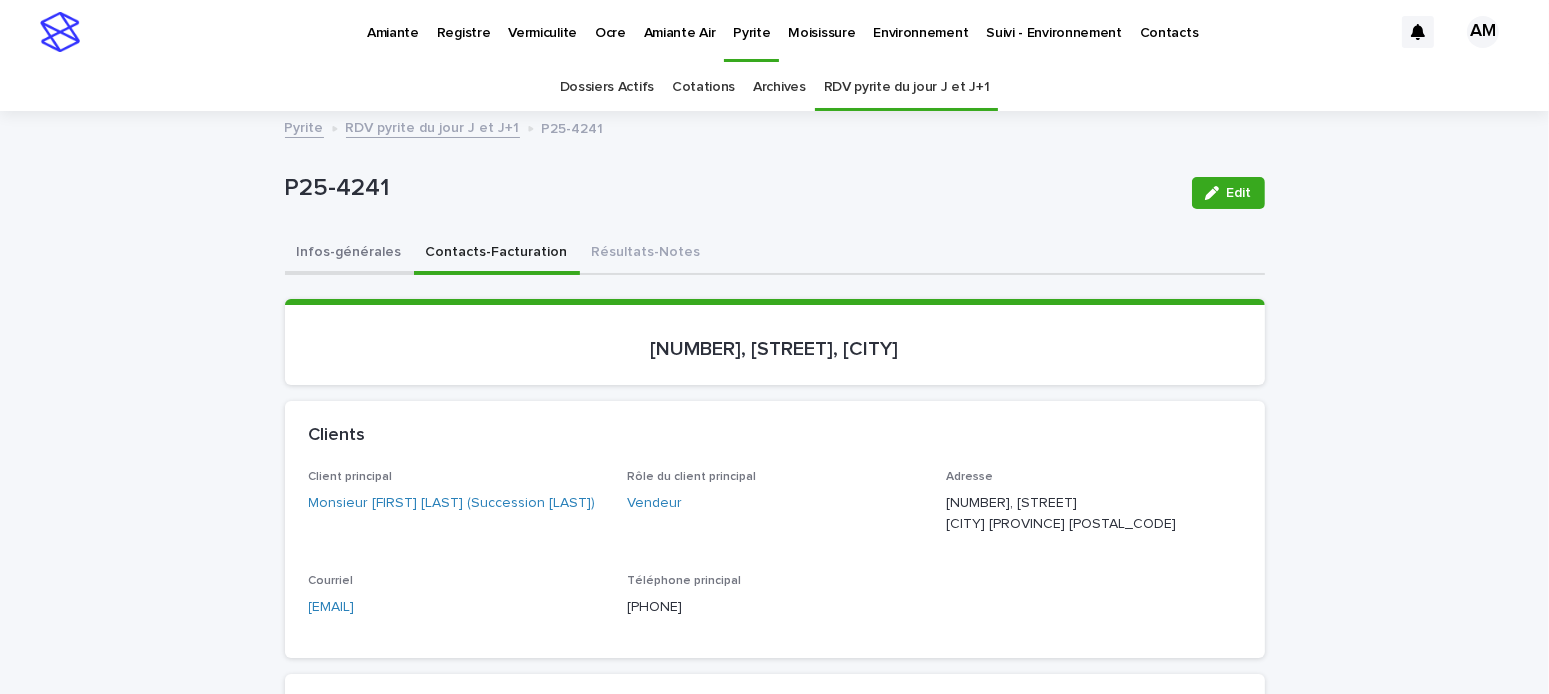 drag, startPoint x: 335, startPoint y: 249, endPoint x: 349, endPoint y: 251, distance: 14.142136 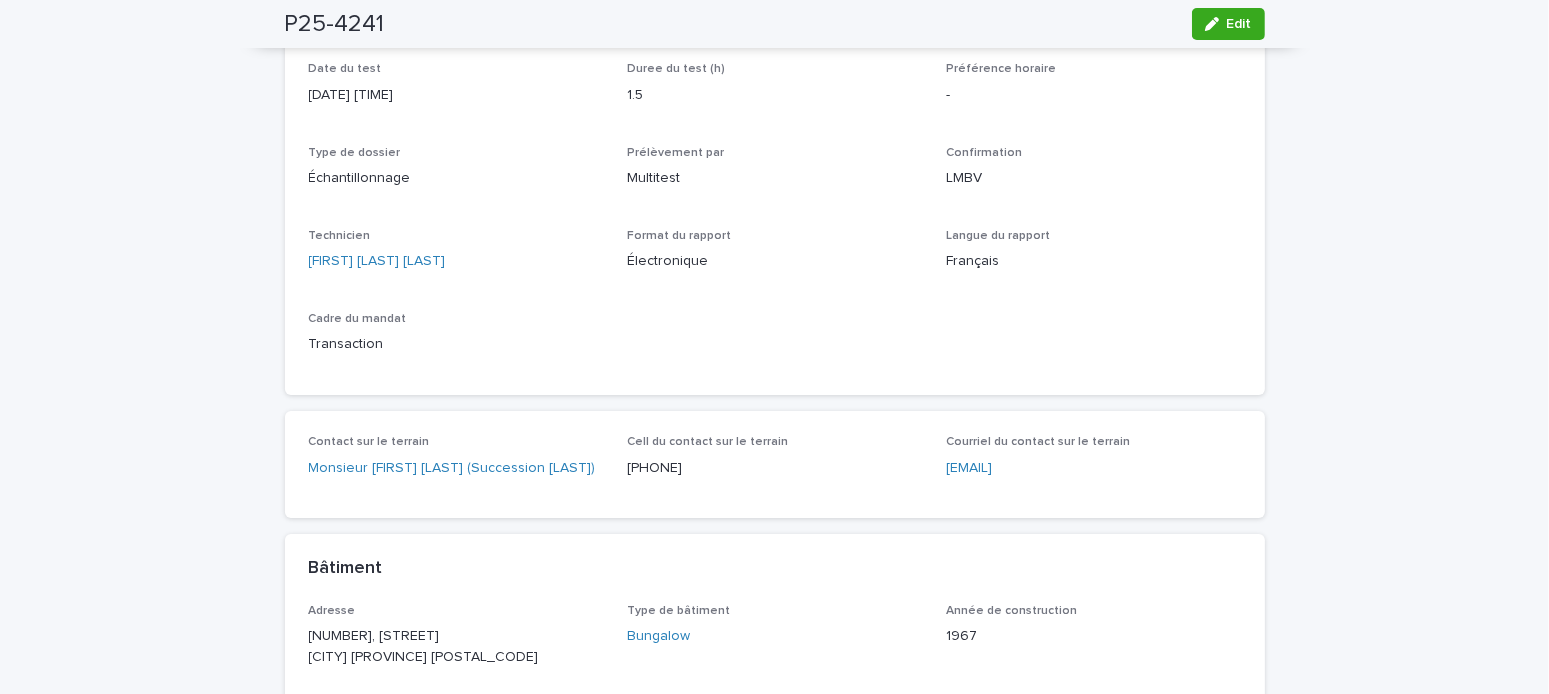 scroll, scrollTop: 500, scrollLeft: 0, axis: vertical 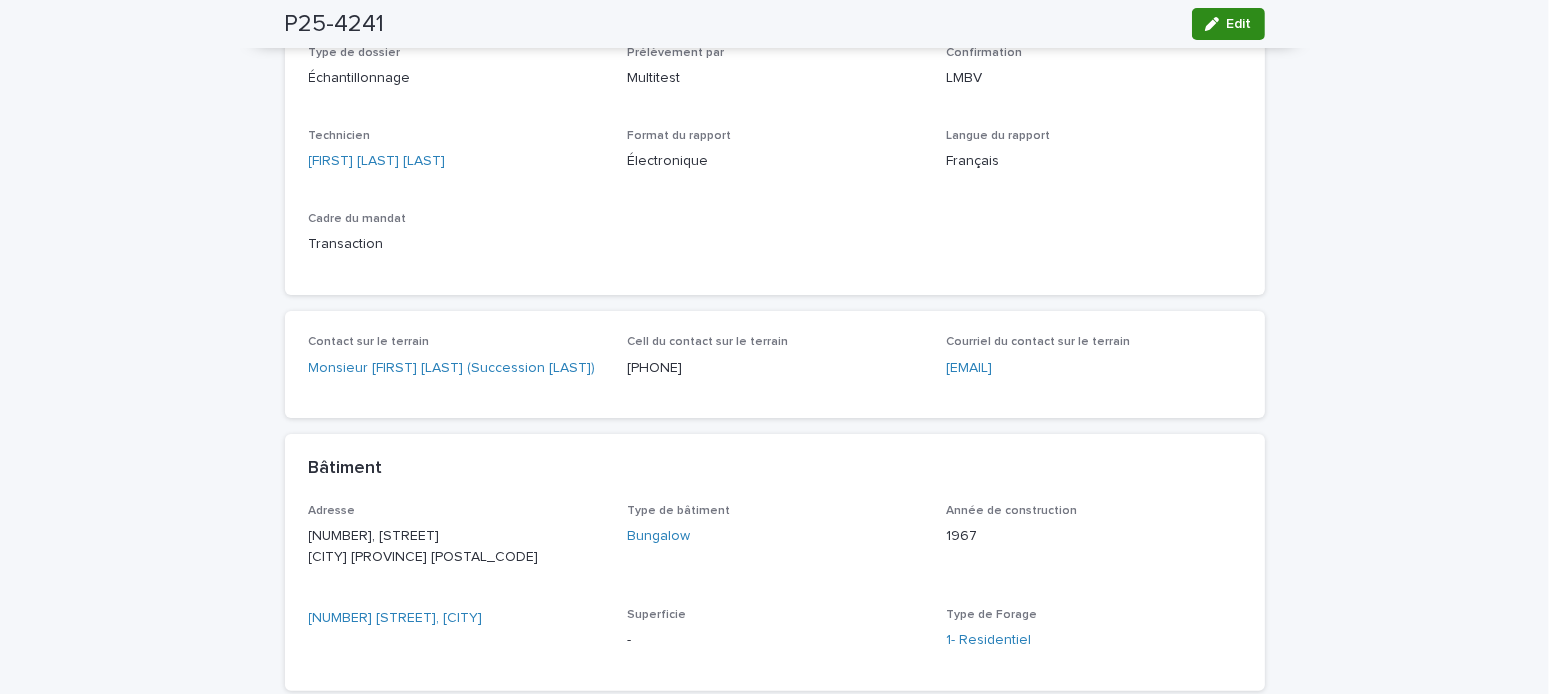 click 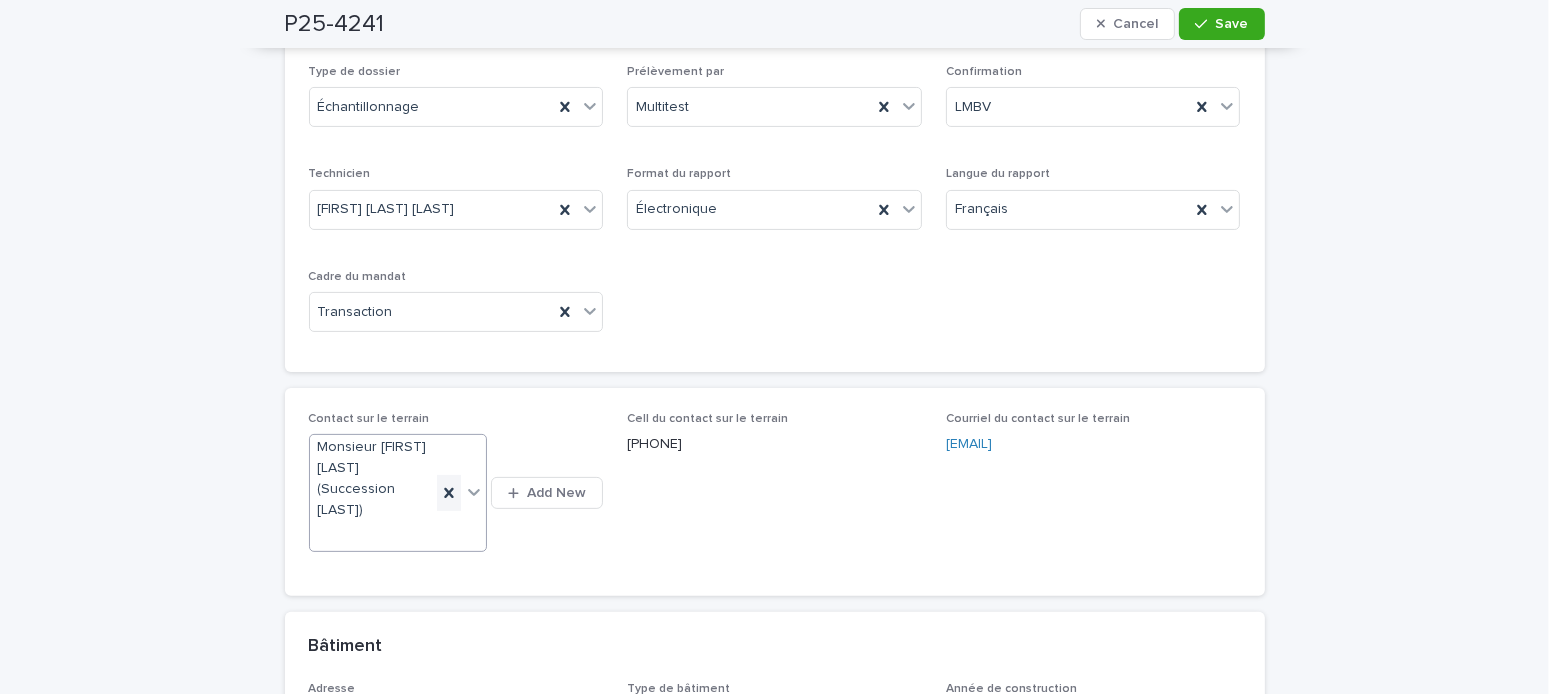 click 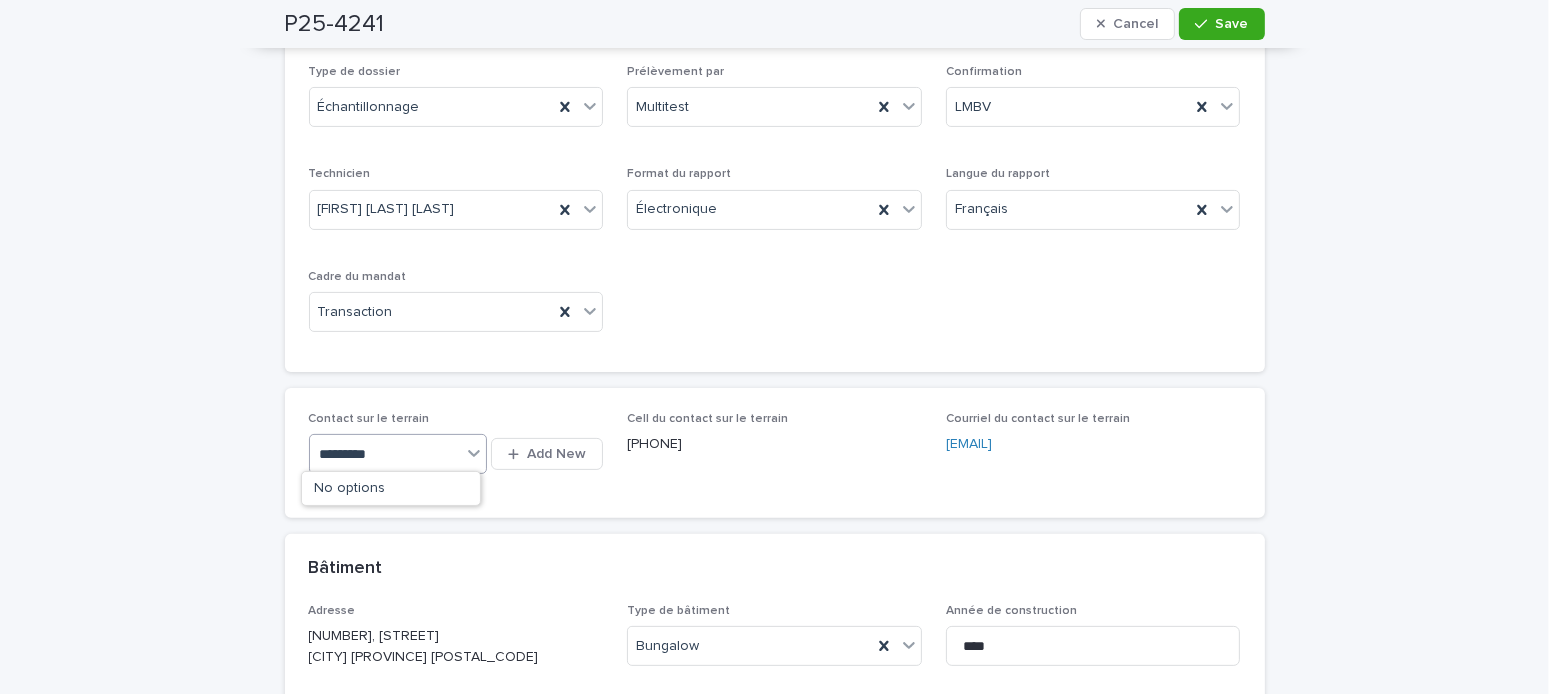 type on "**********" 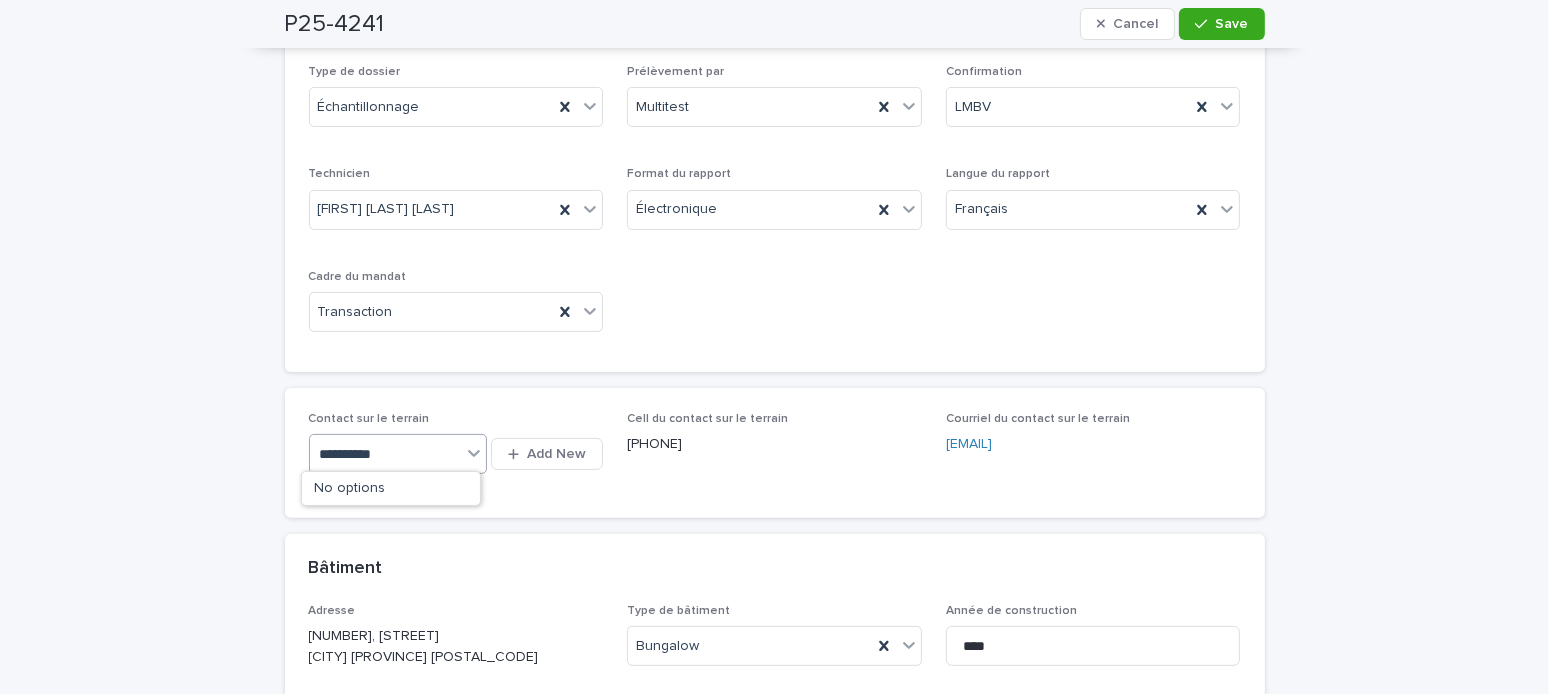 scroll, scrollTop: 200, scrollLeft: 0, axis: vertical 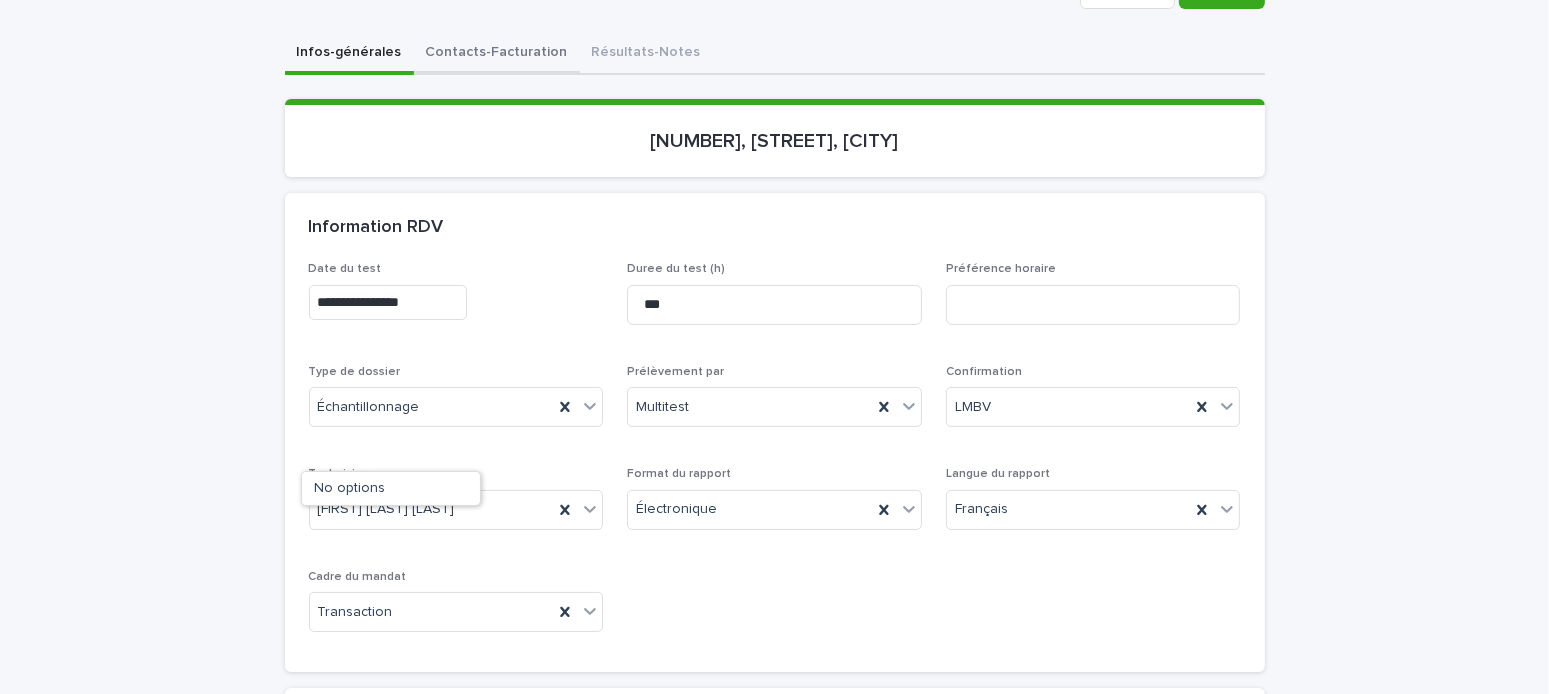 click on "Contacts-Facturation" at bounding box center [497, 54] 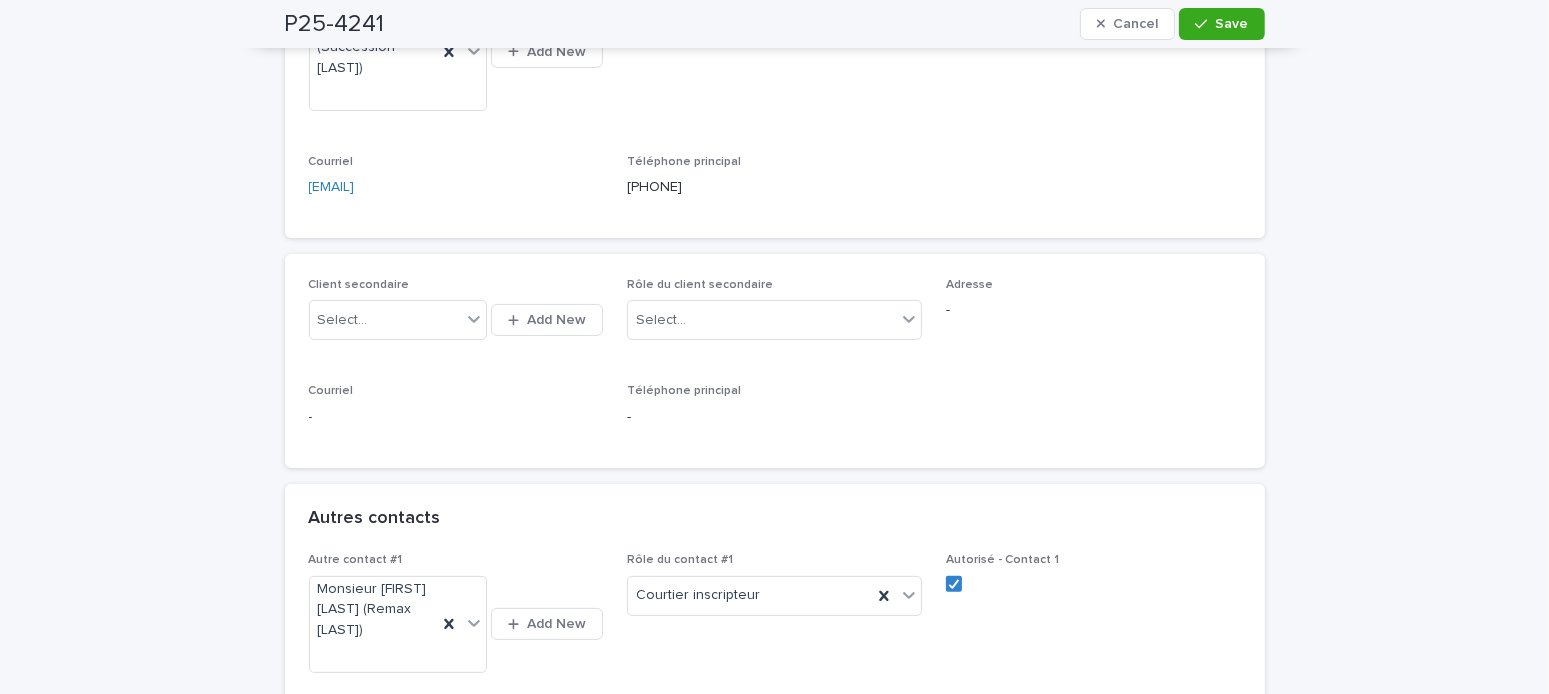 scroll, scrollTop: 100, scrollLeft: 0, axis: vertical 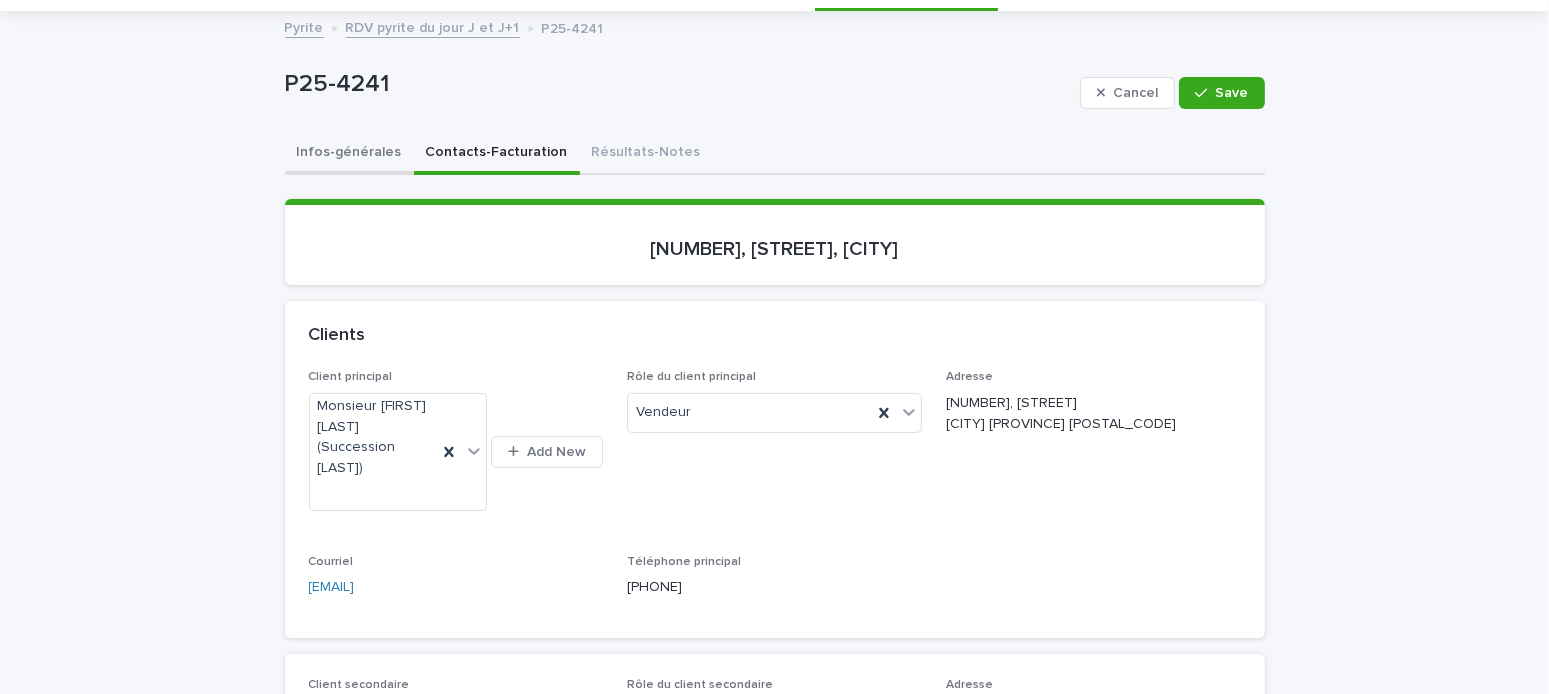 click on "Infos-générales" at bounding box center (349, 154) 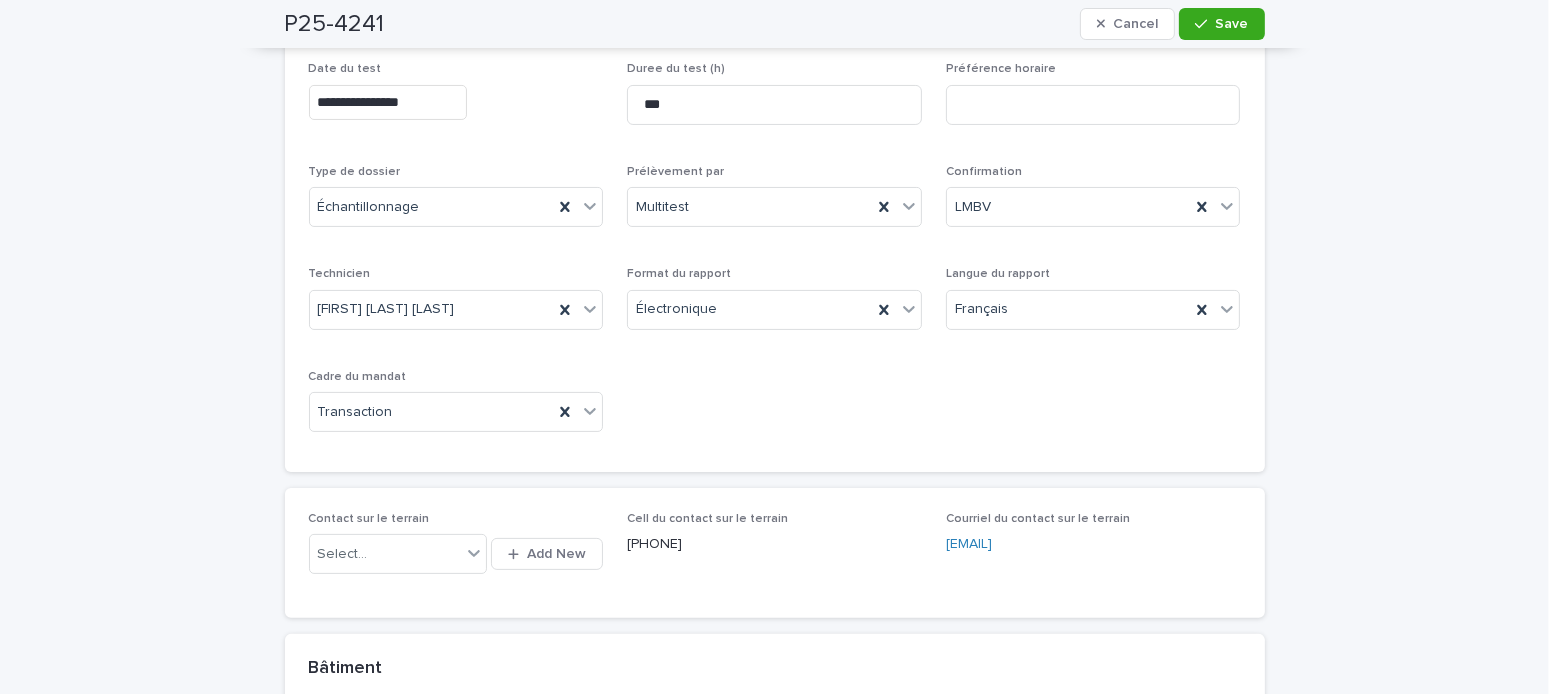scroll, scrollTop: 600, scrollLeft: 0, axis: vertical 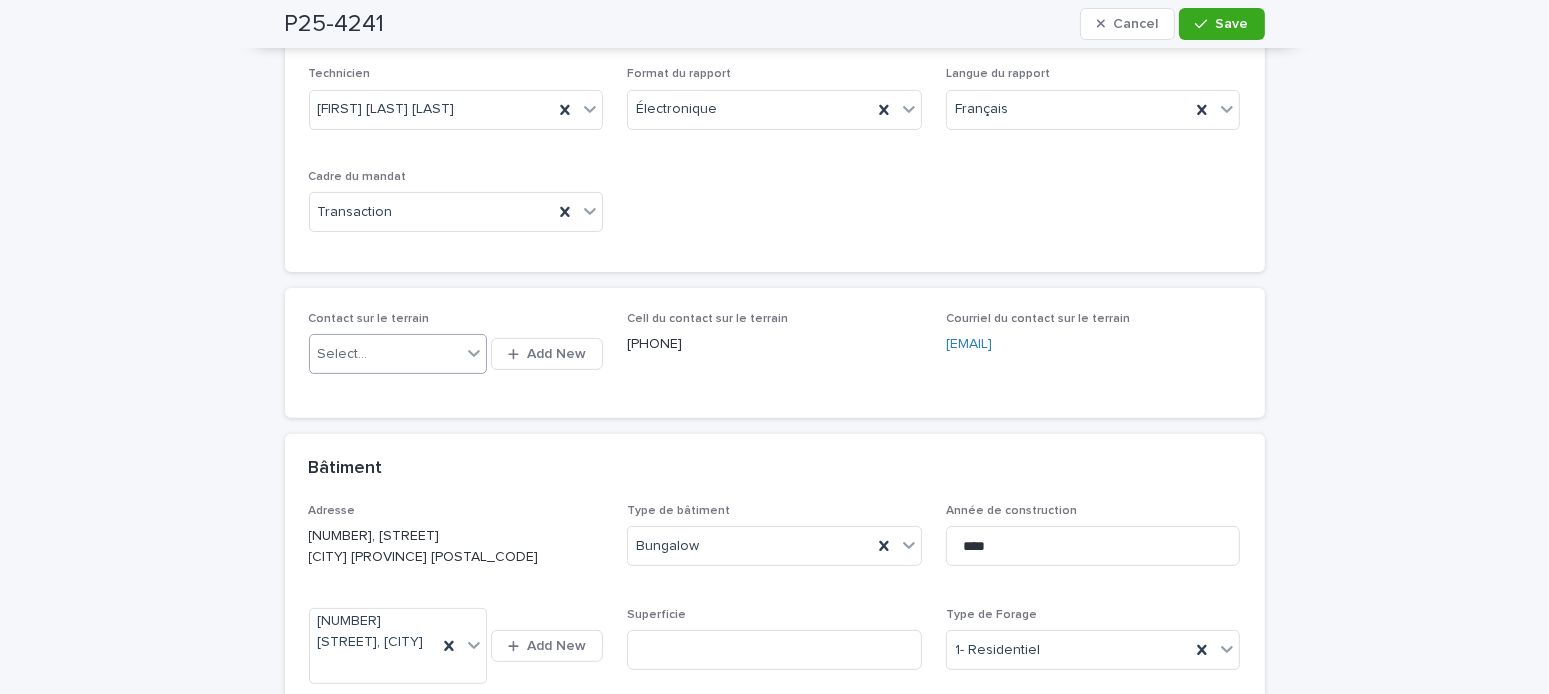 click on "Select..." at bounding box center (385, 354) 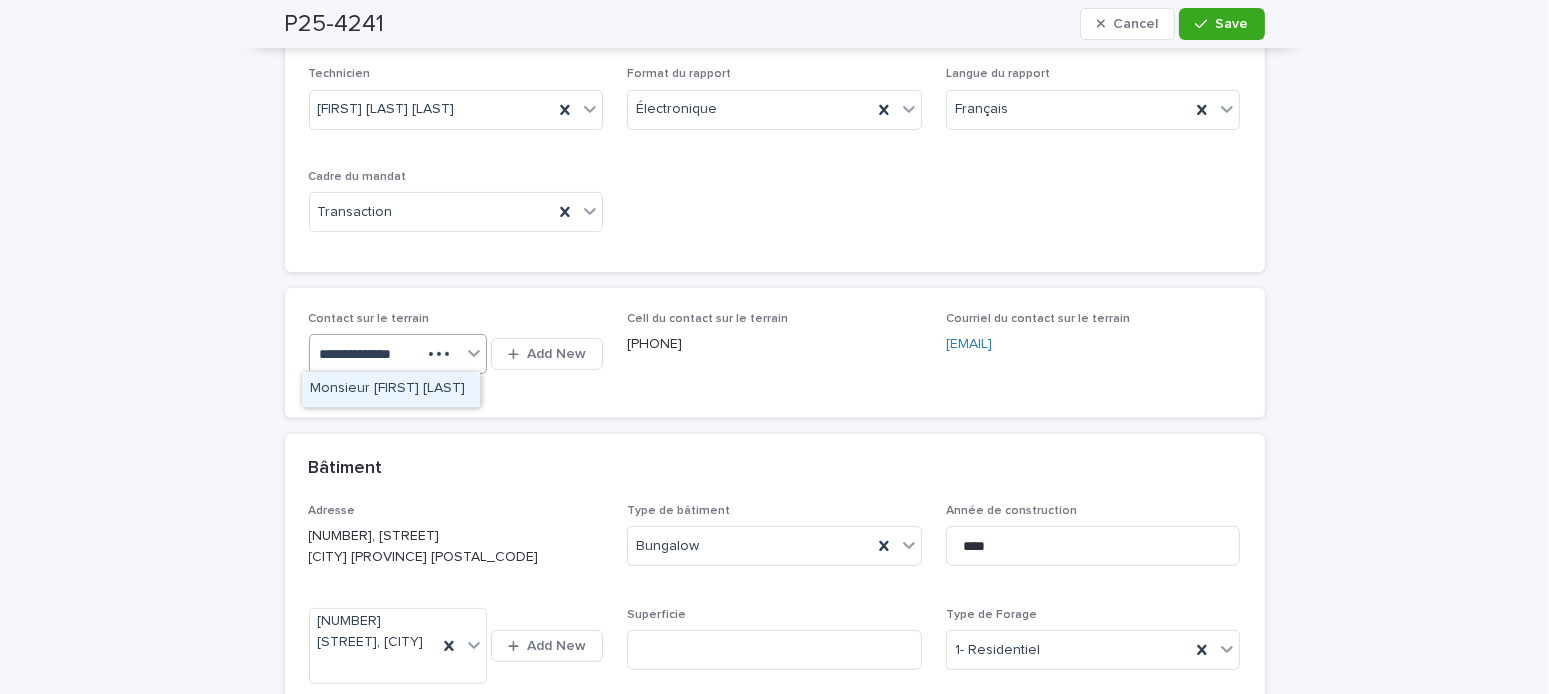 type on "**********" 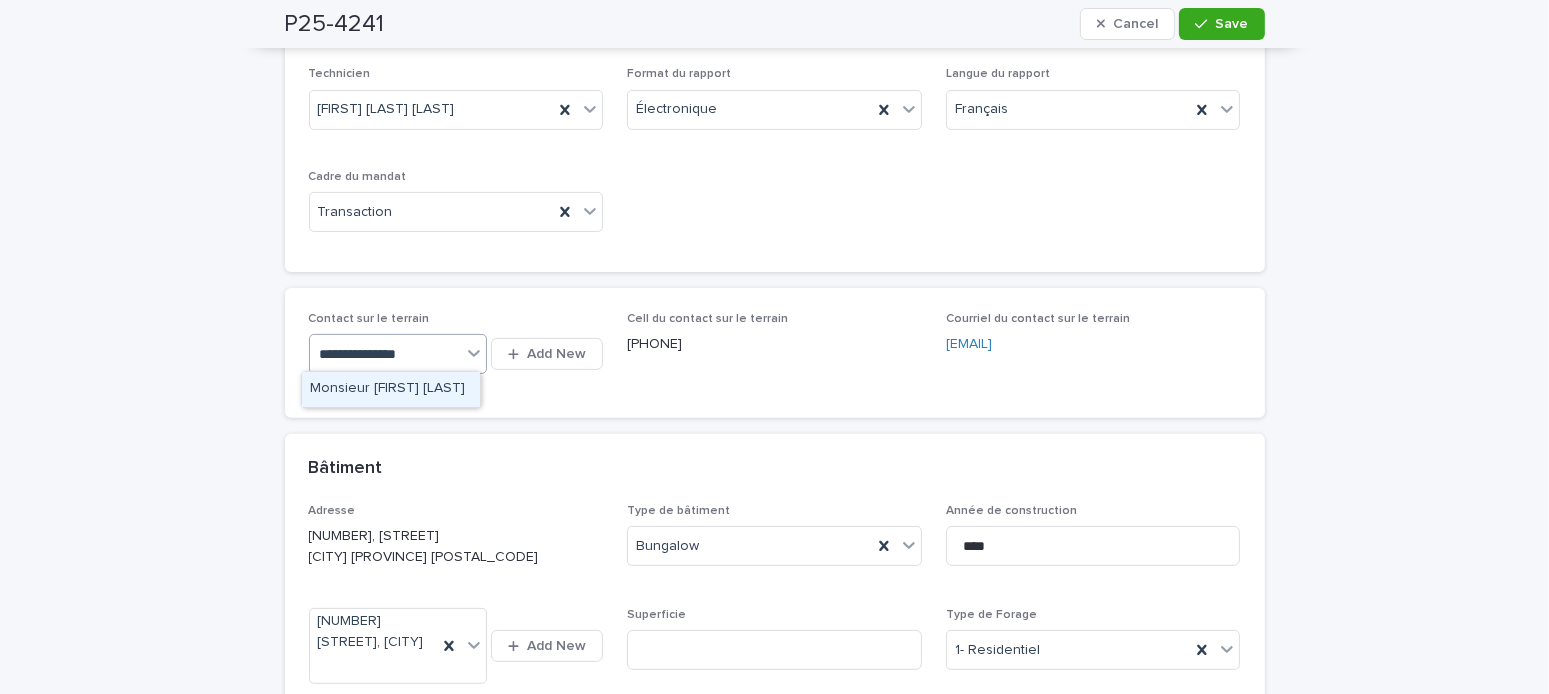 click on "Monsieur [FIRST] [LAST]" at bounding box center [391, 389] 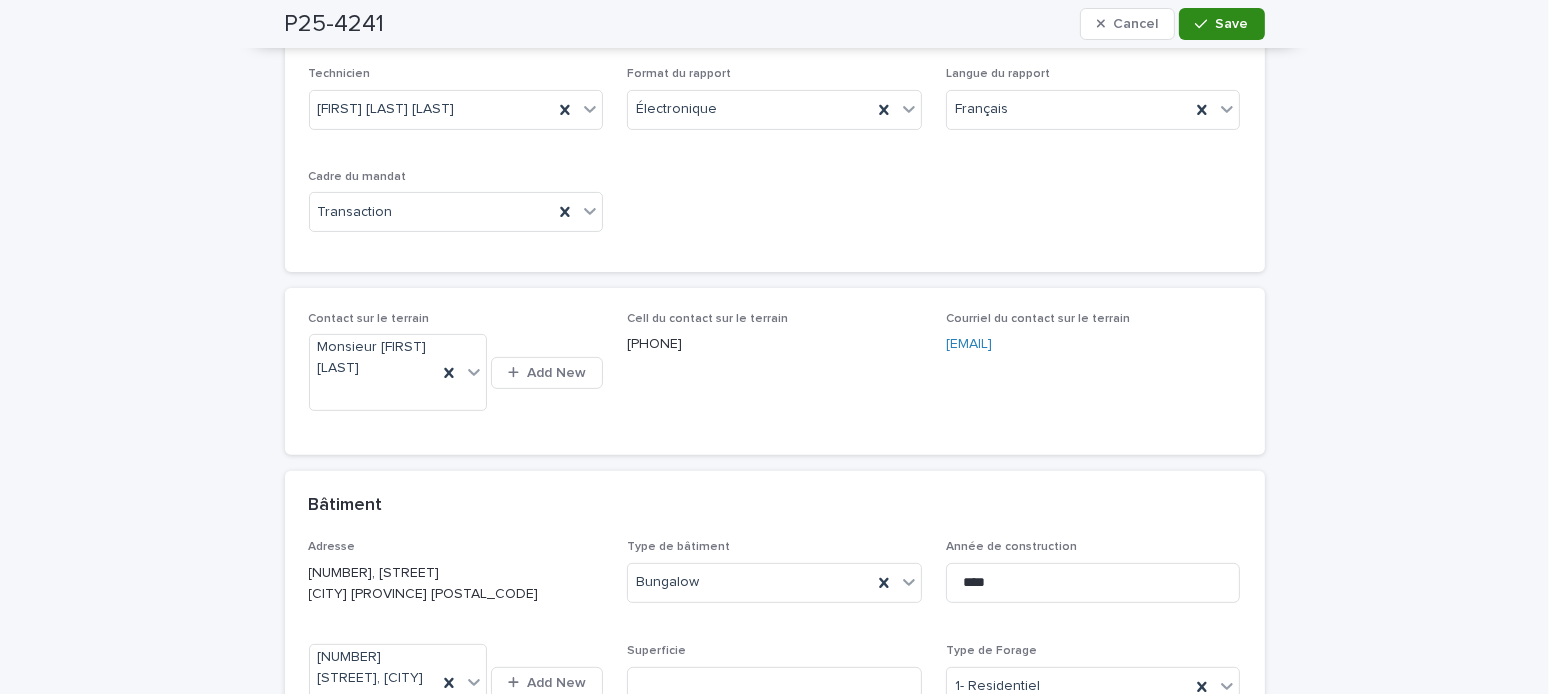 click on "Save" at bounding box center (1232, 24) 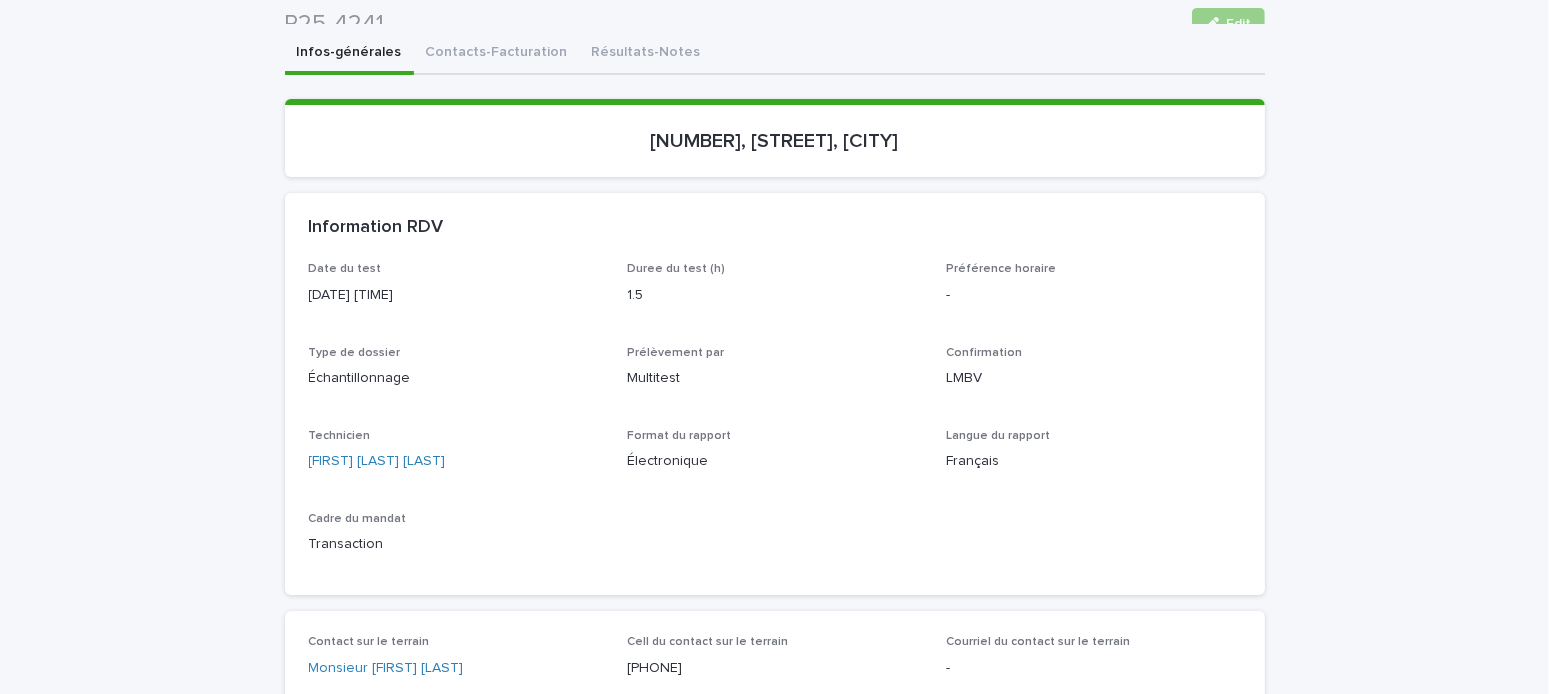 scroll, scrollTop: 0, scrollLeft: 0, axis: both 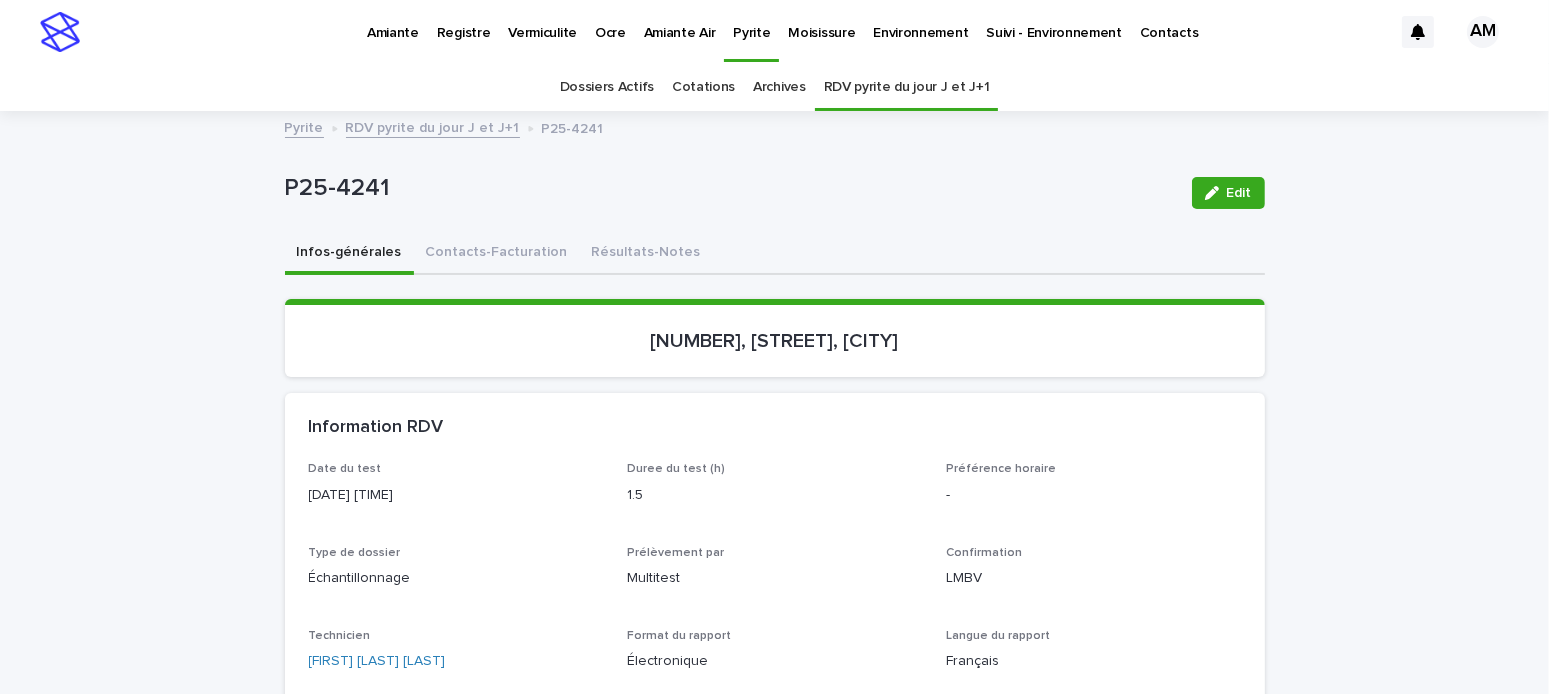click on "RDV pyrite du jour J et J+1" at bounding box center (433, 126) 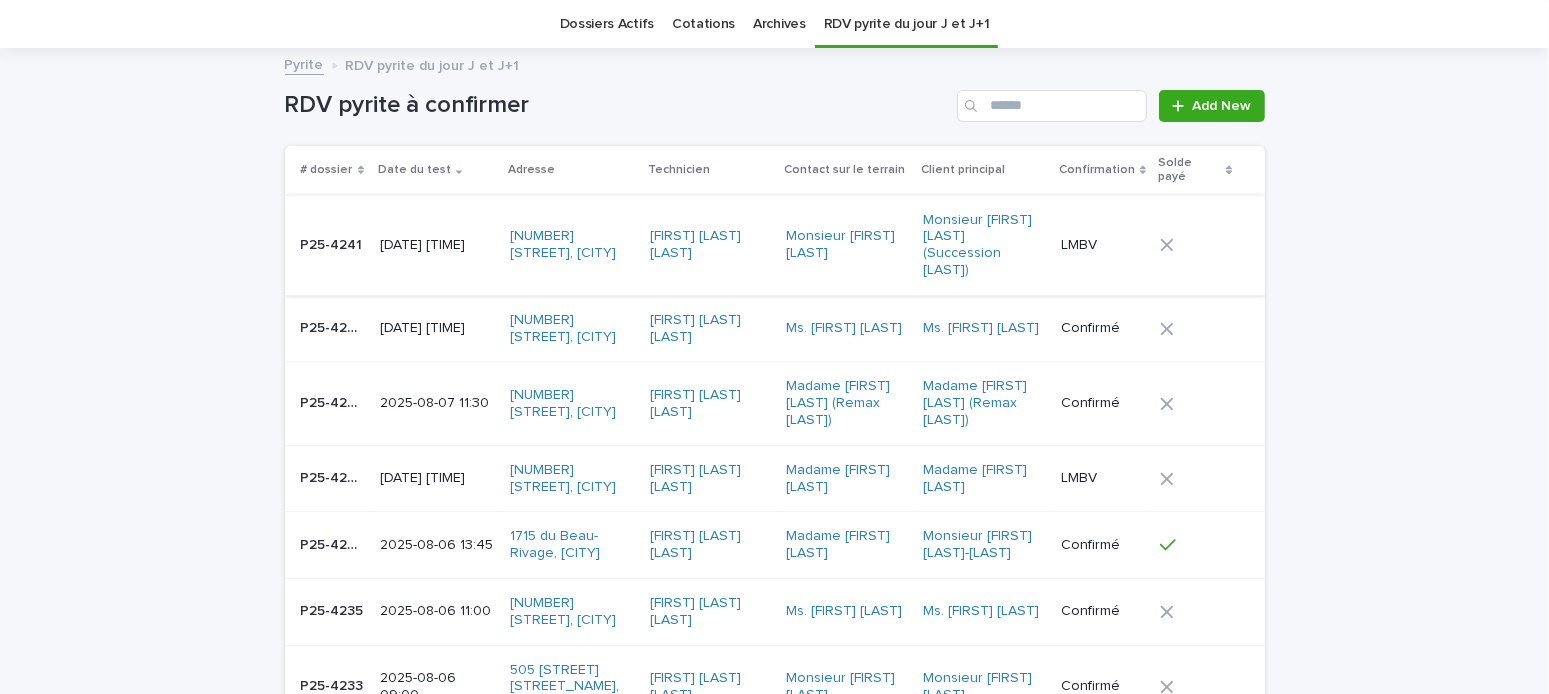 scroll, scrollTop: 0, scrollLeft: 0, axis: both 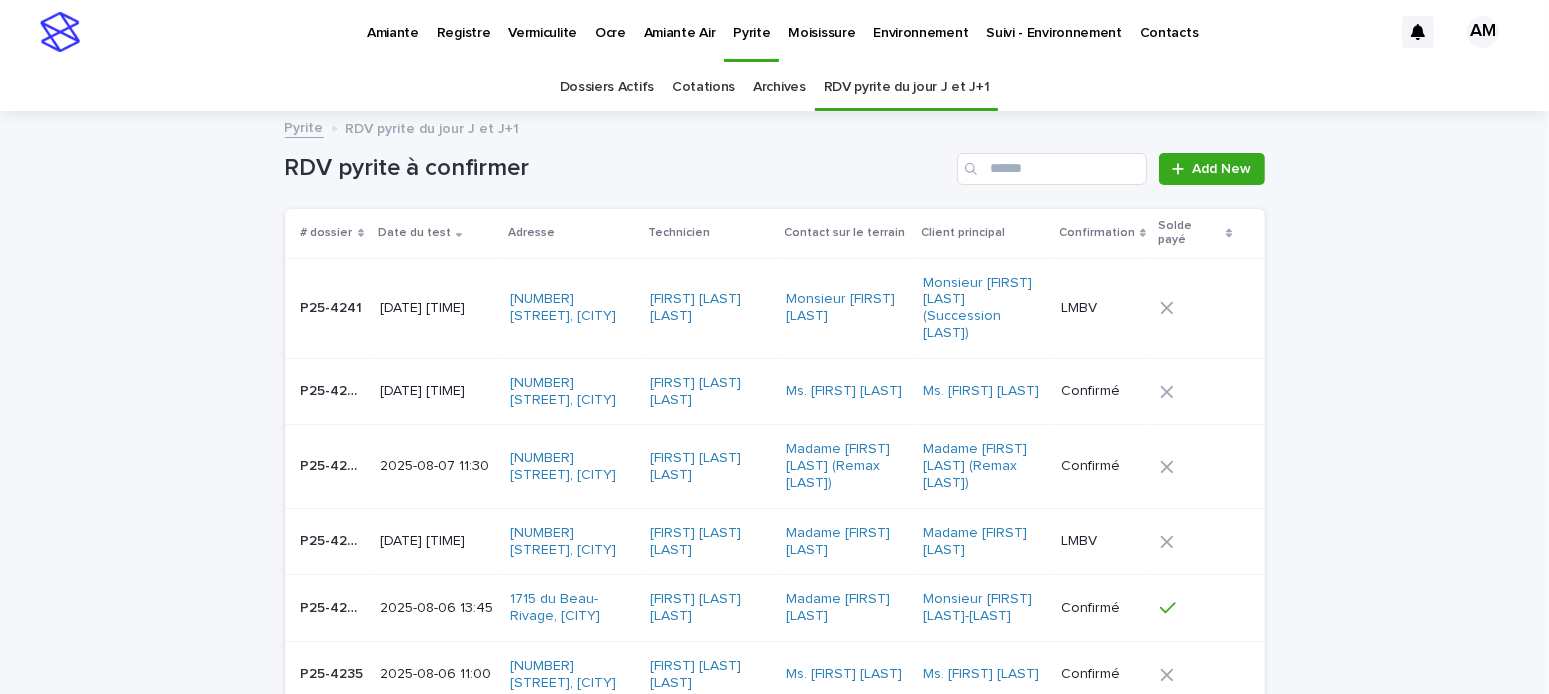 click on "Vermiculite" at bounding box center [542, 21] 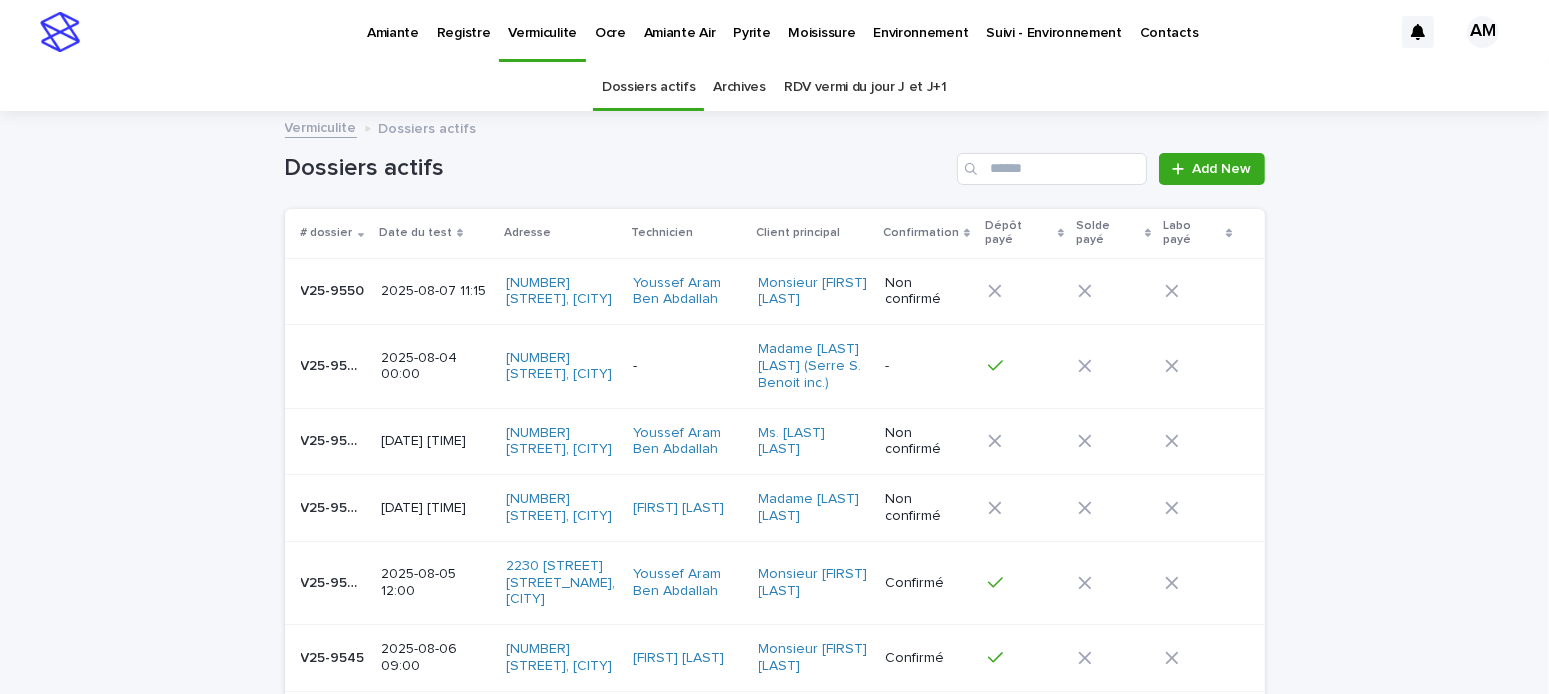 click on "RDV vermi du jour J et J+1" at bounding box center [865, 87] 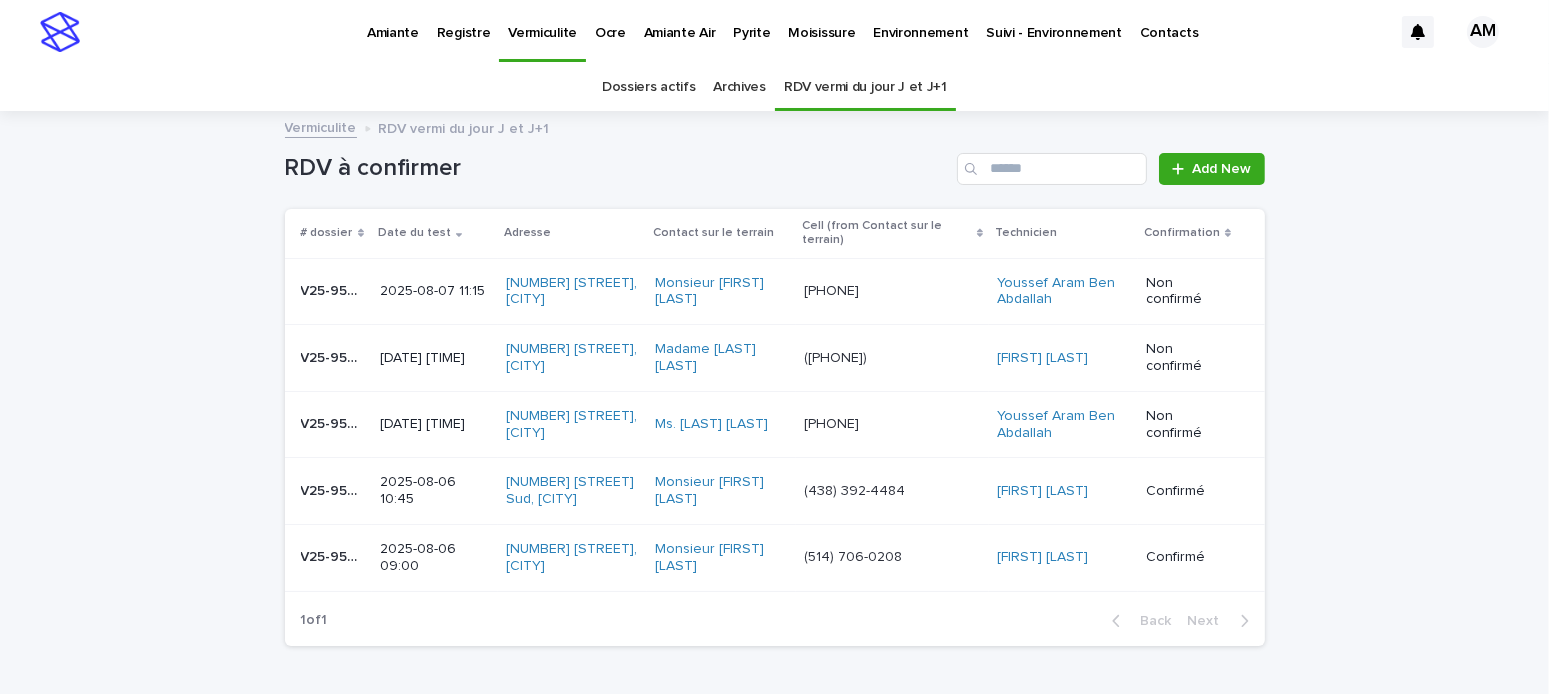 click on "[DATE] [TIME]" at bounding box center [435, 424] 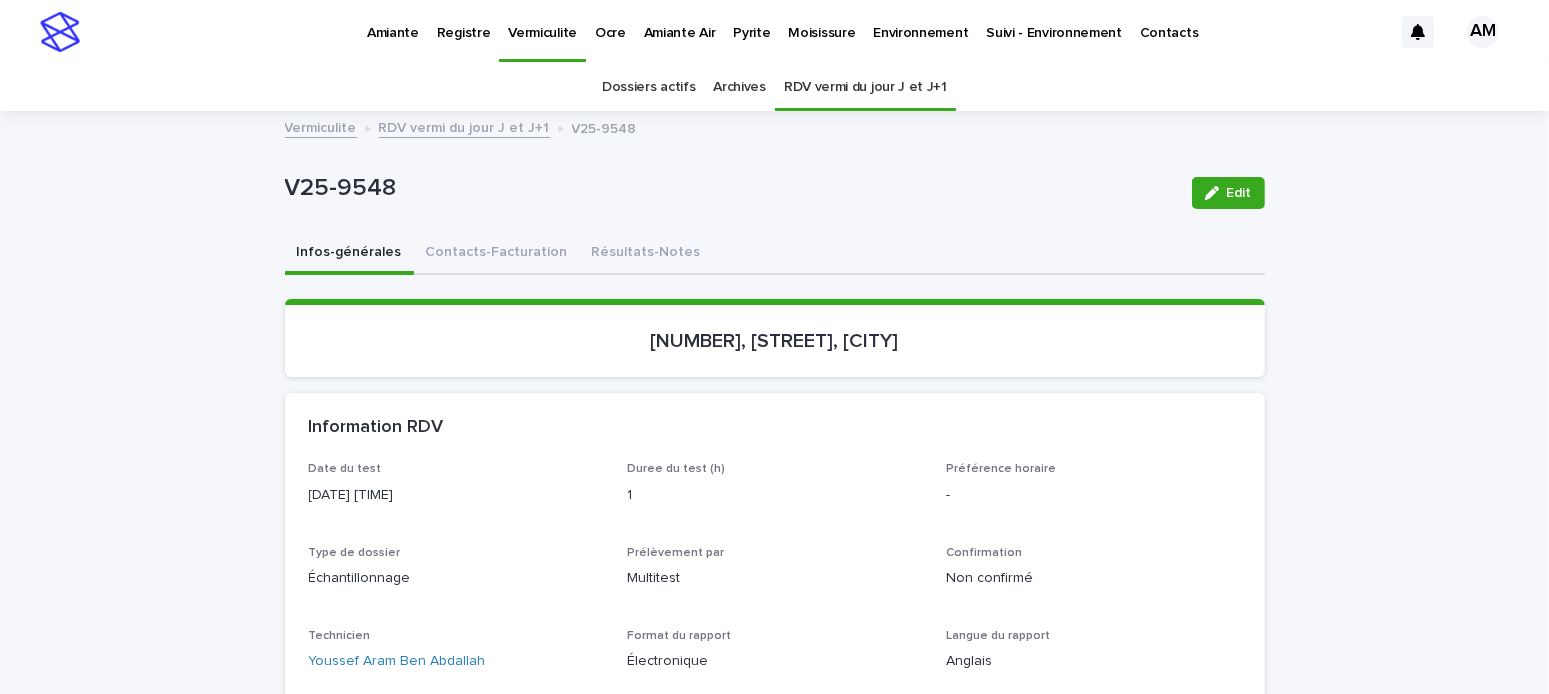 scroll, scrollTop: 100, scrollLeft: 0, axis: vertical 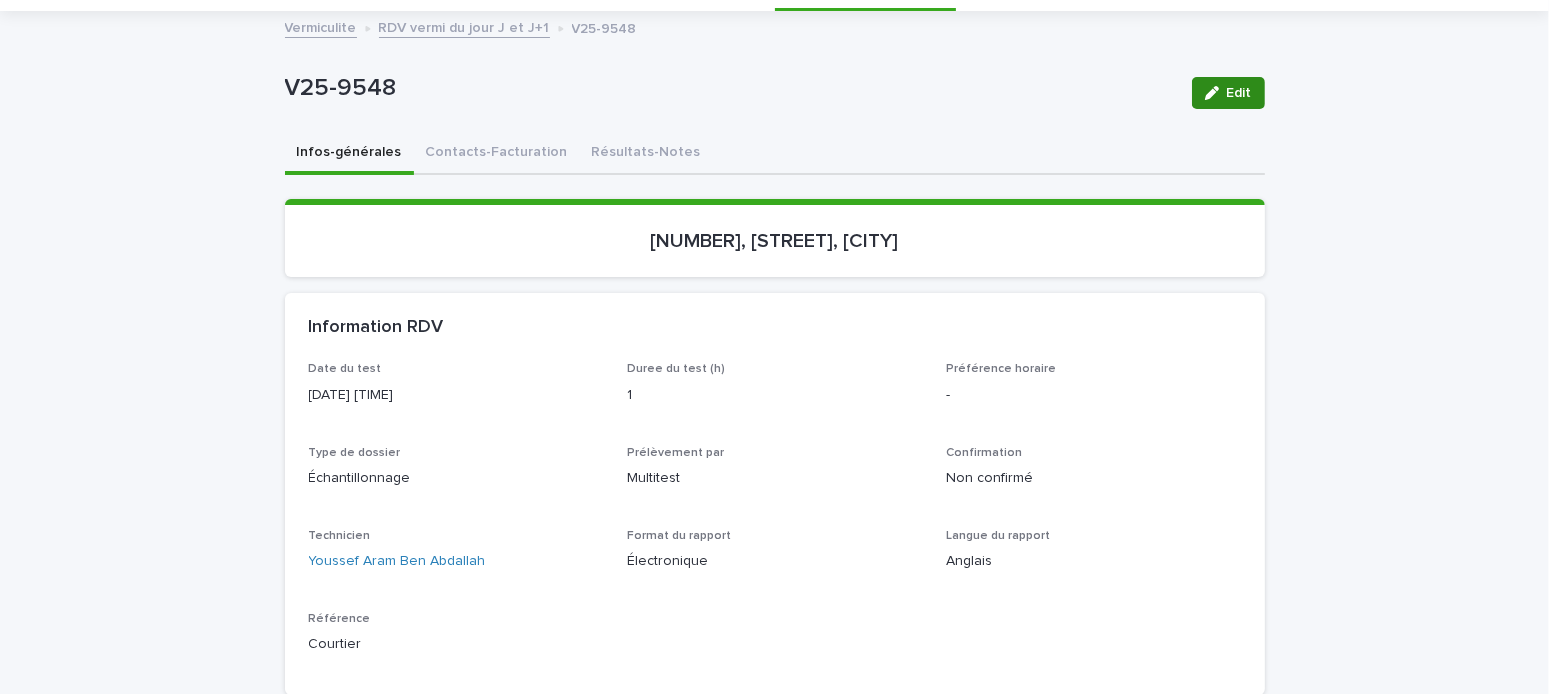 click on "Edit" at bounding box center [1239, 93] 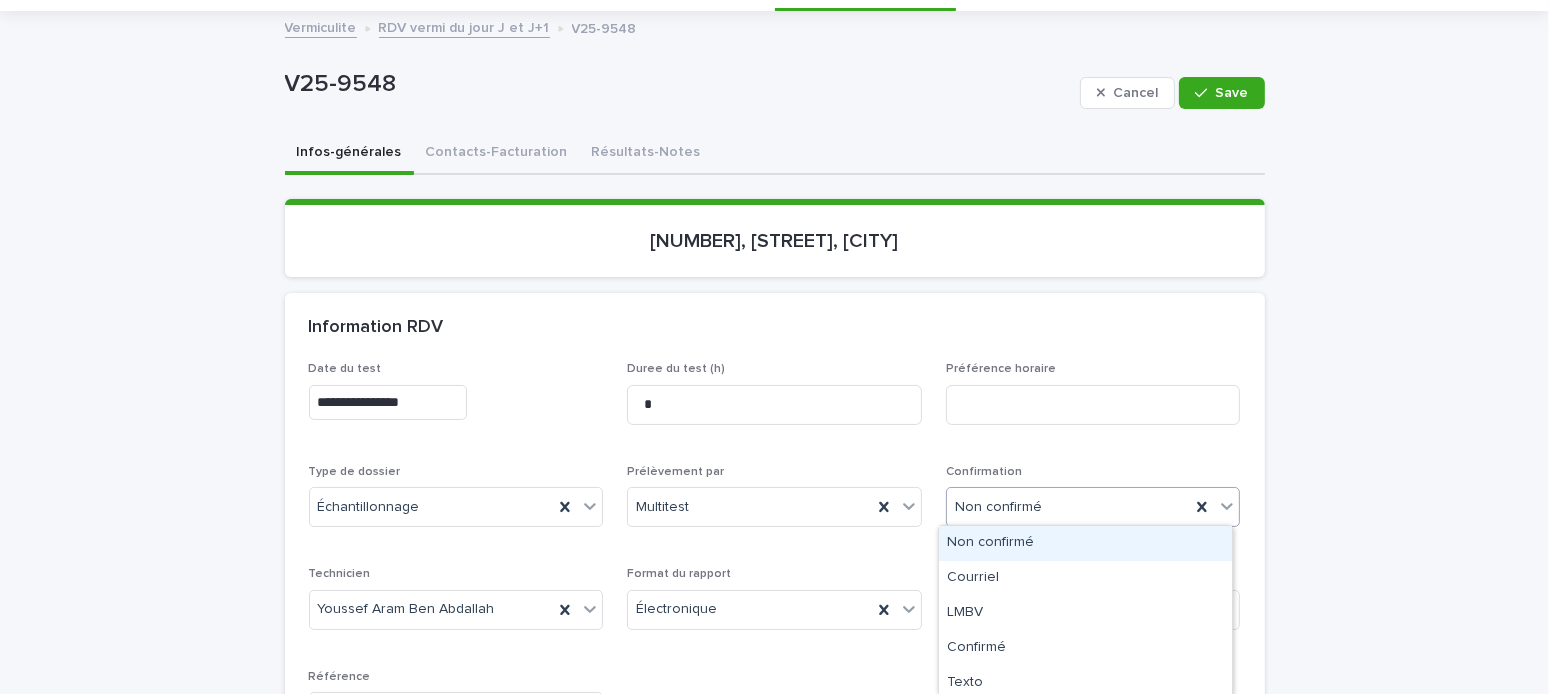click on "Non confirmé" at bounding box center (1069, 507) 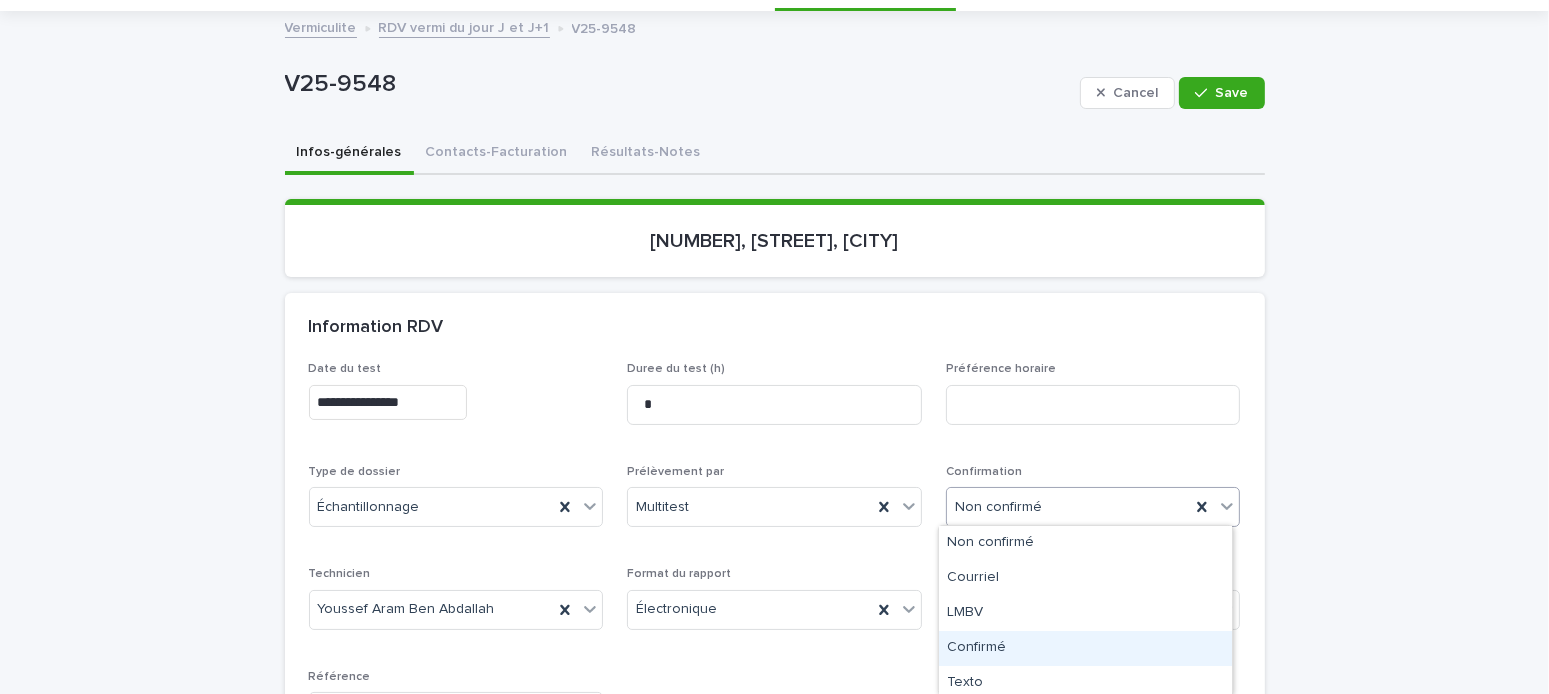 click on "Confirmé" at bounding box center [1085, 648] 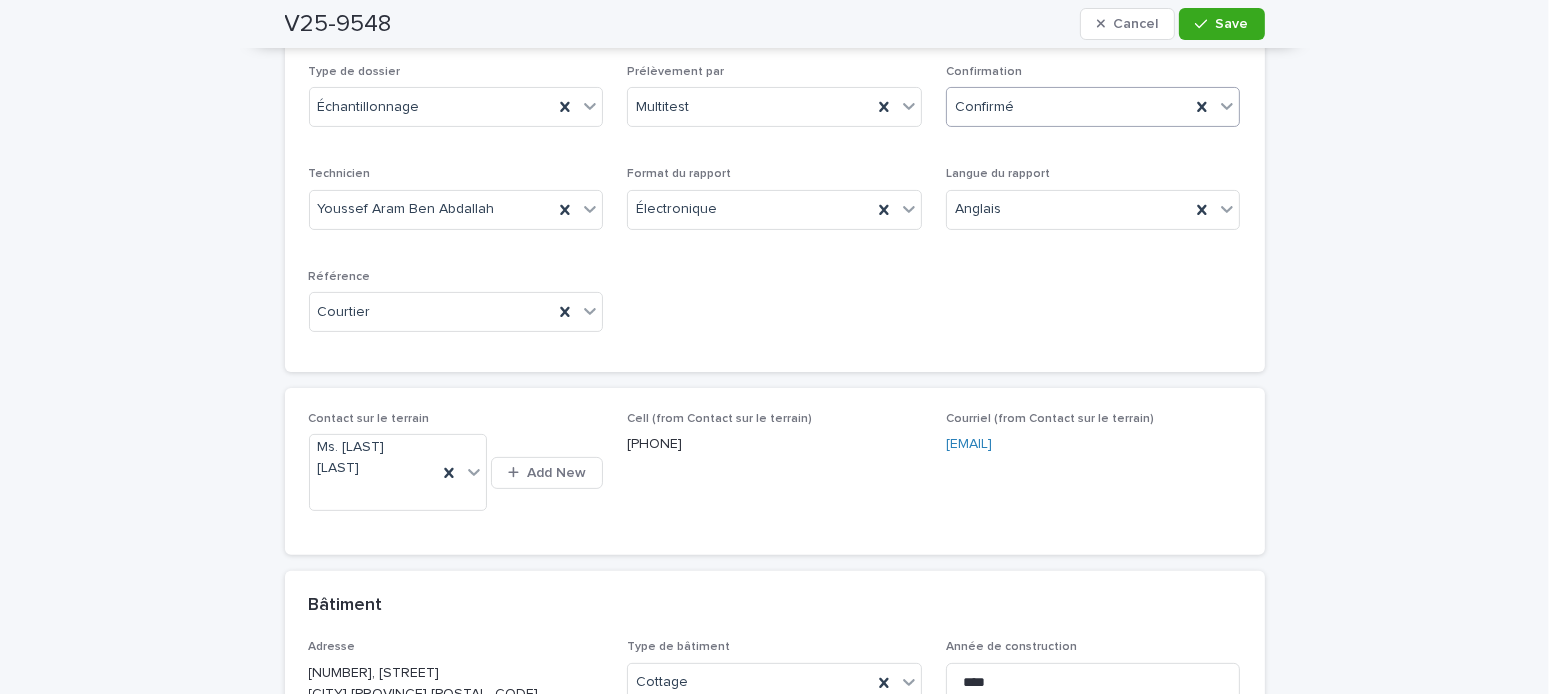 scroll, scrollTop: 0, scrollLeft: 0, axis: both 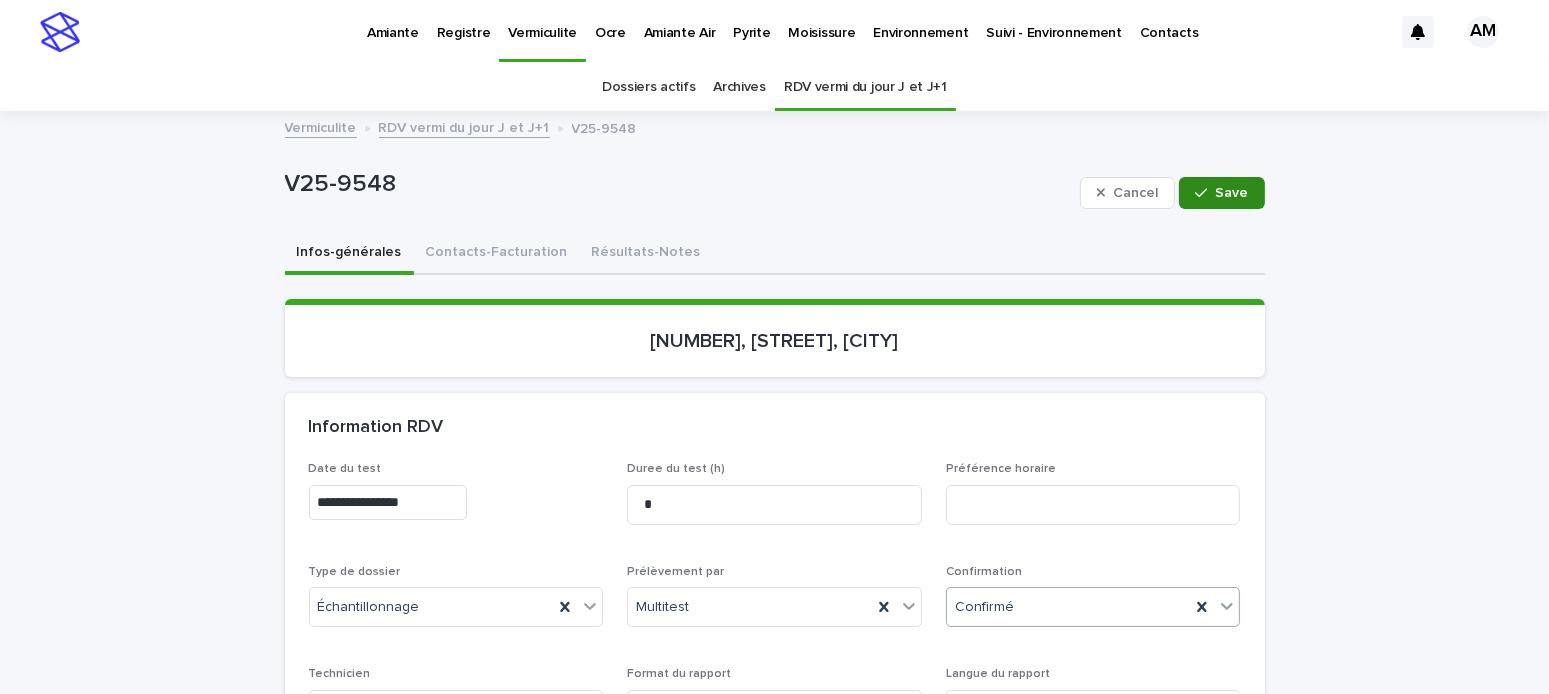 drag, startPoint x: 1225, startPoint y: 204, endPoint x: 1239, endPoint y: 199, distance: 14.866069 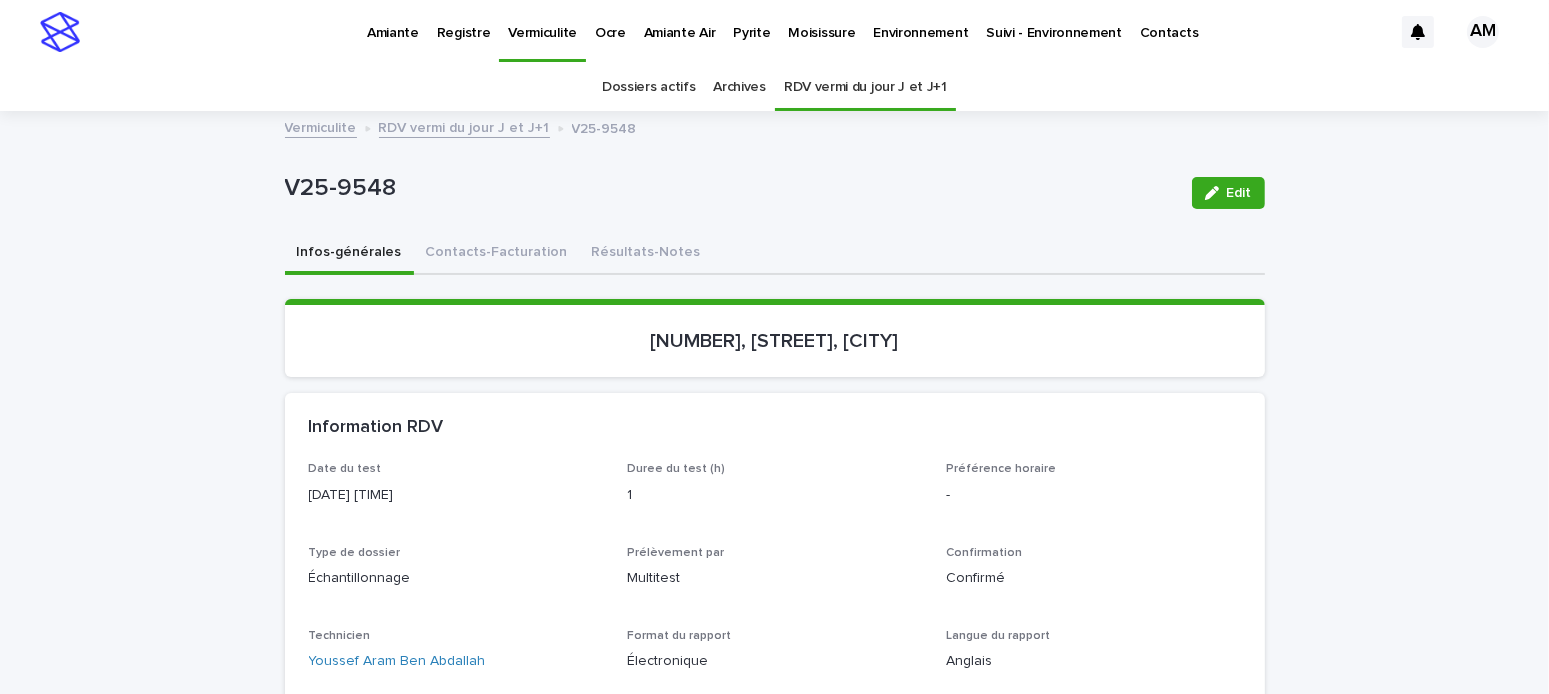 scroll, scrollTop: 100, scrollLeft: 0, axis: vertical 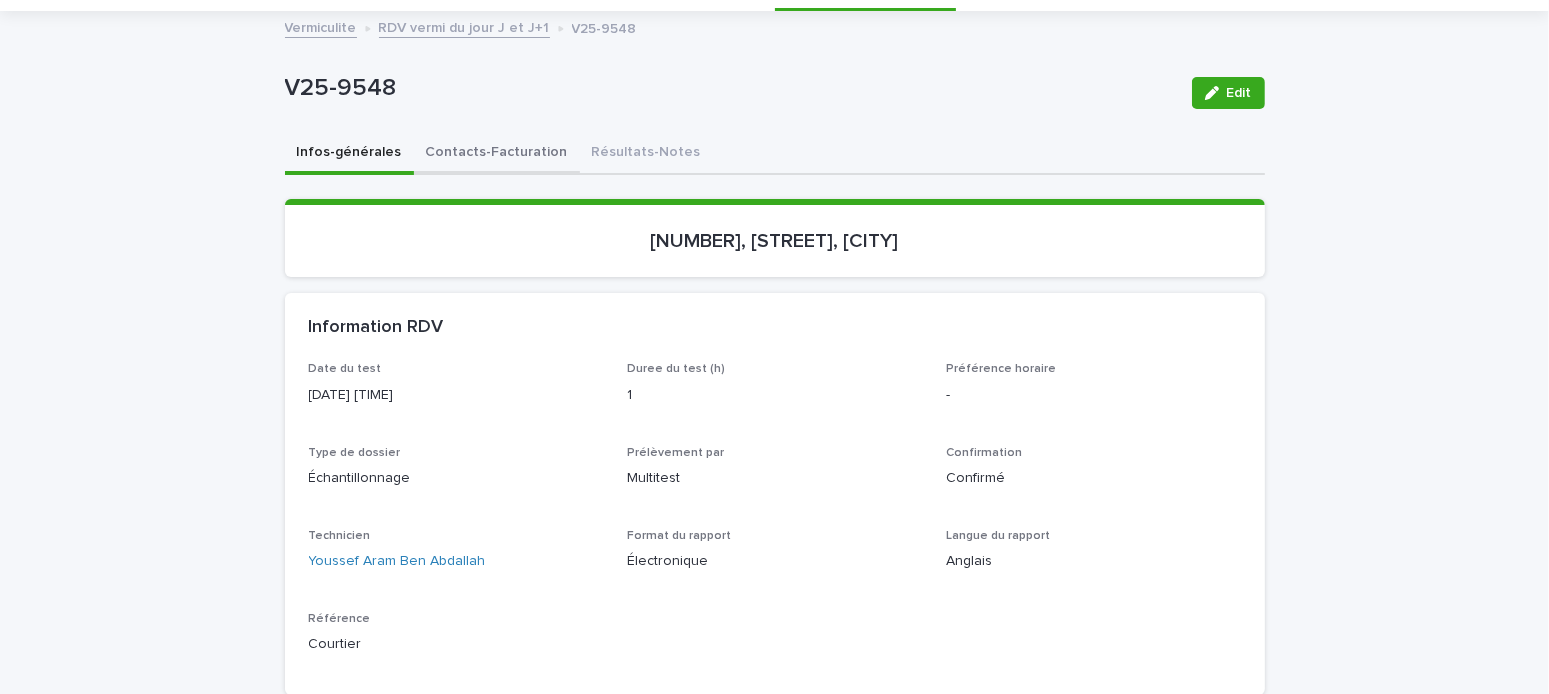 click on "Contacts-Facturation" at bounding box center (497, 154) 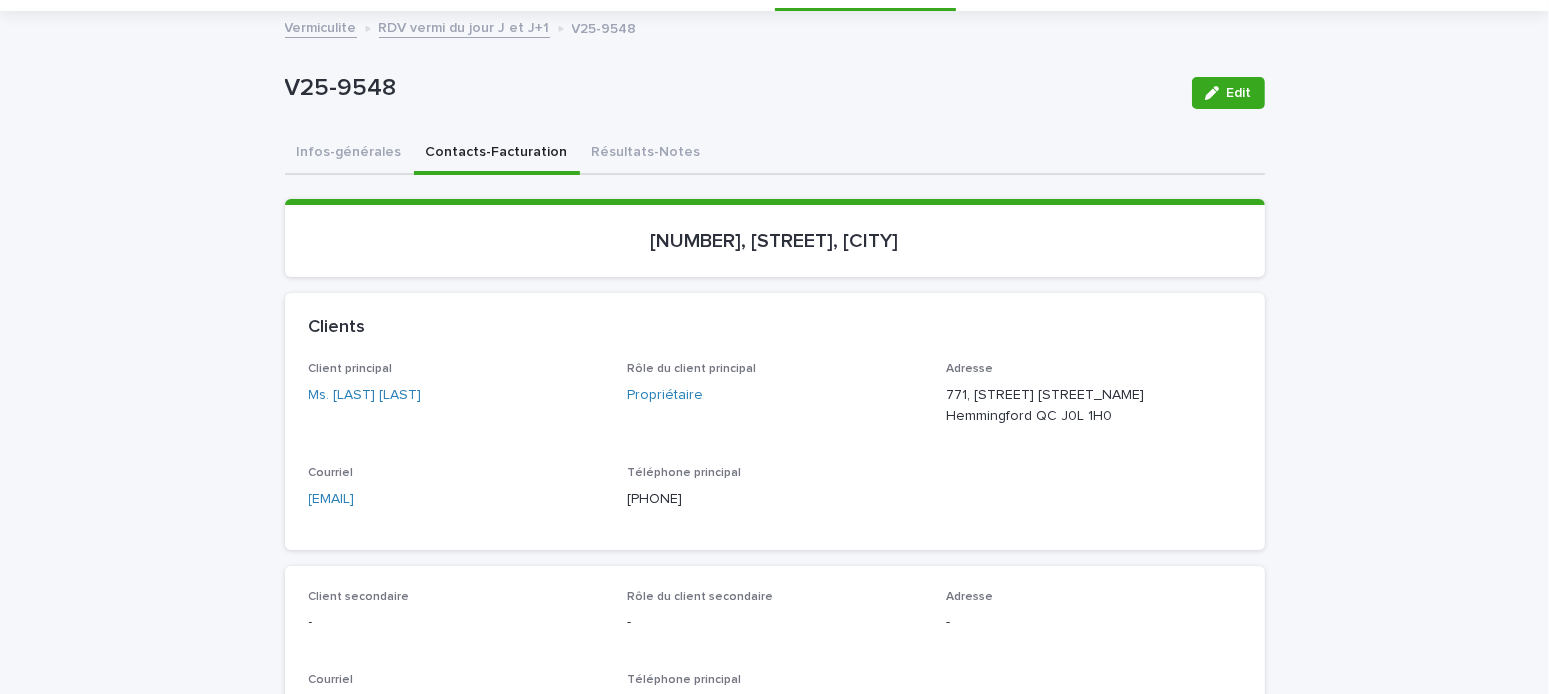 scroll, scrollTop: 200, scrollLeft: 0, axis: vertical 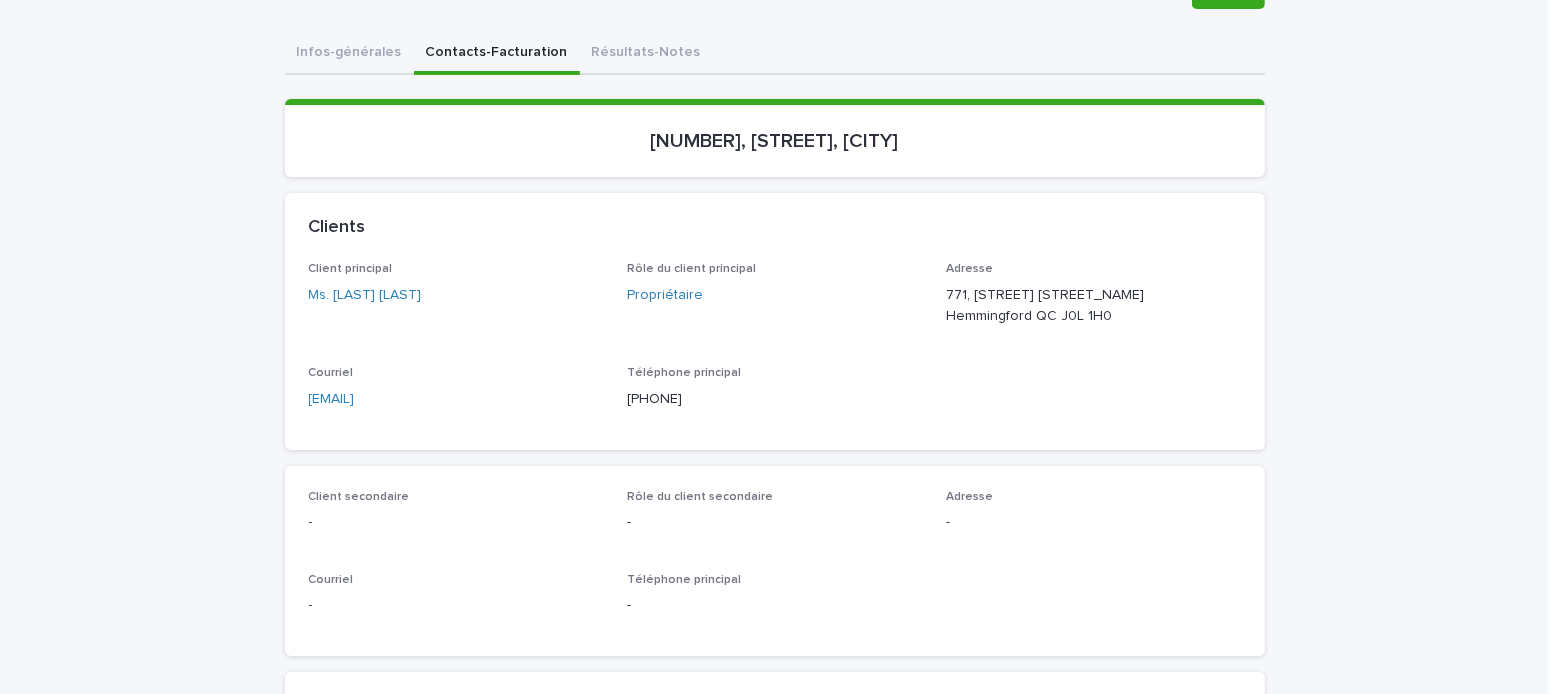 drag, startPoint x: 450, startPoint y: 413, endPoint x: 327, endPoint y: 380, distance: 127.349915 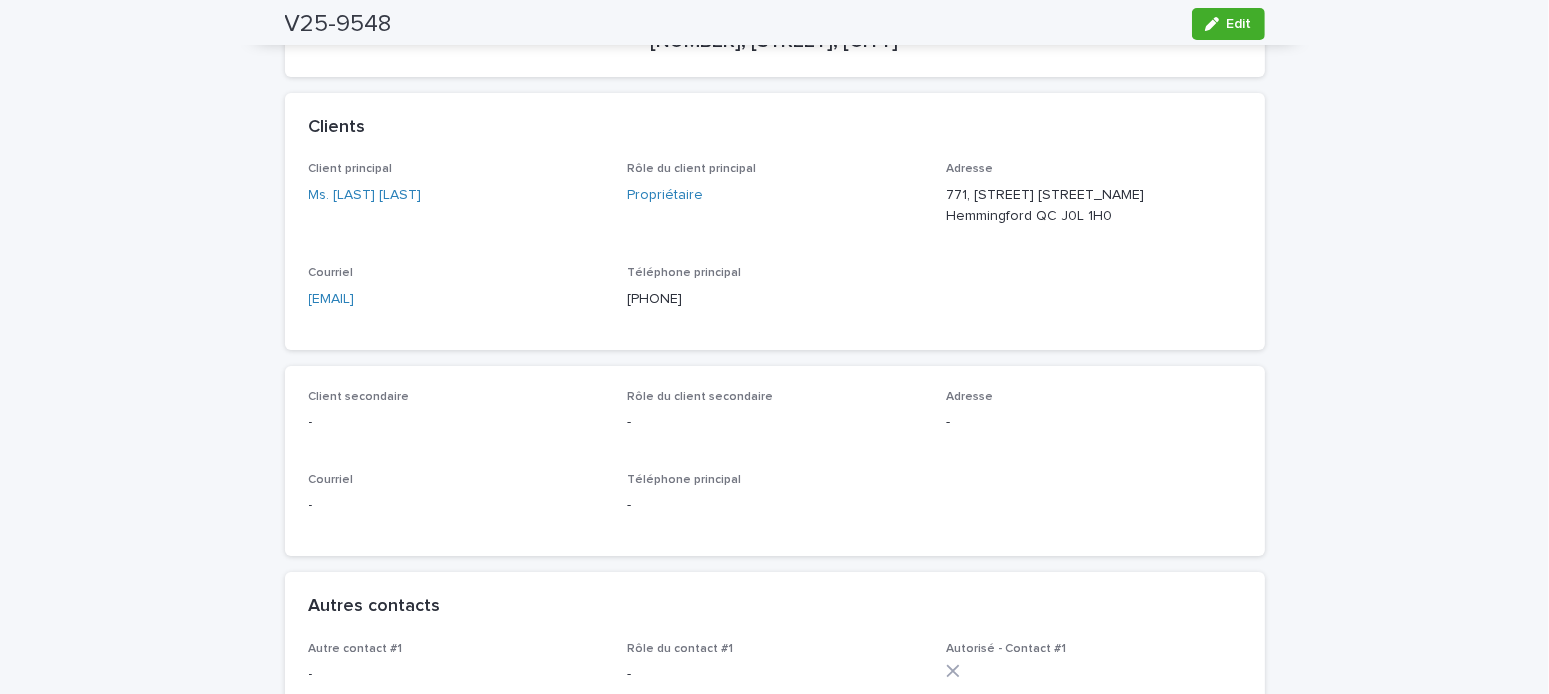 scroll, scrollTop: 0, scrollLeft: 0, axis: both 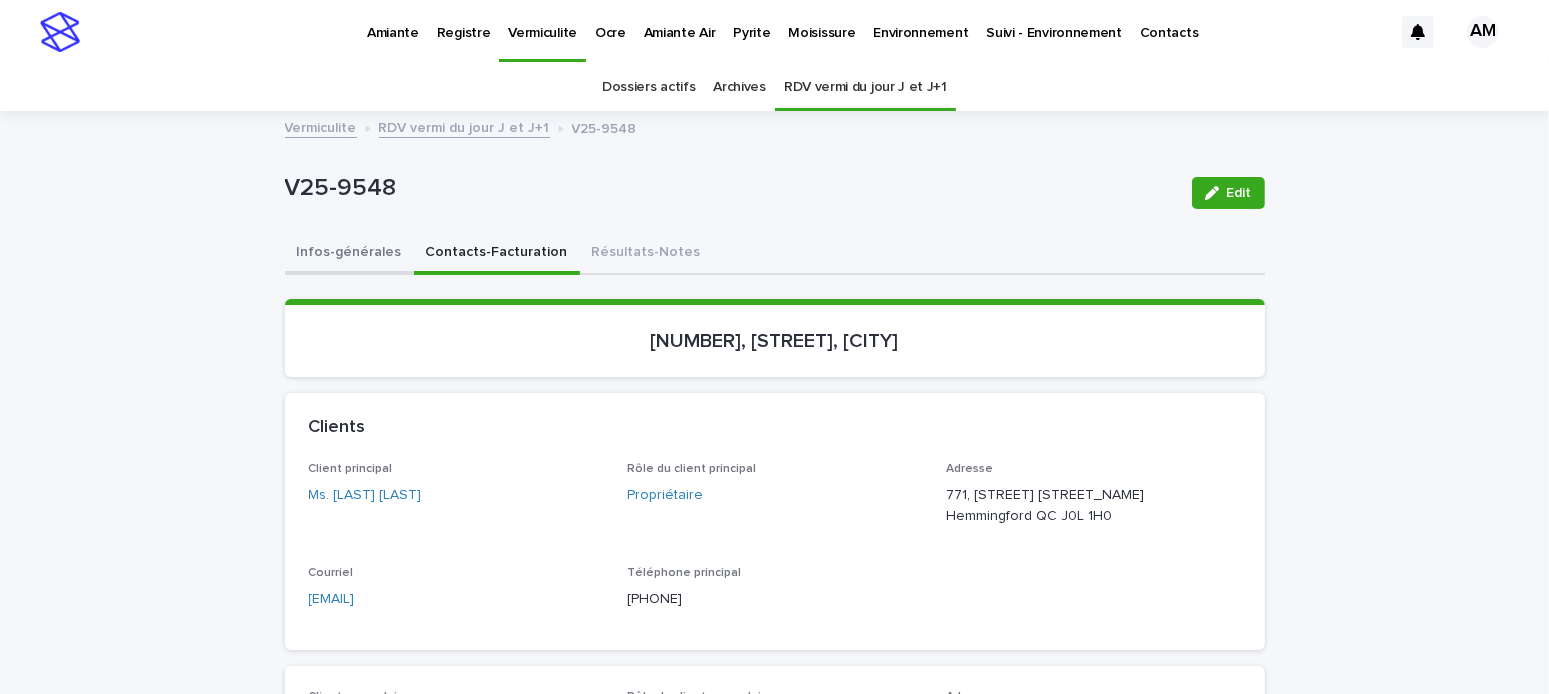 click on "Infos-générales" at bounding box center [349, 254] 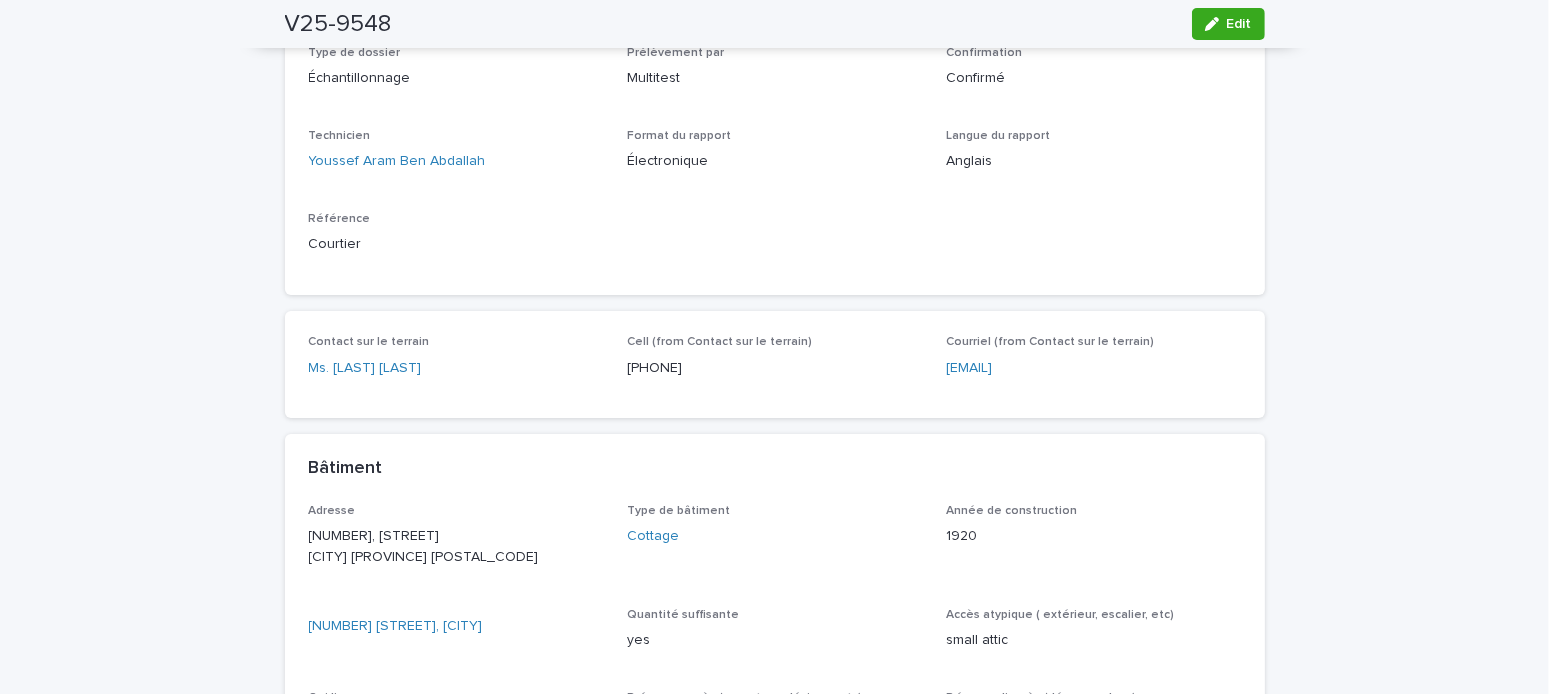 scroll, scrollTop: 0, scrollLeft: 0, axis: both 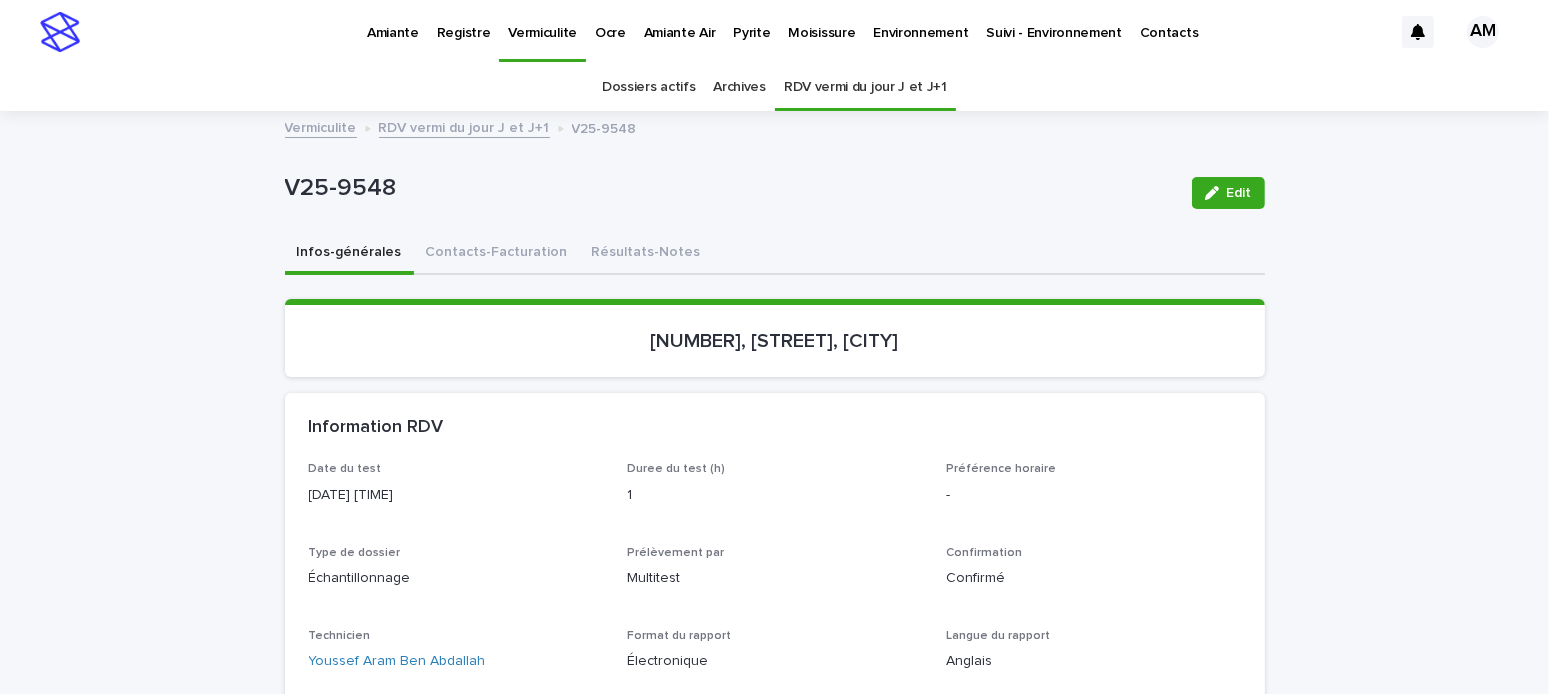 click on "RDV vermi du jour J et J+1" at bounding box center (464, 126) 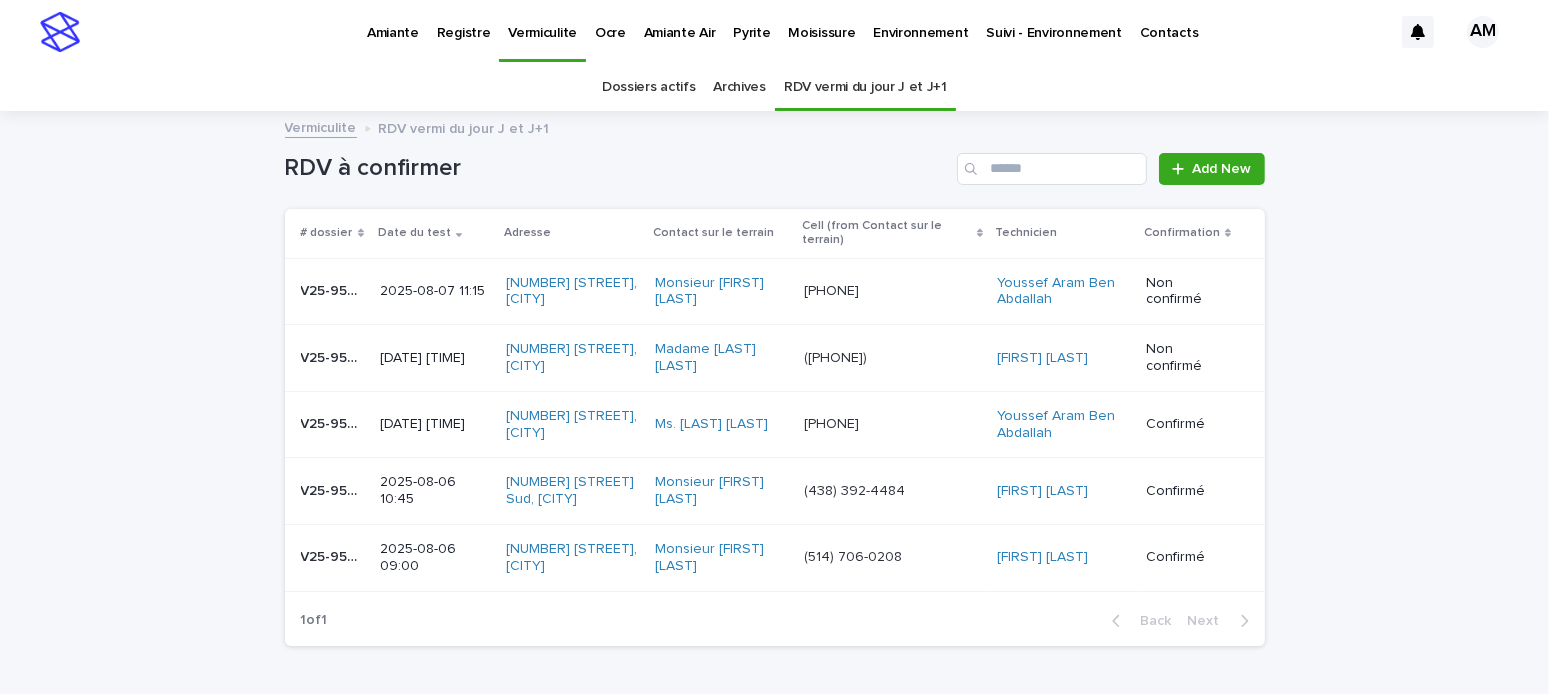 click on "2025-08-07 11:15" at bounding box center (435, 291) 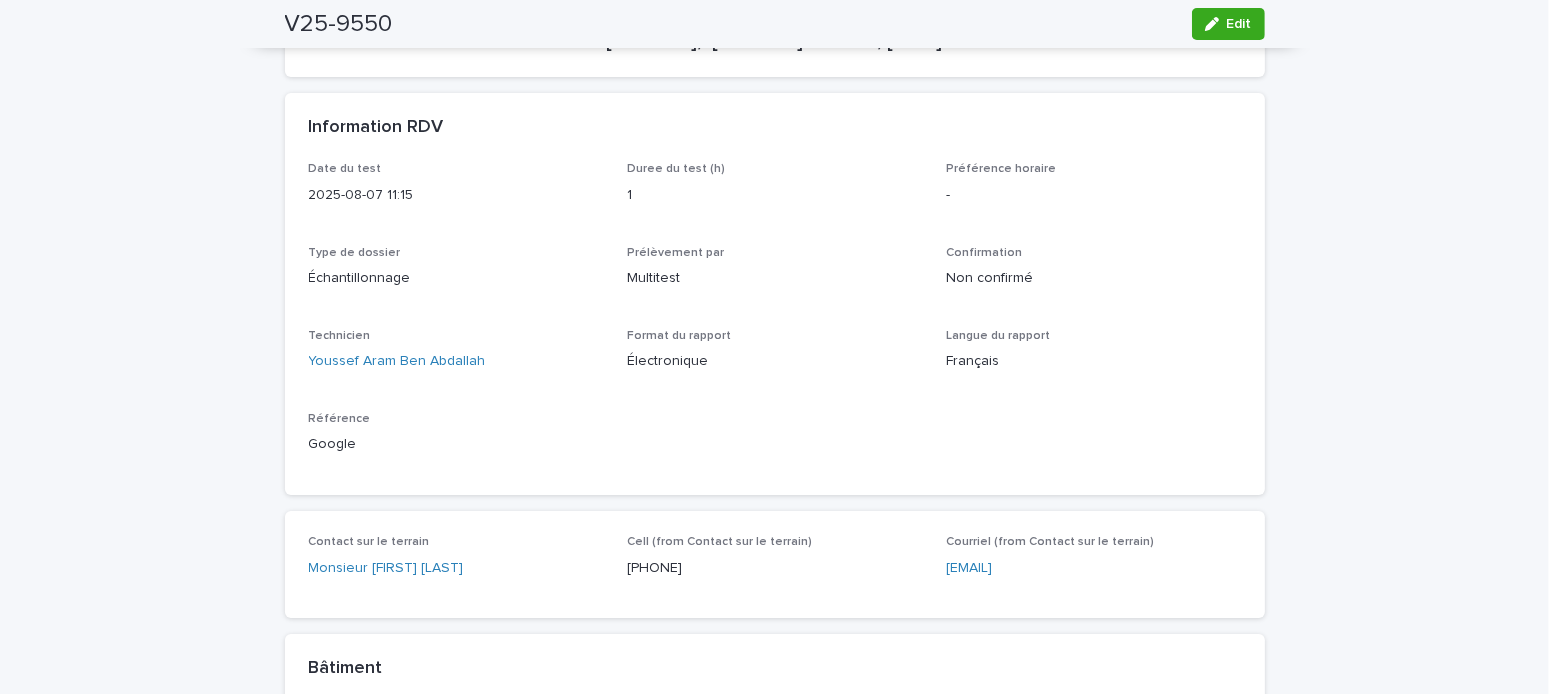 scroll, scrollTop: 100, scrollLeft: 0, axis: vertical 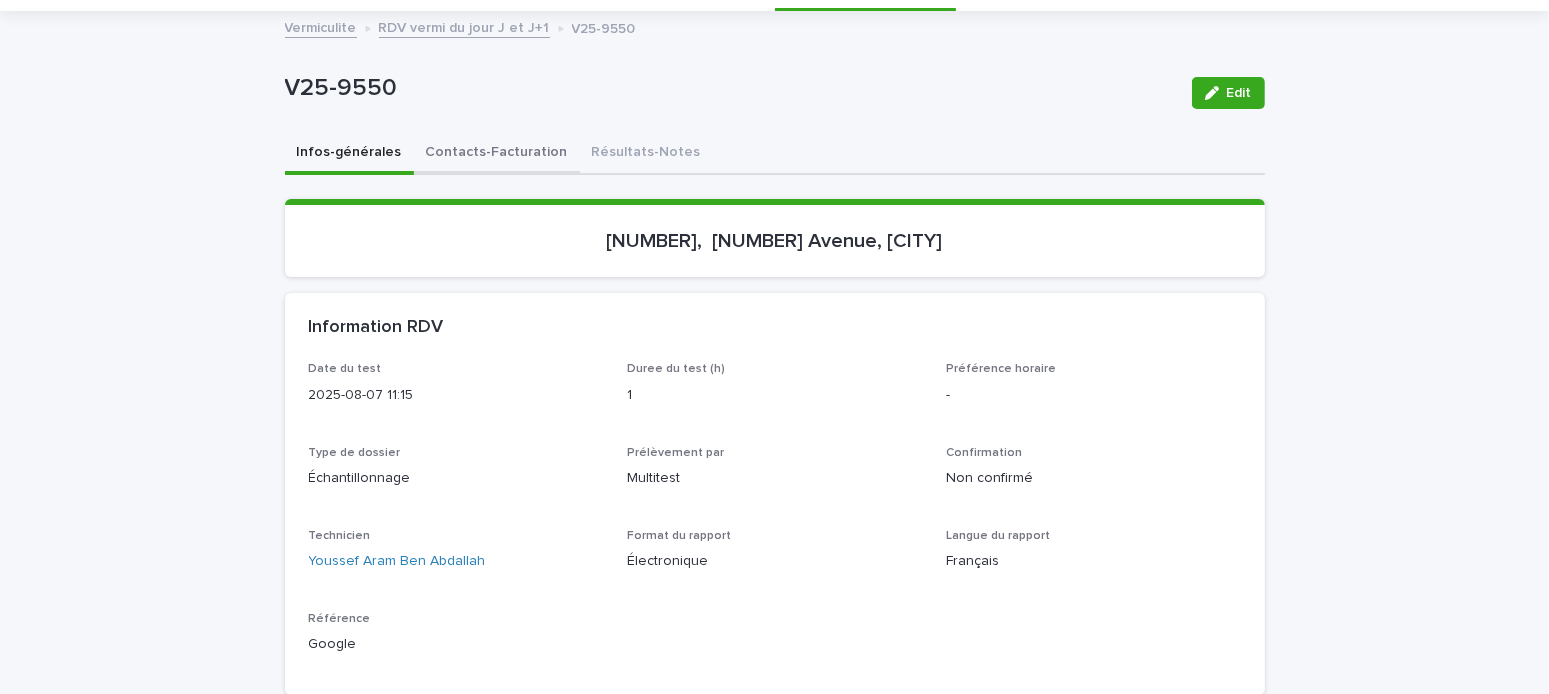 click on "Contacts-Facturation" at bounding box center (497, 154) 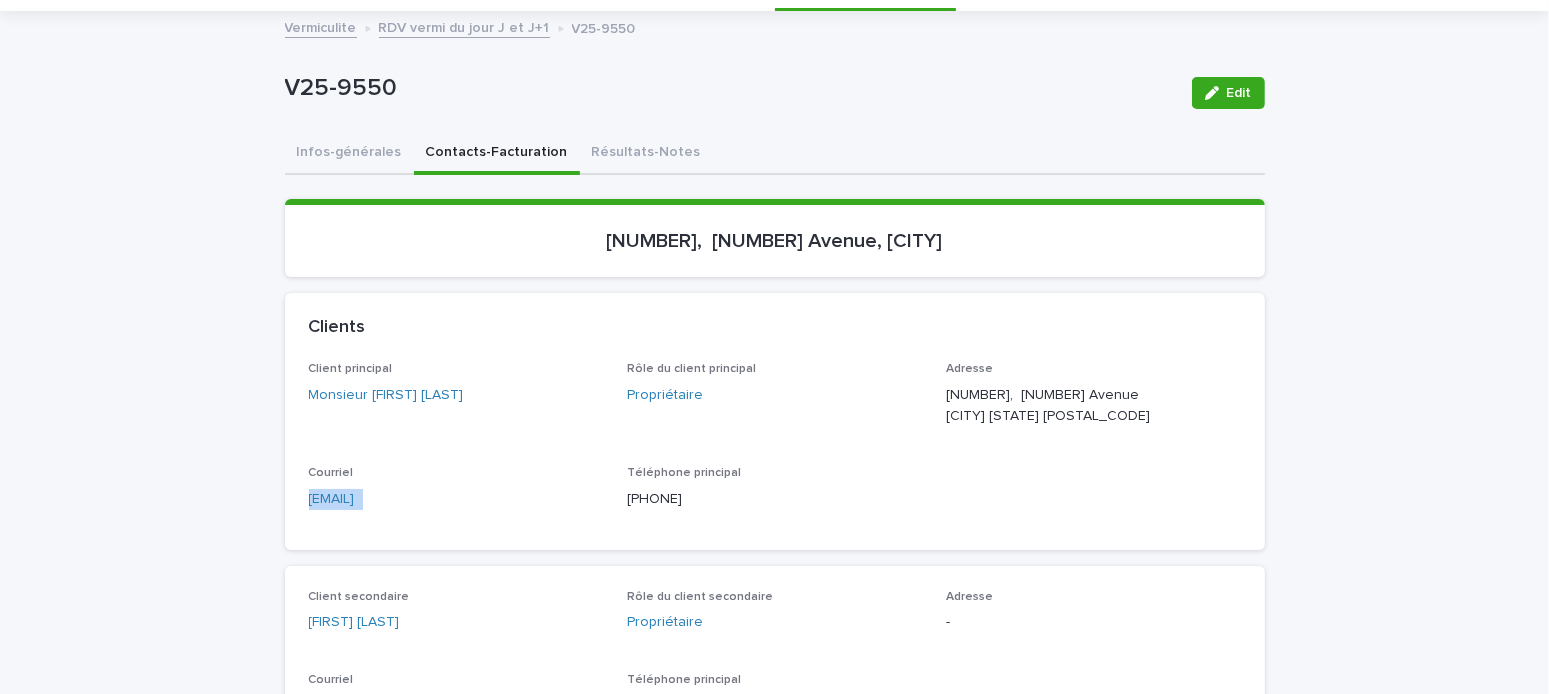drag, startPoint x: 504, startPoint y: 497, endPoint x: 229, endPoint y: 517, distance: 275.72632 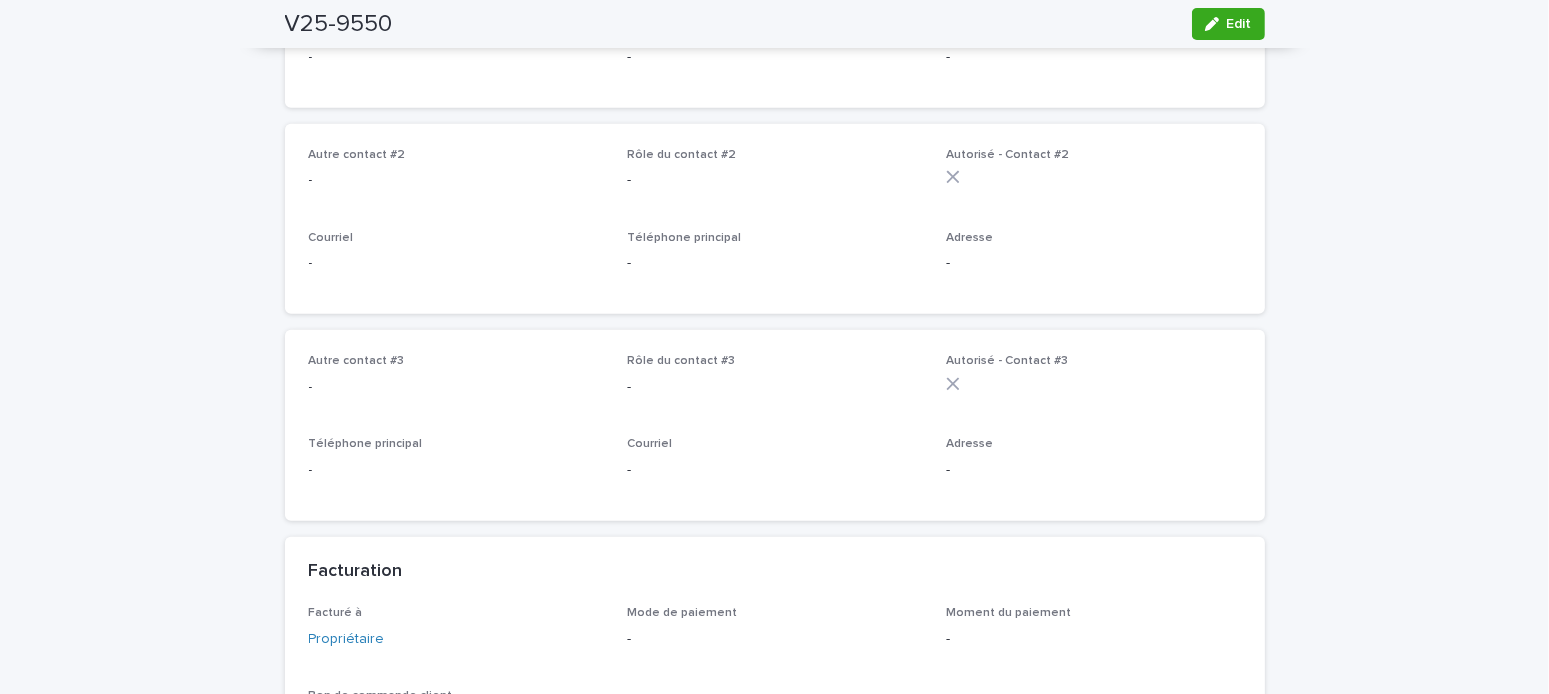 scroll, scrollTop: 1400, scrollLeft: 0, axis: vertical 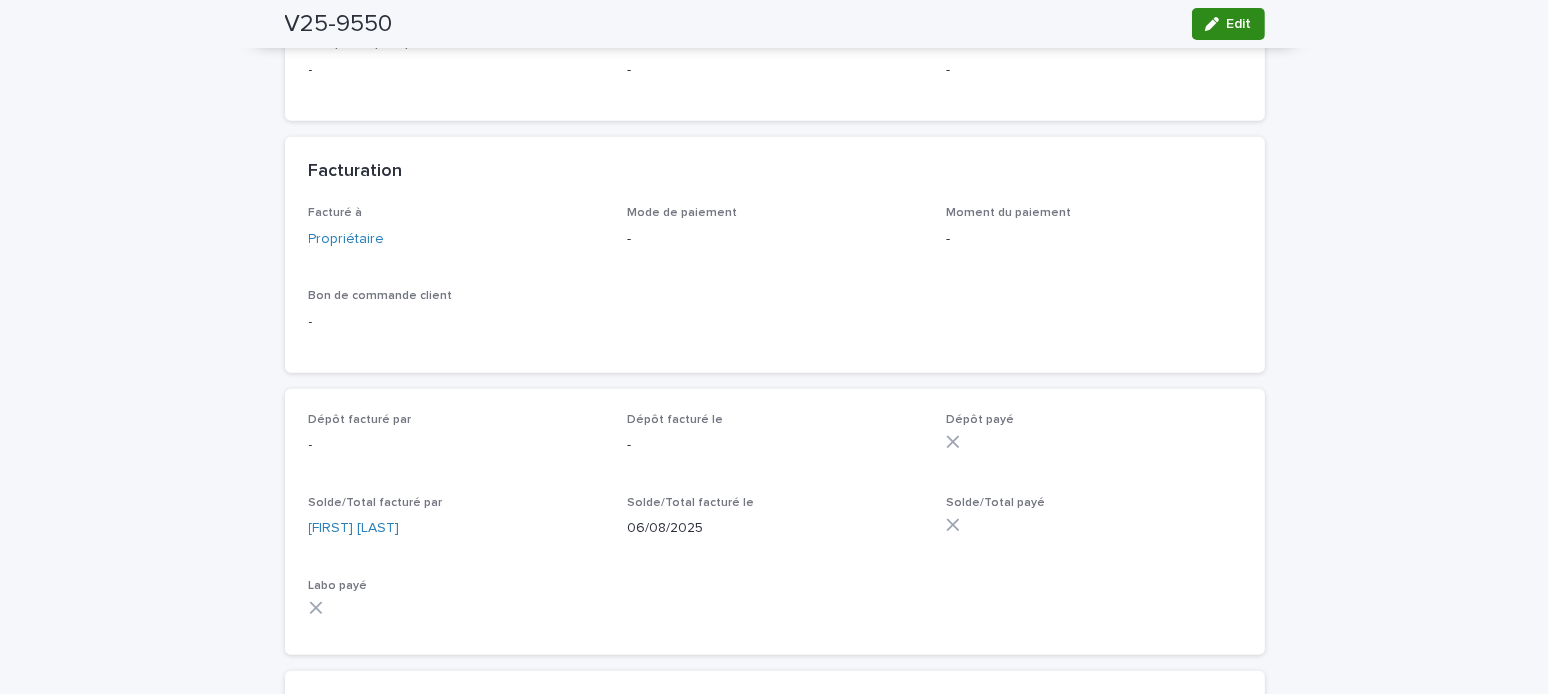 click 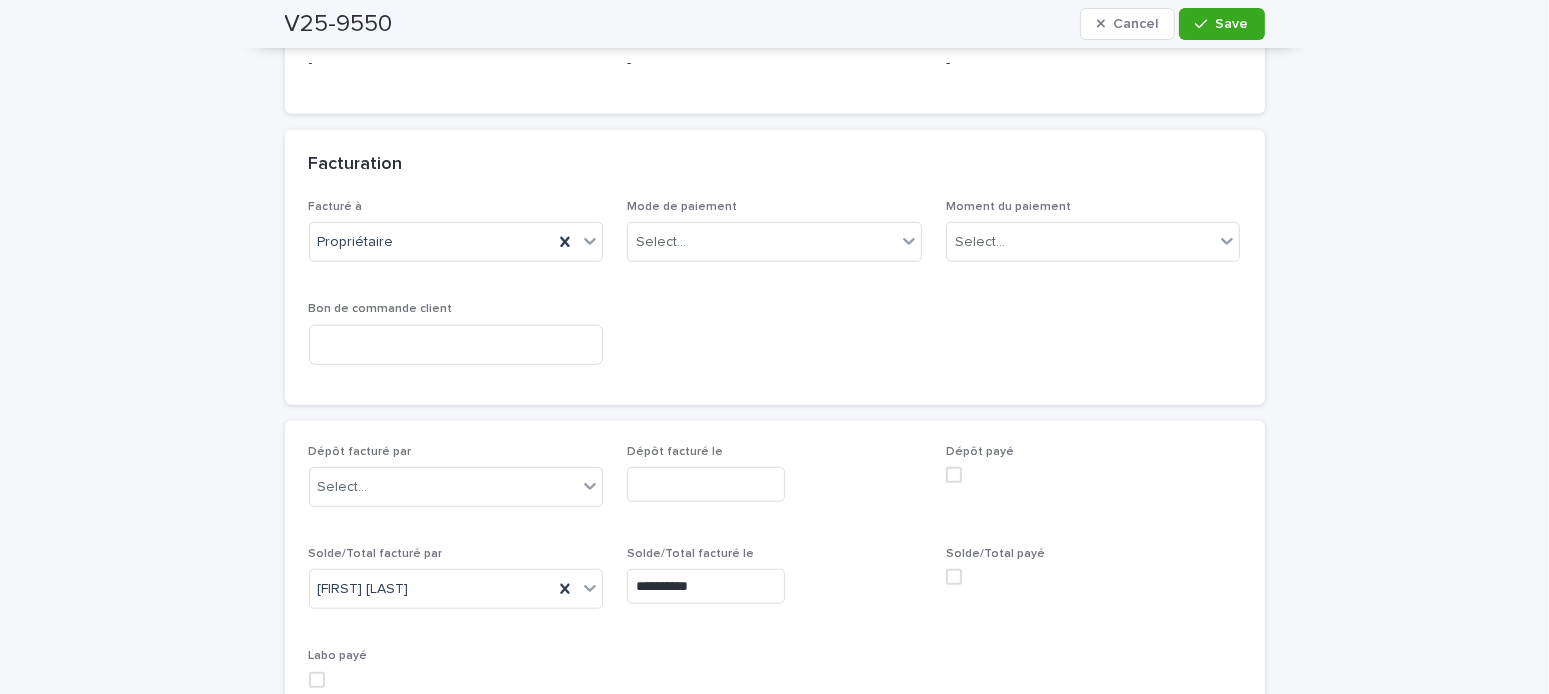 scroll, scrollTop: 1557, scrollLeft: 0, axis: vertical 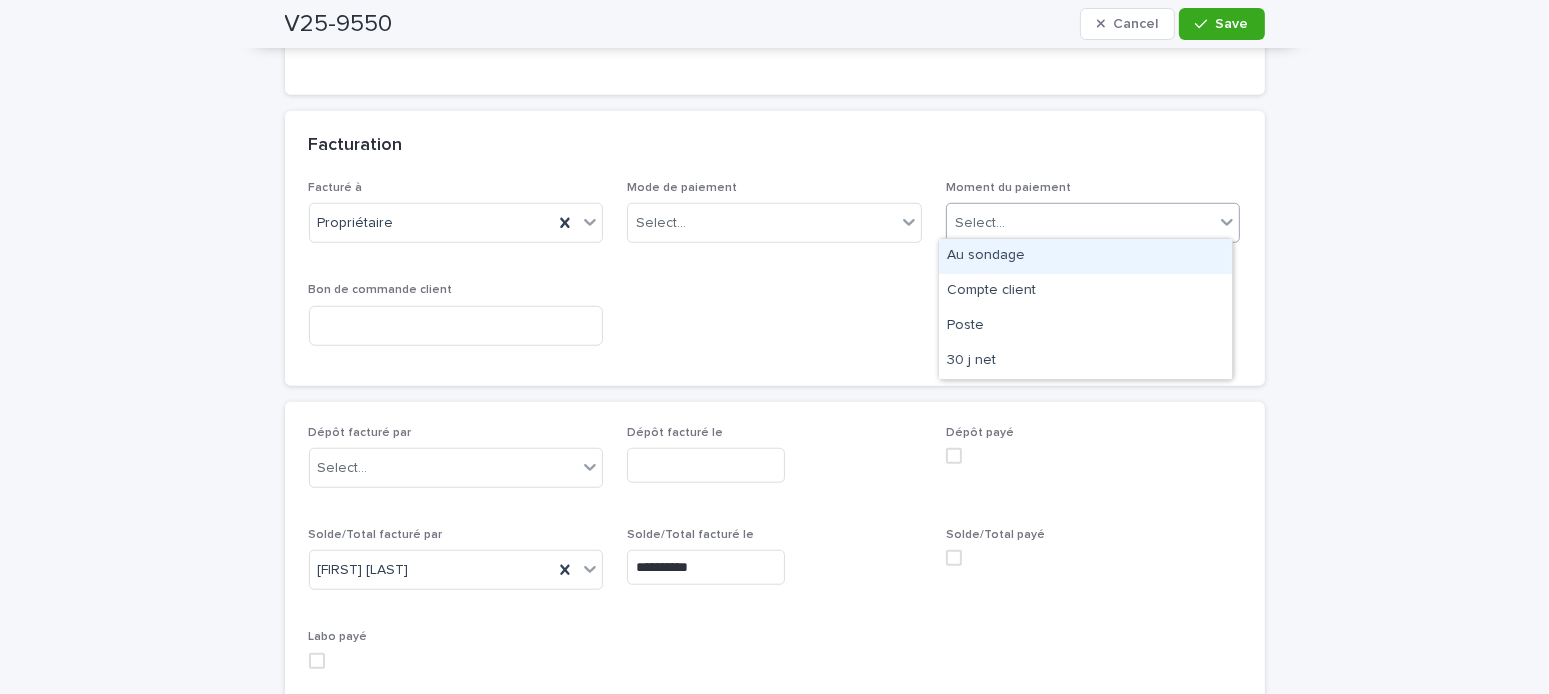 click on "Select..." at bounding box center [980, 223] 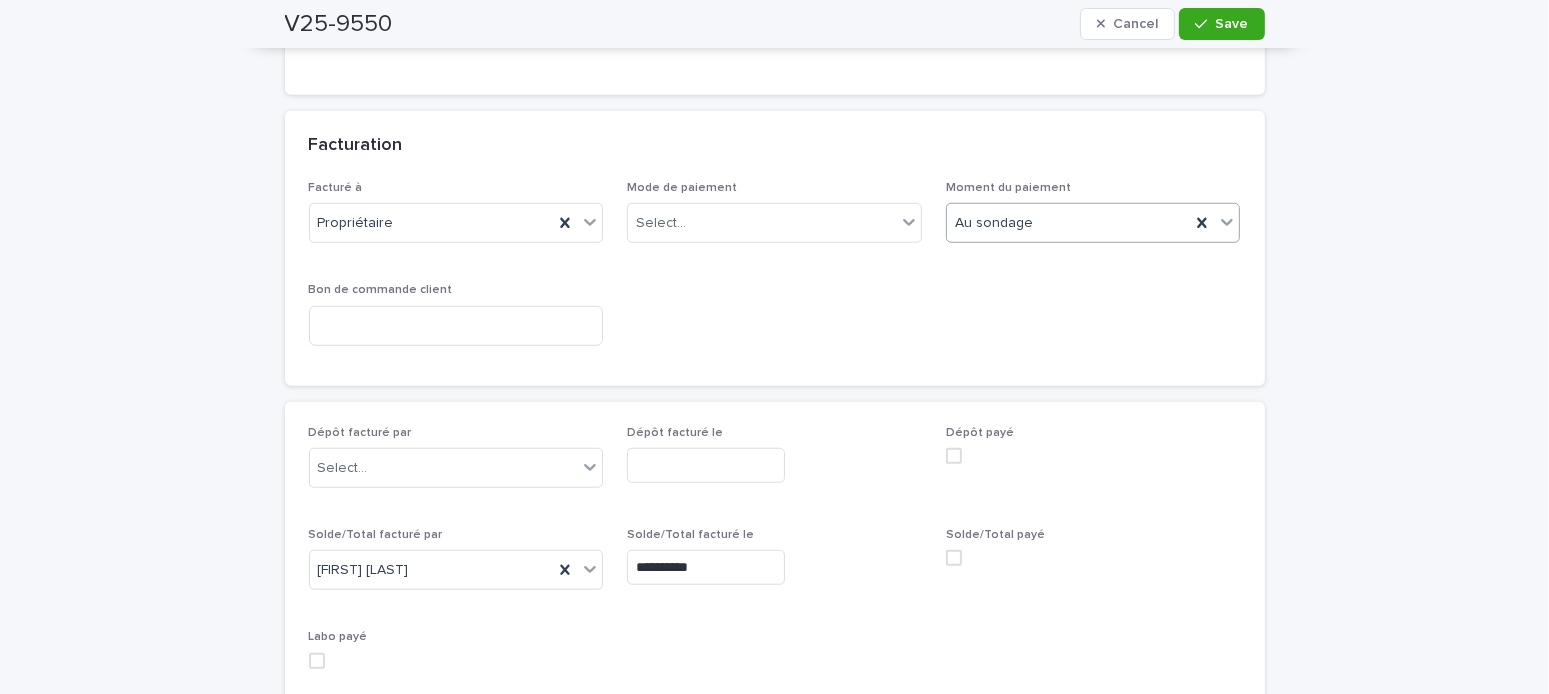 scroll, scrollTop: 1457, scrollLeft: 0, axis: vertical 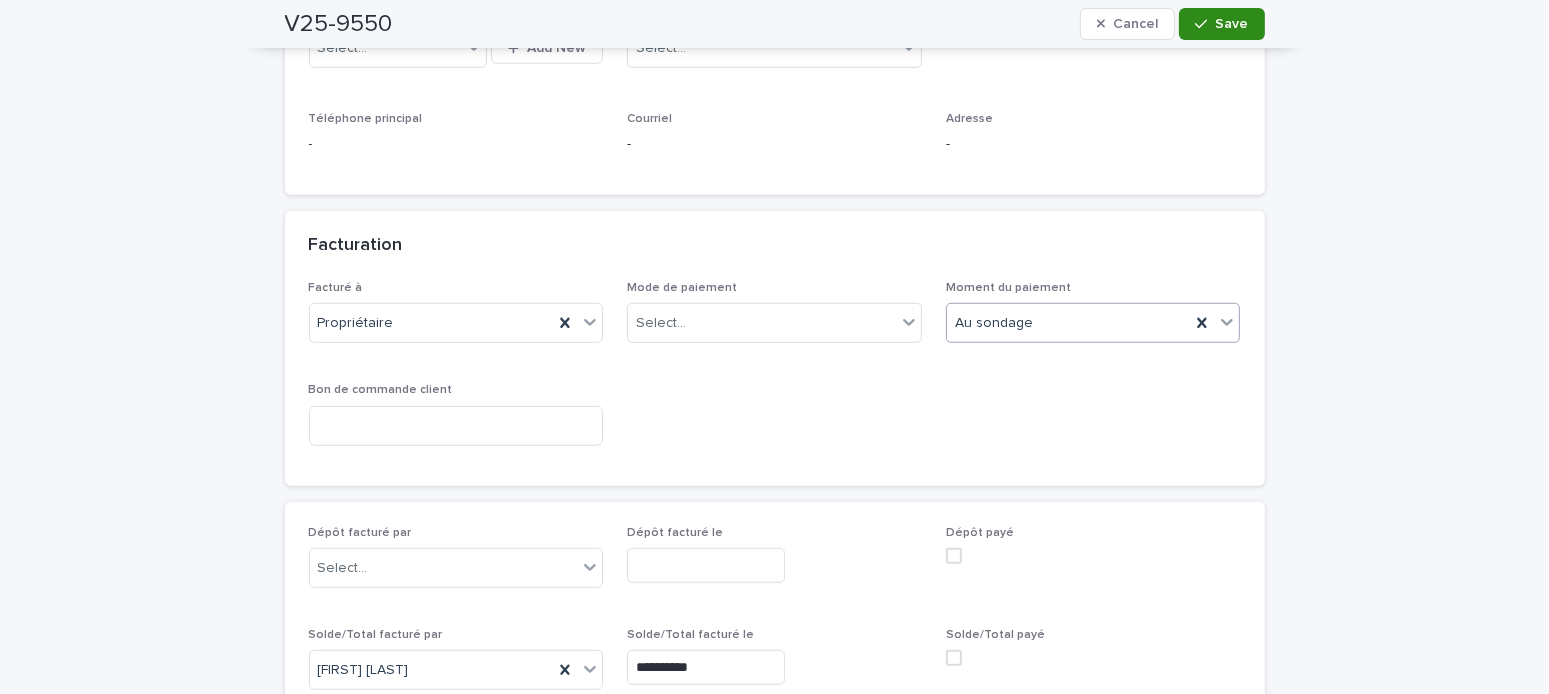 drag, startPoint x: 1219, startPoint y: 25, endPoint x: 1234, endPoint y: 52, distance: 30.88689 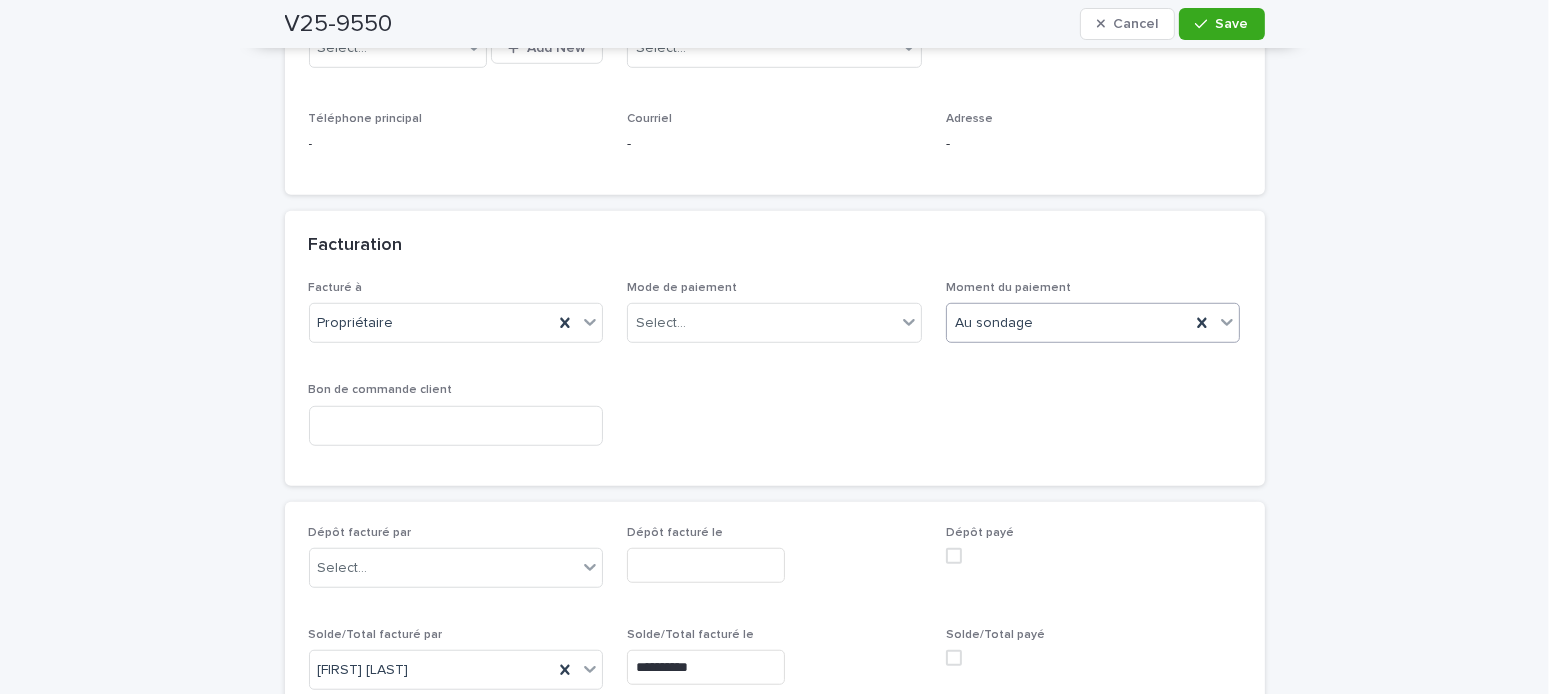click on "Save" at bounding box center (1232, 24) 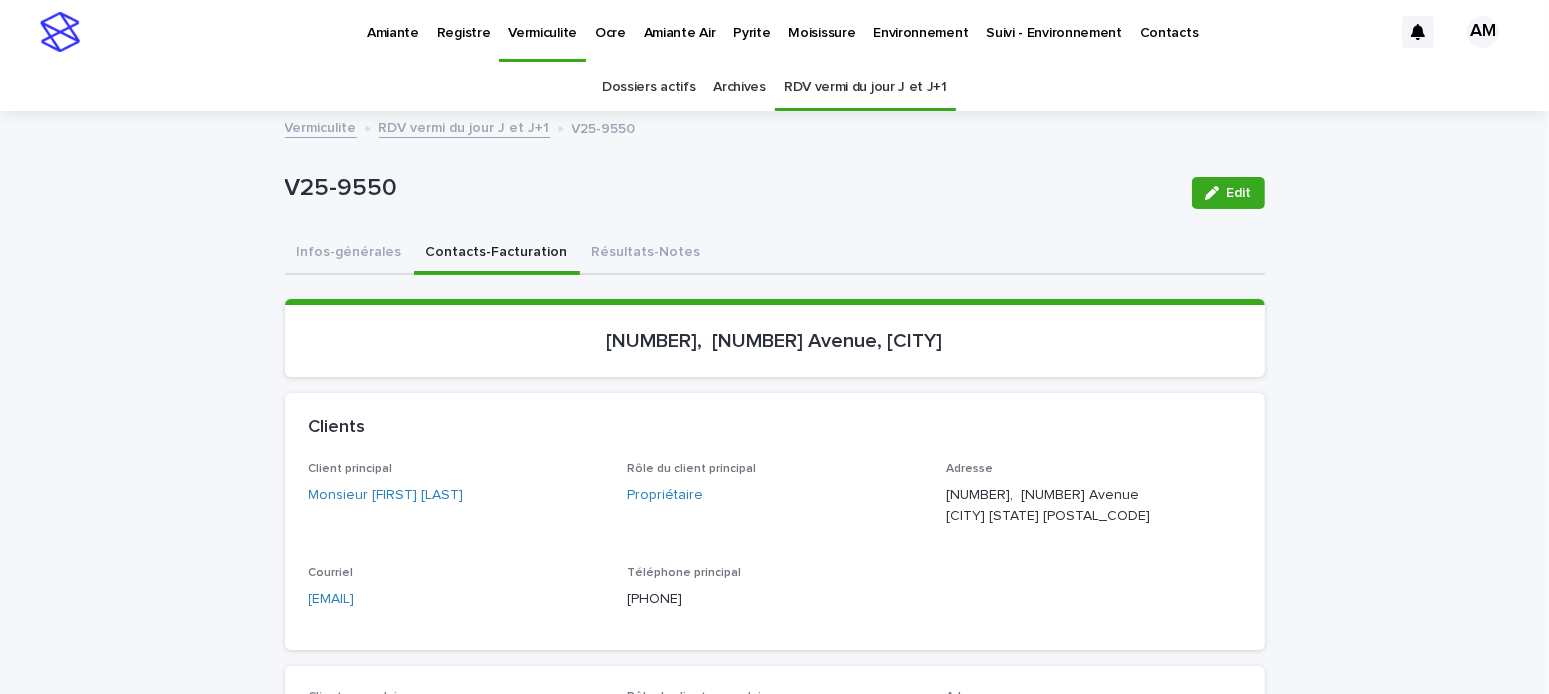 scroll, scrollTop: 100, scrollLeft: 0, axis: vertical 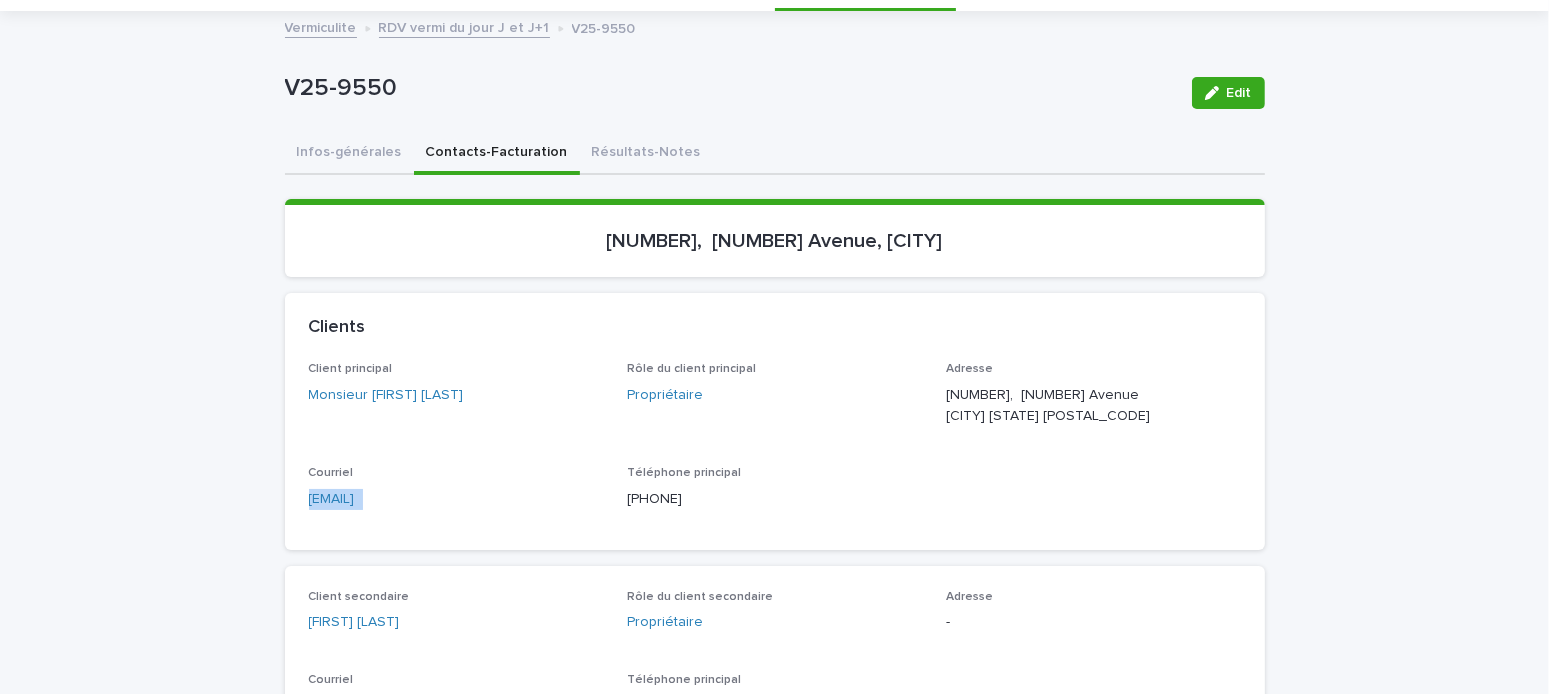 drag, startPoint x: 390, startPoint y: 504, endPoint x: 261, endPoint y: 506, distance: 129.0155 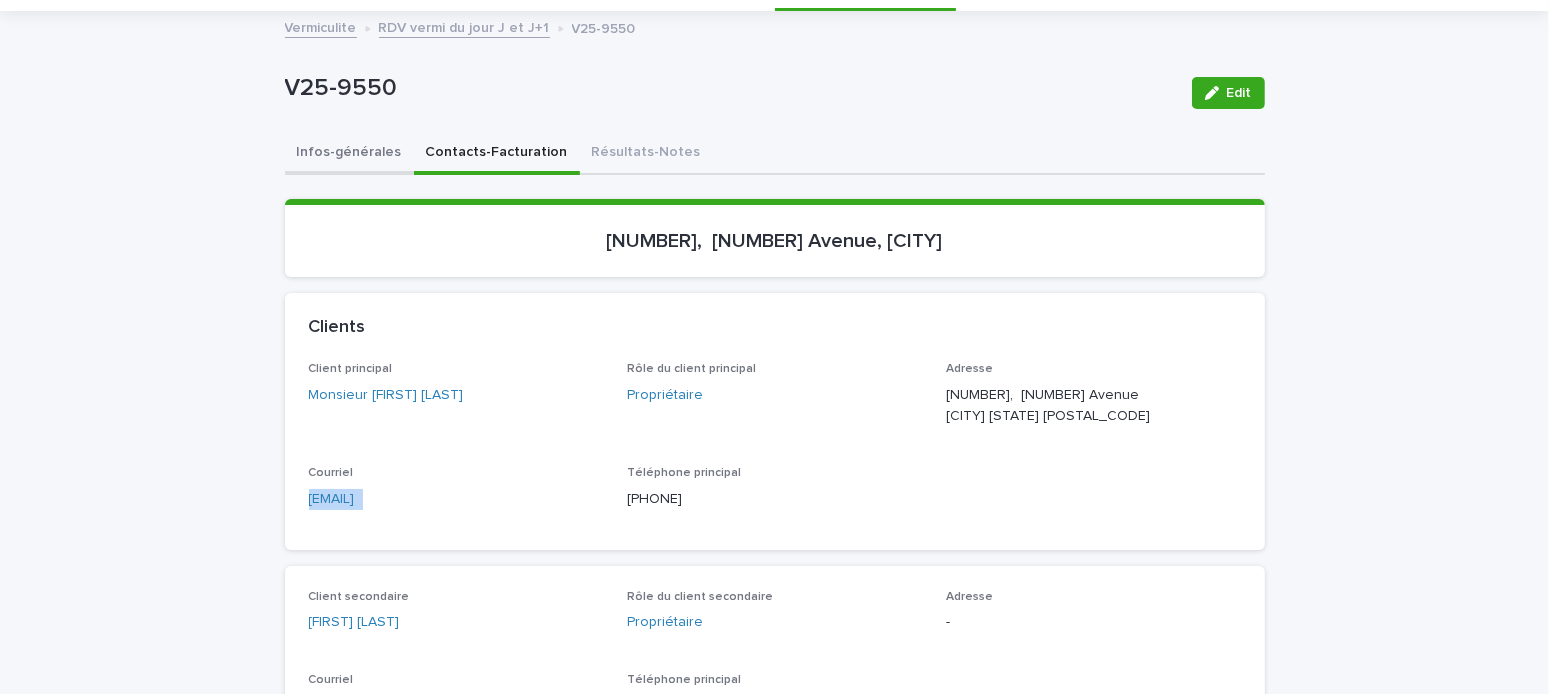 click on "Infos-générales" at bounding box center [349, 154] 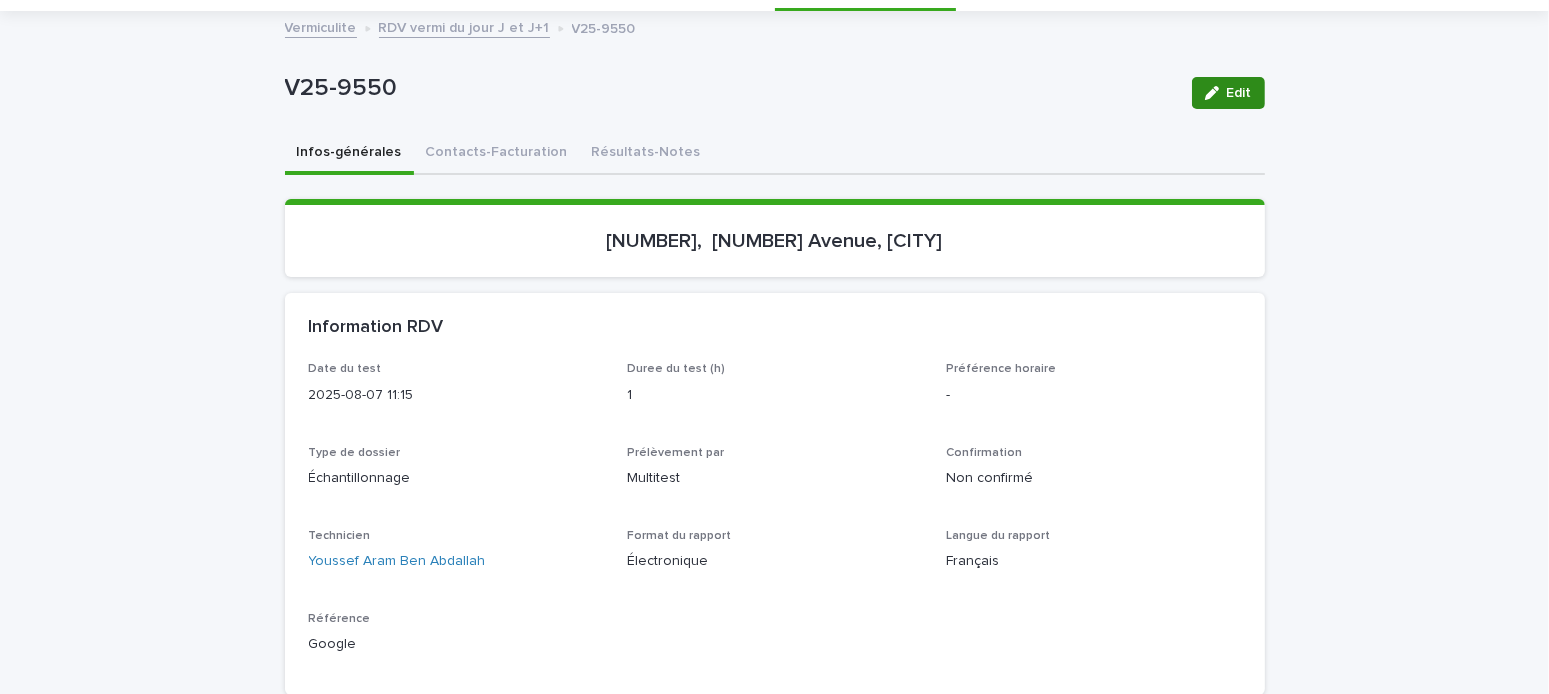 click on "Edit" at bounding box center (1239, 93) 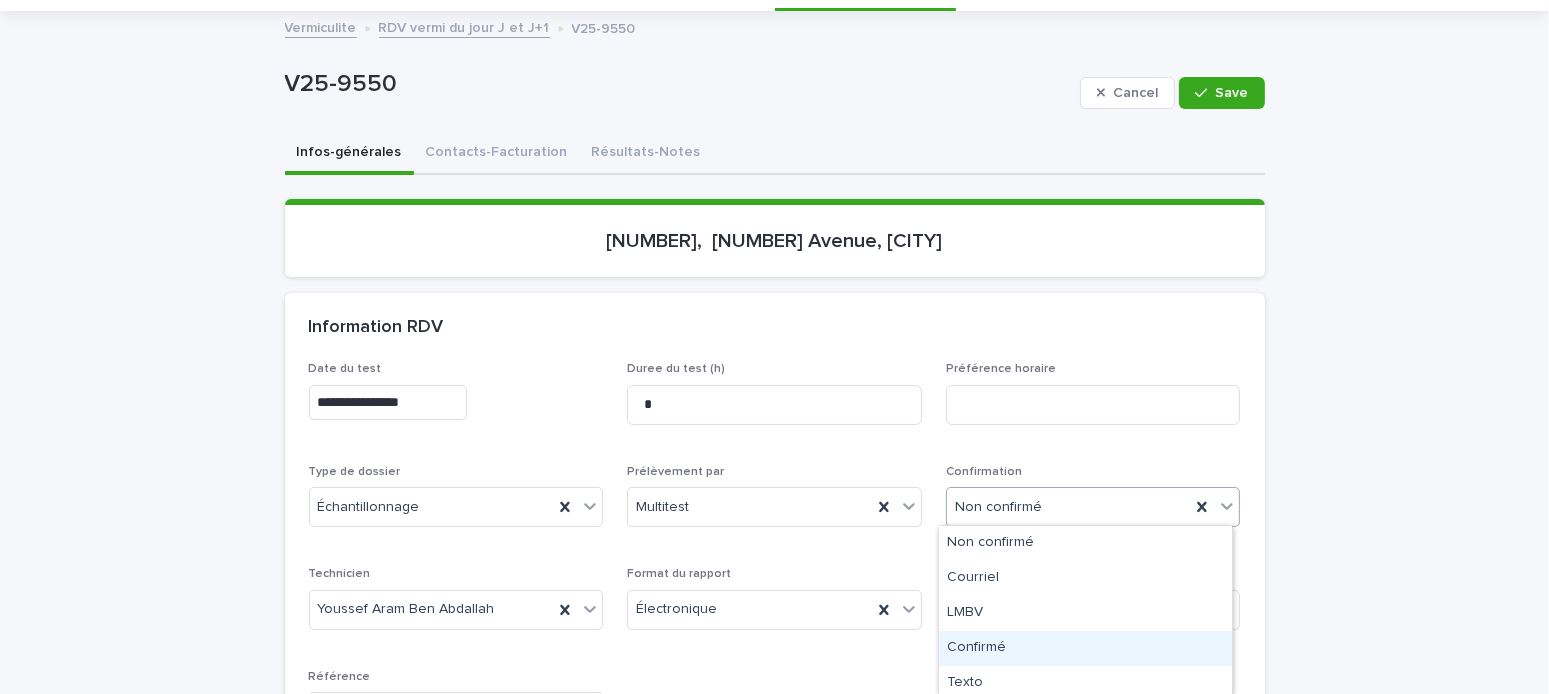 drag, startPoint x: 1000, startPoint y: 498, endPoint x: 1005, endPoint y: 546, distance: 48.259712 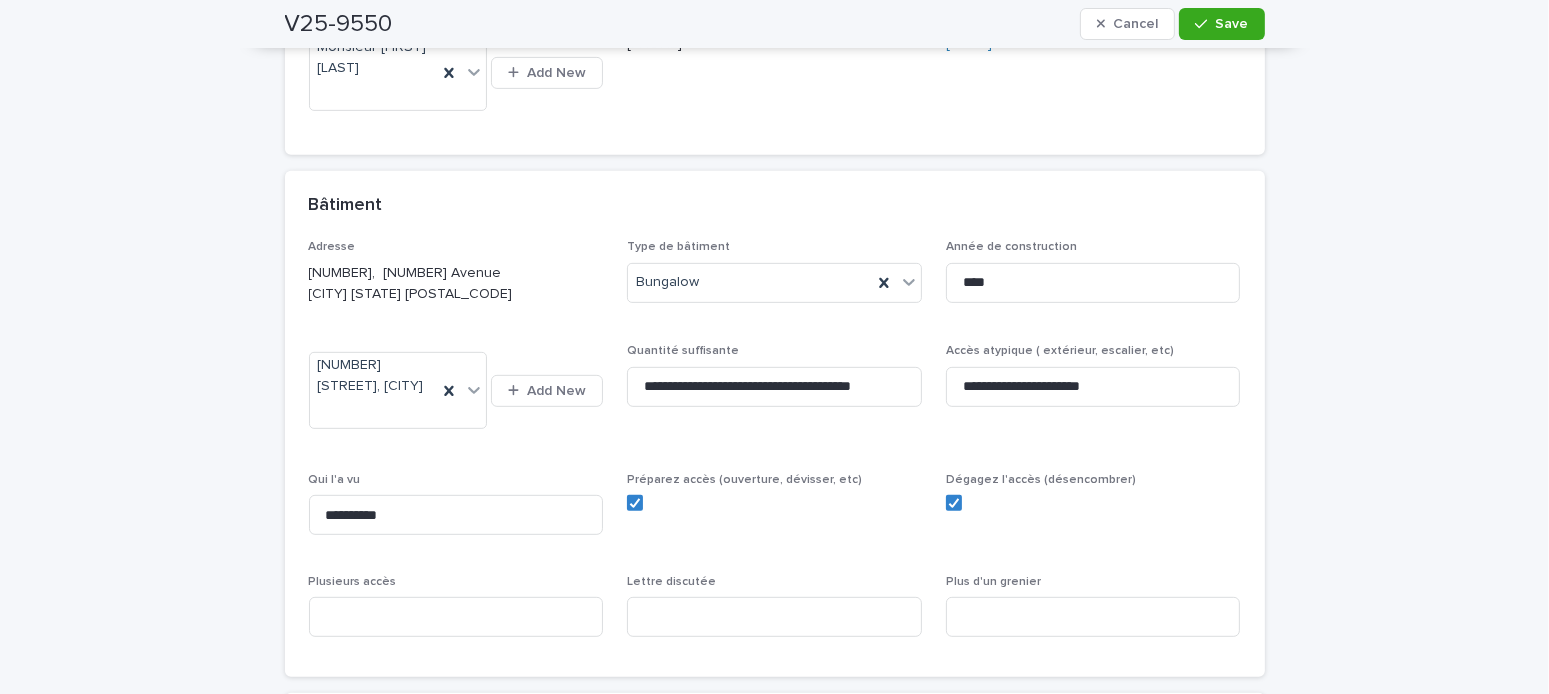 scroll, scrollTop: 1400, scrollLeft: 0, axis: vertical 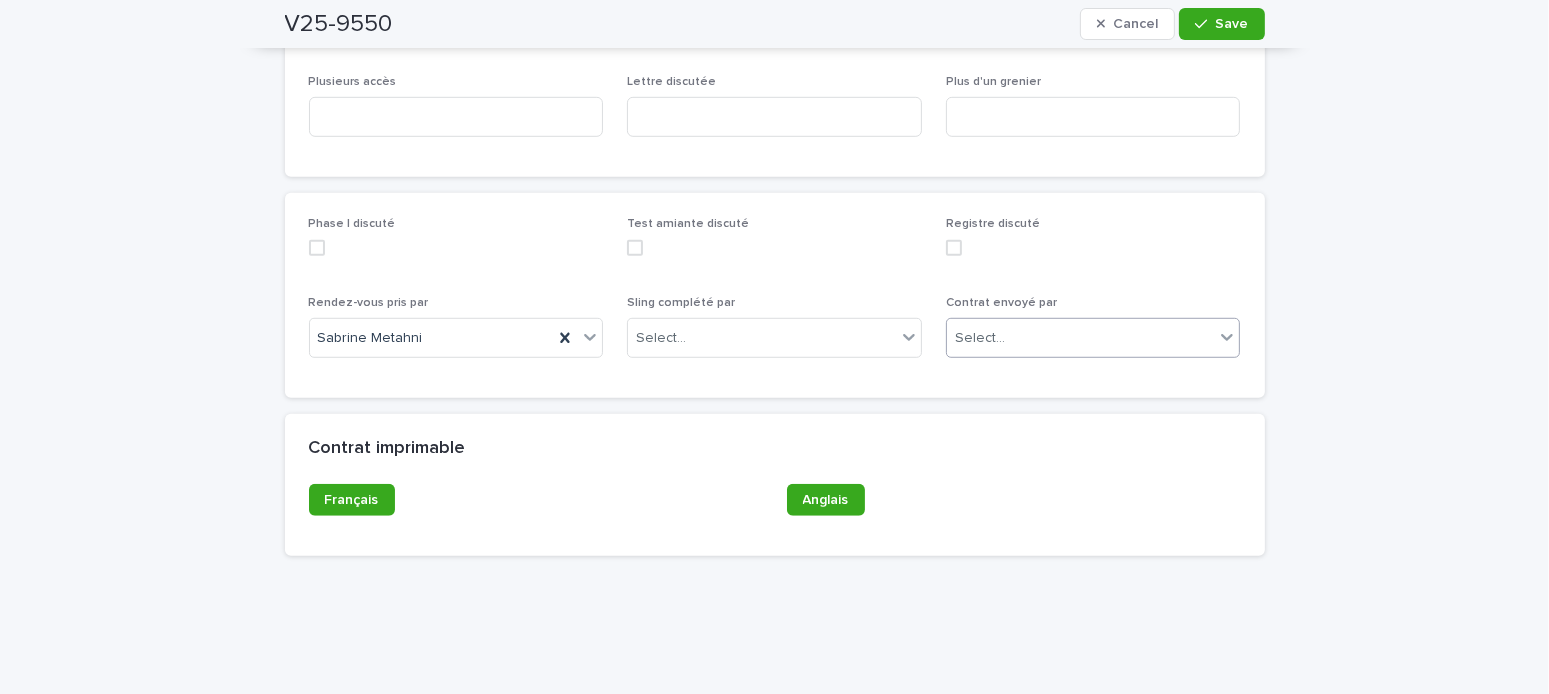 click on "Contrat envoyé par Select..." at bounding box center (1093, 335) 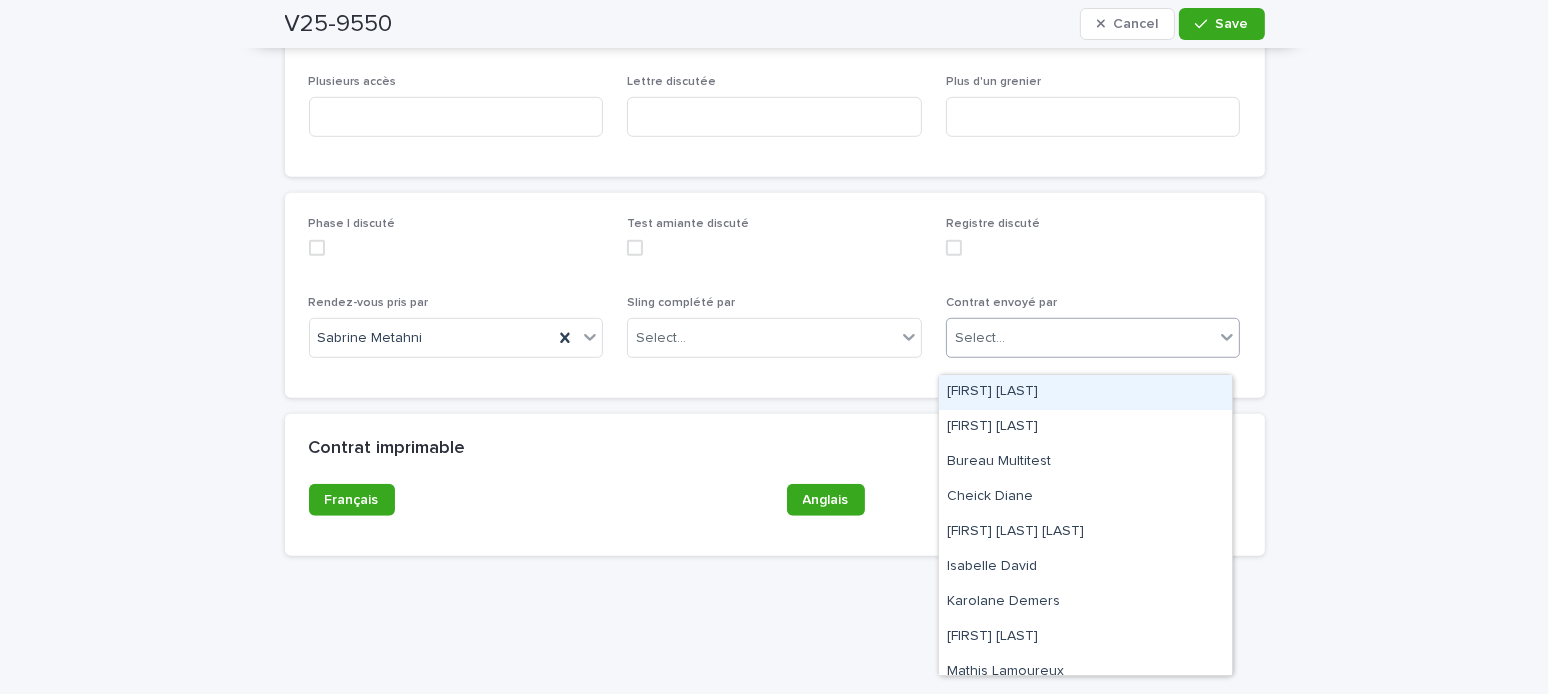 drag, startPoint x: 995, startPoint y: 405, endPoint x: 1004, endPoint y: 394, distance: 14.21267 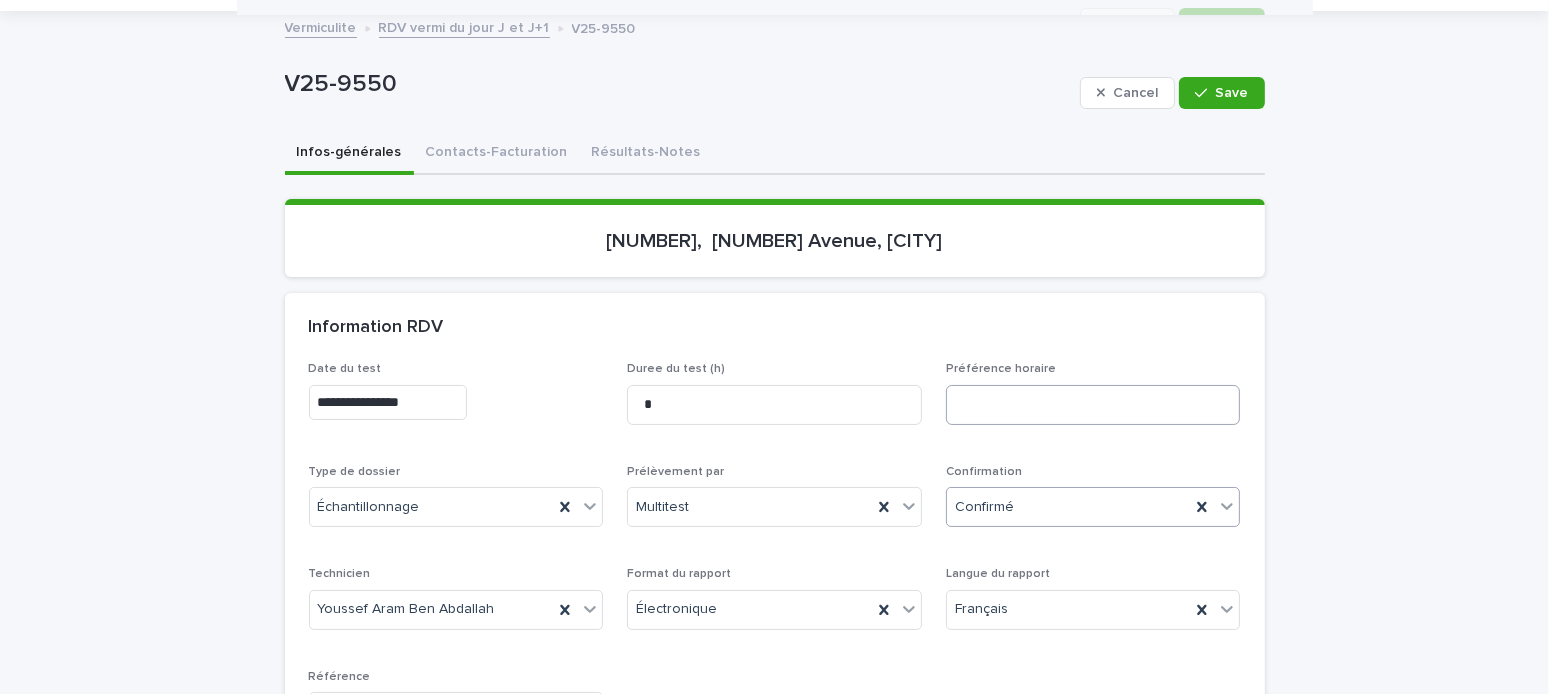 scroll, scrollTop: 0, scrollLeft: 0, axis: both 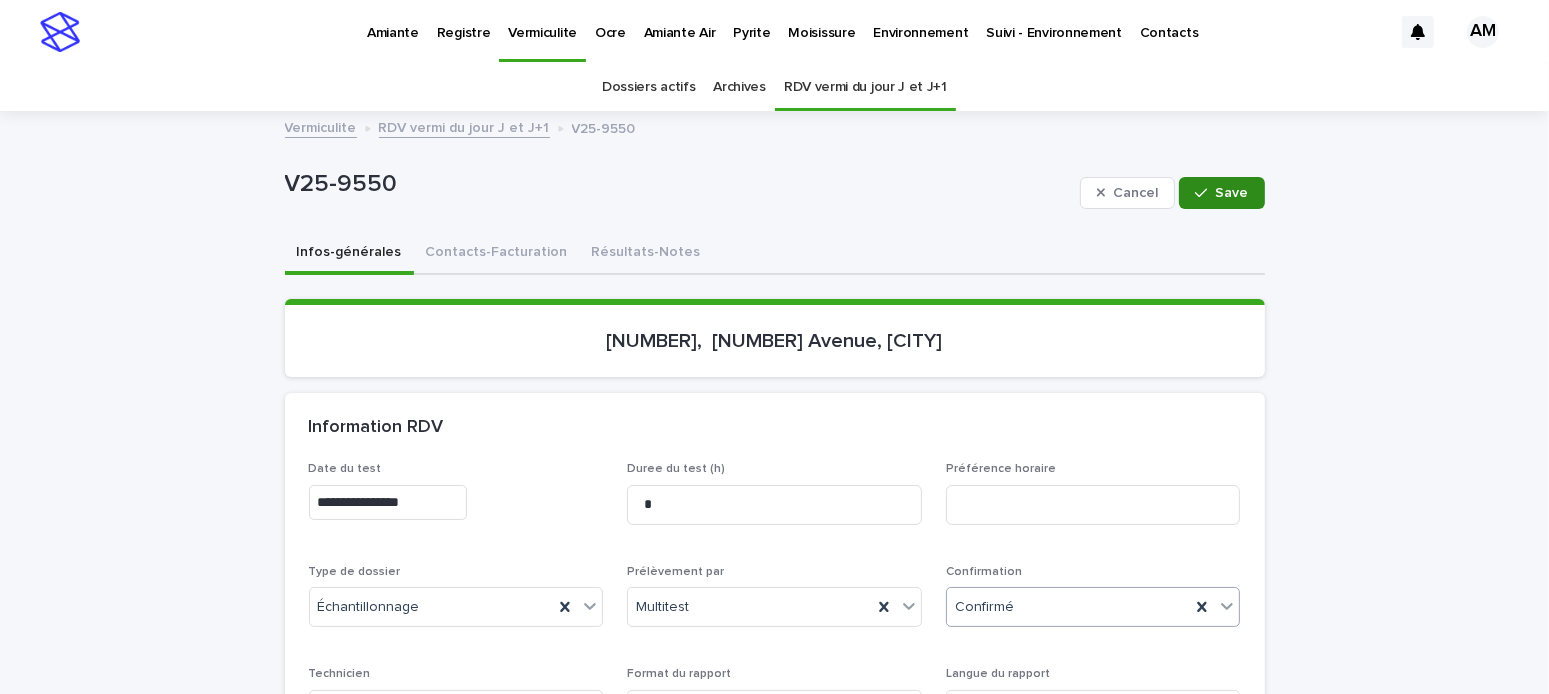 click 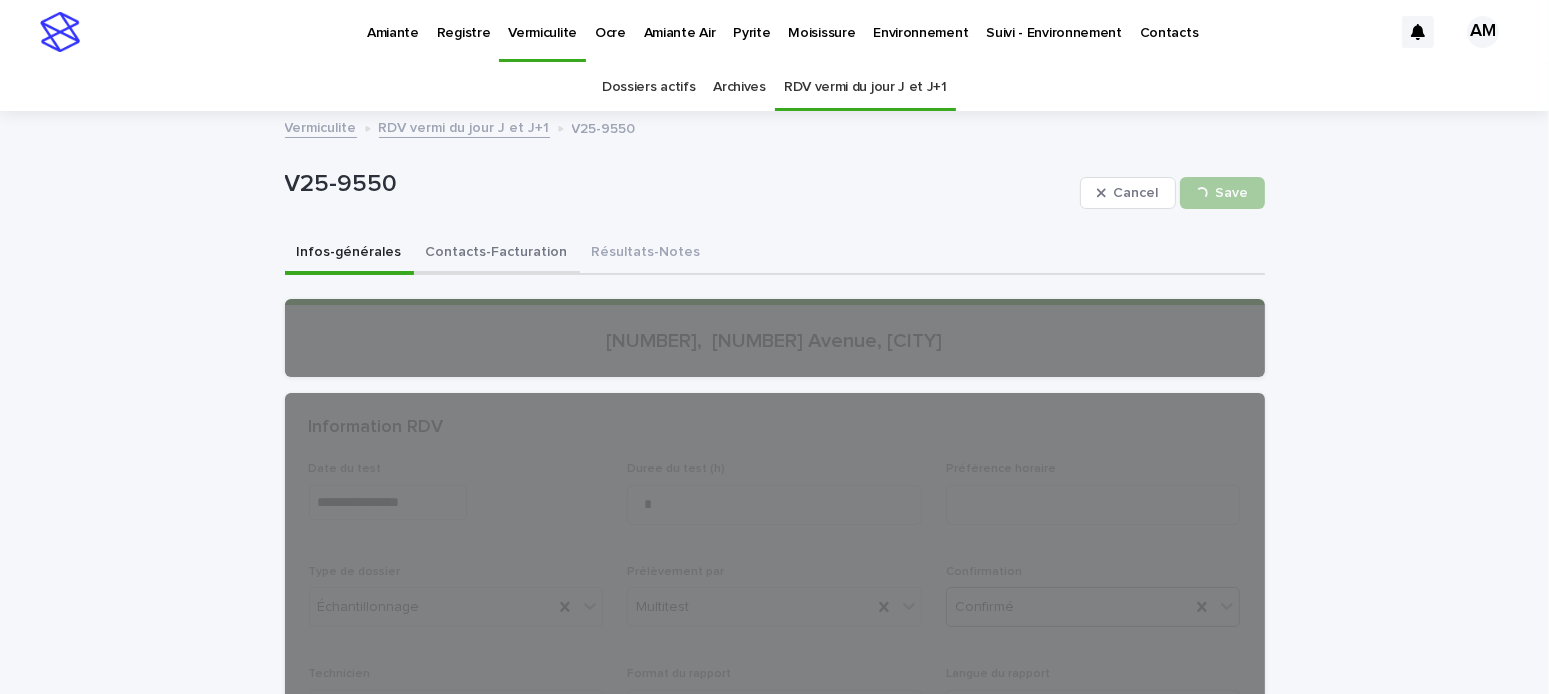 click on "Contacts-Facturation" at bounding box center [497, 254] 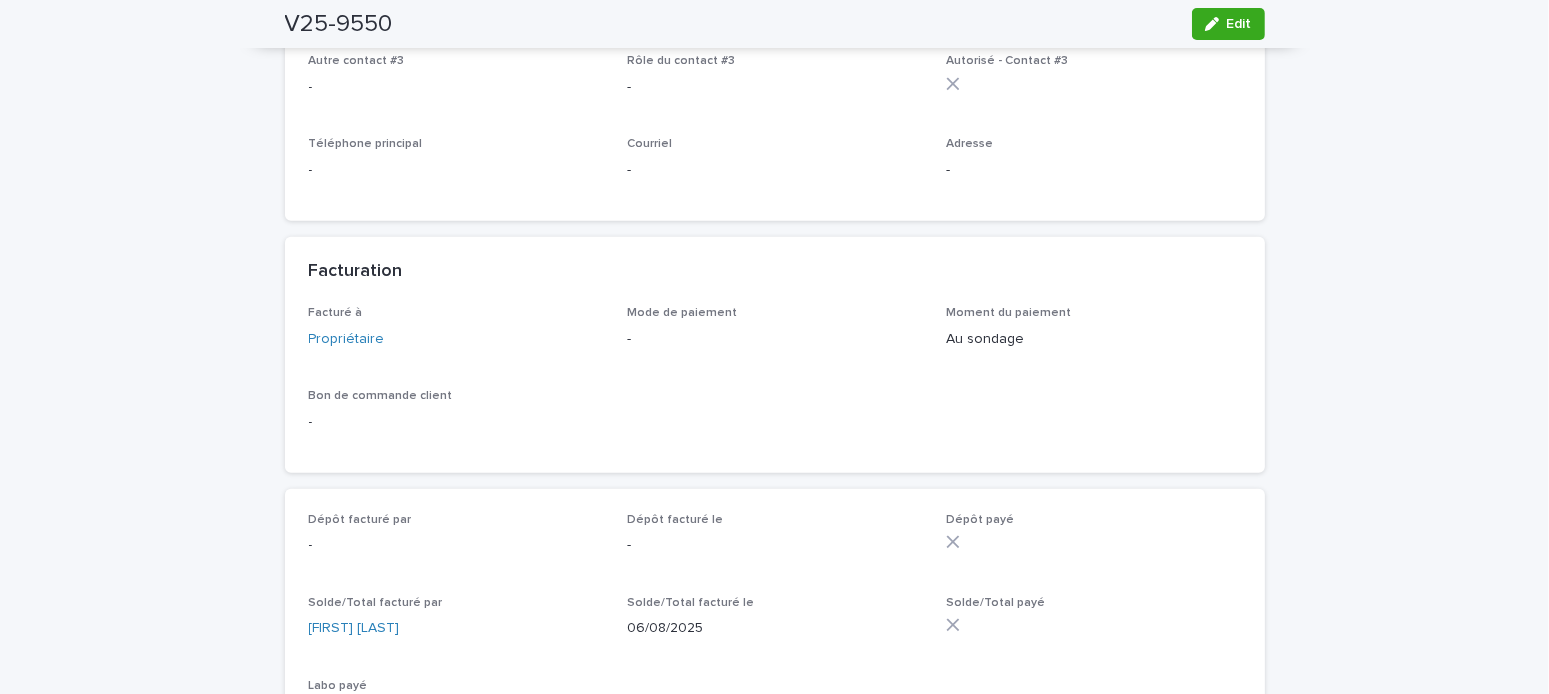 scroll, scrollTop: 1600, scrollLeft: 0, axis: vertical 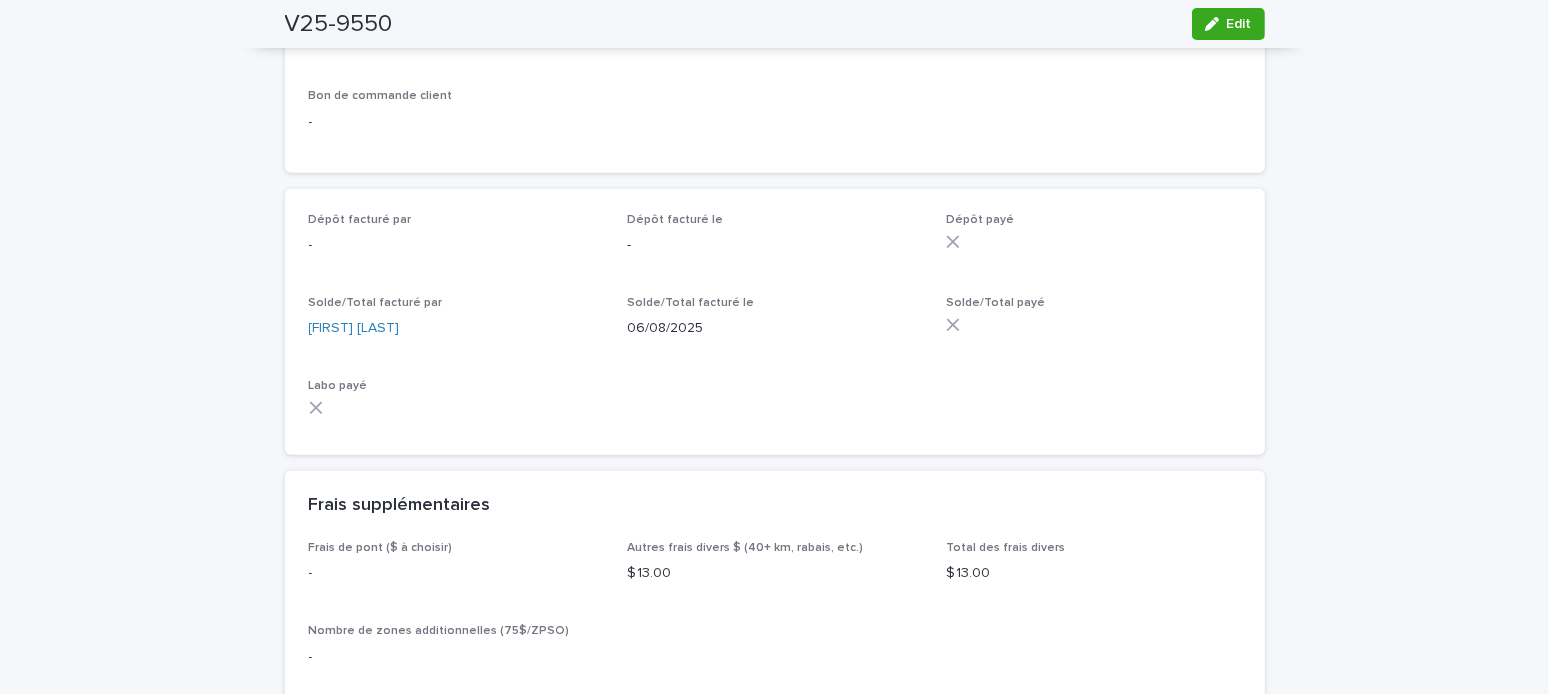 drag, startPoint x: 1206, startPoint y: 23, endPoint x: 1111, endPoint y: 289, distance: 282.4553 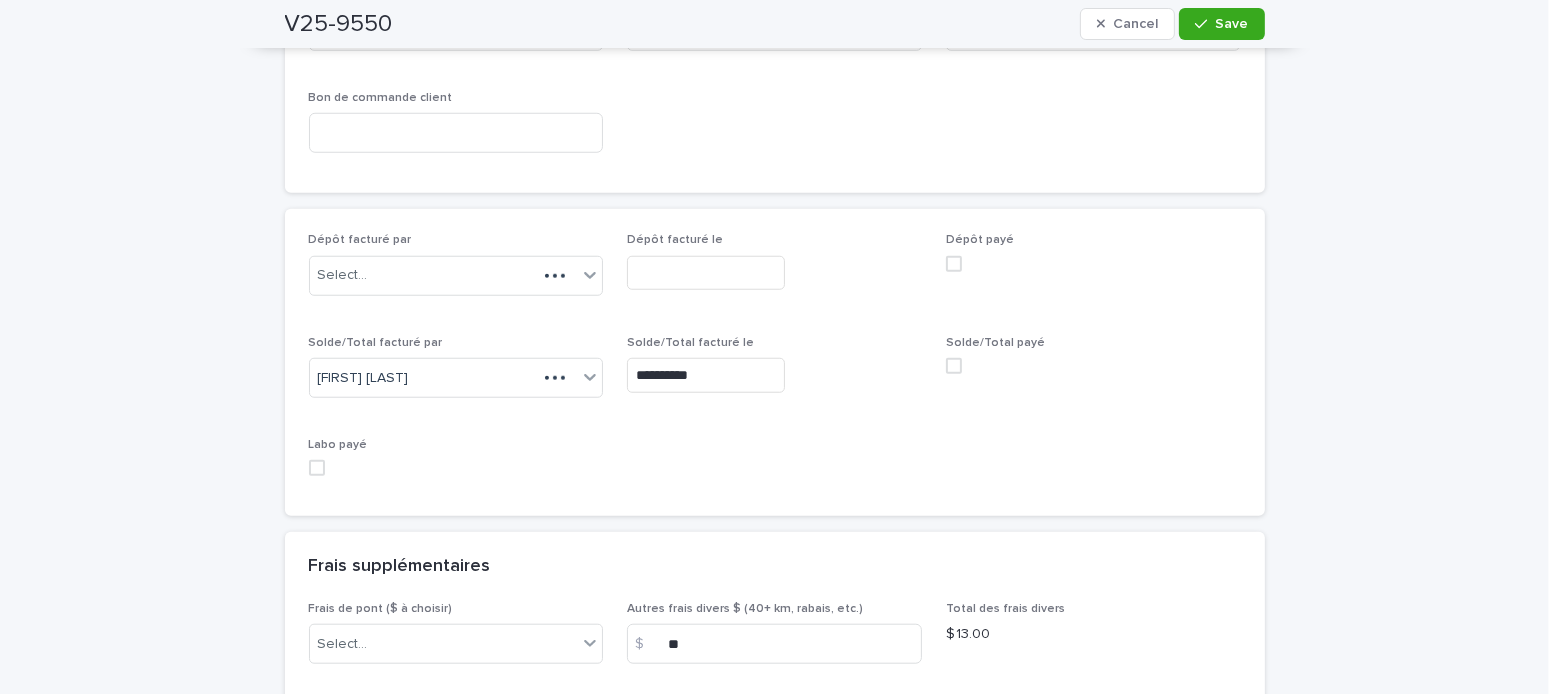 scroll, scrollTop: 1757, scrollLeft: 0, axis: vertical 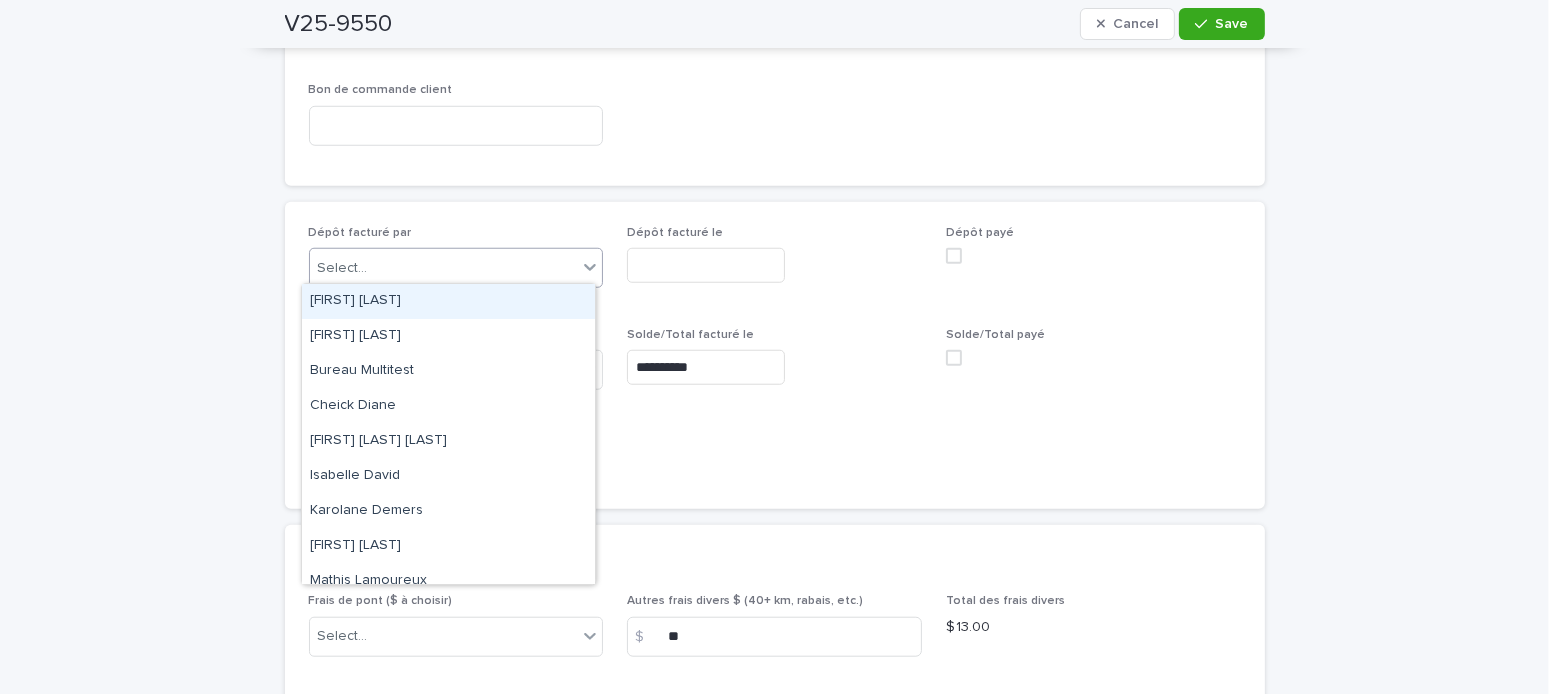 click on "Select..." at bounding box center (444, 268) 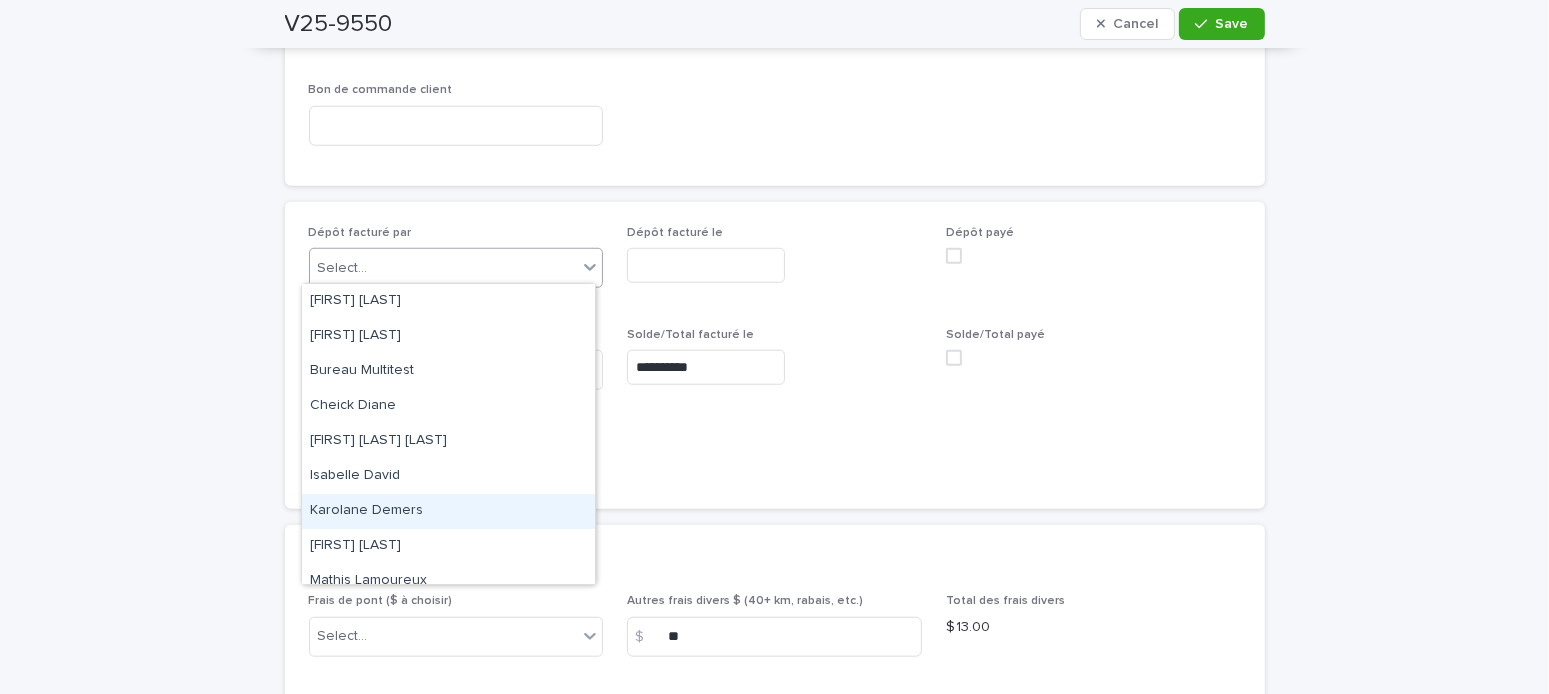 scroll, scrollTop: 329, scrollLeft: 0, axis: vertical 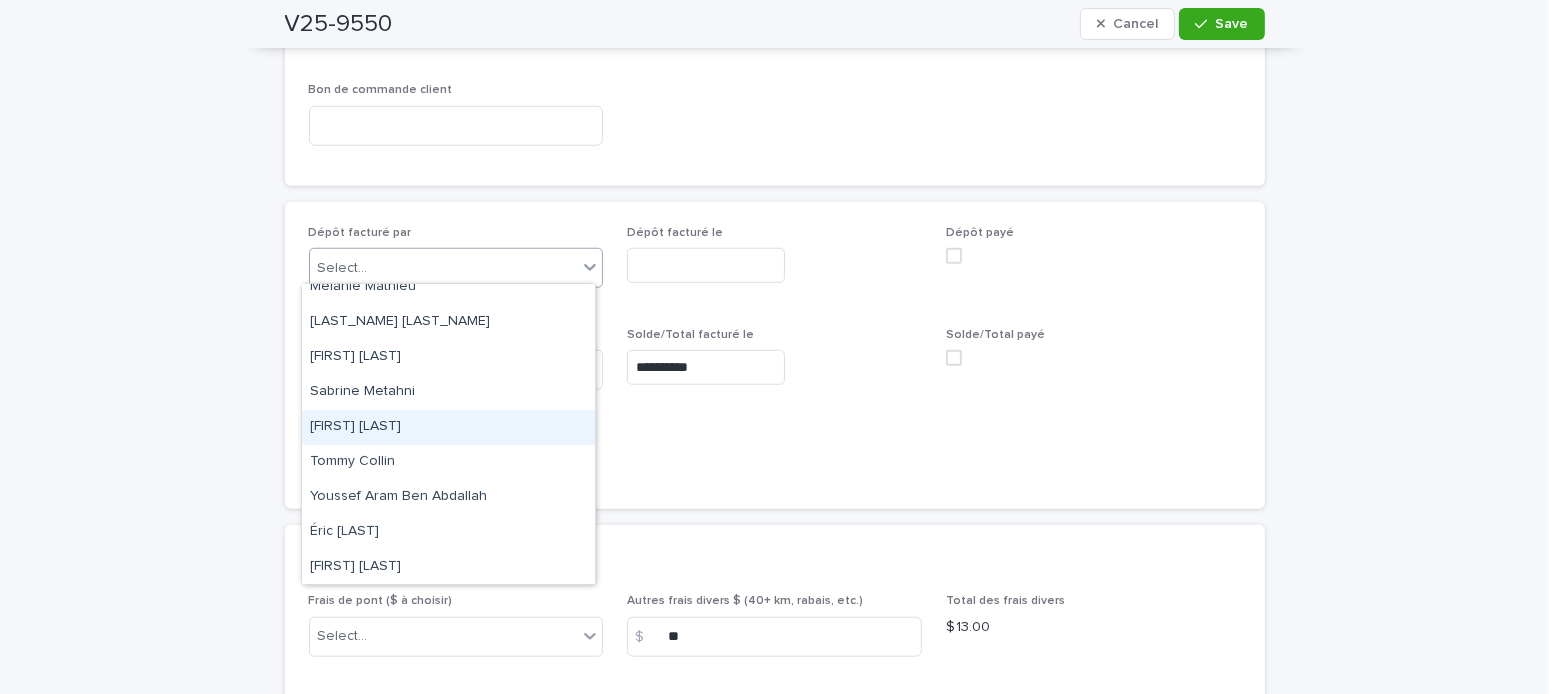 click on "[FIRST] [LAST]" at bounding box center (448, 427) 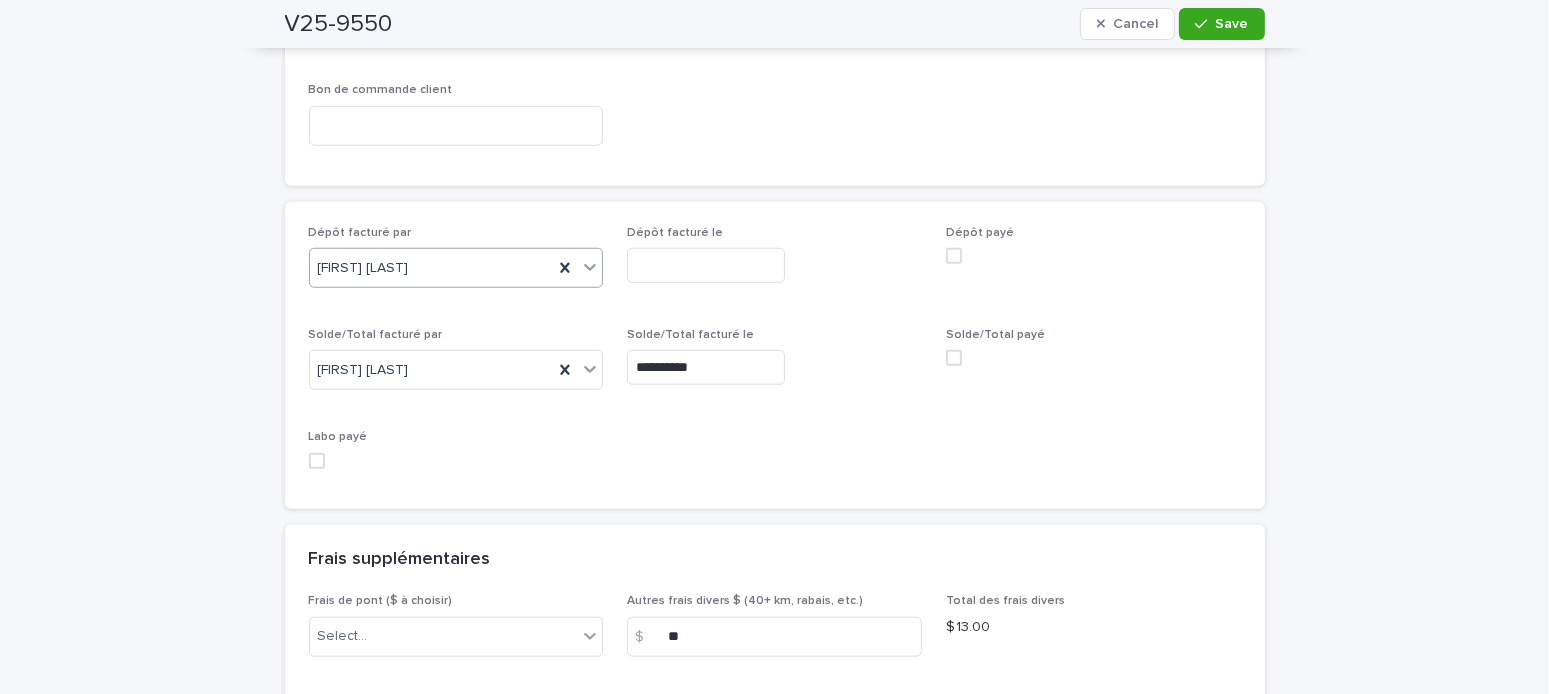 click on "Dépôt facturé le" at bounding box center (675, 233) 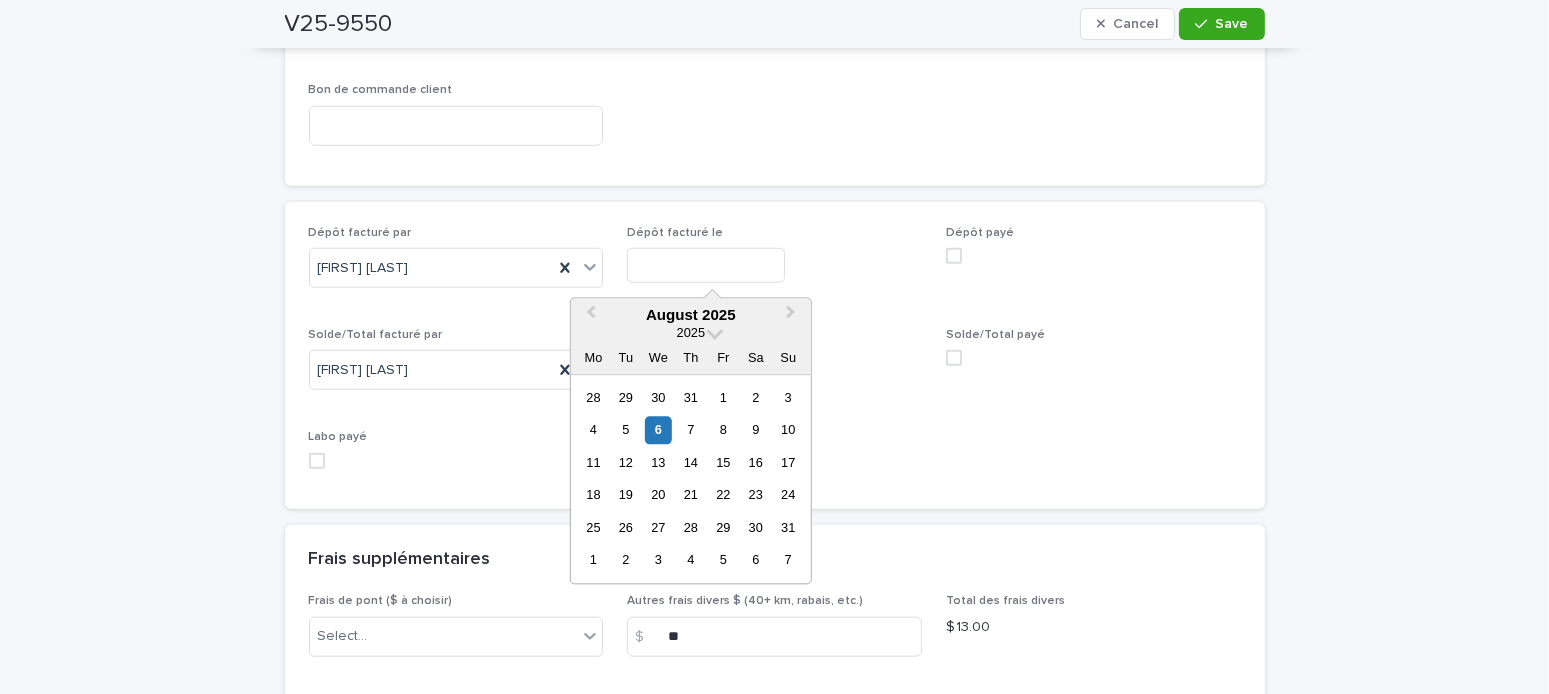 click at bounding box center (706, 265) 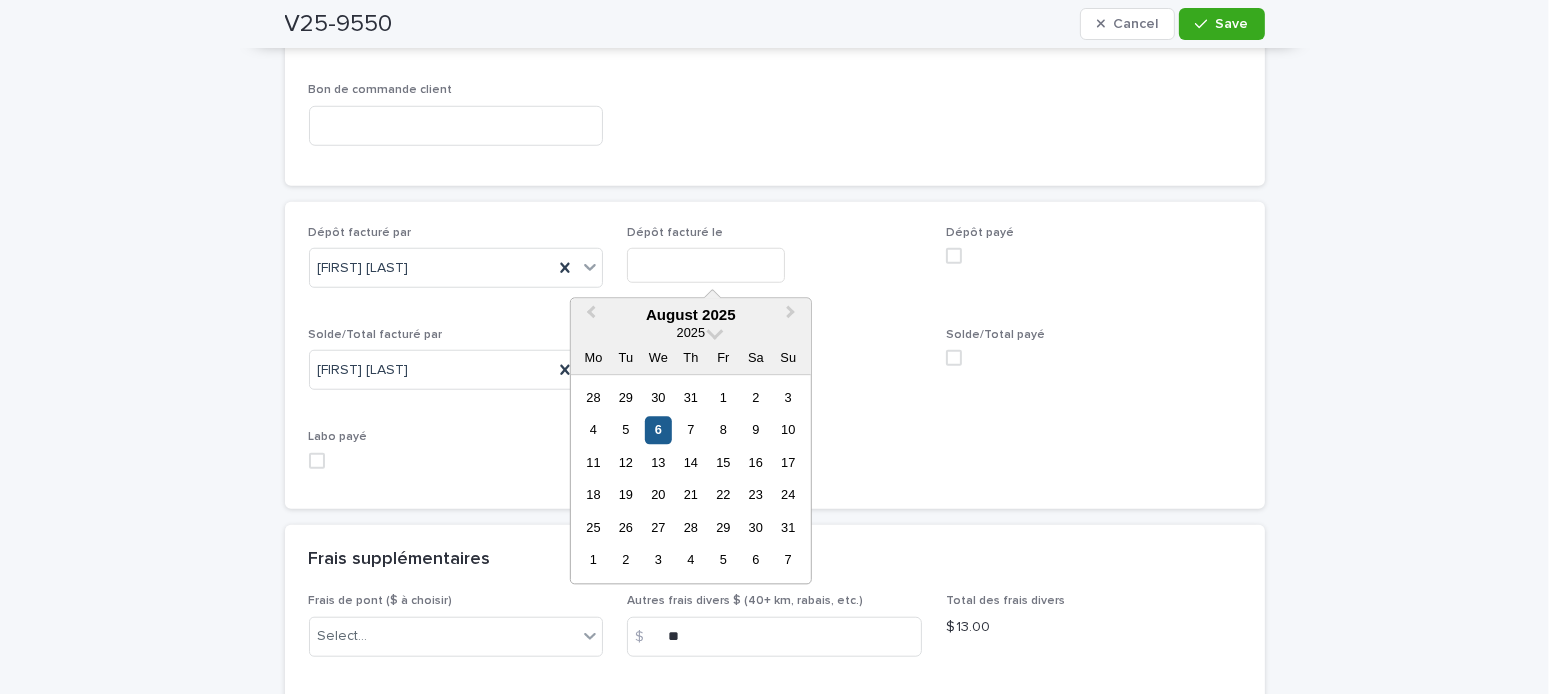 click on "6" at bounding box center (658, 430) 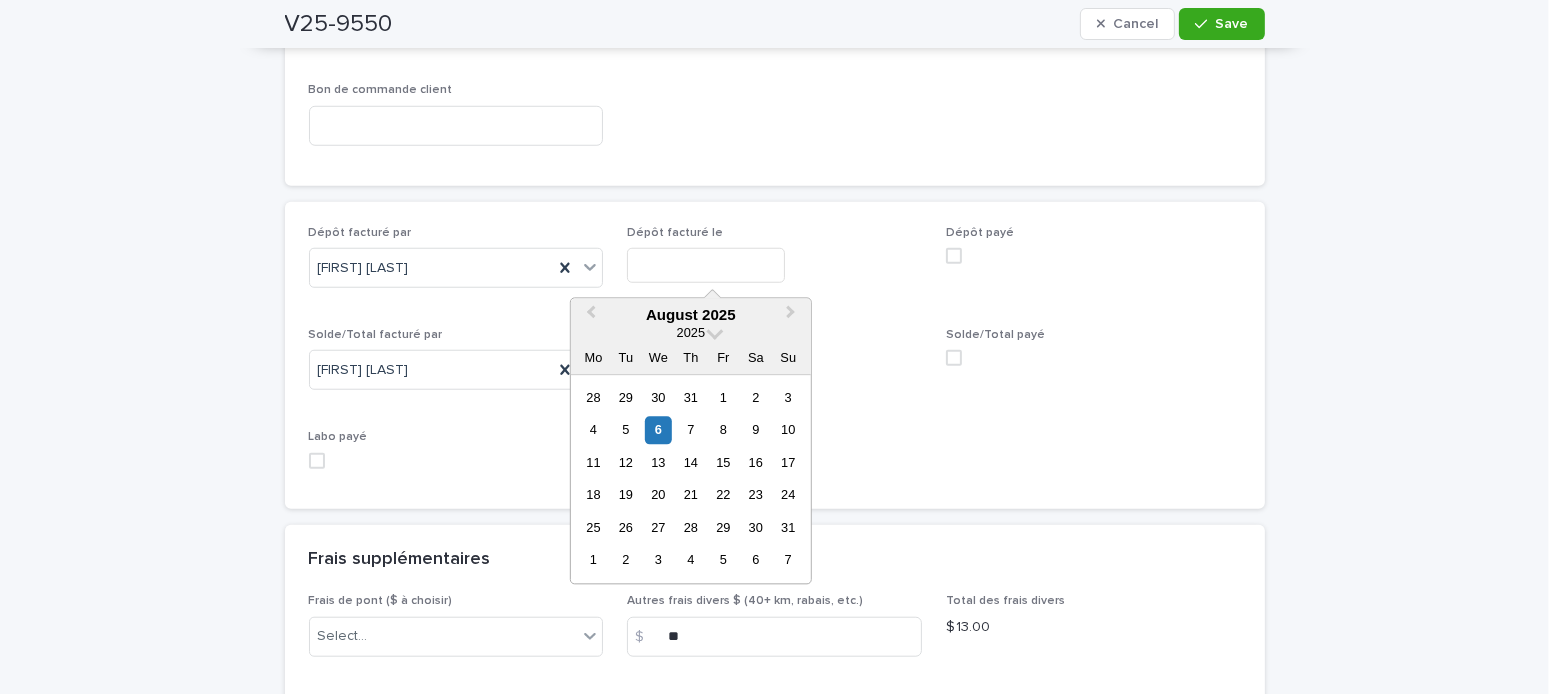 type on "**********" 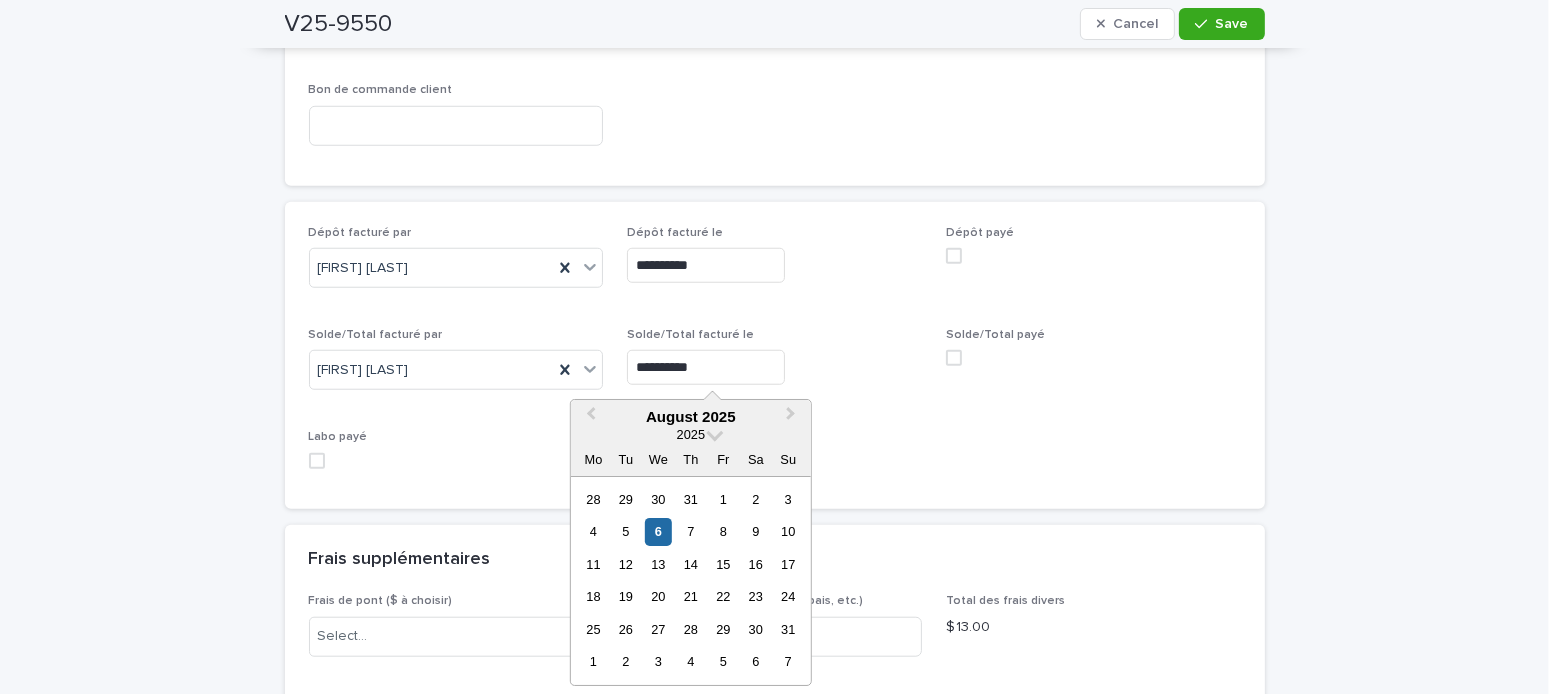 drag, startPoint x: 769, startPoint y: 371, endPoint x: 606, endPoint y: 348, distance: 164.6147 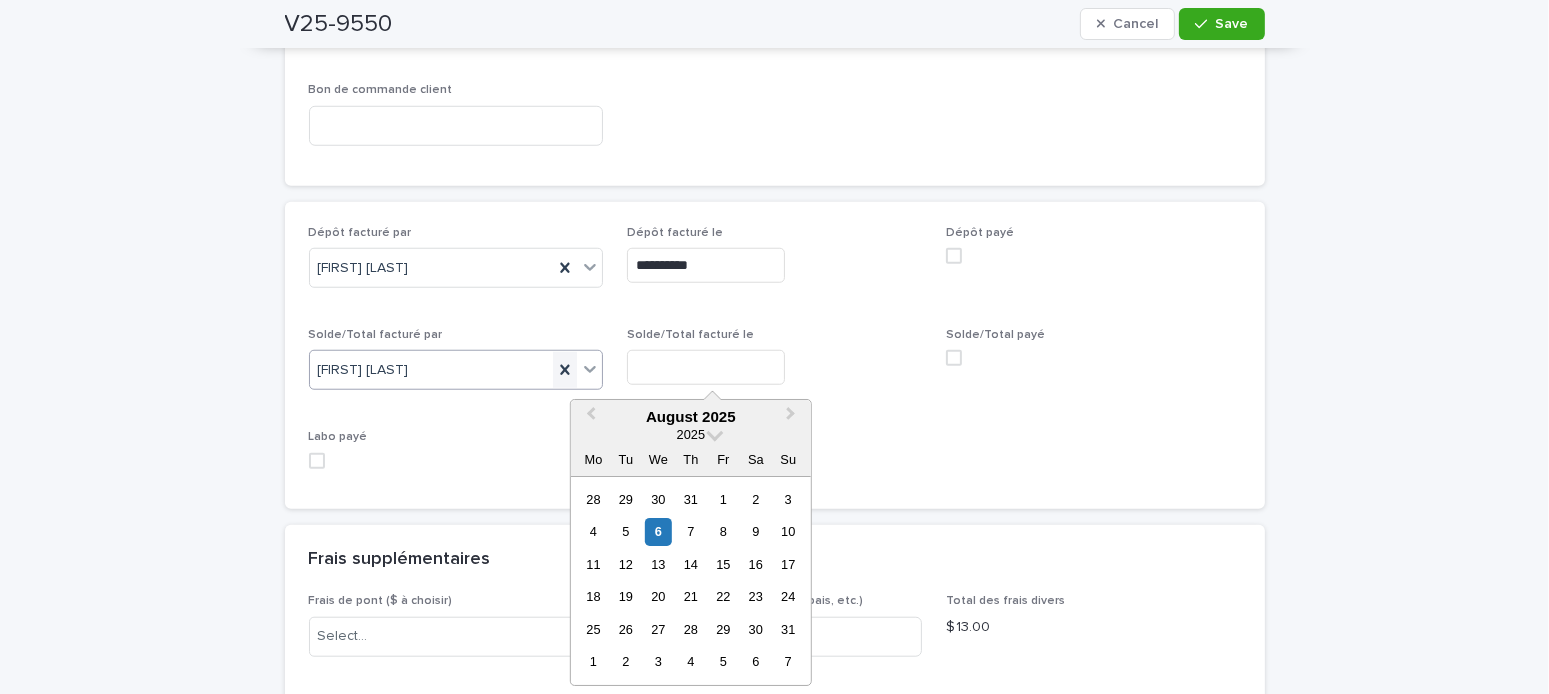 type 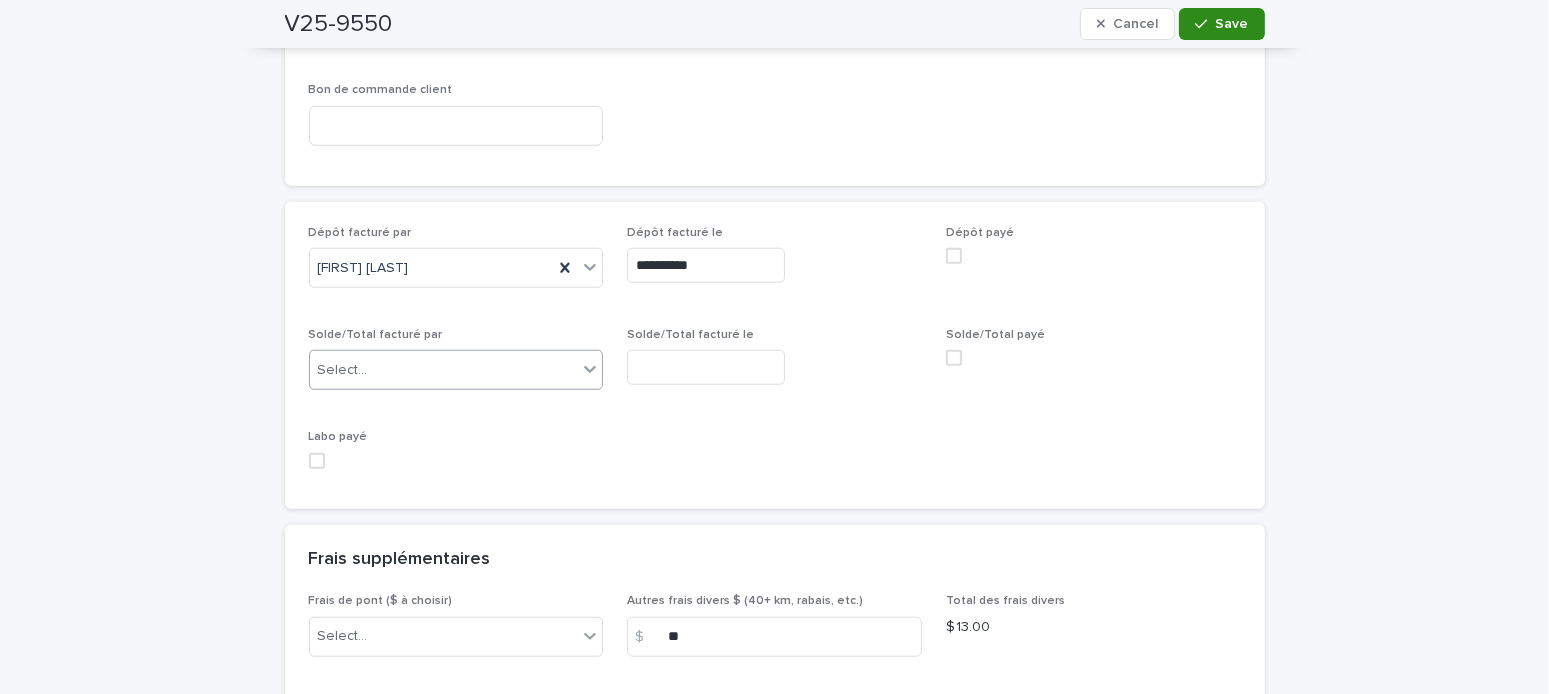 click on "Save" at bounding box center (1221, 24) 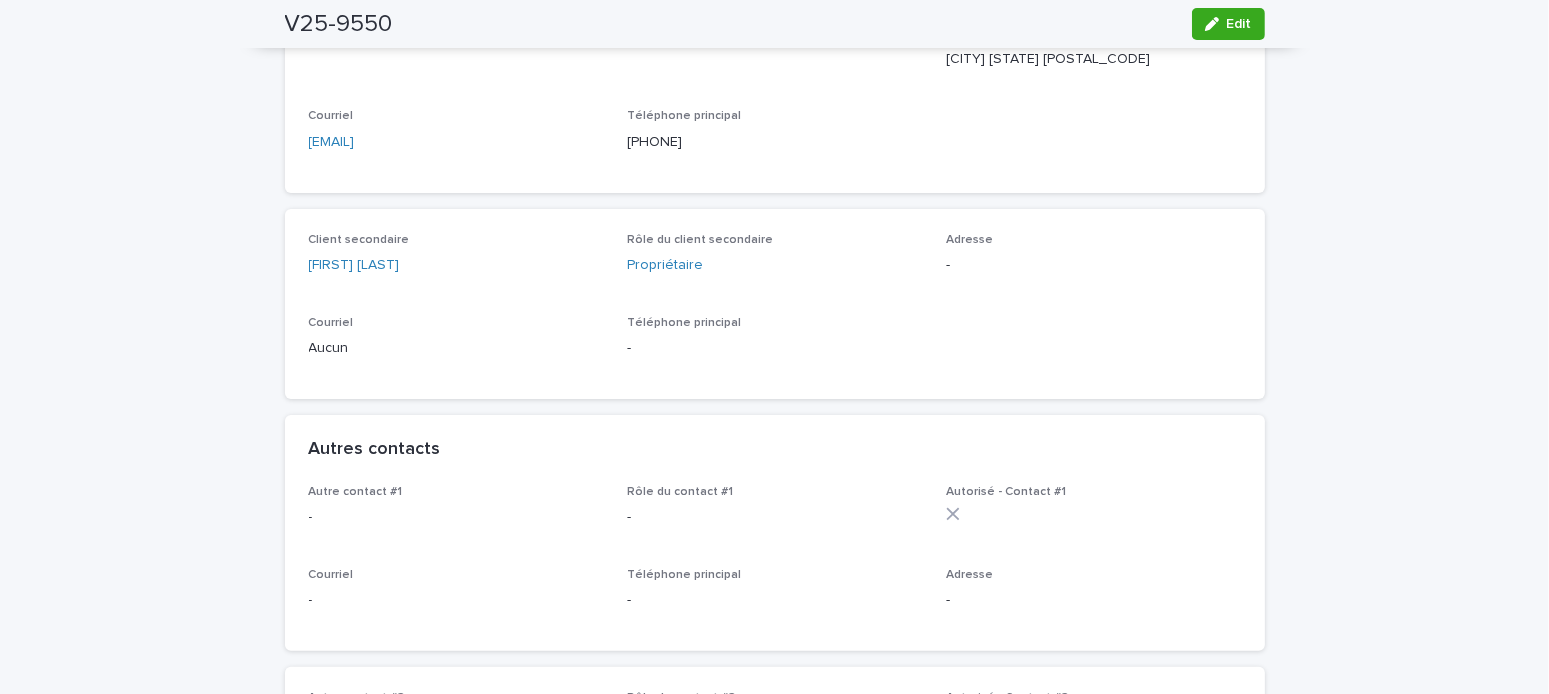 scroll, scrollTop: 0, scrollLeft: 0, axis: both 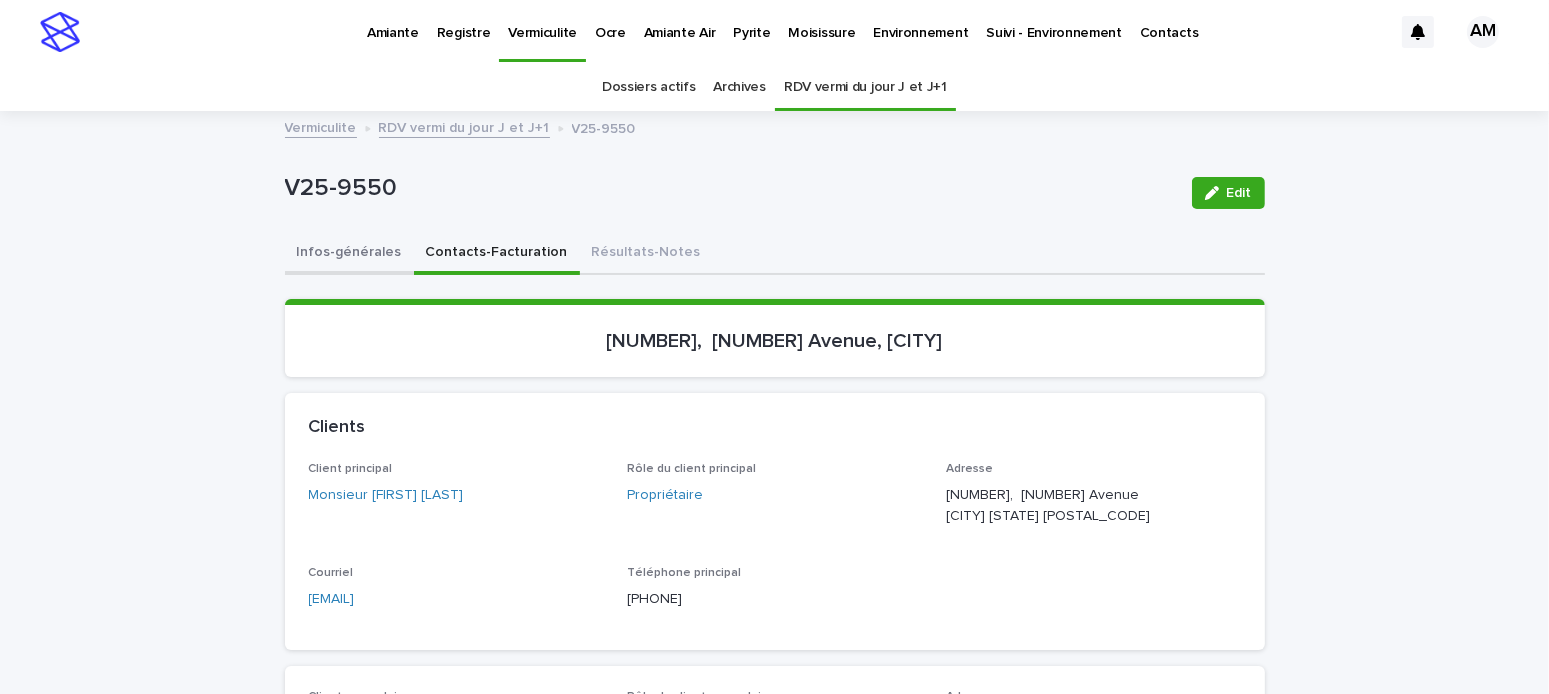 click on "Infos-générales" at bounding box center [349, 254] 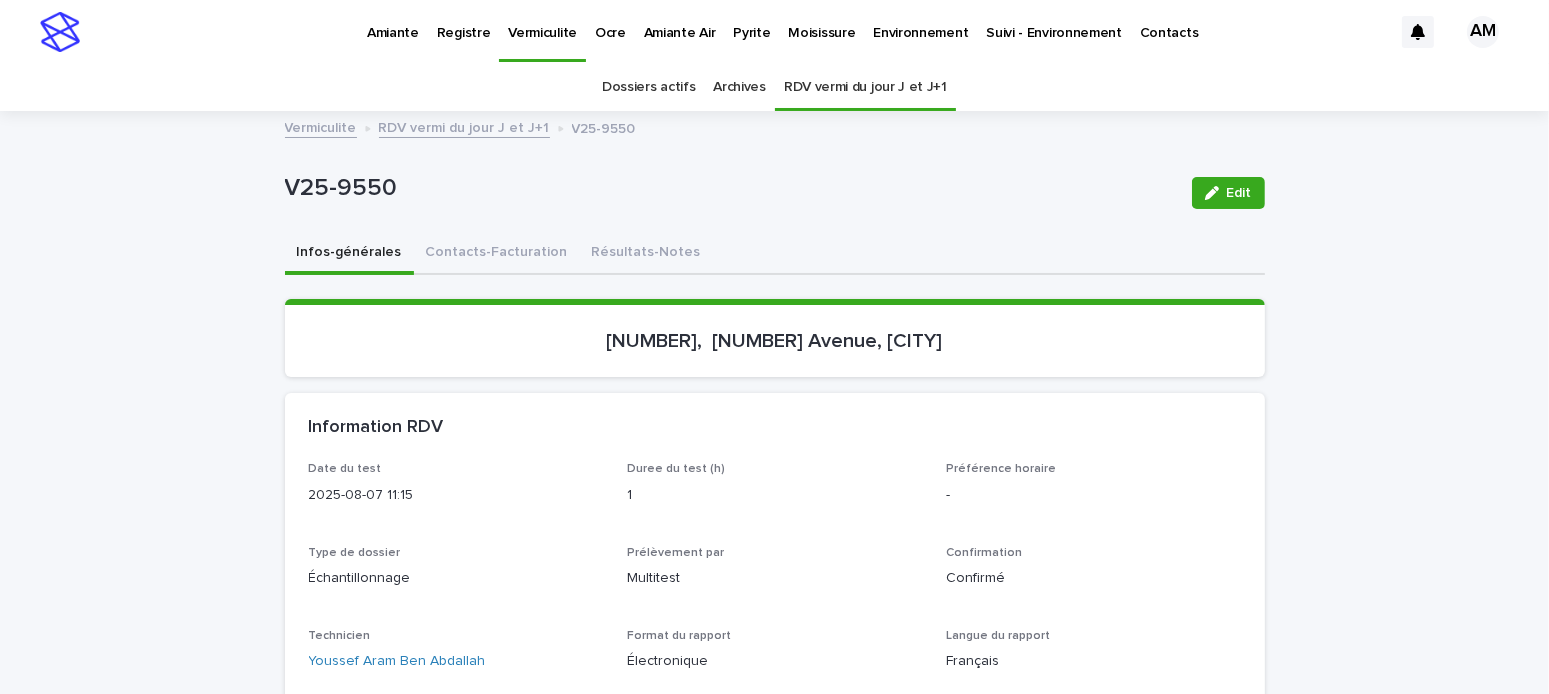click on "Infos-générales" at bounding box center [349, 254] 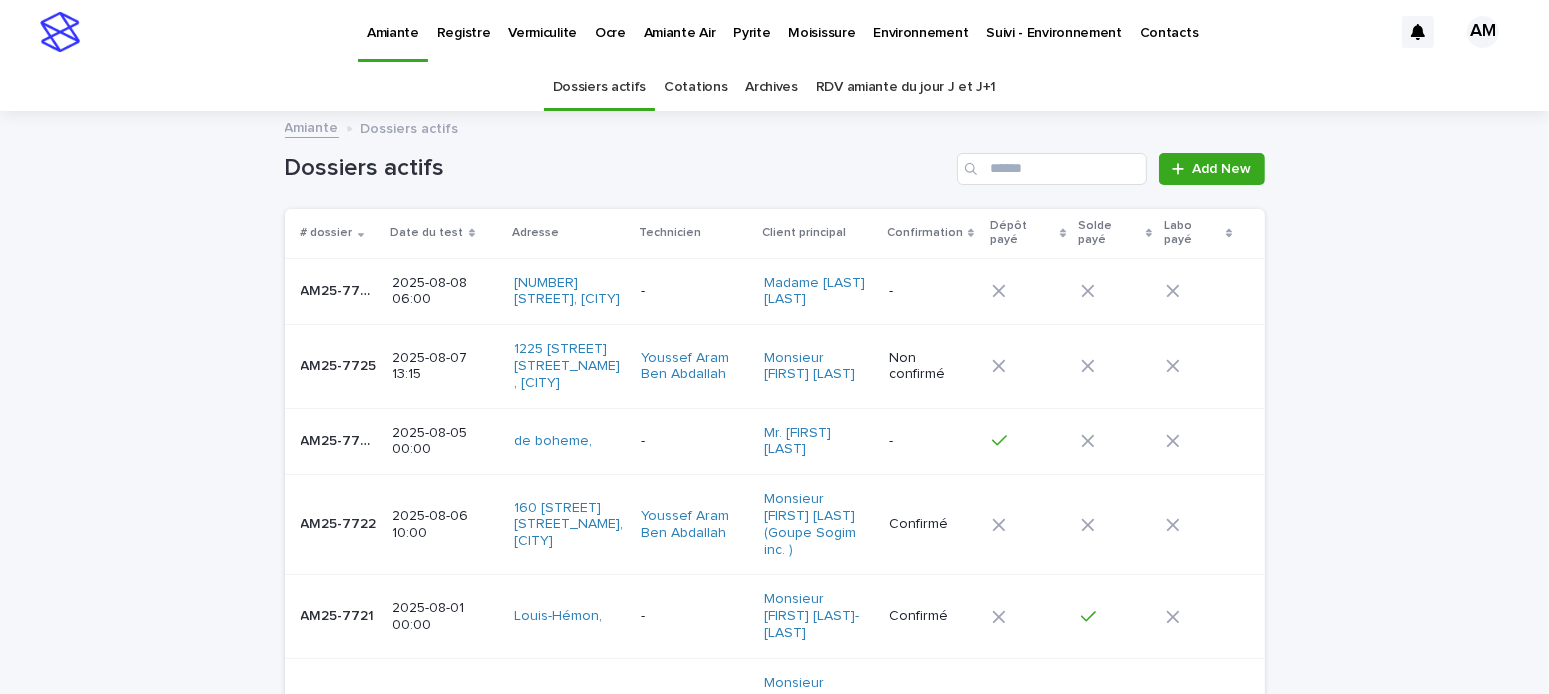 click on "2025-08-07 13:15" at bounding box center (446, 367) 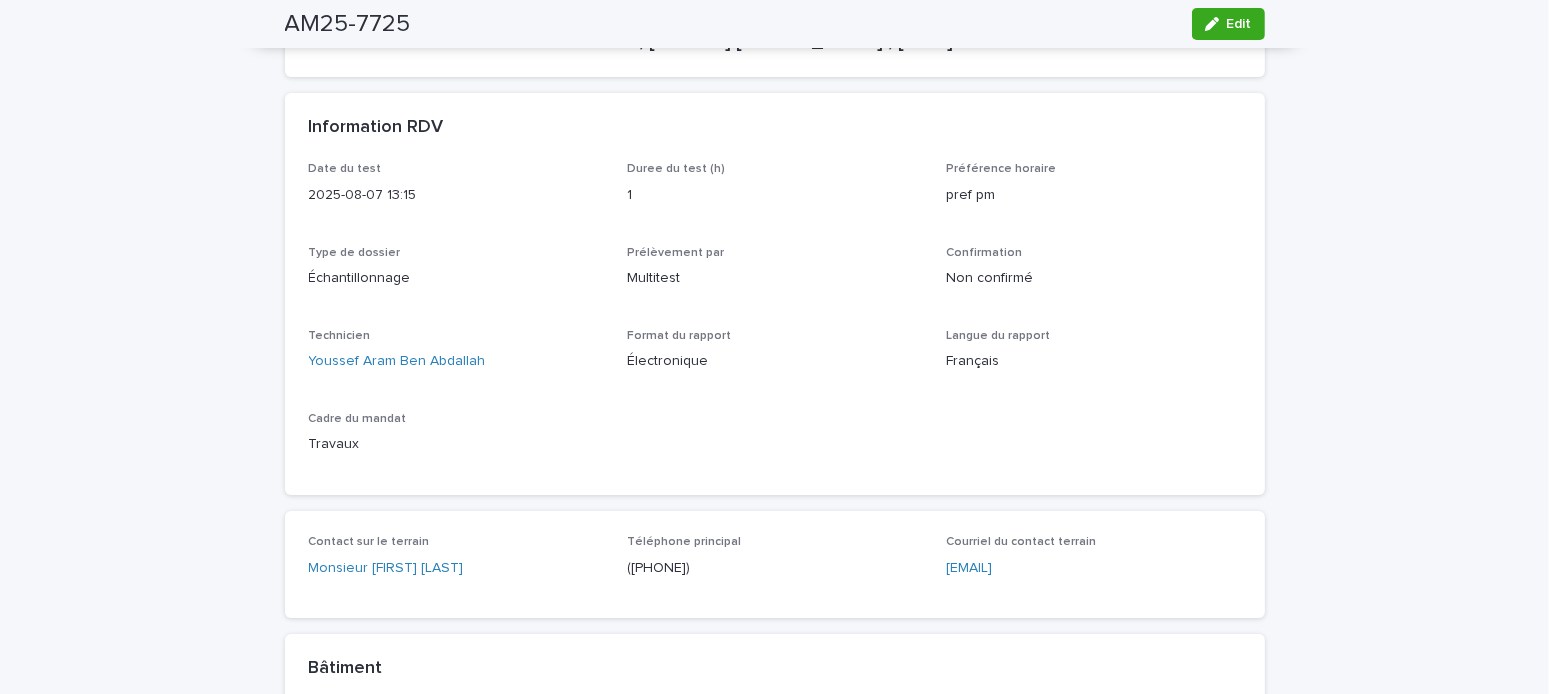 scroll, scrollTop: 100, scrollLeft: 0, axis: vertical 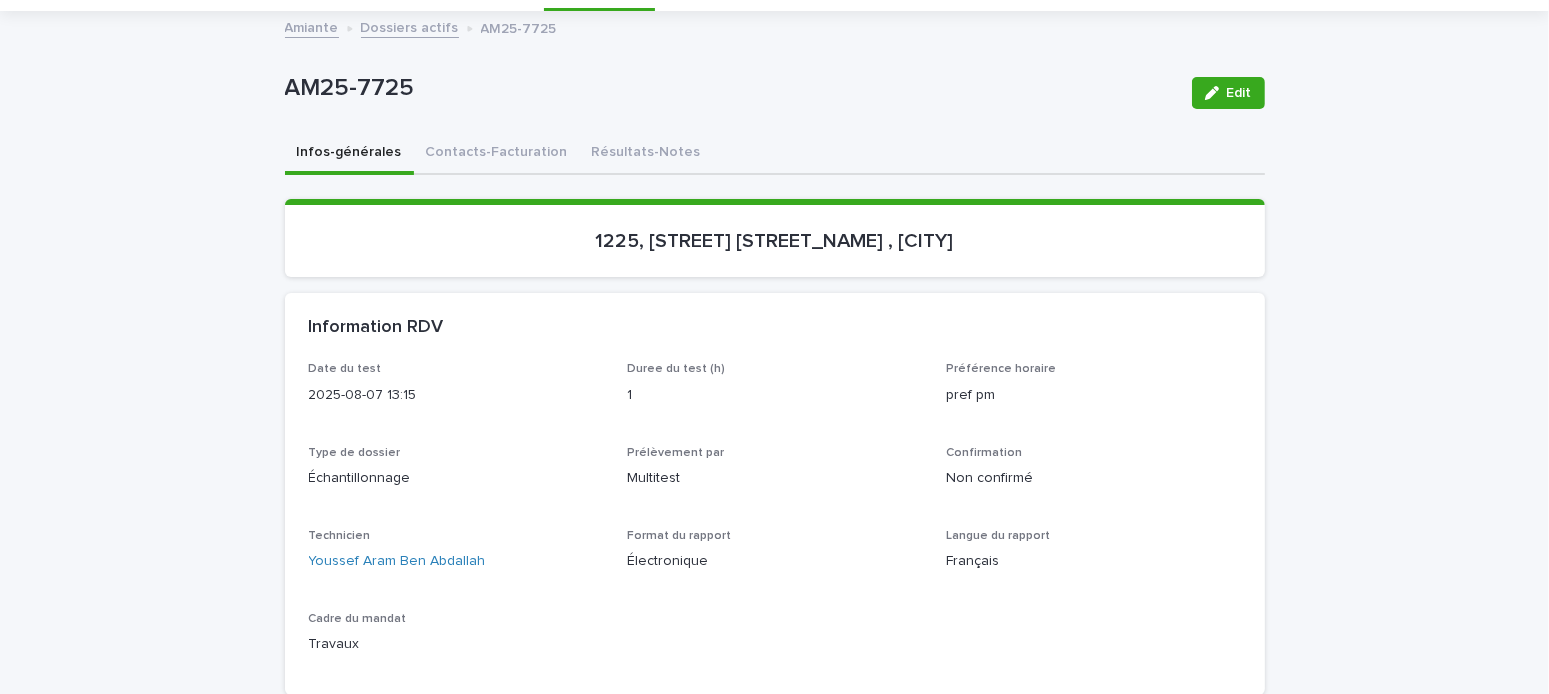 drag, startPoint x: 1224, startPoint y: 79, endPoint x: 1170, endPoint y: 366, distance: 292.03595 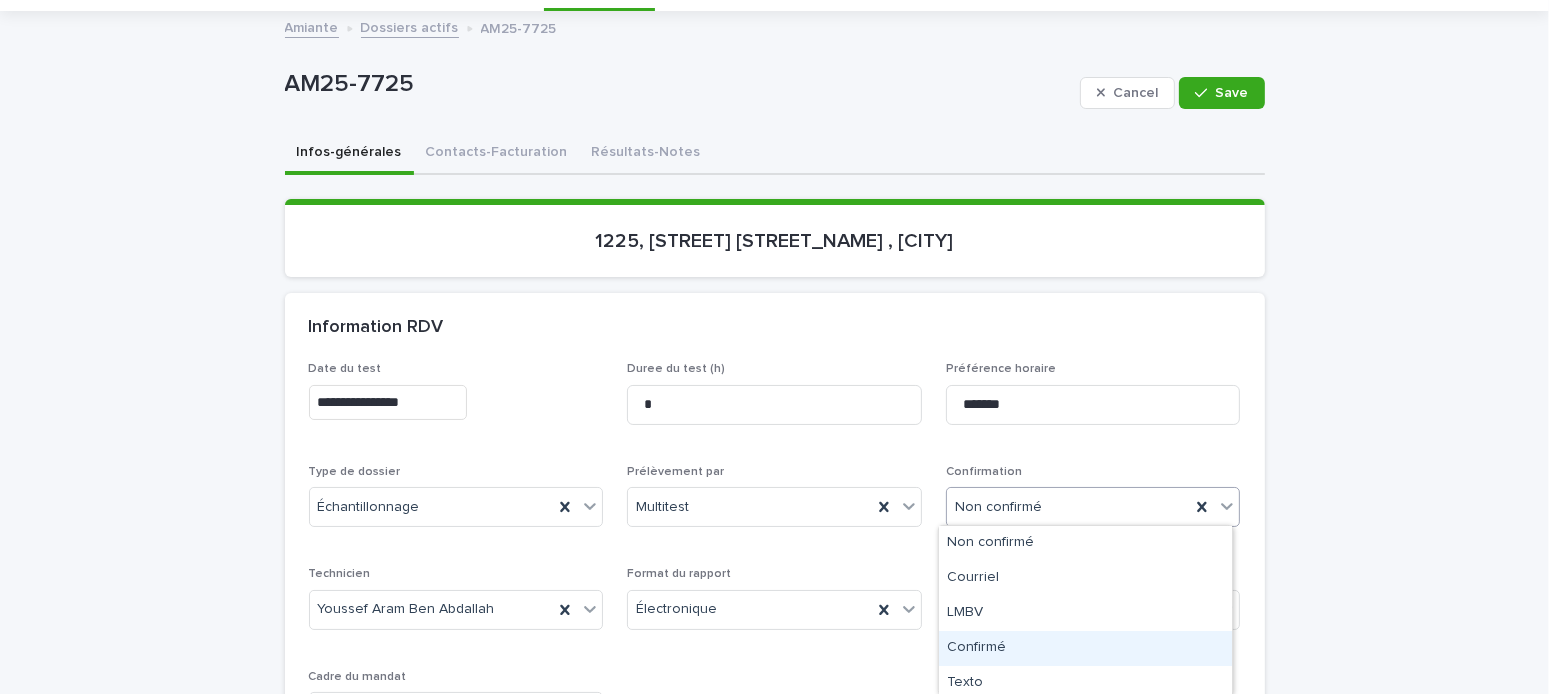 click on "Confirmé" at bounding box center [1085, 648] 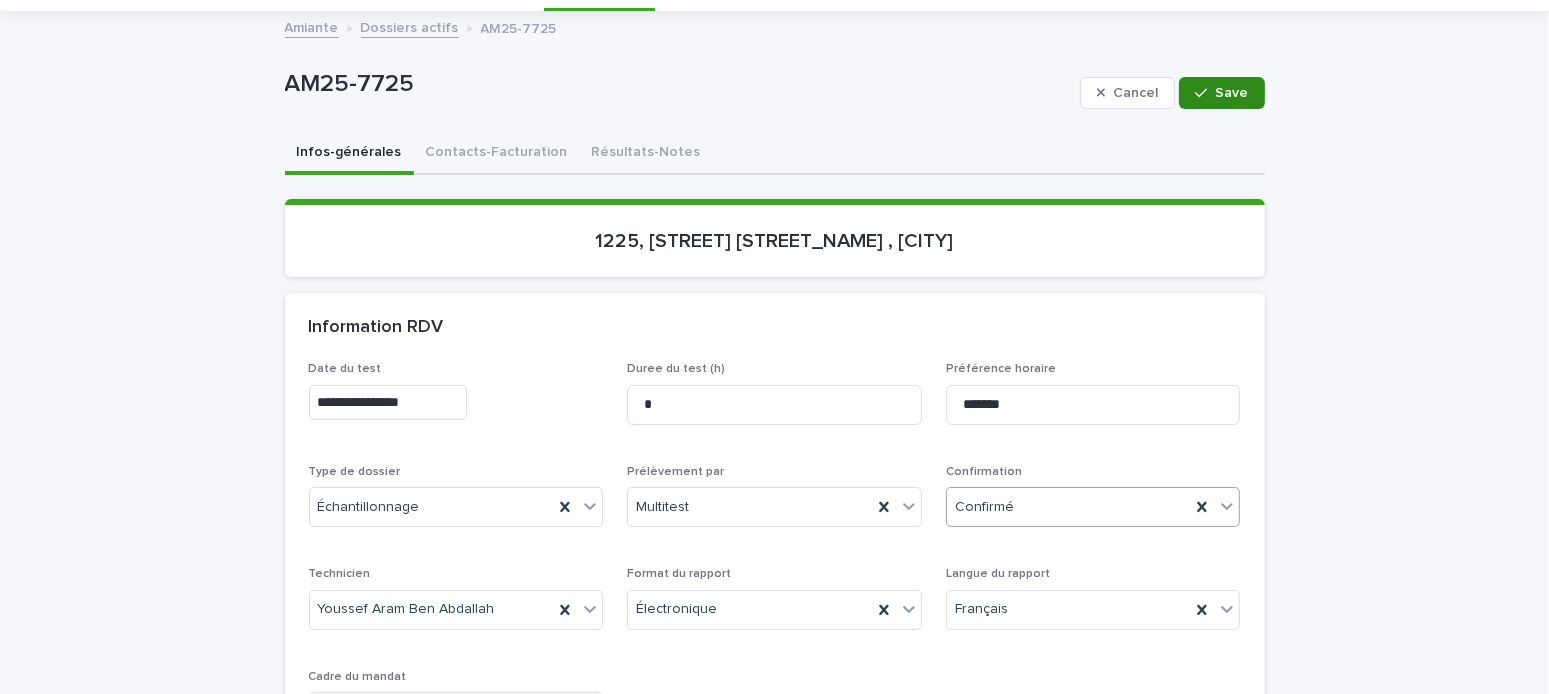 click on "Save" at bounding box center [1232, 93] 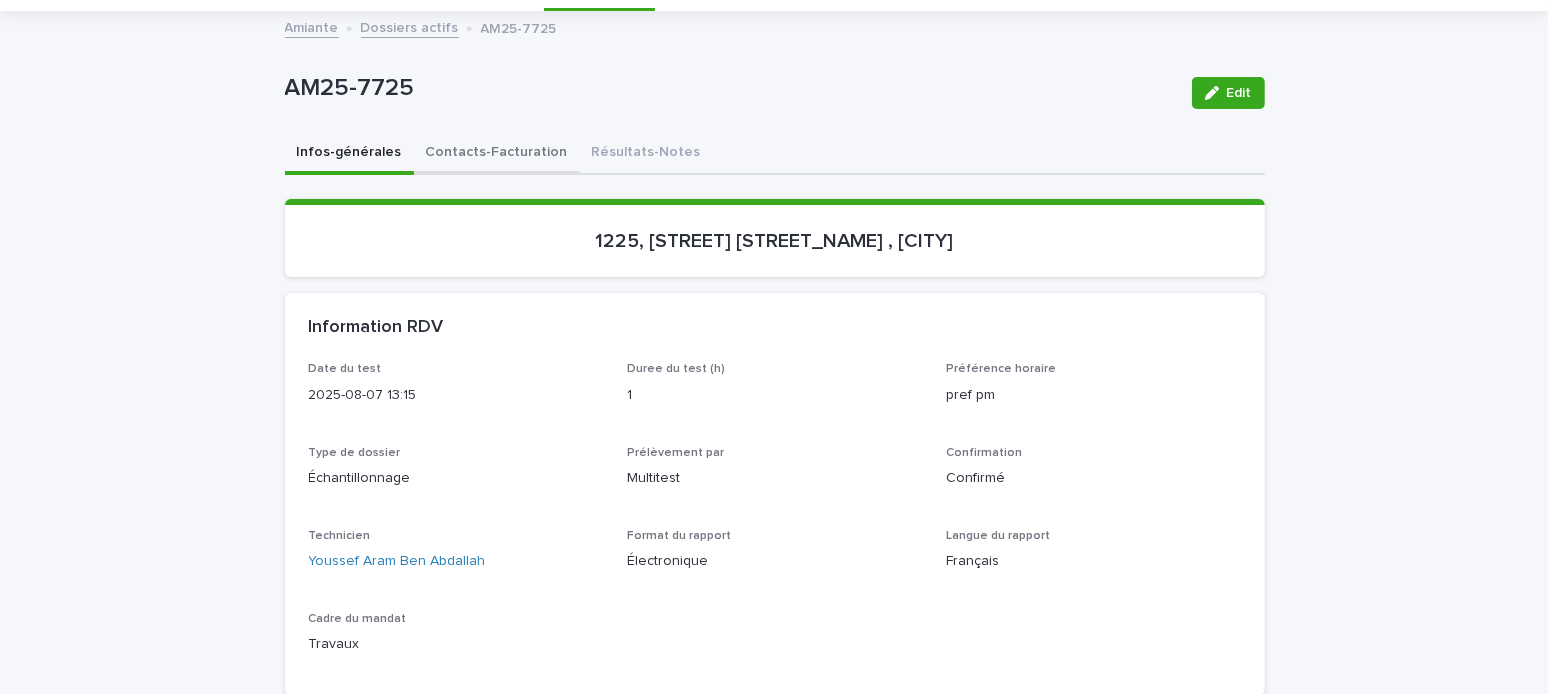 click on "Contacts-Facturation" at bounding box center [497, 154] 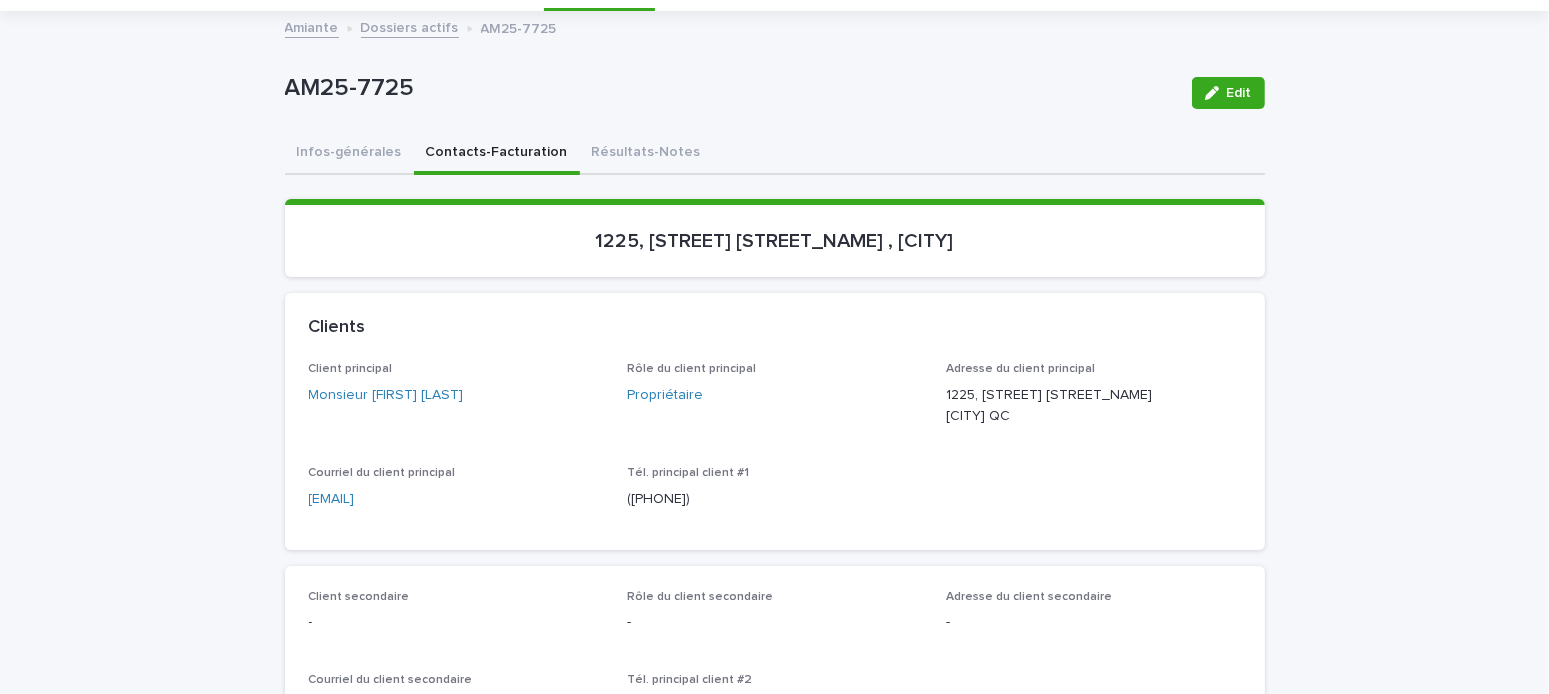 drag, startPoint x: 501, startPoint y: 515, endPoint x: 212, endPoint y: 502, distance: 289.29224 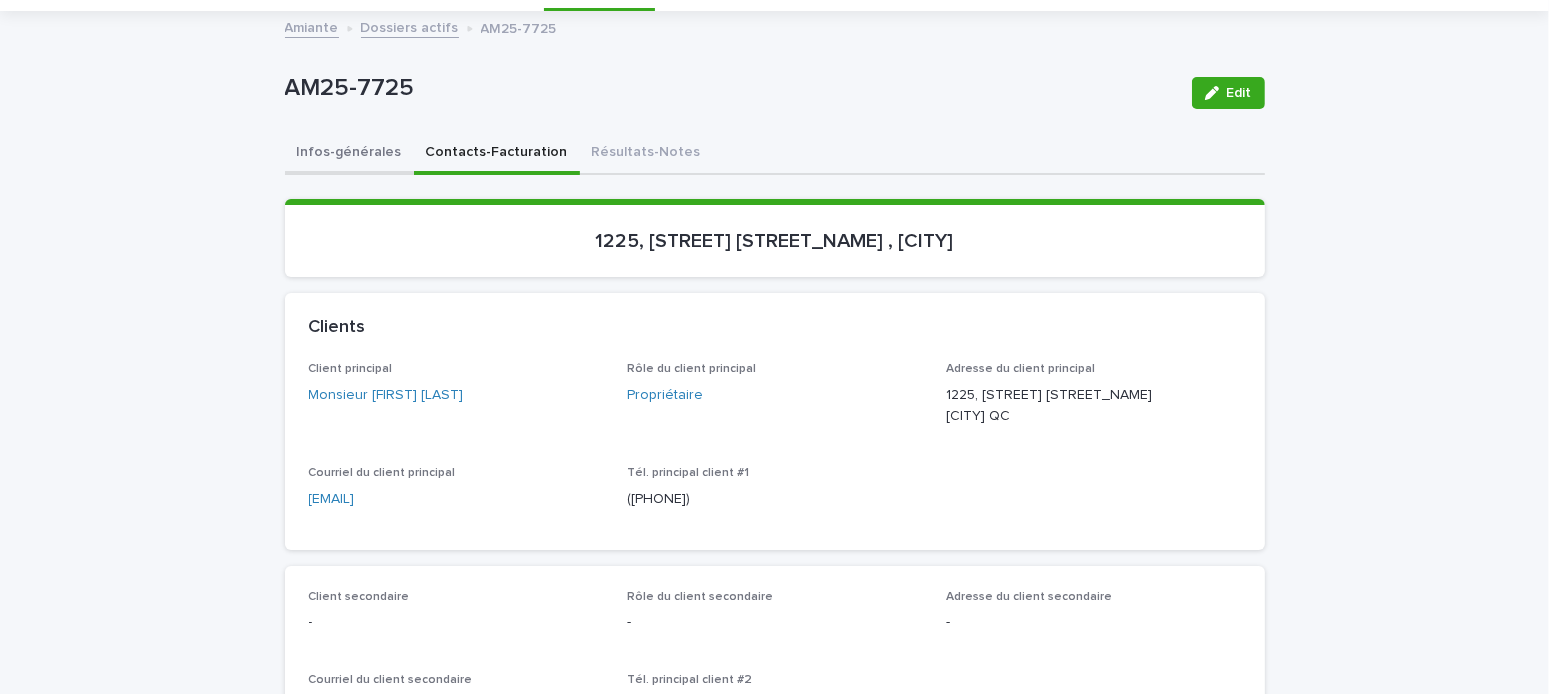 click on "Infos-générales" at bounding box center (349, 154) 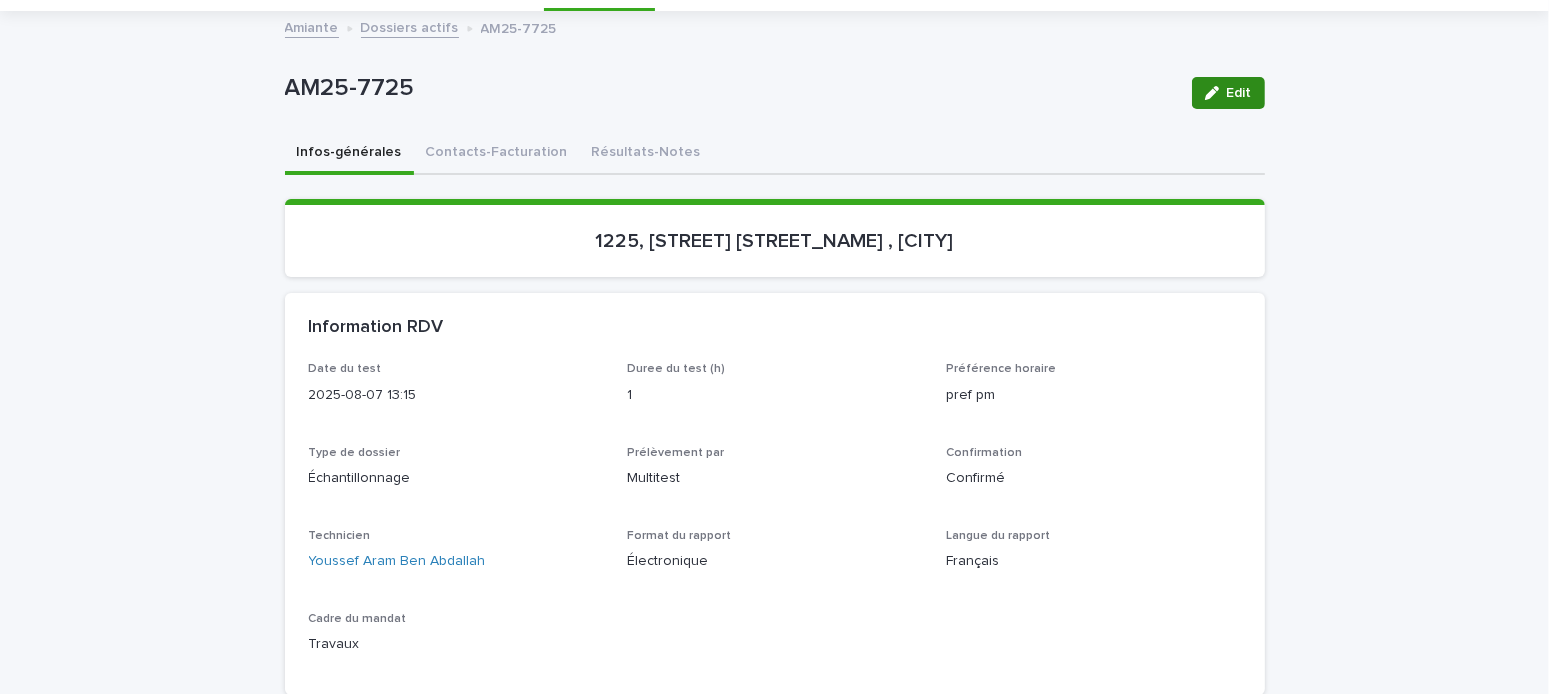 click on "Edit" at bounding box center (1228, 93) 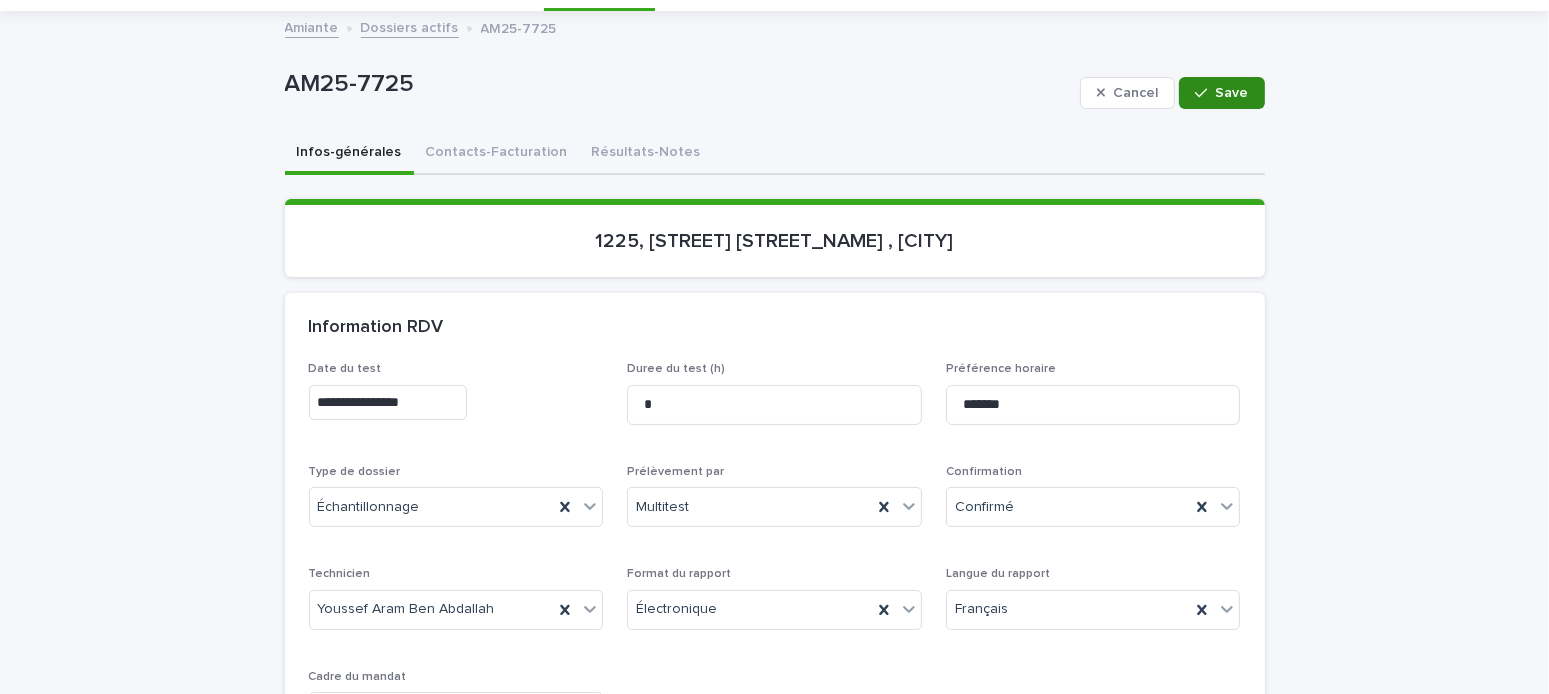 click 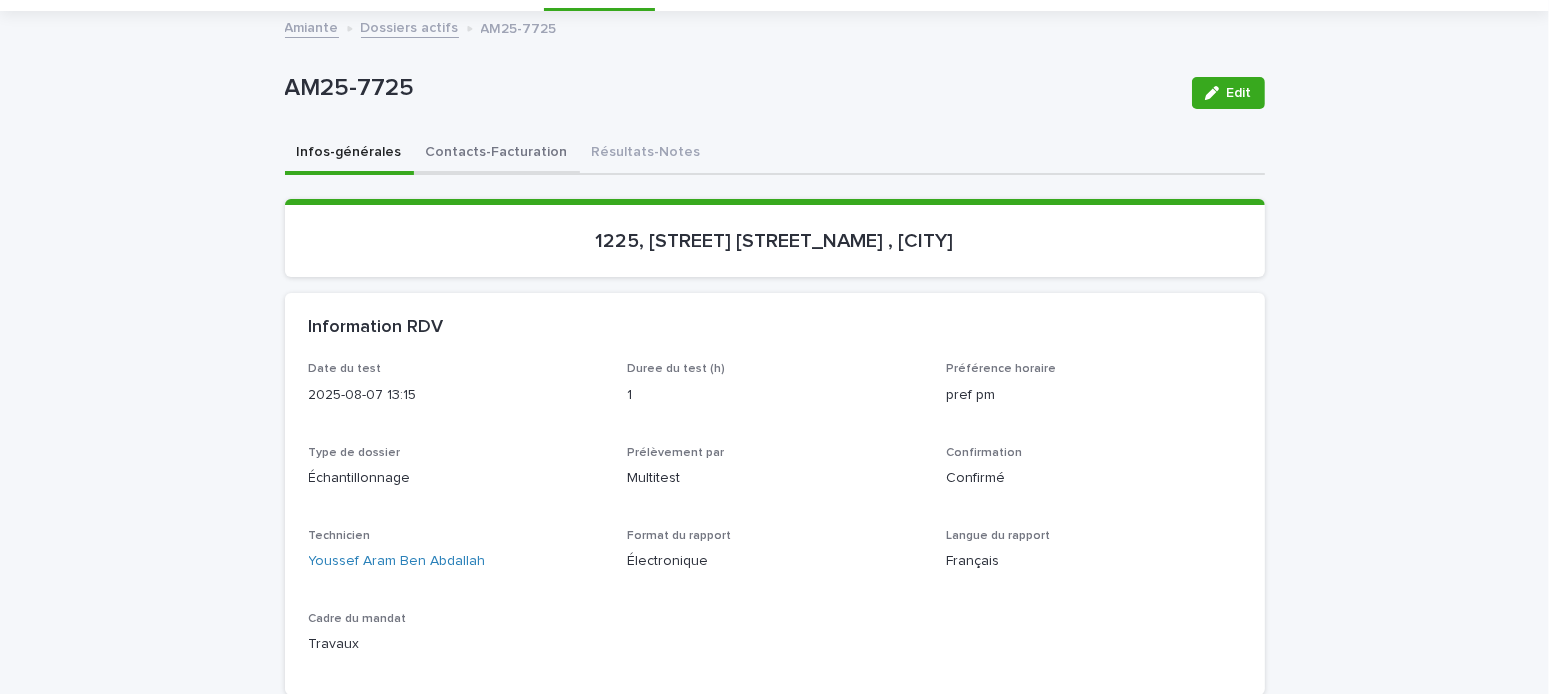 click on "Contacts-Facturation" at bounding box center [497, 154] 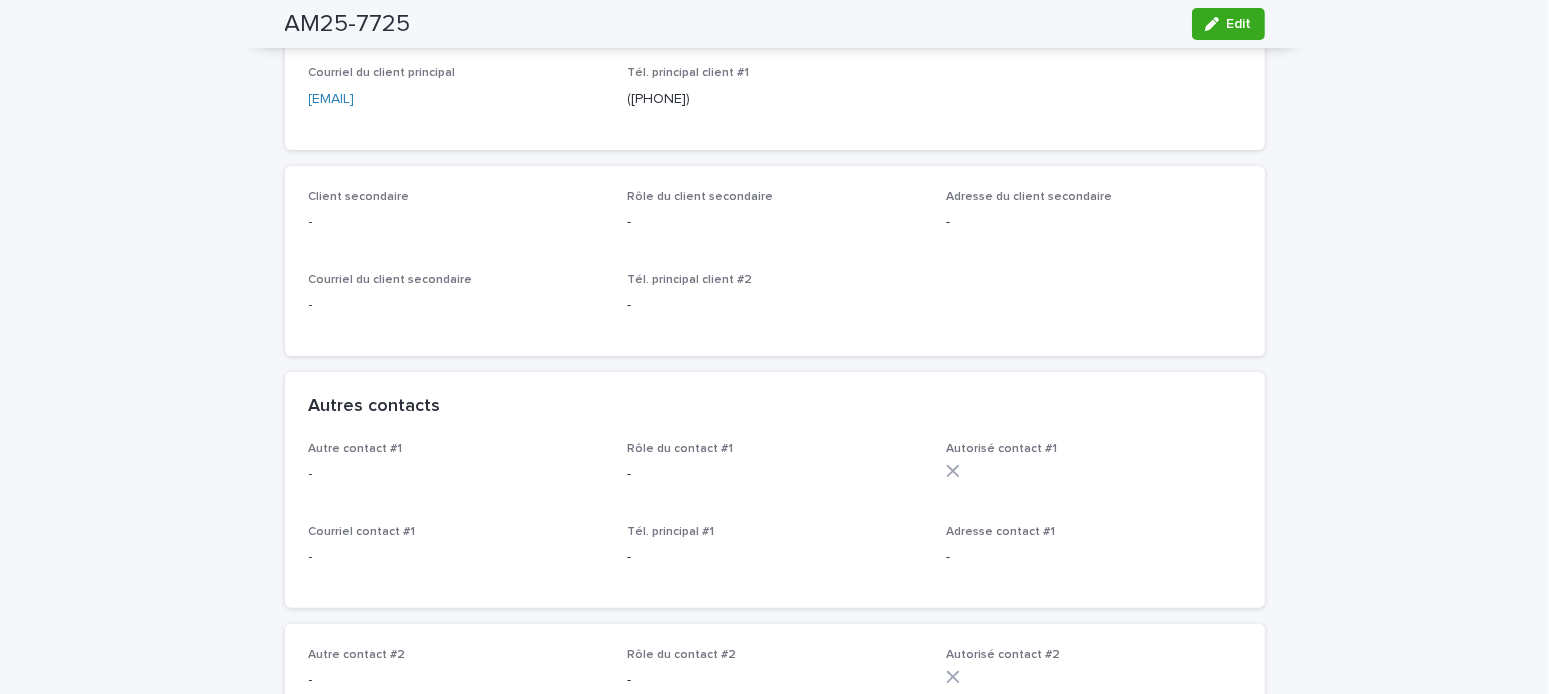 scroll, scrollTop: 0, scrollLeft: 0, axis: both 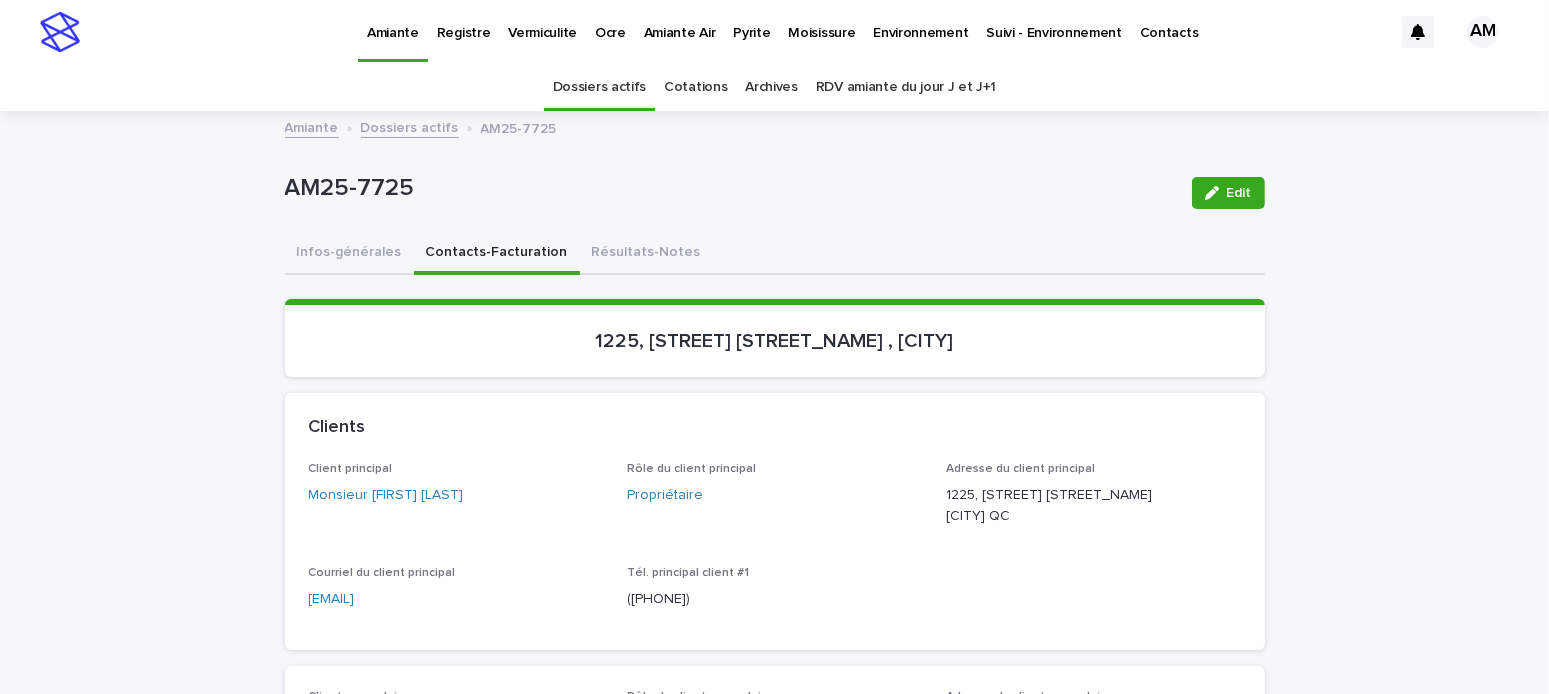 click on "RDV amiante du jour J et J+1" at bounding box center (906, 87) 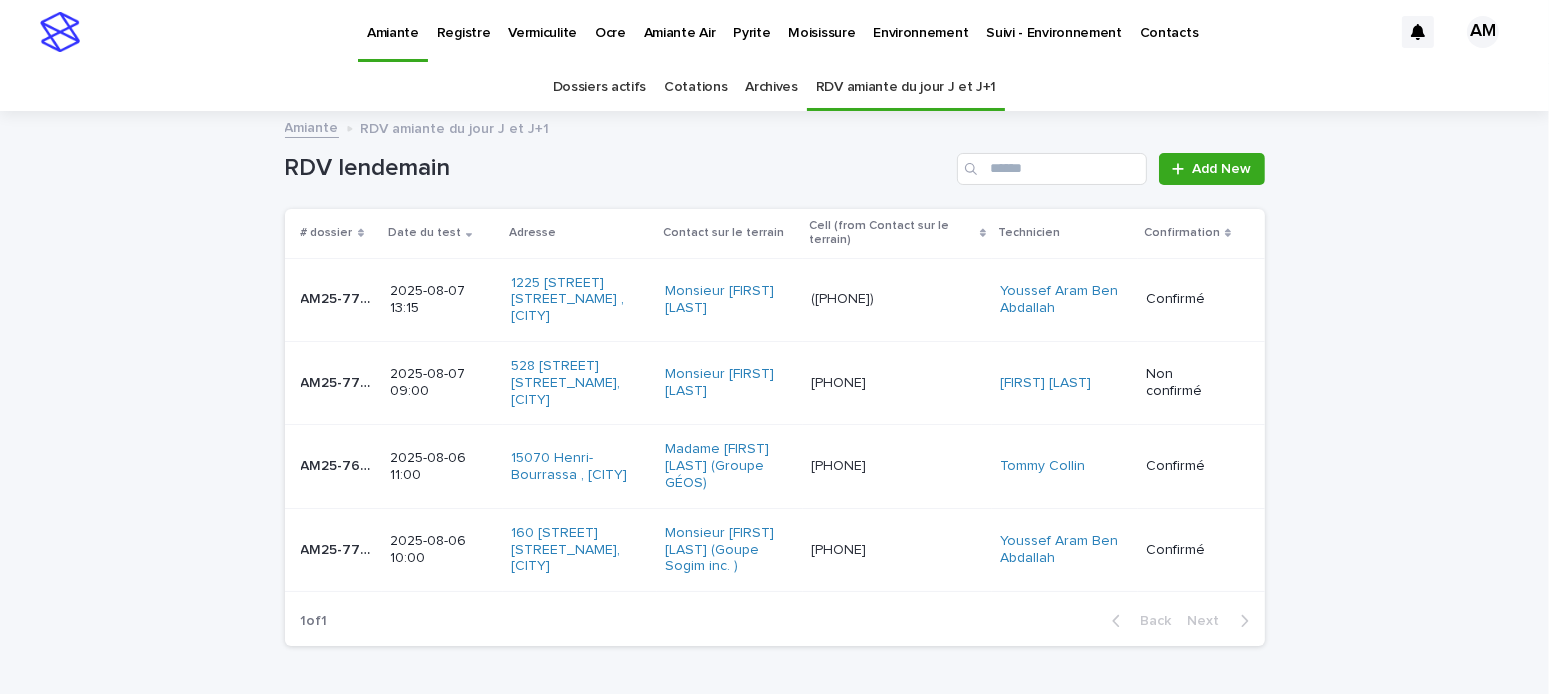 click on "2025-08-07 09:00" at bounding box center [443, 383] 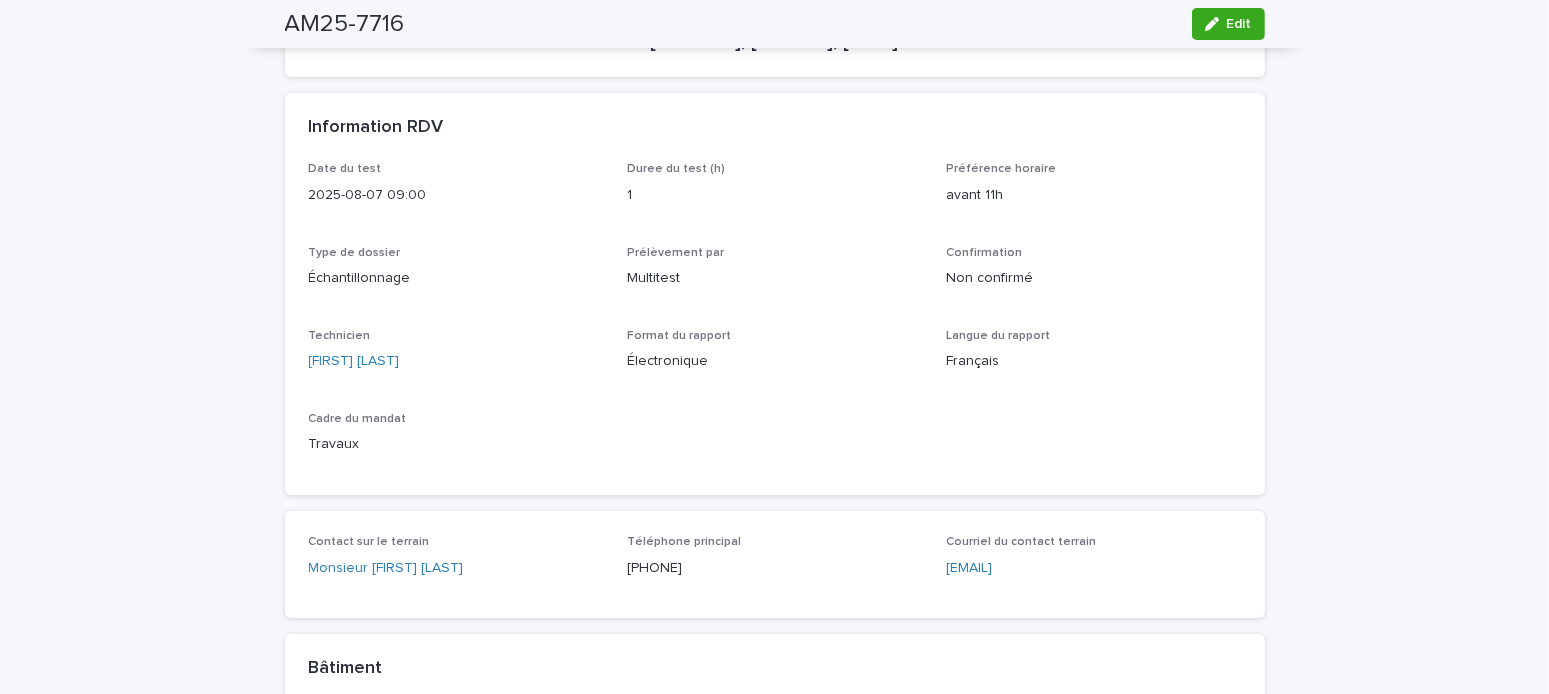 scroll, scrollTop: 100, scrollLeft: 0, axis: vertical 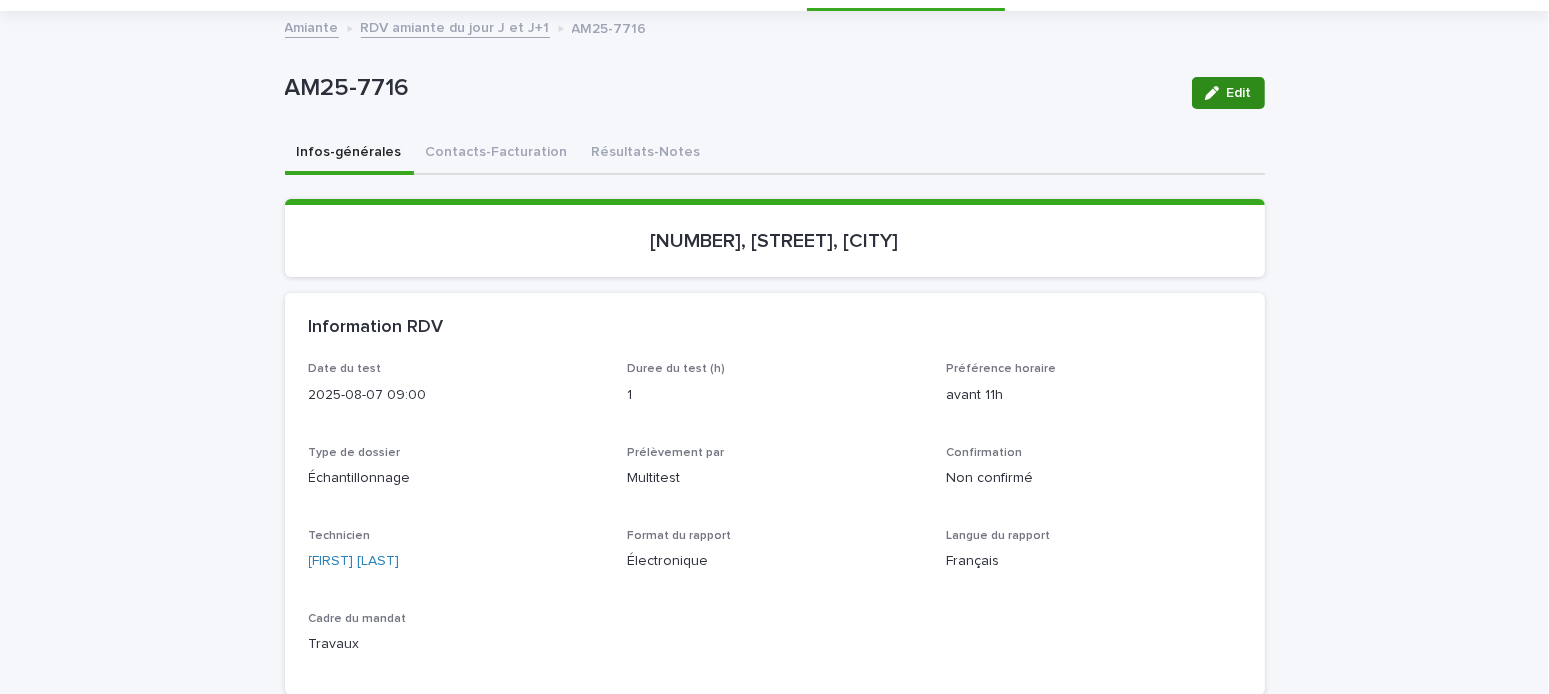 click on "Edit" at bounding box center [1239, 93] 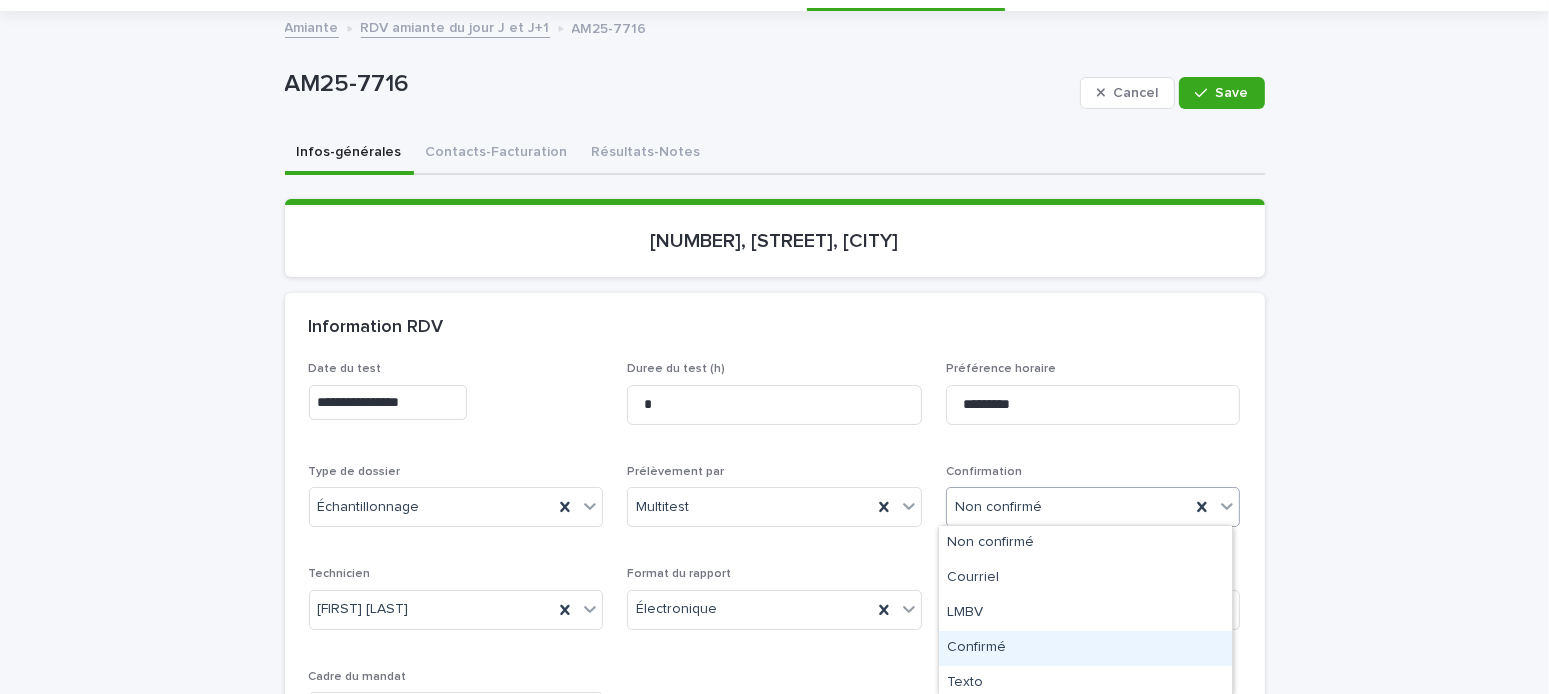 click on "Confirmé" at bounding box center [1085, 648] 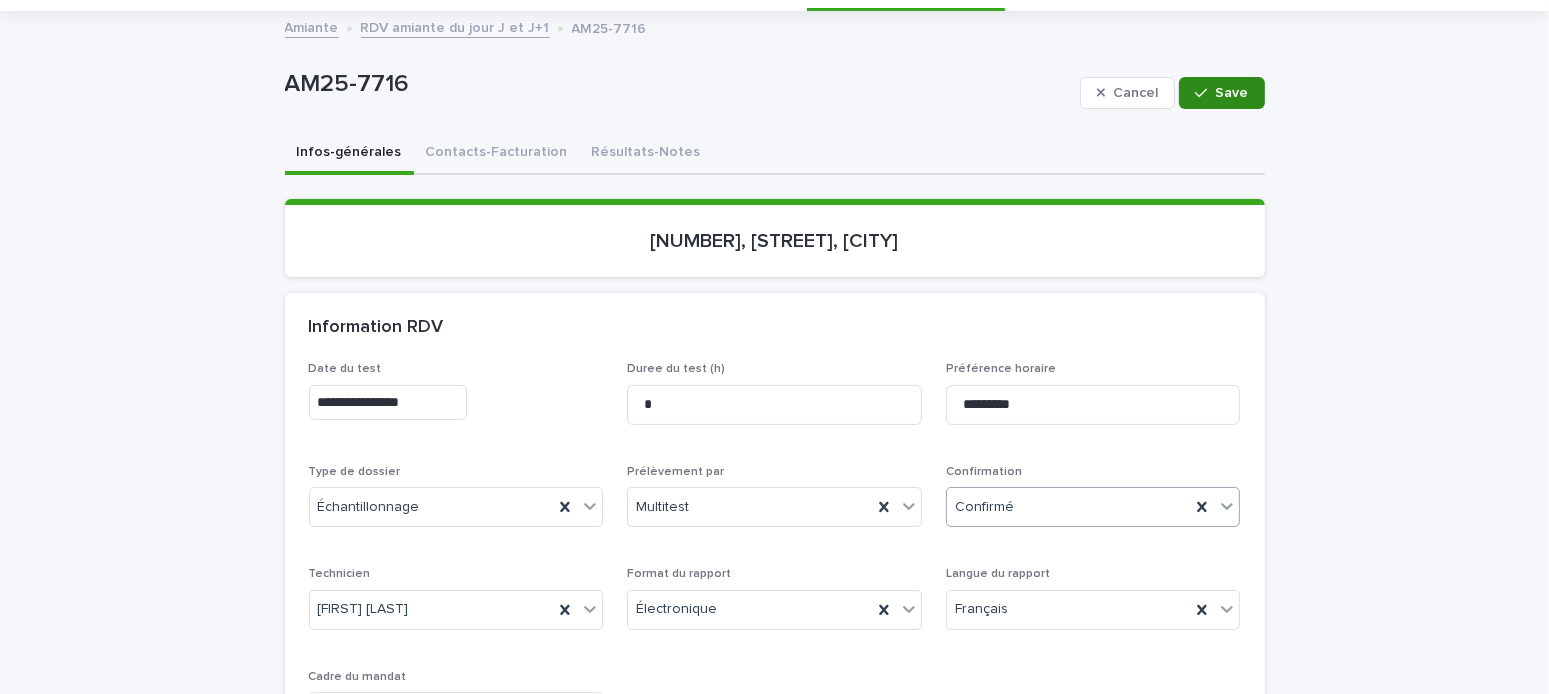 click on "Save" at bounding box center [1232, 93] 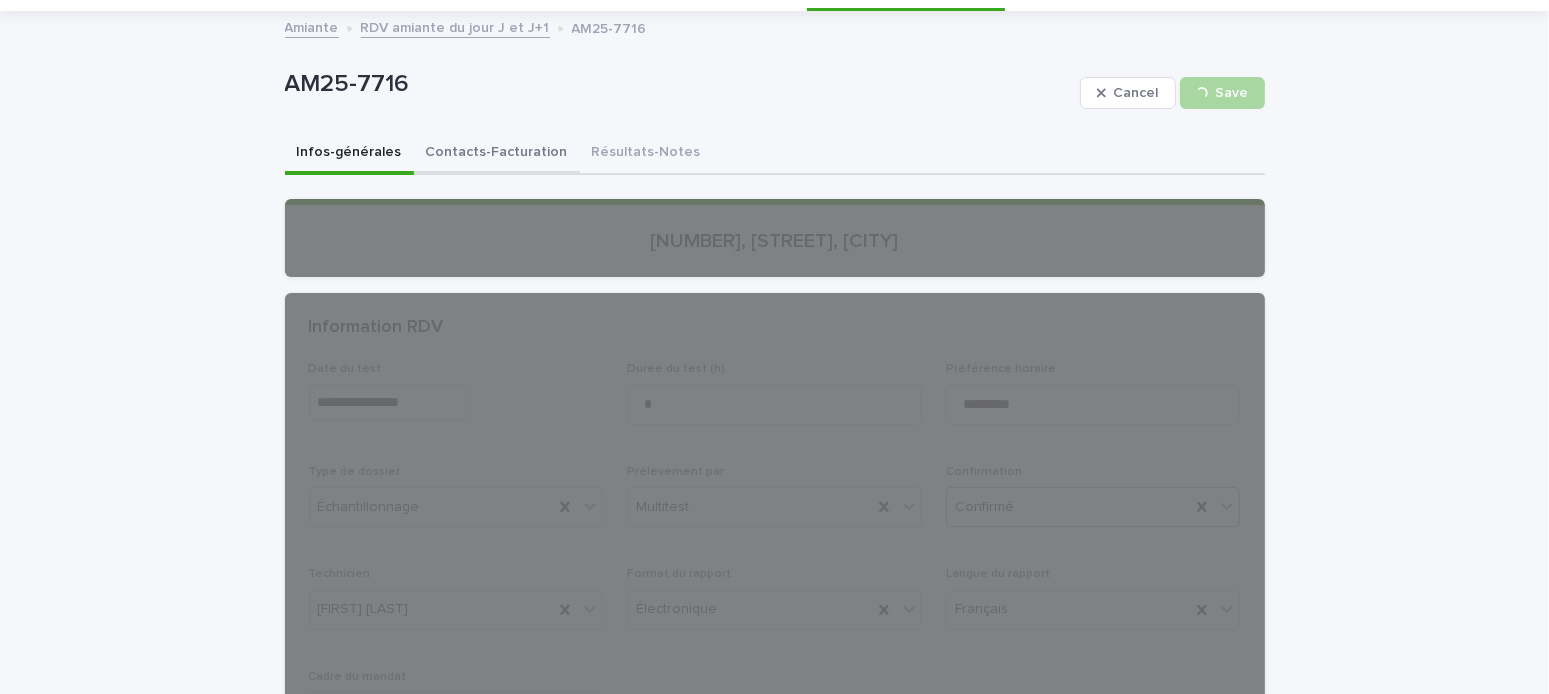 click on "Contacts-Facturation" at bounding box center (497, 154) 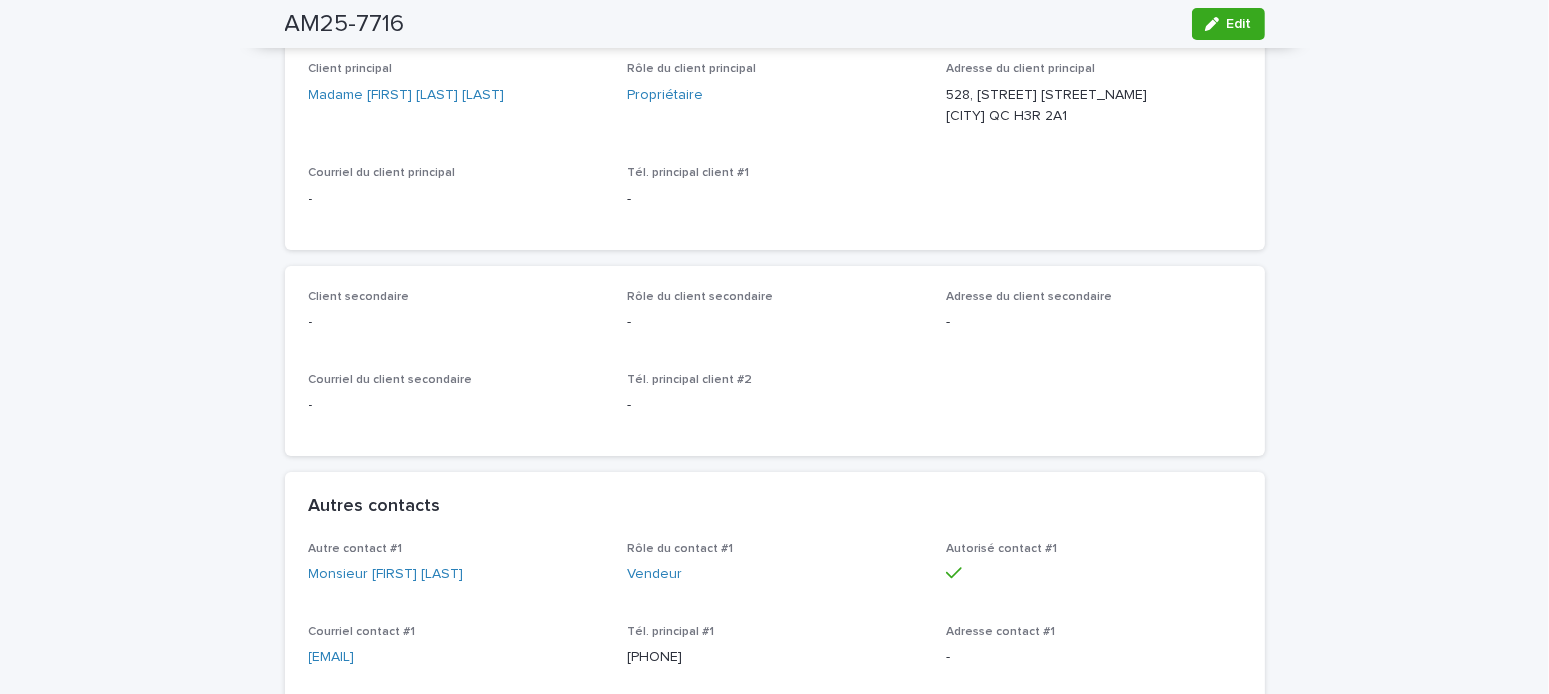 scroll, scrollTop: 600, scrollLeft: 0, axis: vertical 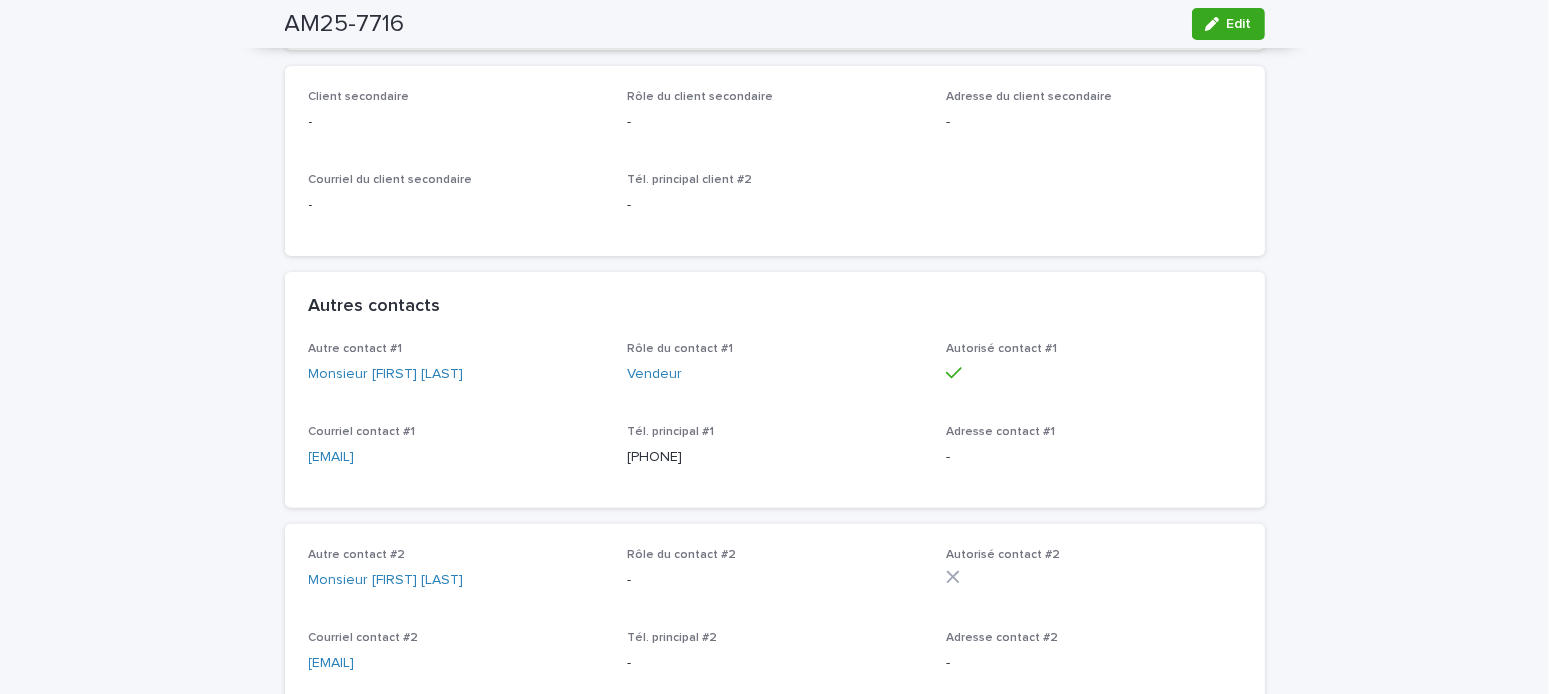 drag, startPoint x: 537, startPoint y: 485, endPoint x: 234, endPoint y: 474, distance: 303.19962 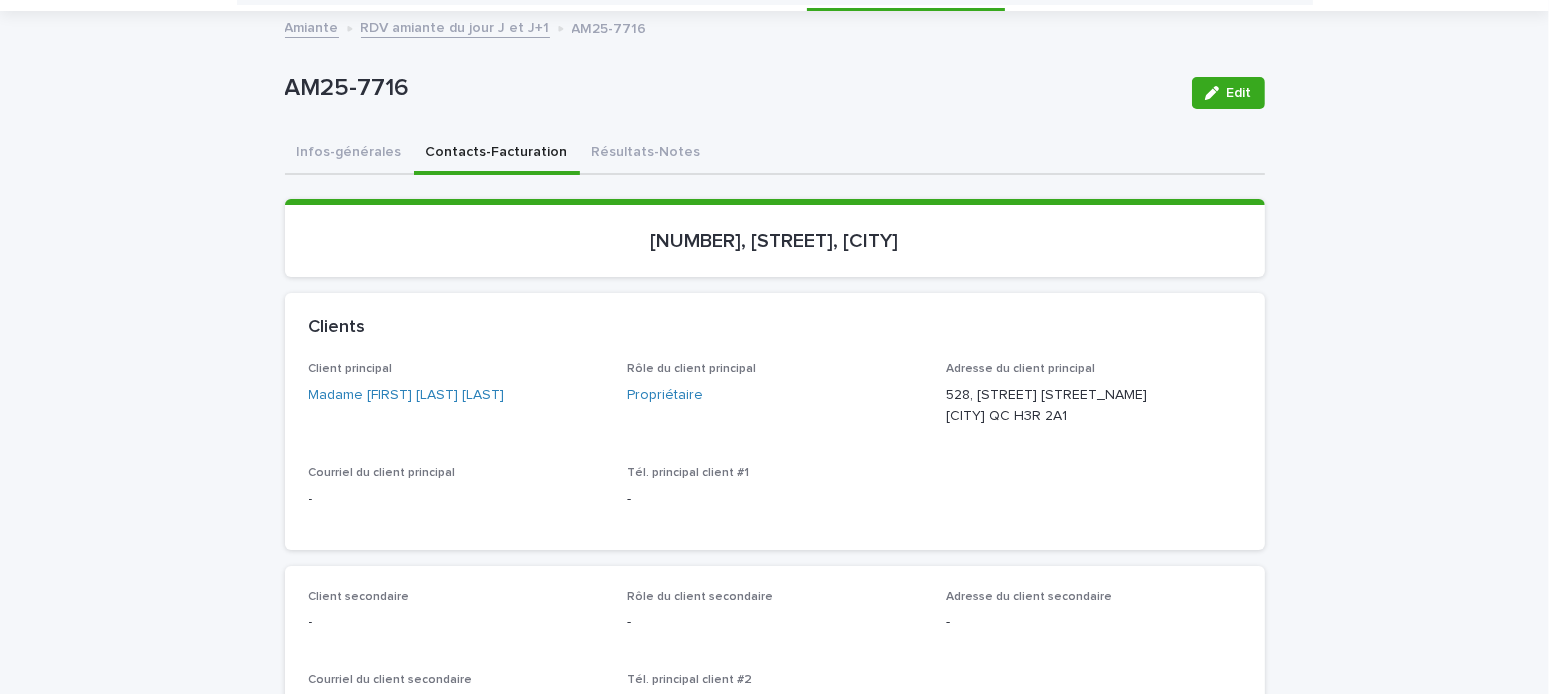 scroll, scrollTop: 0, scrollLeft: 0, axis: both 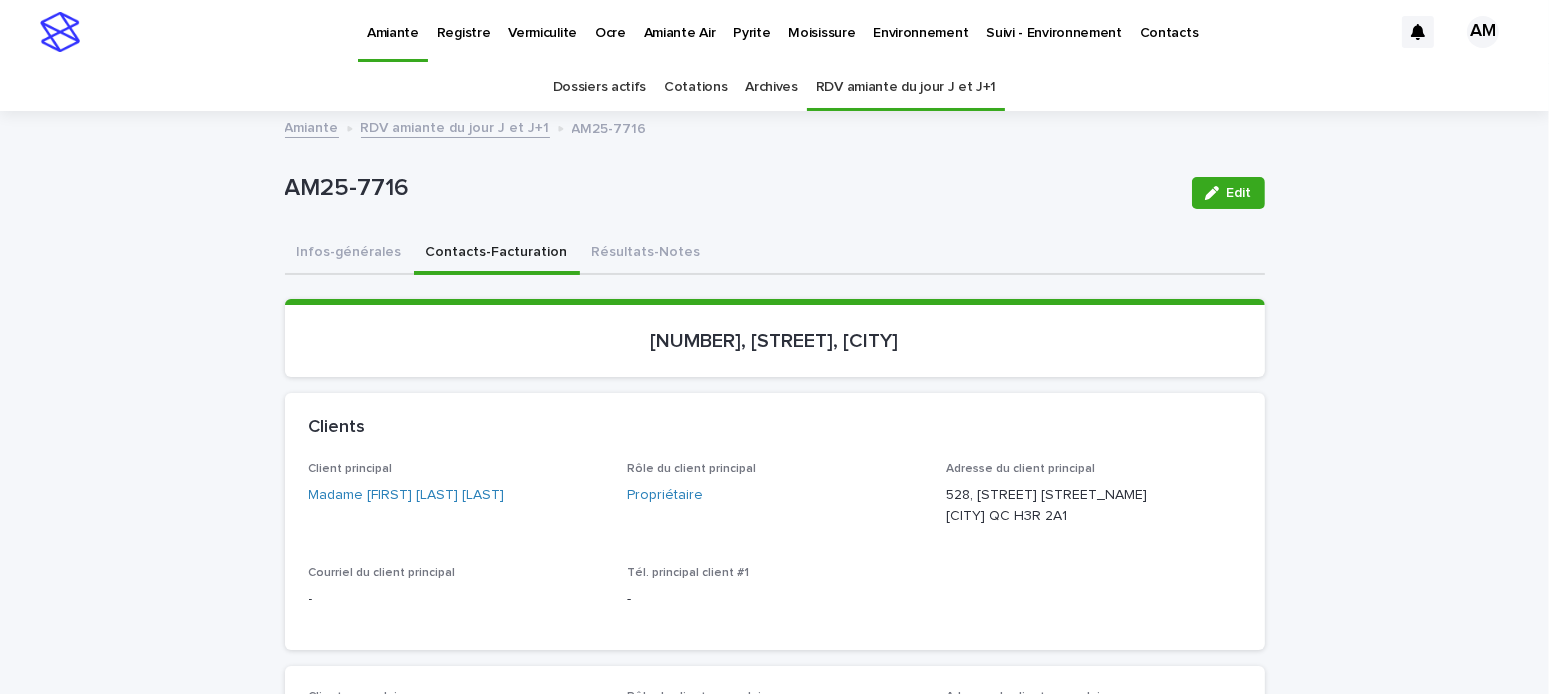 click on "Vermiculite" at bounding box center [542, 21] 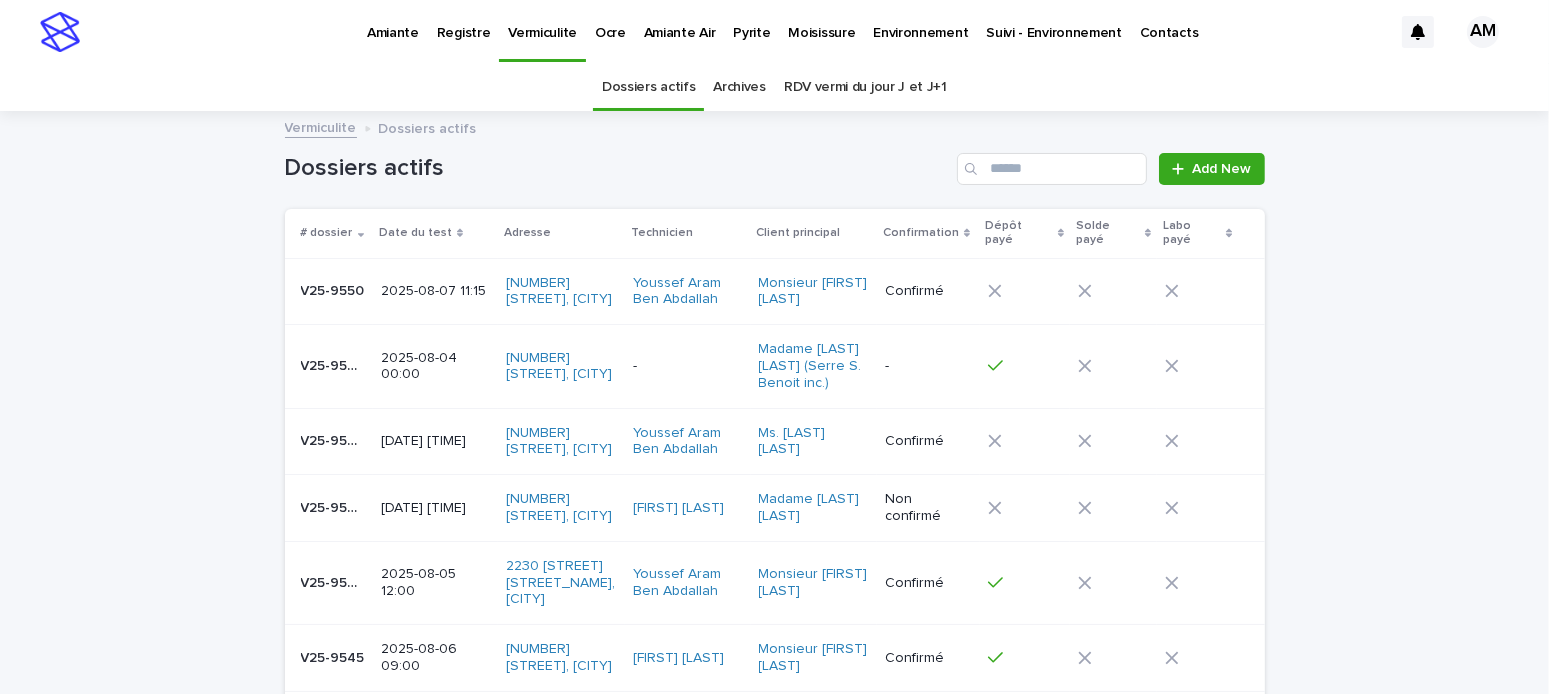 click on "RDV vermi du jour J et J+1" at bounding box center [865, 87] 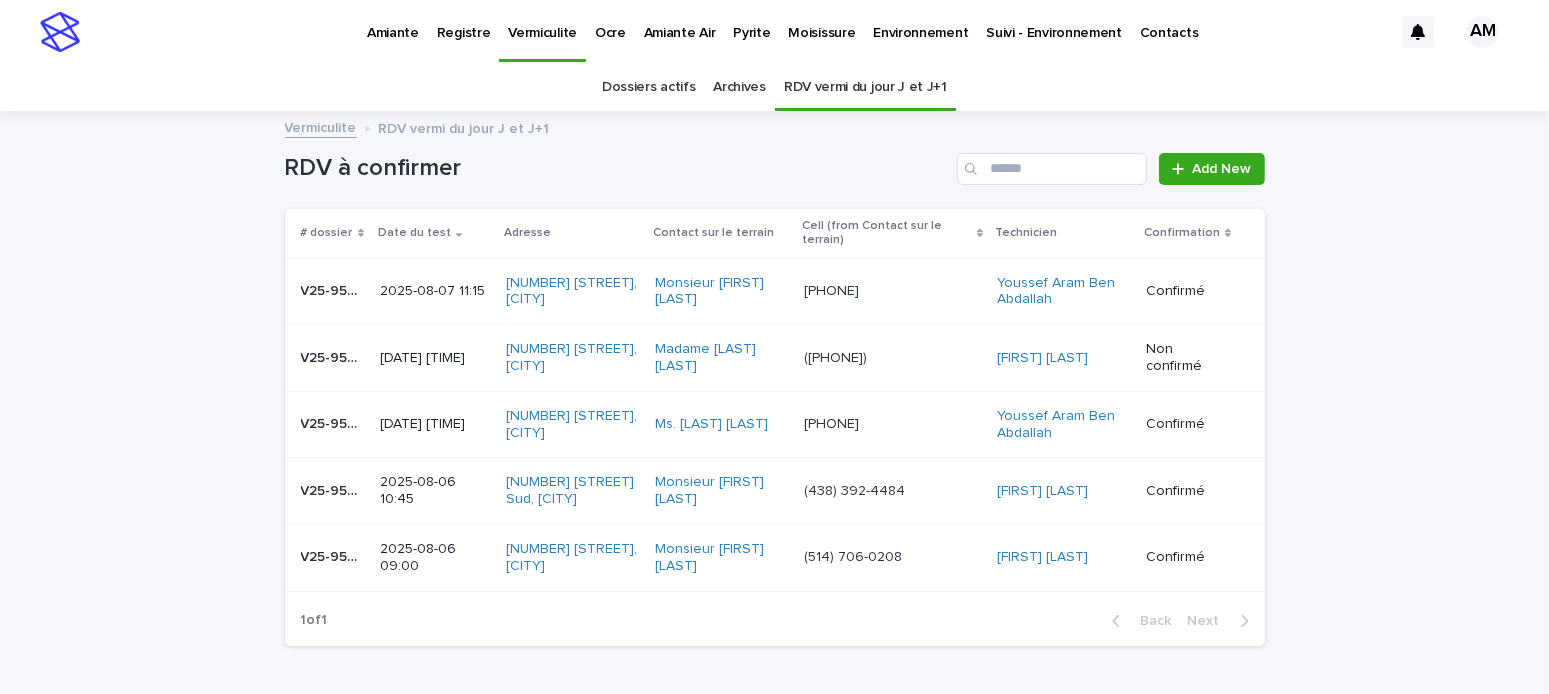 click on "[DATE] [TIME]" at bounding box center (435, 358) 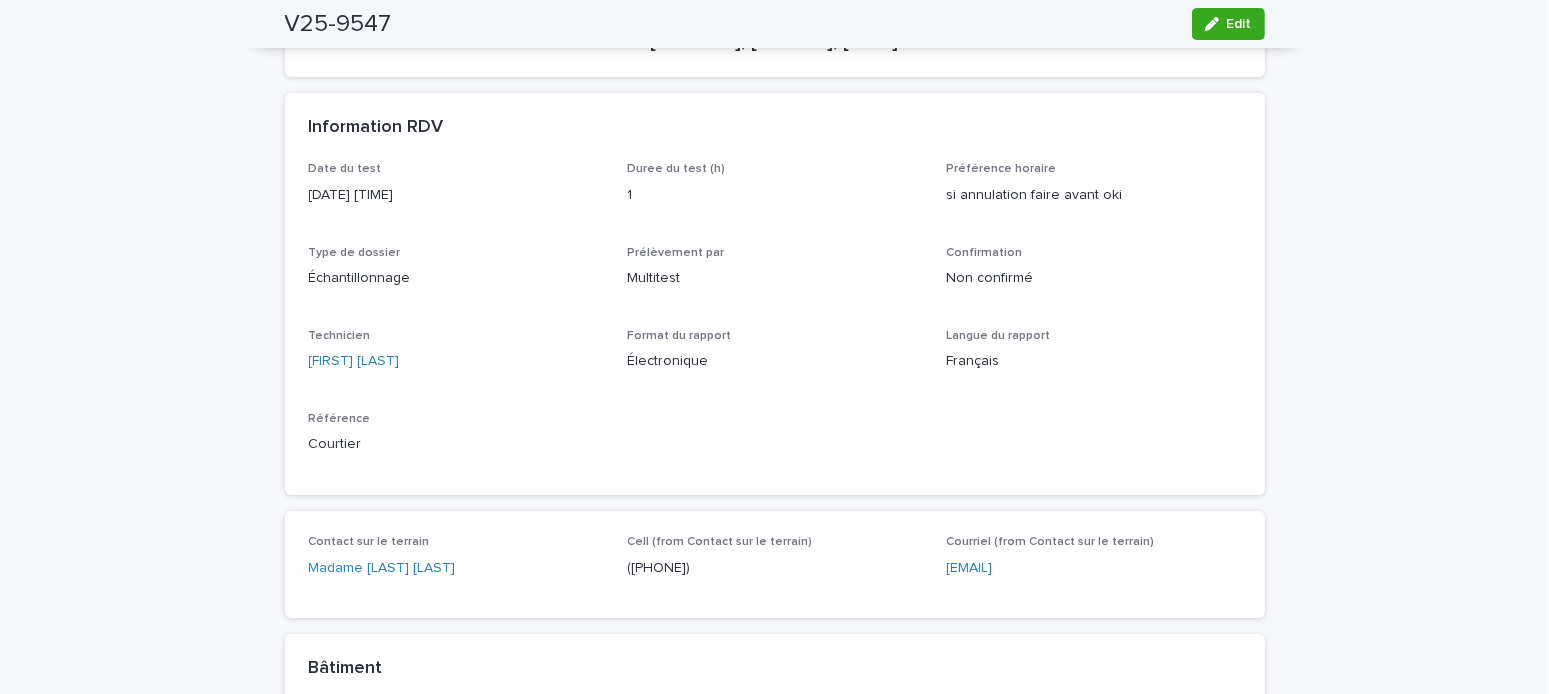 scroll, scrollTop: 0, scrollLeft: 0, axis: both 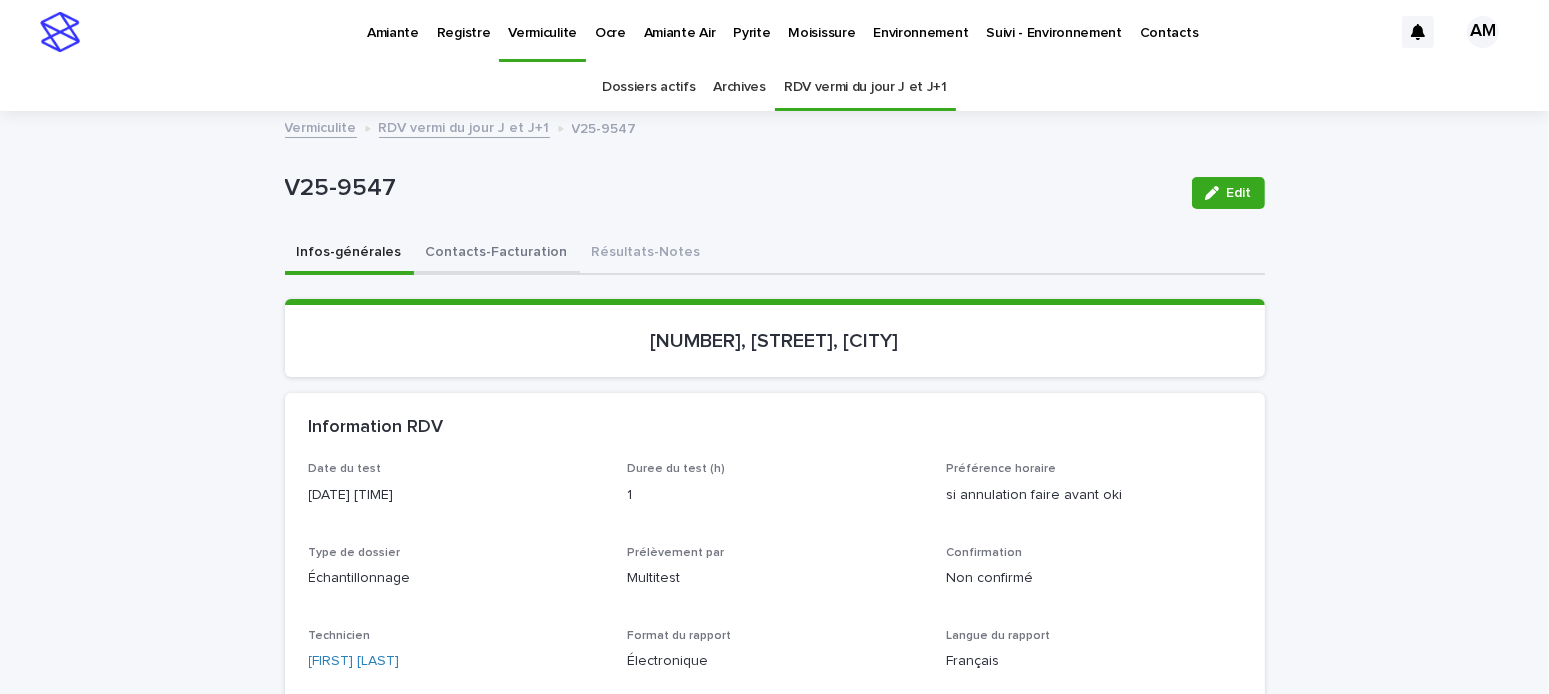 click on "Contacts-Facturation" at bounding box center [497, 254] 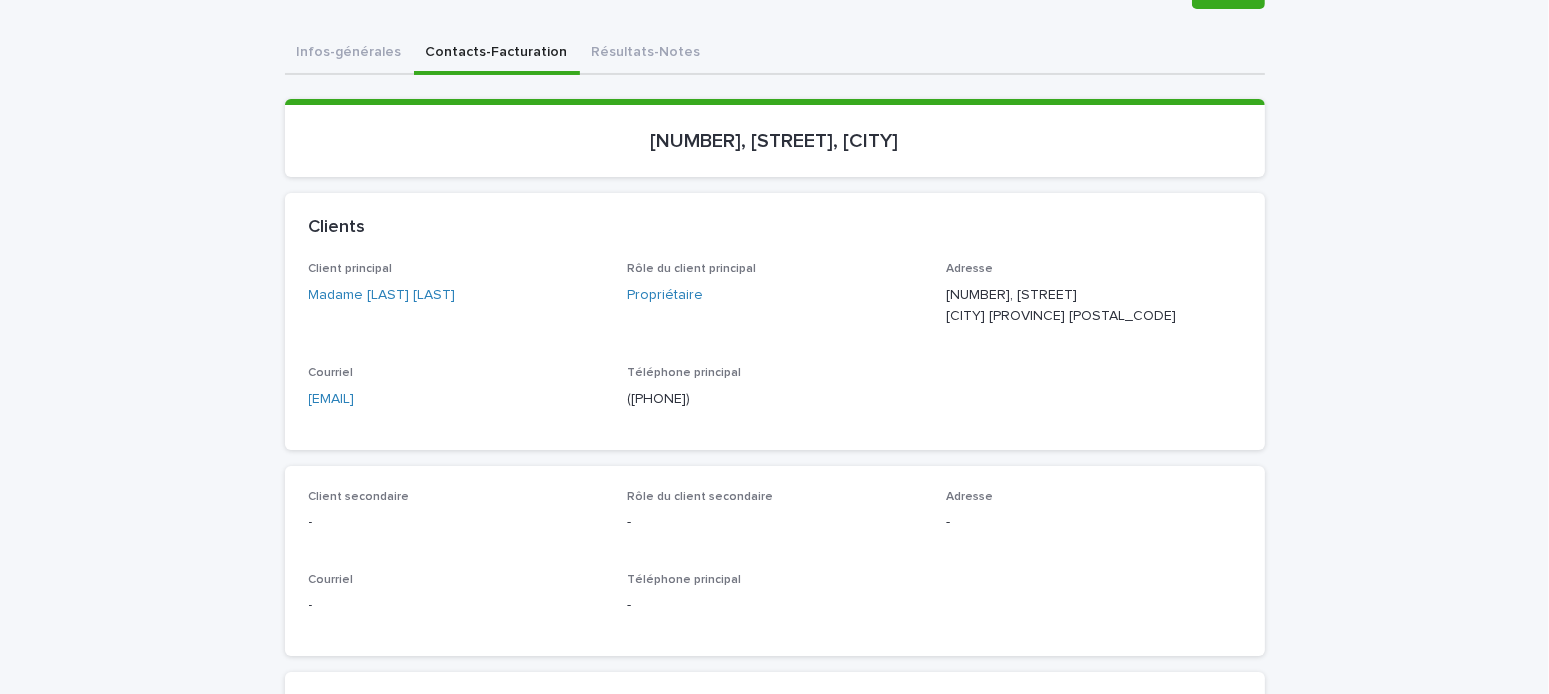 scroll, scrollTop: 0, scrollLeft: 0, axis: both 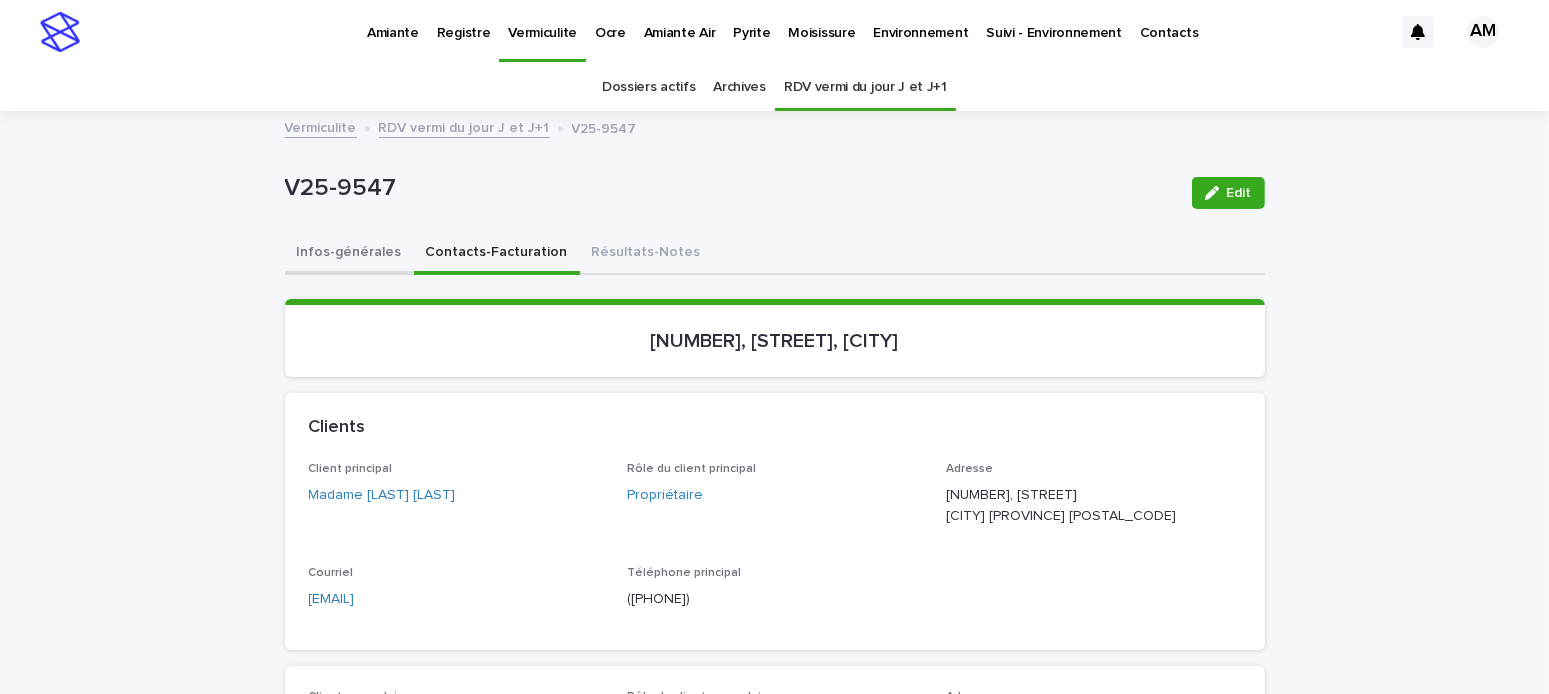 click on "Infos-générales" at bounding box center (349, 254) 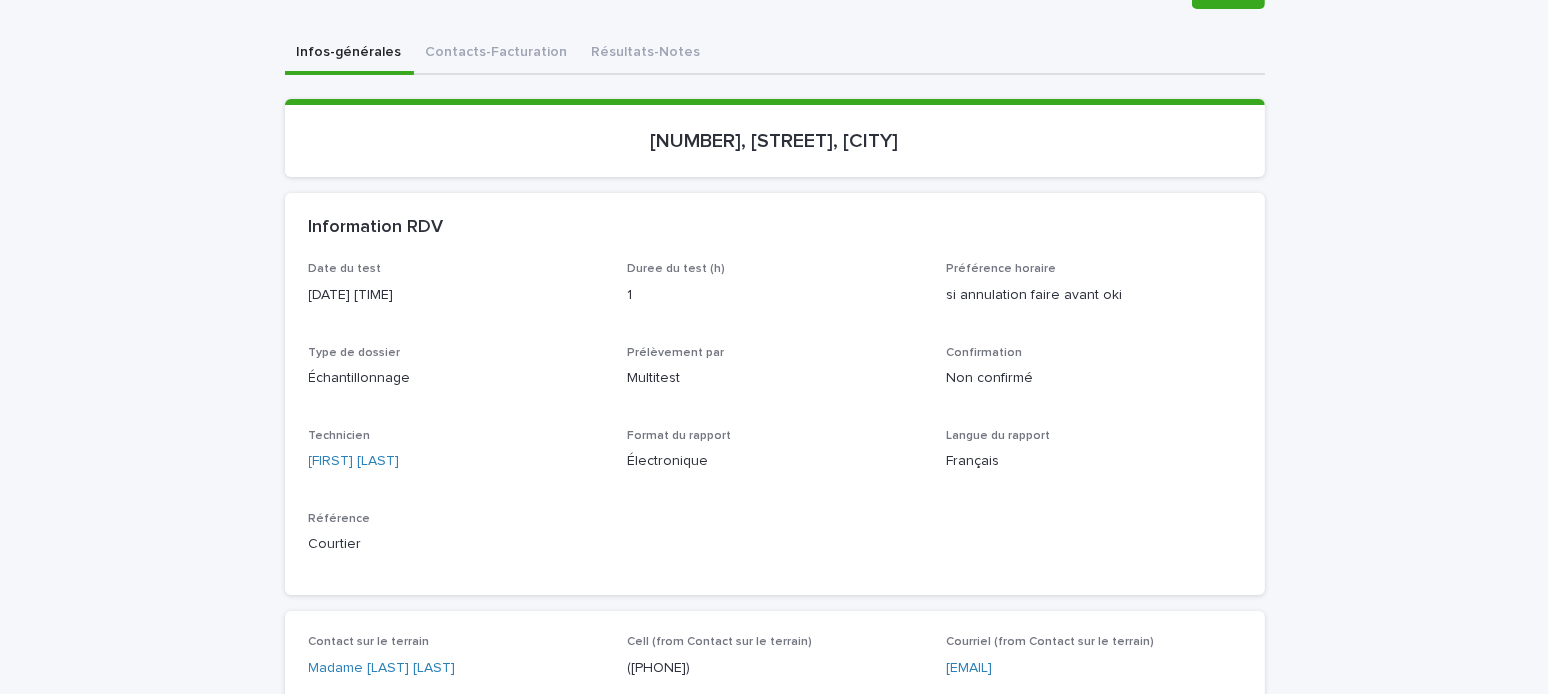 scroll, scrollTop: 0, scrollLeft: 0, axis: both 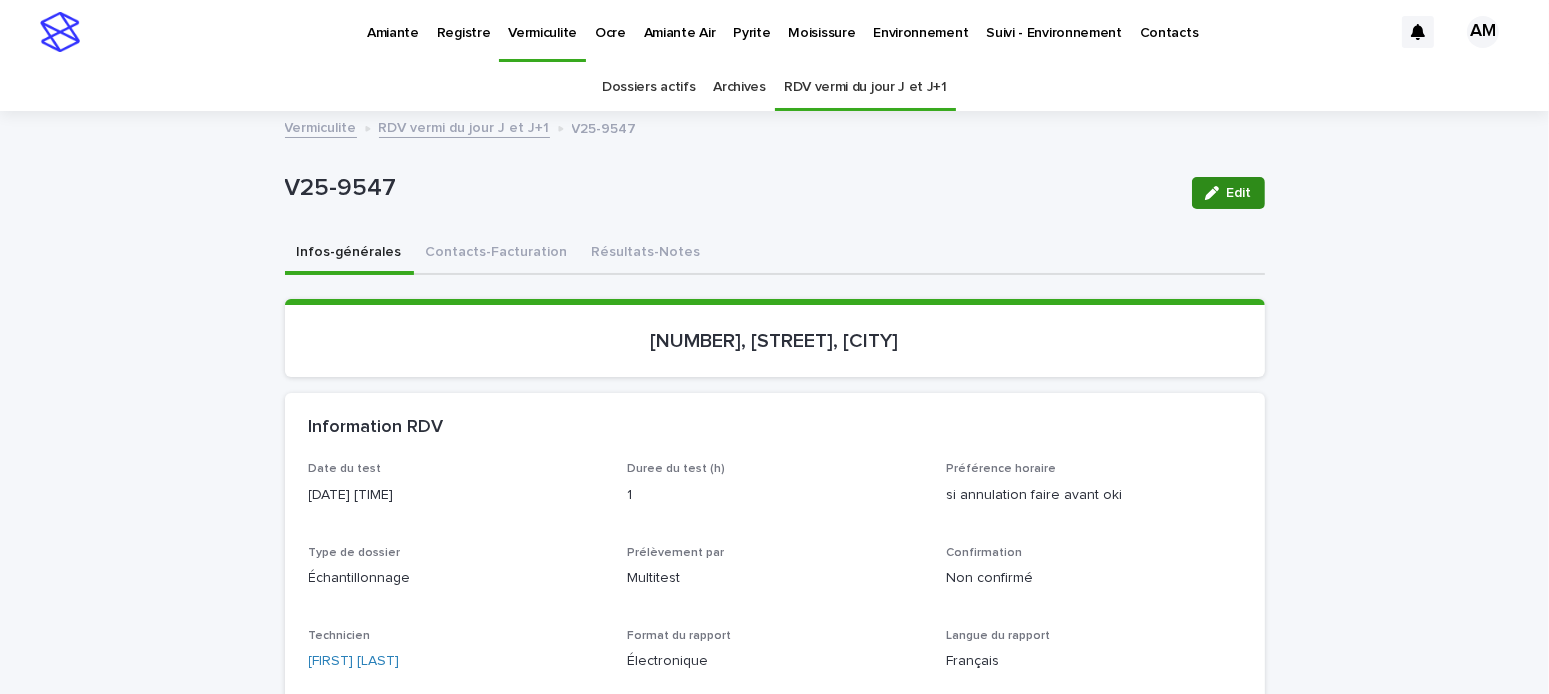 click on "Edit" at bounding box center [1228, 193] 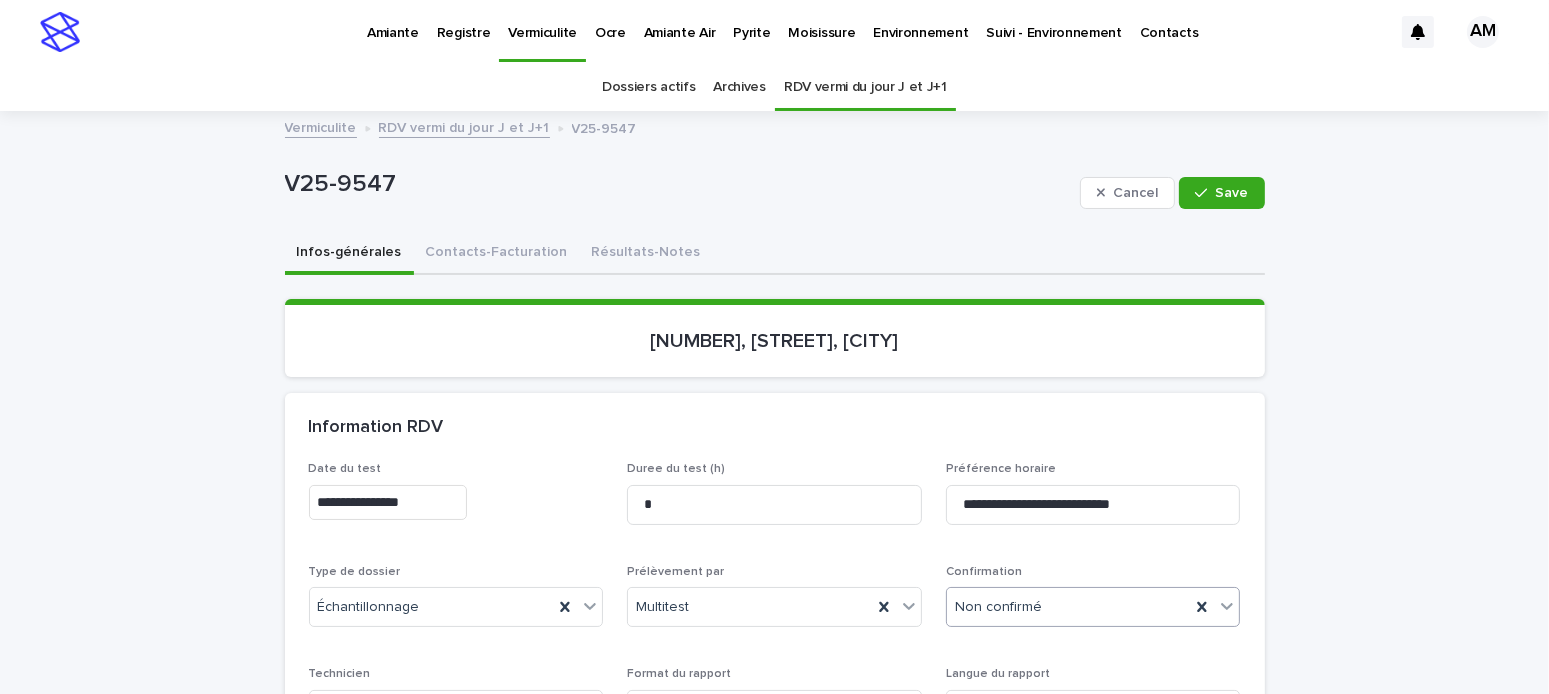 scroll, scrollTop: 300, scrollLeft: 0, axis: vertical 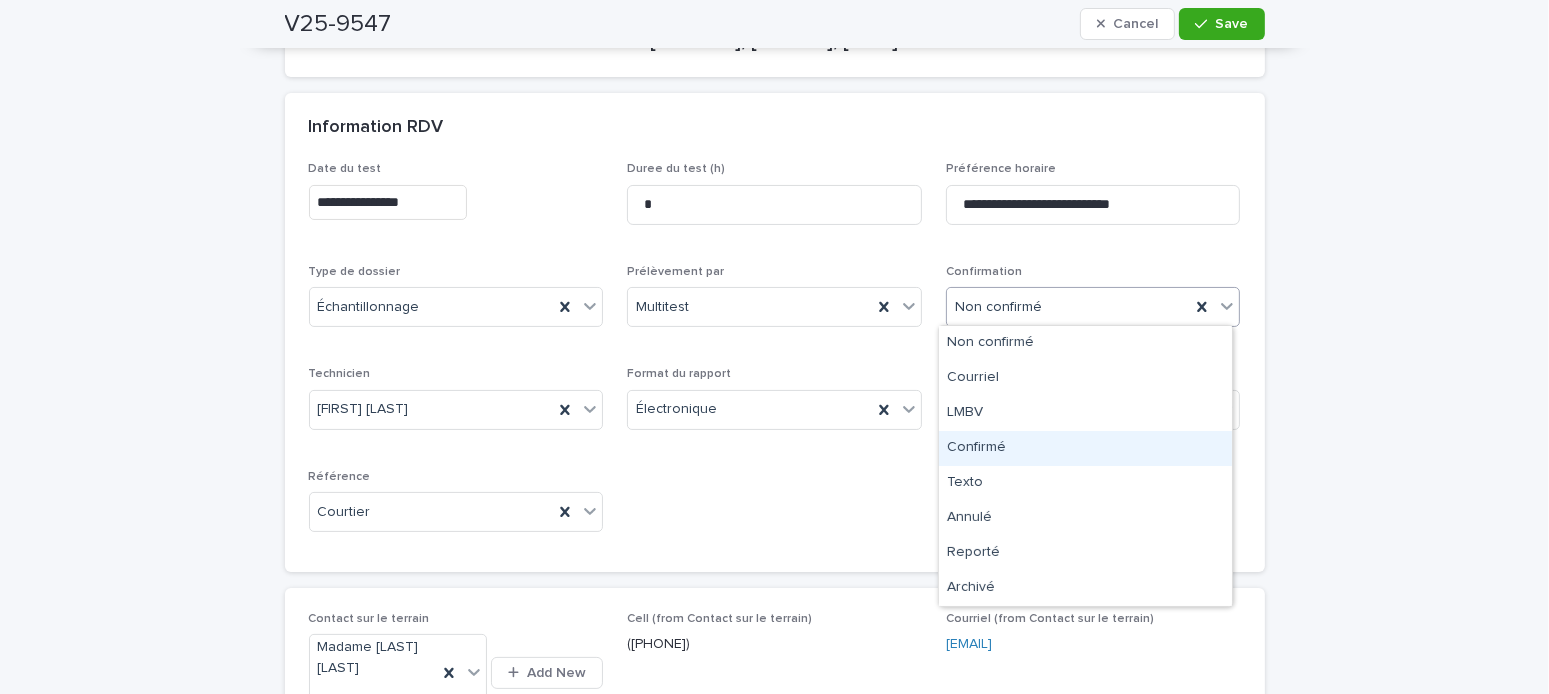 click on "Confirmé" at bounding box center (1085, 448) 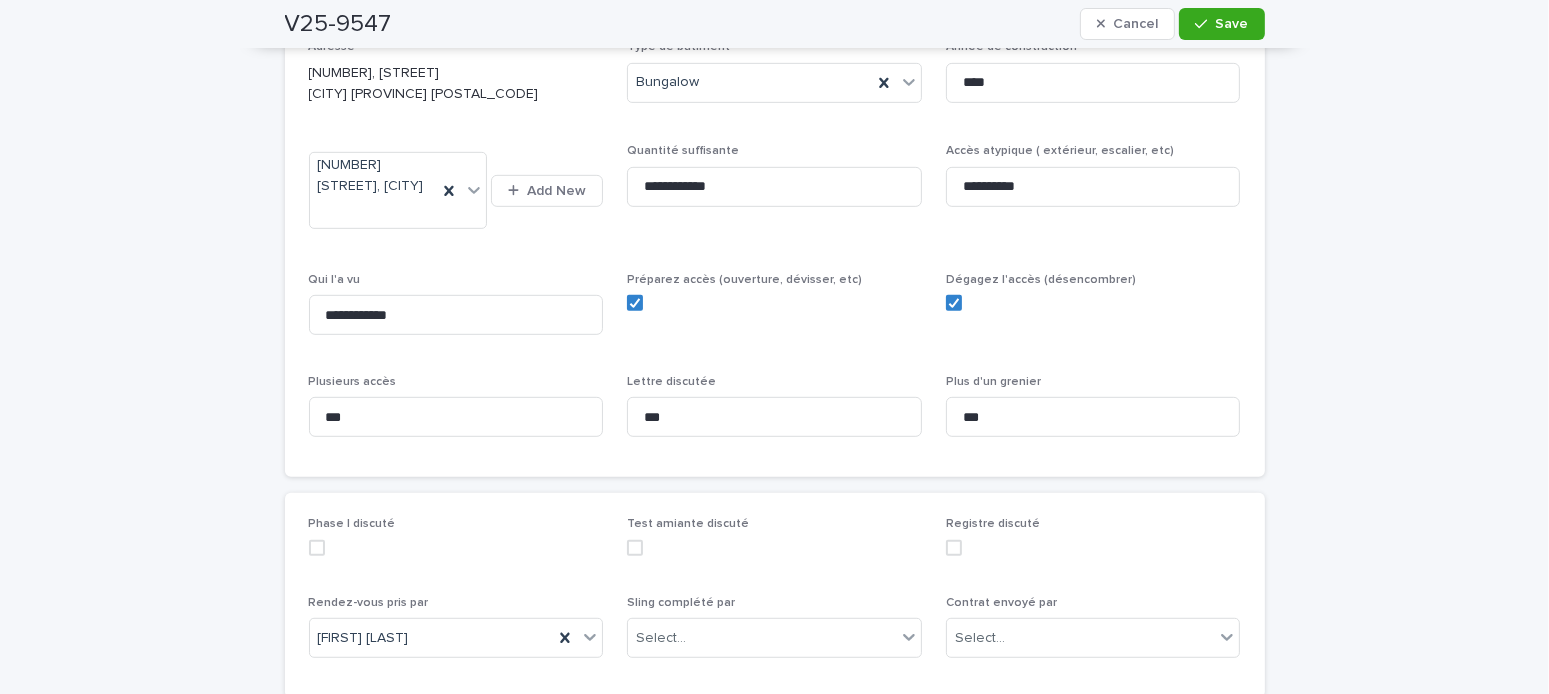 scroll, scrollTop: 1400, scrollLeft: 0, axis: vertical 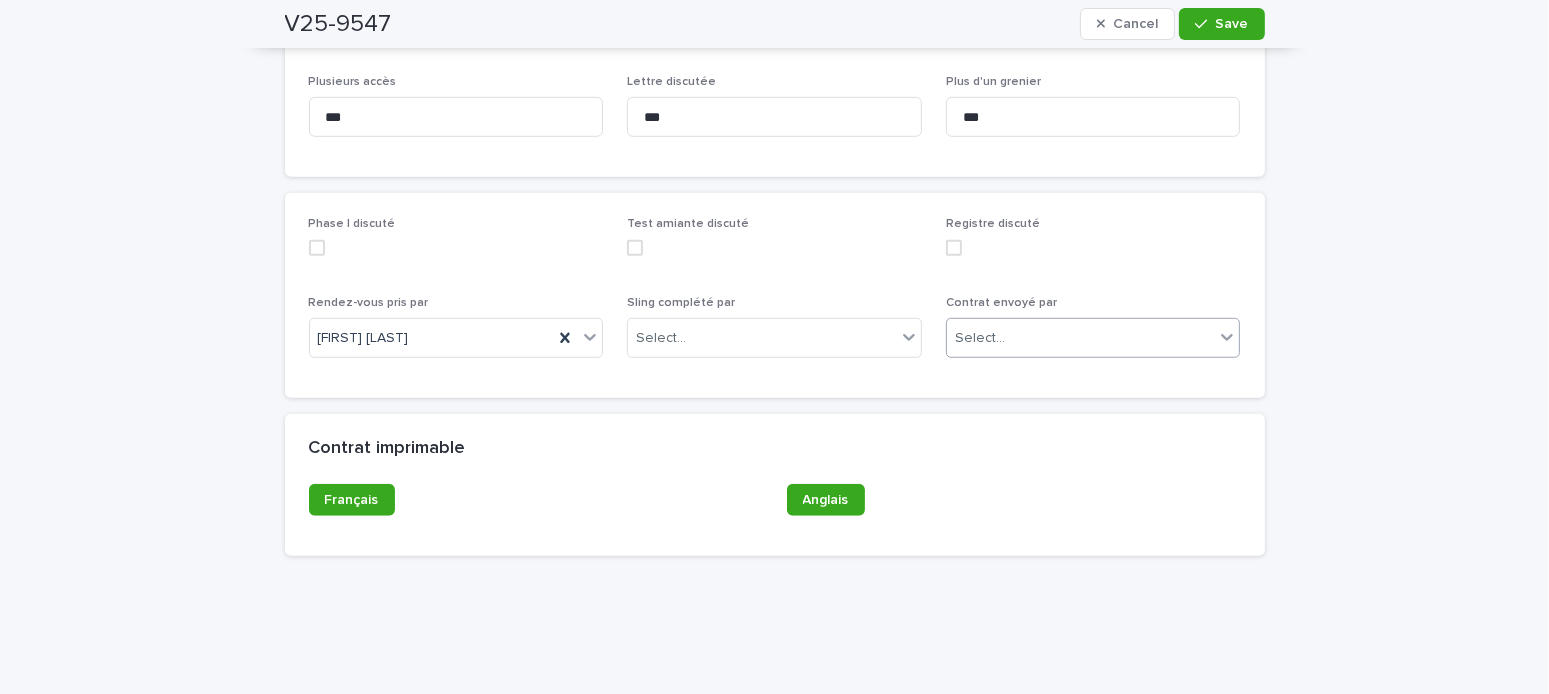 click on "Select..." at bounding box center [980, 338] 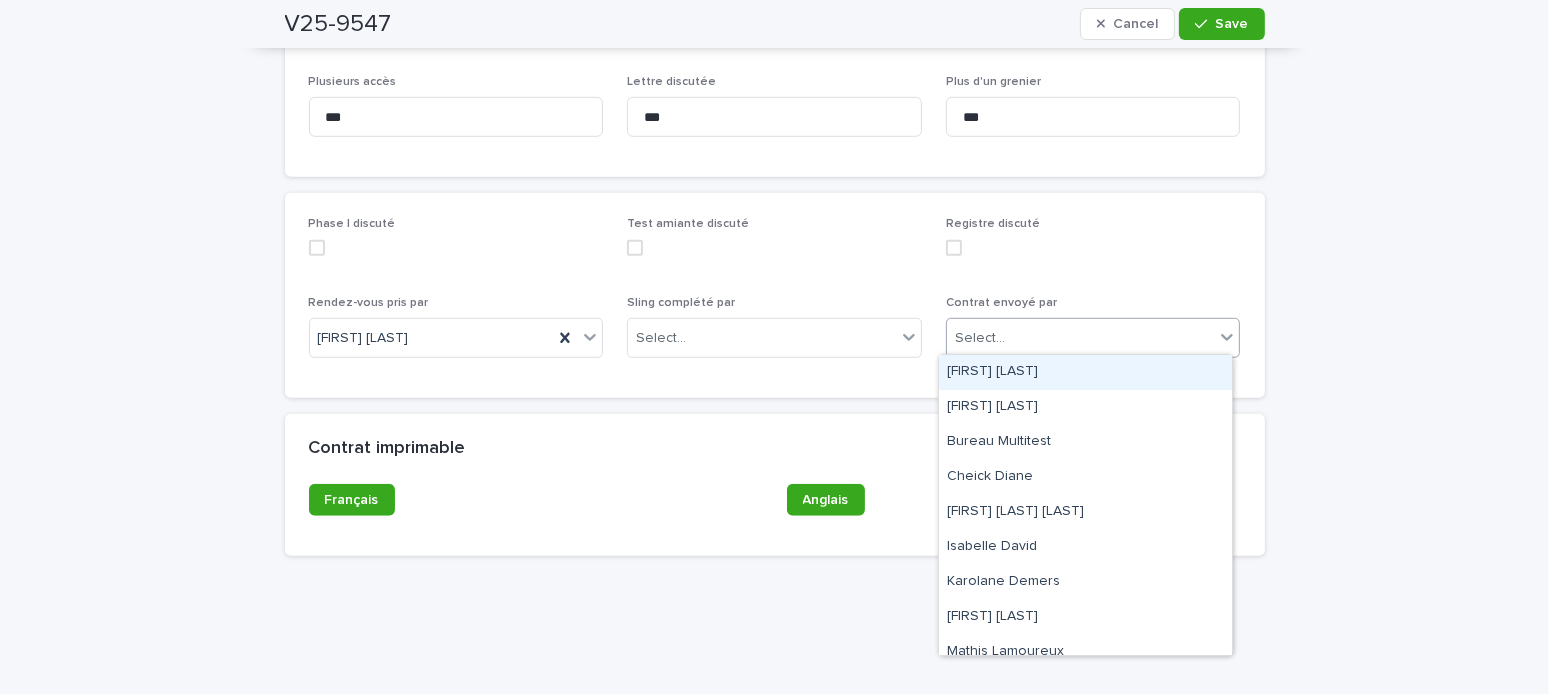 click on "[FIRST] [LAST]" at bounding box center [1085, 372] 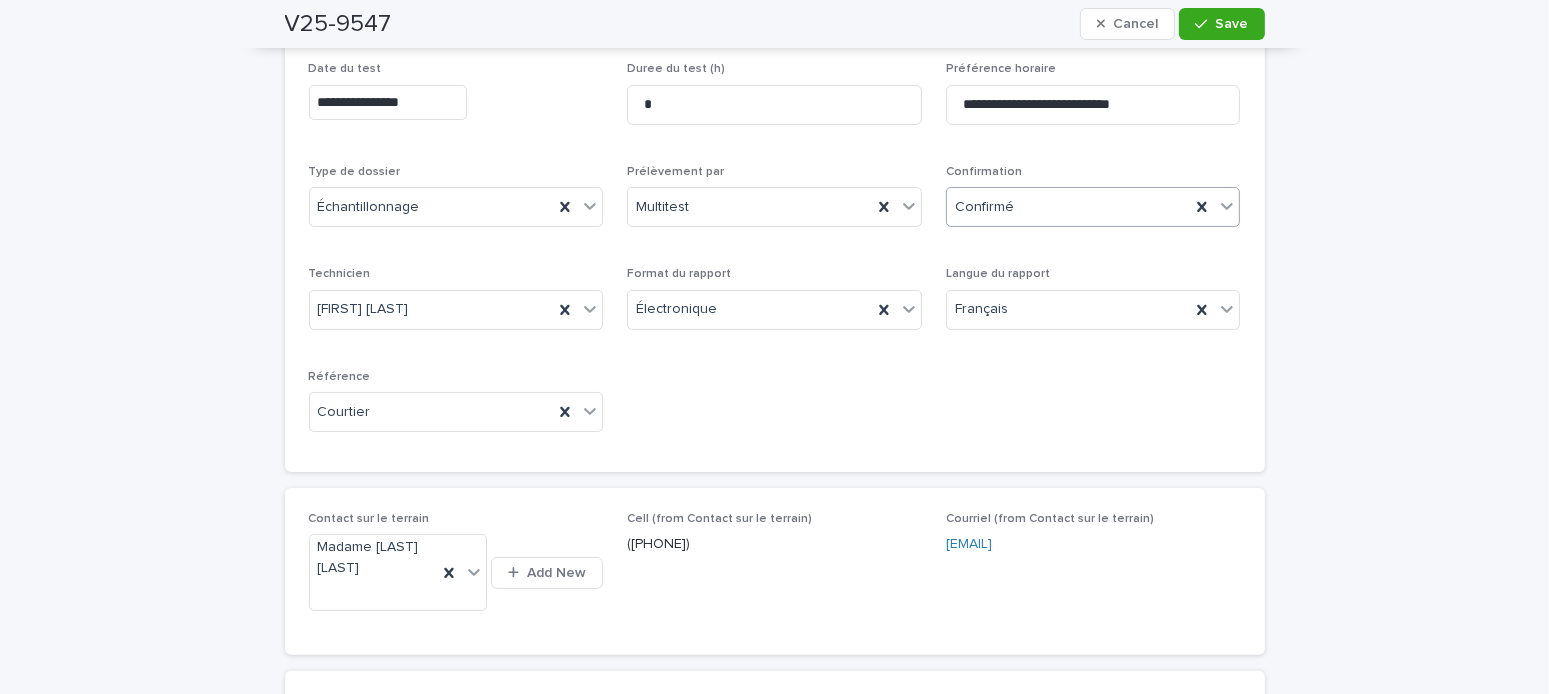 scroll, scrollTop: 200, scrollLeft: 0, axis: vertical 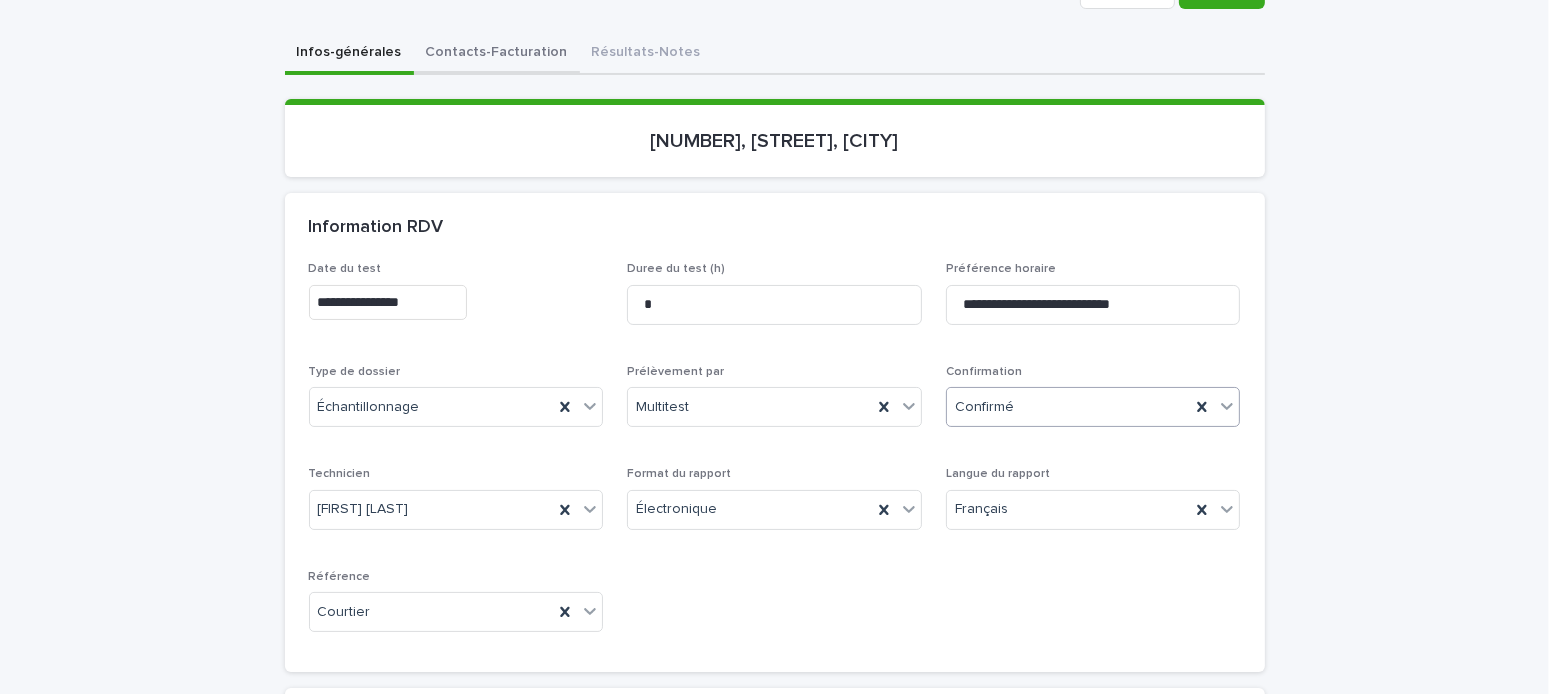 click on "Contacts-Facturation" at bounding box center [497, 54] 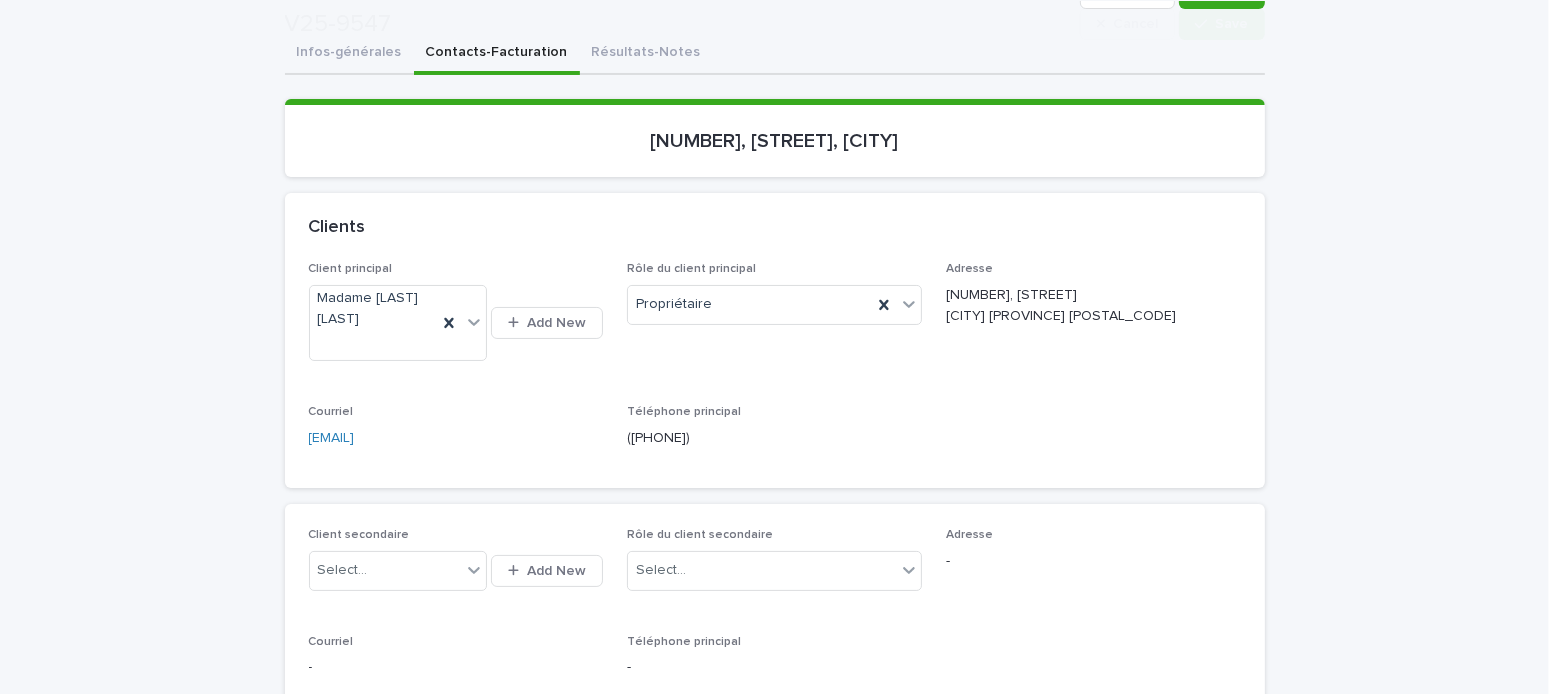 scroll, scrollTop: 400, scrollLeft: 0, axis: vertical 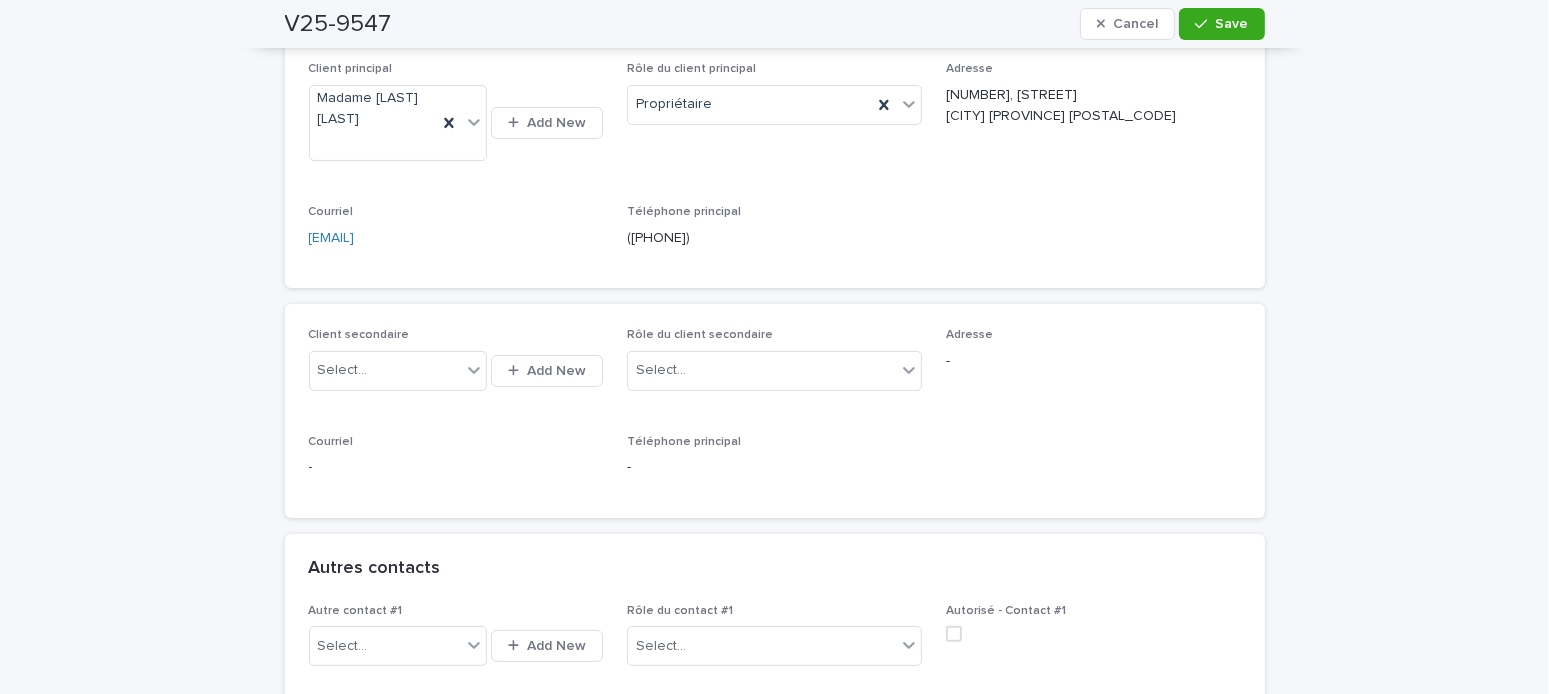drag, startPoint x: 435, startPoint y: 265, endPoint x: 237, endPoint y: 263, distance: 198.0101 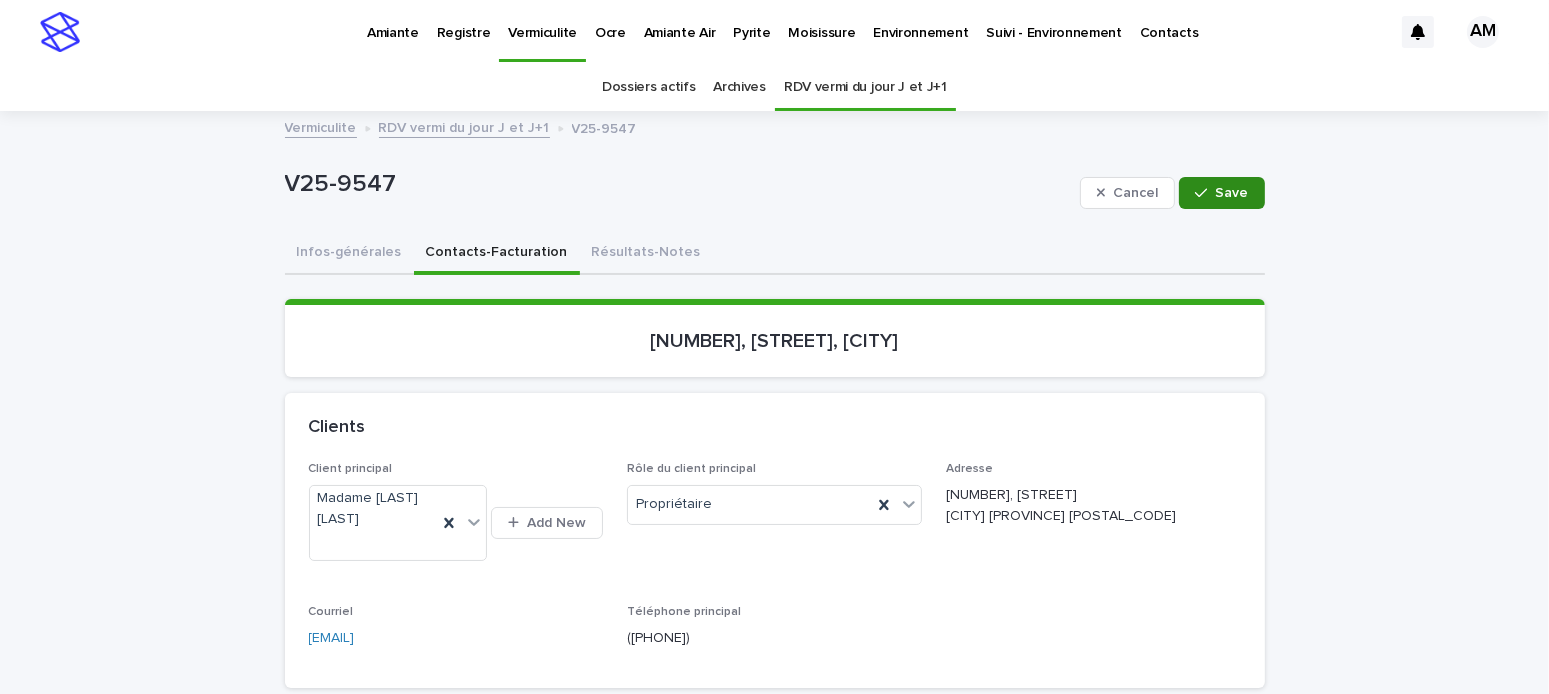 click on "Save" at bounding box center (1221, 193) 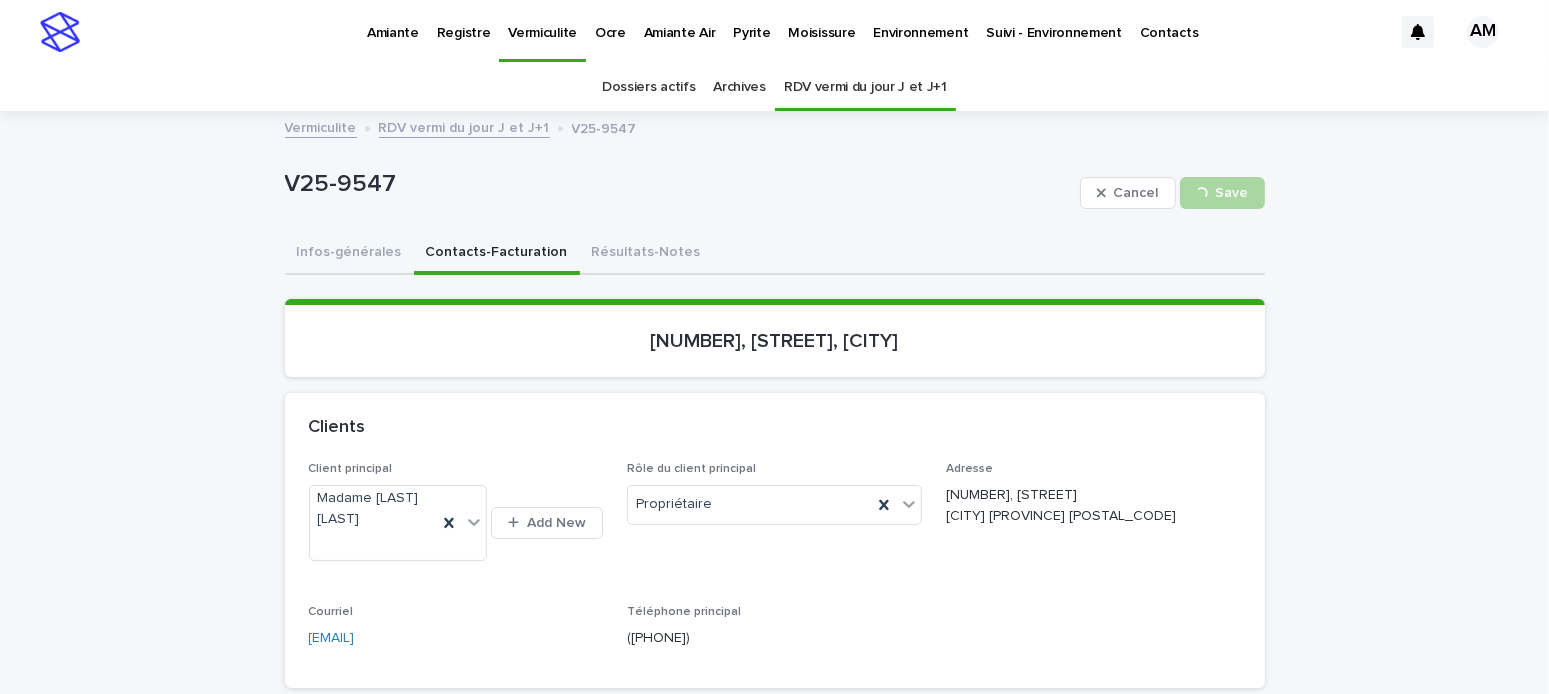 click on "Infos-générales" at bounding box center (349, 254) 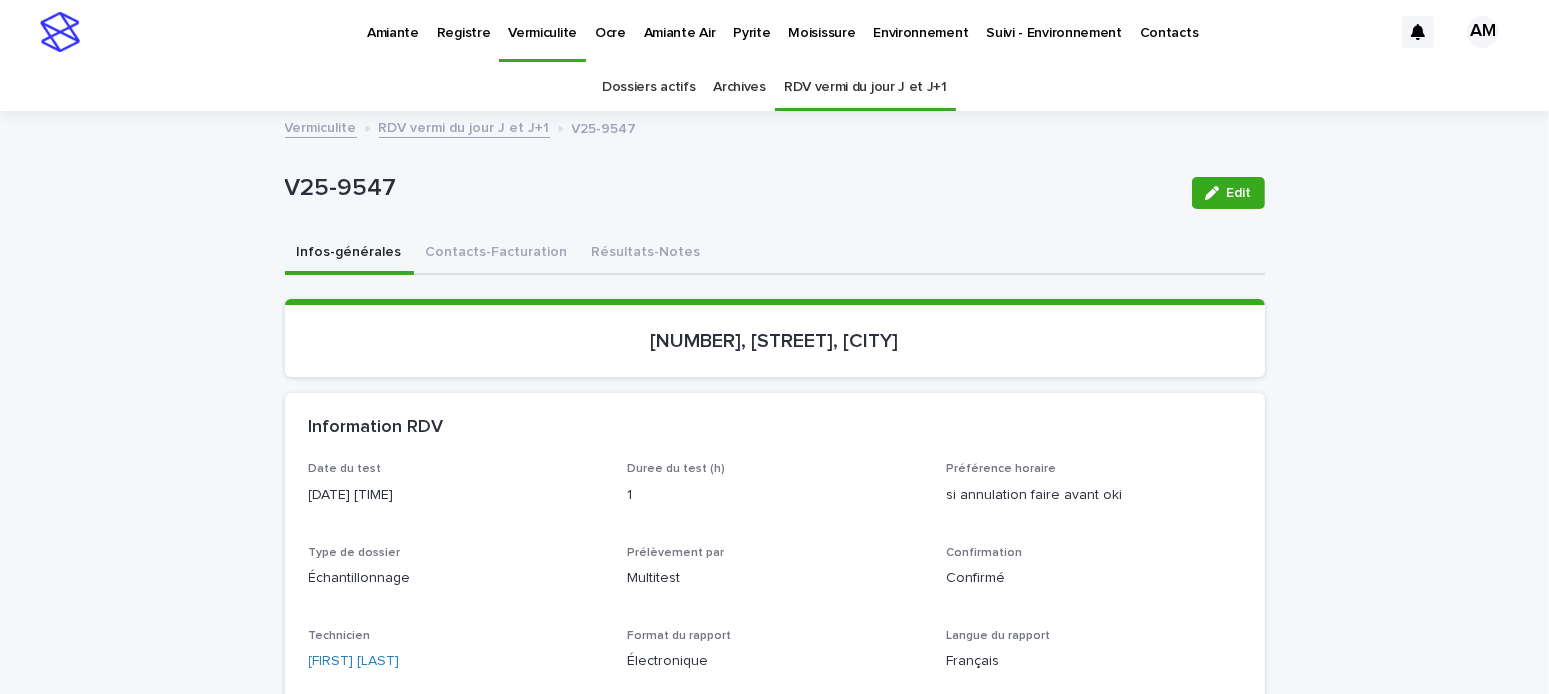 click on "Pyrite" at bounding box center [751, 21] 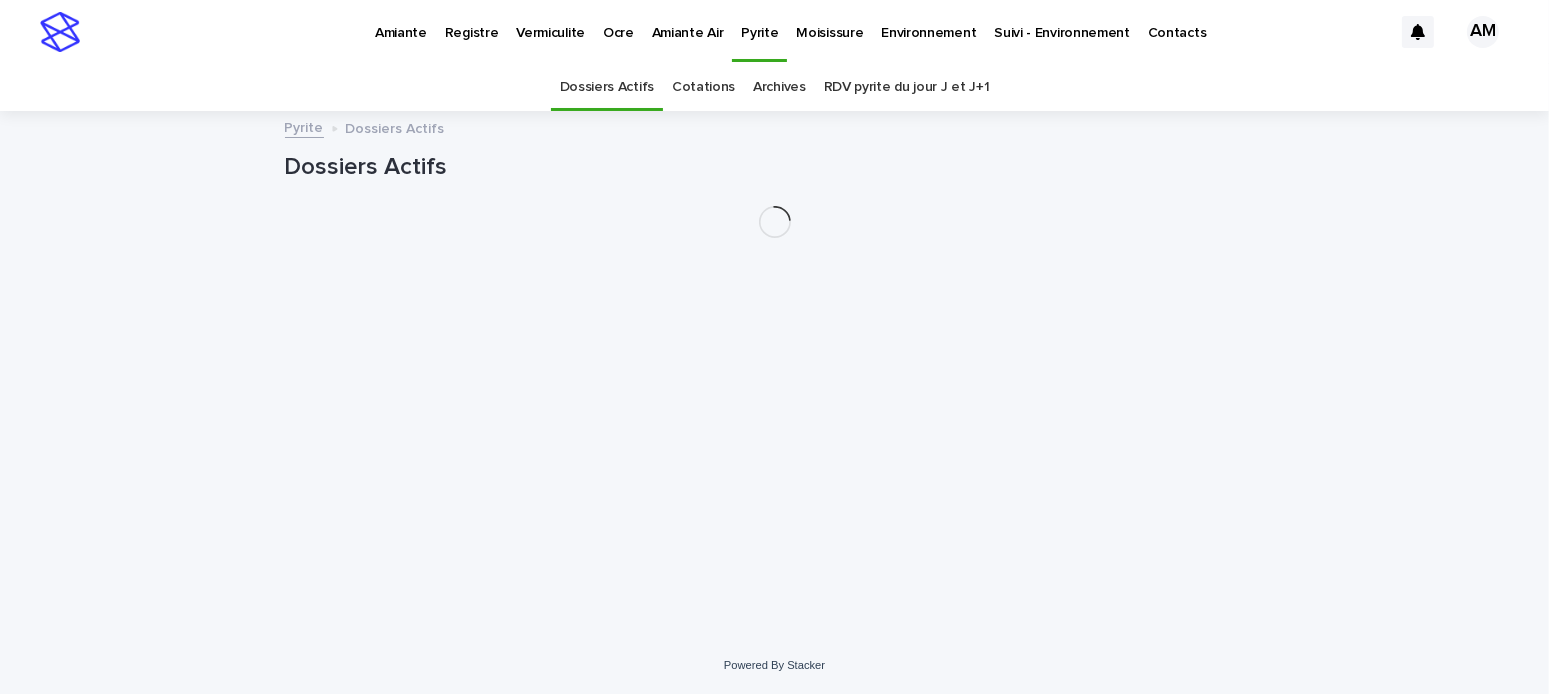 click on "RDV pyrite du jour J et J+1" at bounding box center (907, 87) 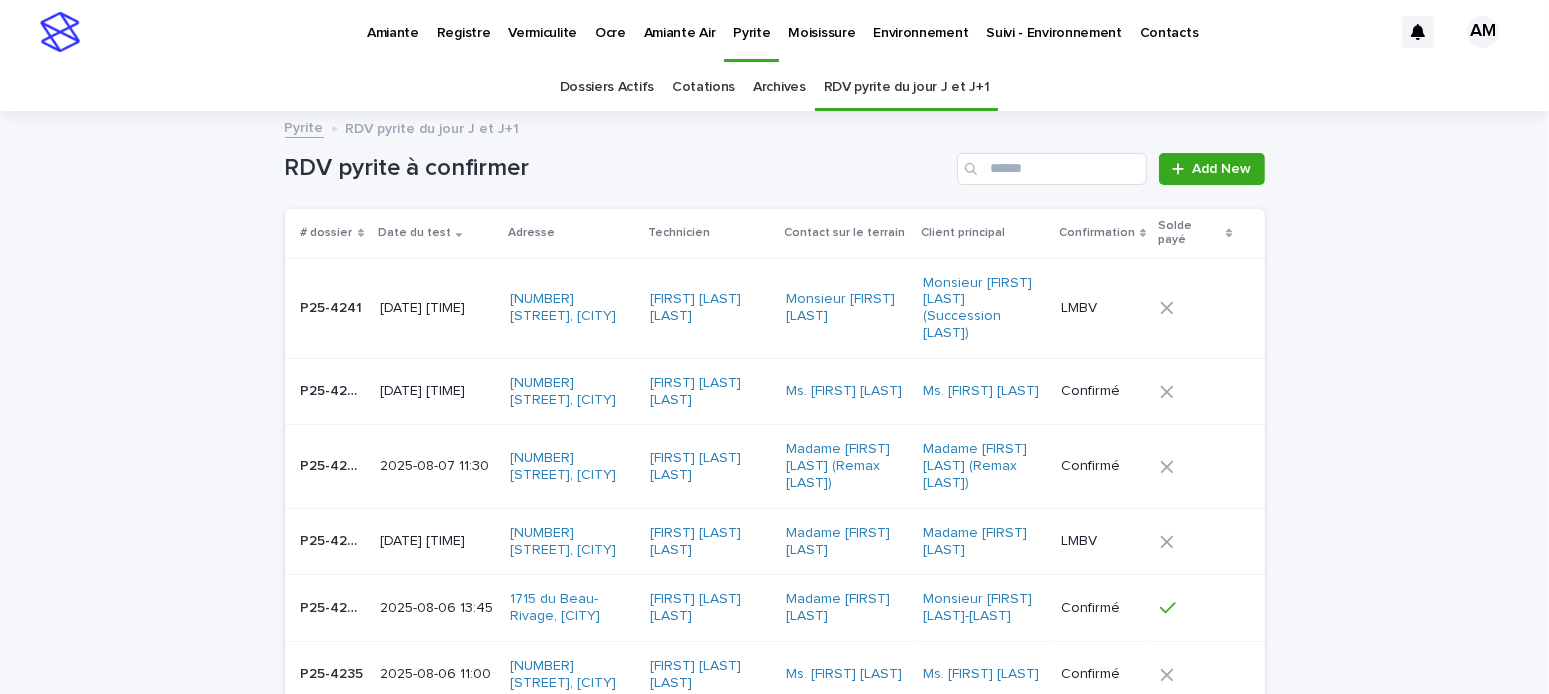 click on "[DATE] [TIME]" at bounding box center (437, 308) 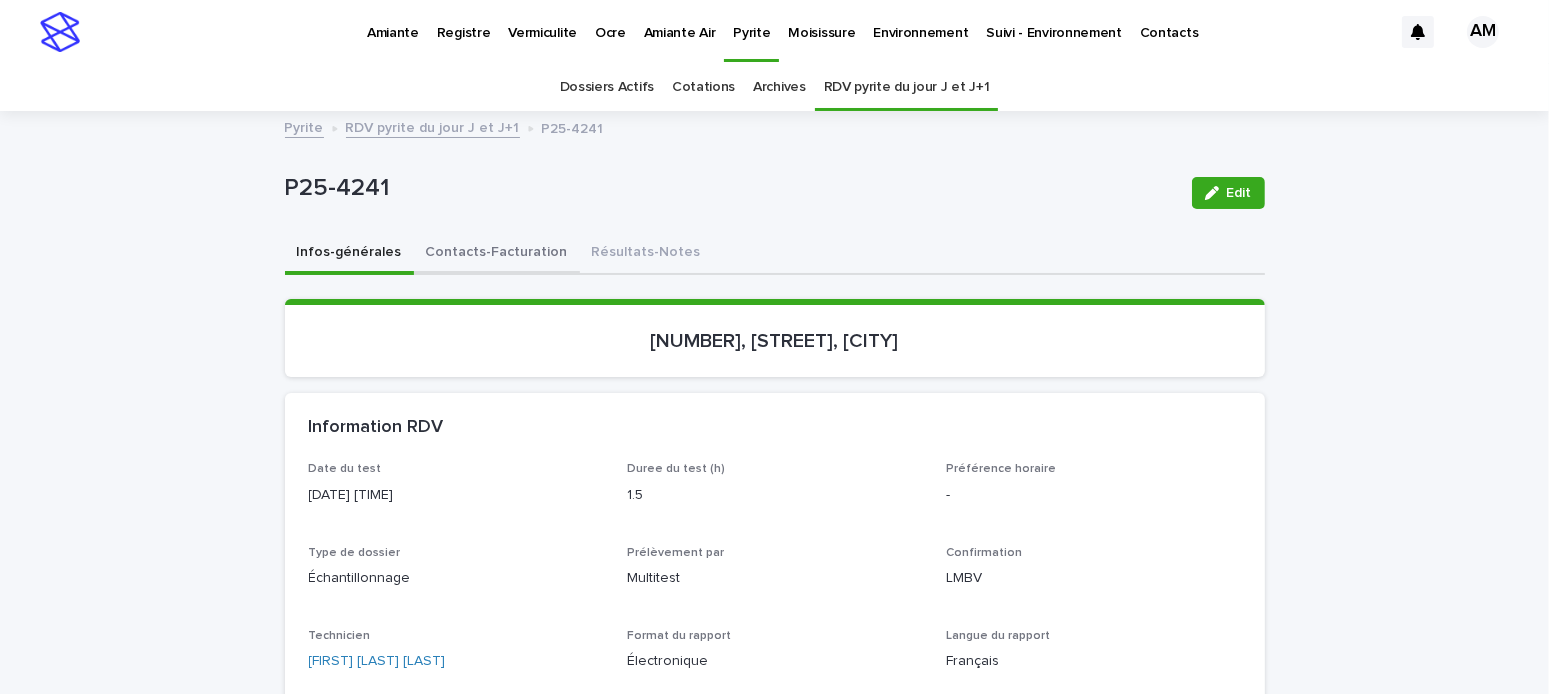 click on "Contacts-Facturation" at bounding box center (497, 254) 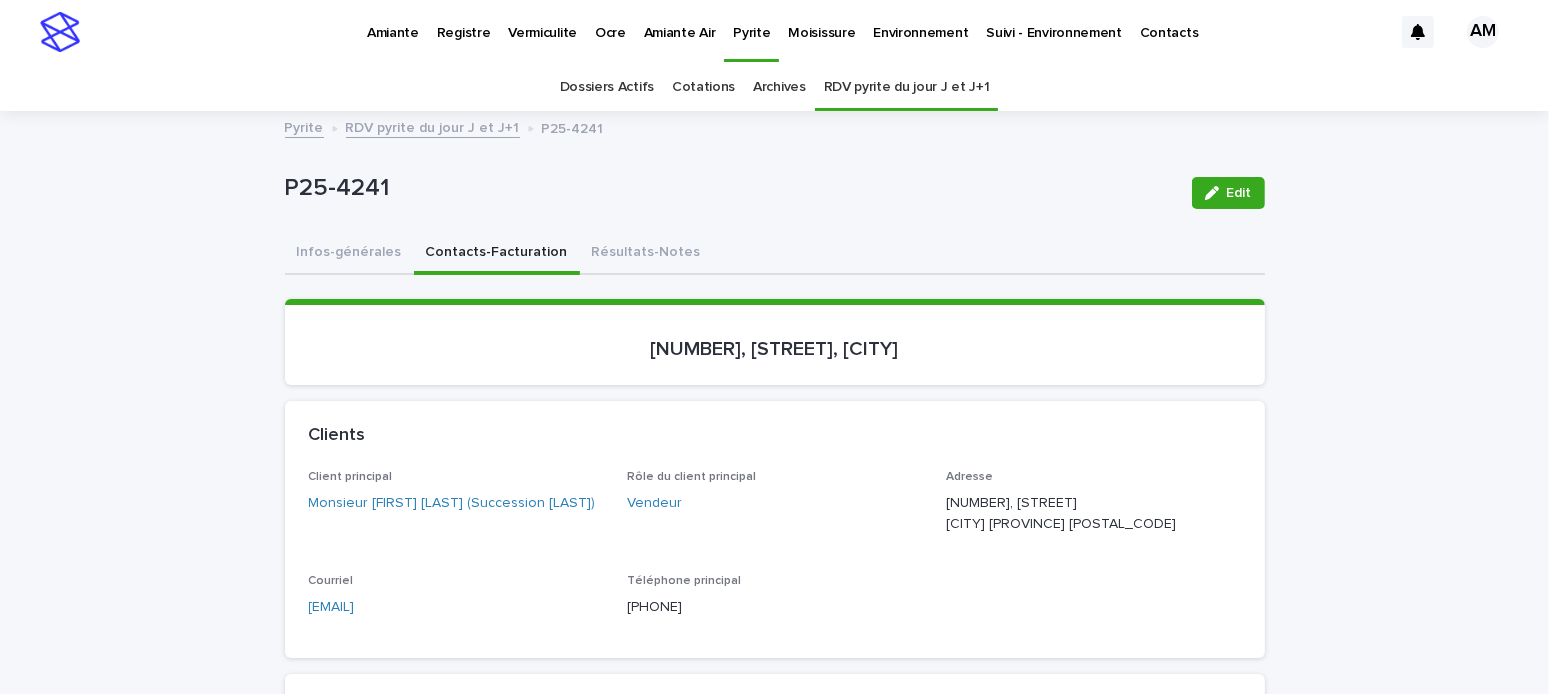 scroll, scrollTop: 200, scrollLeft: 0, axis: vertical 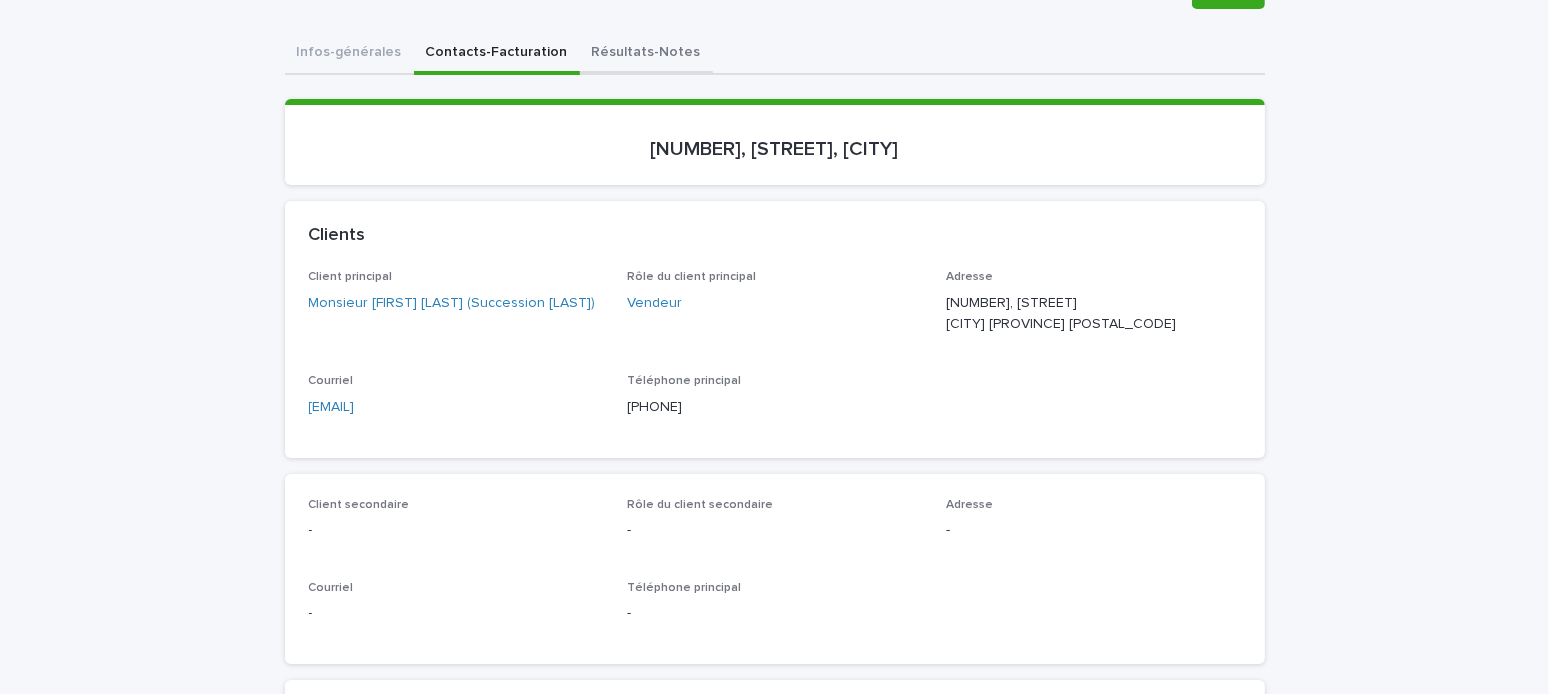 click on "Résultats-Notes" at bounding box center [646, 54] 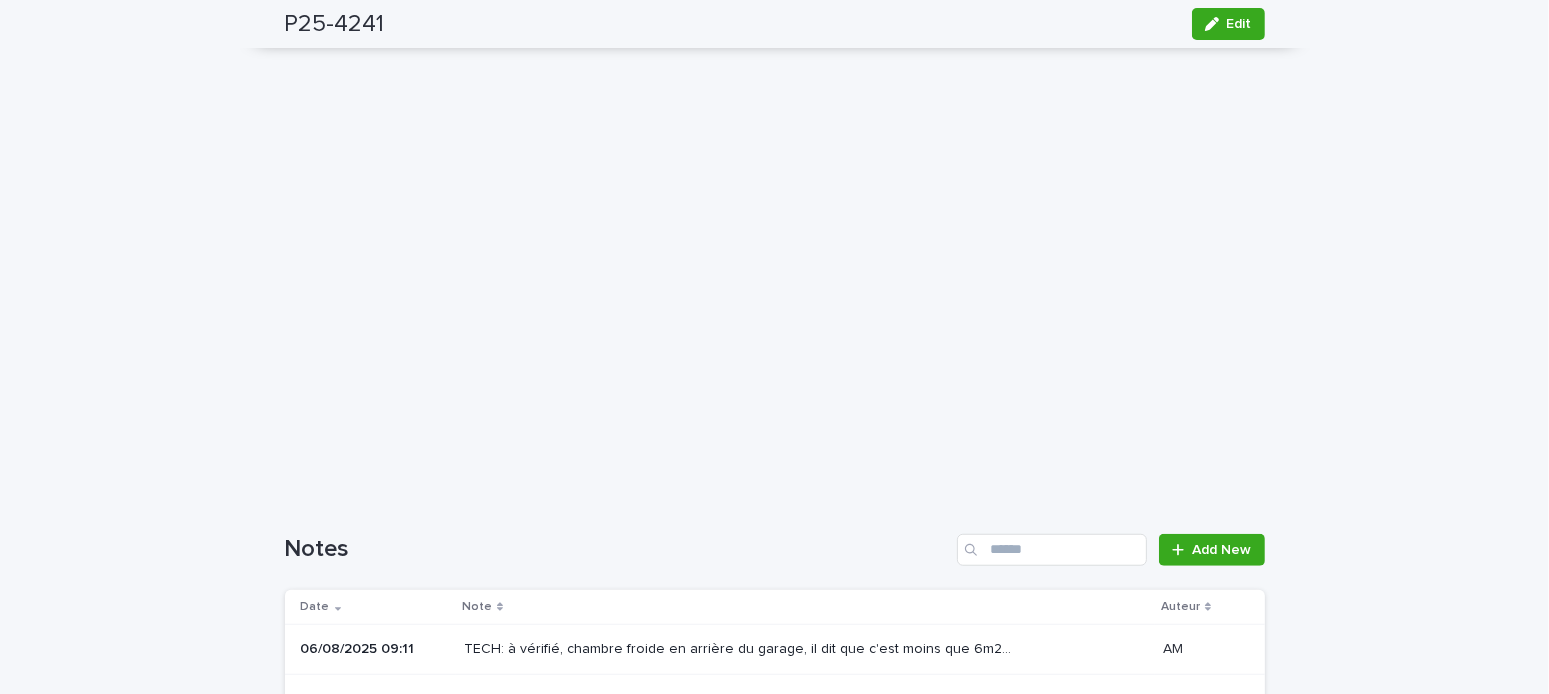 scroll, scrollTop: 1655, scrollLeft: 0, axis: vertical 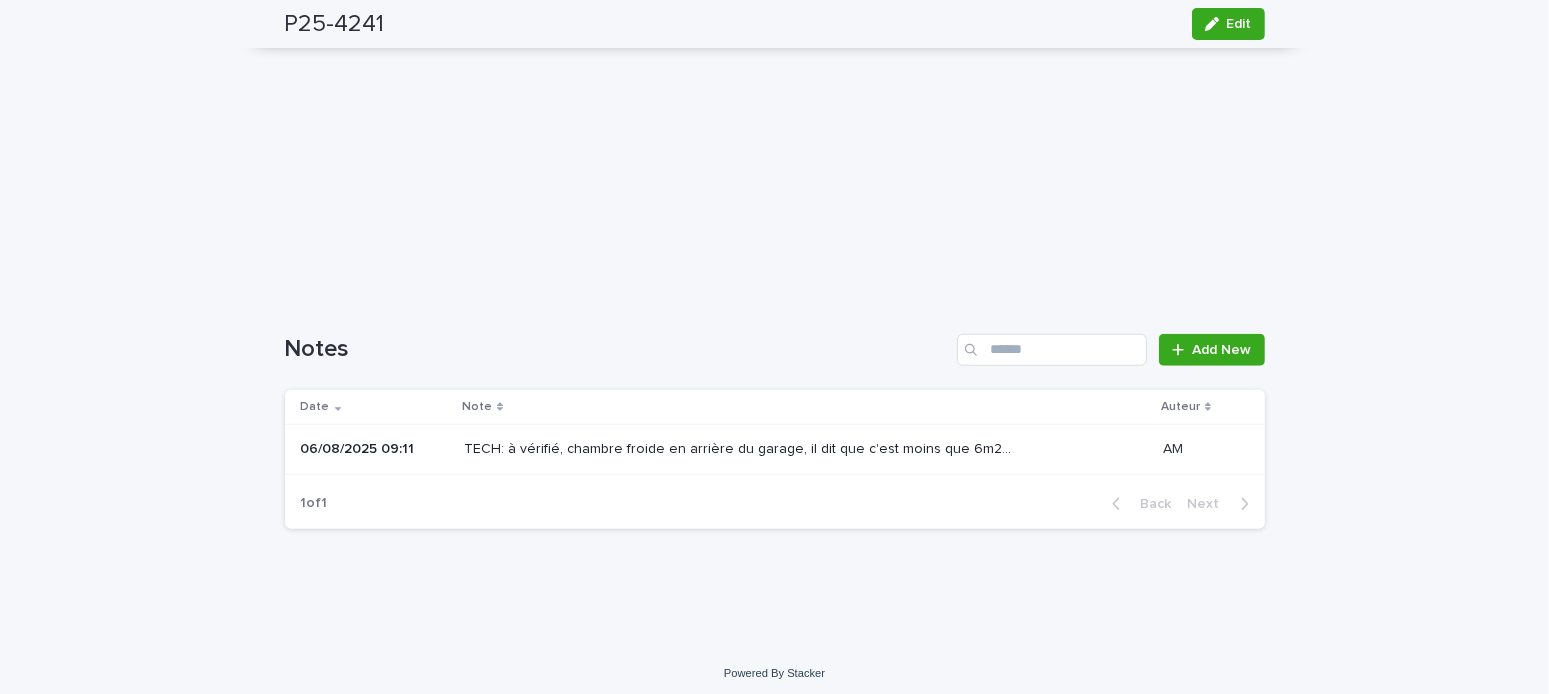 click on "Loading... Saving… Notes Add New Date Note Auteur 06/08/2025 09:11 TECH: à vérifié, chambre froide en arrière du garage, il dit que c'est moins que 6m2... AM AM   1  of  1 Back Next" at bounding box center (775, 419) 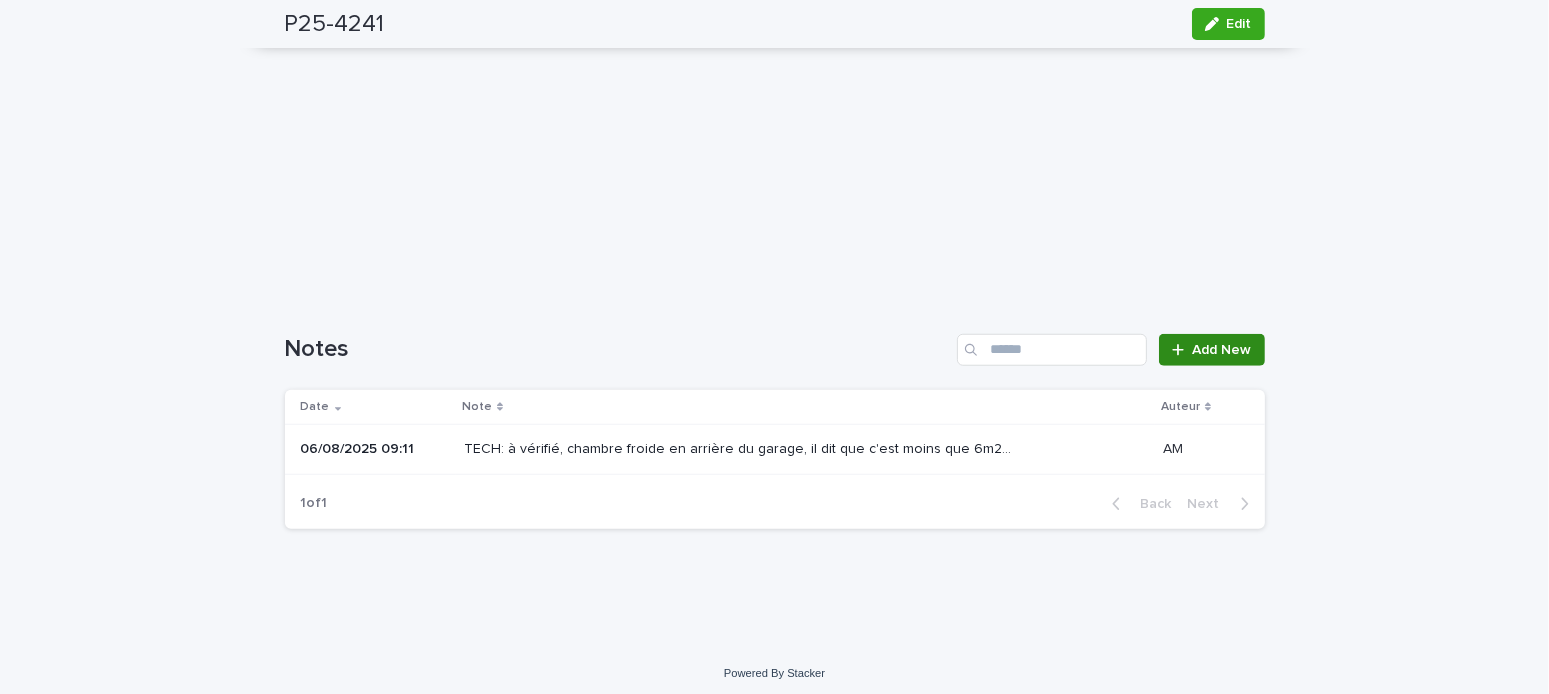 click on "Add New" at bounding box center [1211, 350] 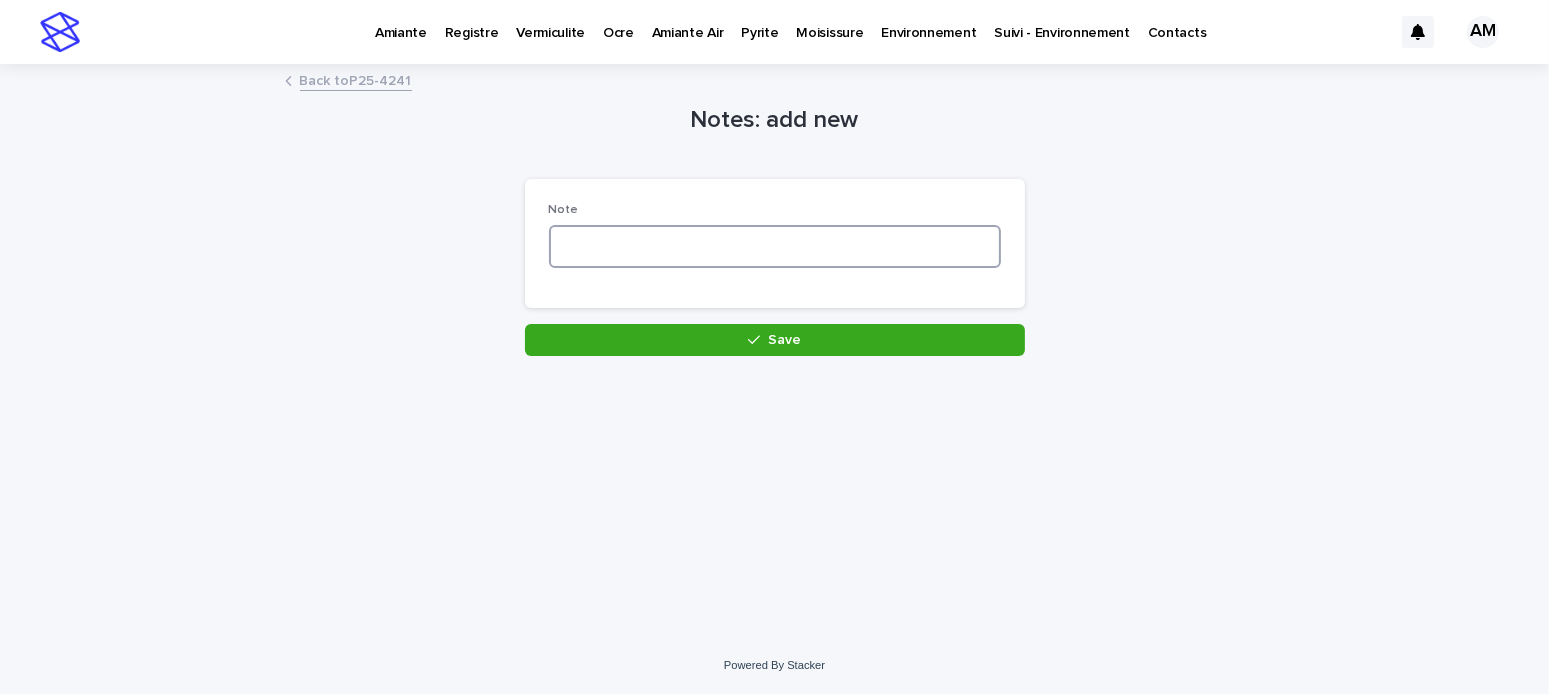 click at bounding box center (775, 246) 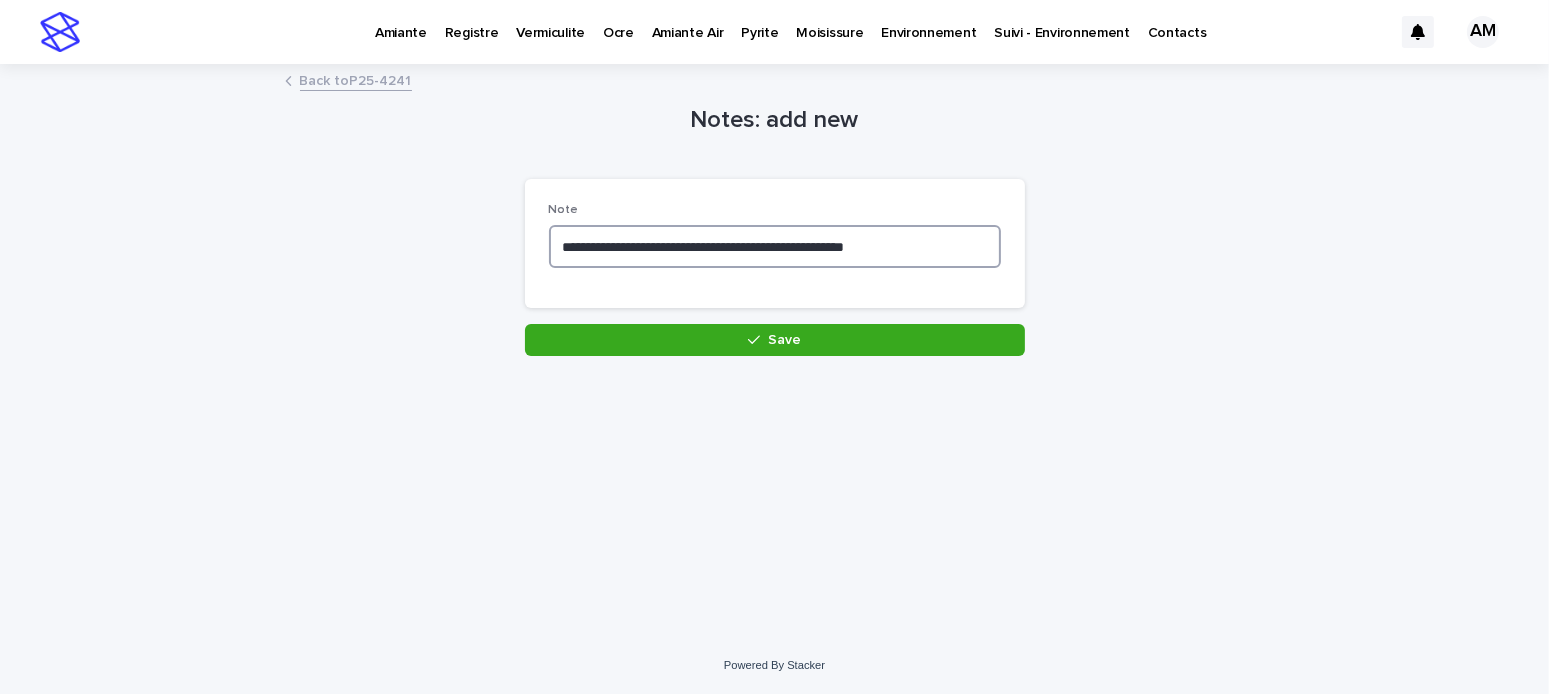 click on "**********" at bounding box center [775, 246] 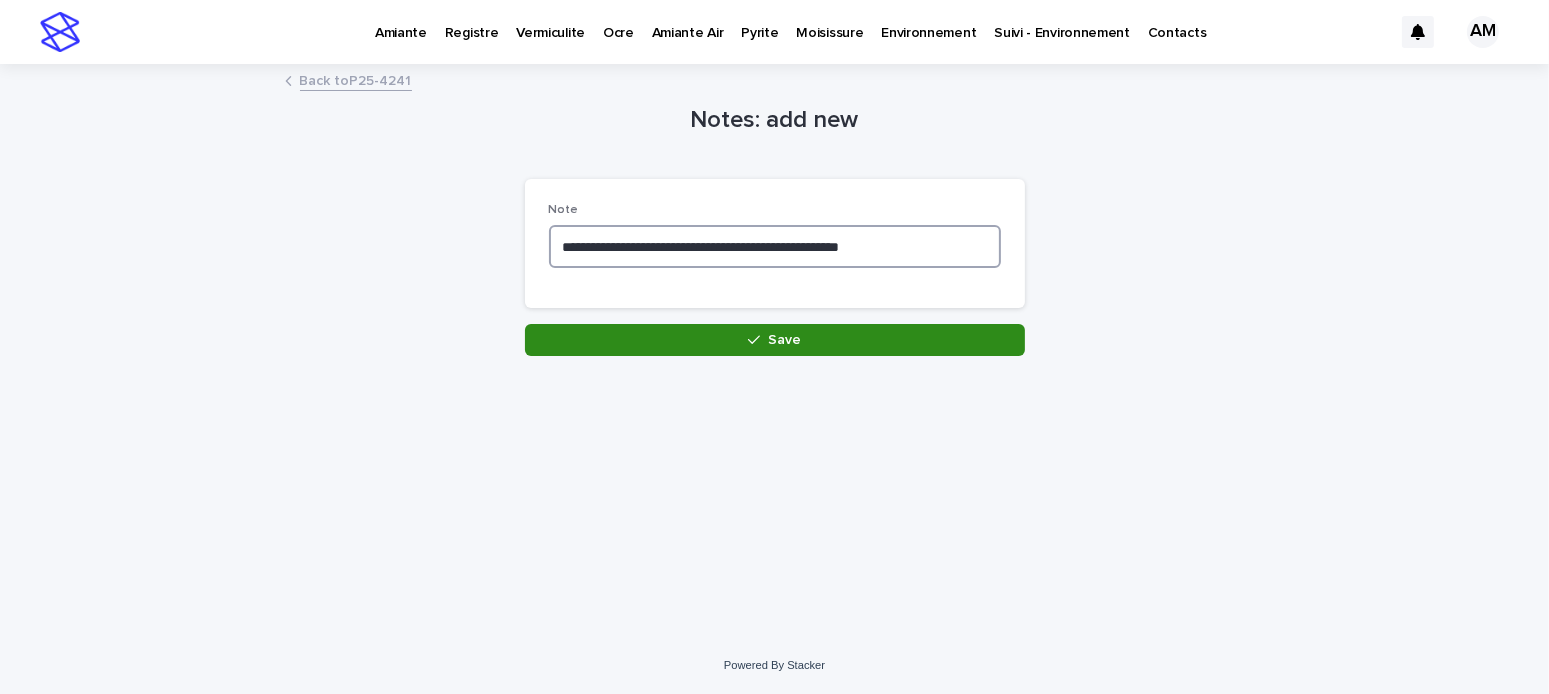 type on "**********" 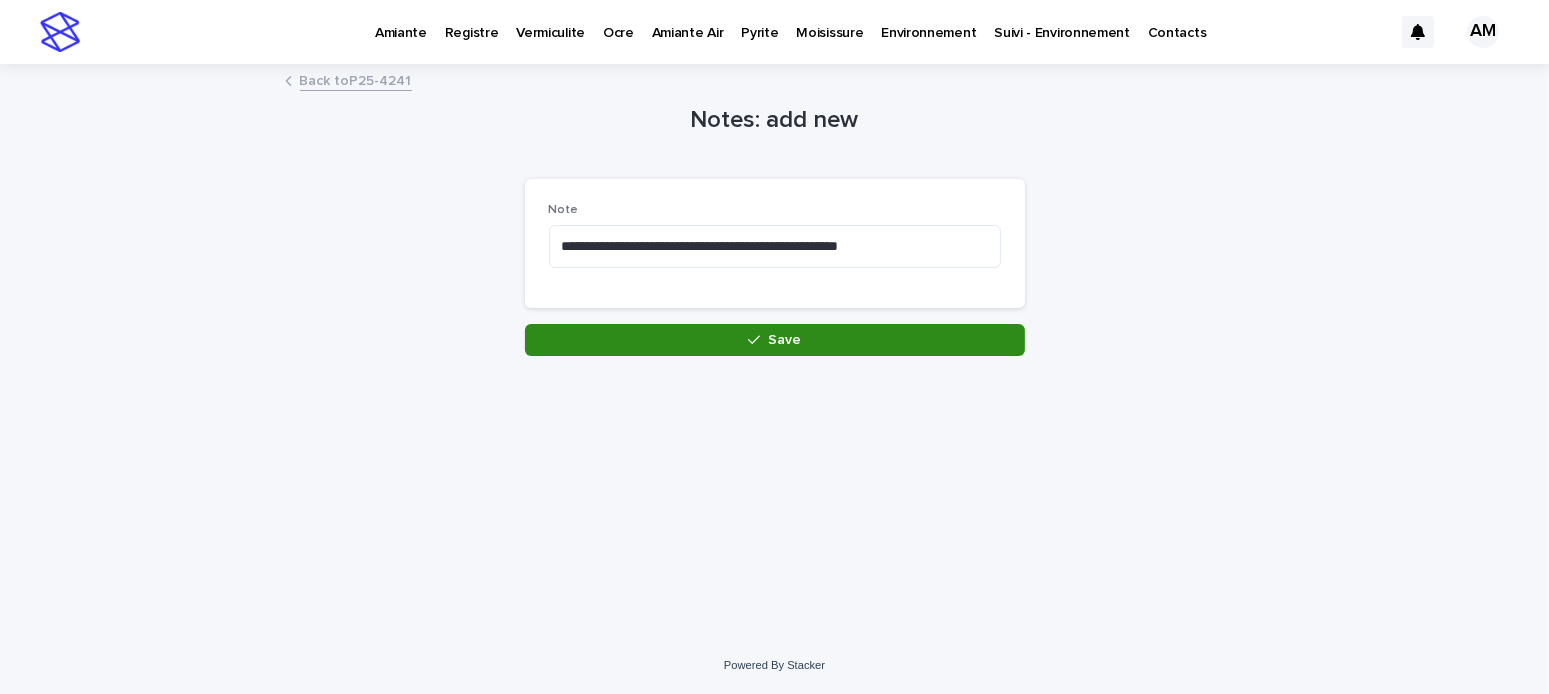 drag, startPoint x: 789, startPoint y: 346, endPoint x: 812, endPoint y: 349, distance: 23.194826 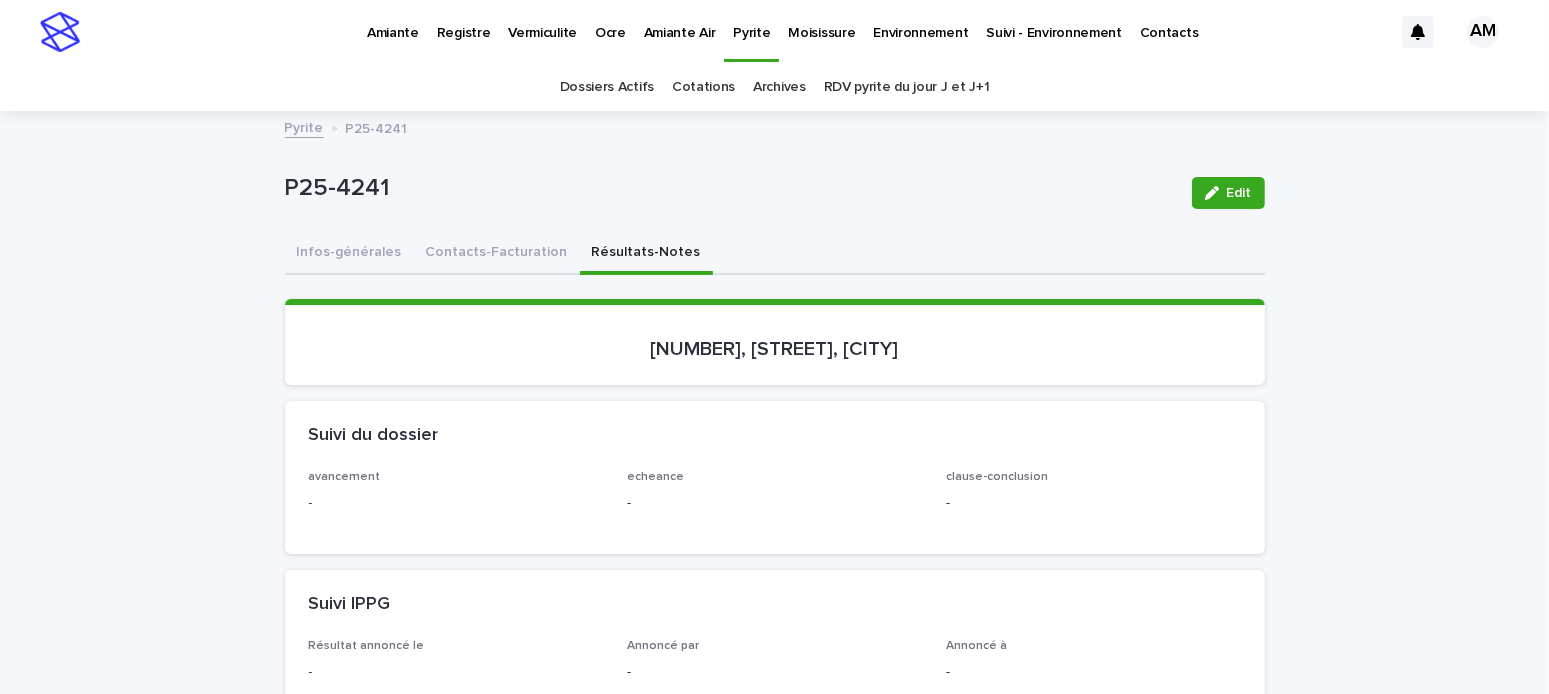 click on "Amiante" at bounding box center (393, 21) 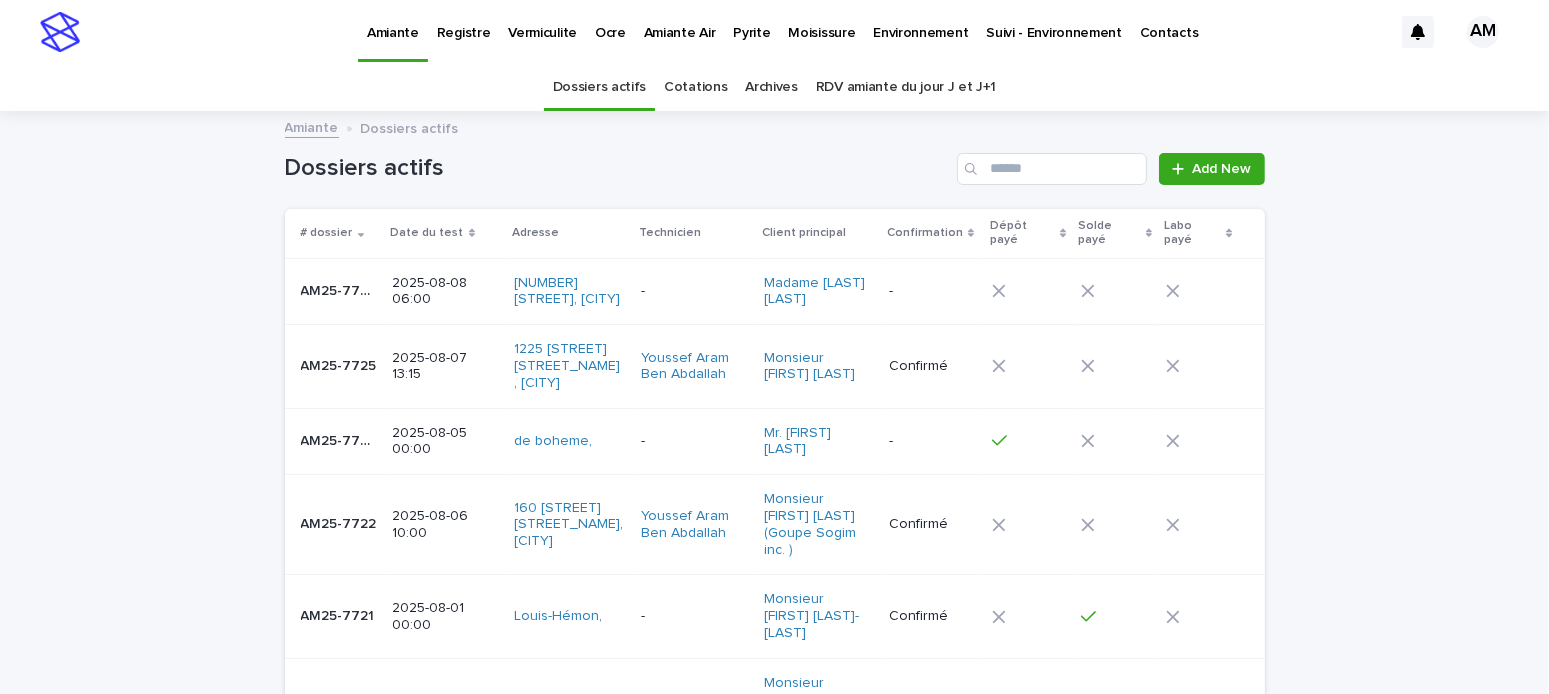 click on "AM25-7725" at bounding box center (341, 364) 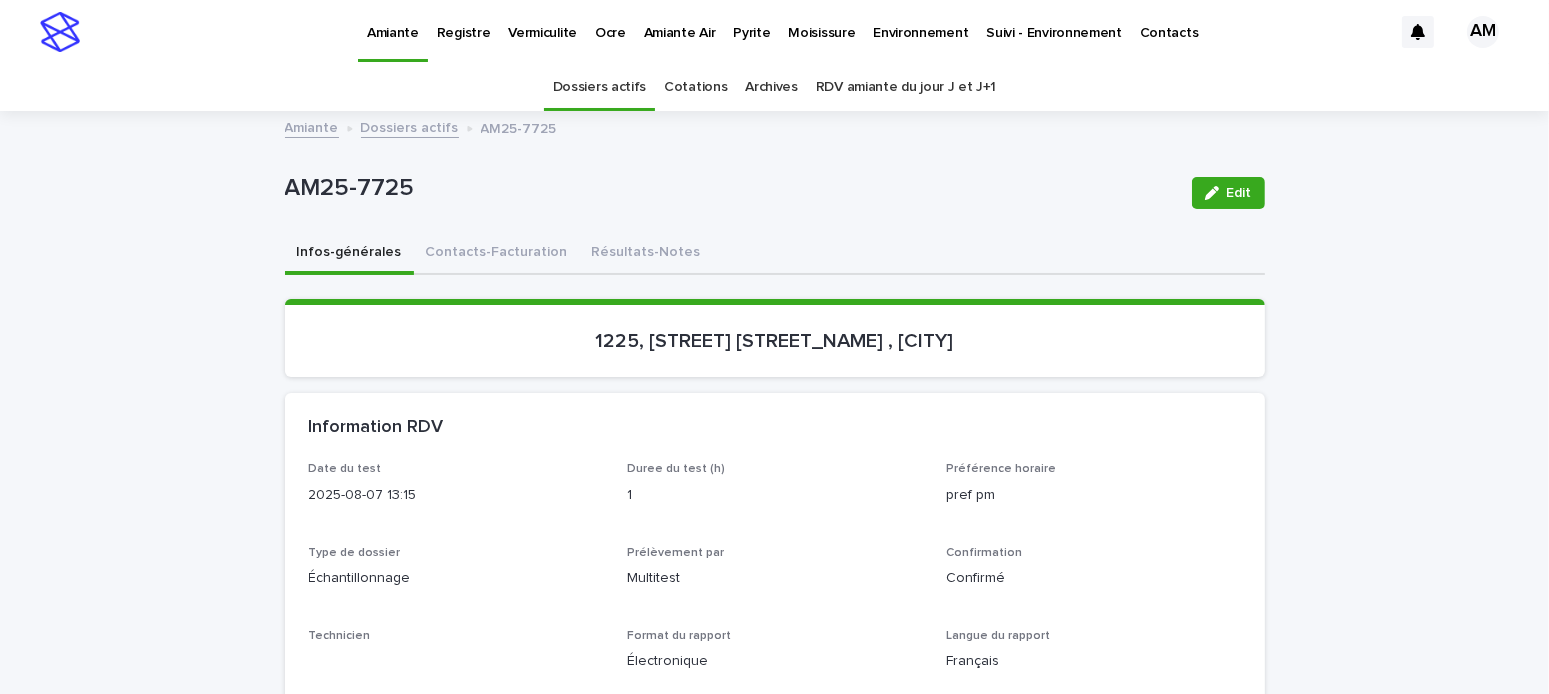 scroll, scrollTop: 63, scrollLeft: 0, axis: vertical 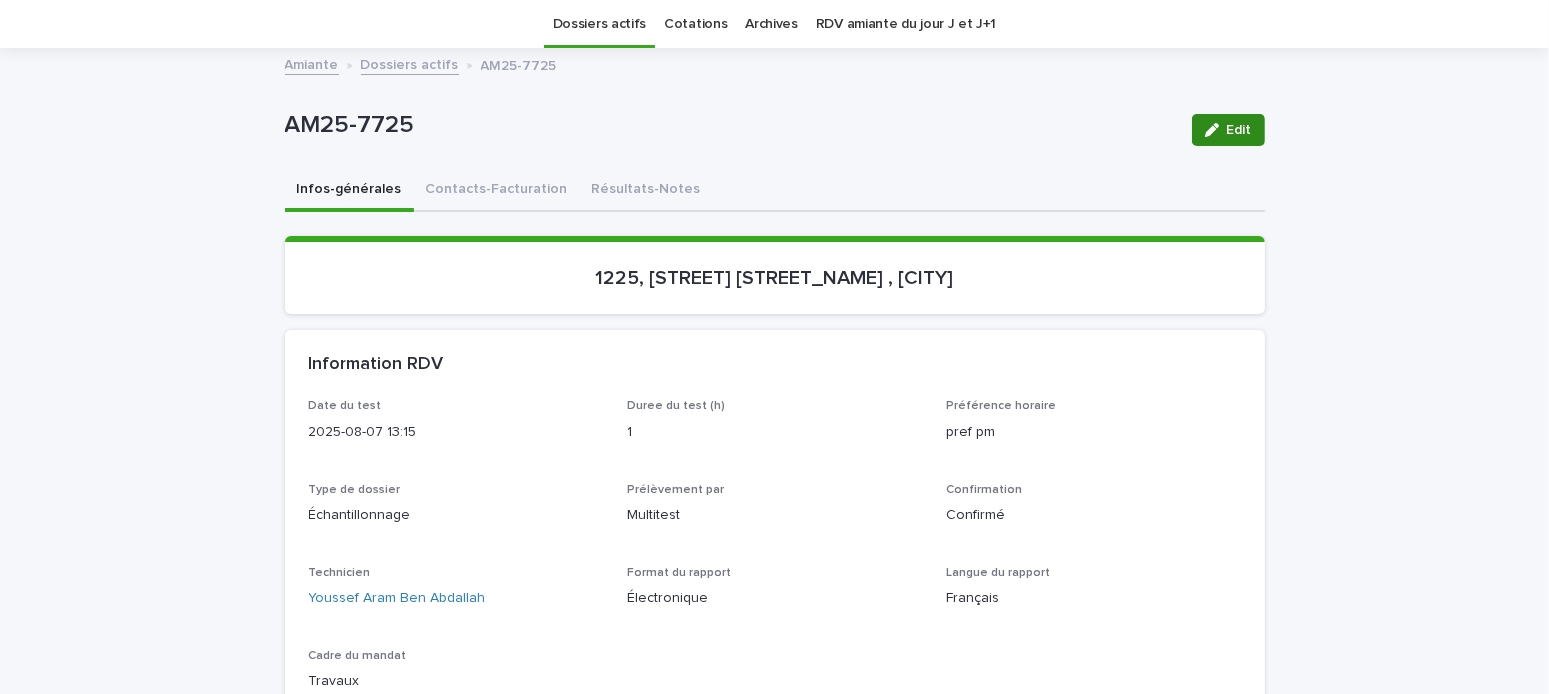 click on "Edit" at bounding box center [1239, 130] 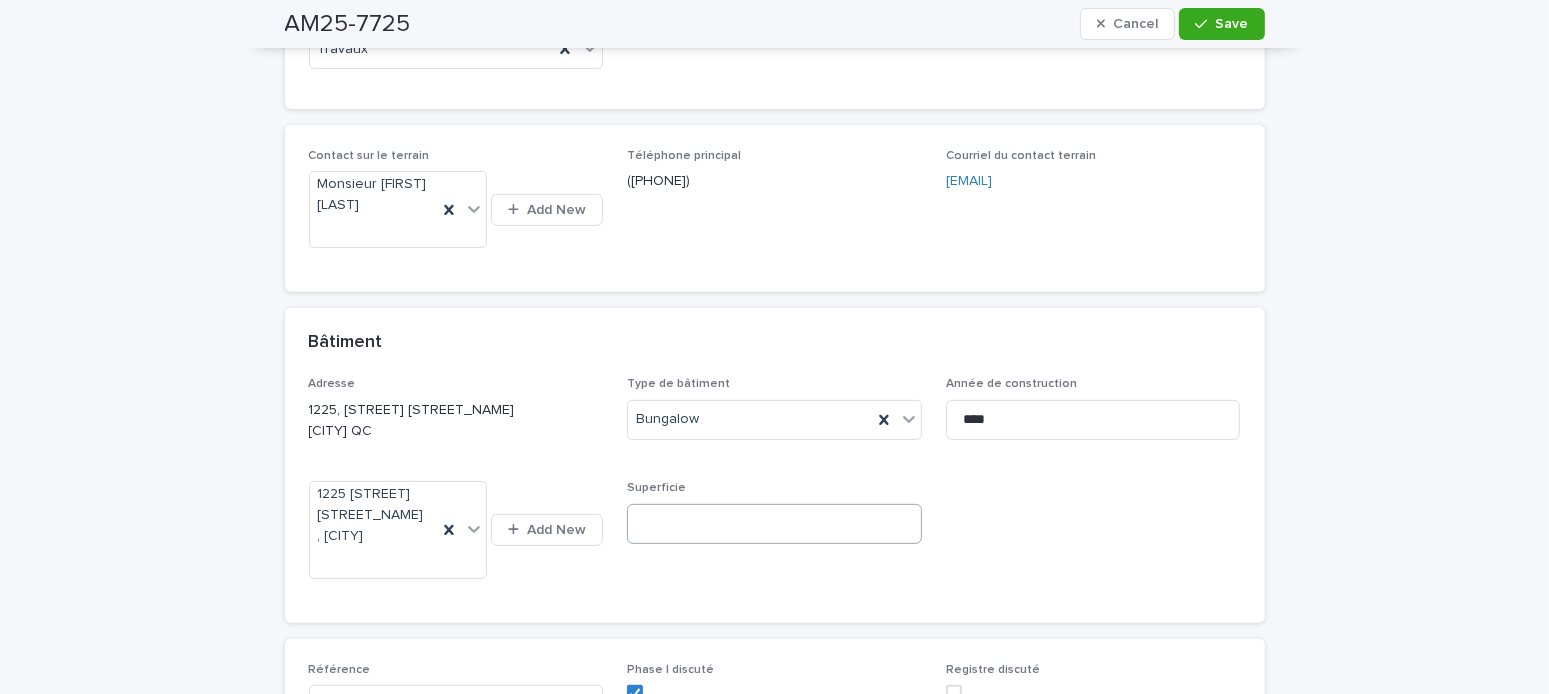 scroll, scrollTop: 1163, scrollLeft: 0, axis: vertical 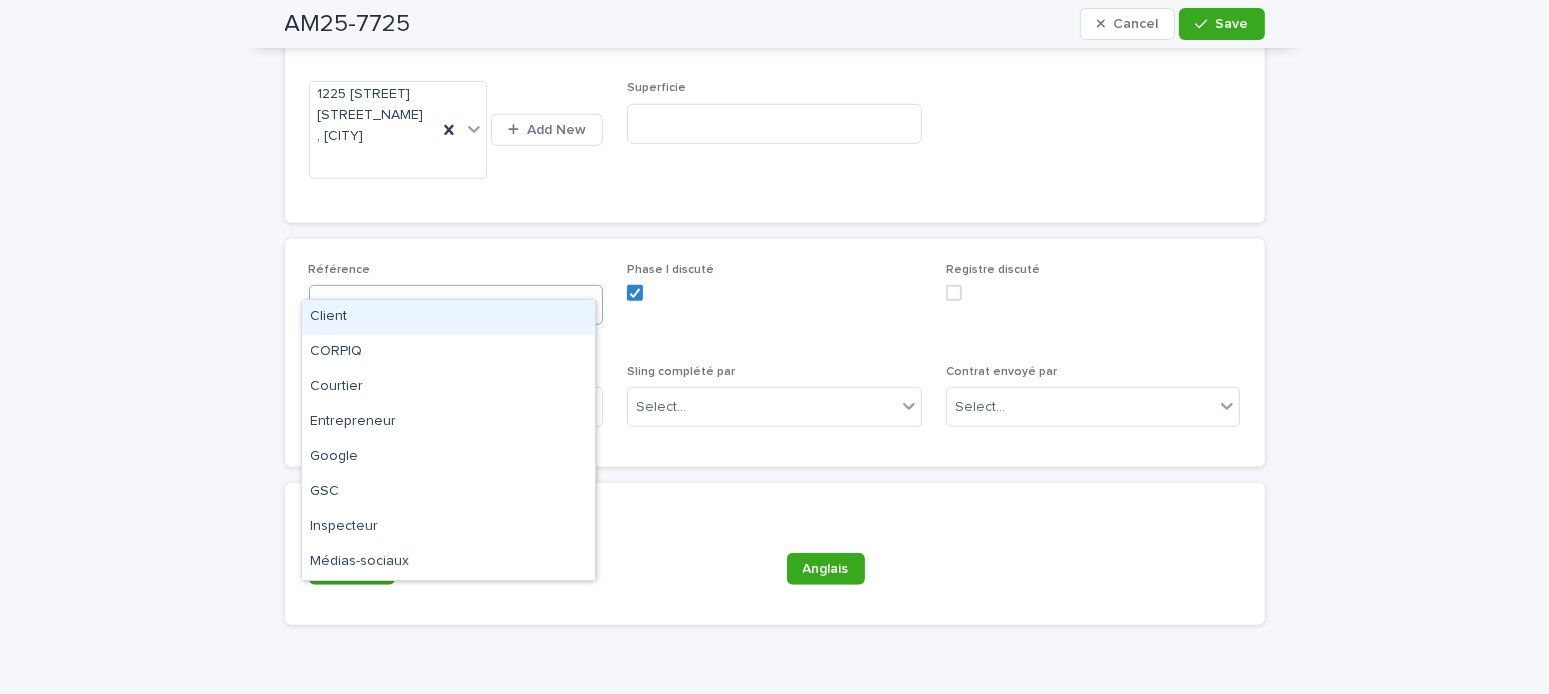 click on "Select..." at bounding box center [444, 304] 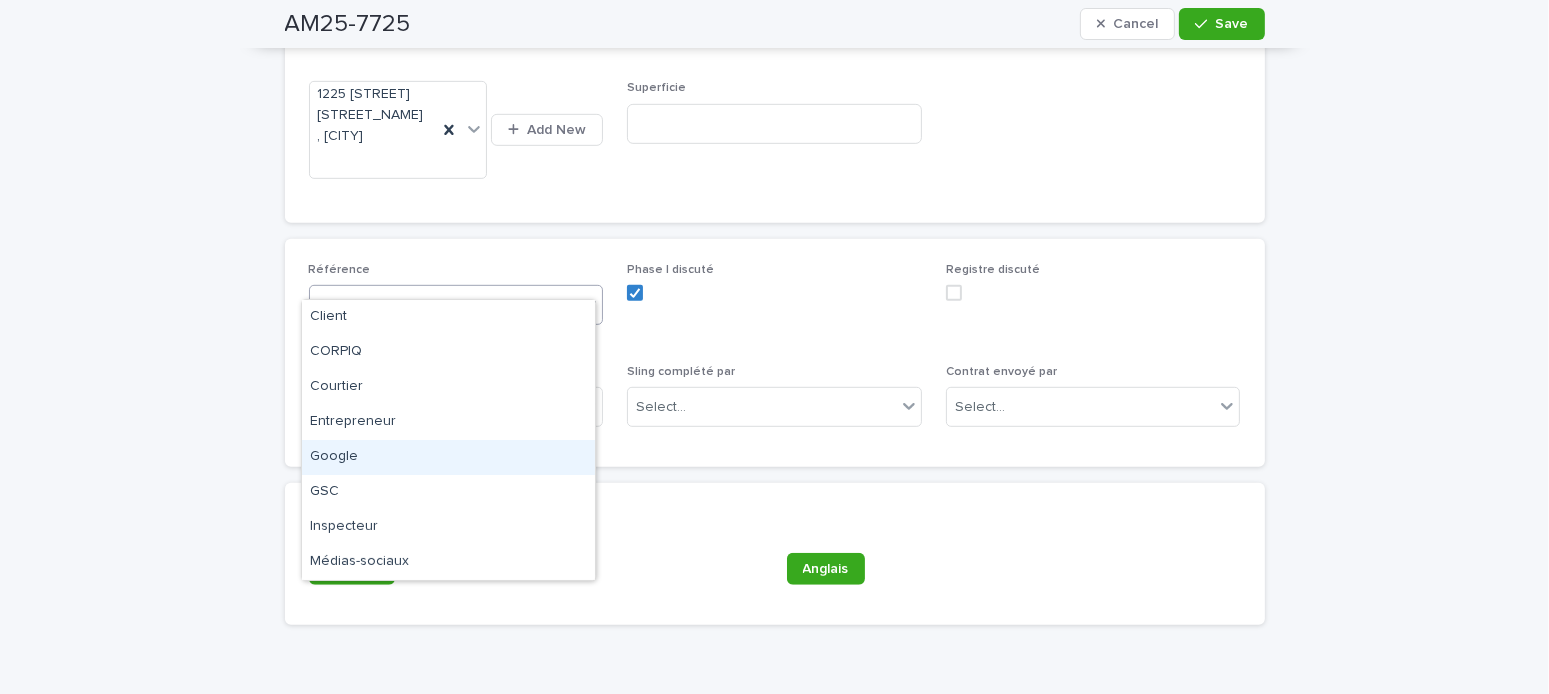 click on "Google" at bounding box center [448, 457] 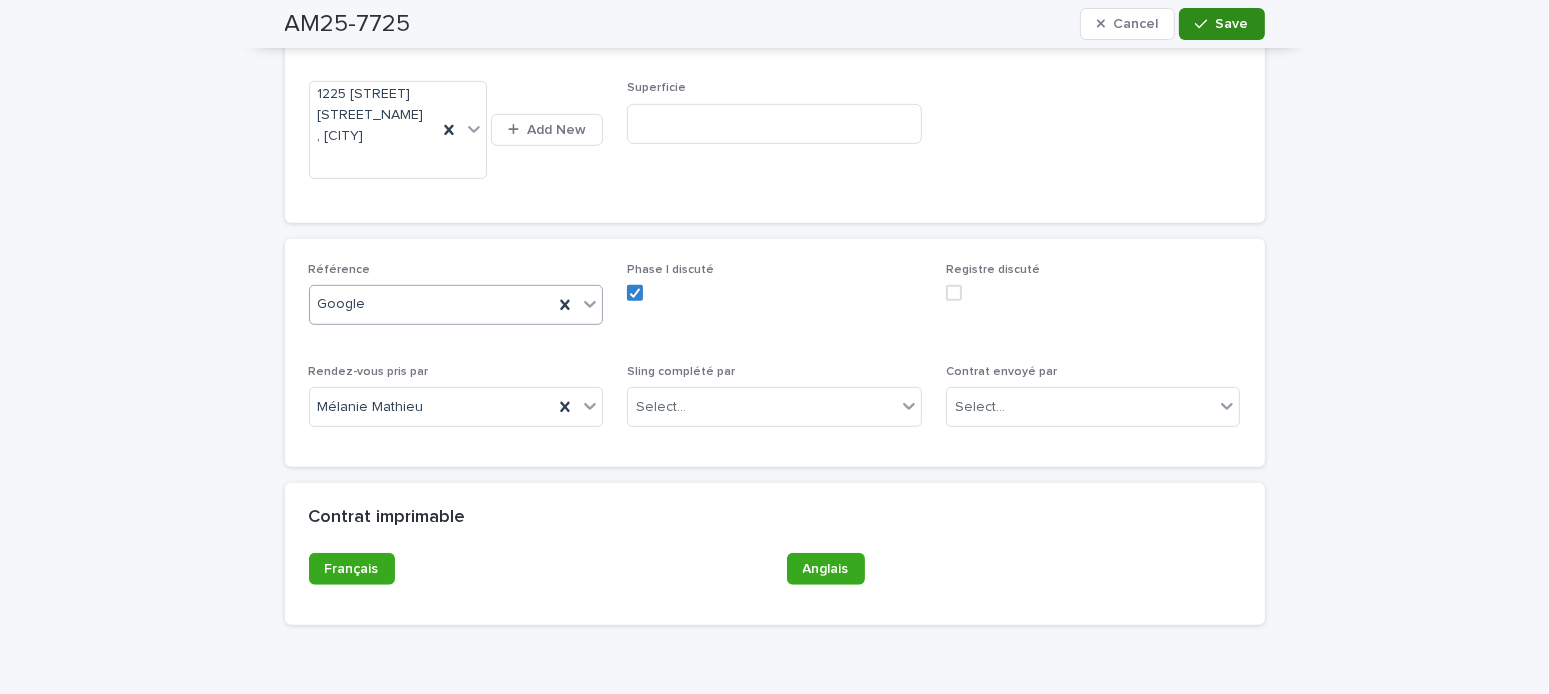 click on "Save" at bounding box center (1221, 24) 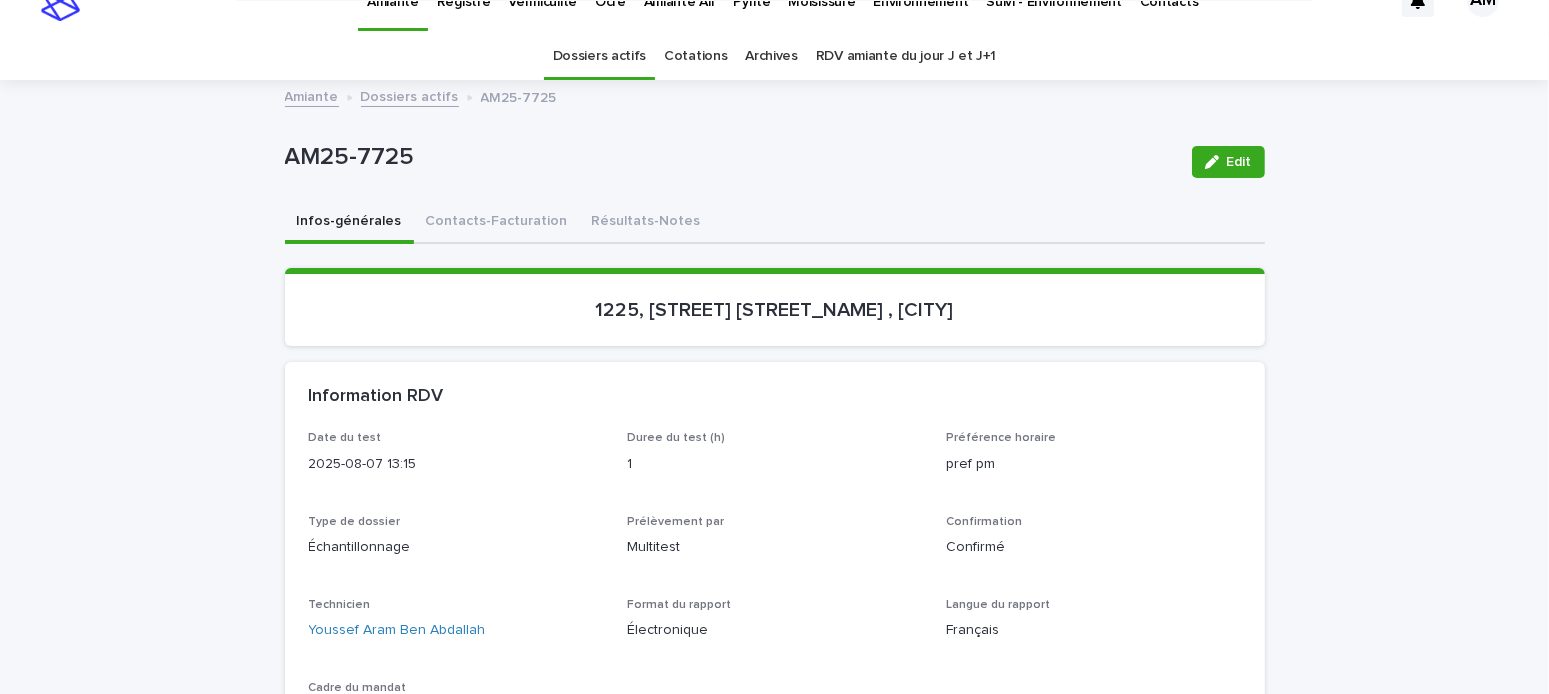 scroll, scrollTop: 0, scrollLeft: 0, axis: both 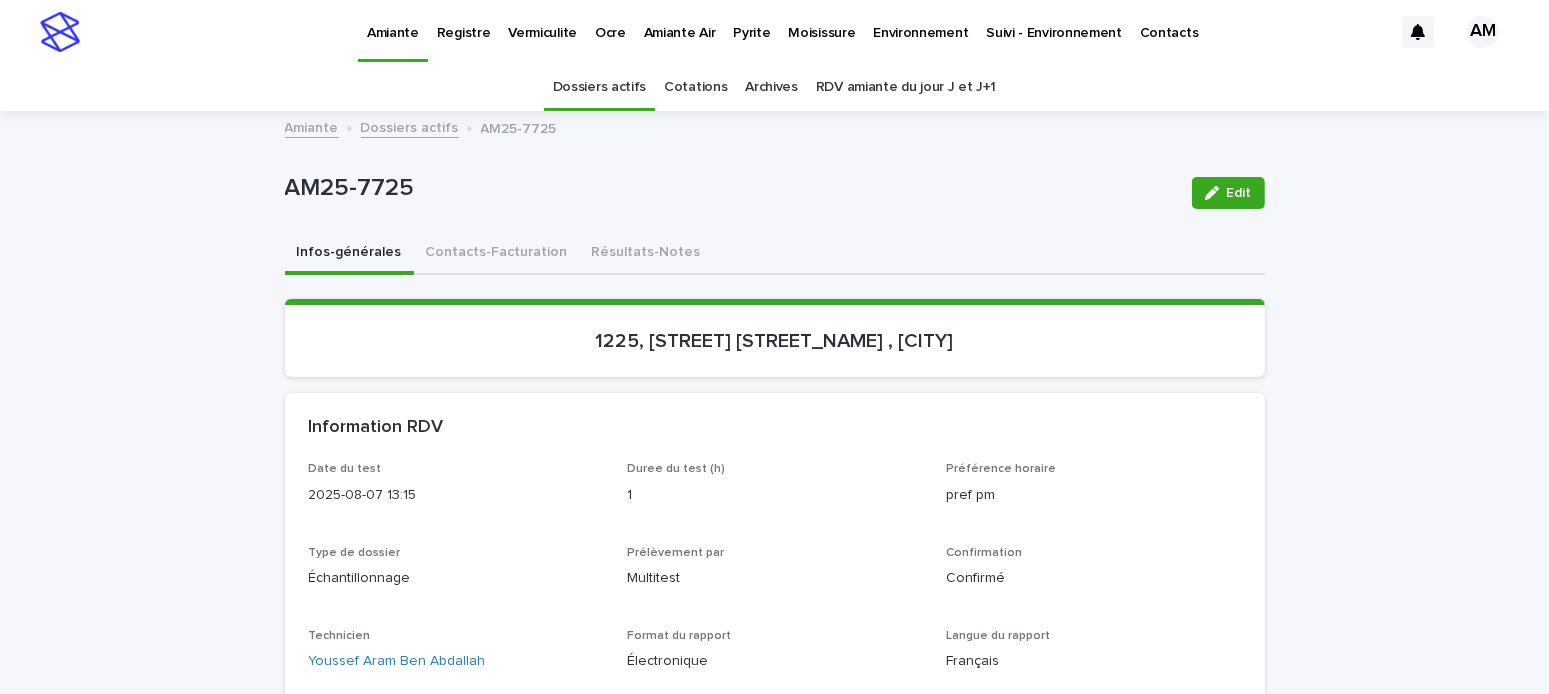 click on "Dossiers actifs" at bounding box center [410, 126] 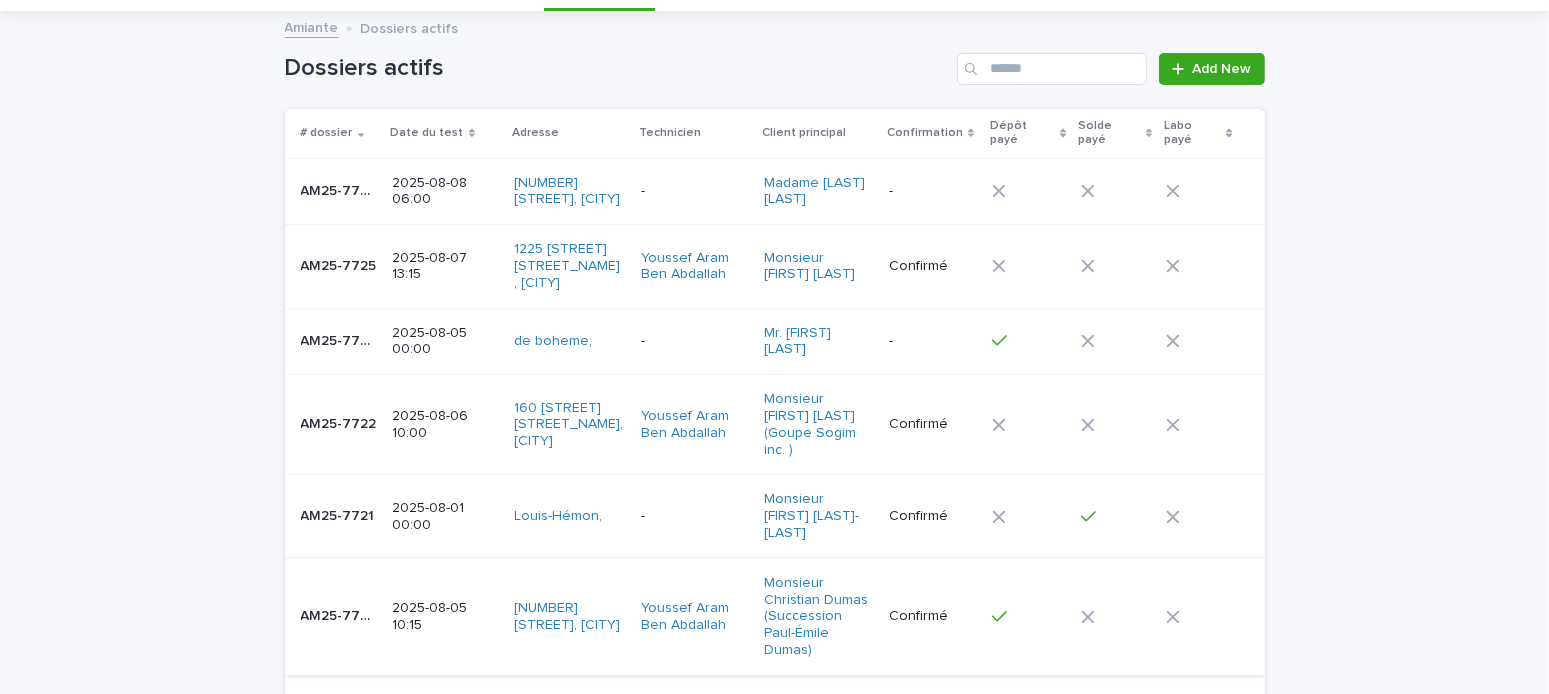 scroll, scrollTop: 200, scrollLeft: 0, axis: vertical 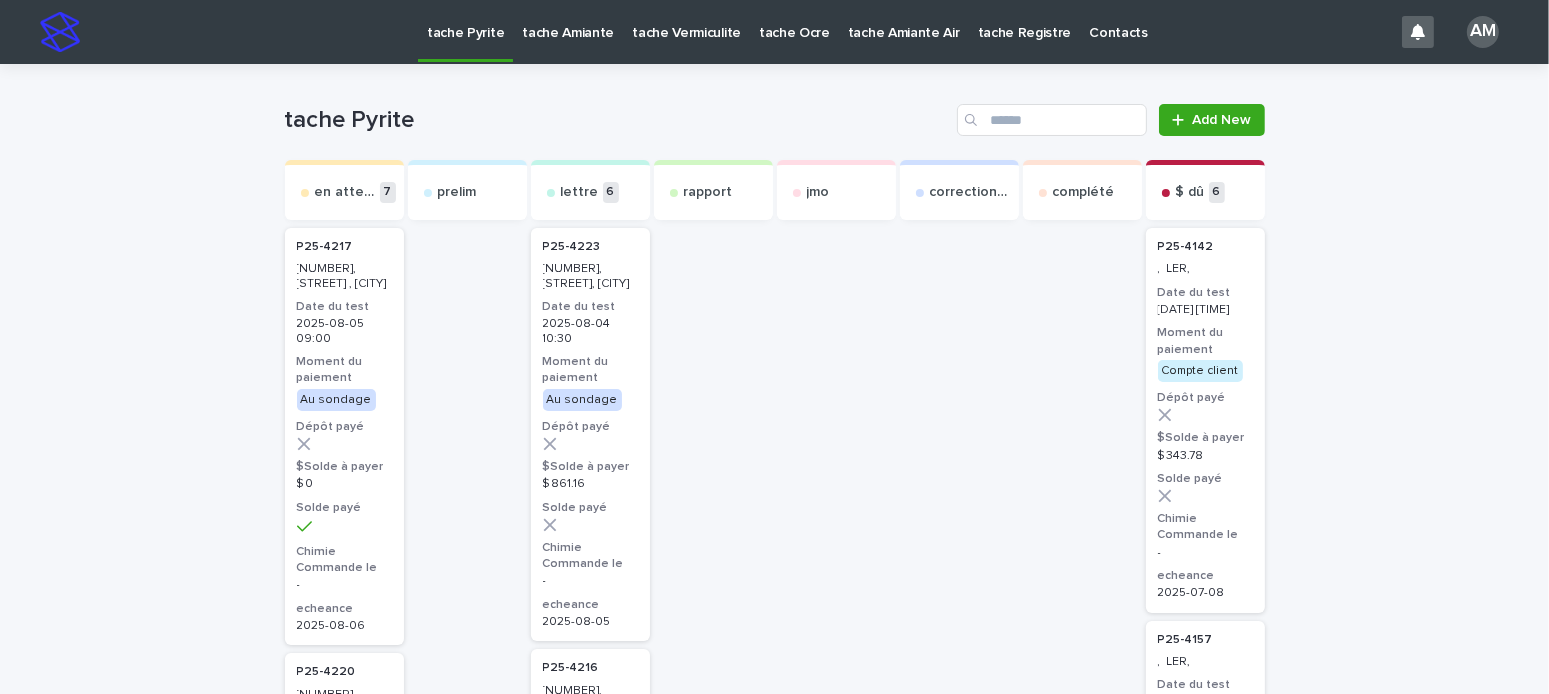 click on "tache Amiante" at bounding box center [568, 21] 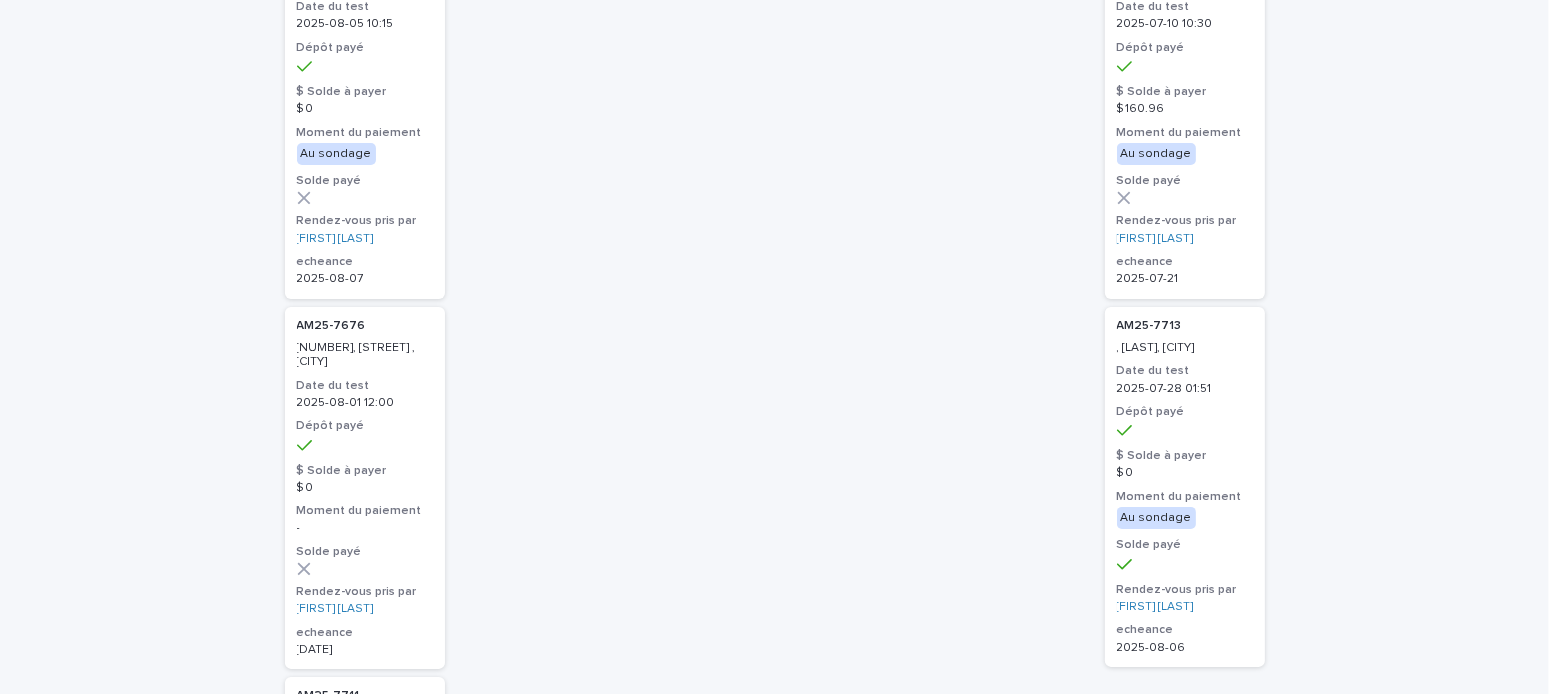 scroll, scrollTop: 200, scrollLeft: 0, axis: vertical 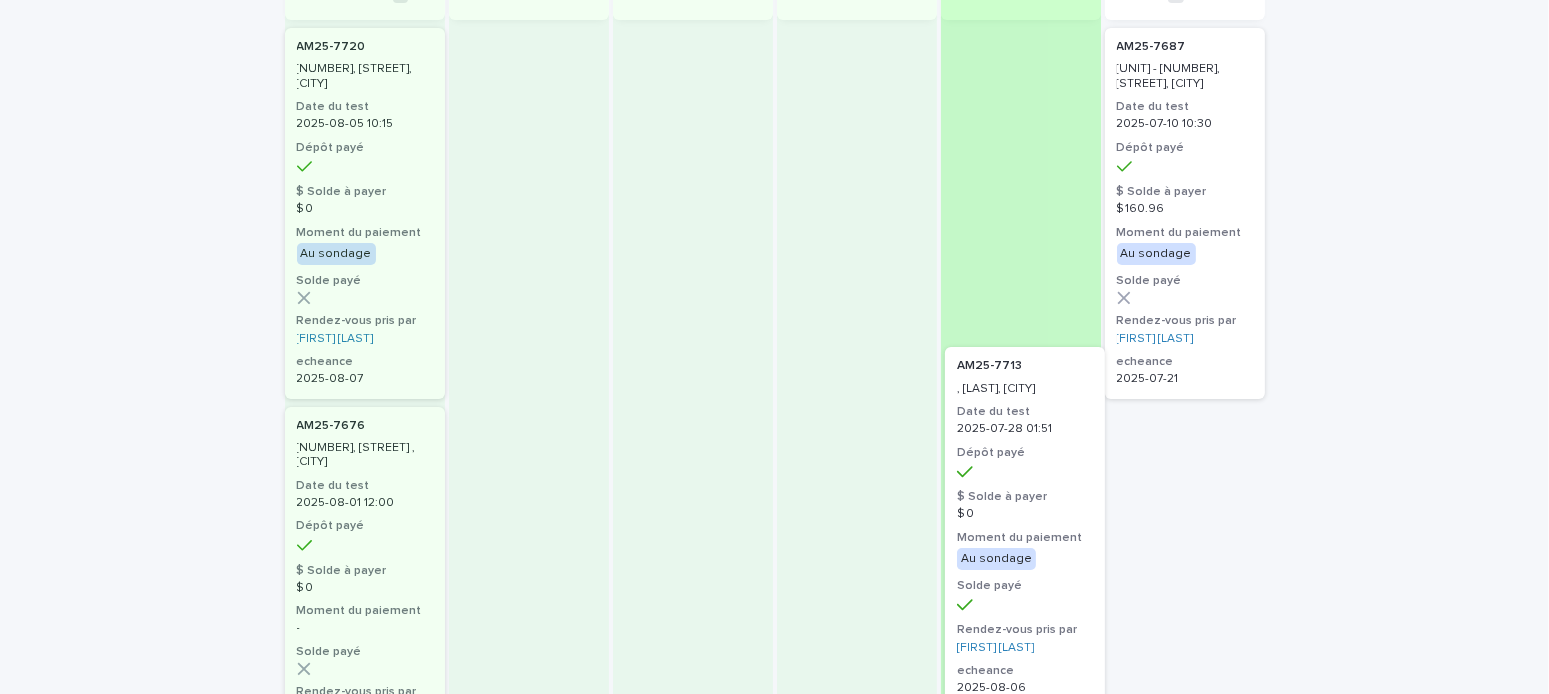 drag, startPoint x: 1197, startPoint y: 540, endPoint x: 1040, endPoint y: 479, distance: 168.43396 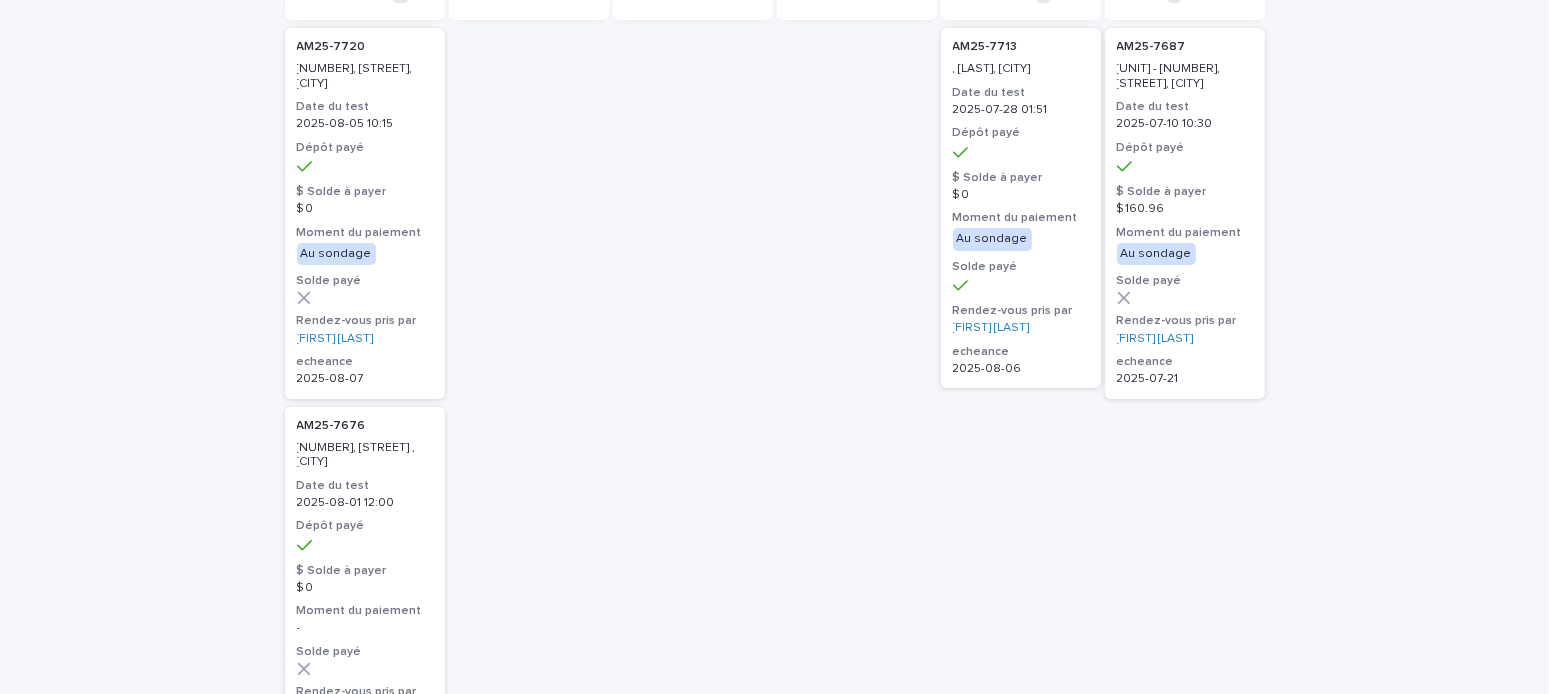scroll, scrollTop: 0, scrollLeft: 0, axis: both 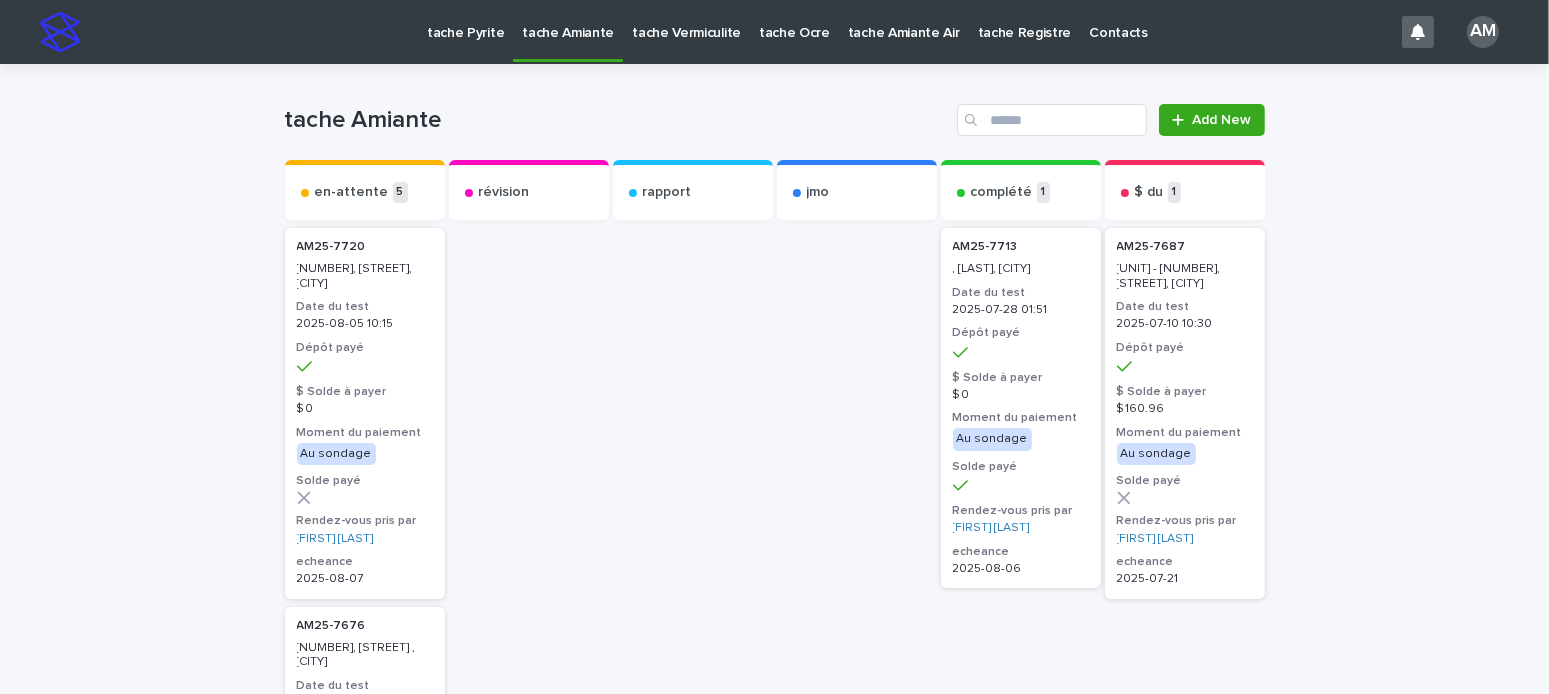 click on "tache Pyrite" at bounding box center [465, 21] 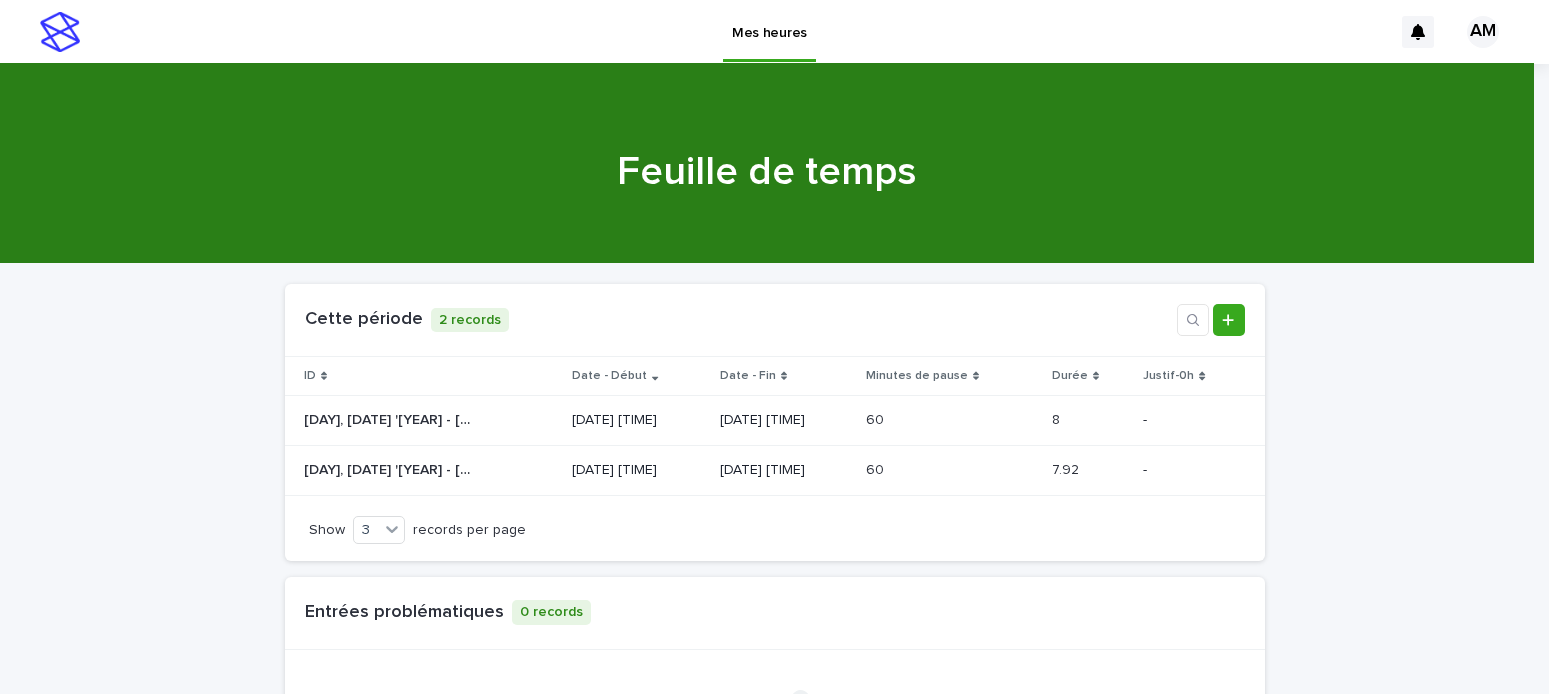 scroll, scrollTop: 0, scrollLeft: 0, axis: both 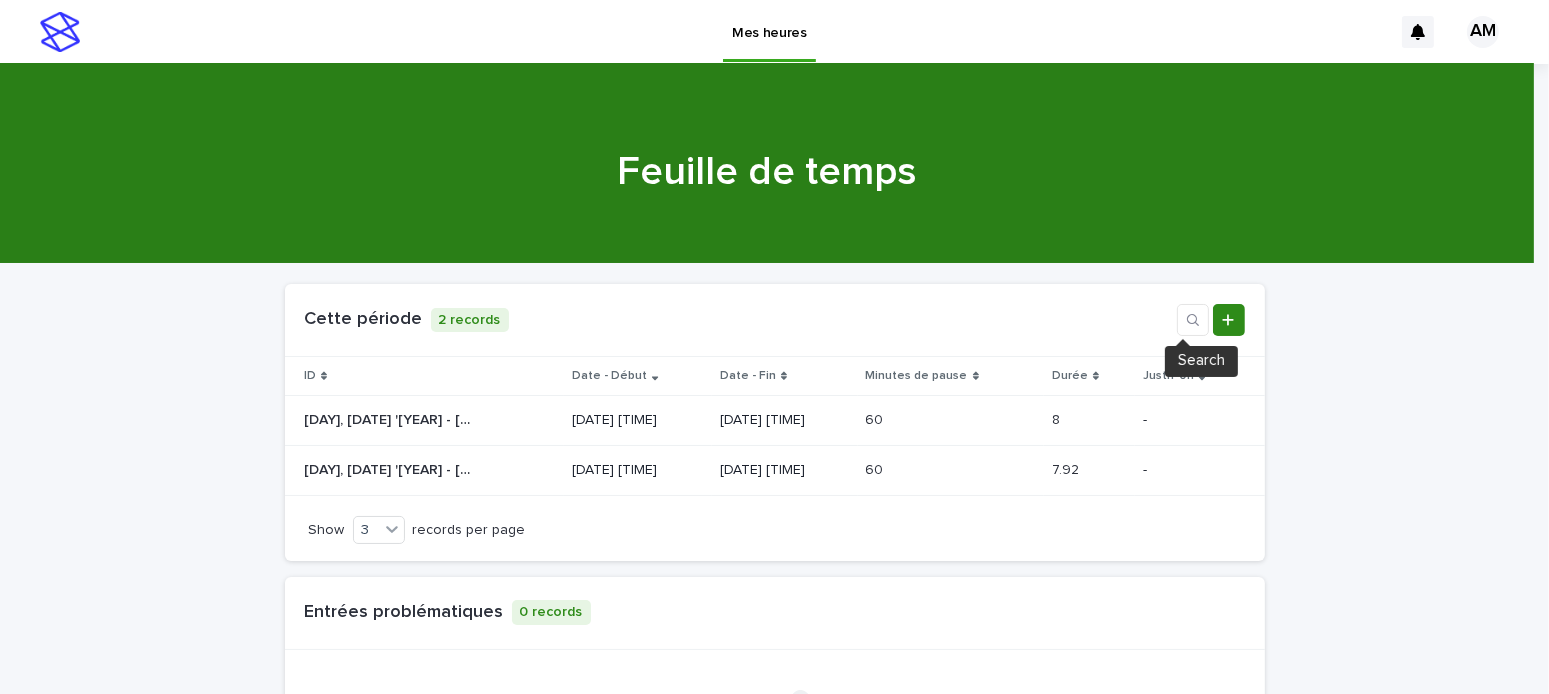 click 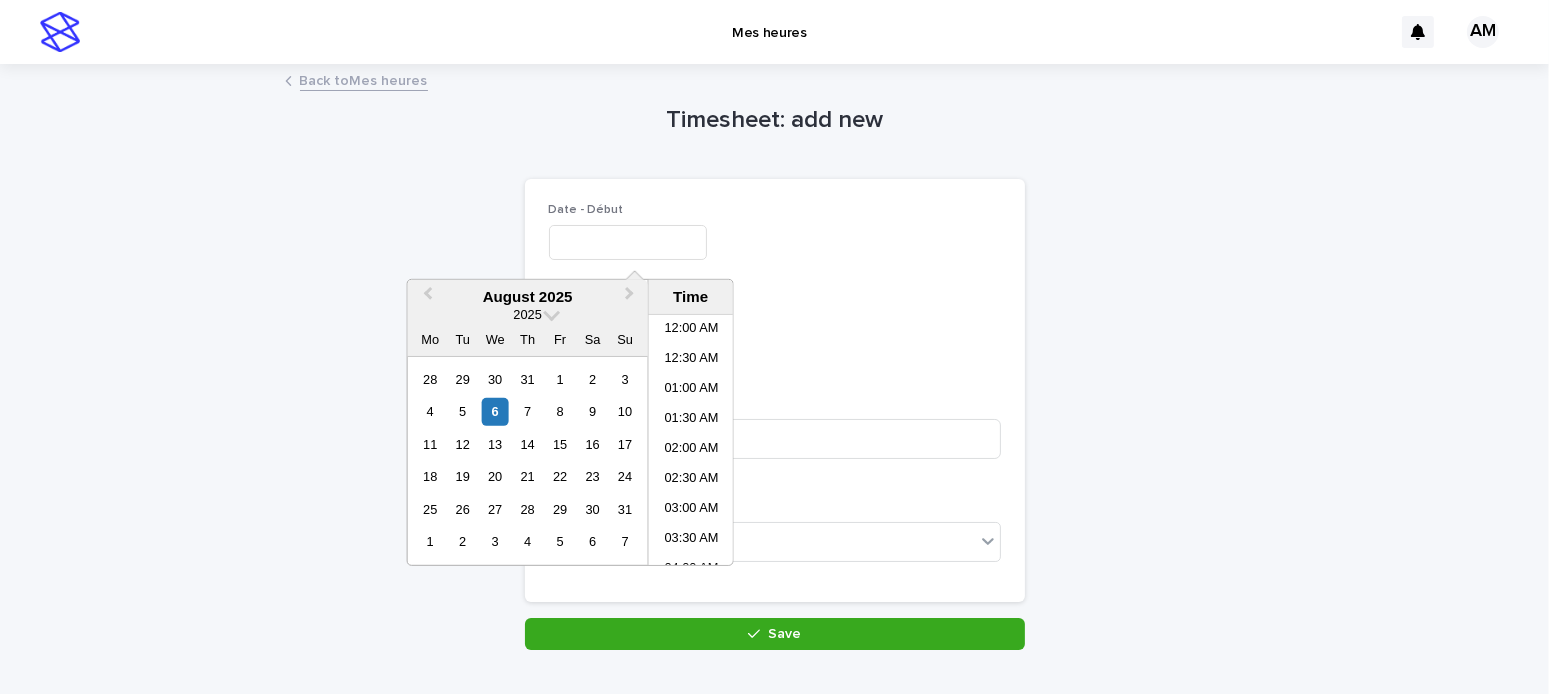 click at bounding box center [628, 242] 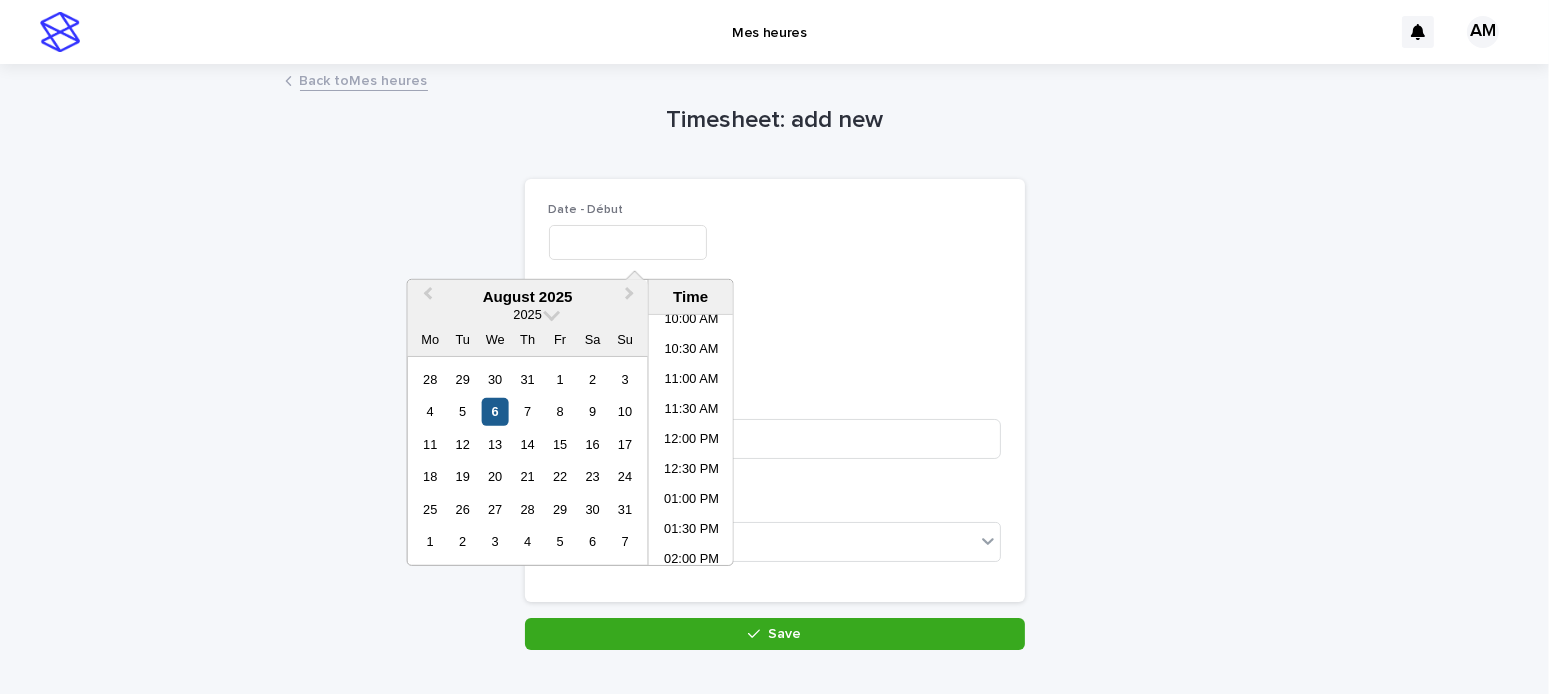 click on "6" at bounding box center (495, 411) 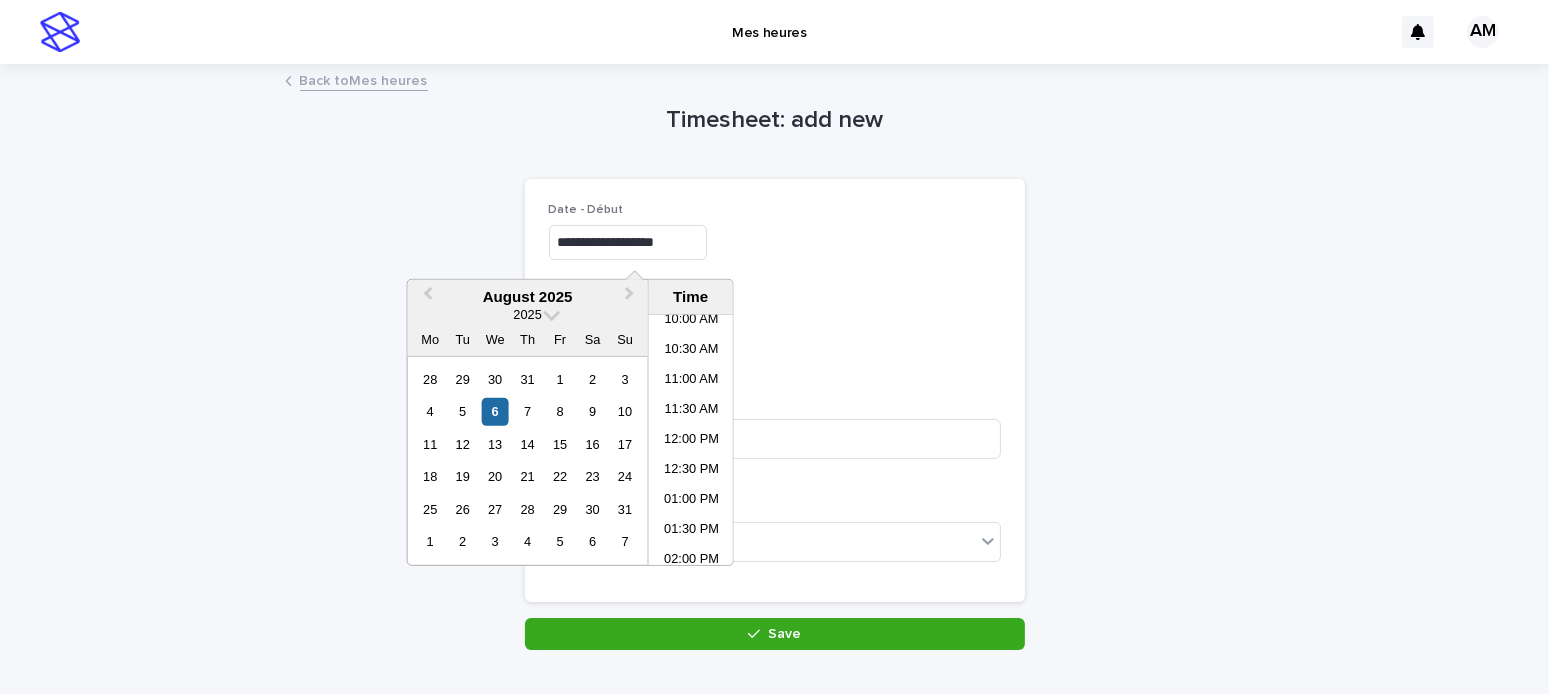 drag, startPoint x: 639, startPoint y: 237, endPoint x: 626, endPoint y: 237, distance: 13 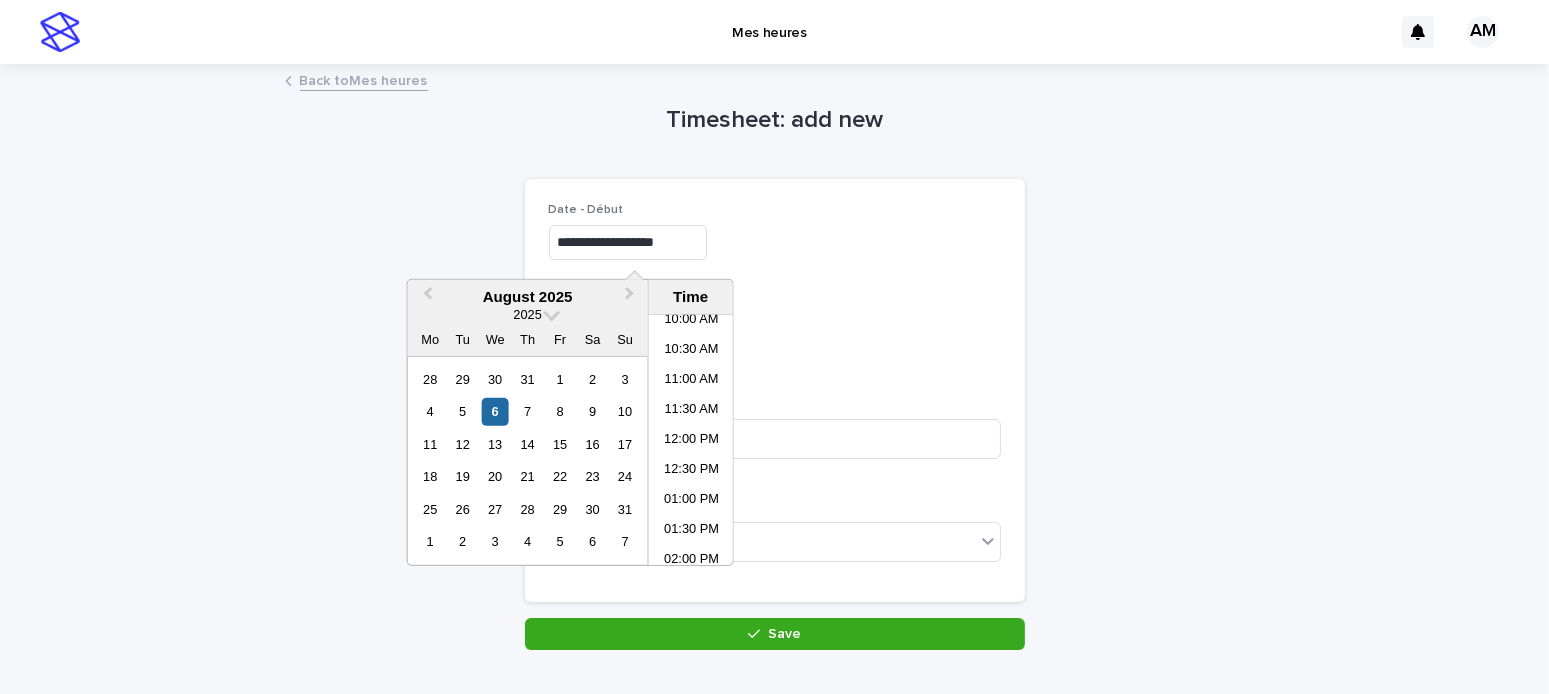 click on "**********" at bounding box center [628, 242] 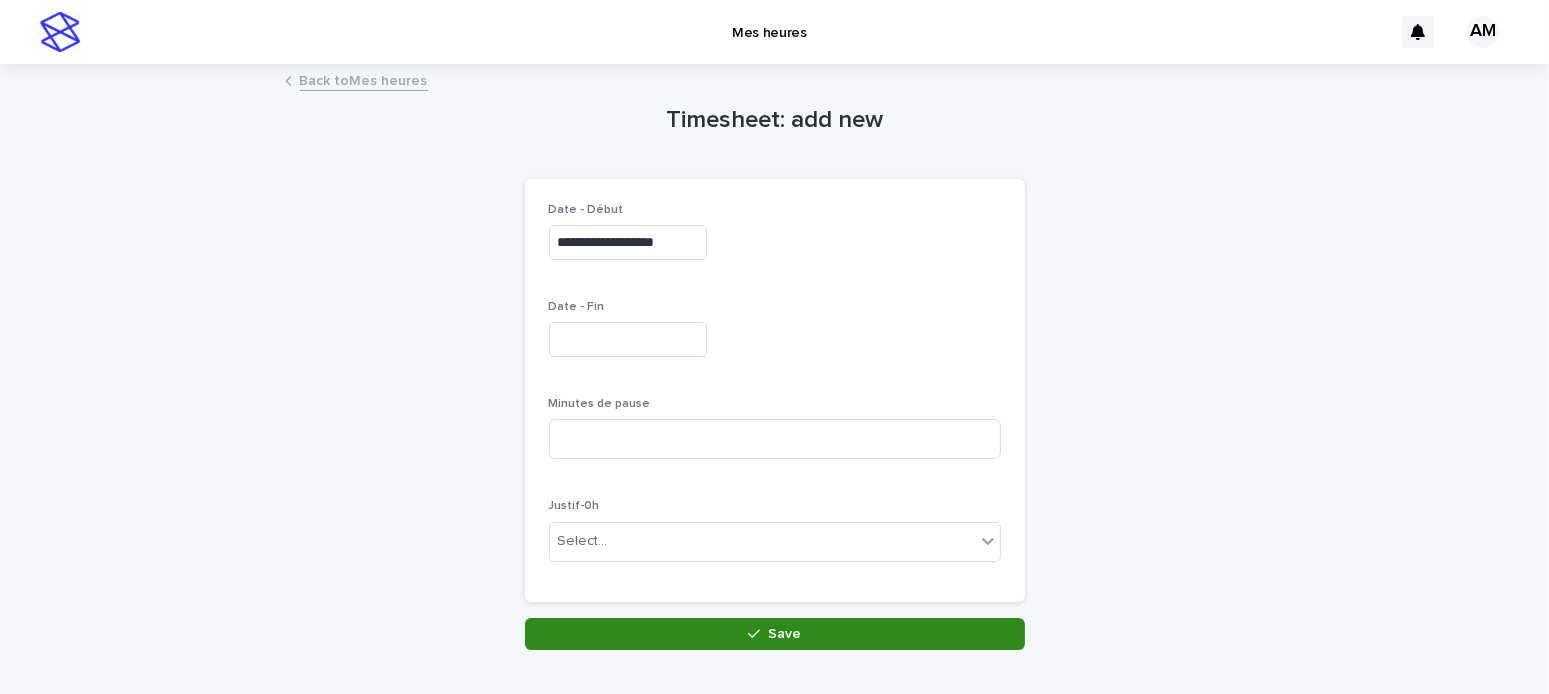 click on "Save" at bounding box center [784, 634] 